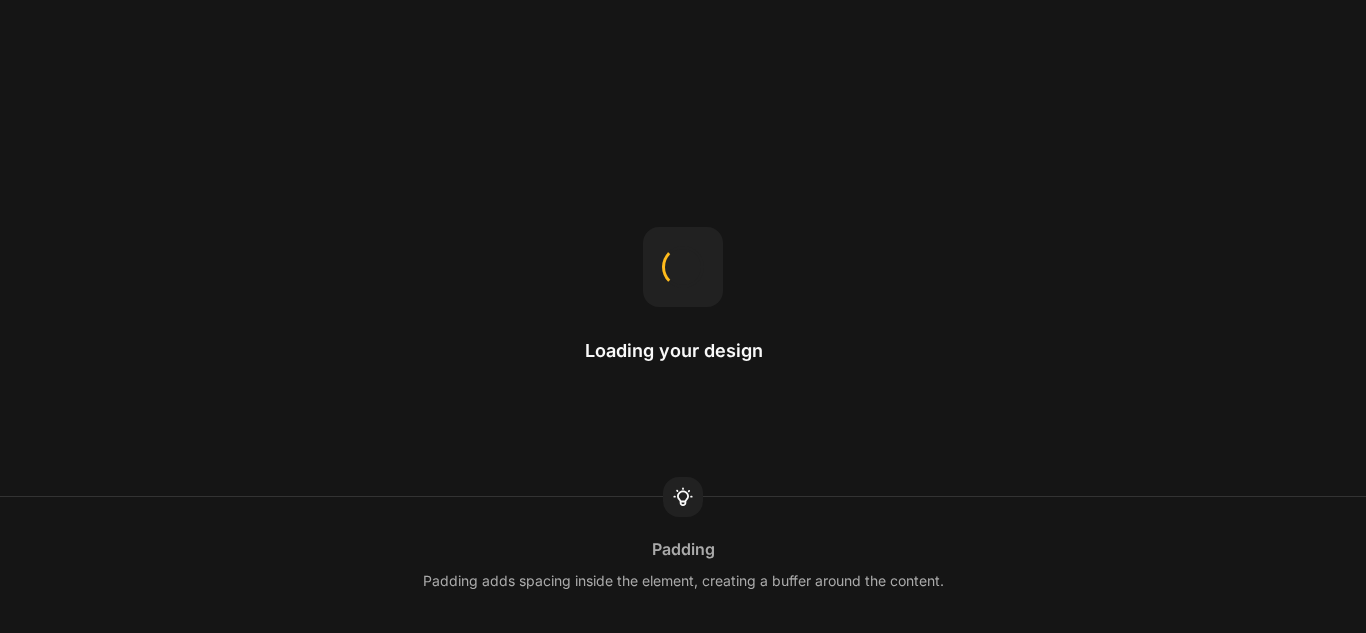 scroll, scrollTop: 0, scrollLeft: 0, axis: both 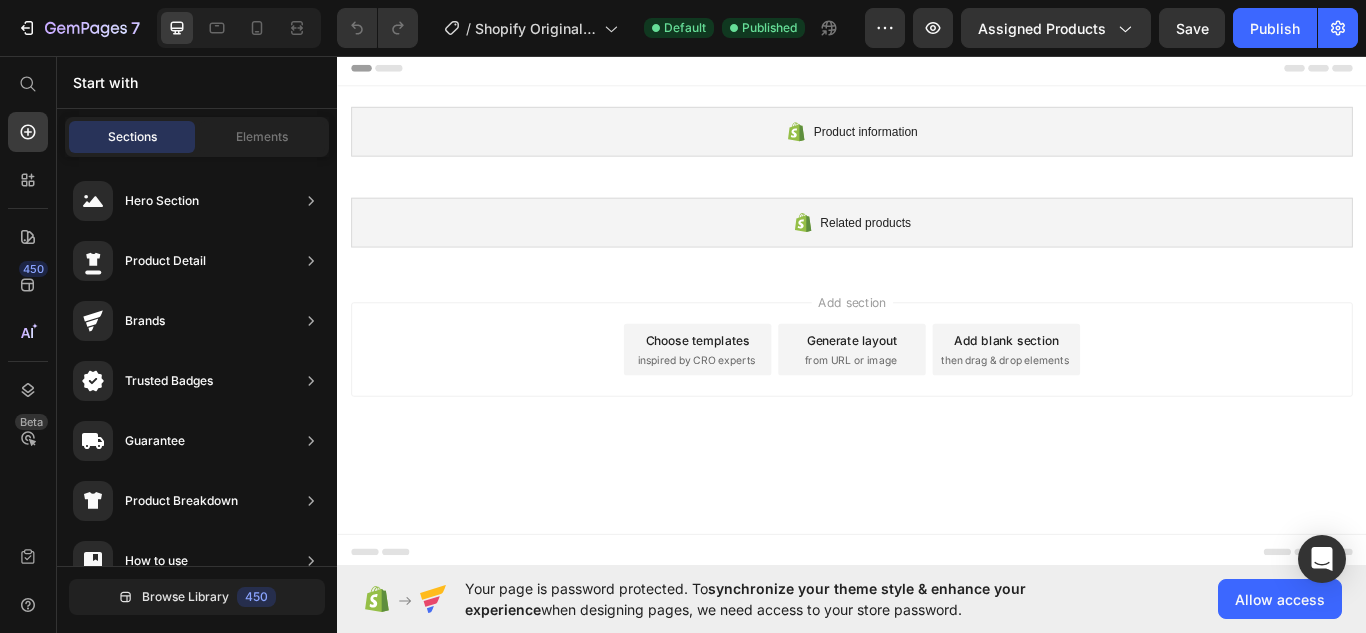 click on "inspired by CRO experts" at bounding box center (755, 412) 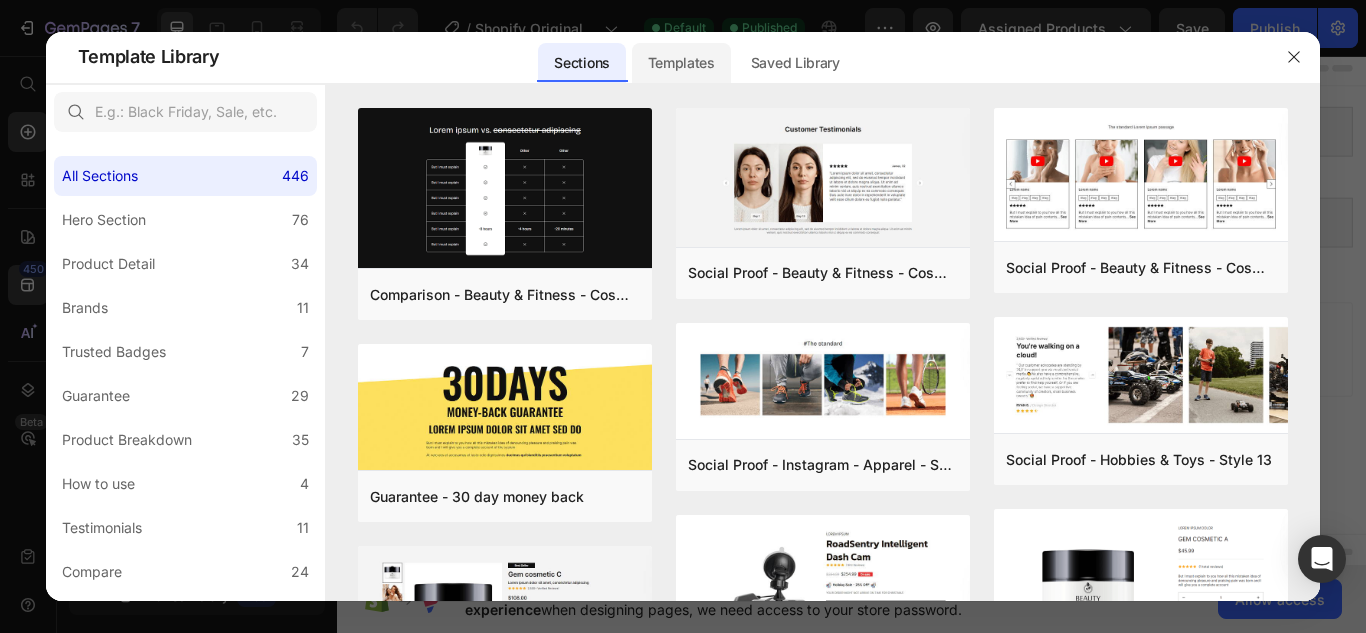 click on "Templates" 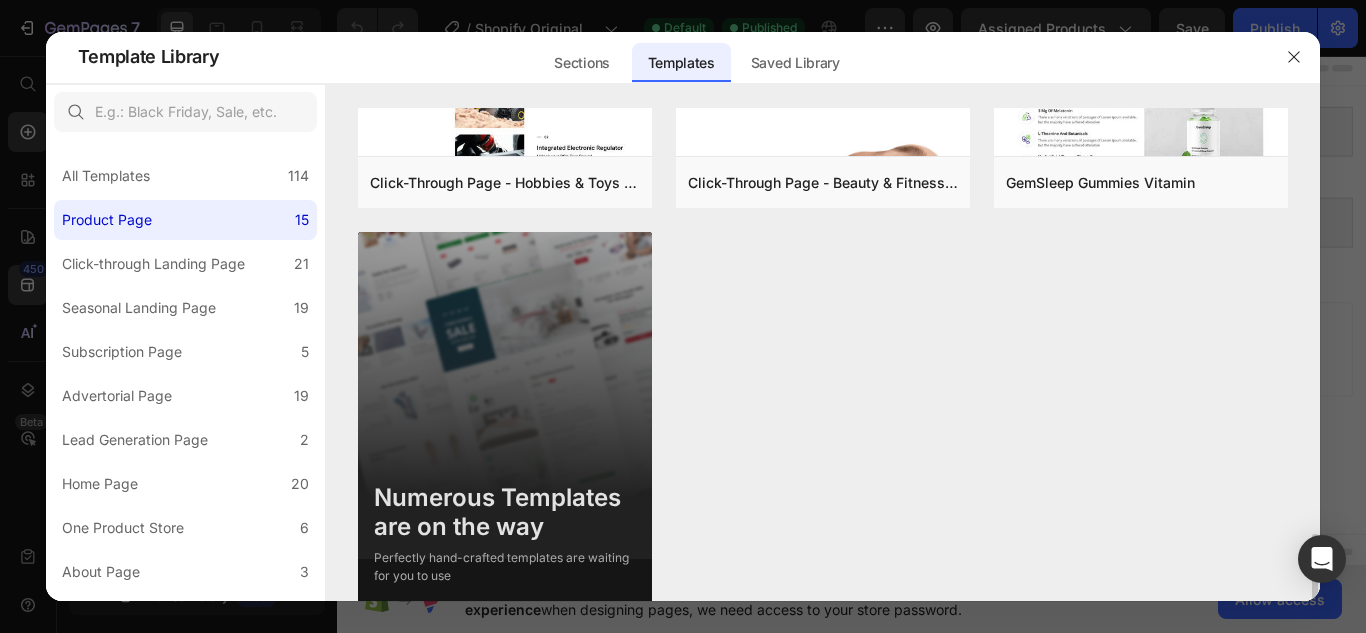scroll, scrollTop: 1924, scrollLeft: 0, axis: vertical 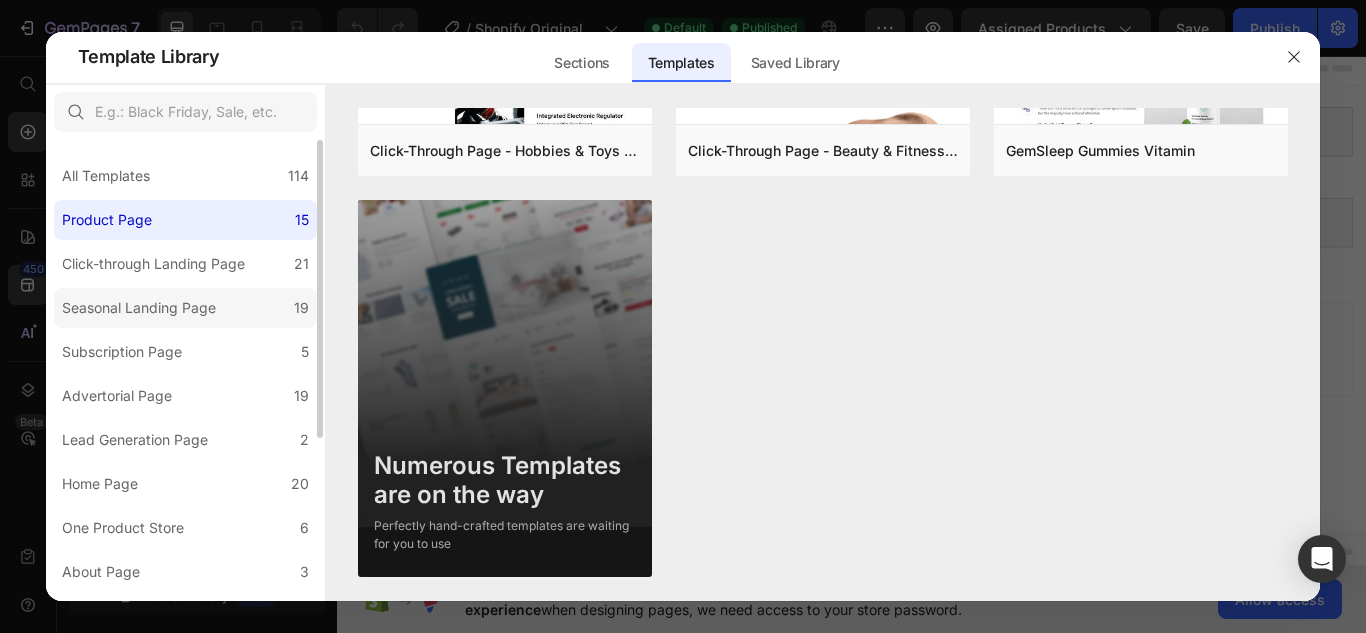 click on "Seasonal Landing Page" at bounding box center (139, 308) 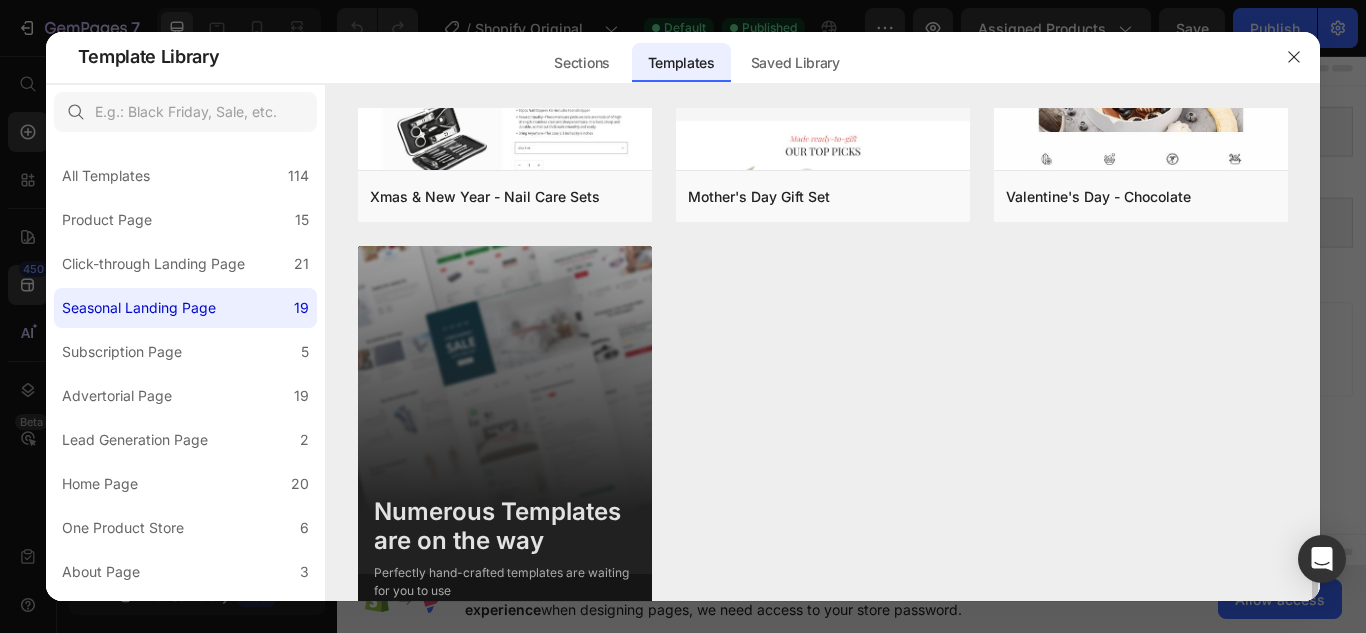 scroll, scrollTop: 2327, scrollLeft: 0, axis: vertical 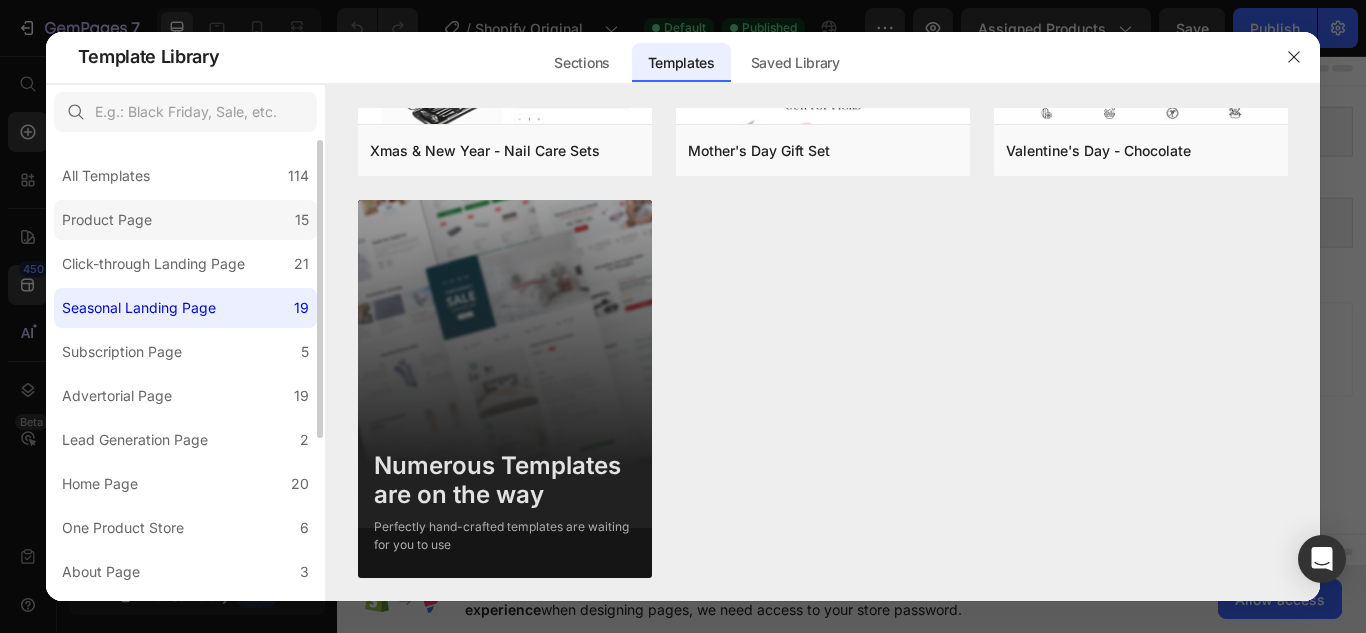 click on "Product Page" at bounding box center [107, 220] 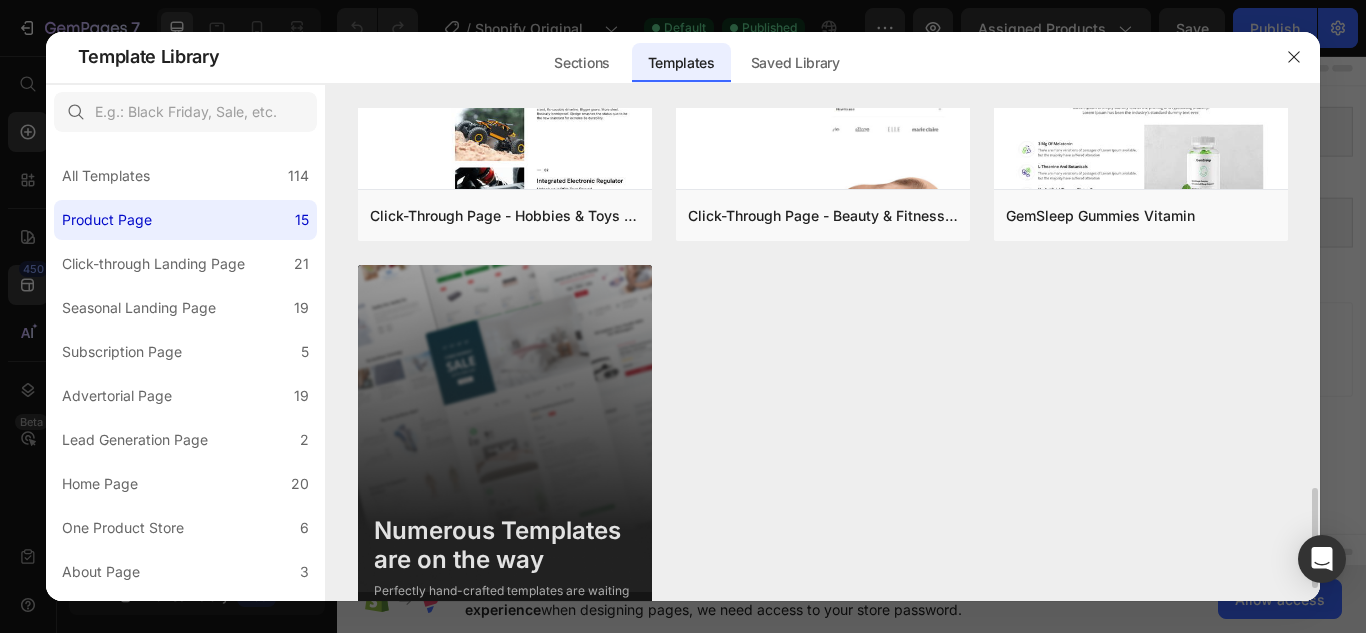scroll, scrollTop: 1924, scrollLeft: 0, axis: vertical 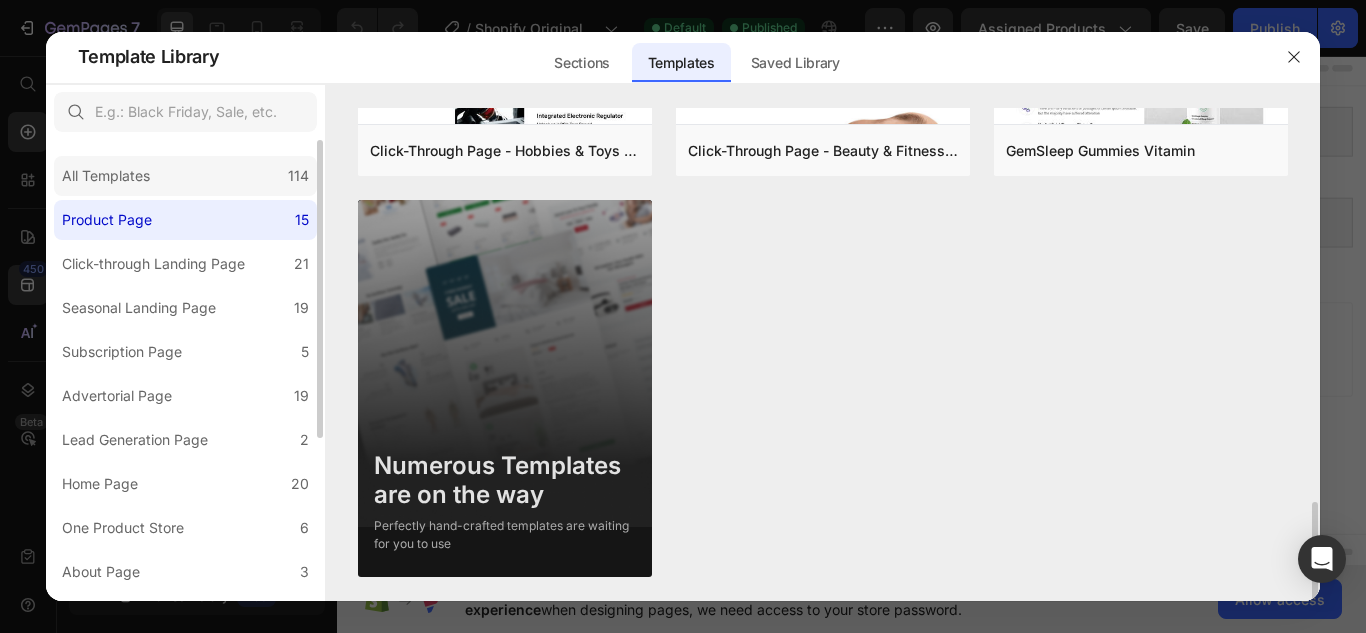 click on "All Templates 114" 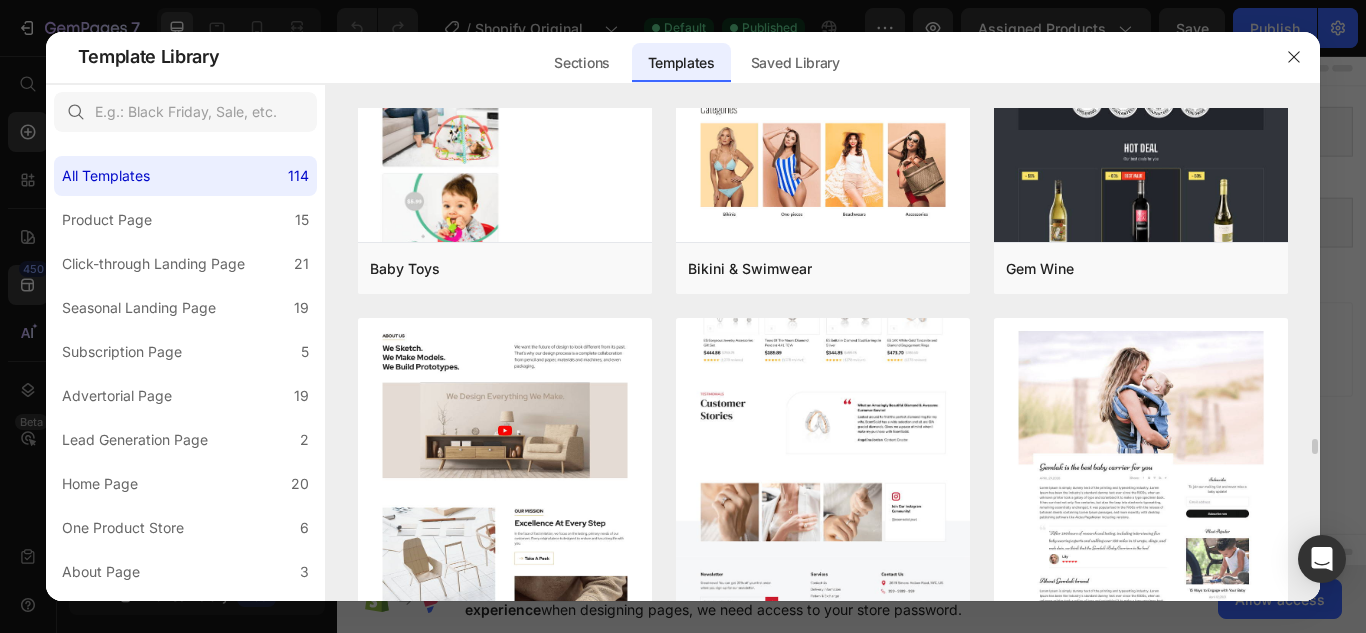 scroll, scrollTop: 10507, scrollLeft: 0, axis: vertical 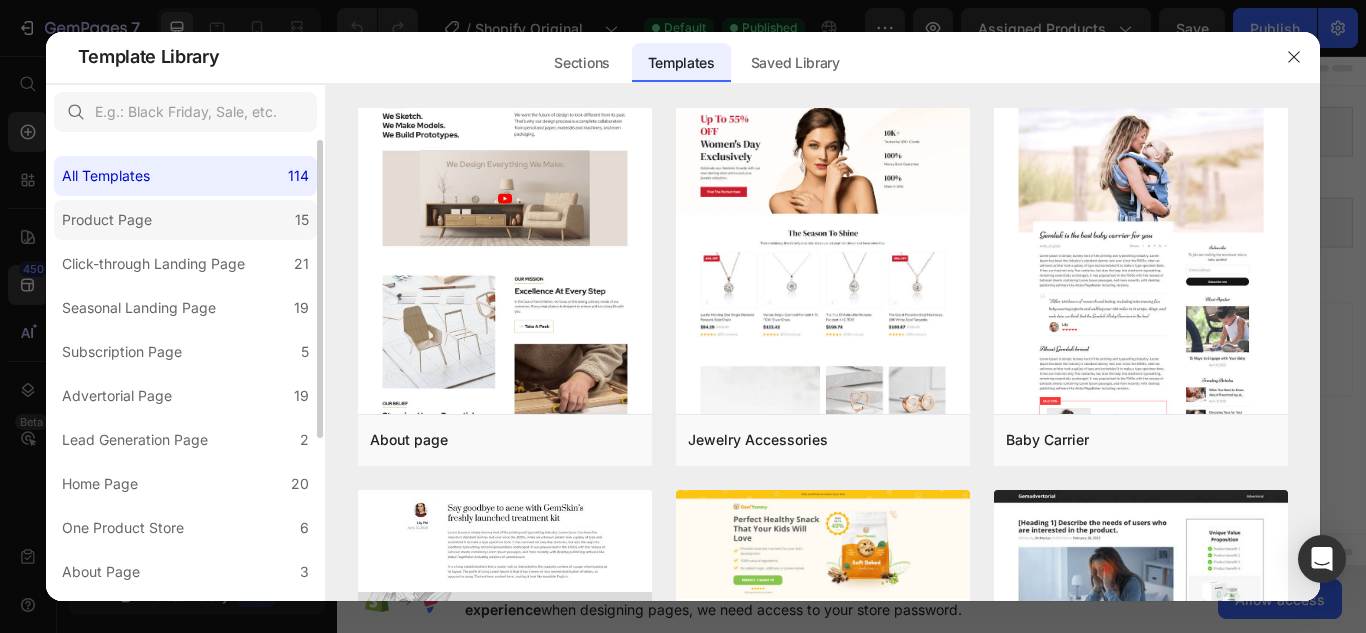 click on "Product Page 15" 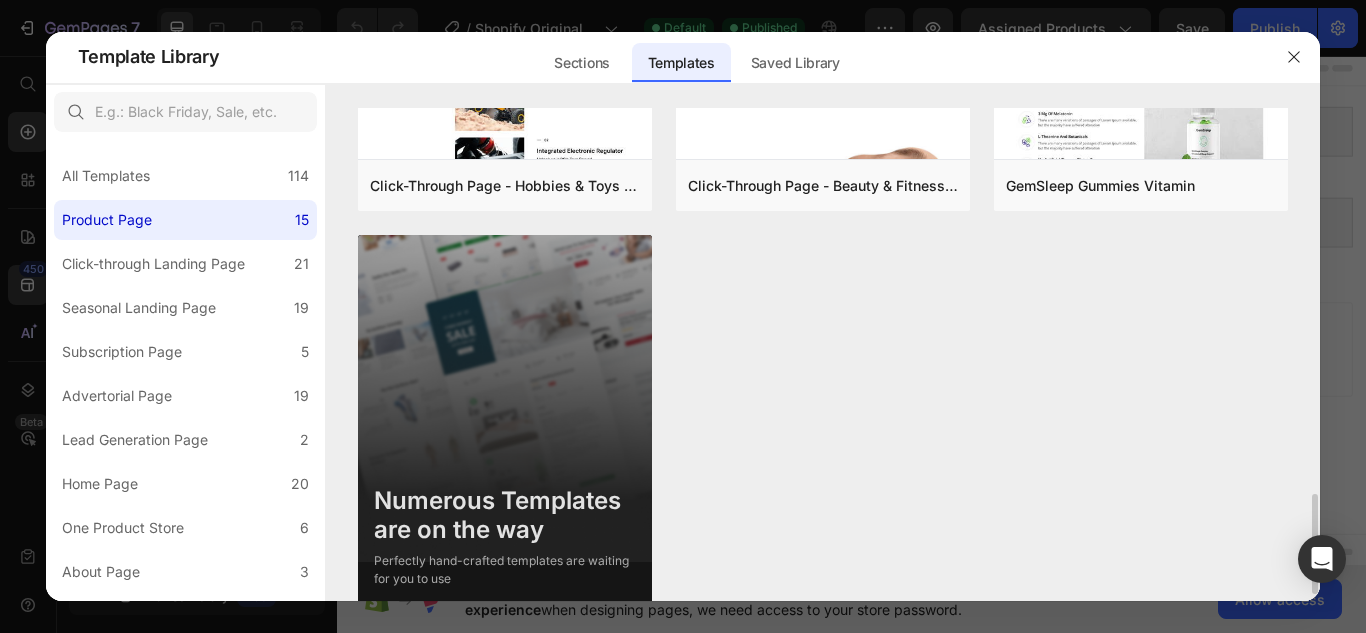 scroll, scrollTop: 1924, scrollLeft: 0, axis: vertical 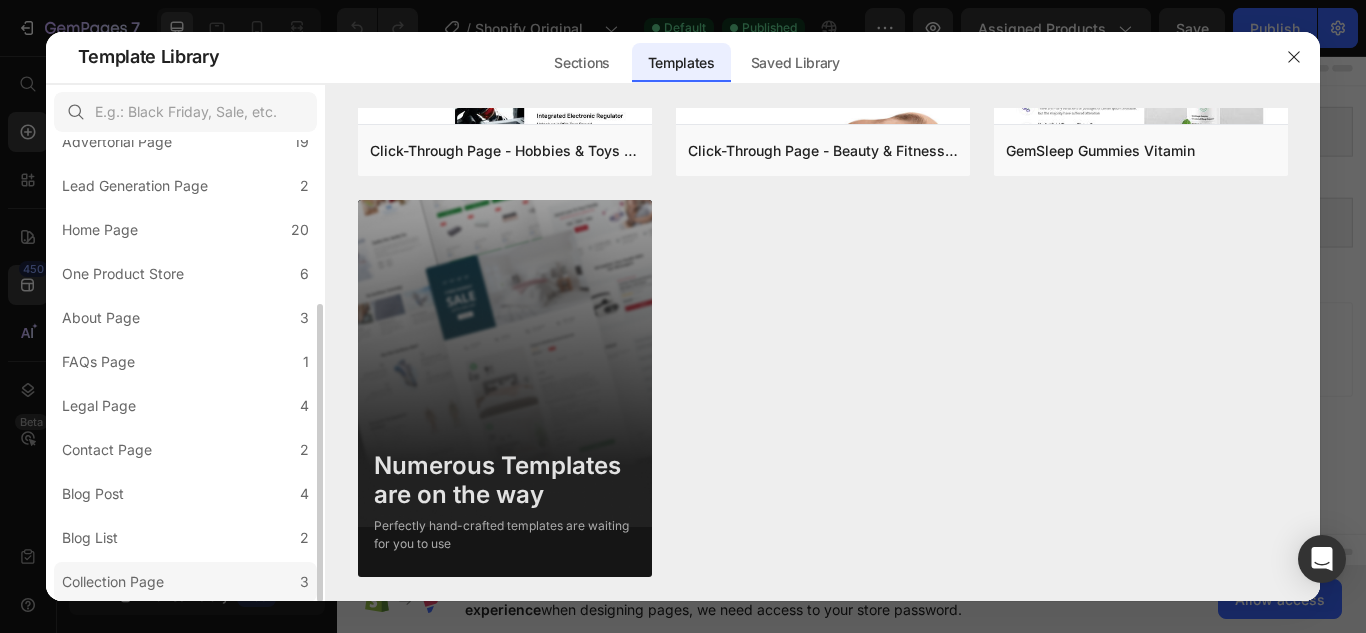 click on "Collection Page 3" 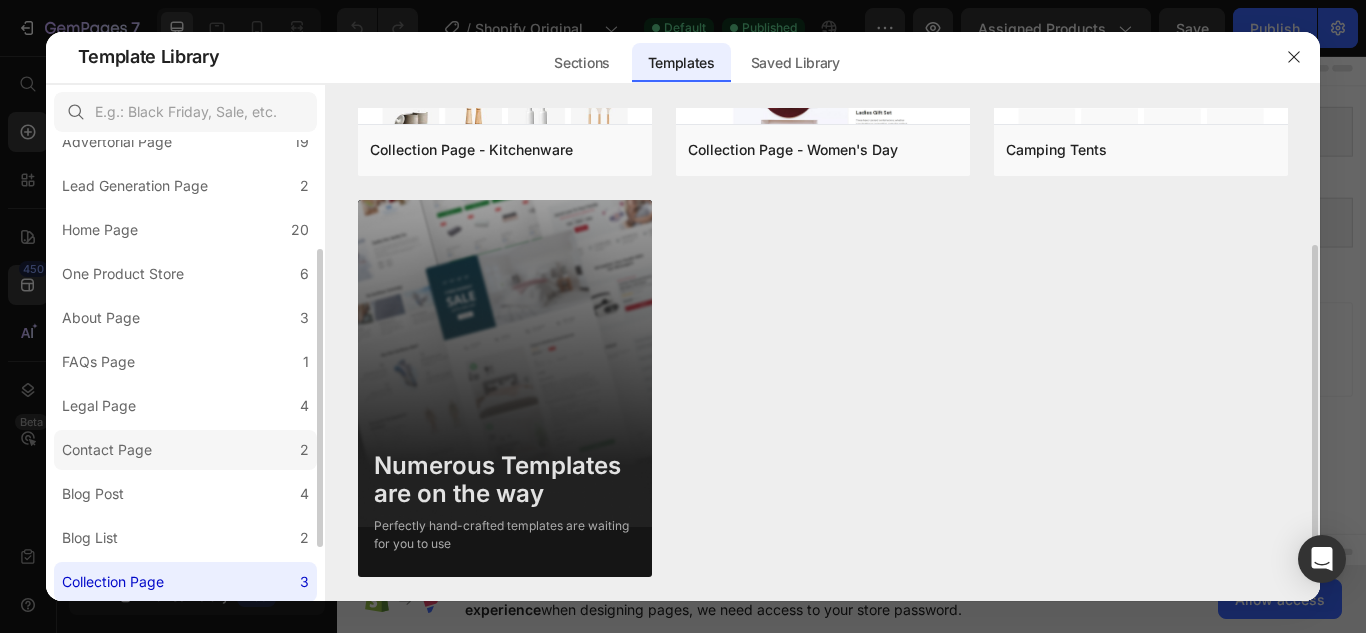 scroll, scrollTop: 278, scrollLeft: 0, axis: vertical 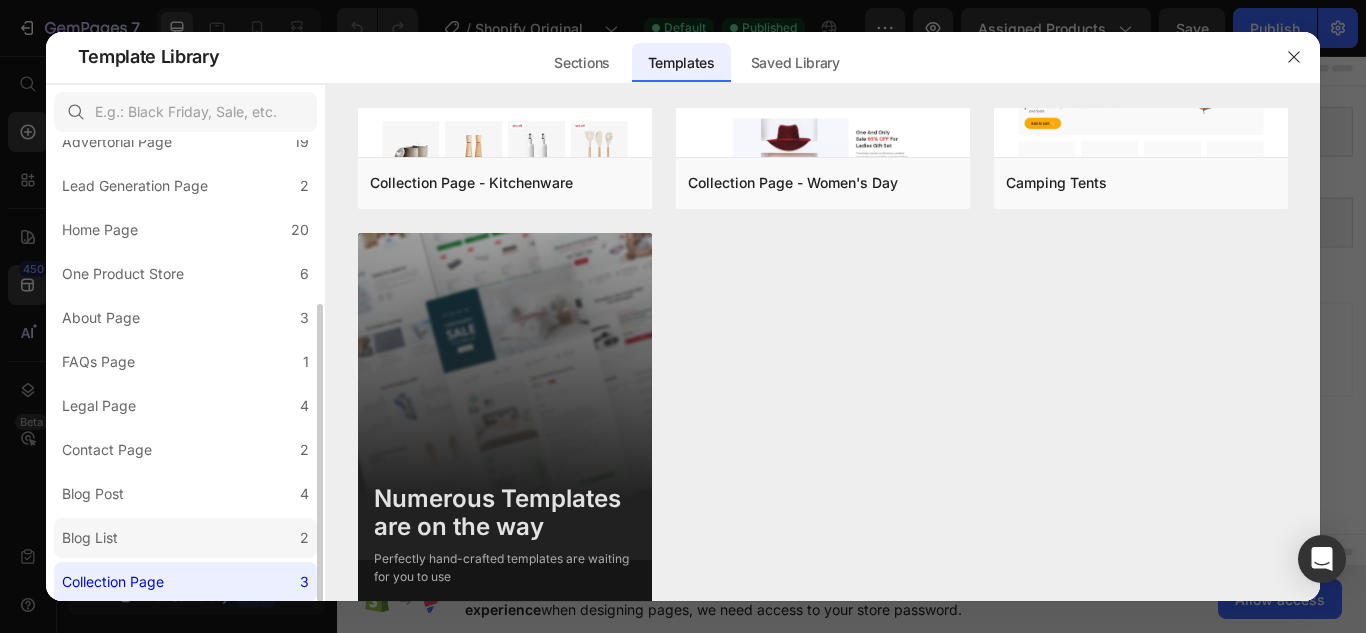 click on "Blog List 2" 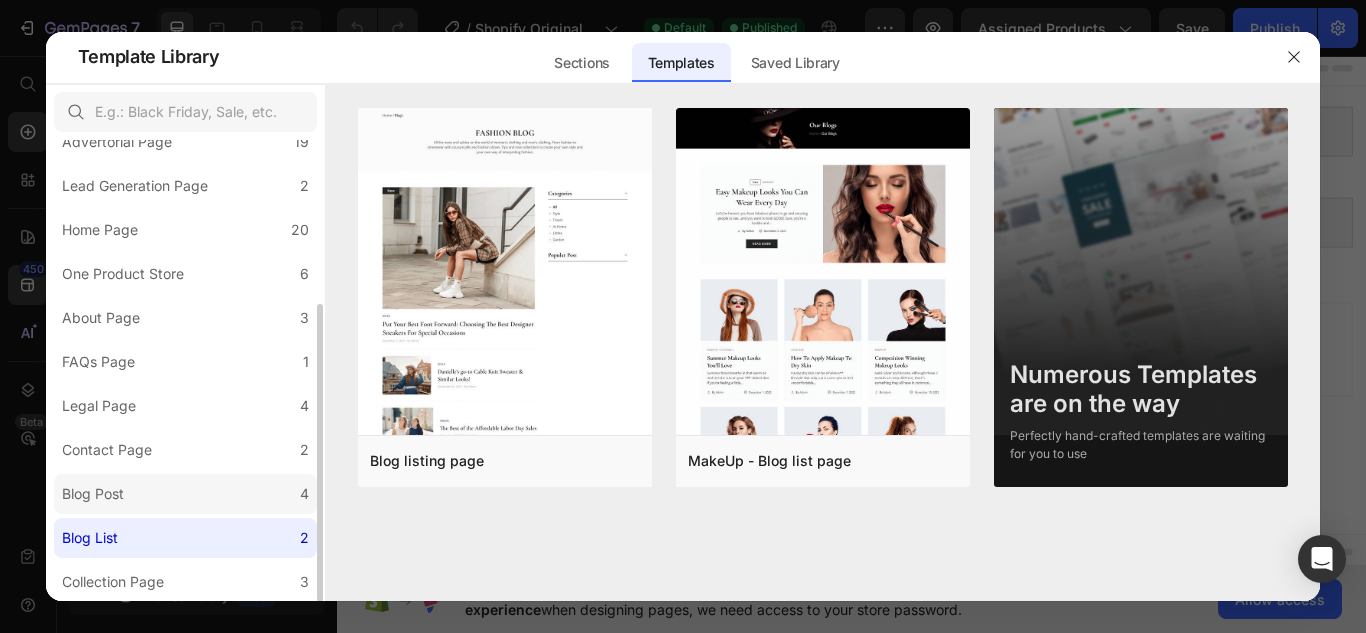 click on "Blog Post 4" 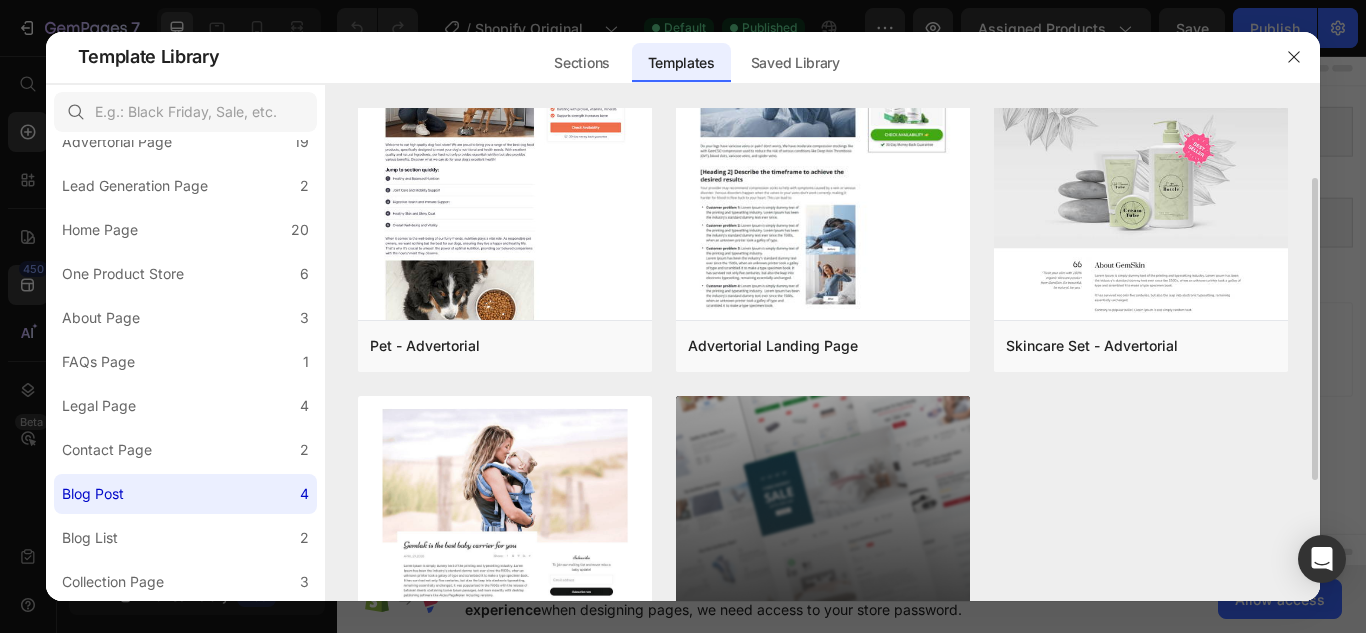 scroll, scrollTop: 0, scrollLeft: 0, axis: both 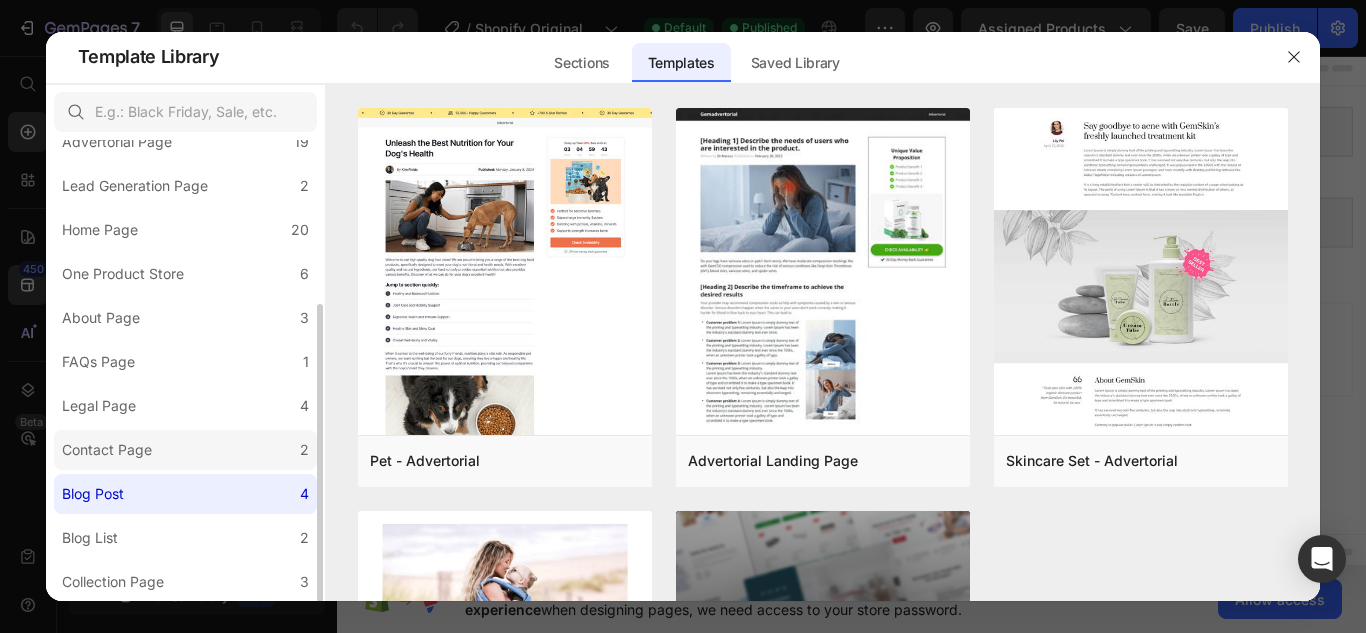 click on "Contact Page 2" 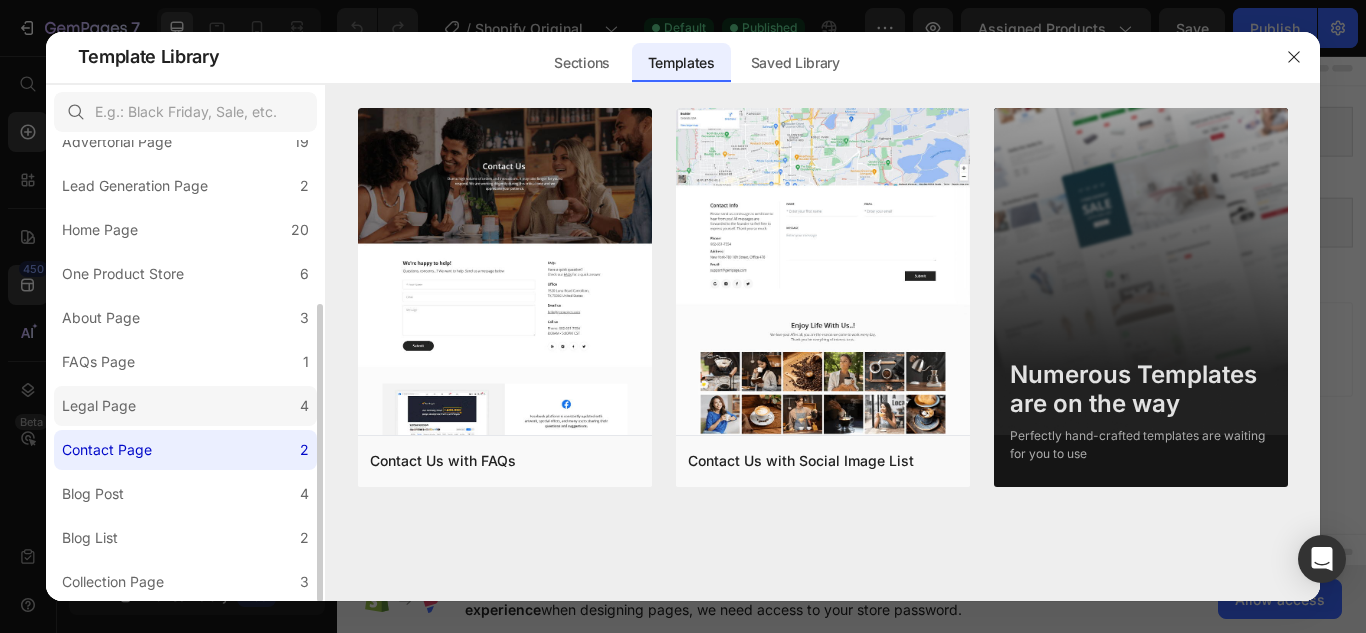 click on "Legal Page 4" 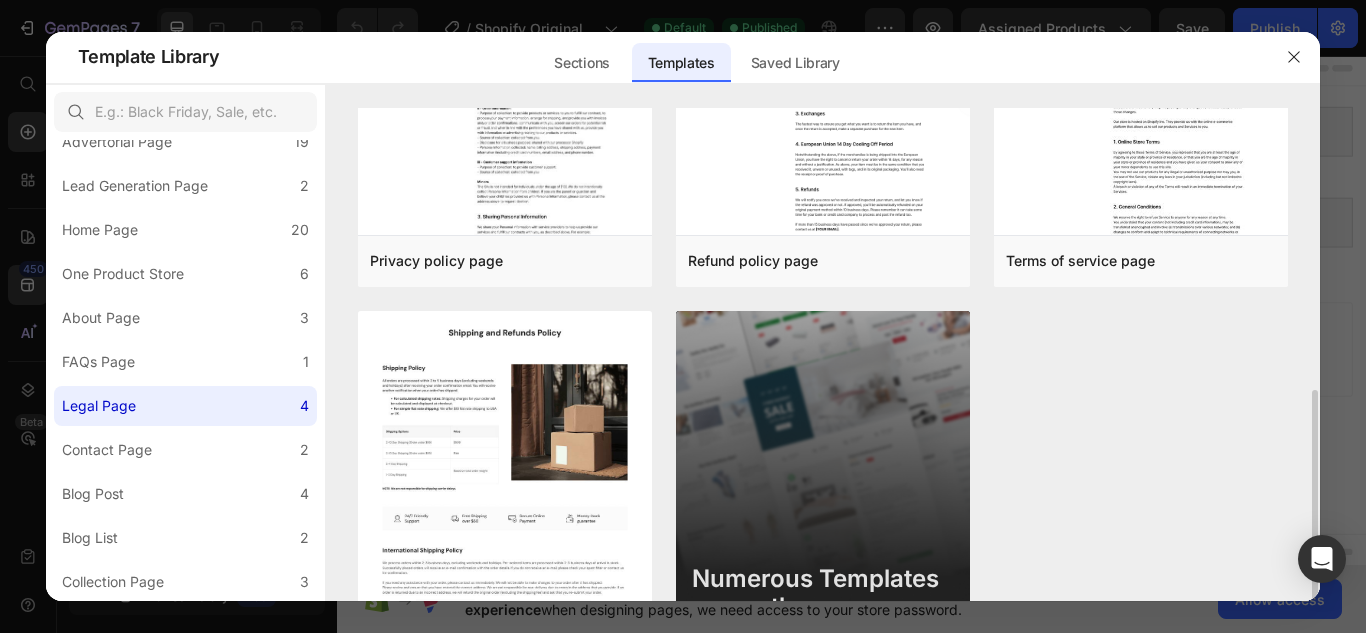 scroll, scrollTop: 299, scrollLeft: 0, axis: vertical 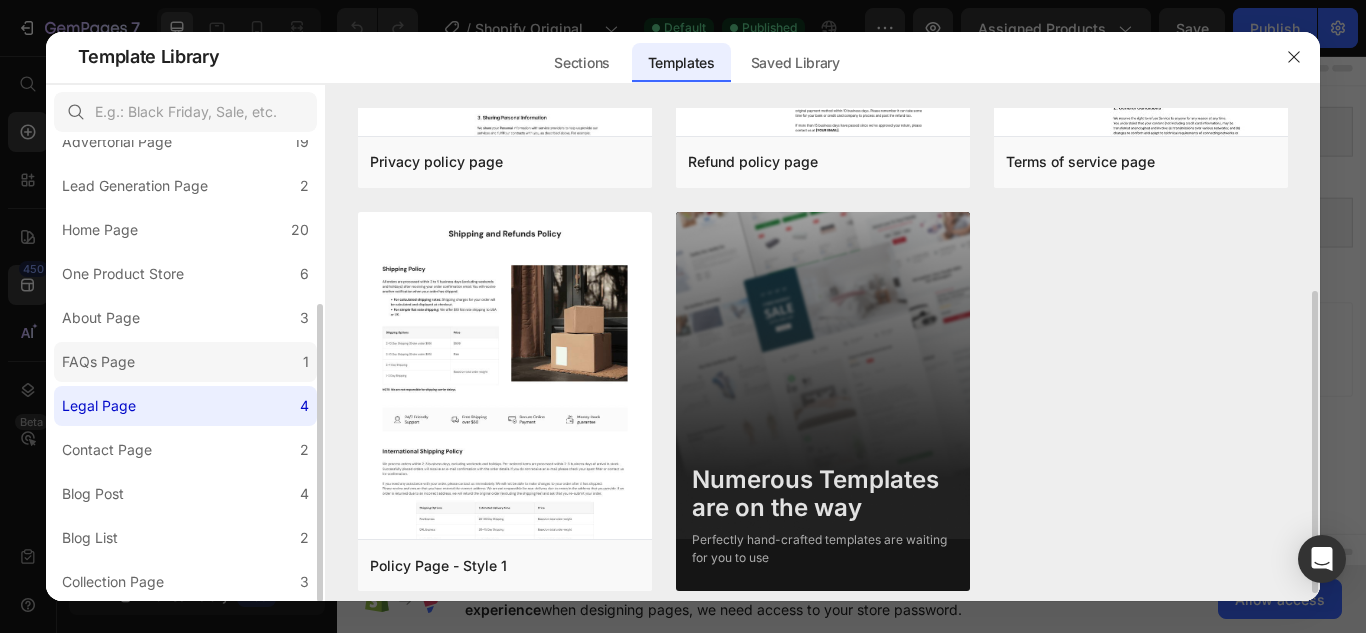 click on "FAQs Page 1" 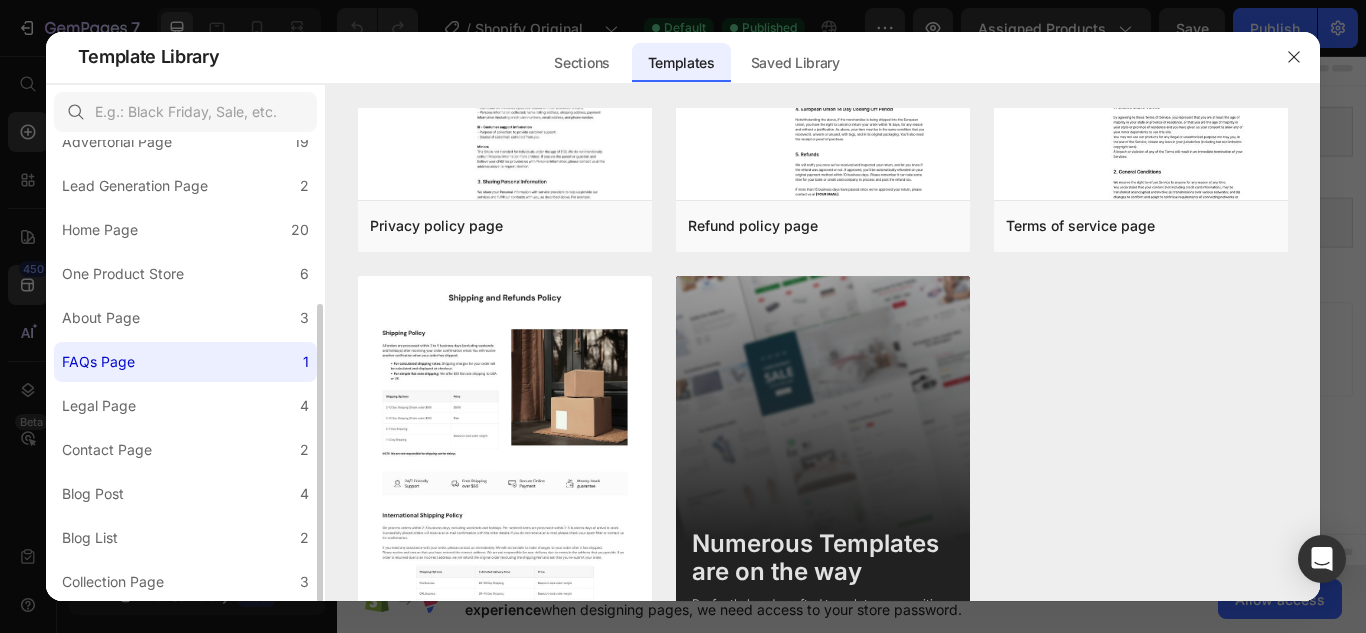 scroll, scrollTop: 0, scrollLeft: 0, axis: both 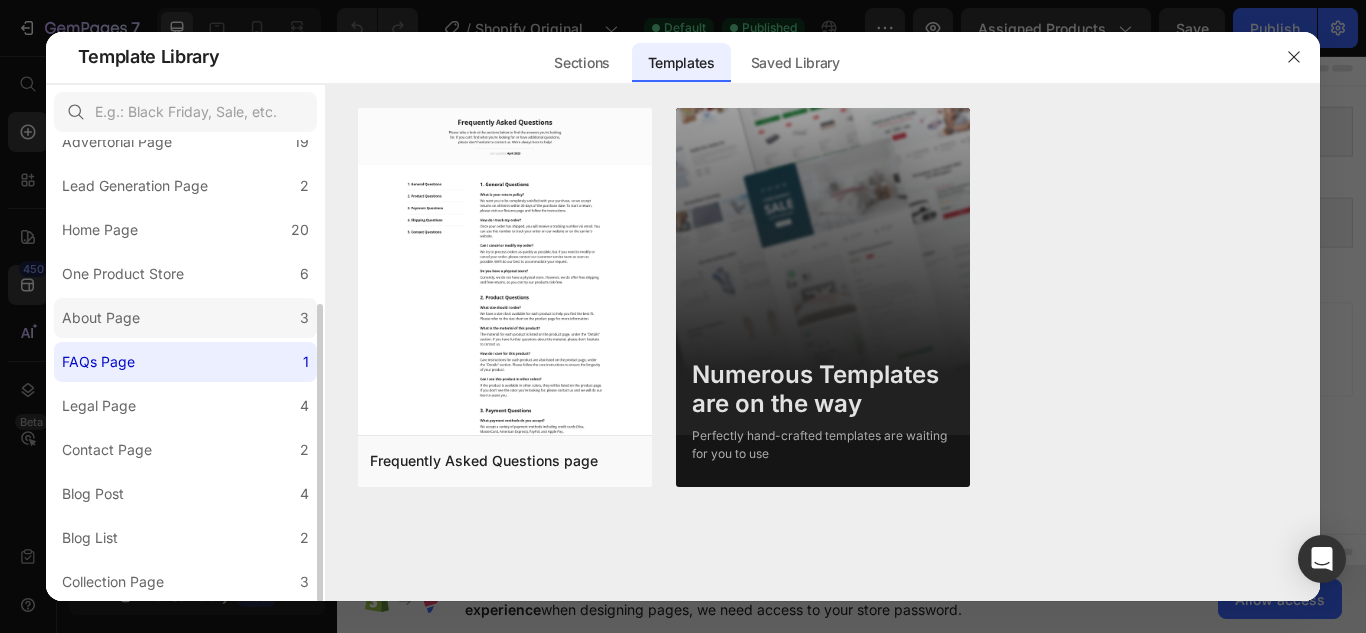 click on "About Page 3" 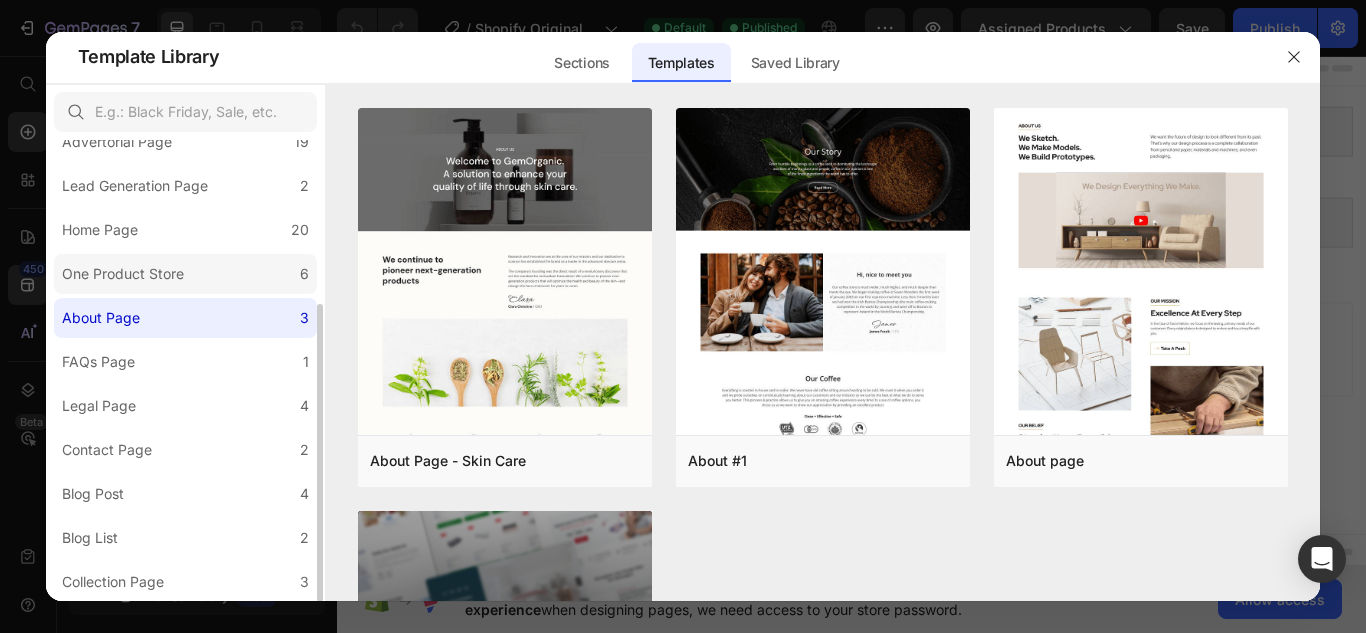 click on "One Product Store 6" 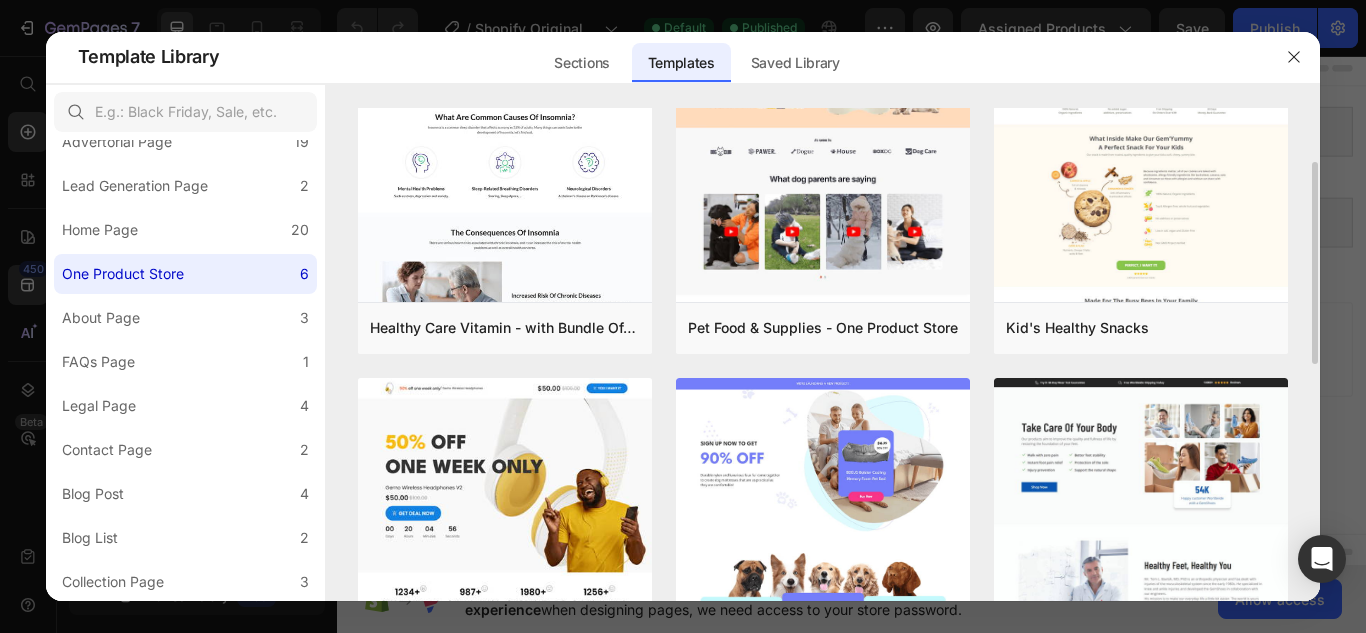 scroll, scrollTop: 0, scrollLeft: 0, axis: both 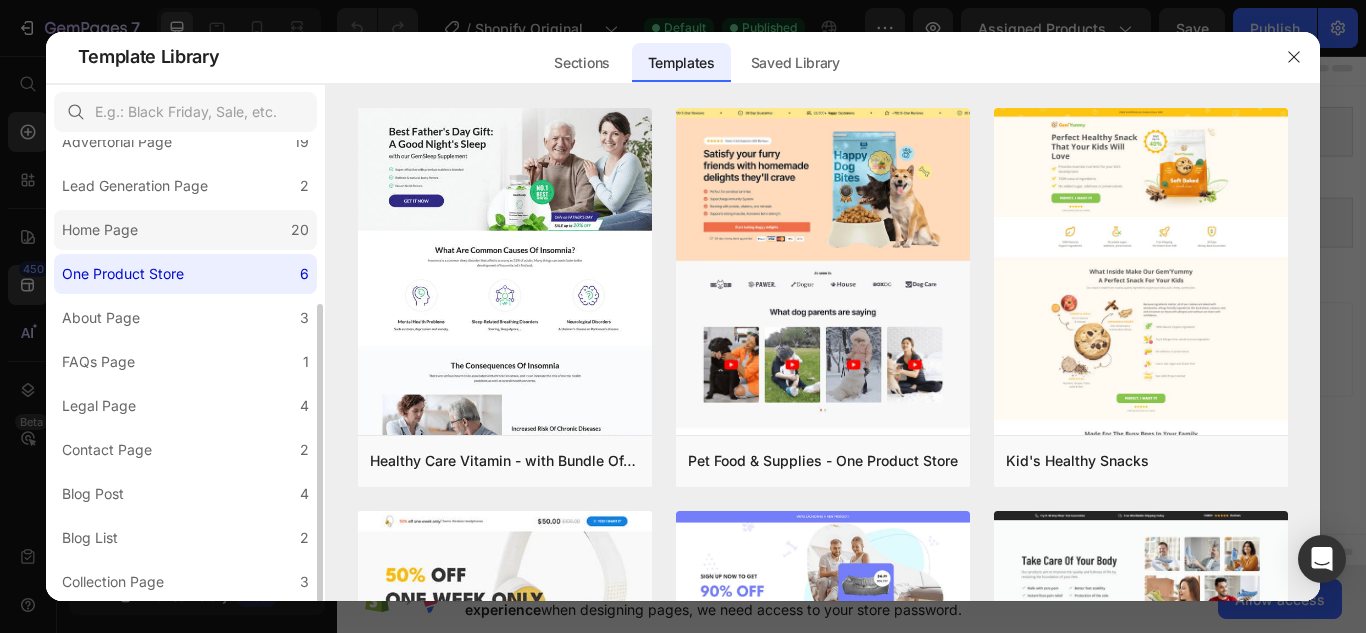 click on "Home Page 20" 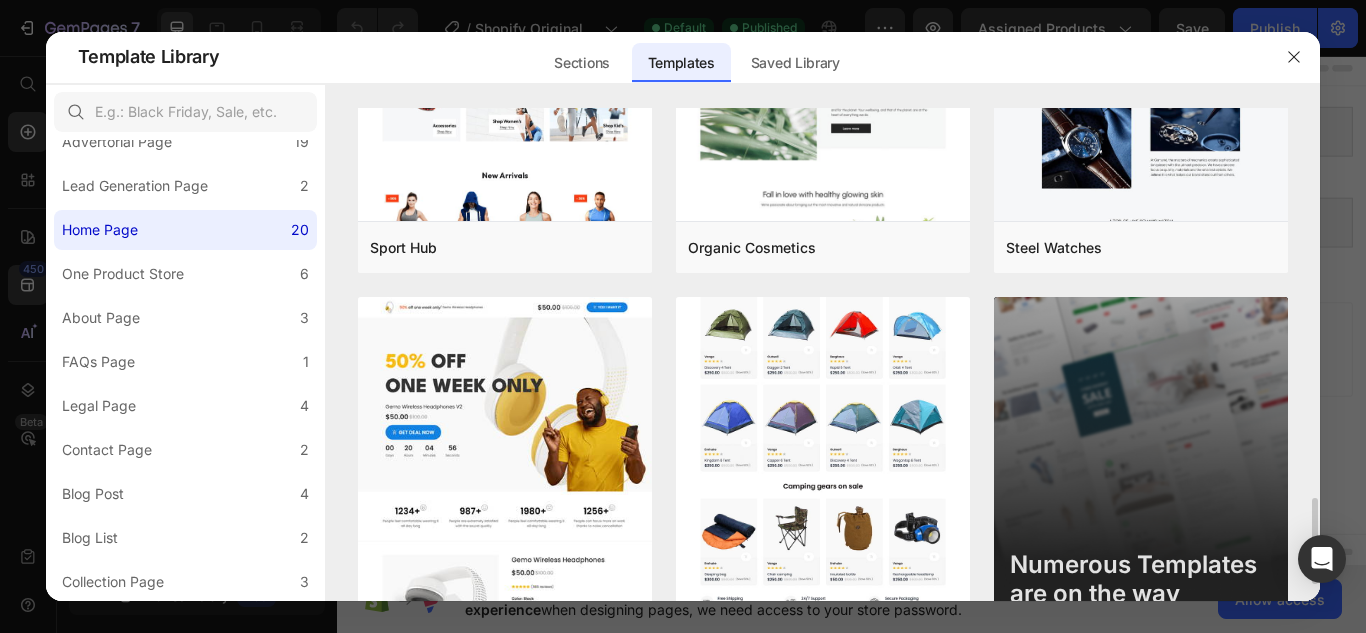 scroll, scrollTop: 2329, scrollLeft: 0, axis: vertical 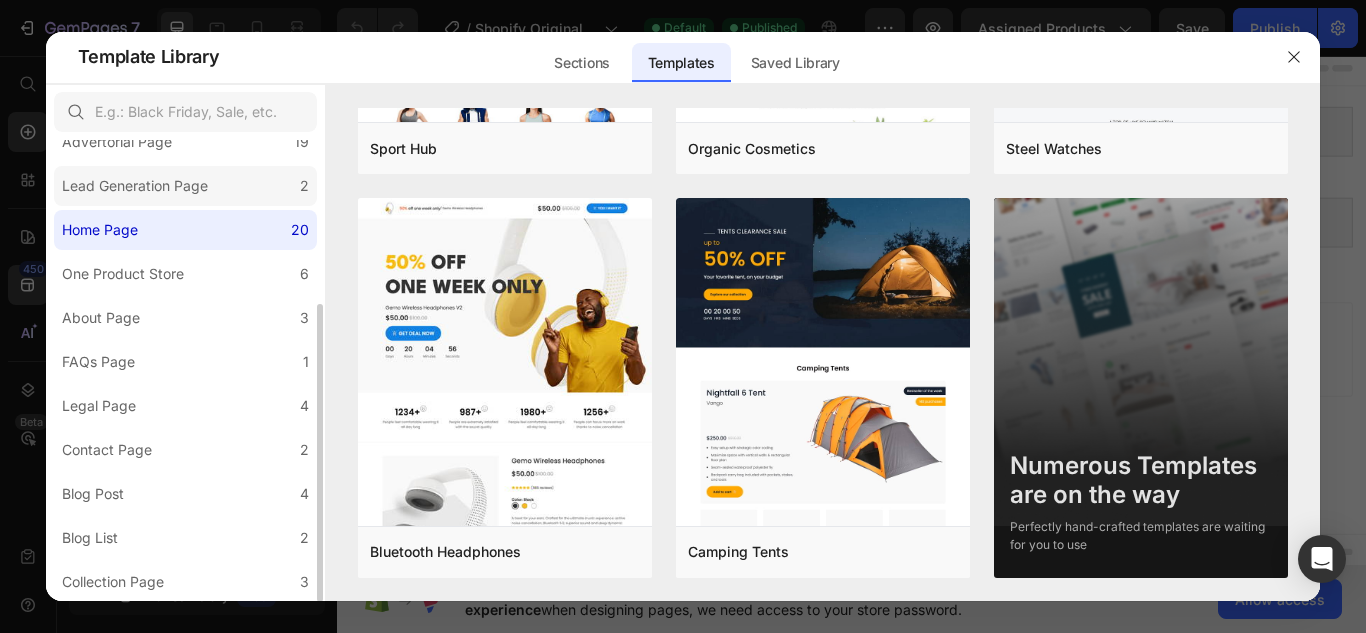 click on "Lead Generation Page" at bounding box center (135, 186) 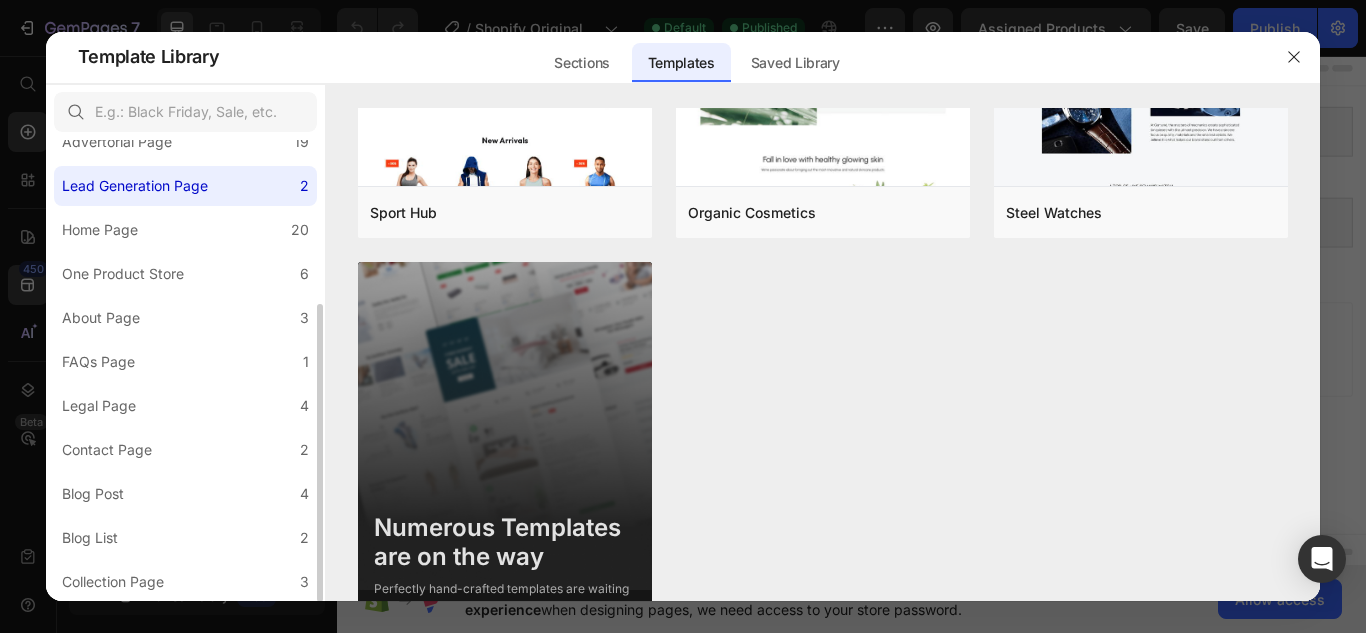 scroll, scrollTop: 0, scrollLeft: 0, axis: both 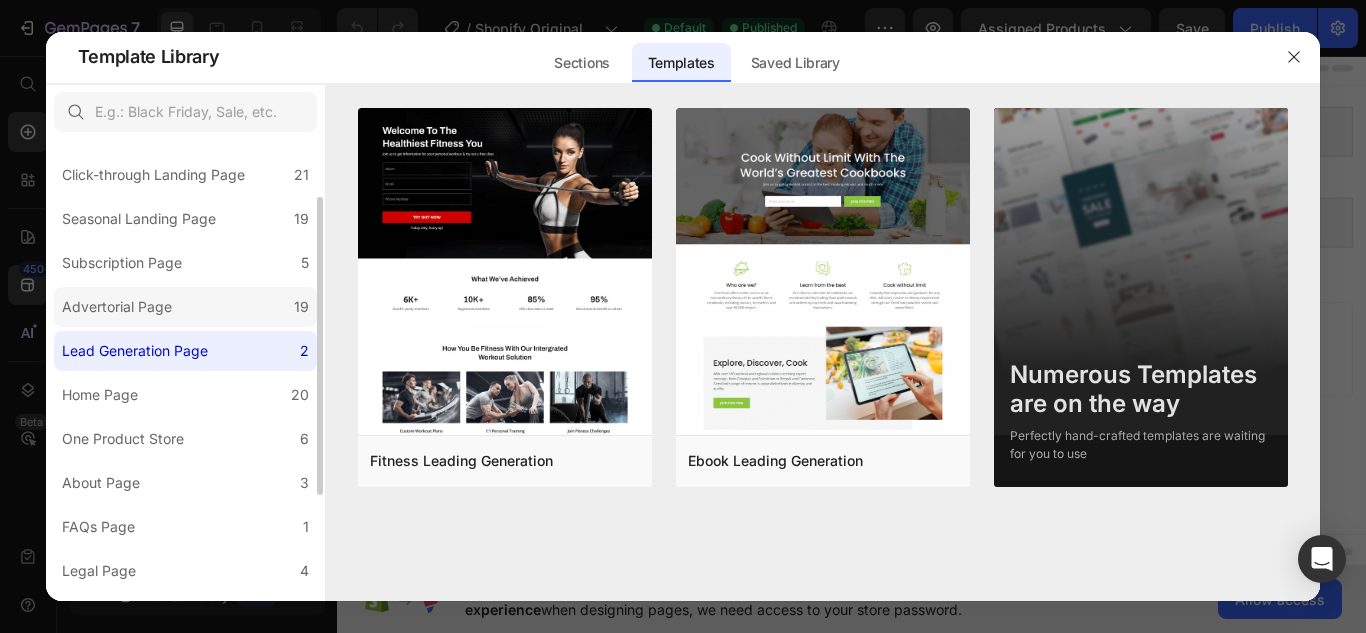 click on "Advertorial Page" at bounding box center [117, 307] 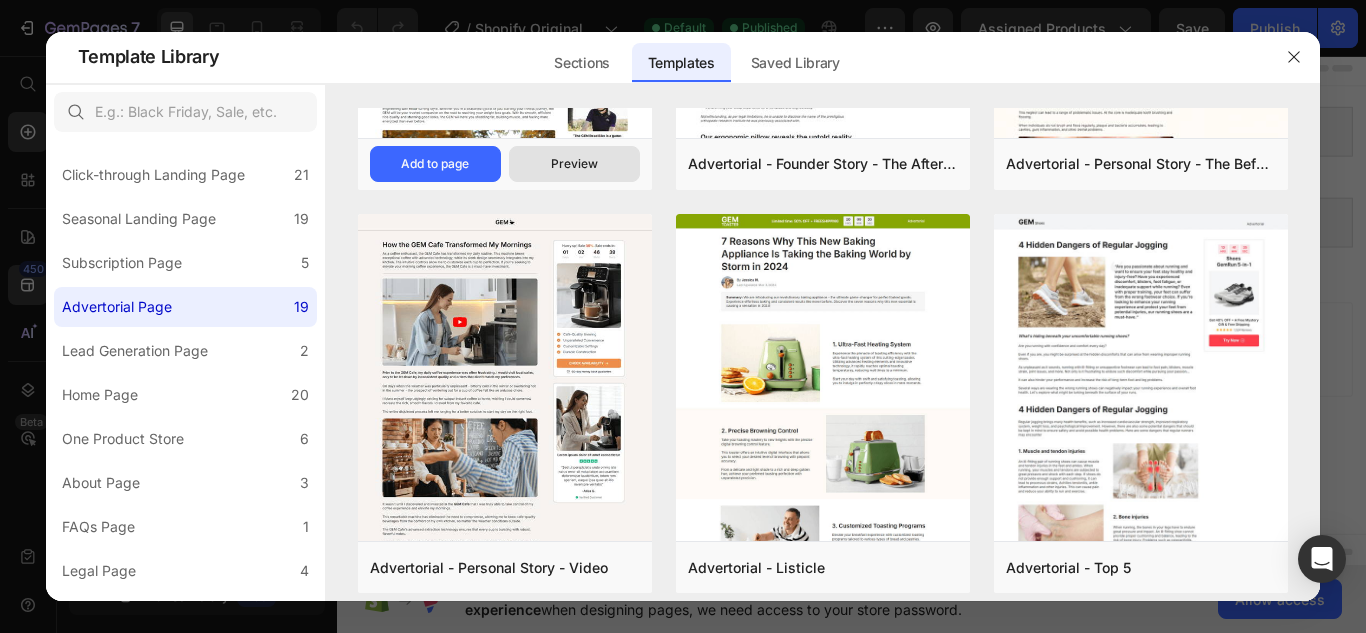 scroll, scrollTop: 99, scrollLeft: 0, axis: vertical 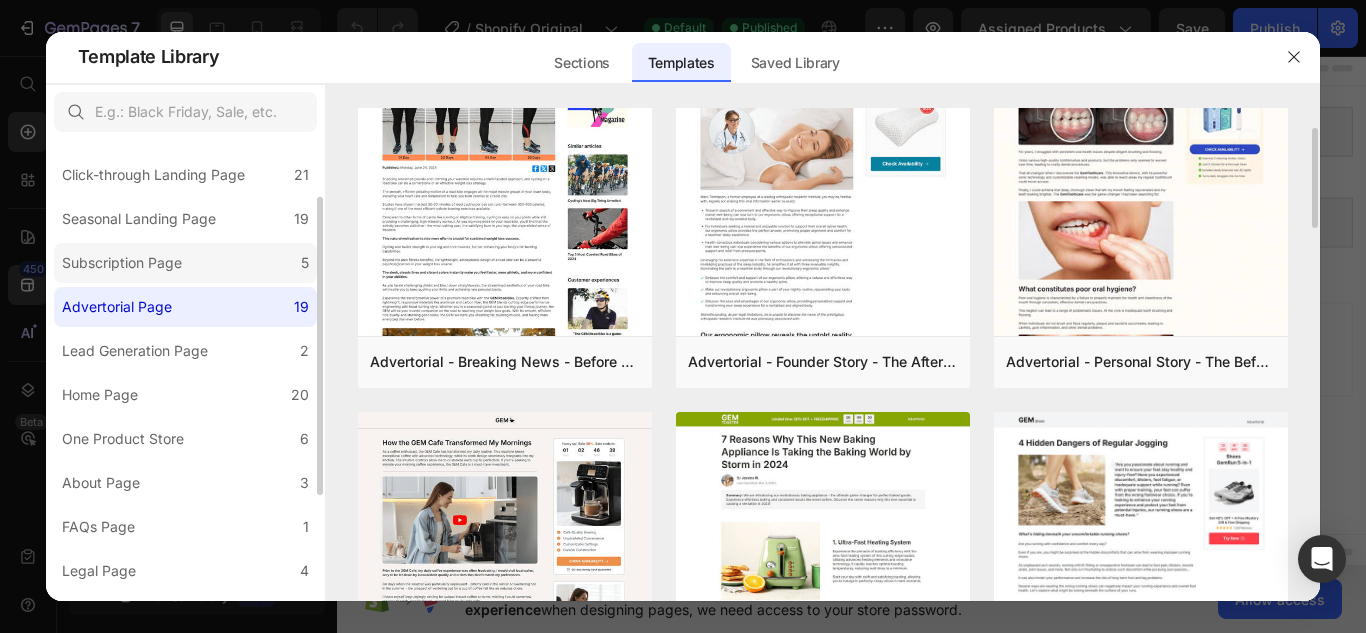click on "Subscription Page" at bounding box center (122, 263) 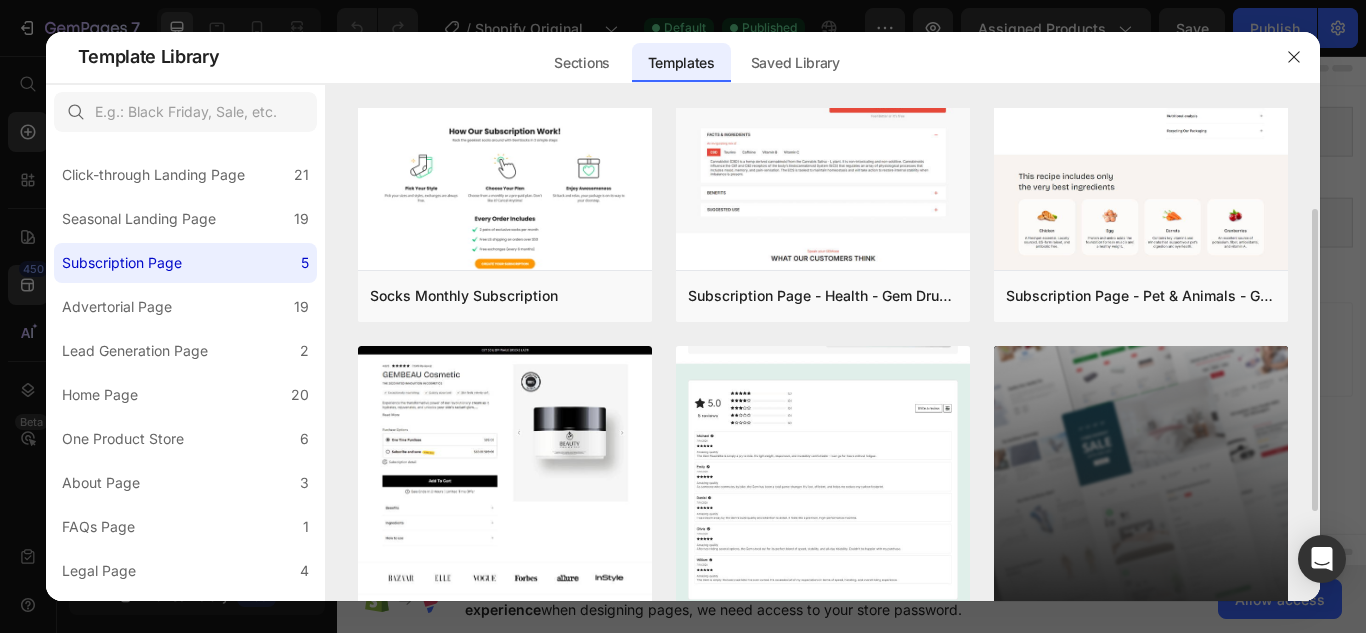 scroll, scrollTop: 313, scrollLeft: 0, axis: vertical 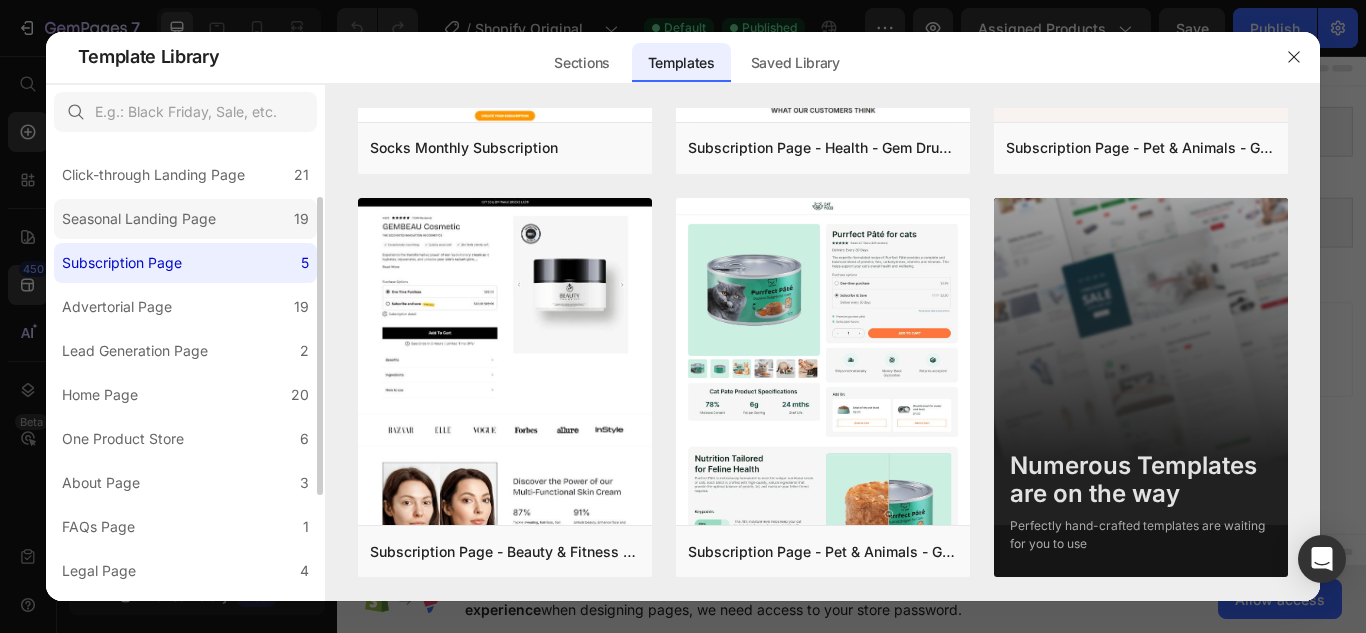 click on "Seasonal Landing Page" at bounding box center [139, 219] 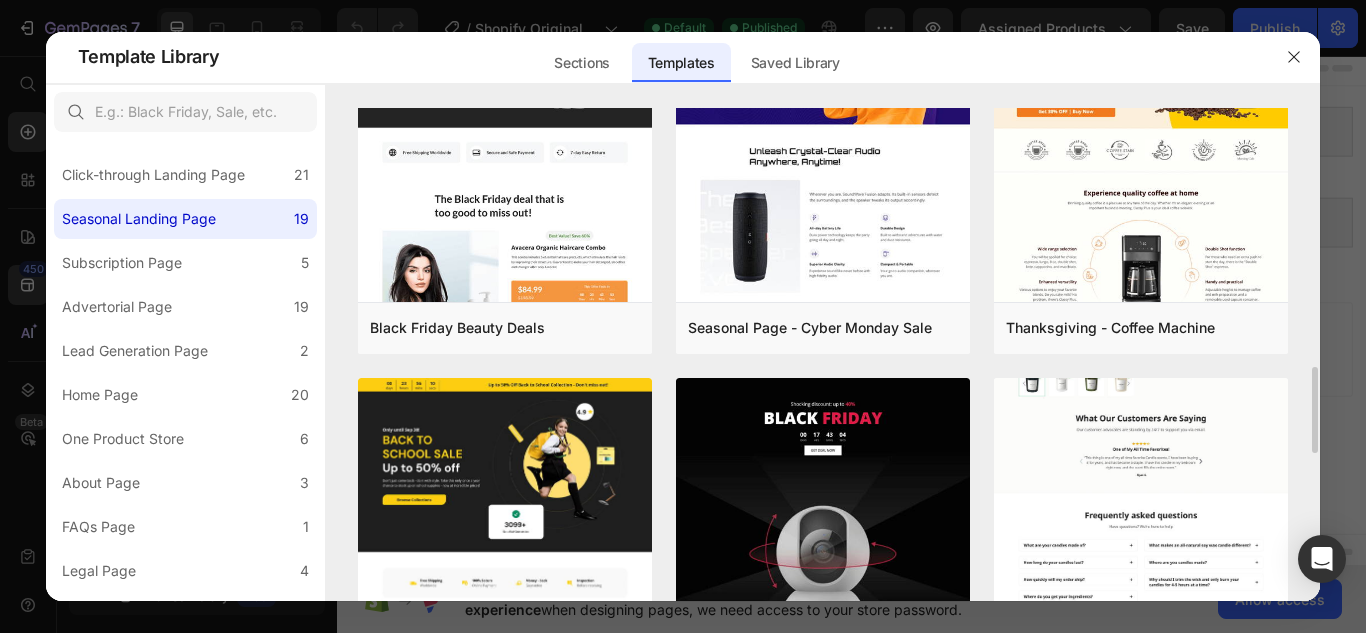 scroll, scrollTop: 334, scrollLeft: 0, axis: vertical 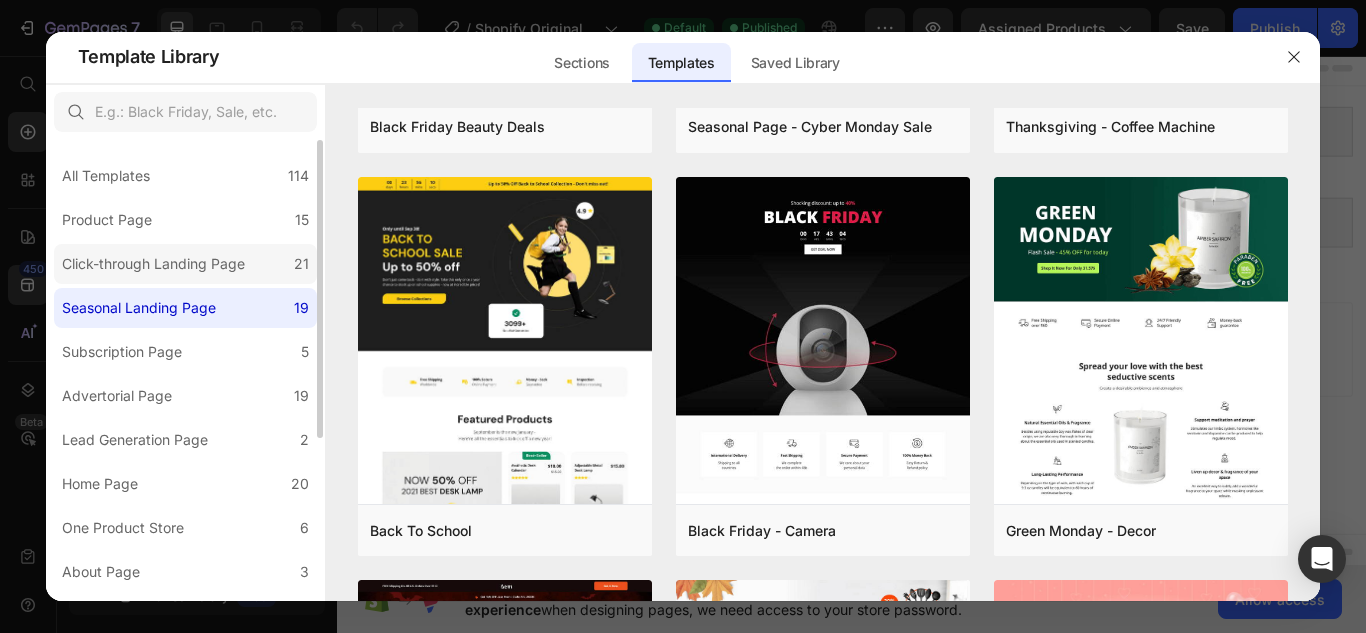 click on "Click-through Landing Page 21" 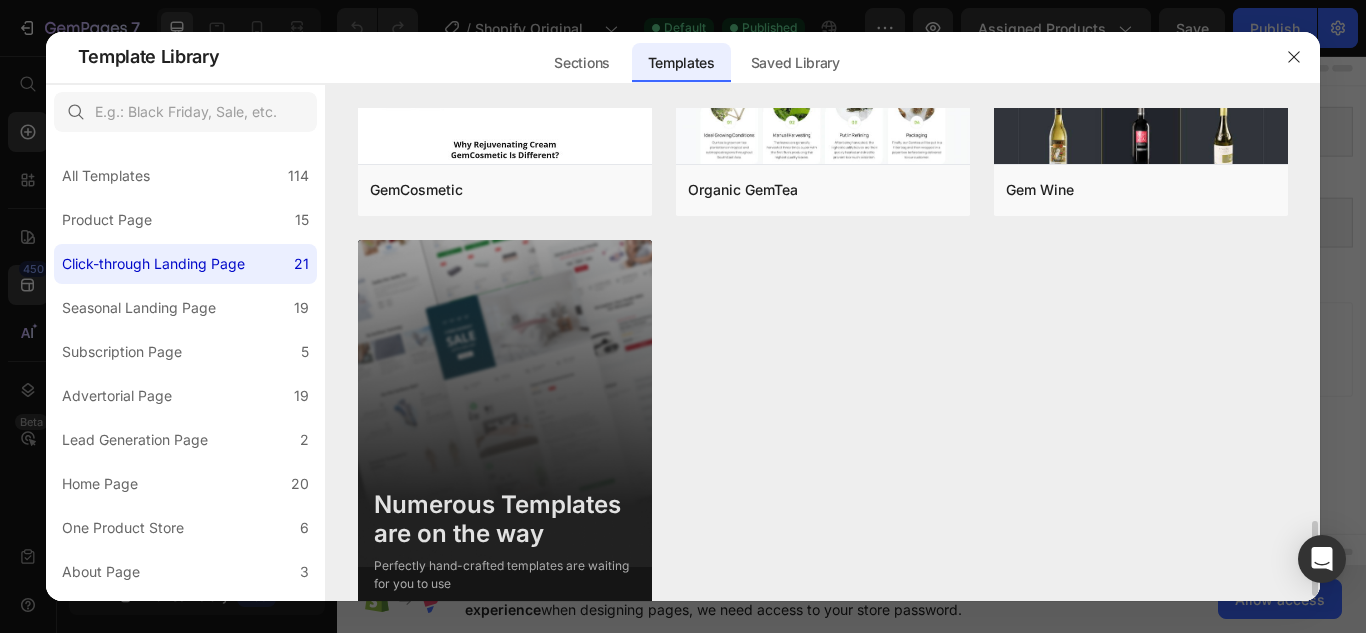 scroll, scrollTop: 2730, scrollLeft: 0, axis: vertical 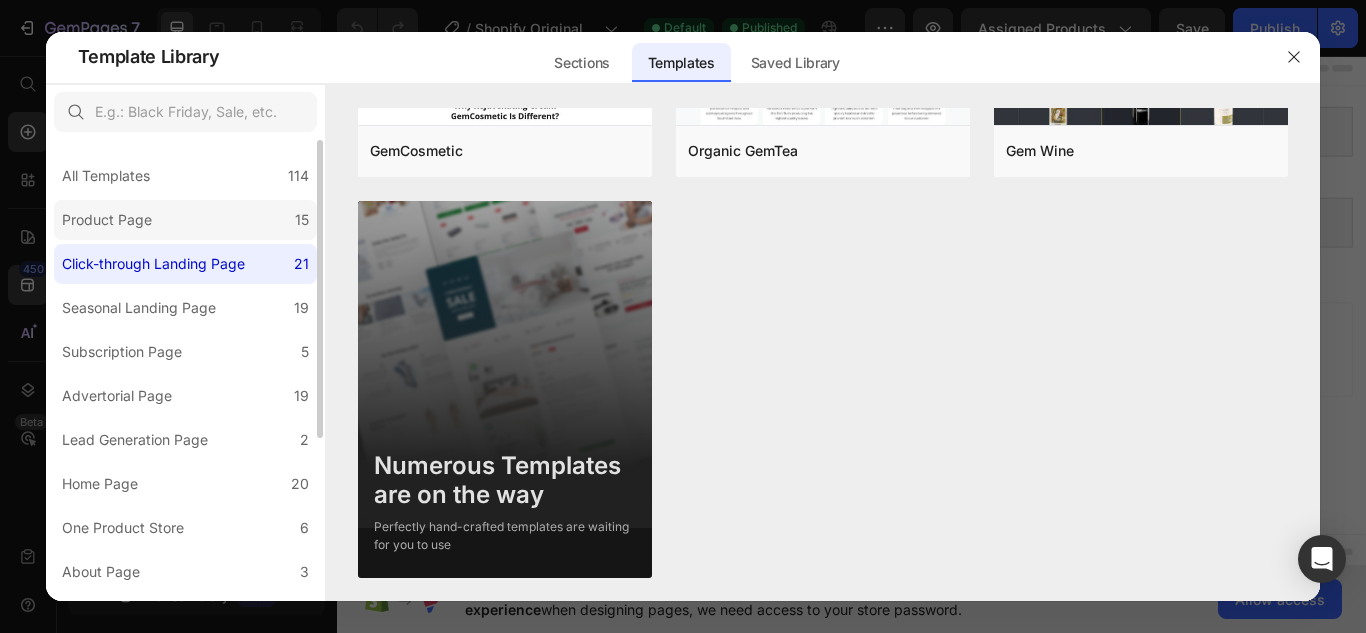 click on "Product Page 15" 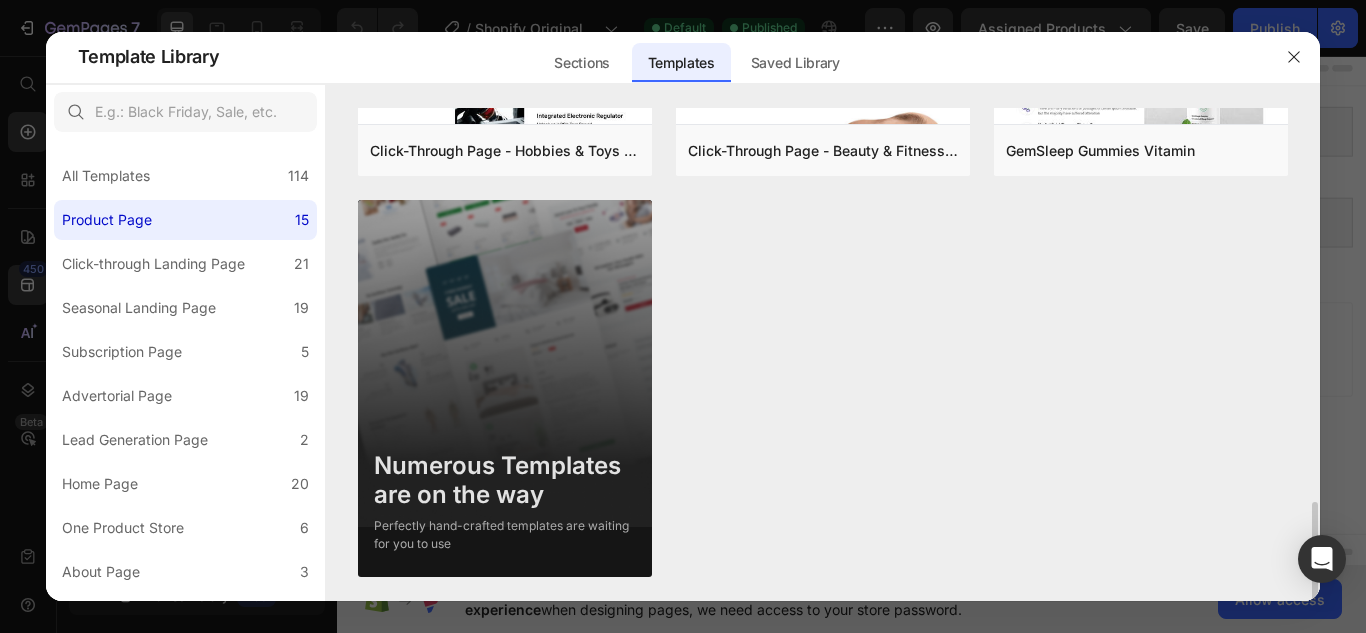 scroll, scrollTop: 1792, scrollLeft: 0, axis: vertical 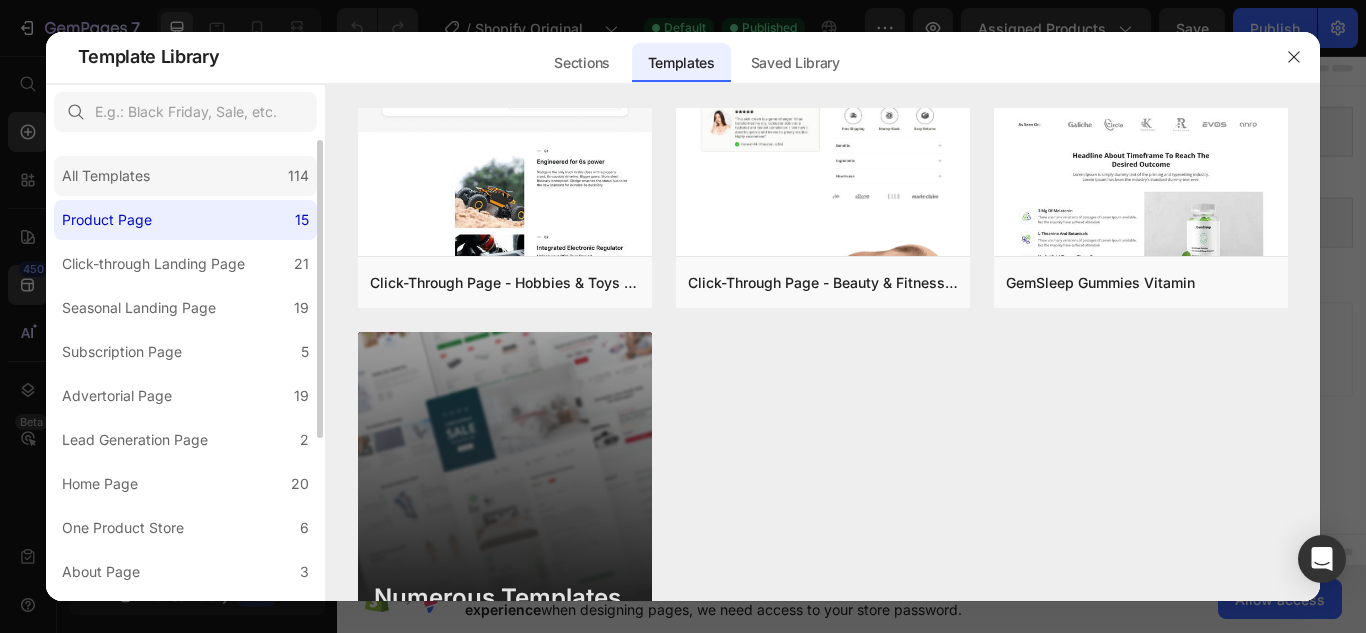 click on "All Templates 114" 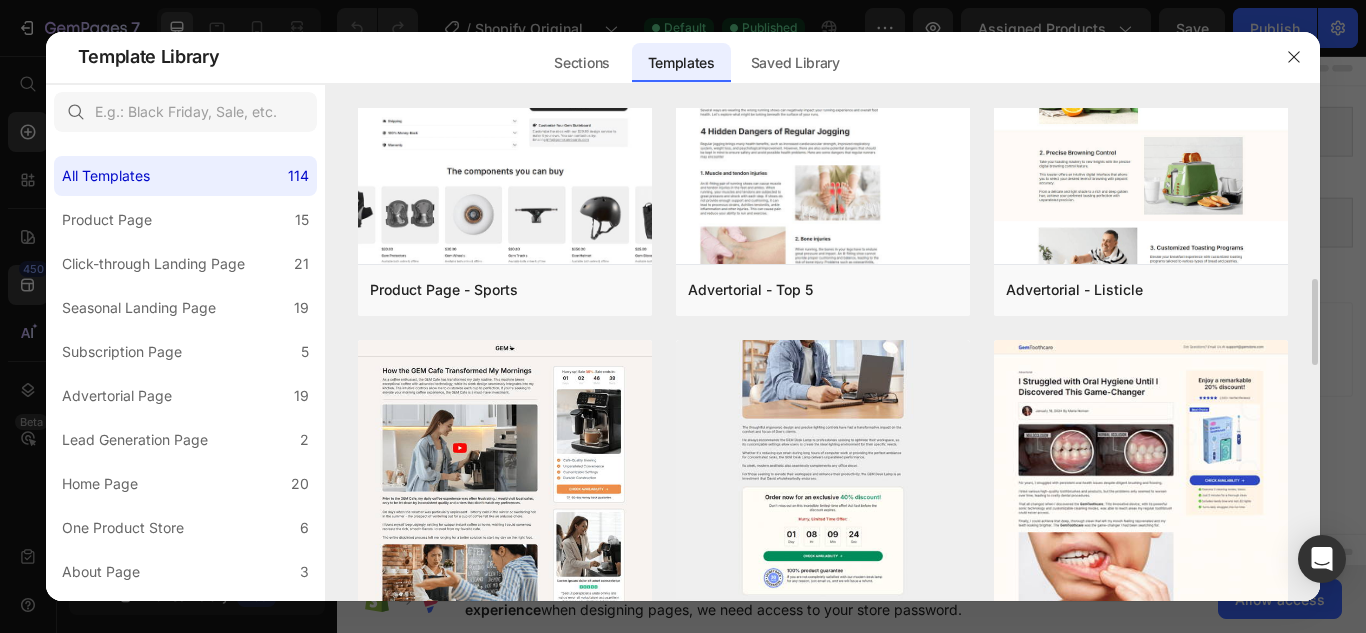 scroll, scrollTop: 1144, scrollLeft: 0, axis: vertical 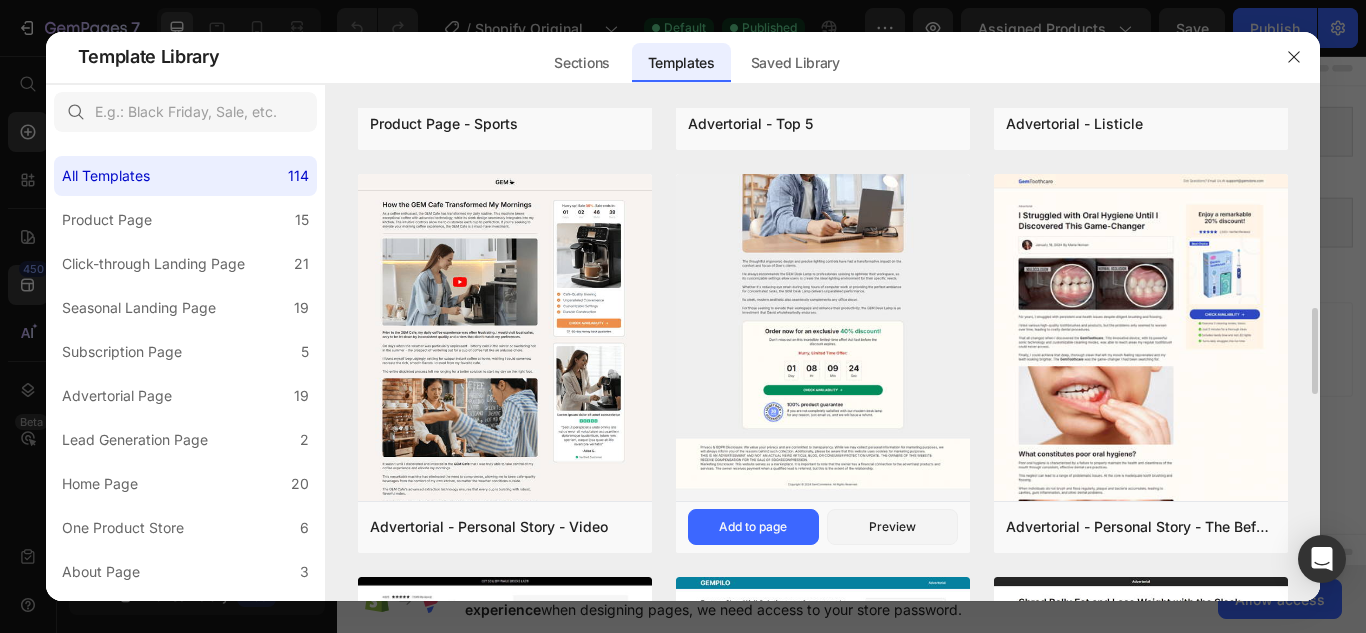 click at bounding box center (823, -468) 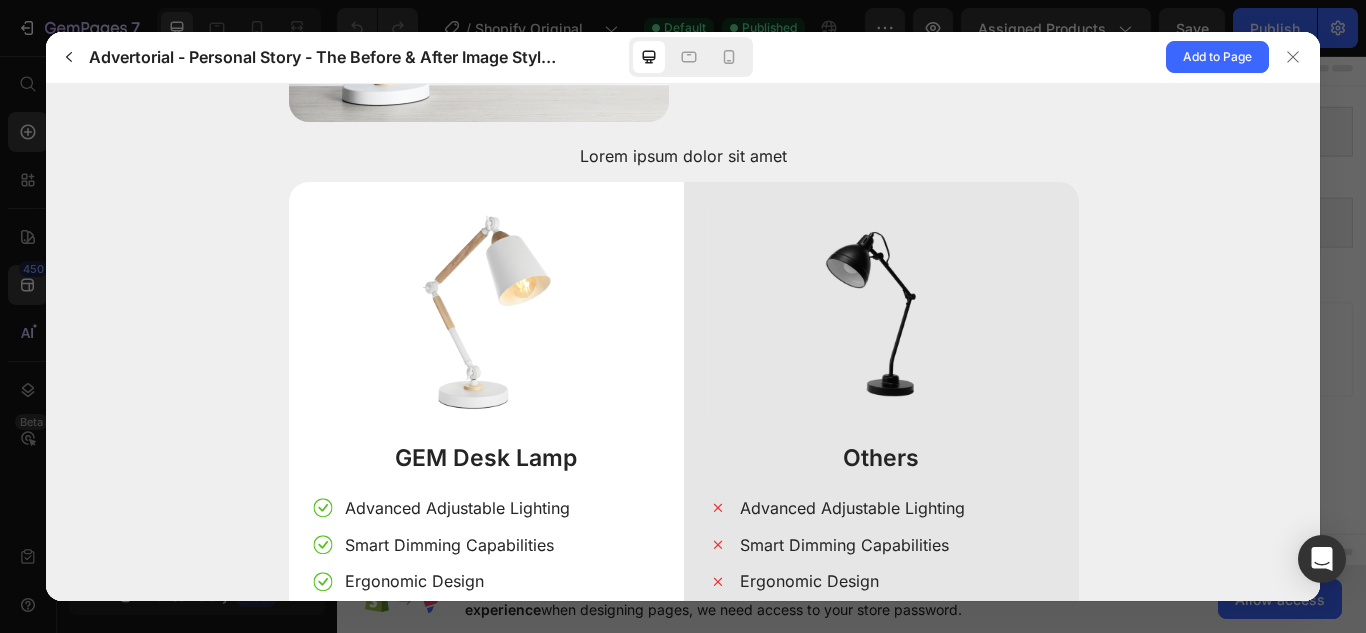 scroll, scrollTop: 4933, scrollLeft: 0, axis: vertical 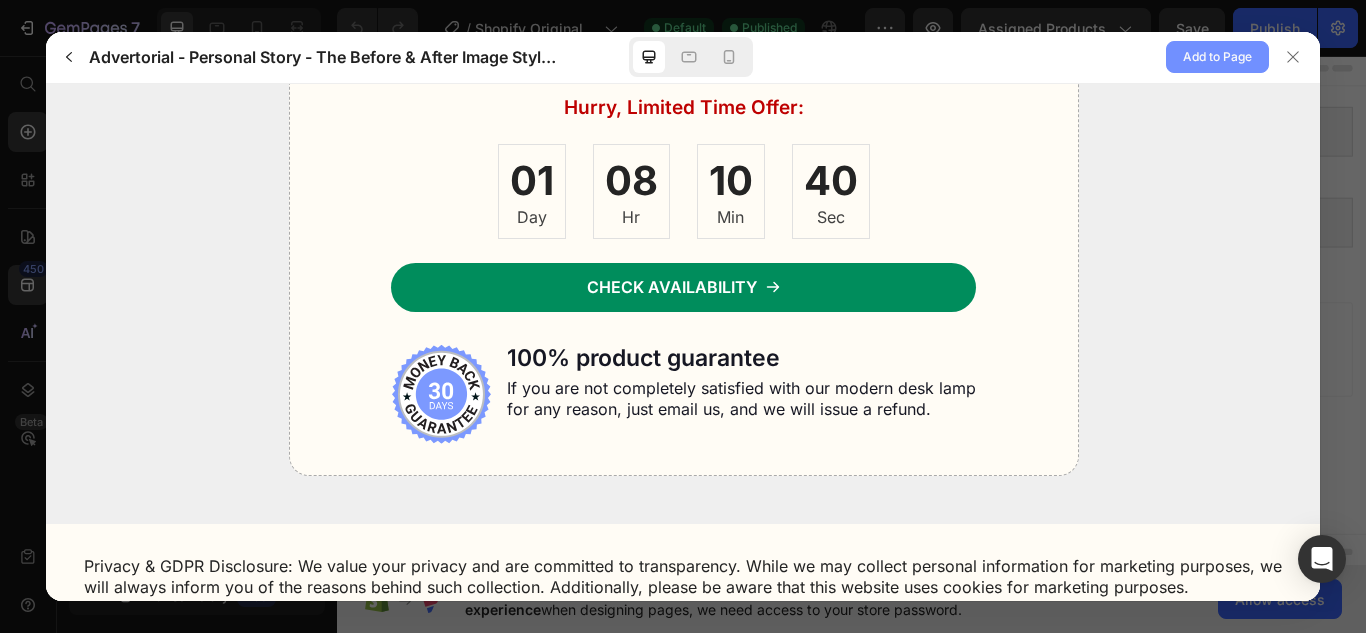 click on "Add to Page" 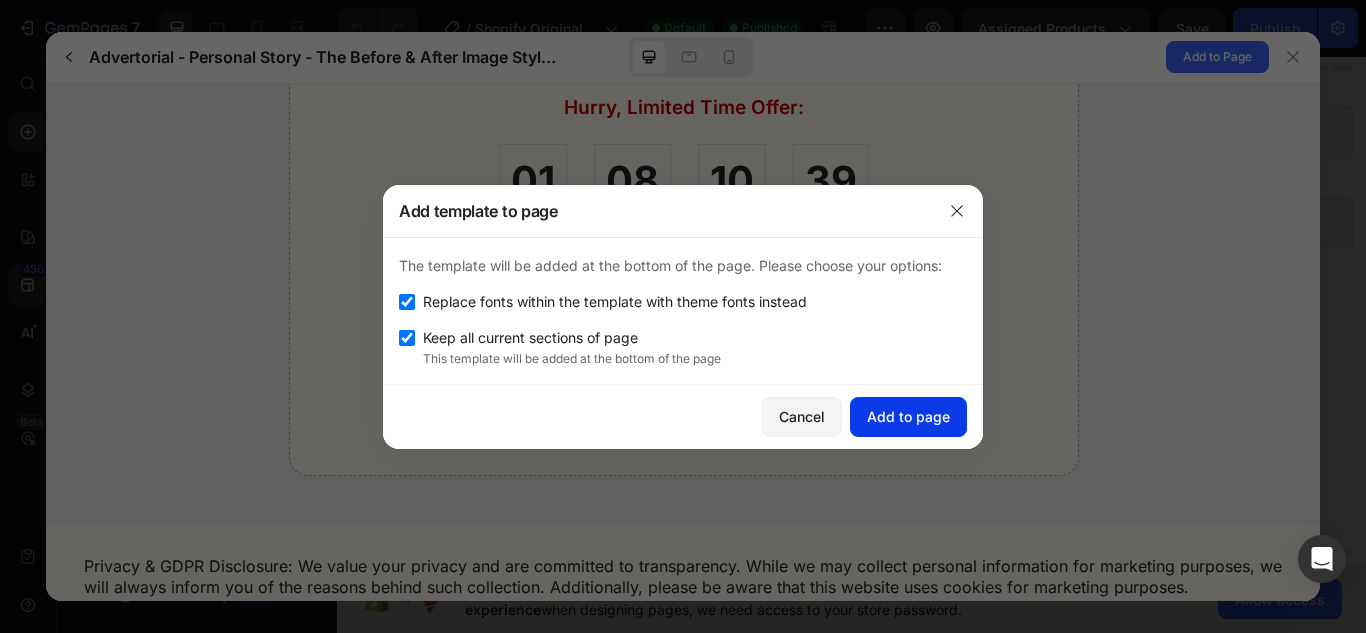 click on "Add to page" at bounding box center (908, 416) 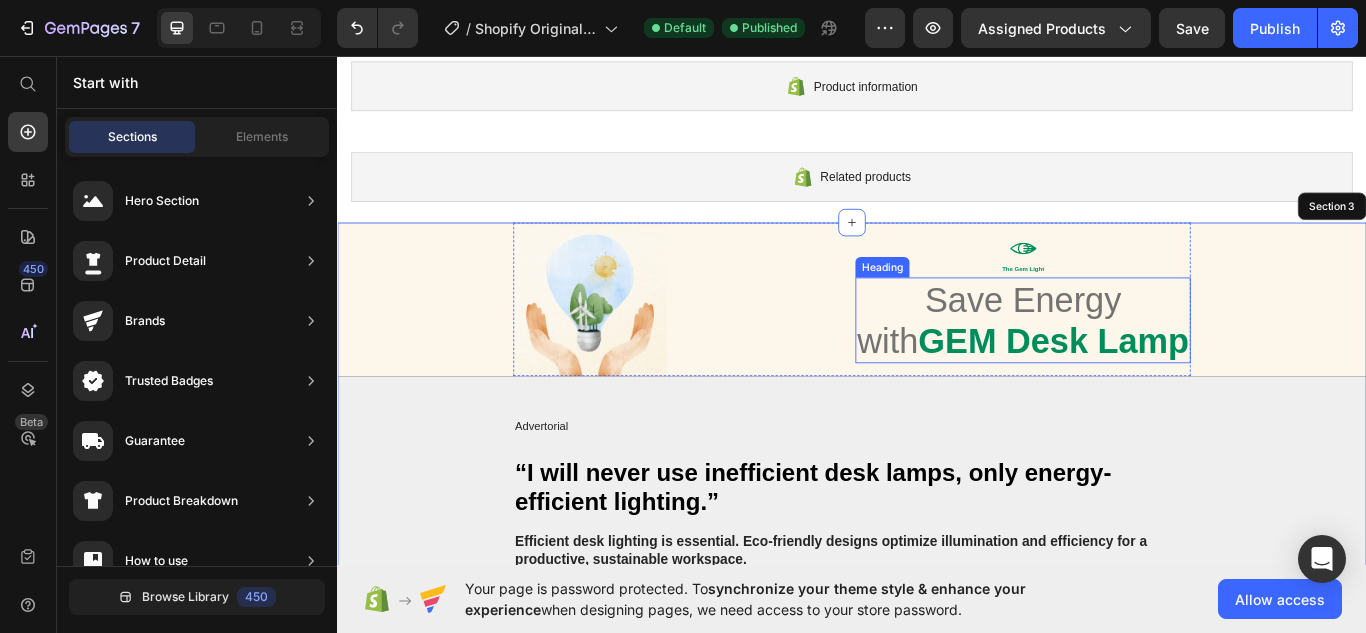 scroll, scrollTop: 0, scrollLeft: 0, axis: both 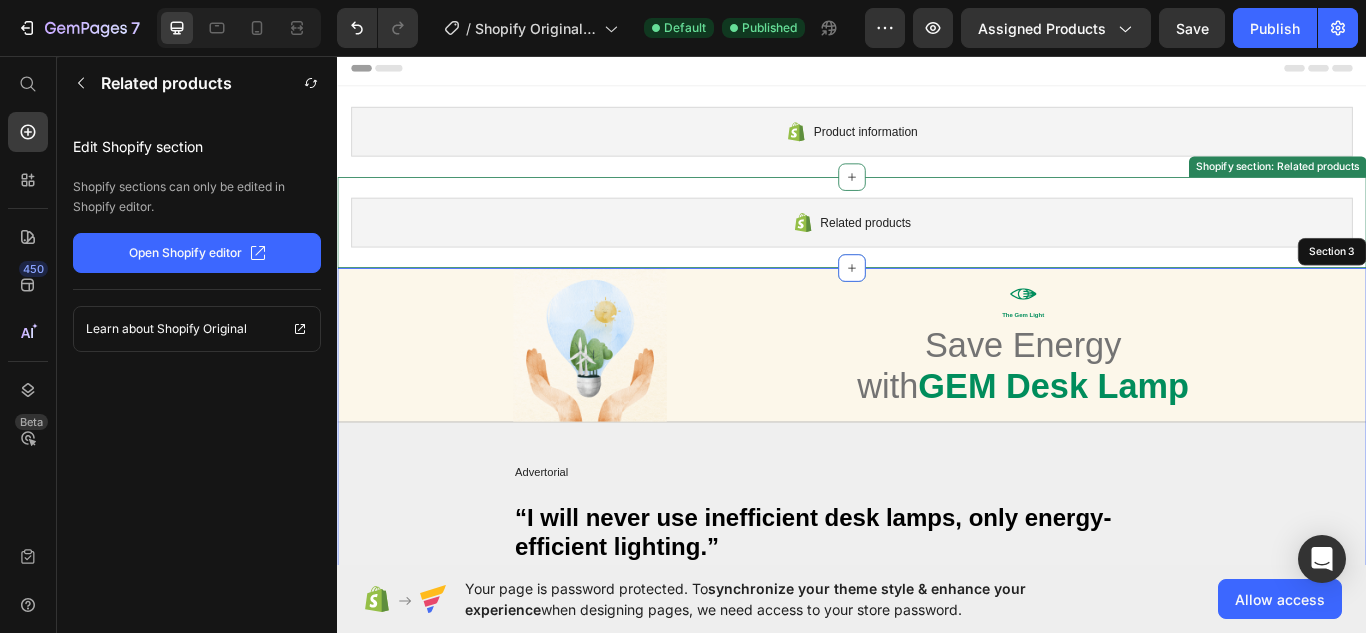 click on "Related products" at bounding box center [937, 251] 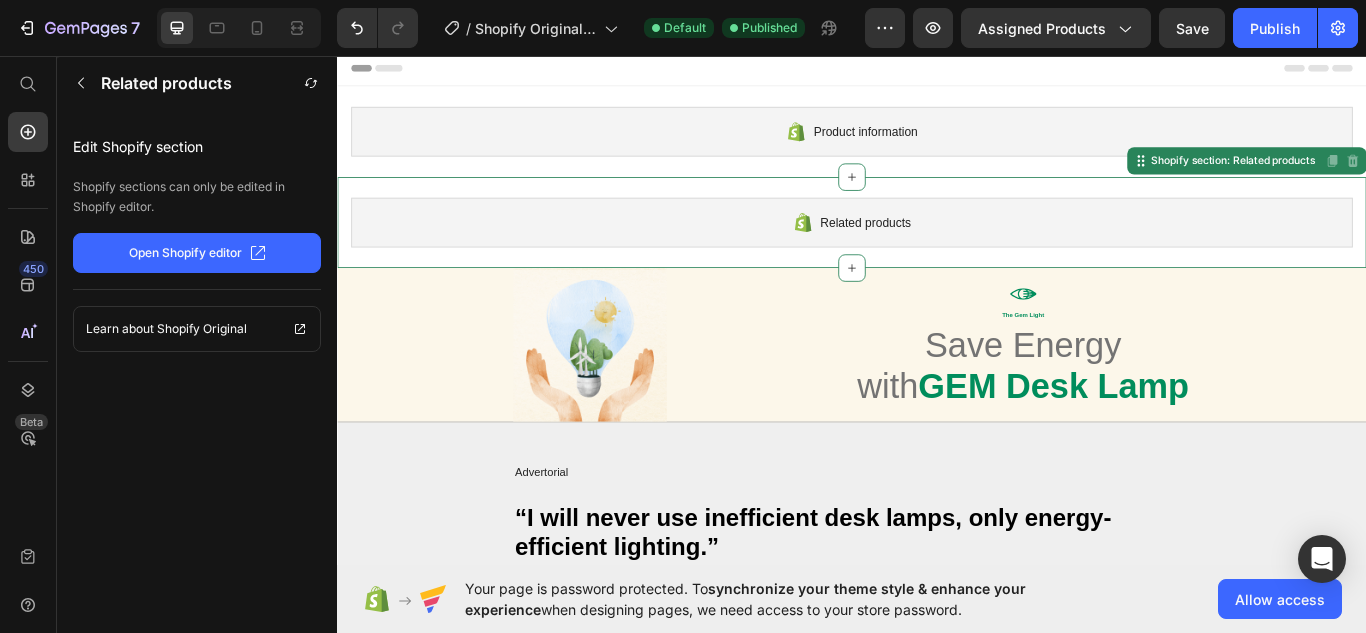 click on "Related products Shopify section: Related products   Disabled. Please edit in Shopify Editor Disabled. Please edit in Shopify Editor" at bounding box center [937, 251] 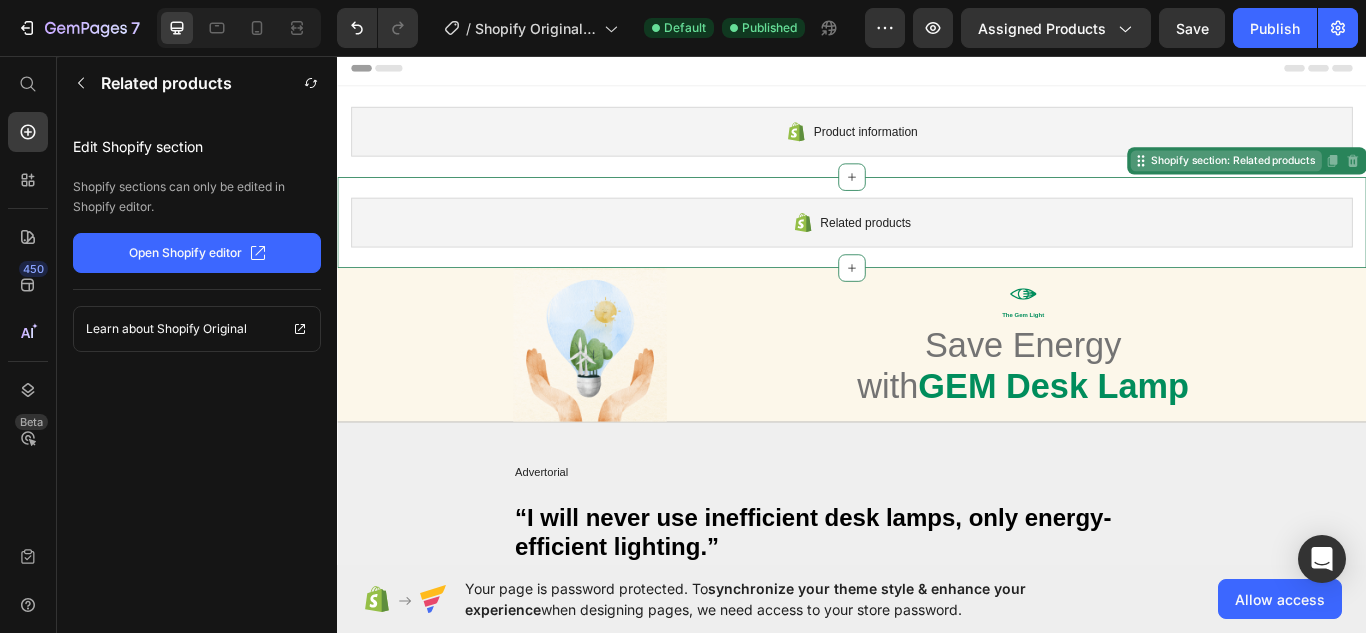click on "Shopify section: Related products" at bounding box center [1373, 179] 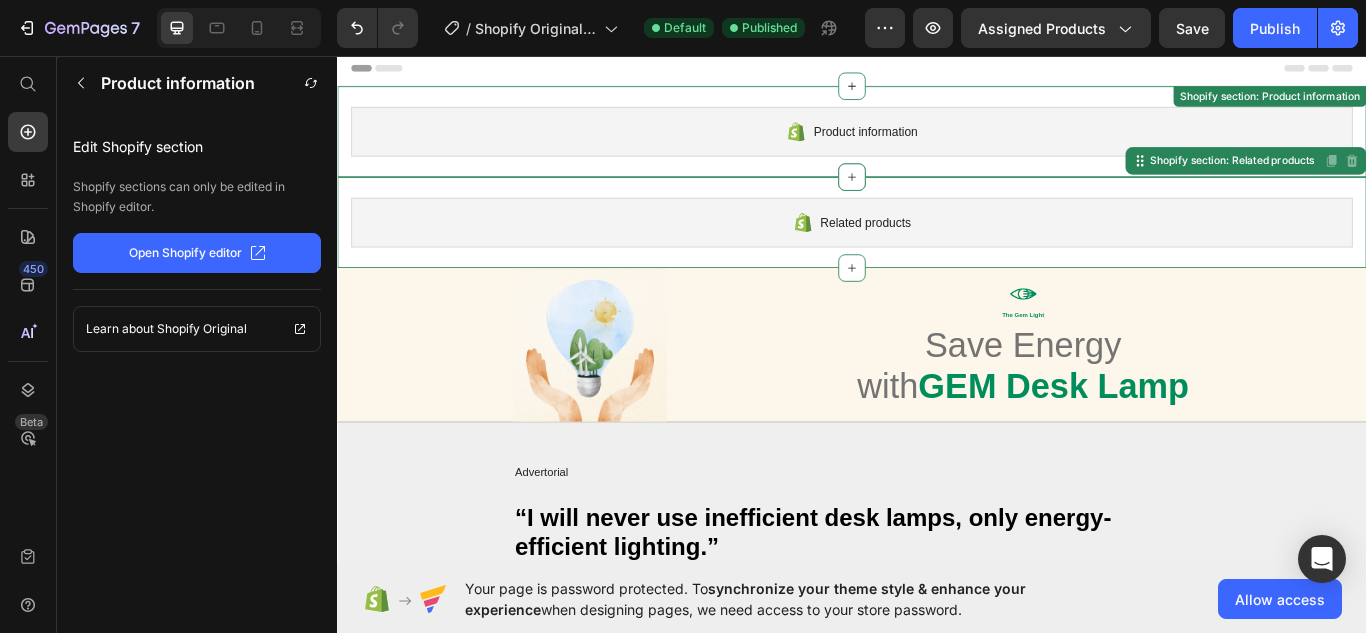 click on "Product information Shopify section: Product information" at bounding box center (937, 145) 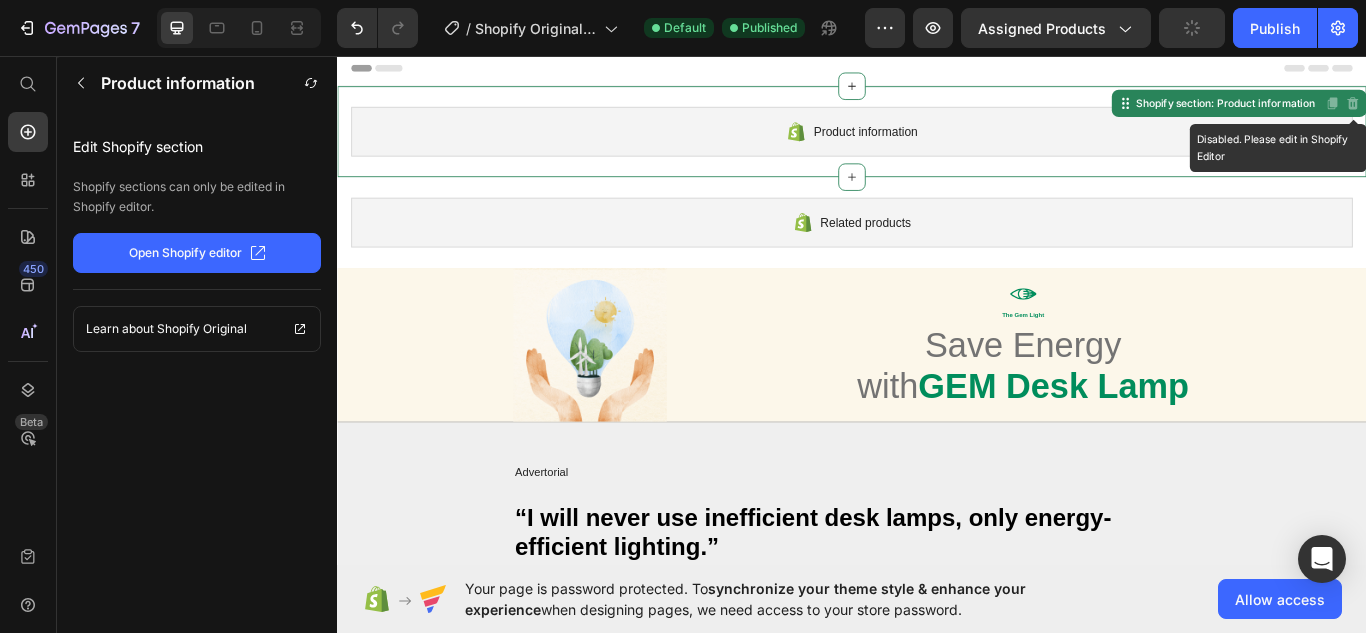 click on "Disabled. Please edit in Shopify Editor" at bounding box center (1521, 112) 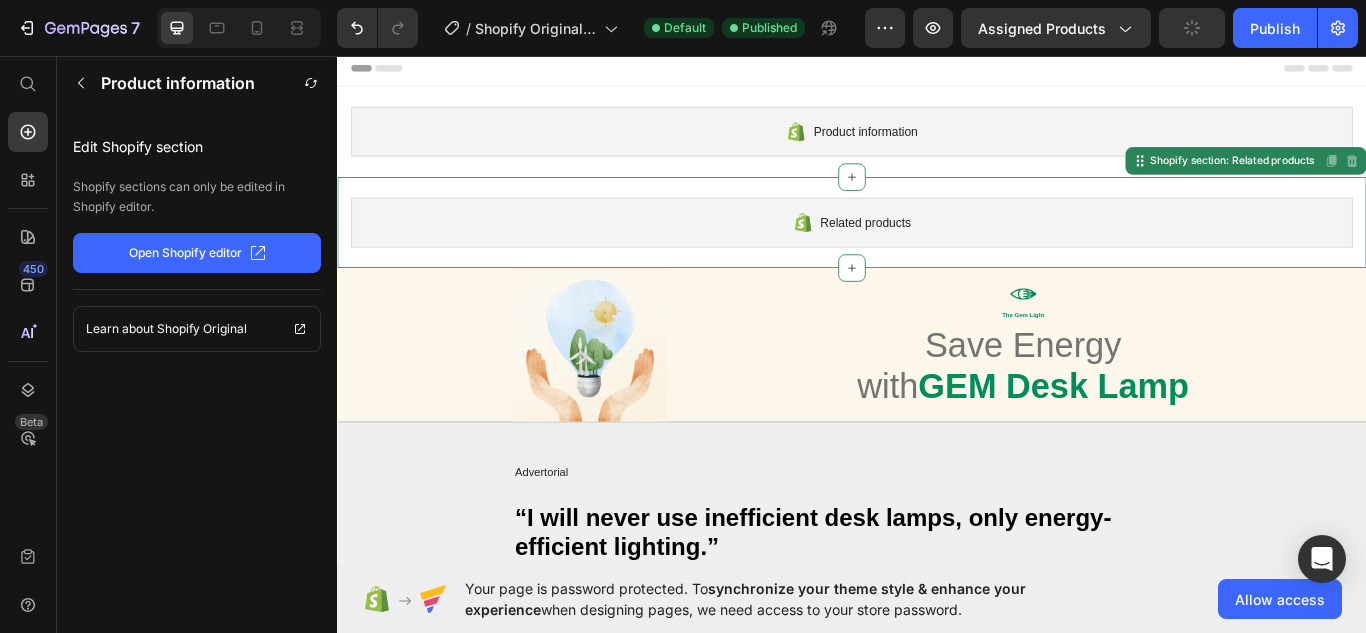 click on "Related products Shopify section: Related products   Disabled. Please edit in Shopify Editor Disabled. Please edit in Shopify Editor" at bounding box center (937, 251) 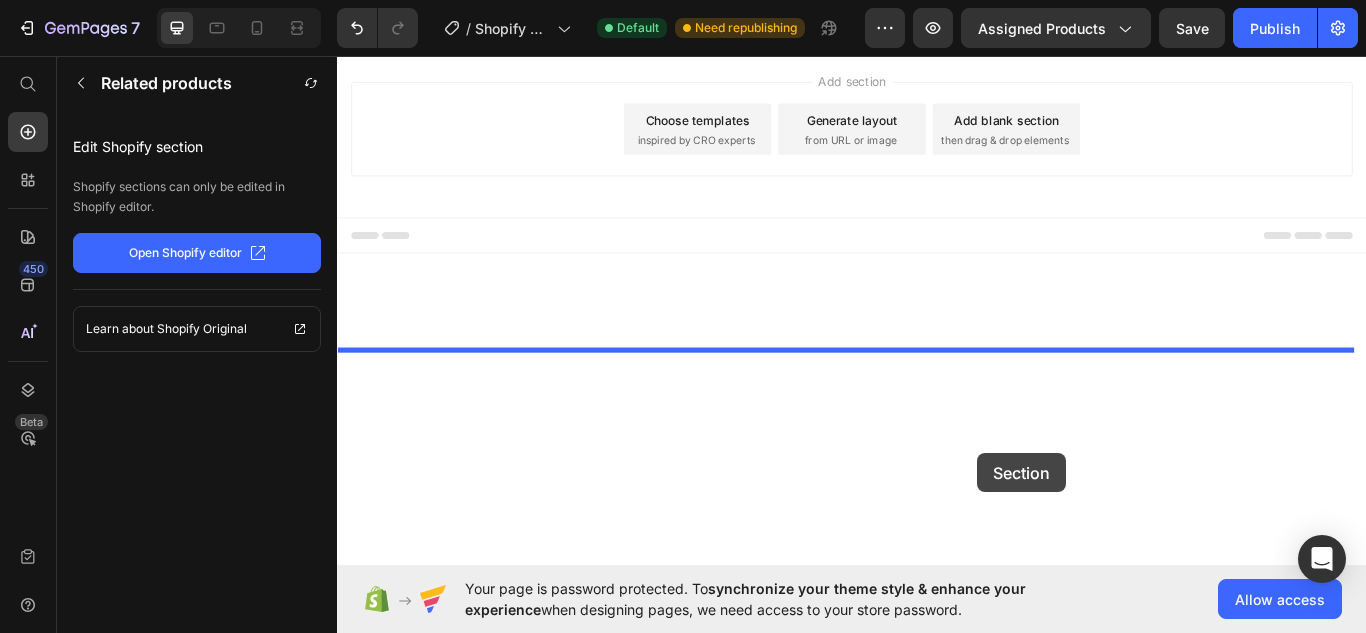 scroll, scrollTop: 9368, scrollLeft: 0, axis: vertical 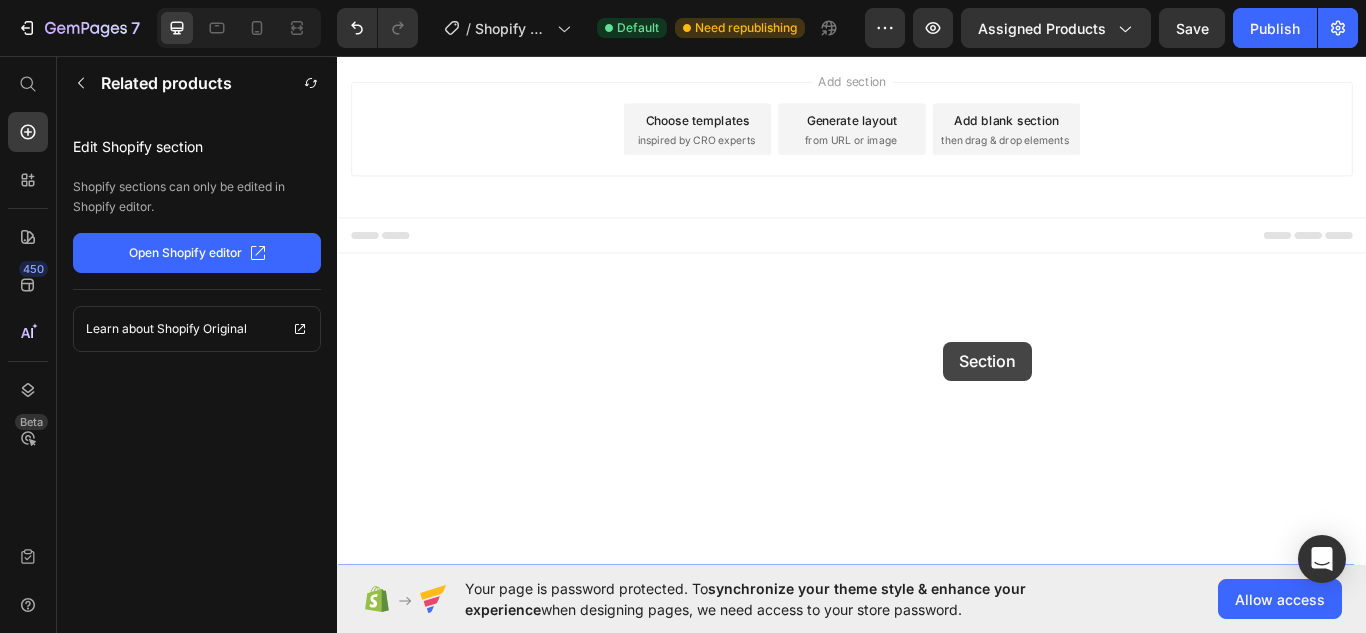 drag, startPoint x: 1110, startPoint y: 226, endPoint x: 1044, endPoint y: 390, distance: 176.78235 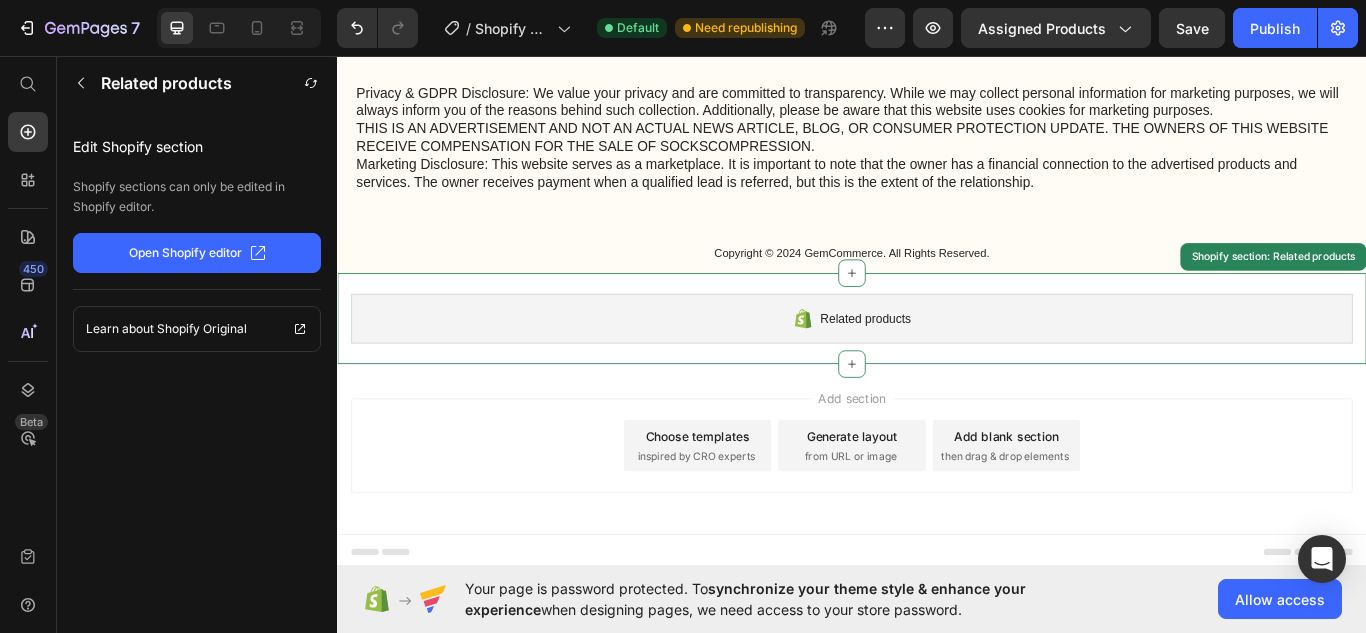 scroll, scrollTop: 9262, scrollLeft: 0, axis: vertical 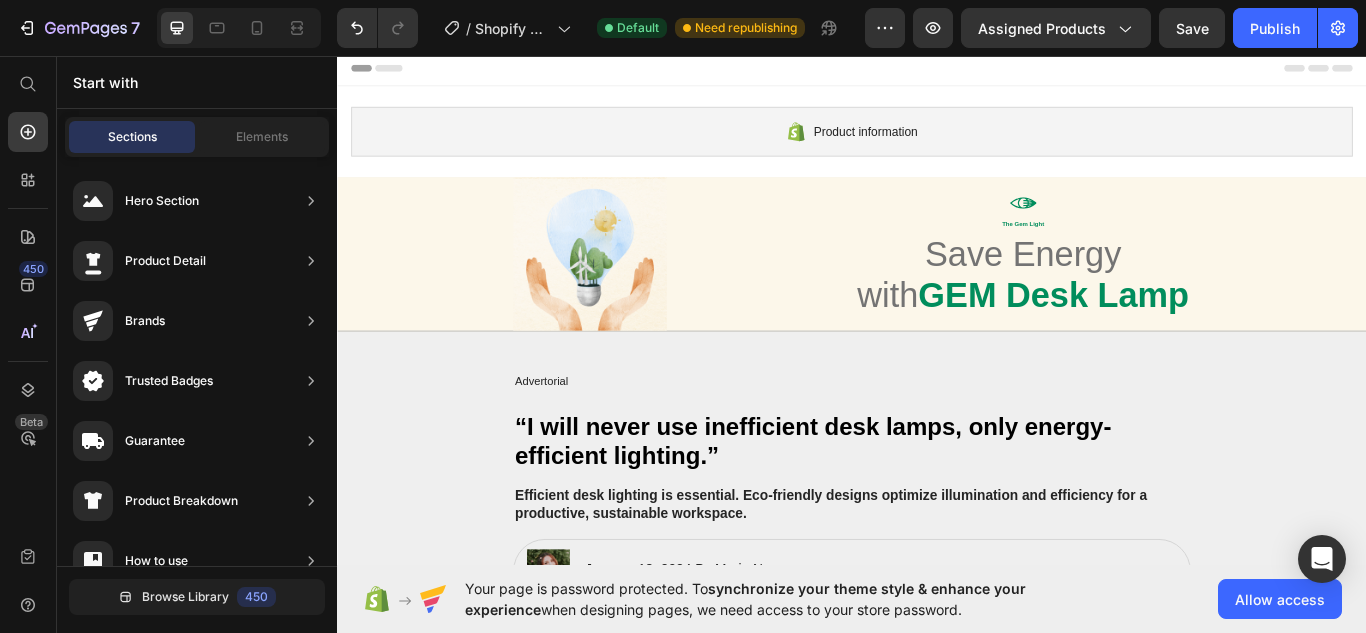 drag, startPoint x: 1534, startPoint y: 612, endPoint x: 1694, endPoint y: 100, distance: 536.4177 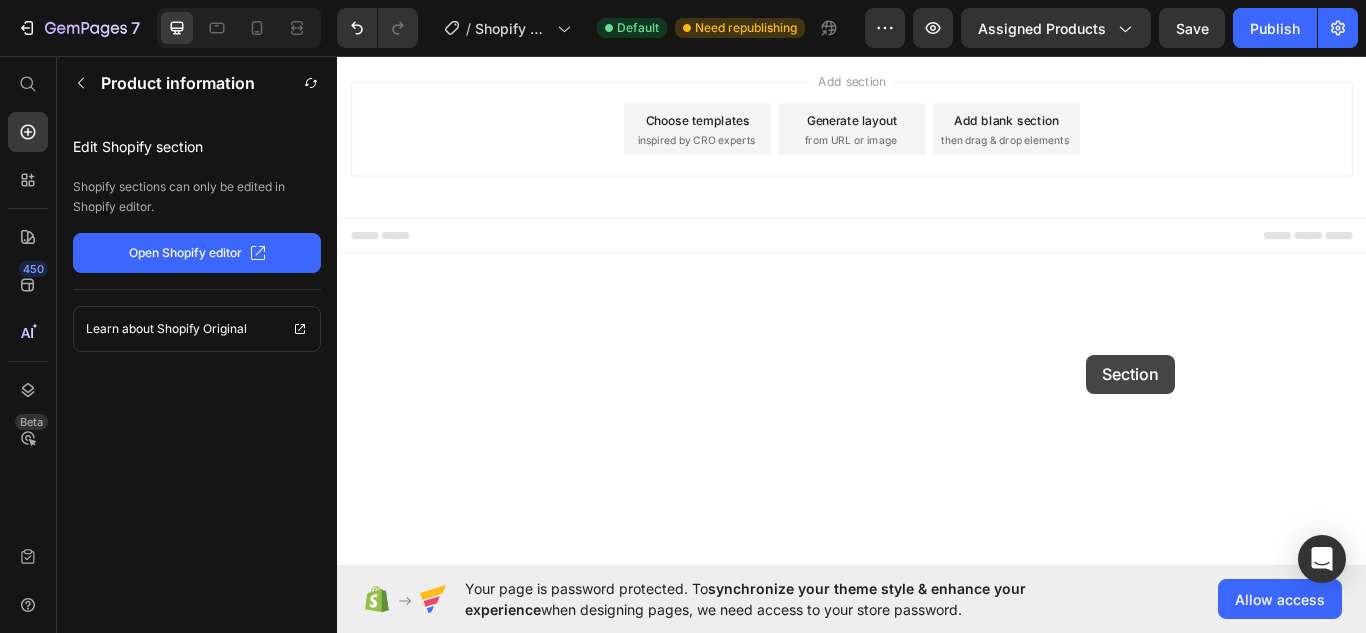 scroll, scrollTop: 9367, scrollLeft: 0, axis: vertical 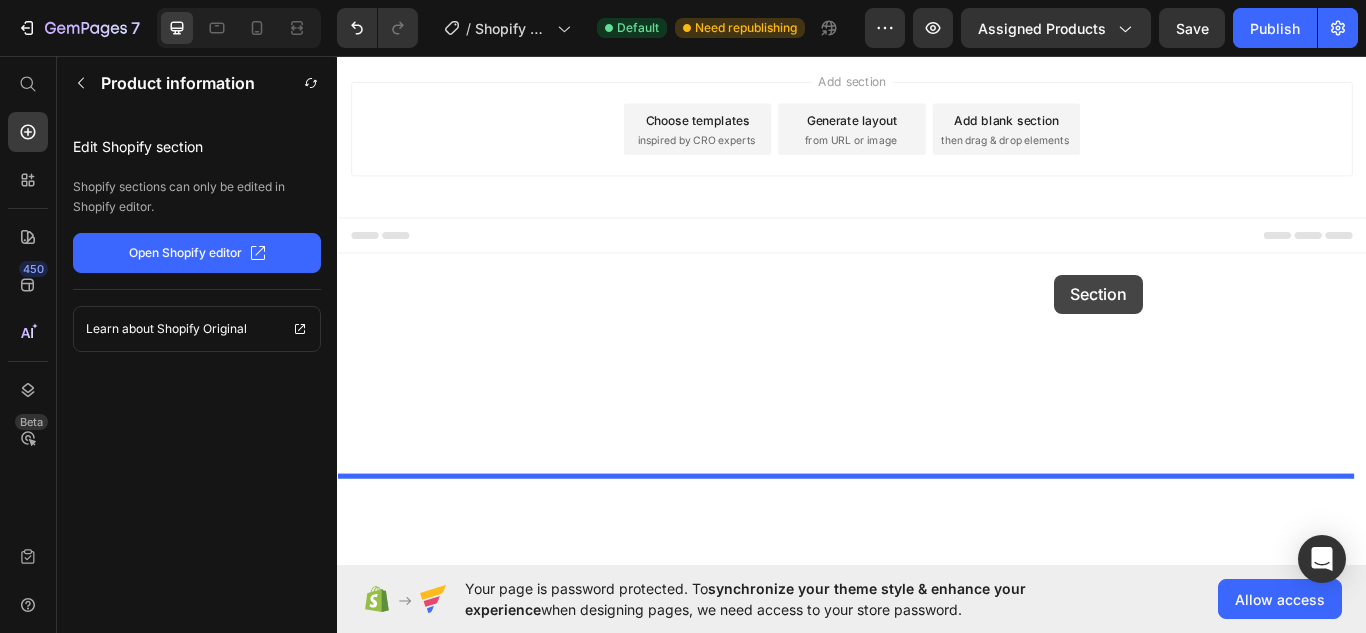 drag, startPoint x: 1189, startPoint y: 133, endPoint x: 1173, endPoint y: 312, distance: 179.71365 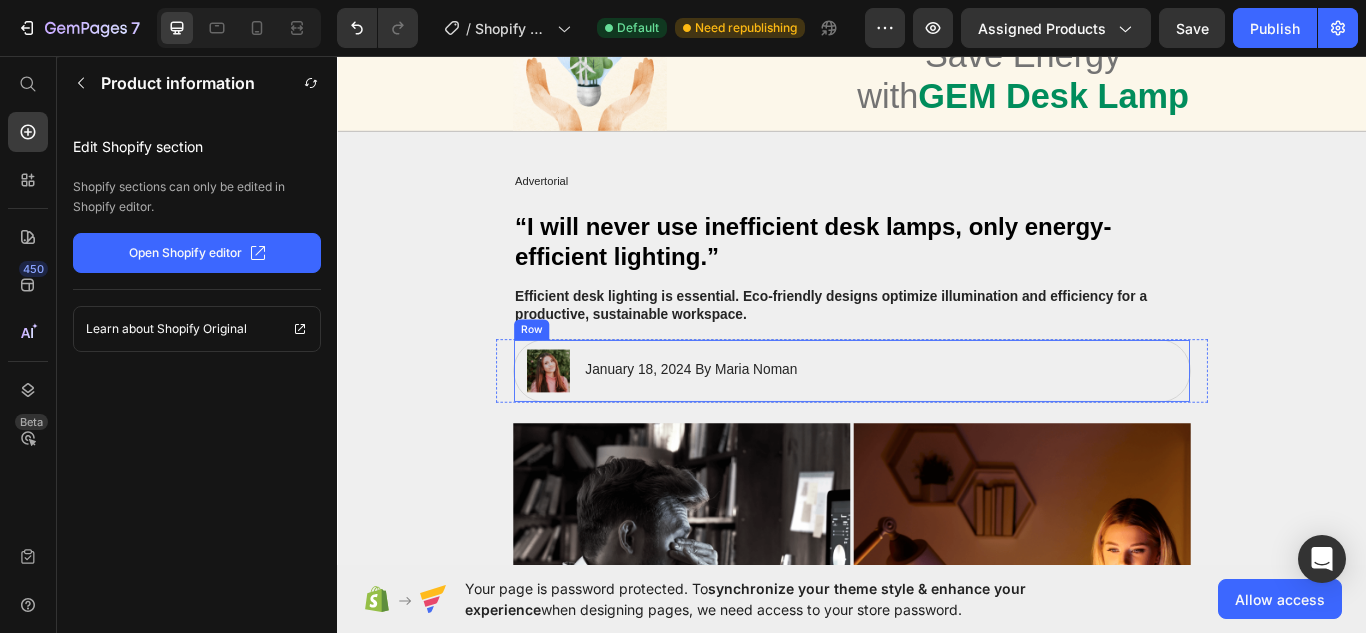 scroll, scrollTop: 0, scrollLeft: 0, axis: both 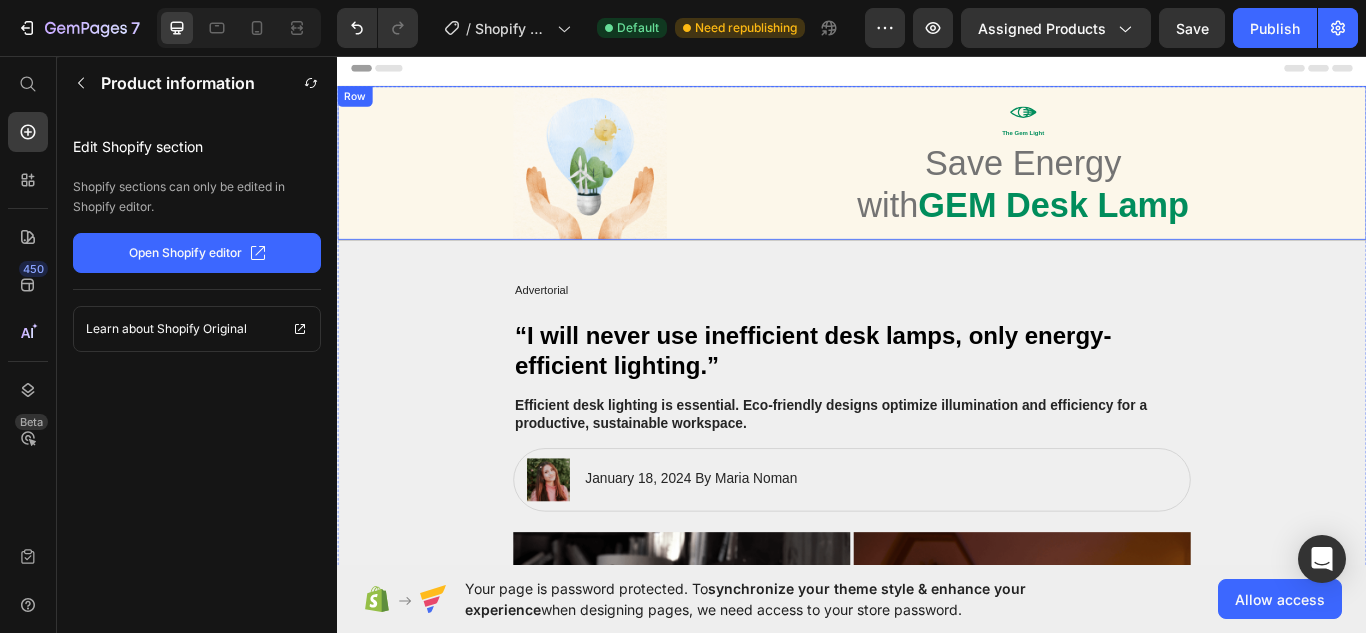 click on "Image
Icon The Gem Light Text Block Save Energy  with  GEM Desk Lamp Heading Row" at bounding box center (937, 181) 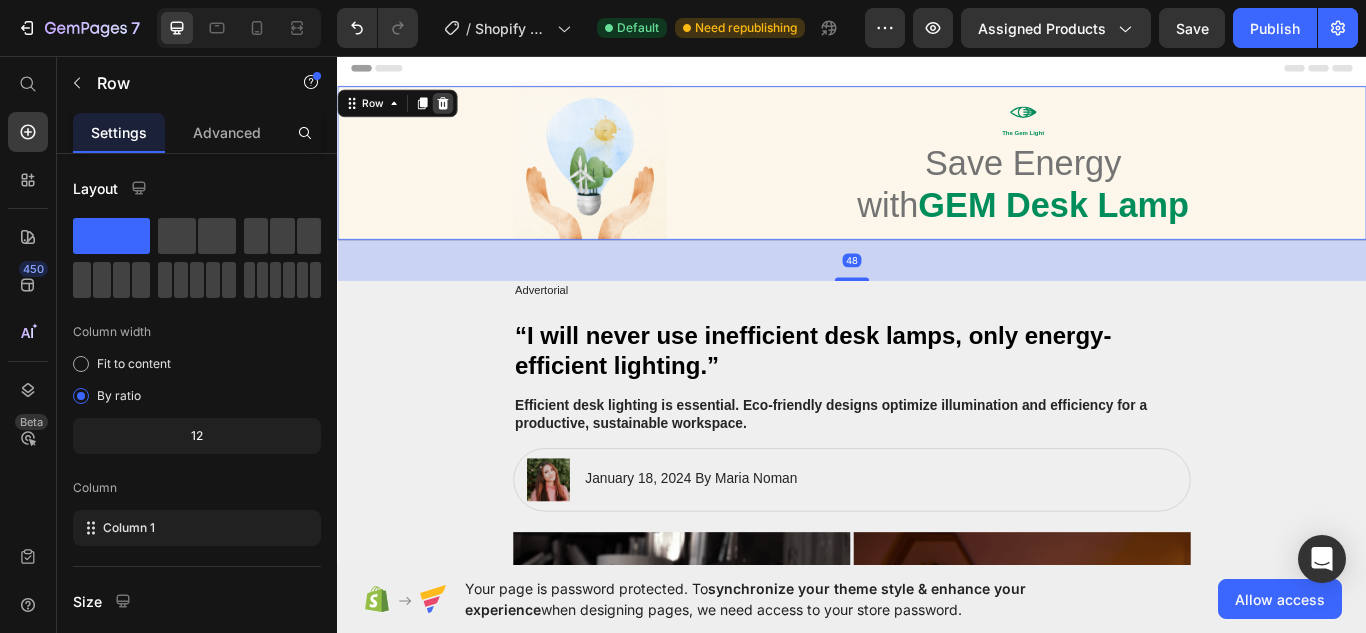 drag, startPoint x: 461, startPoint y: 103, endPoint x: 472, endPoint y: 97, distance: 12.529964 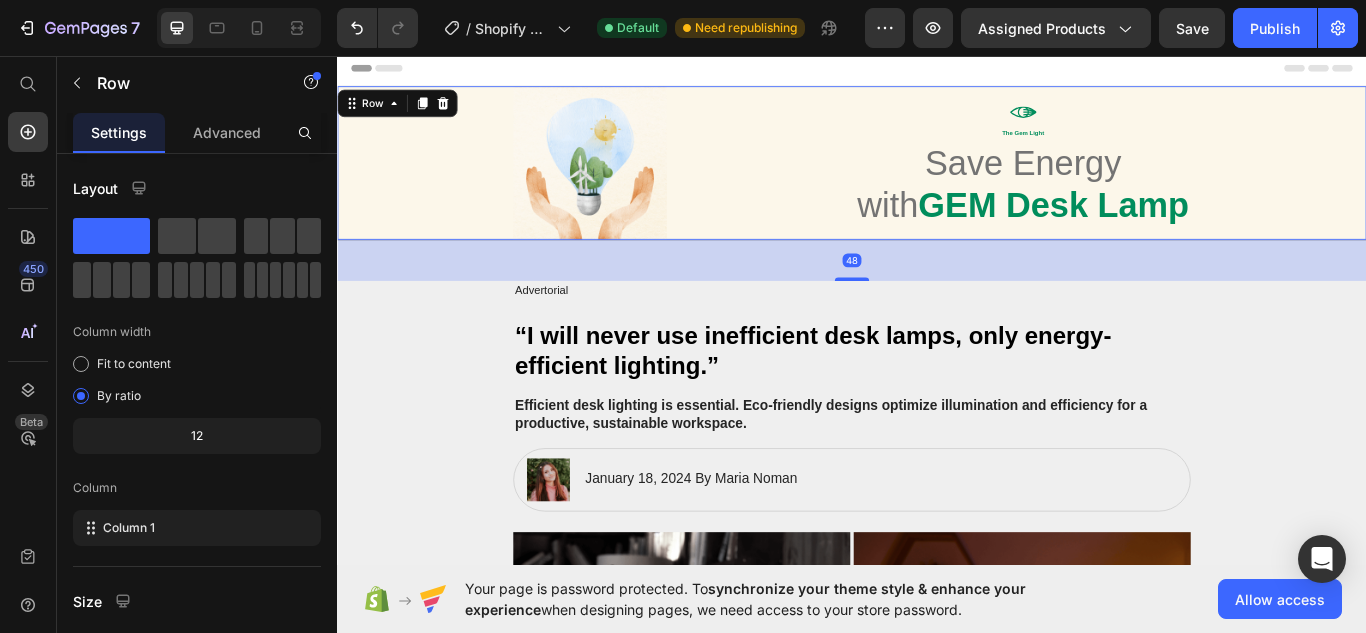 click at bounding box center [460, 112] 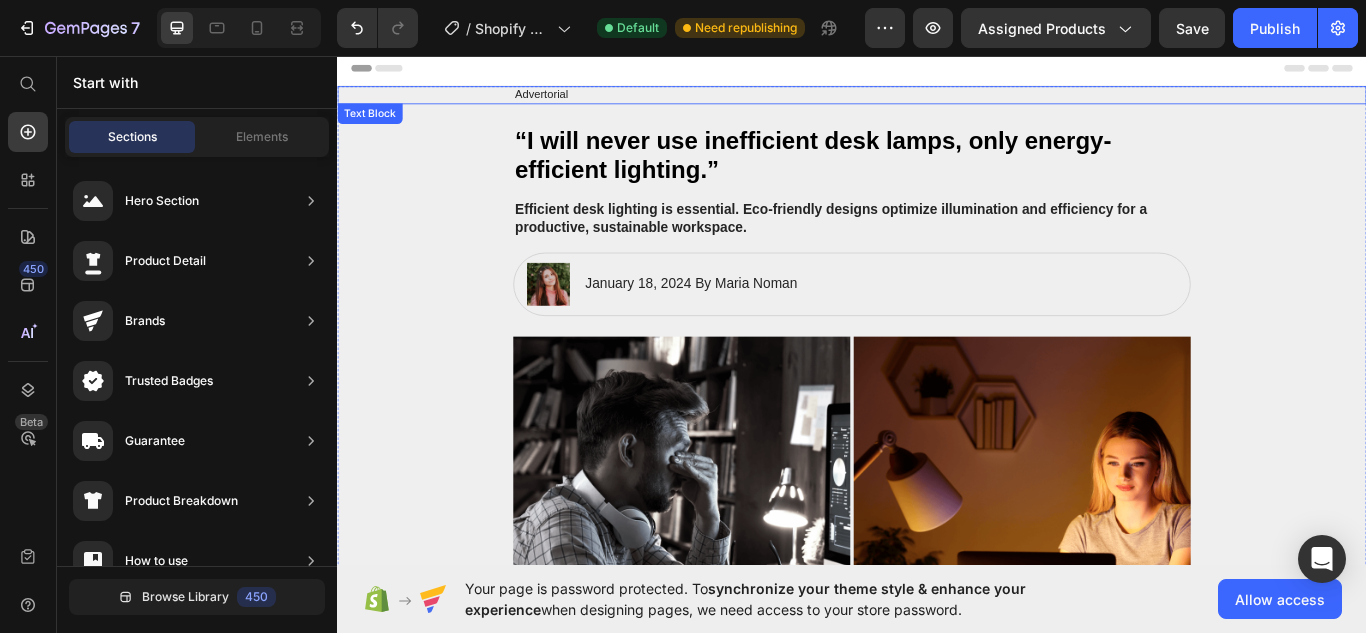 click on "Advertorial" at bounding box center [937, 102] 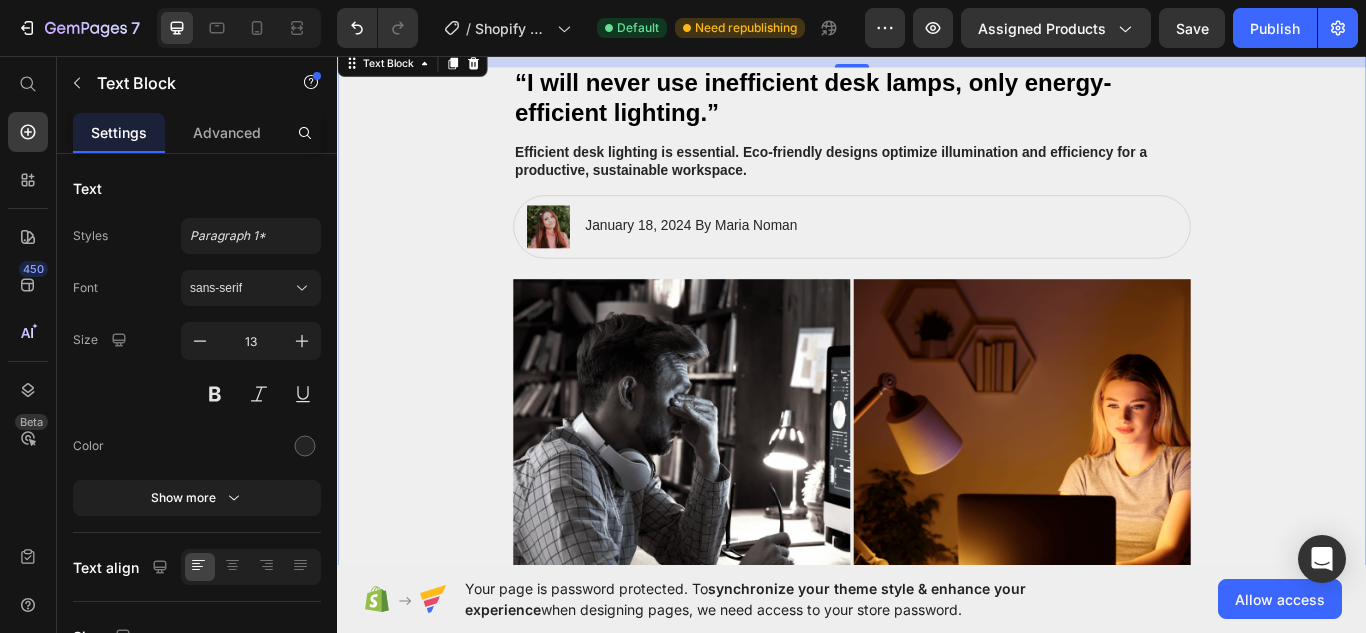 scroll, scrollTop: 0, scrollLeft: 0, axis: both 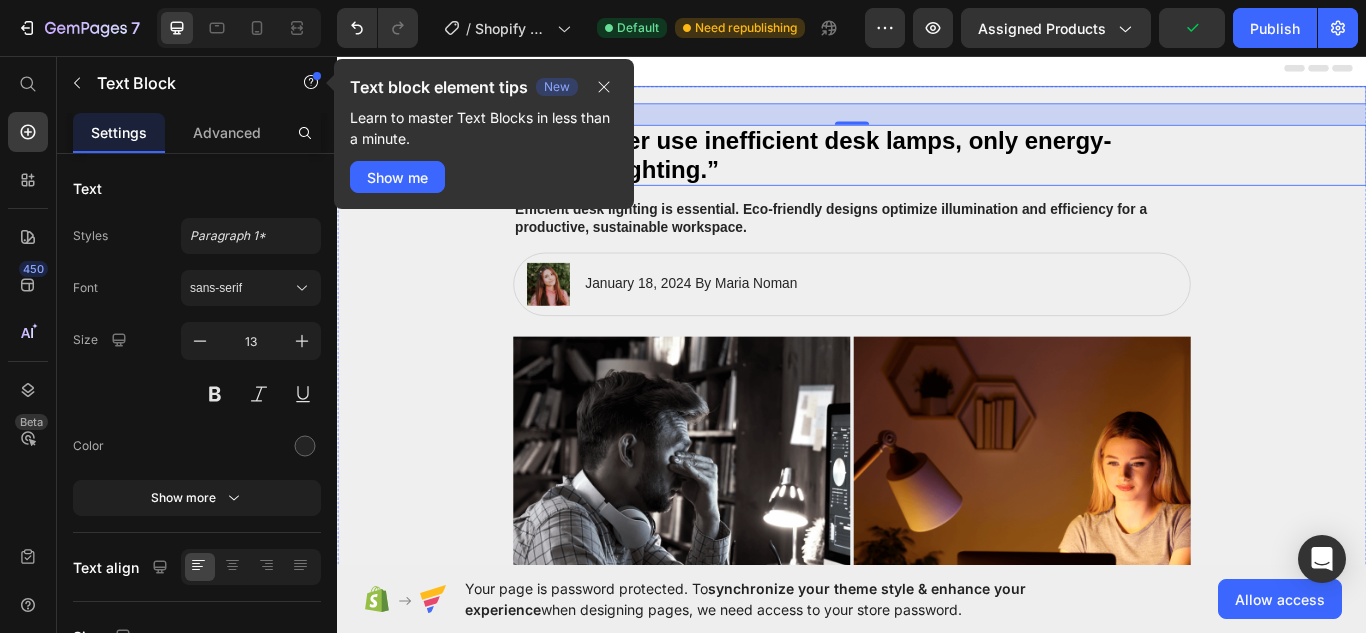 click on "“I will never use inefficient desk lamps, only energy-efficient lighting.”" at bounding box center [937, 172] 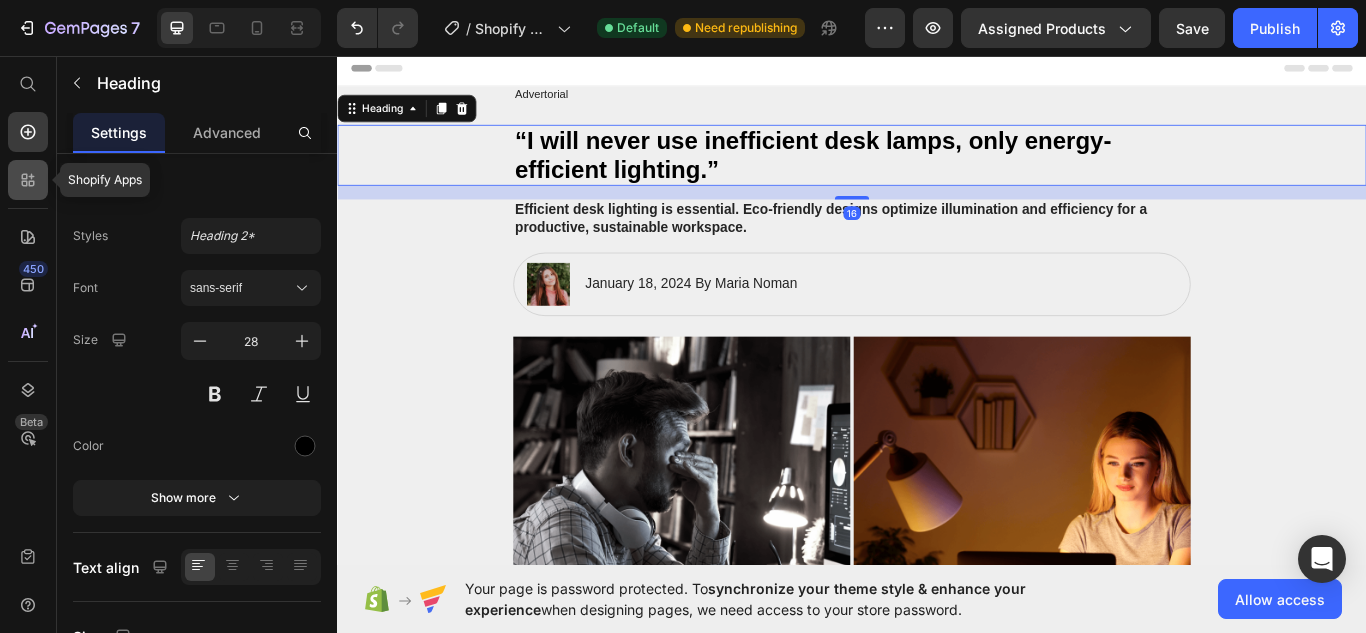 click 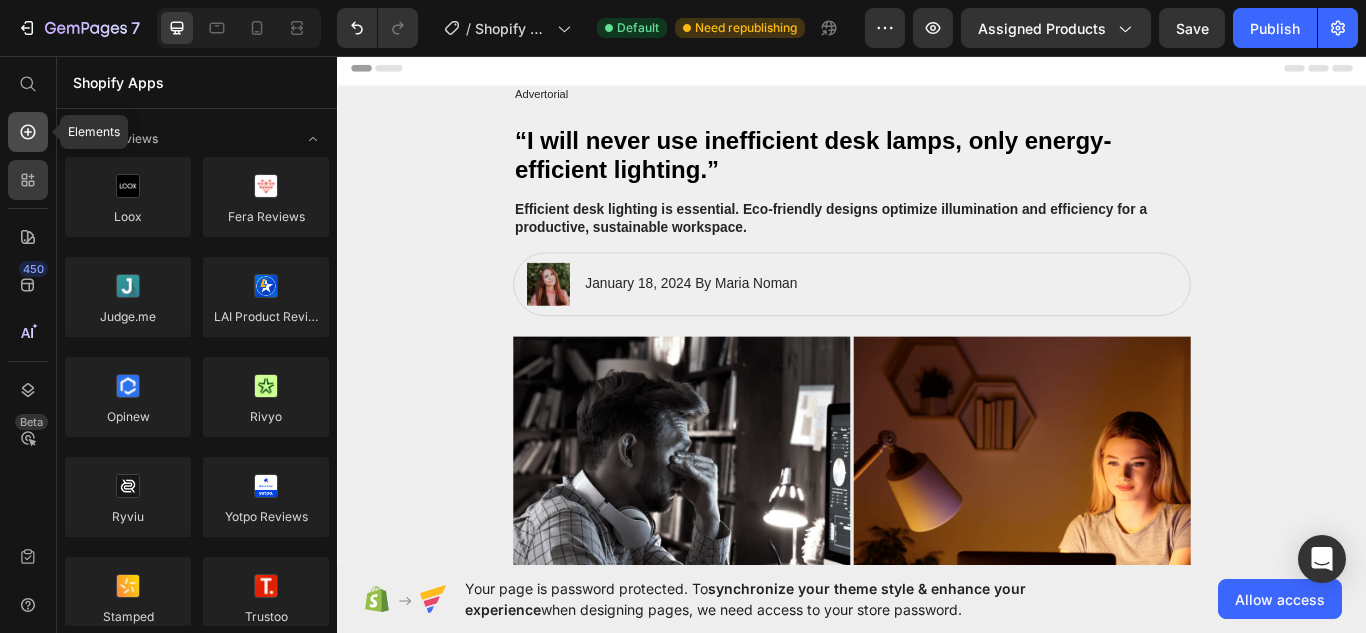 click 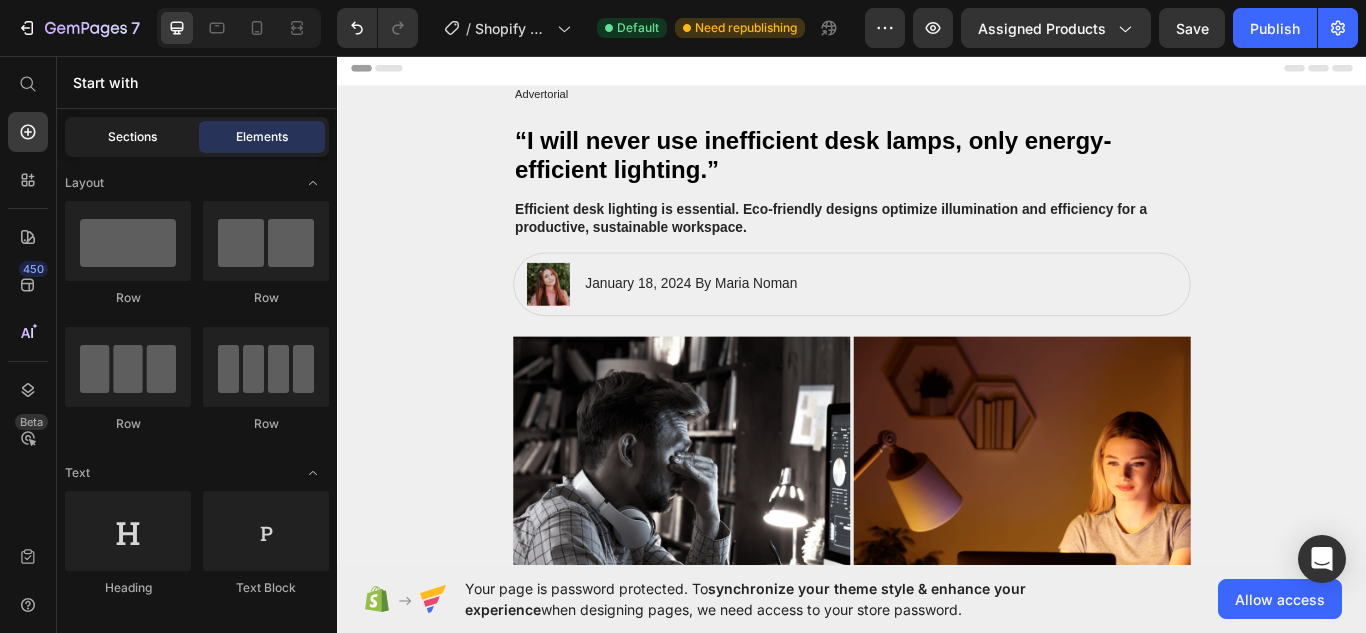 click on "Sections" at bounding box center [132, 137] 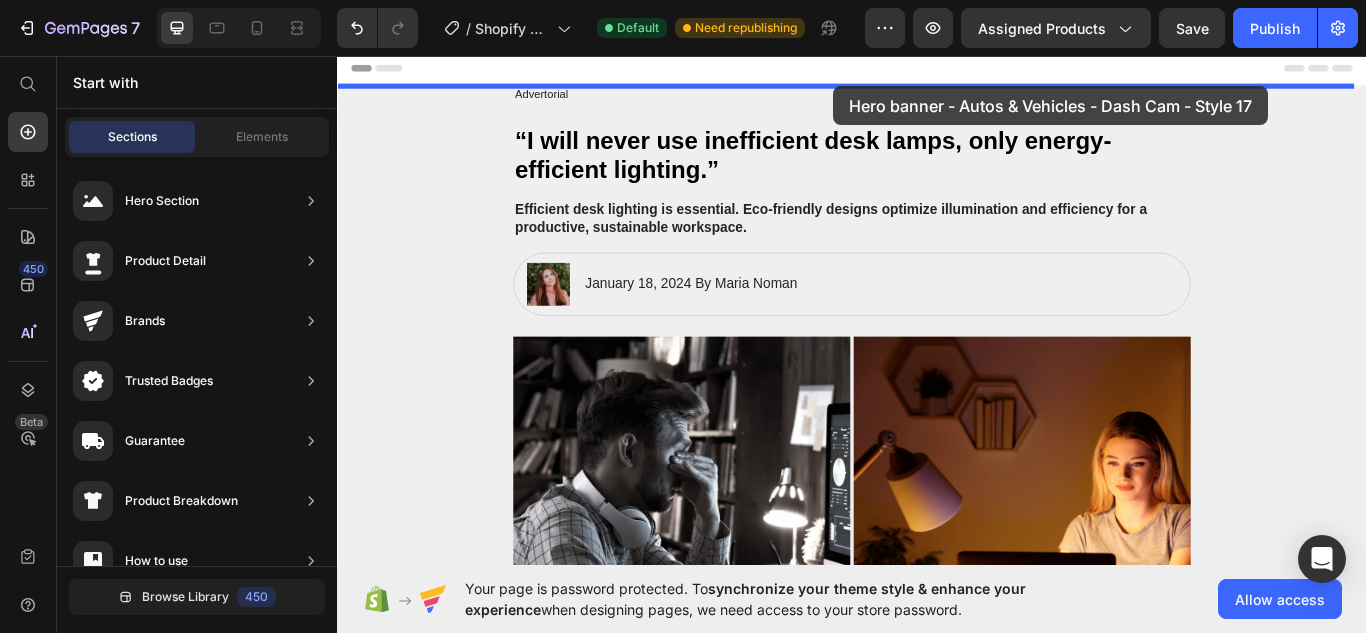 drag, startPoint x: 797, startPoint y: 283, endPoint x: 911, endPoint y: 93, distance: 221.57617 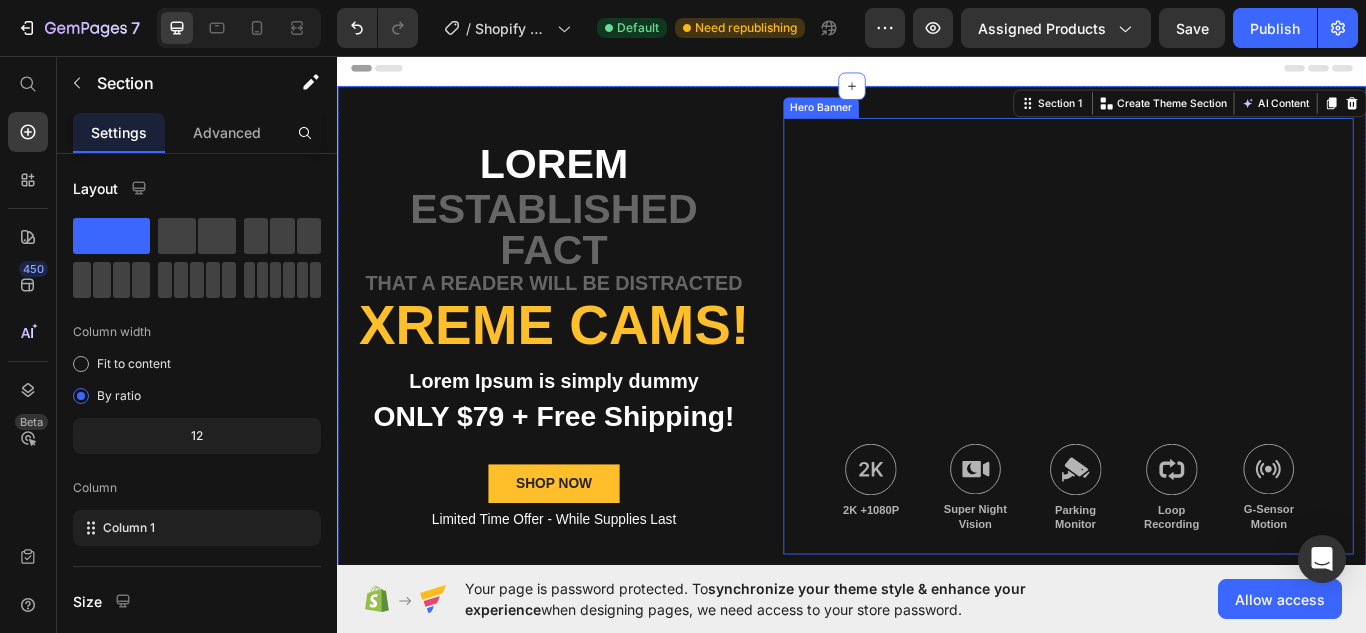 click at bounding box center [1189, 383] 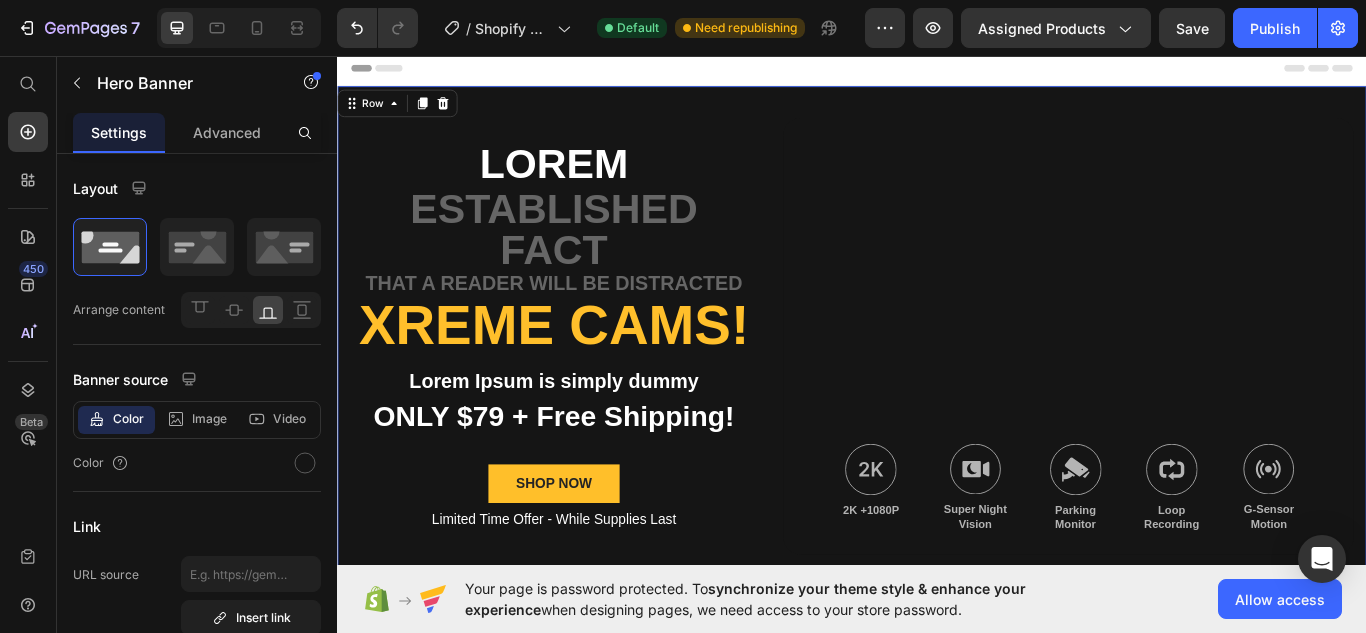 click on "Lorem Text Block established fact Text Block that a reader will be distracted Text Block Xreme CAMs! Heading Lorem Ipsum is simply dummy Text Block ONLY $79 + Free Shipping! Text Block SHOP NOW Button Limited Time Offer - While Supplies Last Text Block Image 2K +1080P Text Block Image Super Night Vision Text Block Image Parking Monitor Text Block Image Loop Recording Text Block Image G-Sensor Motion Text Block Row Hero Banner Row   0" at bounding box center [937, 383] 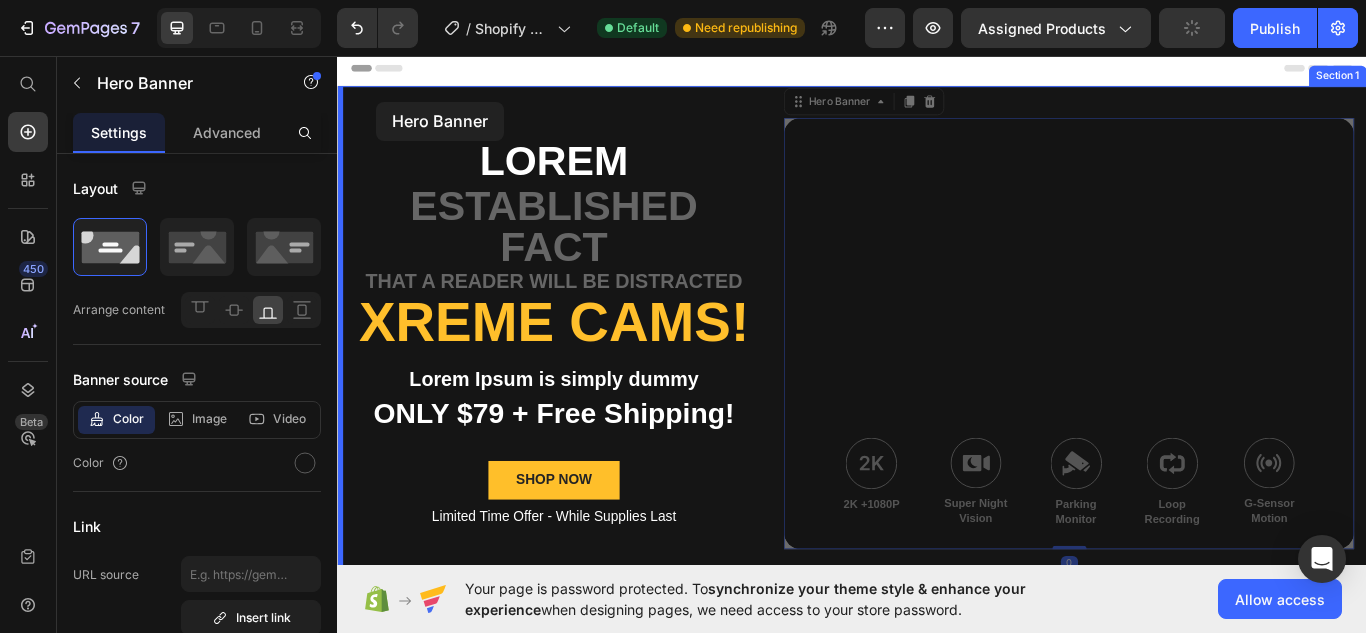 drag, startPoint x: 865, startPoint y: 120, endPoint x: 383, endPoint y: 110, distance: 482.10373 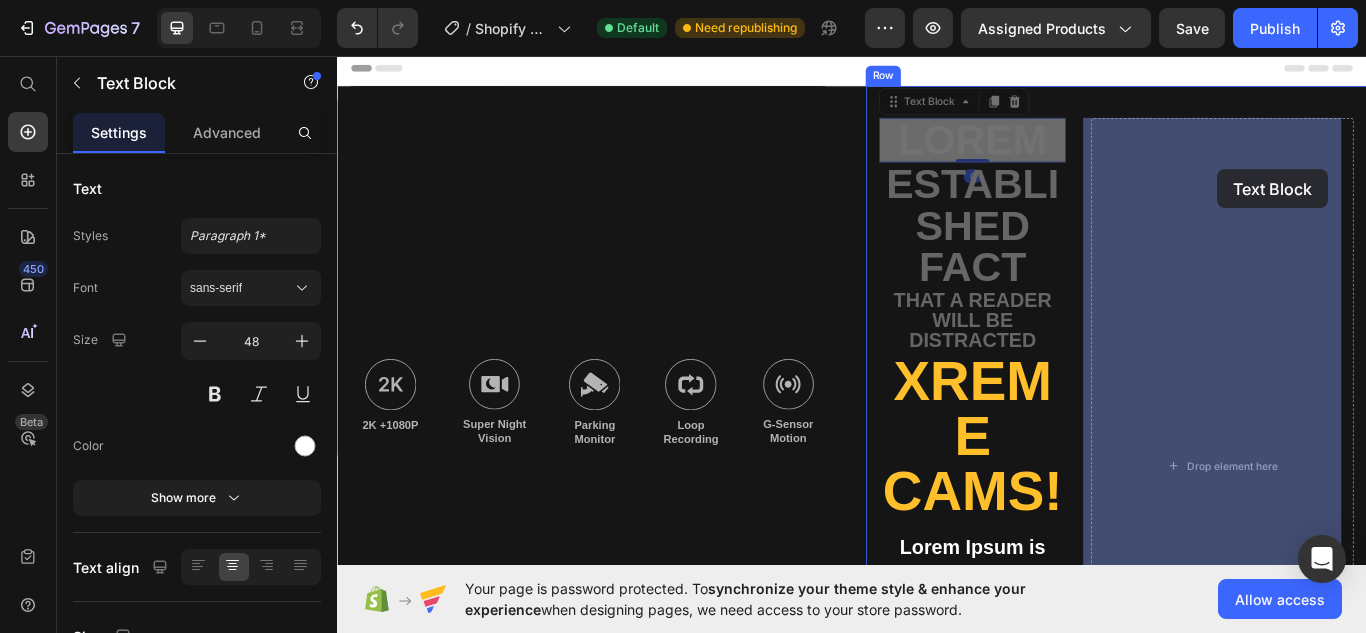 drag, startPoint x: 1210, startPoint y: 160, endPoint x: 1362, endPoint y: 189, distance: 154.74171 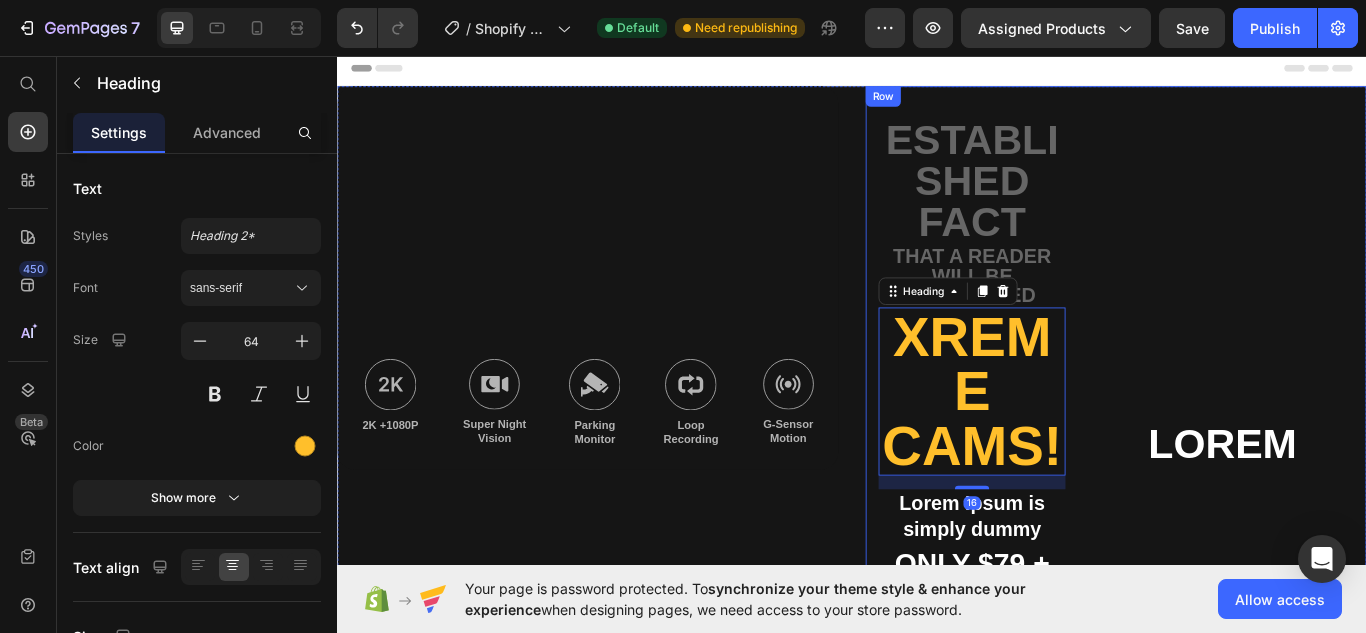 drag, startPoint x: 1074, startPoint y: 366, endPoint x: 1323, endPoint y: 315, distance: 254.16924 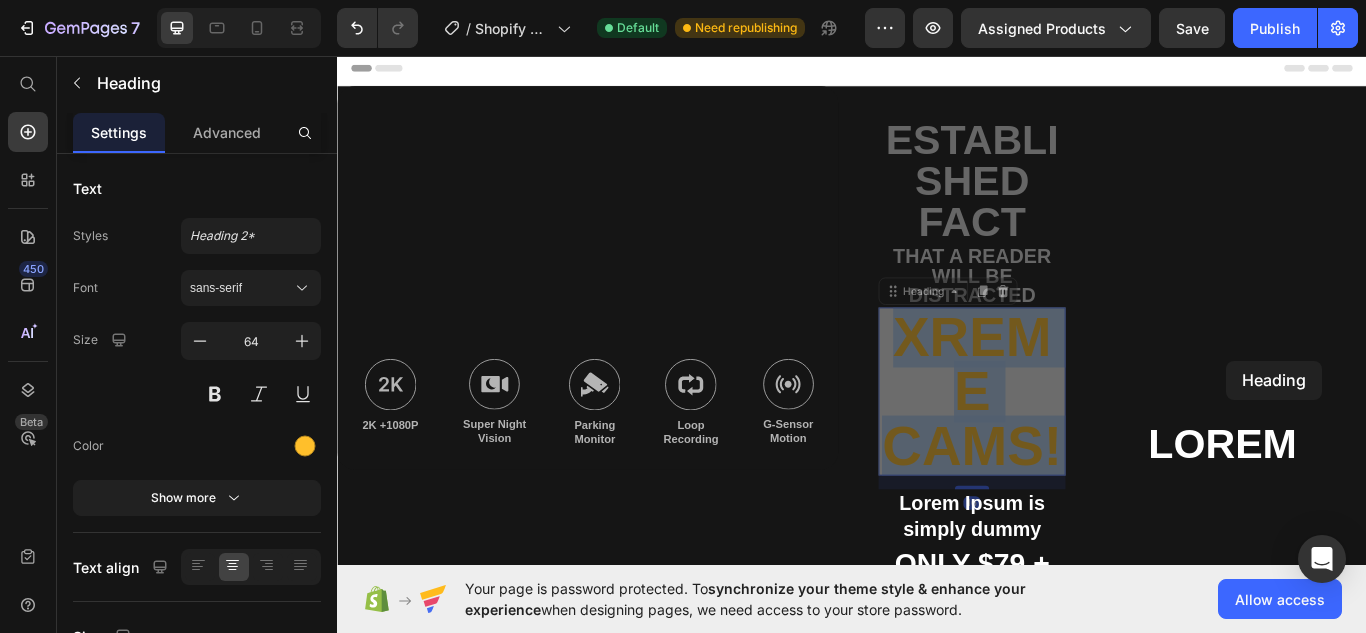 drag, startPoint x: 1099, startPoint y: 392, endPoint x: 1374, endPoint y: 412, distance: 275.72632 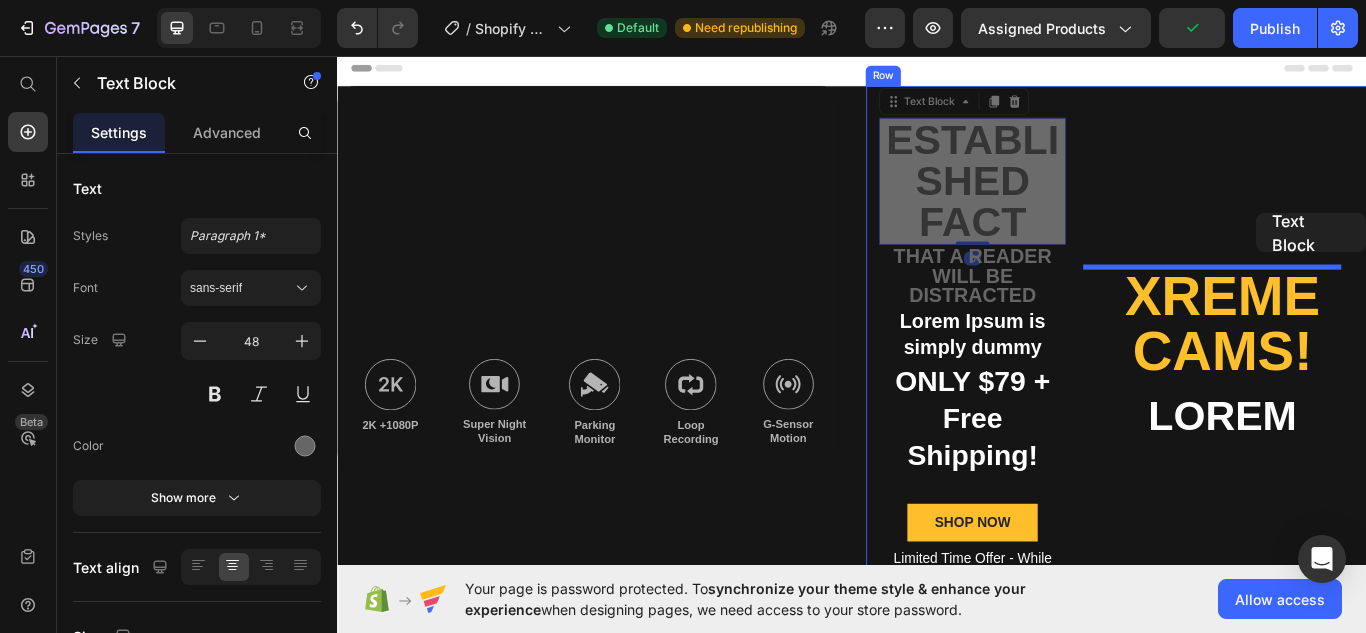 drag, startPoint x: 1093, startPoint y: 200, endPoint x: 1416, endPoint y: 231, distance: 324.4842 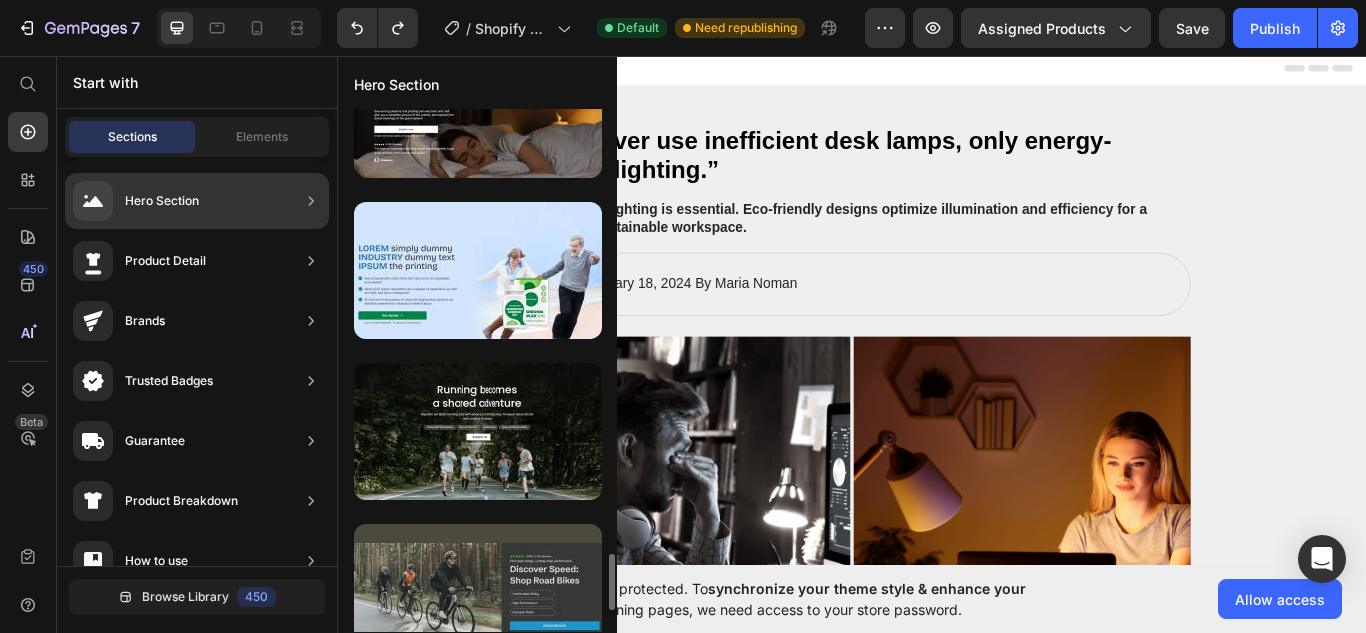 scroll, scrollTop: 4328, scrollLeft: 0, axis: vertical 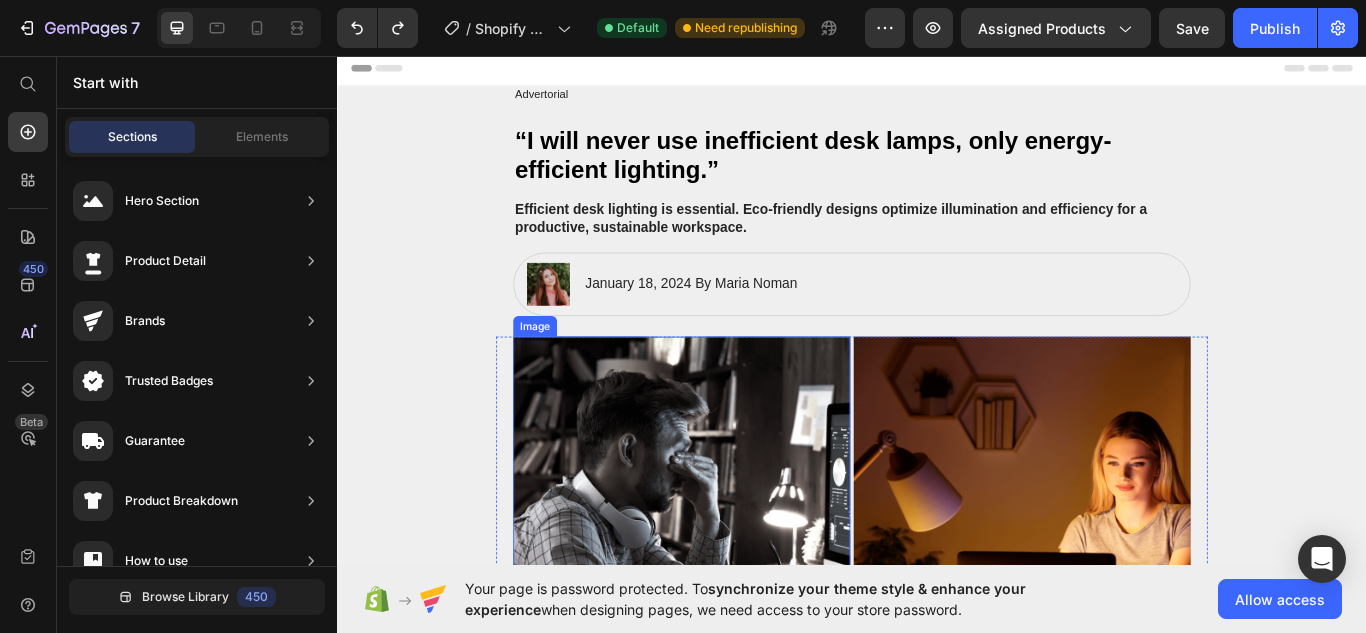 drag, startPoint x: 942, startPoint y: 531, endPoint x: 621, endPoint y: 623, distance: 333.92365 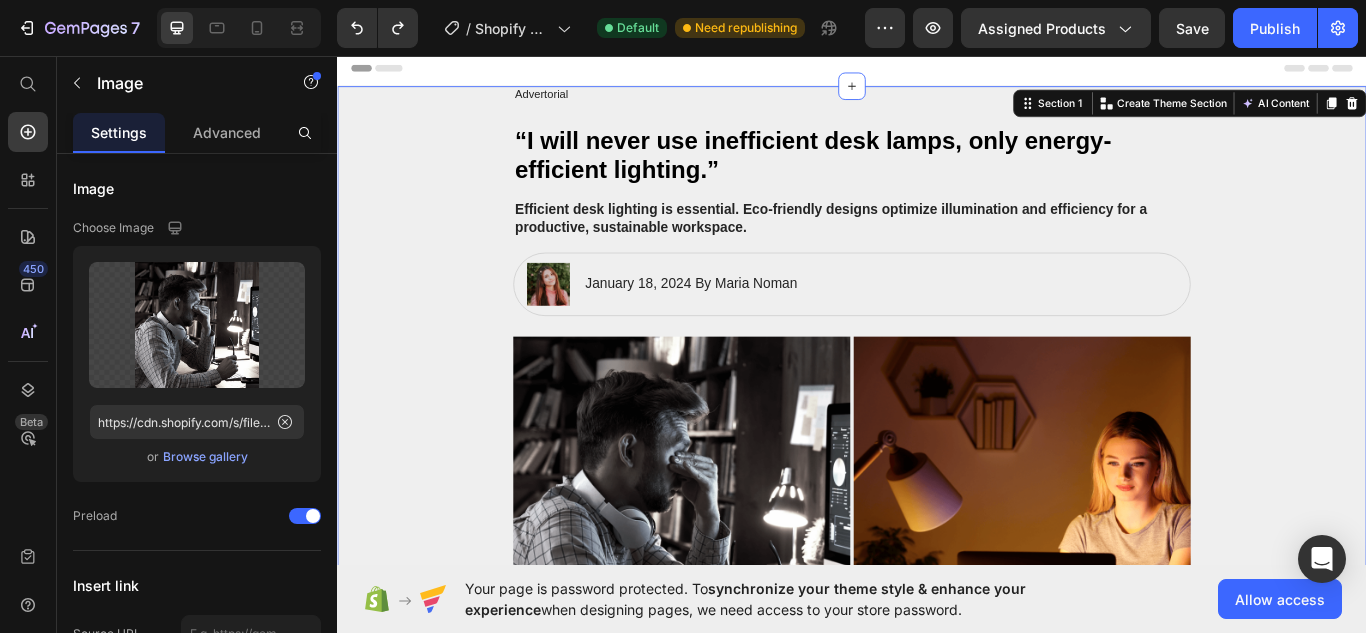 click on "Advertorial  Text Block “I will never use inefficient desk lamps, only energy-efficient lighting.” Heading Efficient desk lighting is essential. Eco-friendly designs optimize illumination and efficiency for a productive, sustainable workspace. Text Block Image January 18, 2024 By Maria Noman Text Block Row Row Image Image Row In the past, I made the mistake of using traditional, inefficient desk lamps that wasted energy and created an uncomfortable work environment.  Those old lamps generated excessive heat, distributed light poorly, and caused eye strain - plus they drove up my electricity bills. I regret not being more mindful about my lighting choices back then. If only I had invested in advanced, energy-efficient models, I could have enjoyed ample, glare-free illumination while significantly reducing my environmental impact and operating costs. Text Block Eye Strain from Improper Desk Lighting Heading Image Text Block The Long-Term Eye Risks of Poor Desk Lighting Heading Image Text Block Heading" at bounding box center (937, 1029) 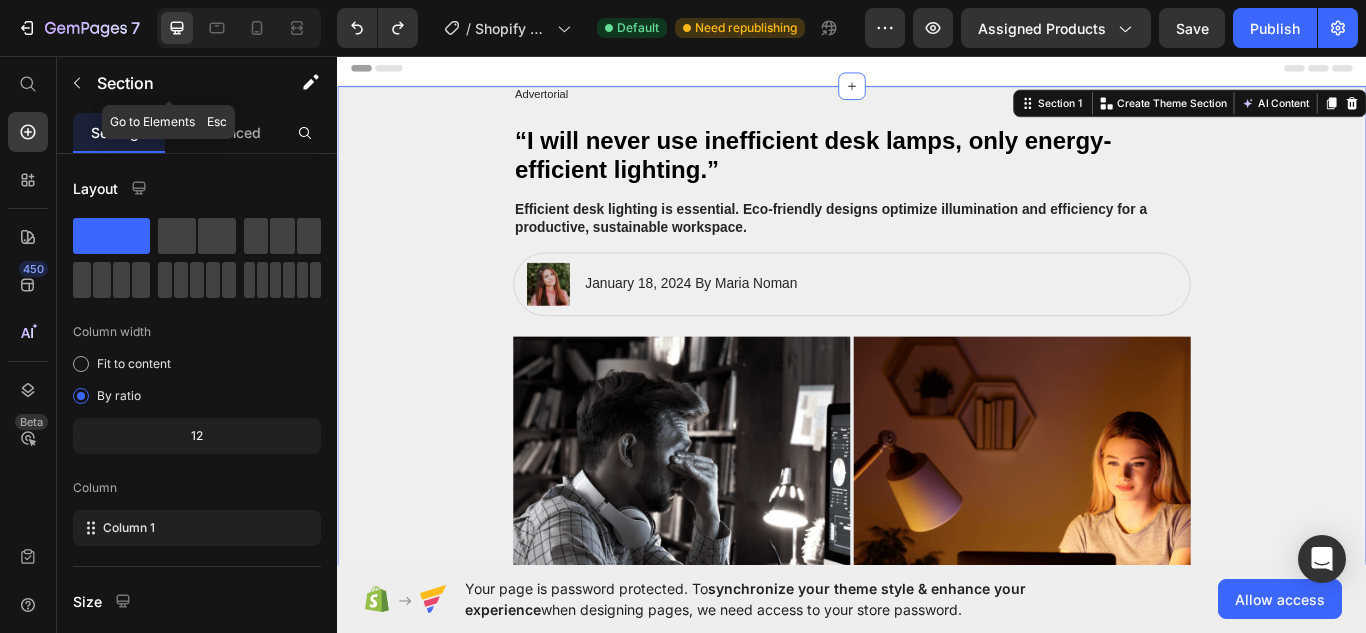 drag, startPoint x: 79, startPoint y: 81, endPoint x: 94, endPoint y: 87, distance: 16.155495 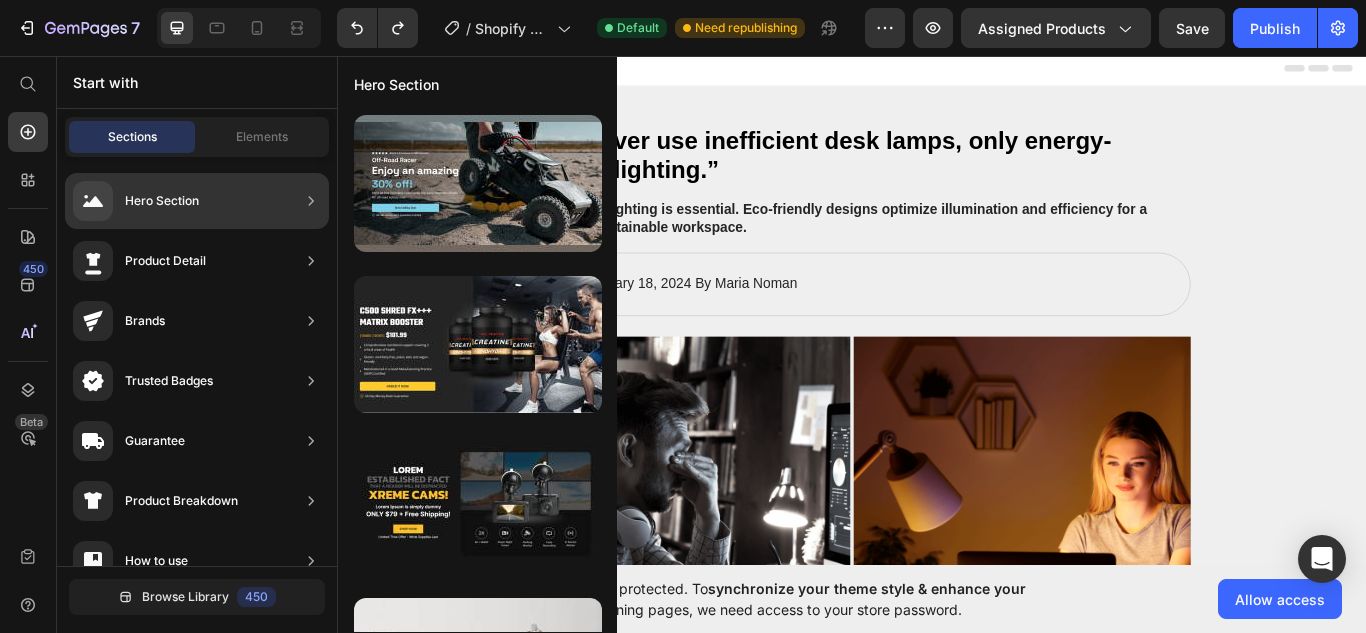 scroll, scrollTop: 4939, scrollLeft: 0, axis: vertical 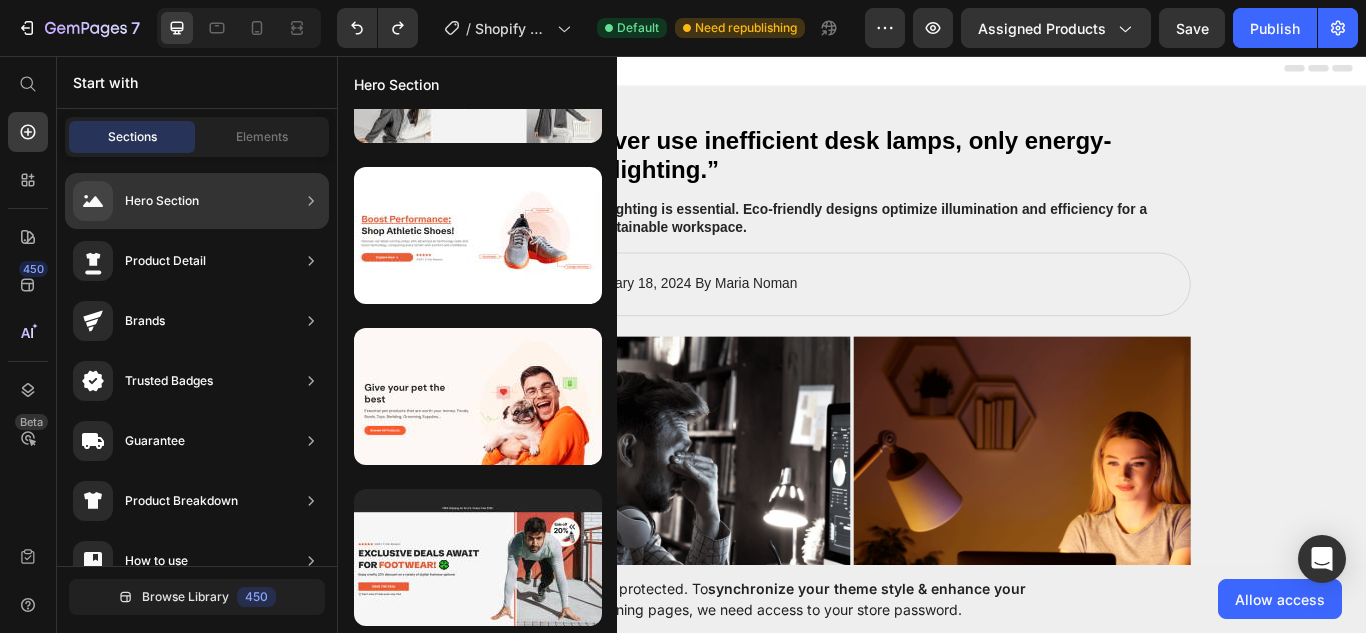 click on "Hero Section" 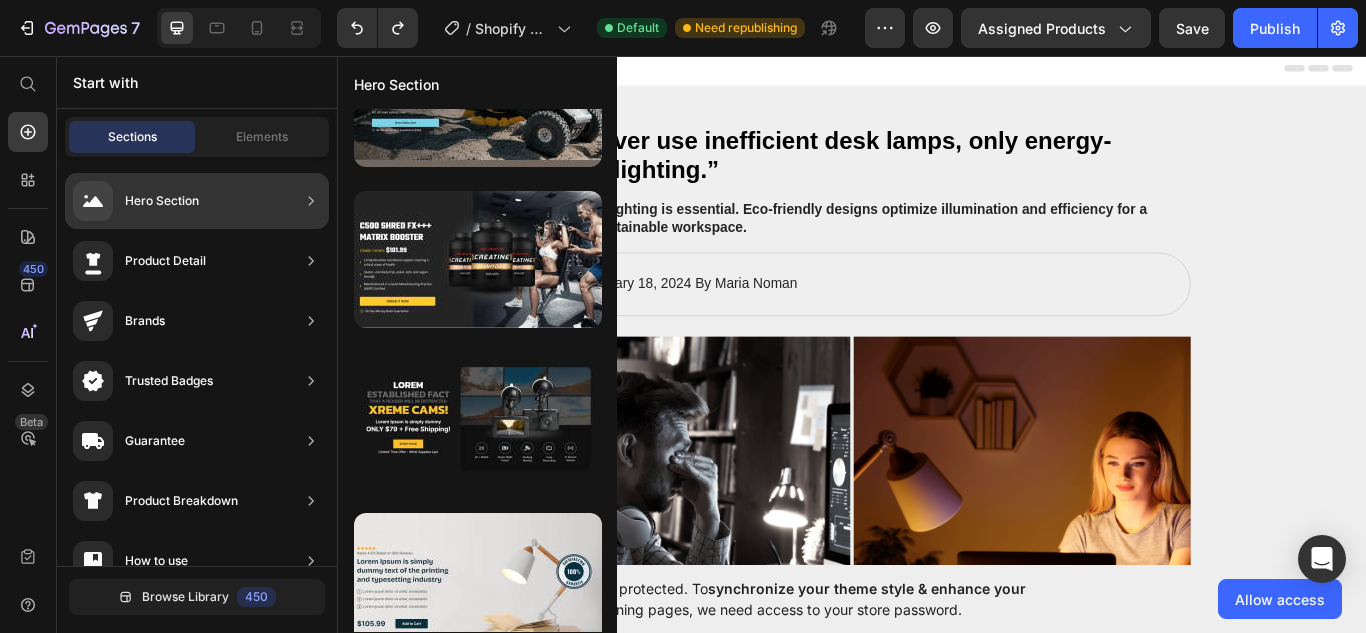 scroll, scrollTop: 0, scrollLeft: 0, axis: both 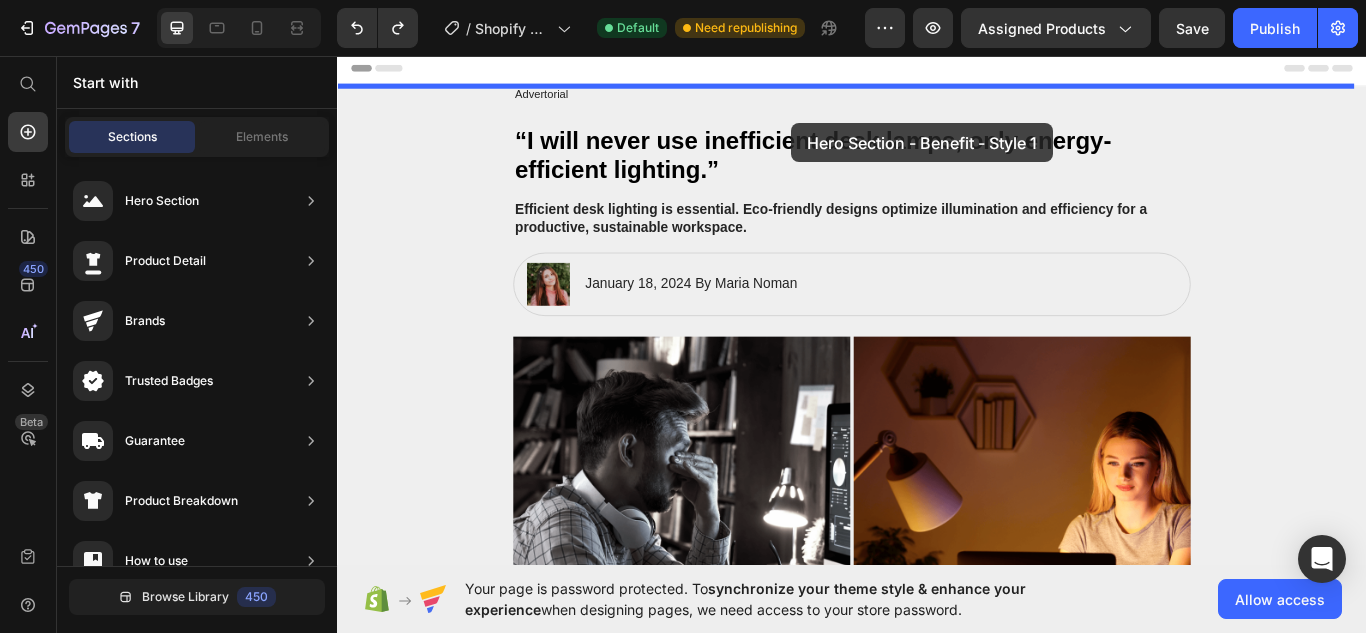 drag, startPoint x: 802, startPoint y: 360, endPoint x: 866, endPoint y: 135, distance: 233.9252 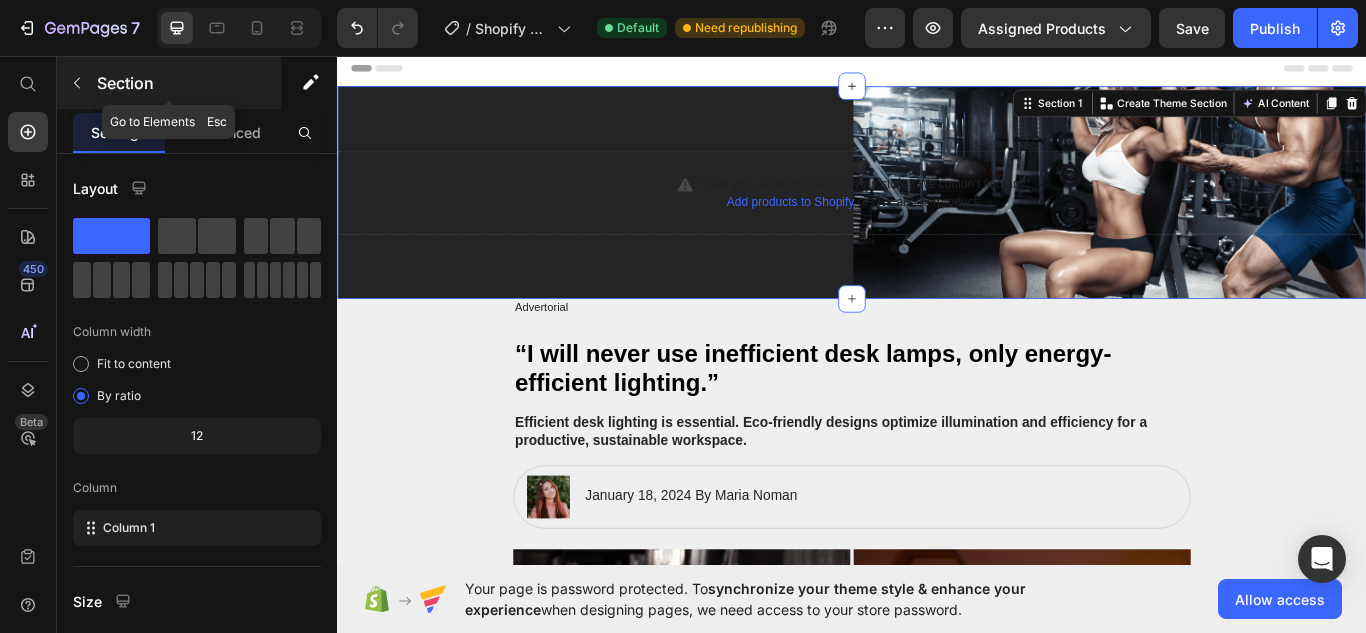 click 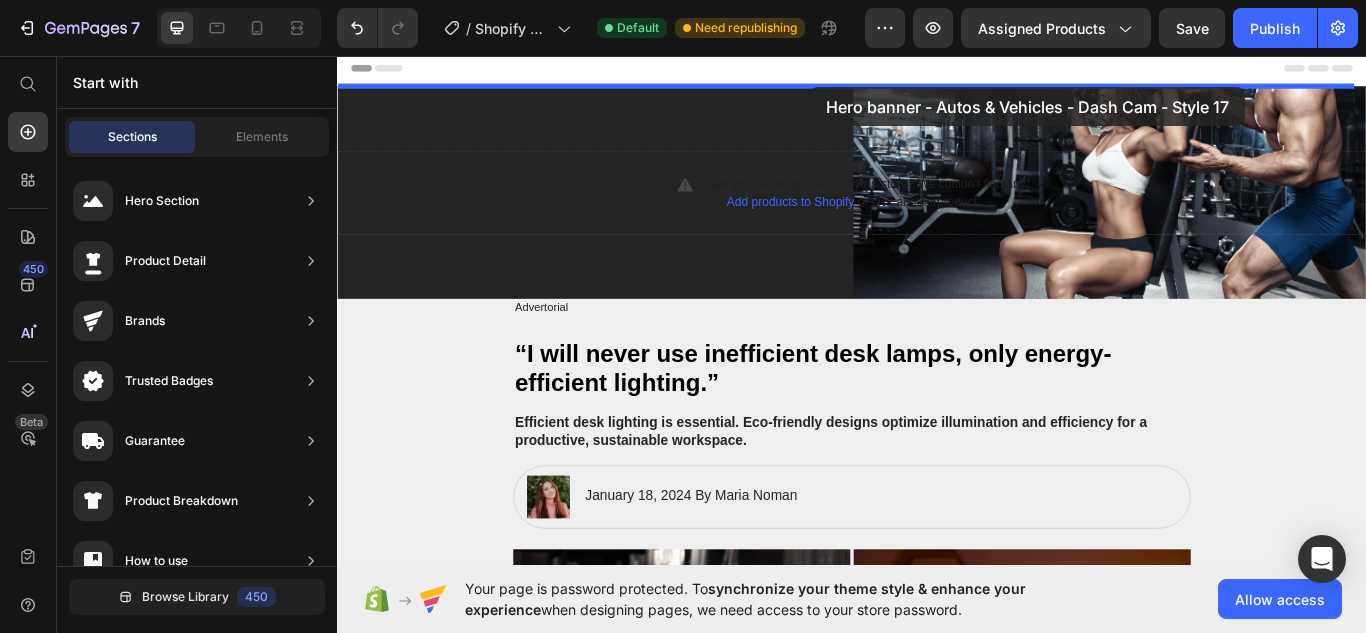 drag, startPoint x: 803, startPoint y: 561, endPoint x: 889, endPoint y: 93, distance: 475.83612 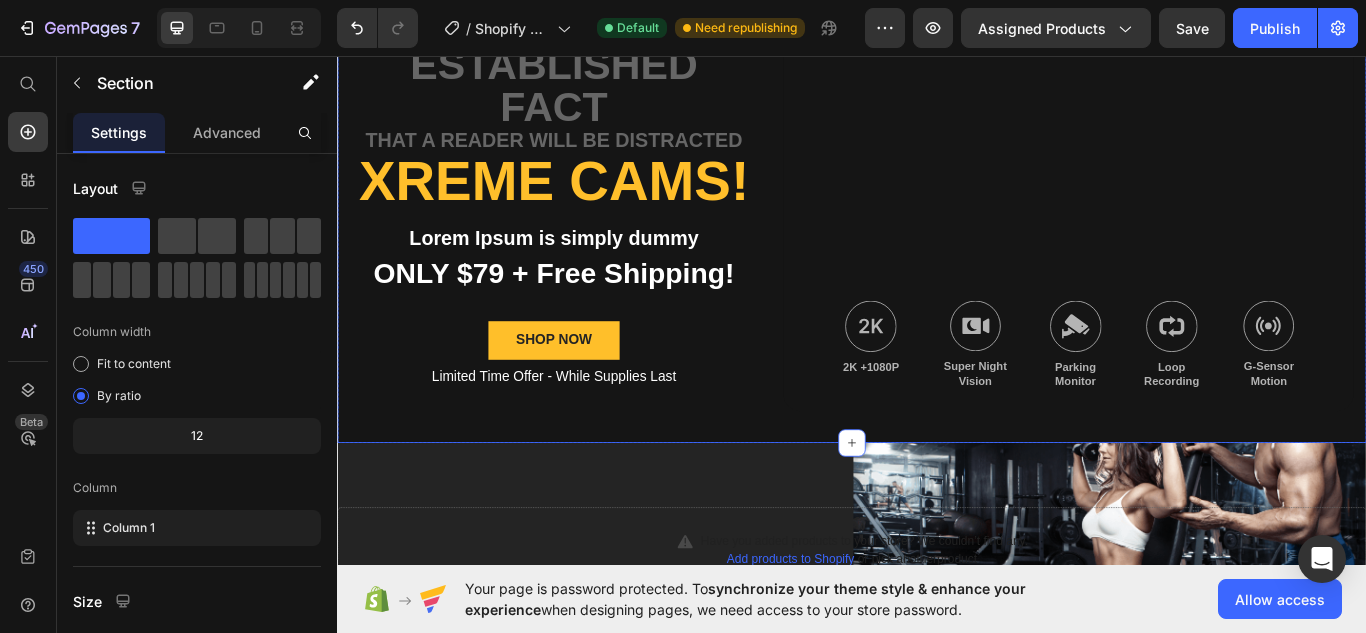 scroll, scrollTop: 333, scrollLeft: 0, axis: vertical 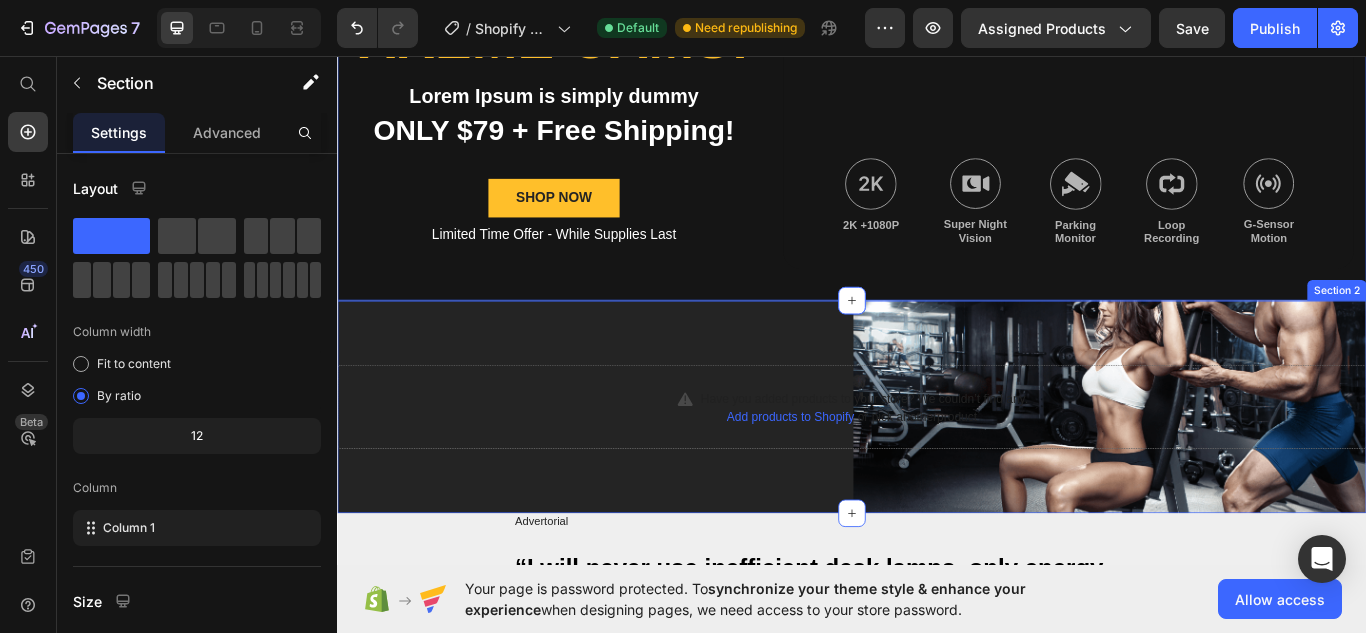 click on "Have you added products to your store? We couldn’t find any. Add products to Shopify   or pick another  product Product Section 2" at bounding box center [937, 466] 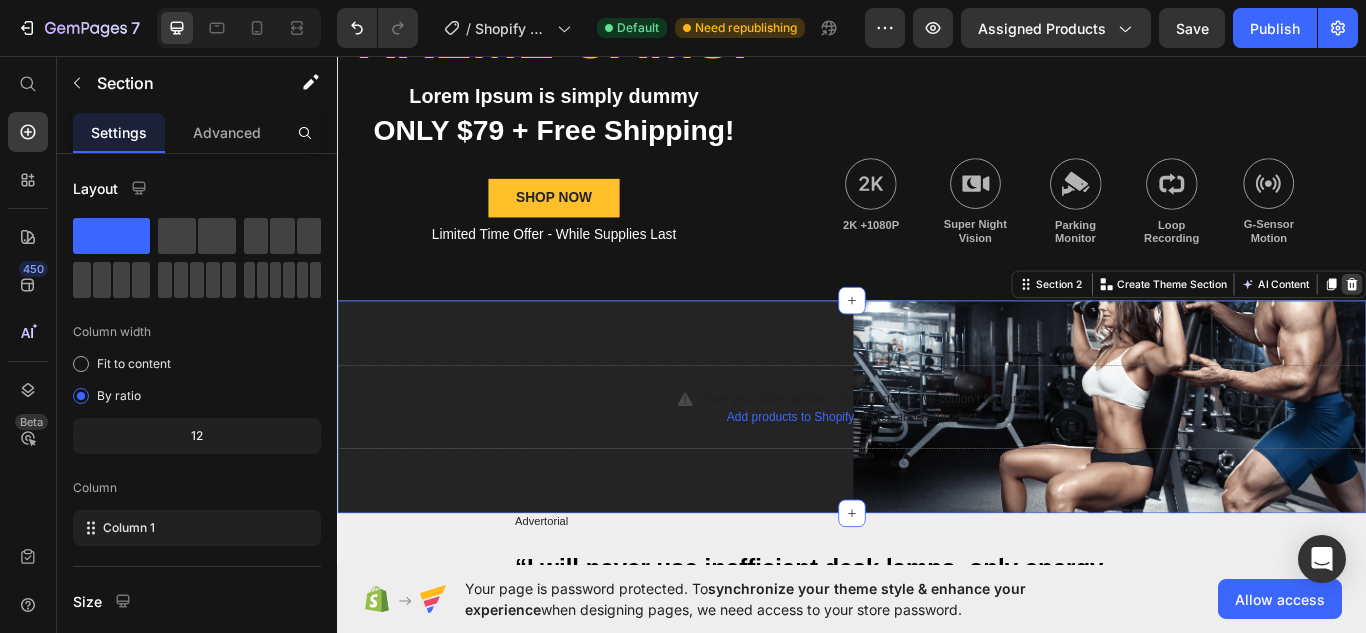 click 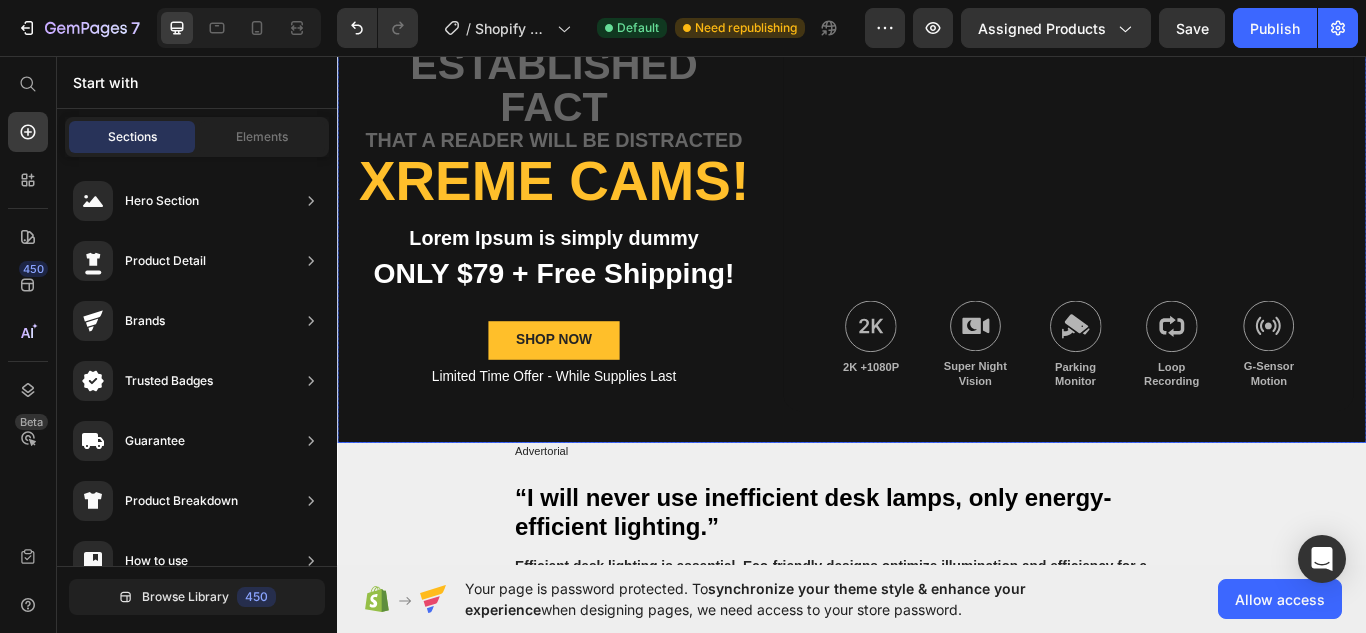 scroll, scrollTop: 0, scrollLeft: 0, axis: both 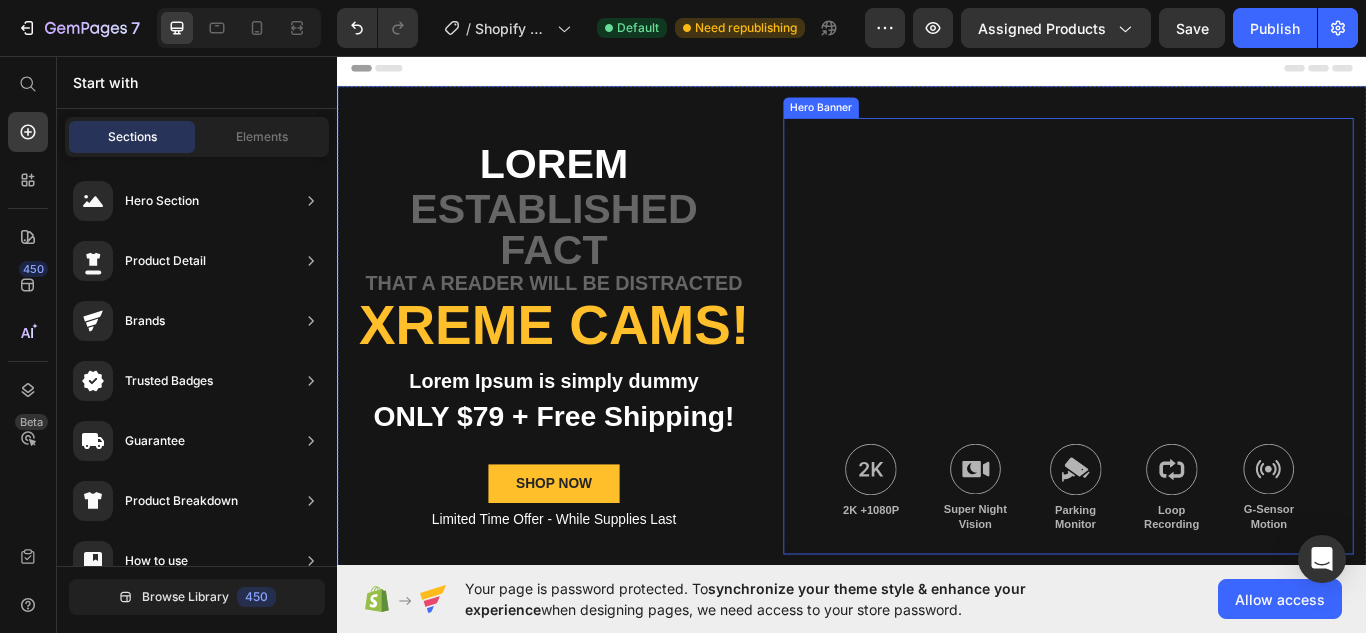 click at bounding box center (1189, 383) 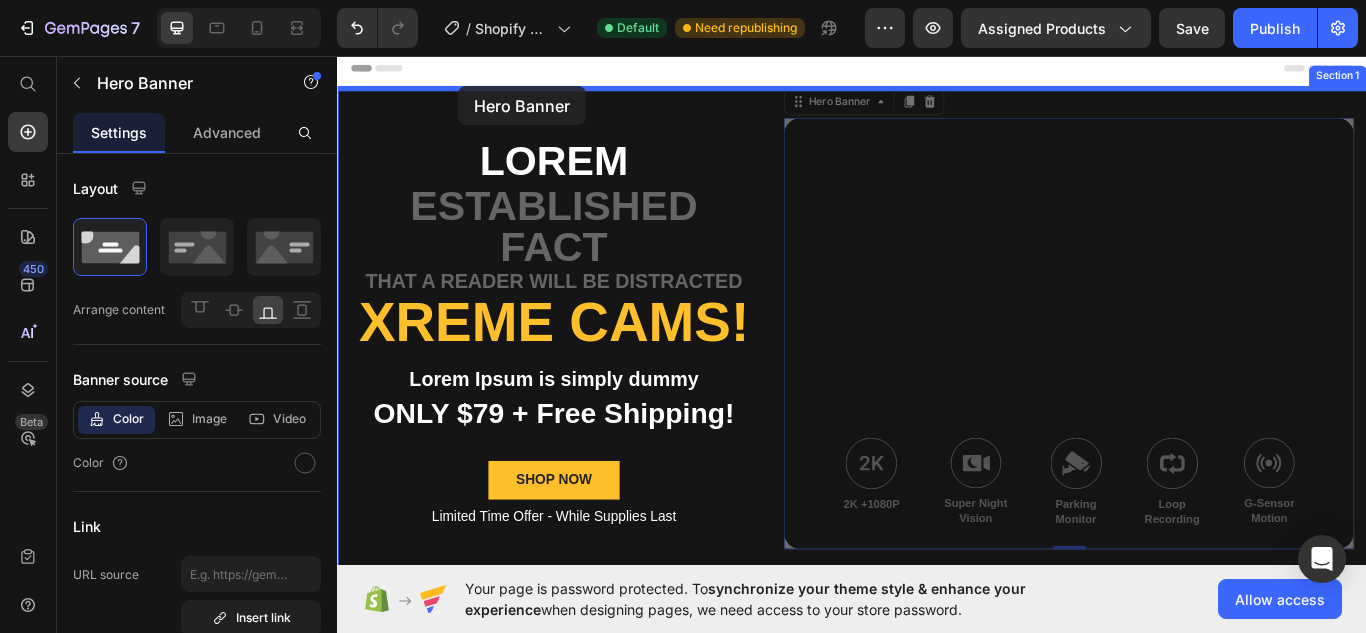 drag, startPoint x: 883, startPoint y: 110, endPoint x: 478, endPoint y: 92, distance: 405.3998 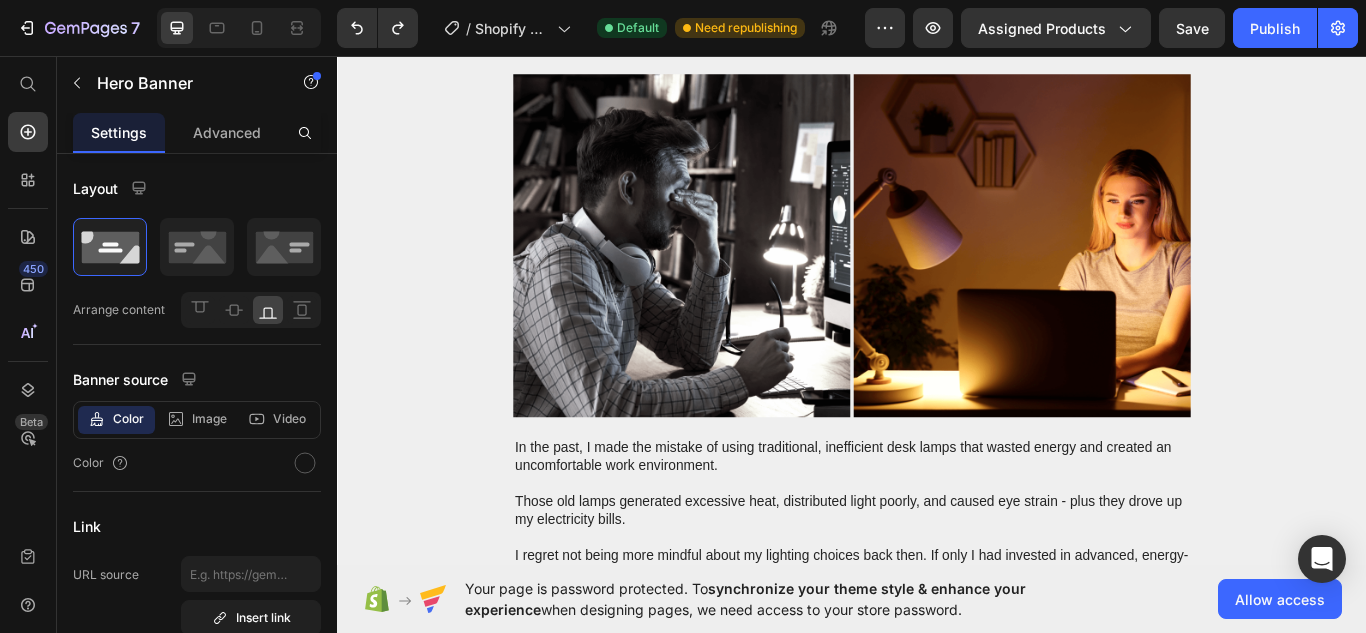 scroll, scrollTop: 0, scrollLeft: 0, axis: both 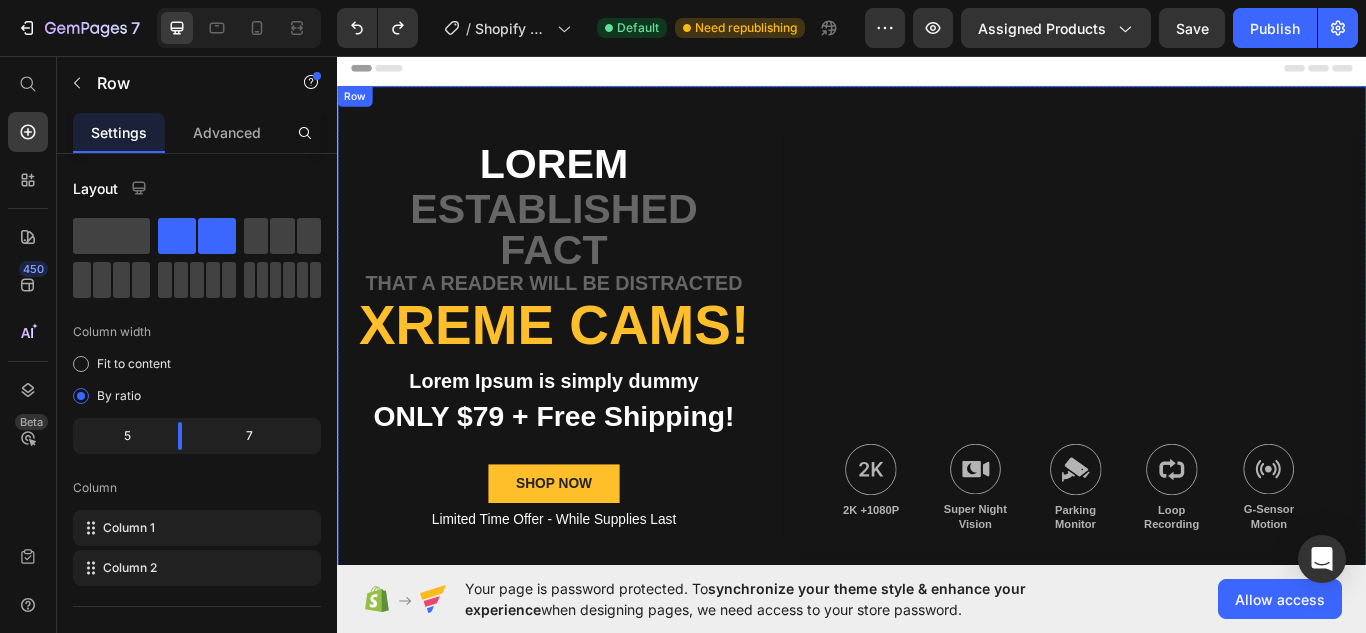 click on "Lorem Text Block established fact Text Block that a reader will be distracted Text Block Xreme CAMs! Heading Lorem Ipsum is simply dummy Text Block ONLY $79 + Free Shipping! Text Block SHOP NOW Button Limited Time Offer - While Supplies Last Text Block Image 2K +1080P Text Block Image Super Night Vision Text Block Image Parking Monitor Text Block Image Loop Recording Text Block Image G-Sensor Motion Text Block Row Hero Banner Row" at bounding box center [937, 383] 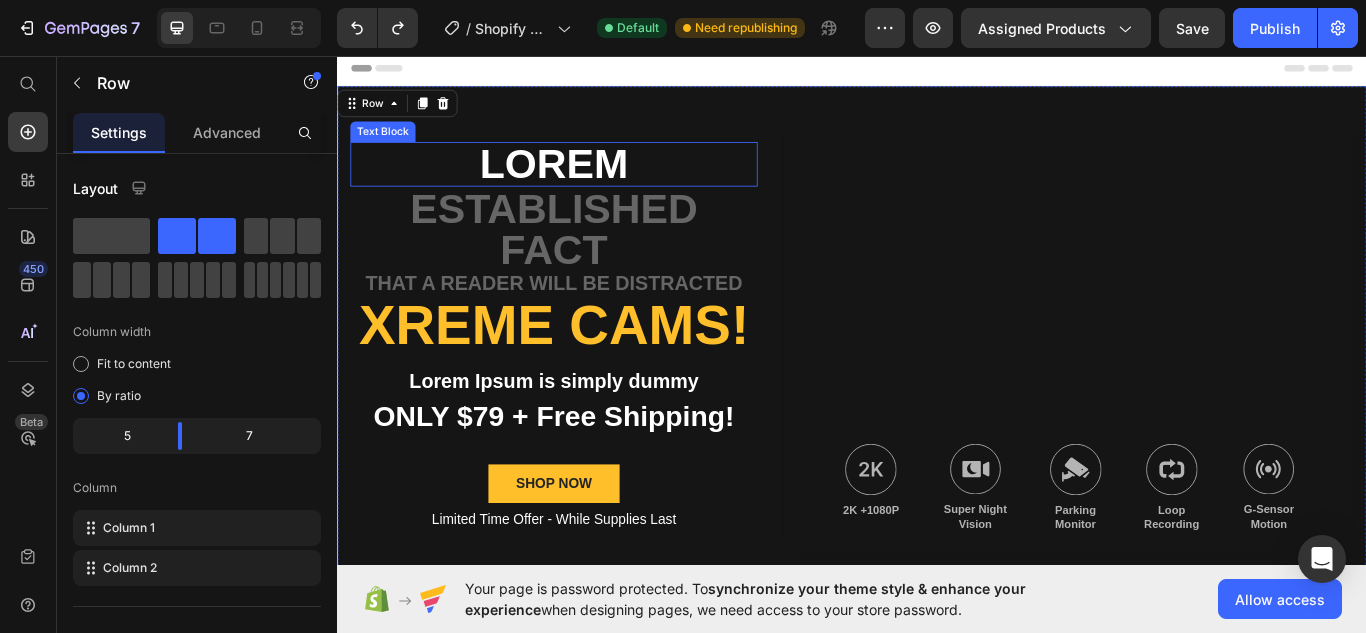 click on "Lorem" at bounding box center [589, 183] 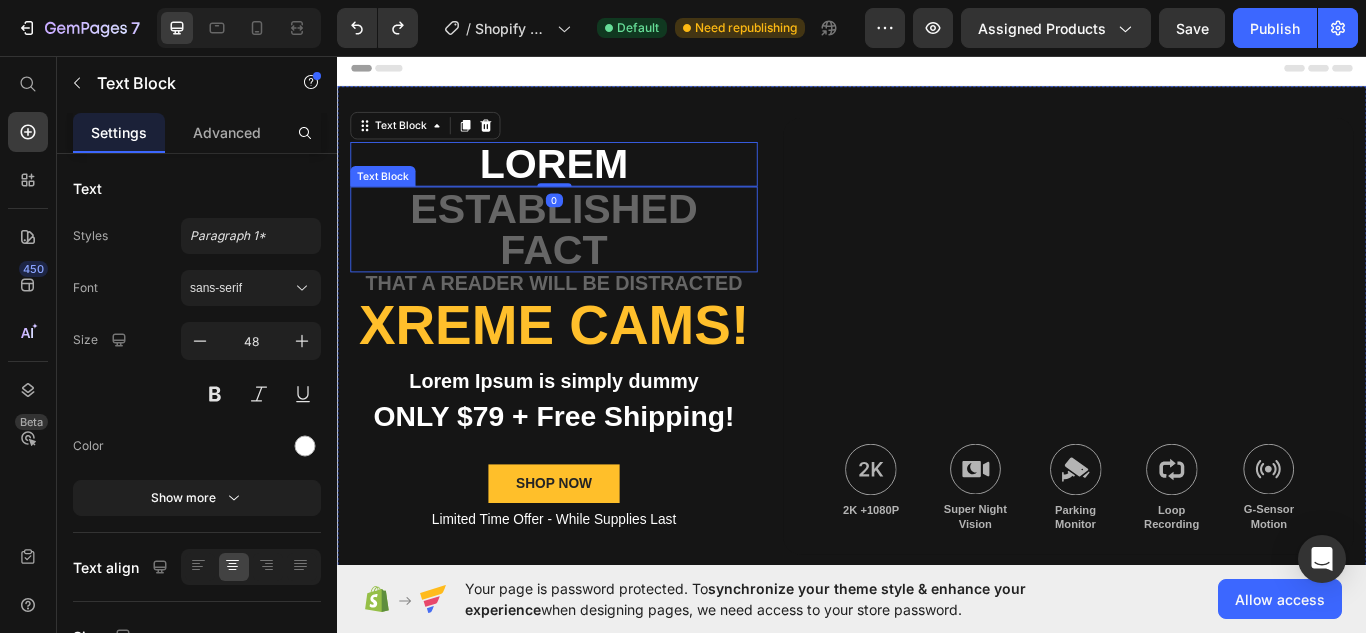 click on "established fact" at bounding box center (589, 259) 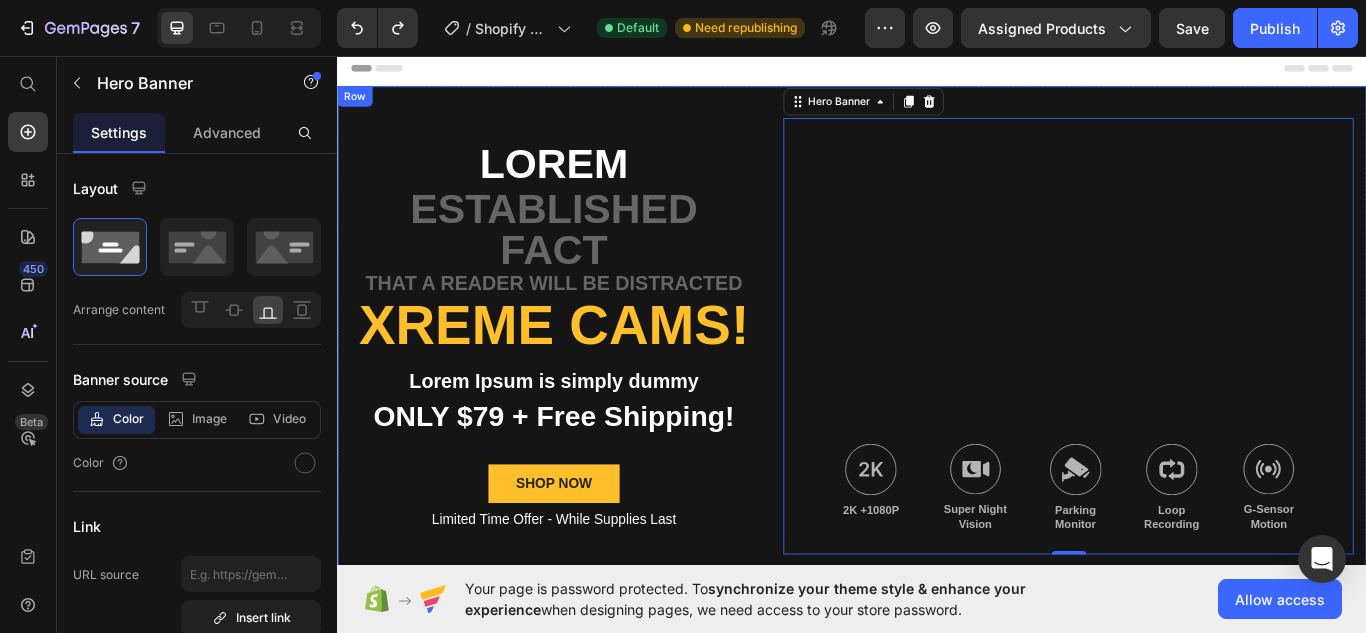 click on "Lorem Text Block established fact Text Block that a reader will be distracted Text Block Xreme CAMs! Heading Lorem Ipsum is simply dummy Text Block ONLY $79 + Free Shipping! Text Block SHOP NOW Button Limited Time Offer - While Supplies Last Text Block Image 2K +1080P Text Block Image Super Night Vision Text Block Image Parking Monitor Text Block Image Loop Recording Text Block Image G-Sensor Motion Text Block Row Hero Banner   0 Row" at bounding box center [937, 383] 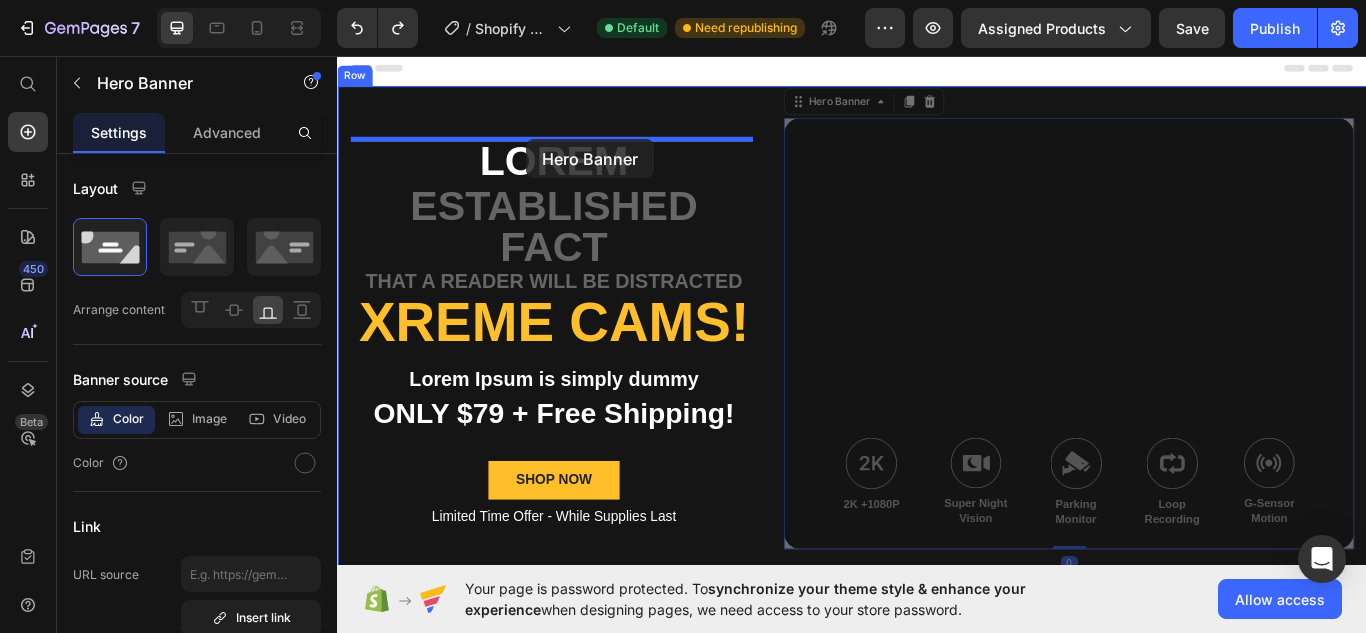 drag, startPoint x: 887, startPoint y: 117, endPoint x: 557, endPoint y: 154, distance: 332.06775 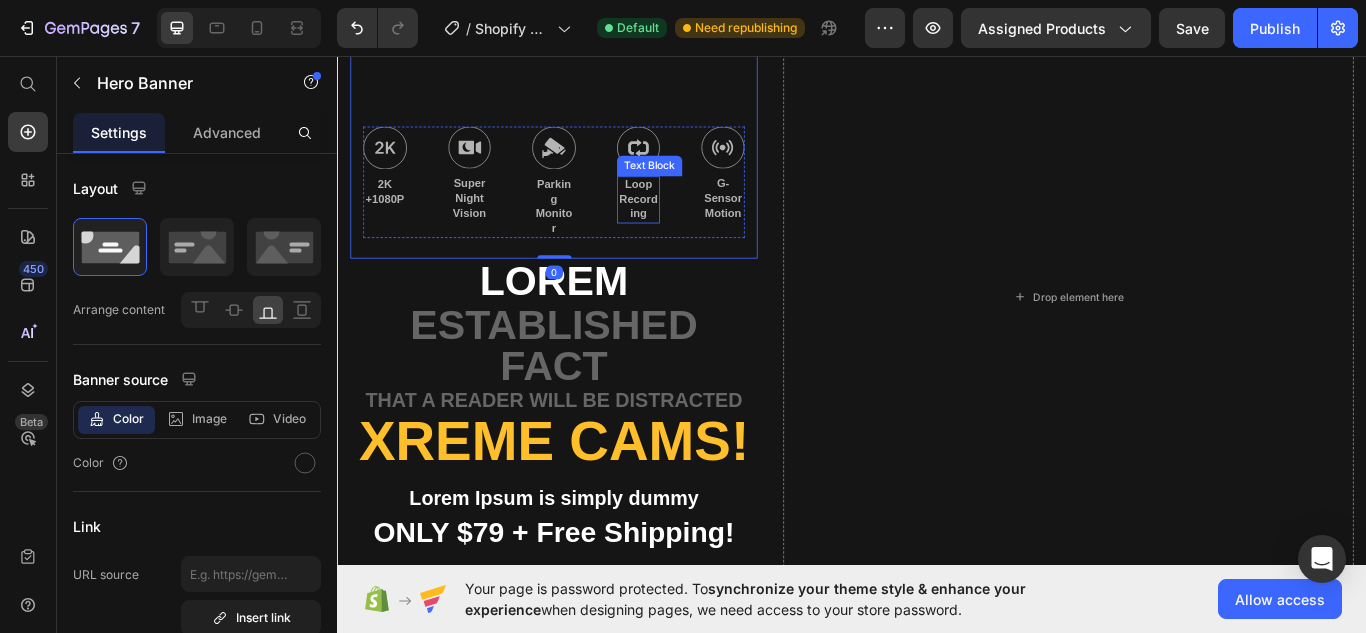 scroll, scrollTop: 300, scrollLeft: 0, axis: vertical 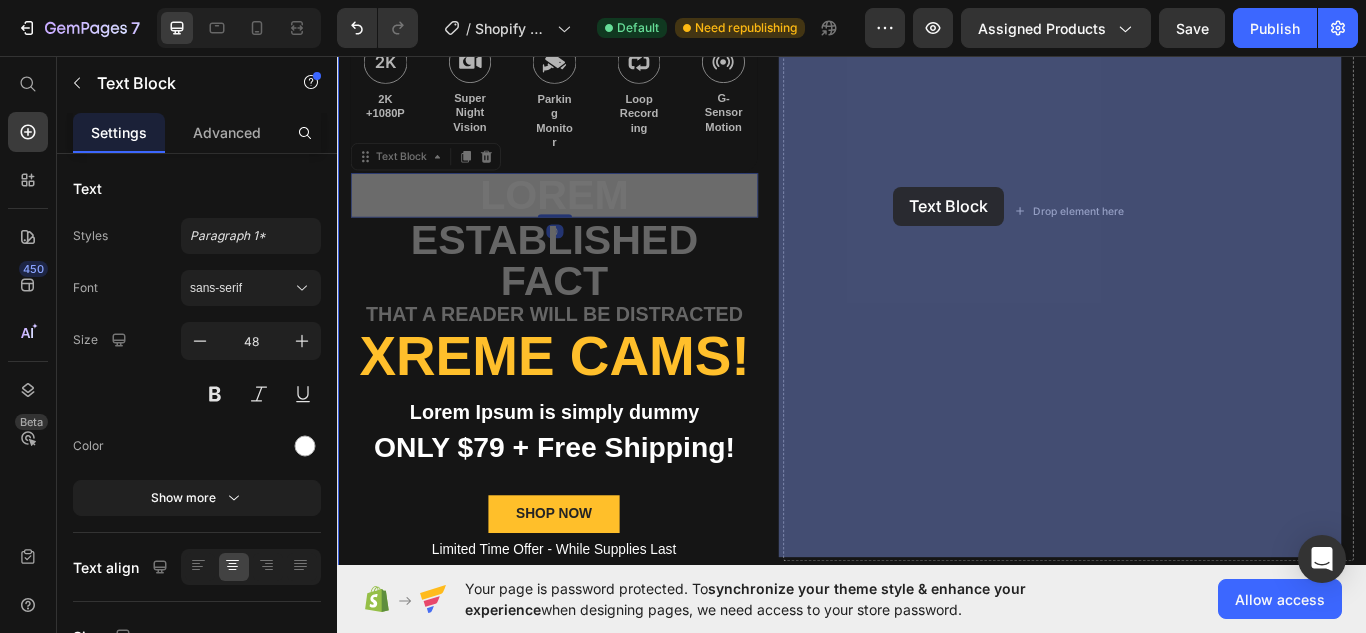 drag, startPoint x: 785, startPoint y: 214, endPoint x: 944, endPoint y: 209, distance: 159.0786 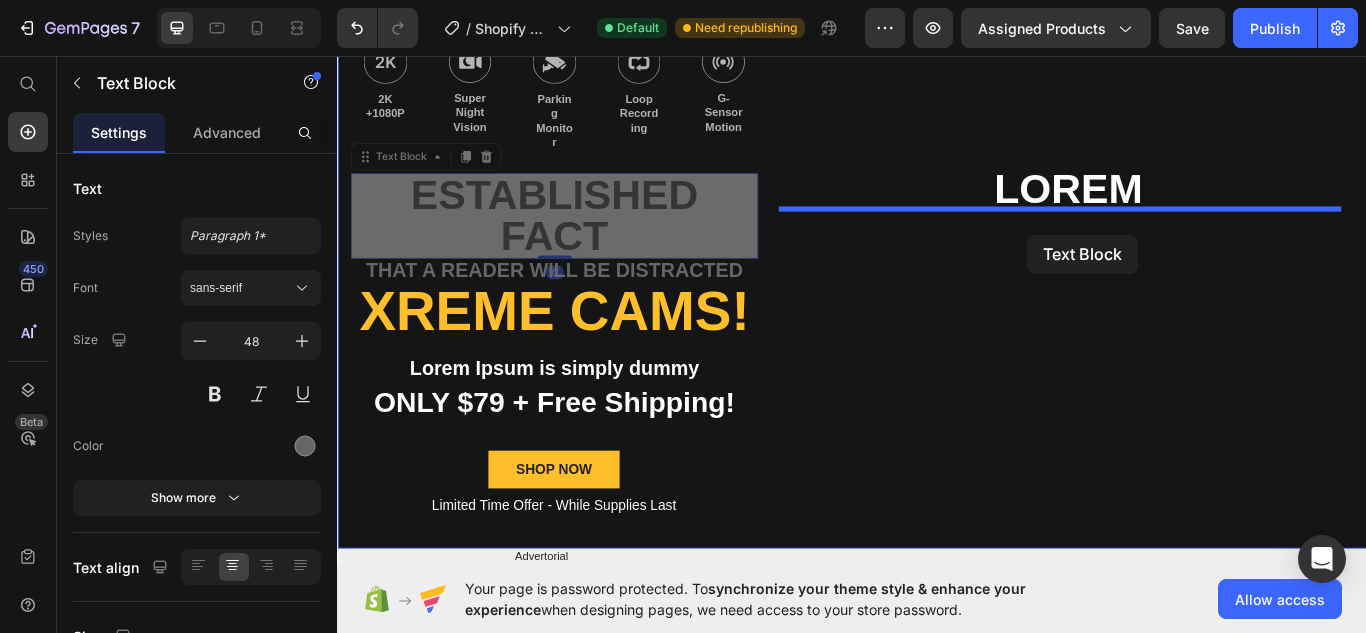 drag, startPoint x: 581, startPoint y: 210, endPoint x: 1142, endPoint y: 265, distance: 563.68964 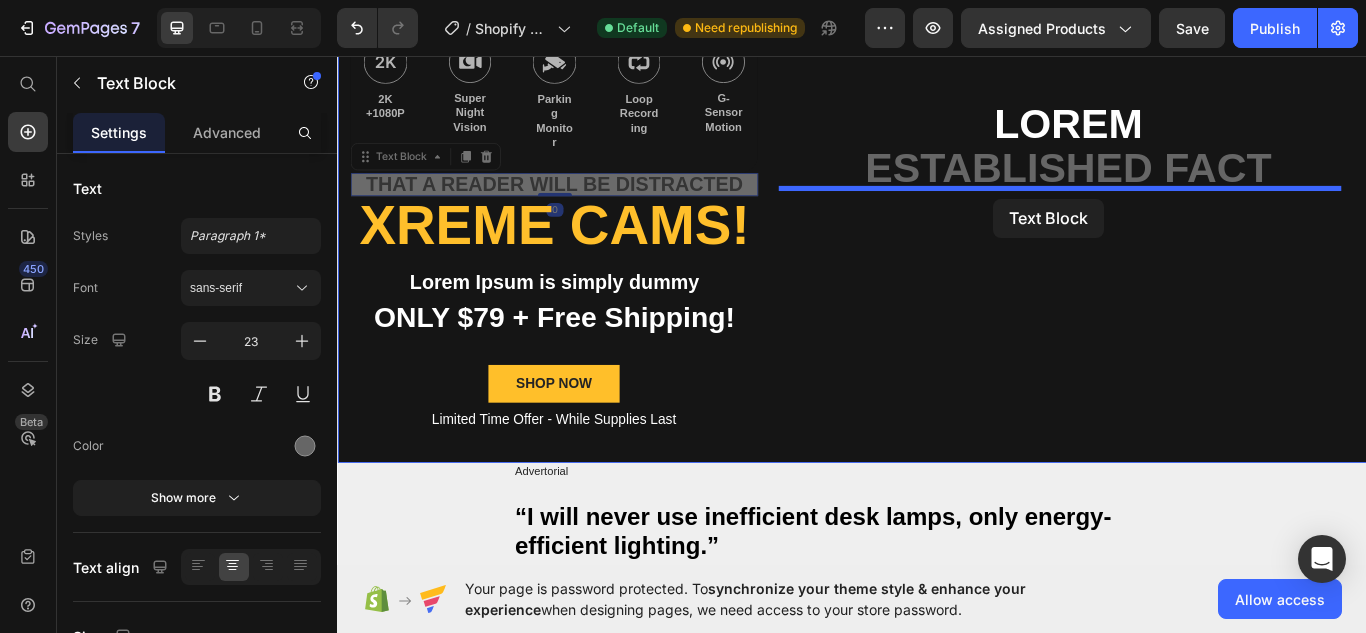 drag, startPoint x: 911, startPoint y: 238, endPoint x: 1104, endPoint y: 223, distance: 193.58203 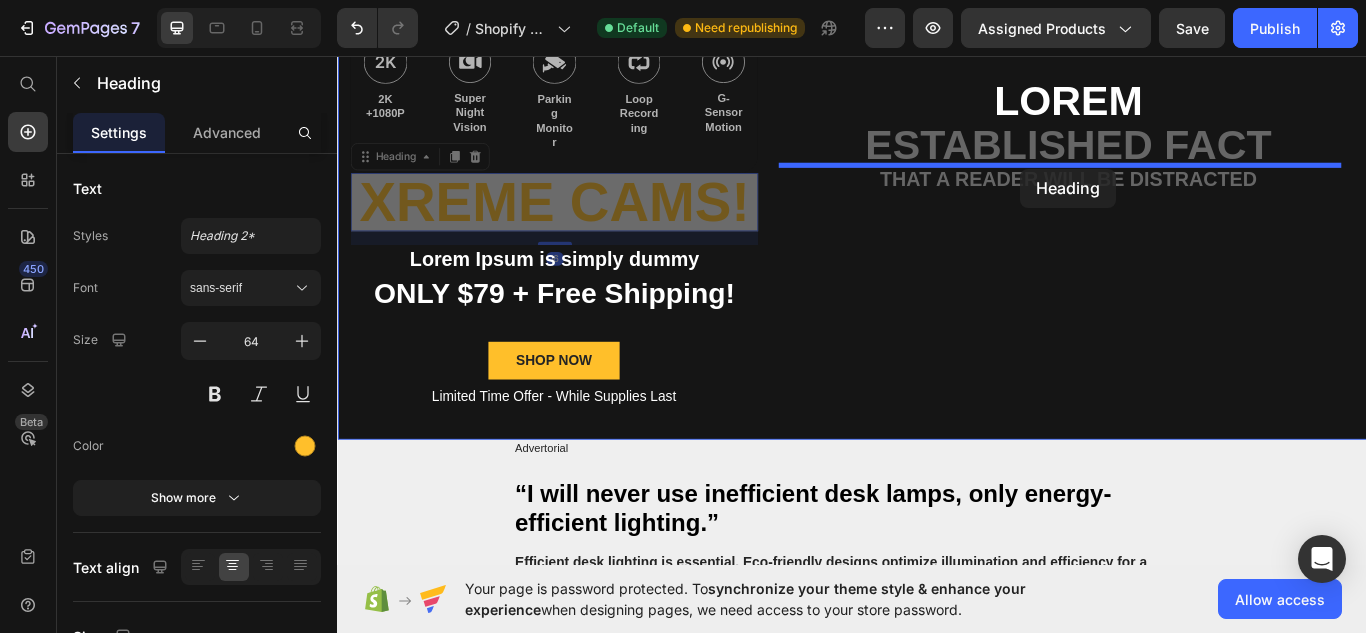drag, startPoint x: 1042, startPoint y: 256, endPoint x: 1134, endPoint y: 188, distance: 114.402794 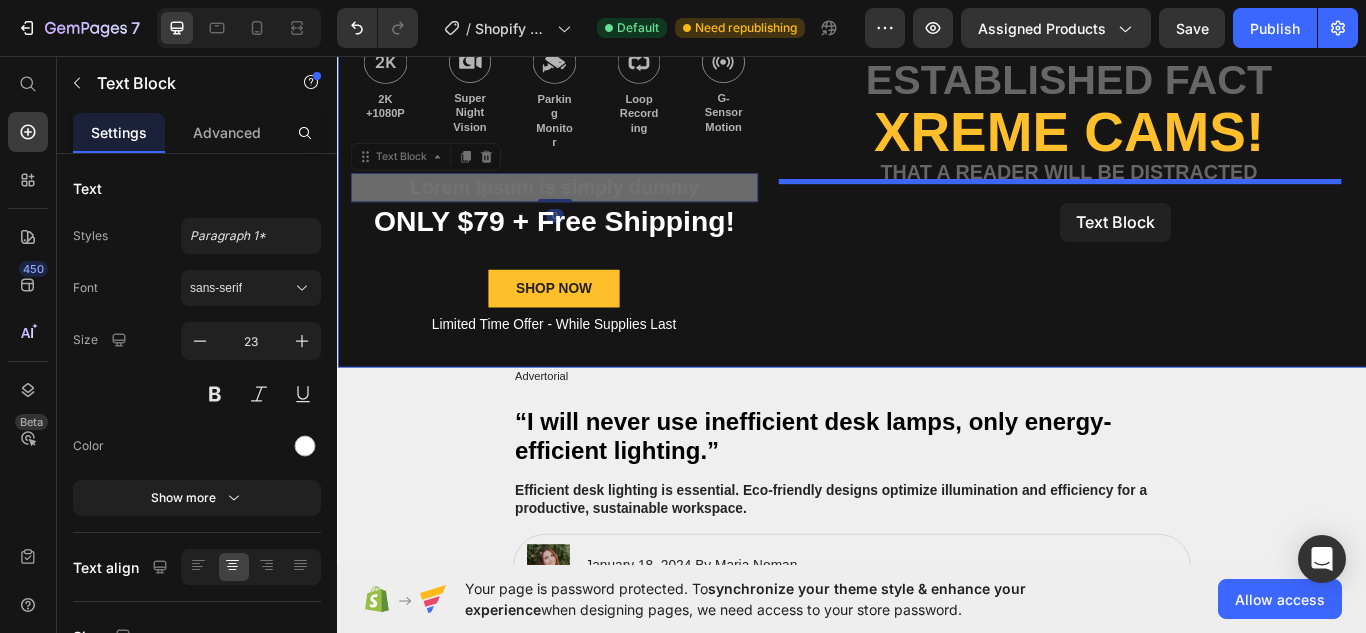 drag, startPoint x: 1117, startPoint y: 288, endPoint x: 1180, endPoint y: 228, distance: 87 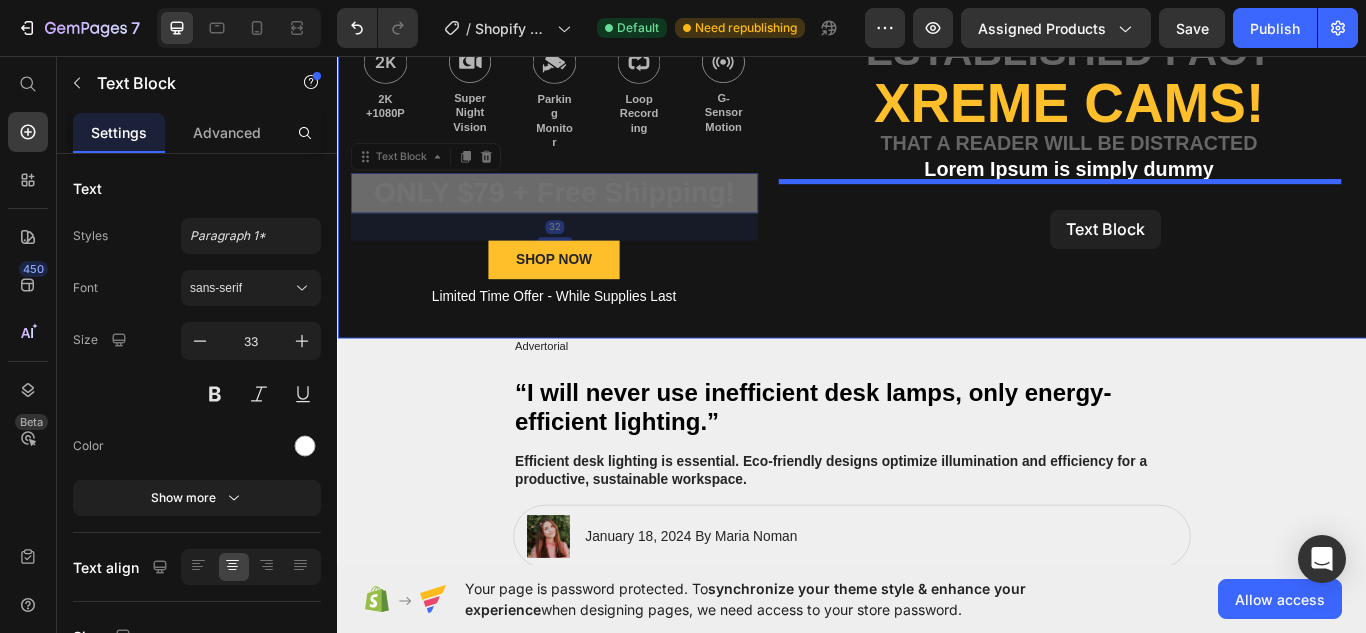 drag, startPoint x: 900, startPoint y: 271, endPoint x: 1169, endPoint y: 236, distance: 271.2674 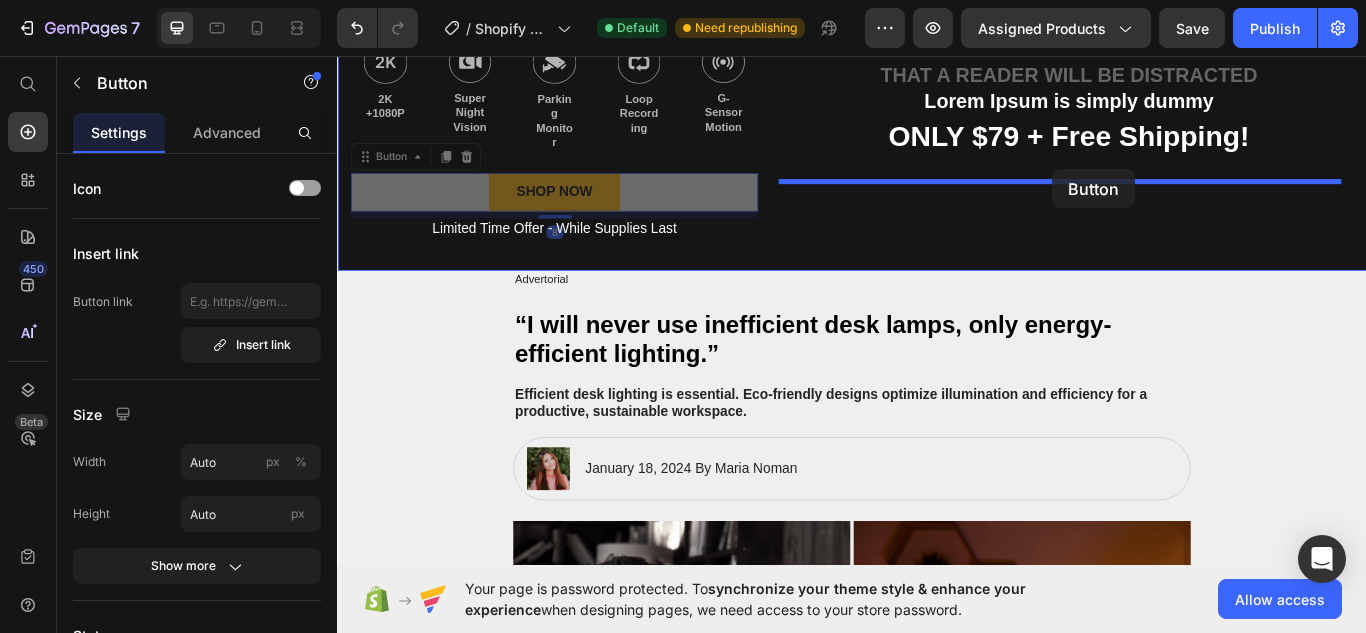 drag, startPoint x: 998, startPoint y: 221, endPoint x: 1171, endPoint y: 189, distance: 175.93465 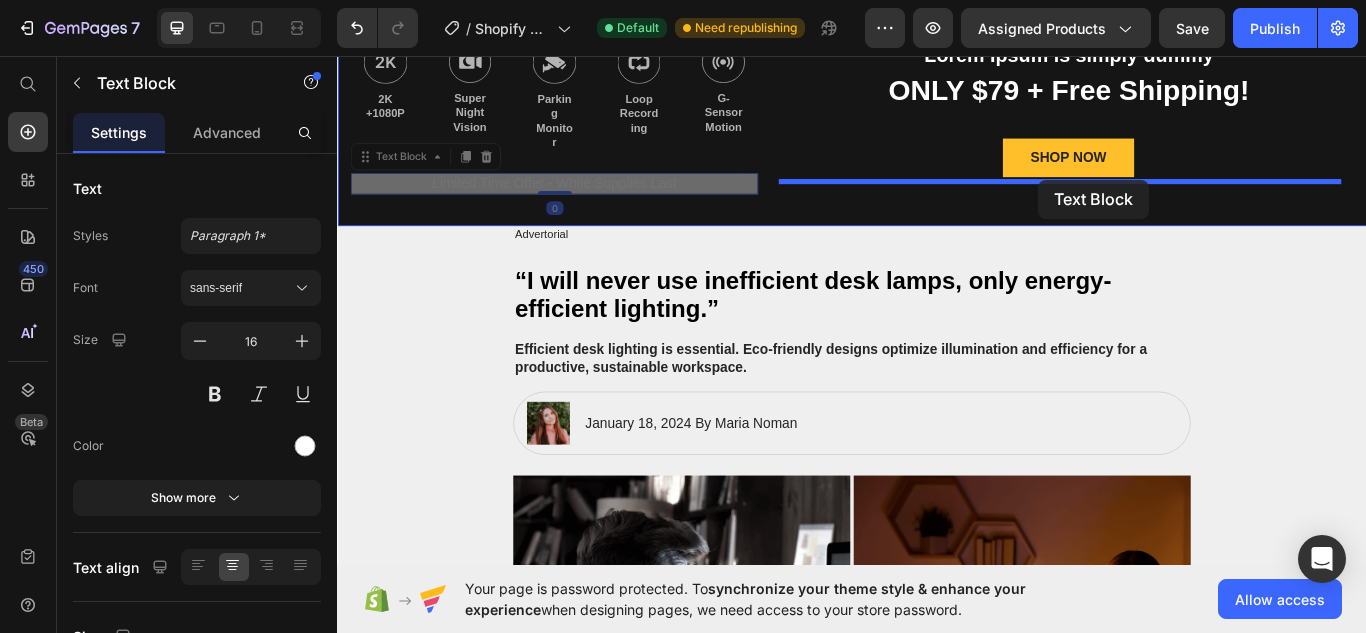 drag, startPoint x: 833, startPoint y: 207, endPoint x: 1156, endPoint y: 201, distance: 323.05573 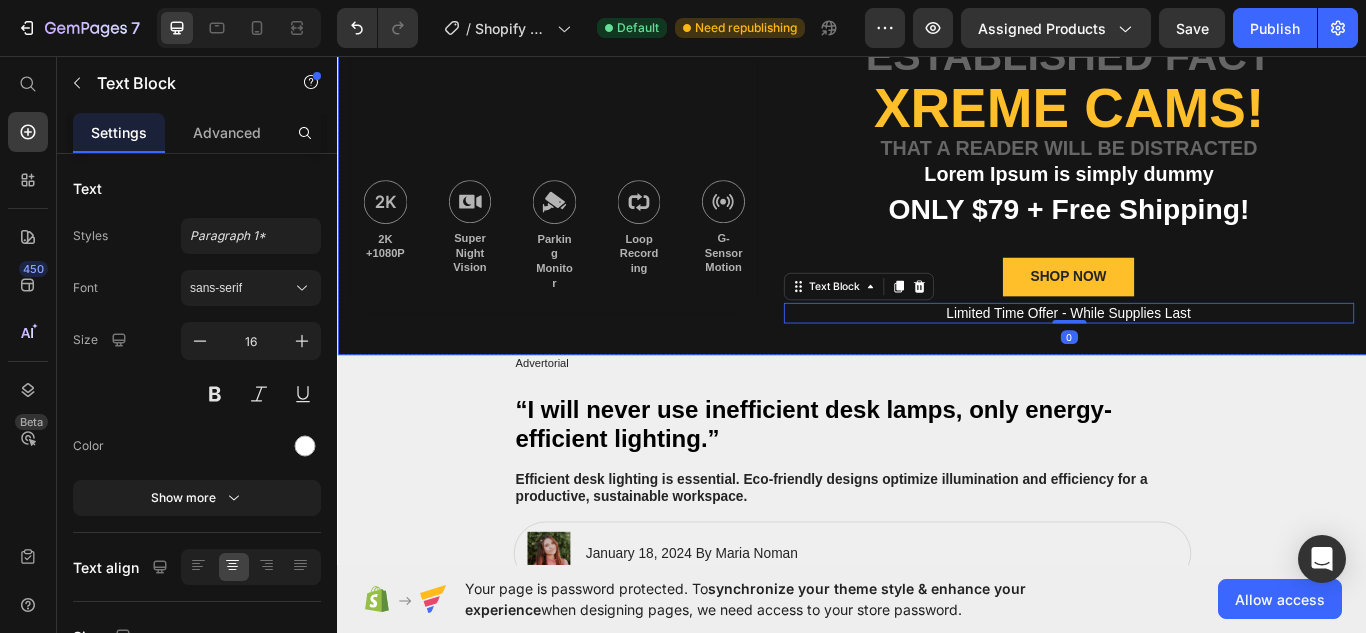 scroll, scrollTop: 0, scrollLeft: 0, axis: both 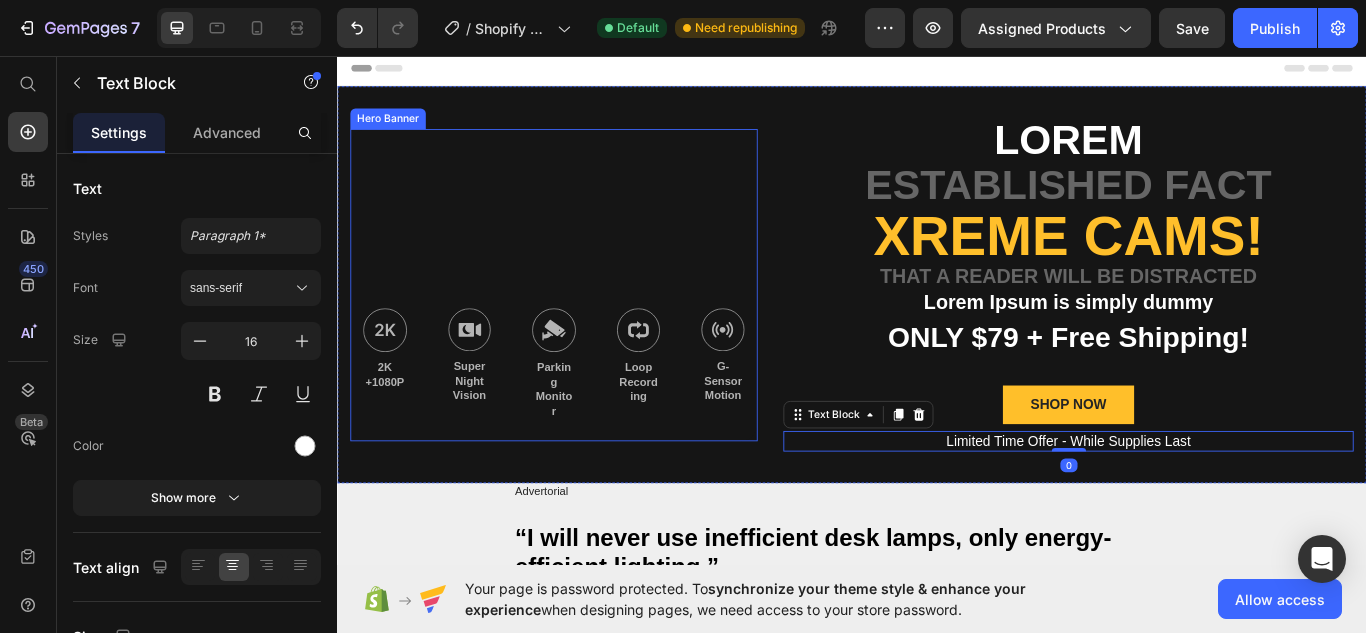 click at bounding box center (589, 324) 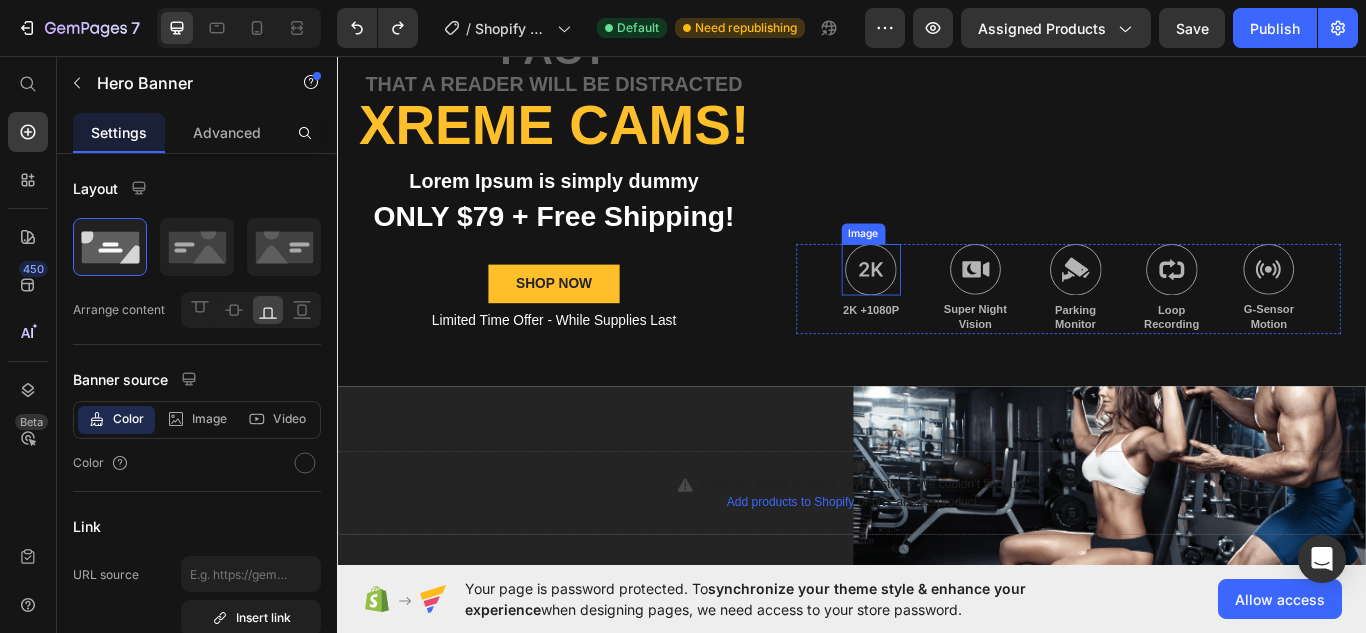 scroll, scrollTop: 300, scrollLeft: 0, axis: vertical 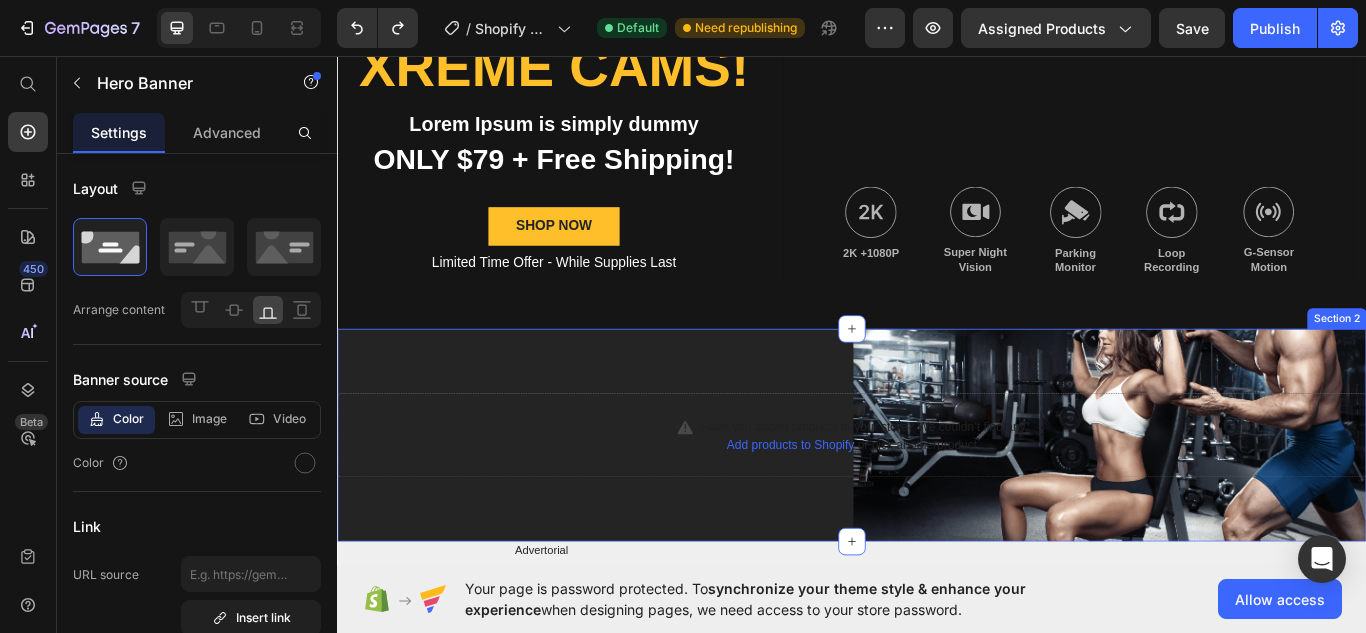 click on "Have you added products to your store? We couldn’t find any. Add products to Shopify   or pick another  product Product Section 2" at bounding box center [937, 499] 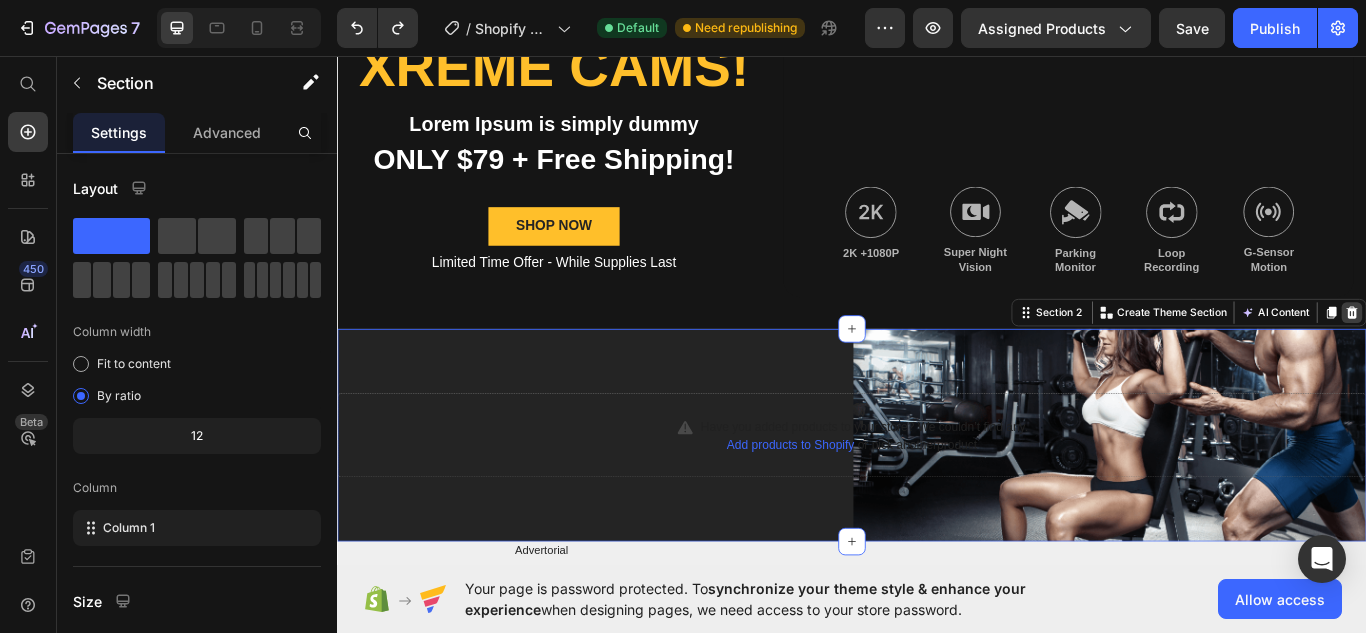 click 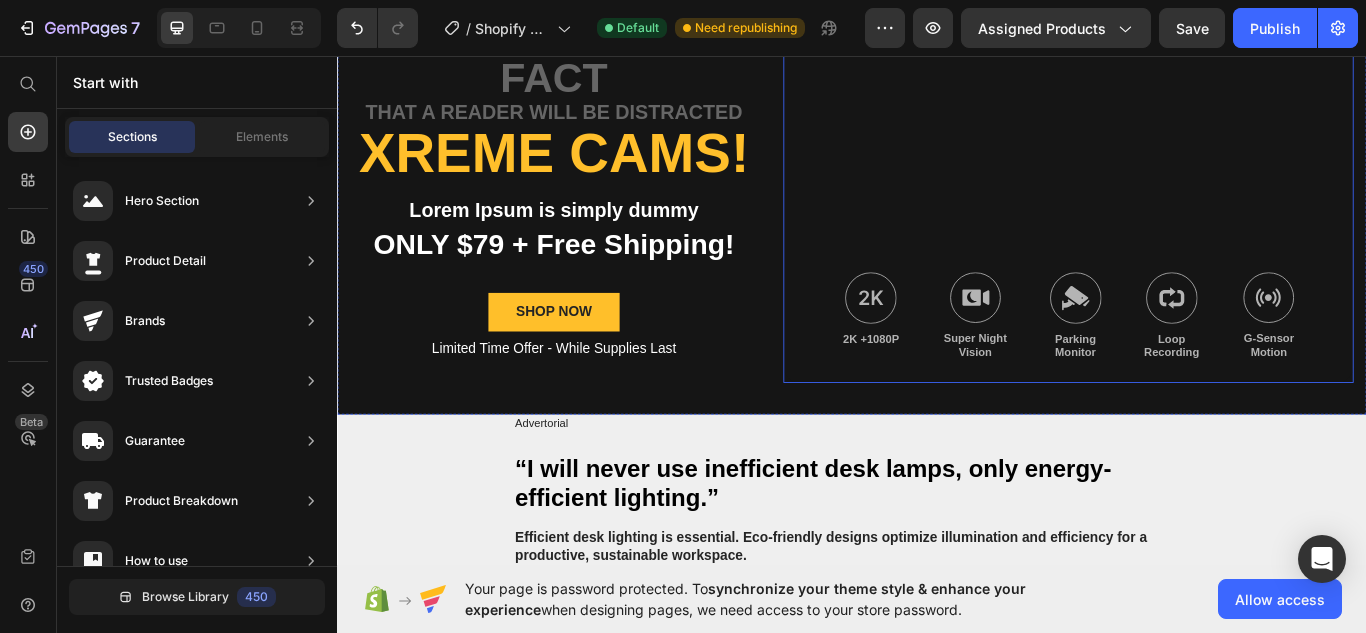 scroll, scrollTop: 33, scrollLeft: 0, axis: vertical 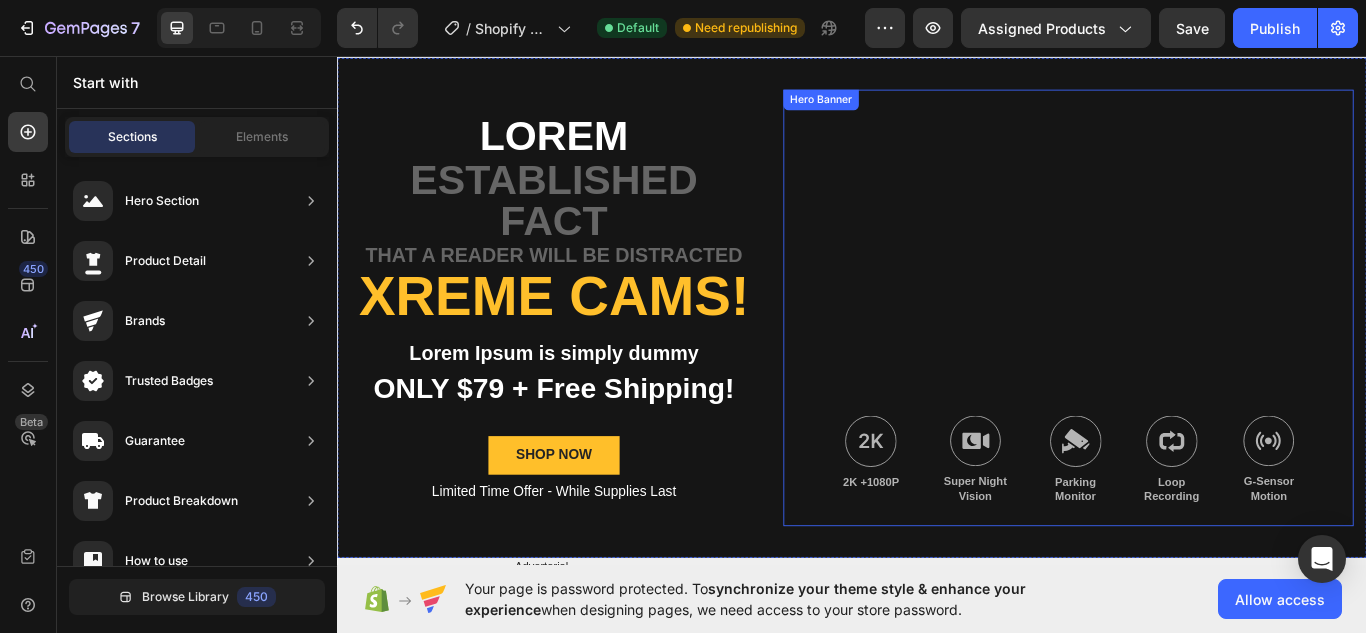 click at bounding box center [1189, 350] 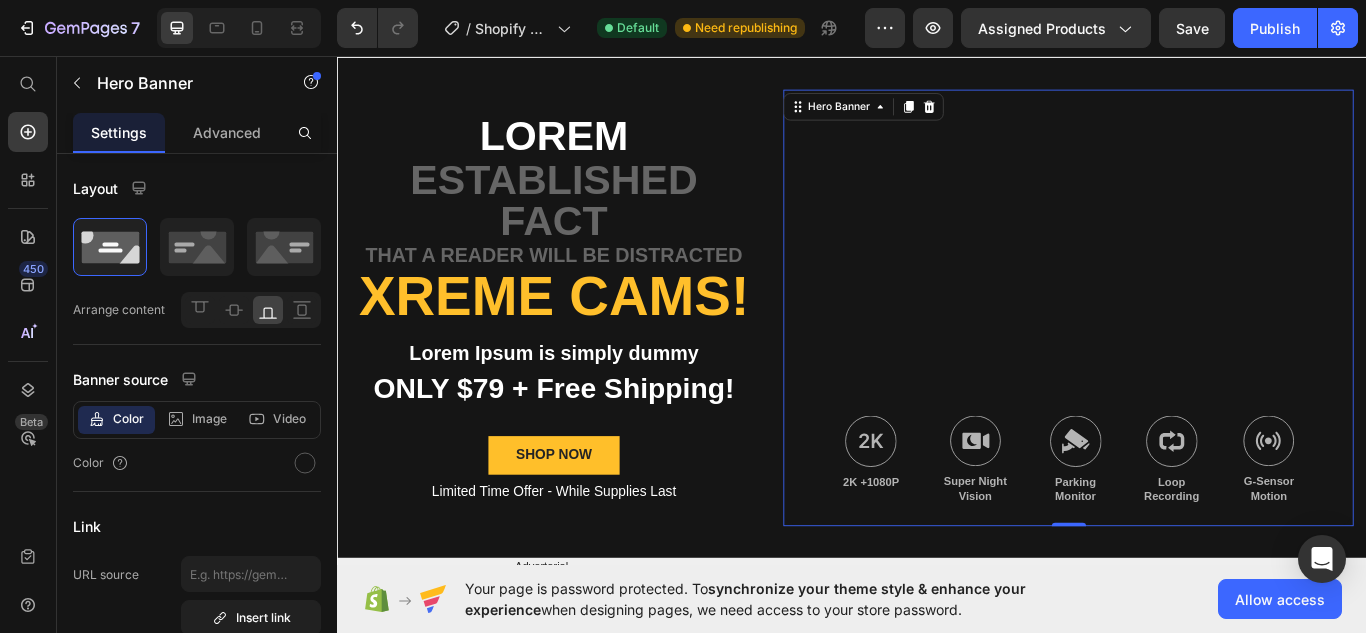 click at bounding box center [1189, 350] 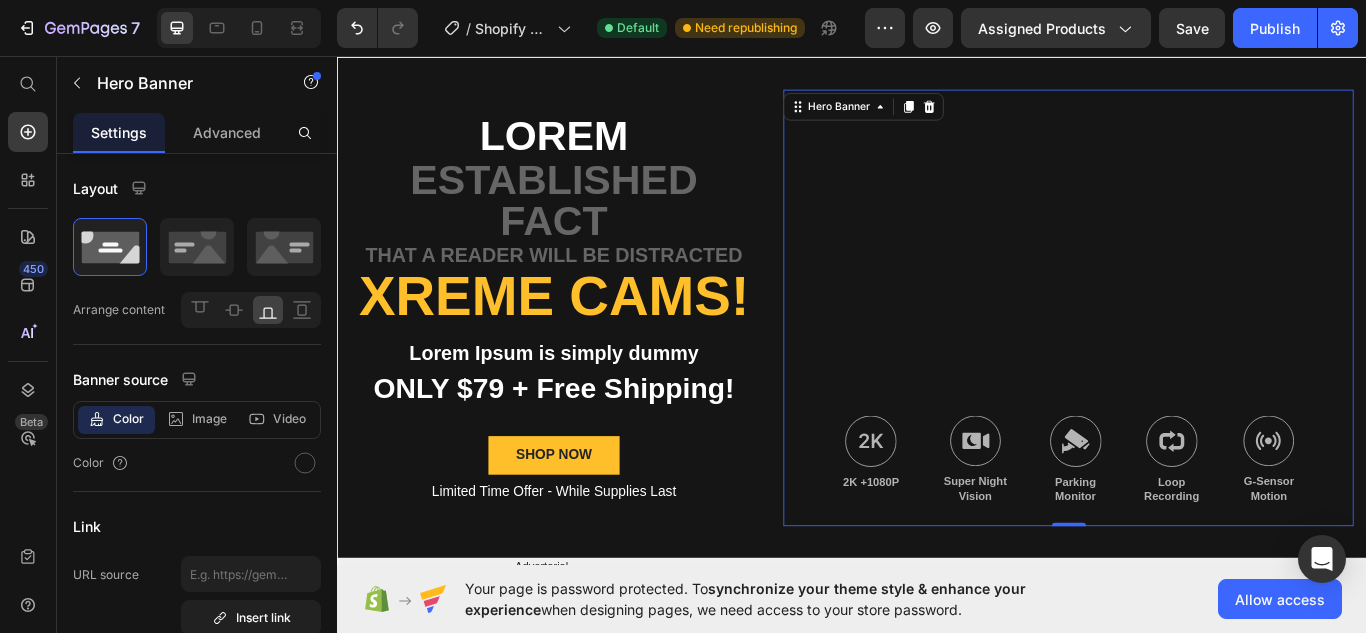 click at bounding box center [1189, 350] 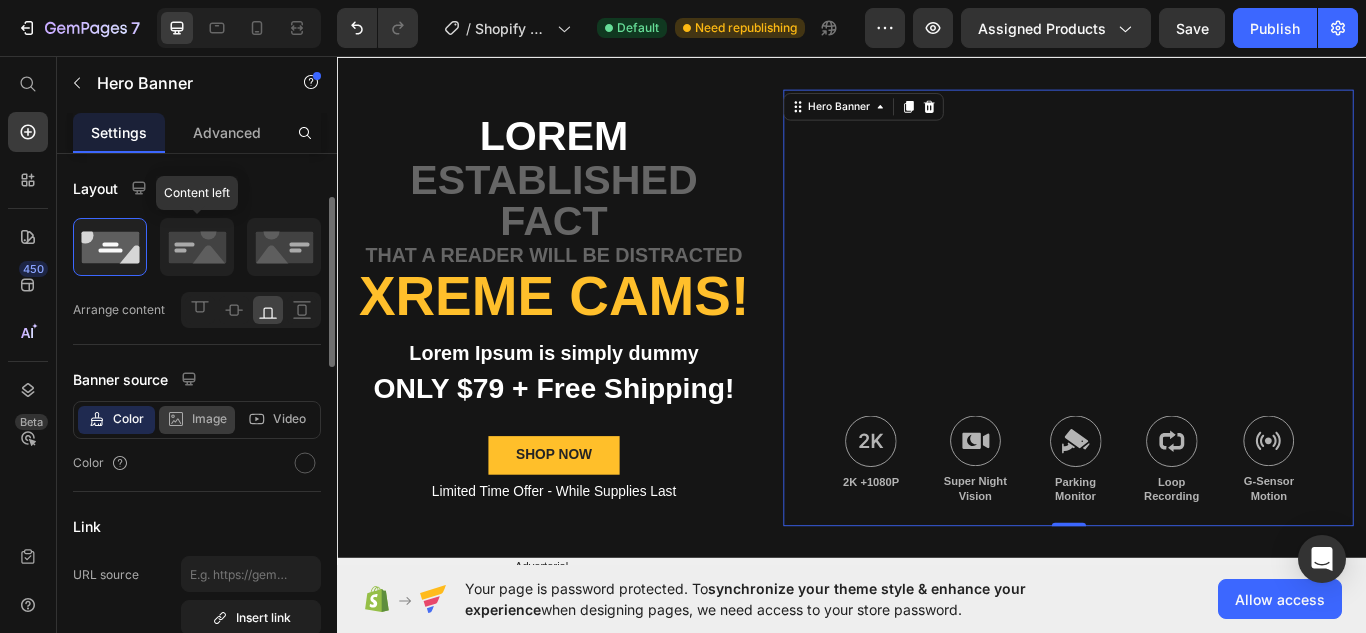 scroll, scrollTop: 99, scrollLeft: 0, axis: vertical 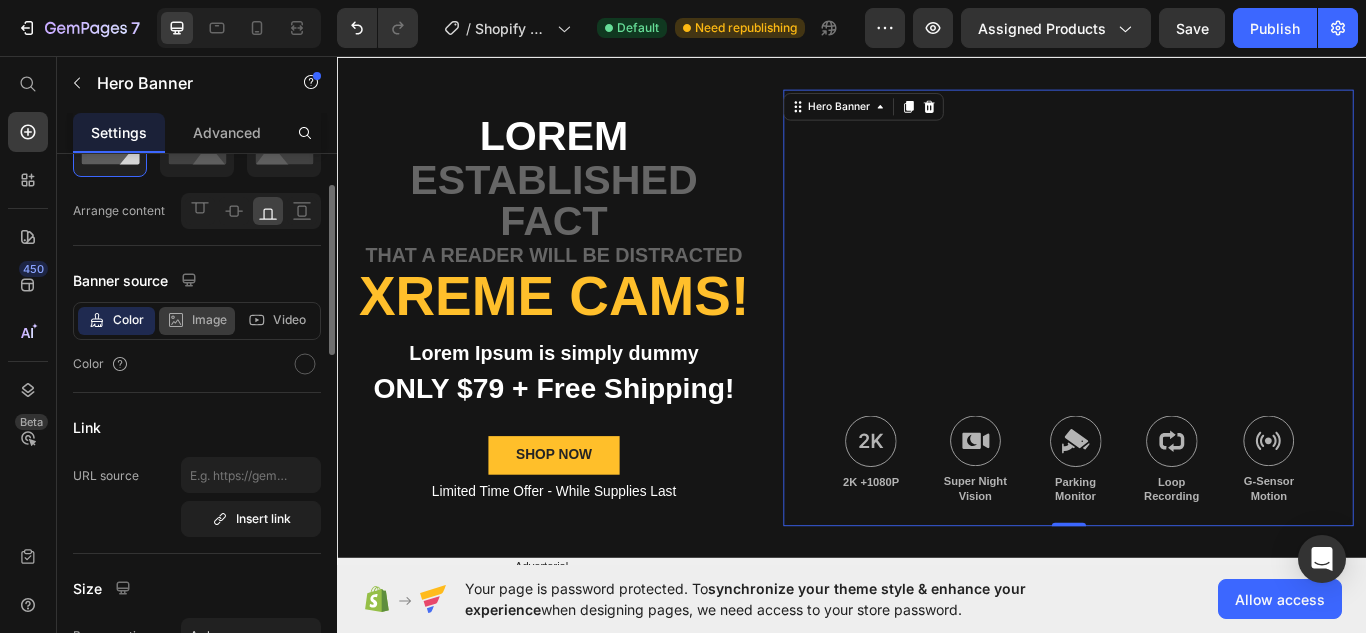 click on "Image" 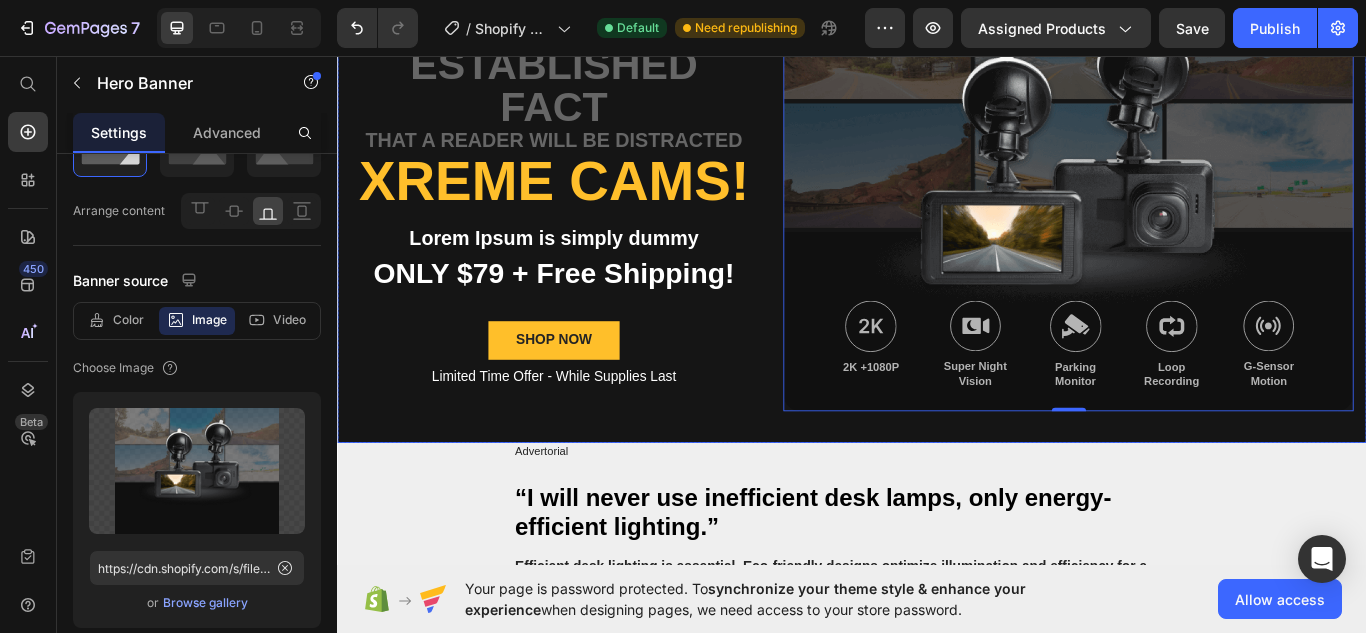 scroll, scrollTop: 367, scrollLeft: 0, axis: vertical 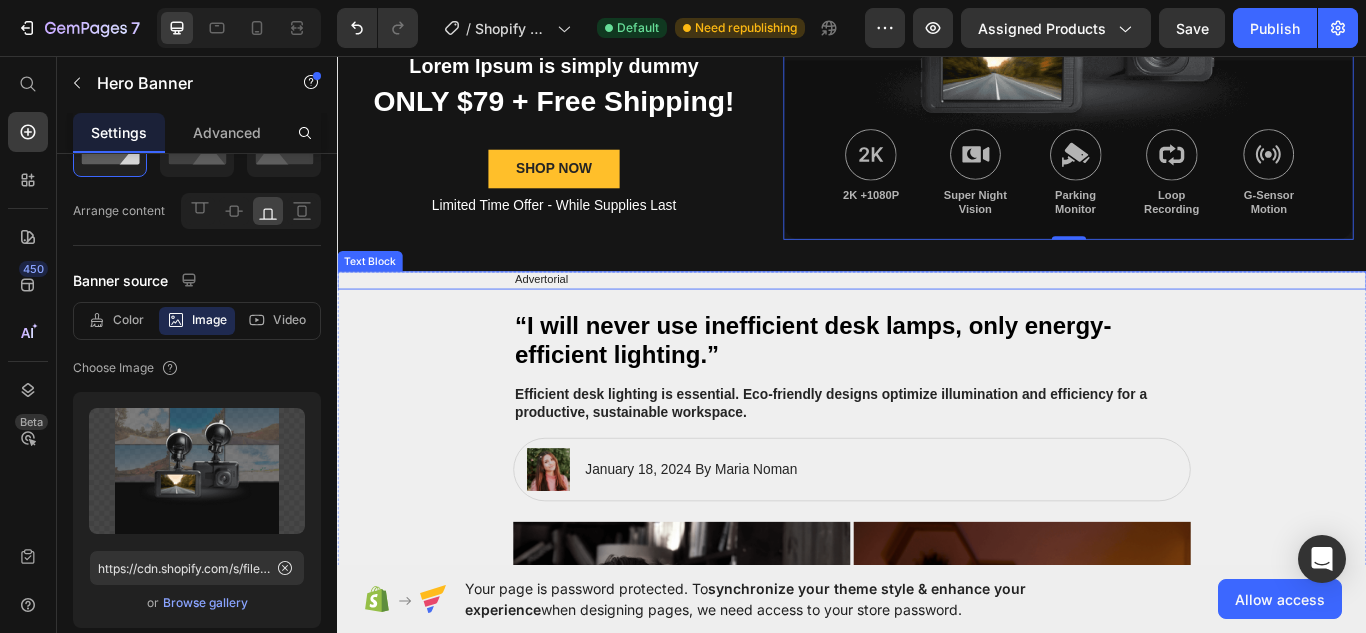 click on "Advertorial" at bounding box center (937, 318) 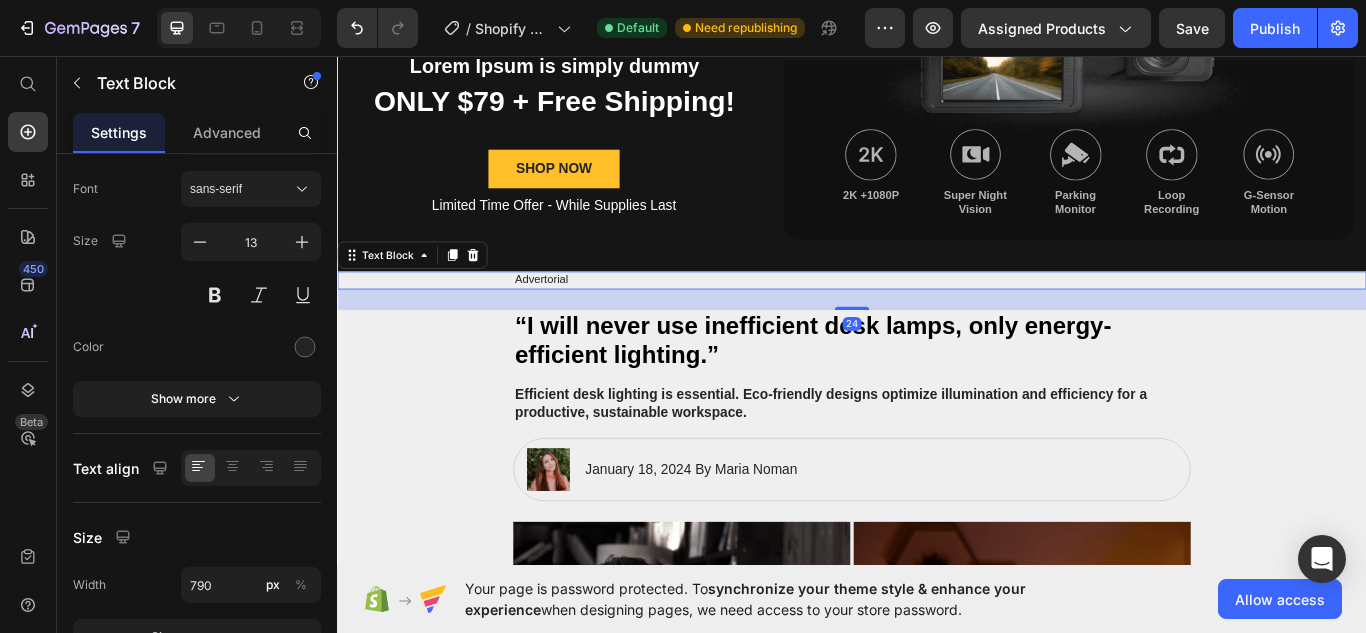 scroll, scrollTop: 0, scrollLeft: 0, axis: both 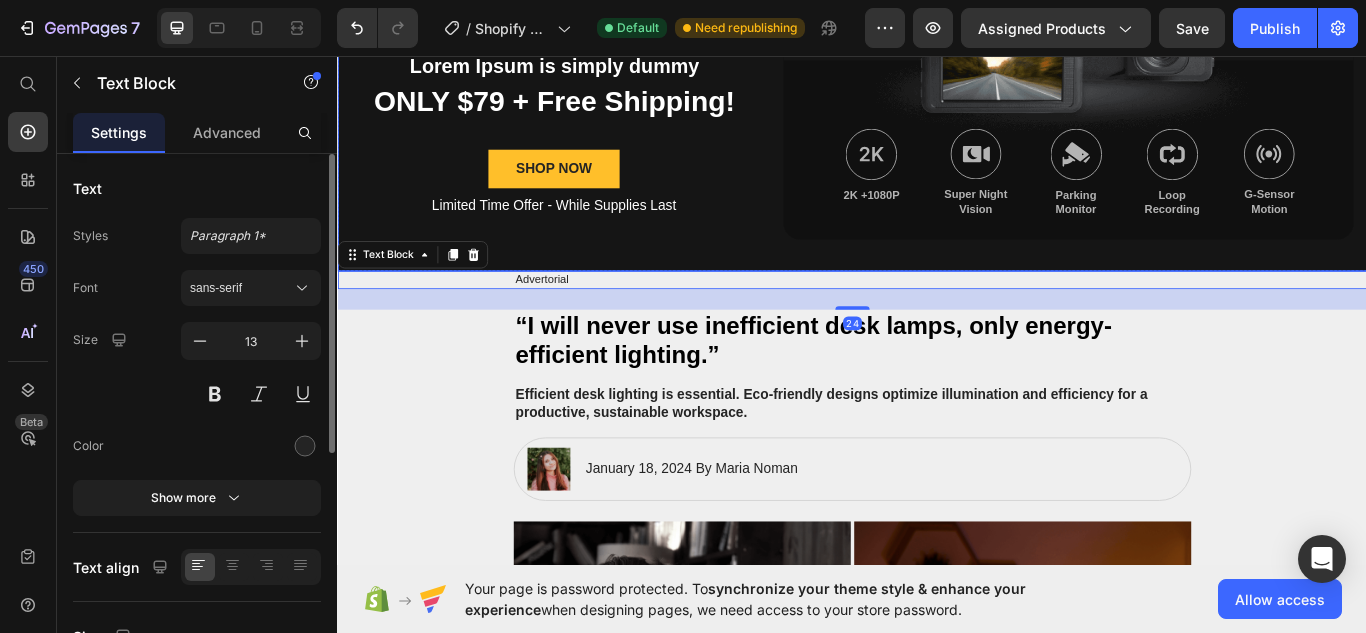 click on "Lorem Text Block established fact Text Block that a reader will be distracted Text Block Xreme CAMs! Heading Lorem Ipsum is simply dummy Text Block ONLY $79 + Free Shipping! Text Block SHOP NOW Button Limited Time Offer - While Supplies Last Text Block Image 2K +1080P Text Block Image Super Night Vision Text Block Image Parking Monitor Text Block Image Loop Recording Text Block Image G-Sensor Motion Text Block Row Hero Banner Row" at bounding box center [937, 16] 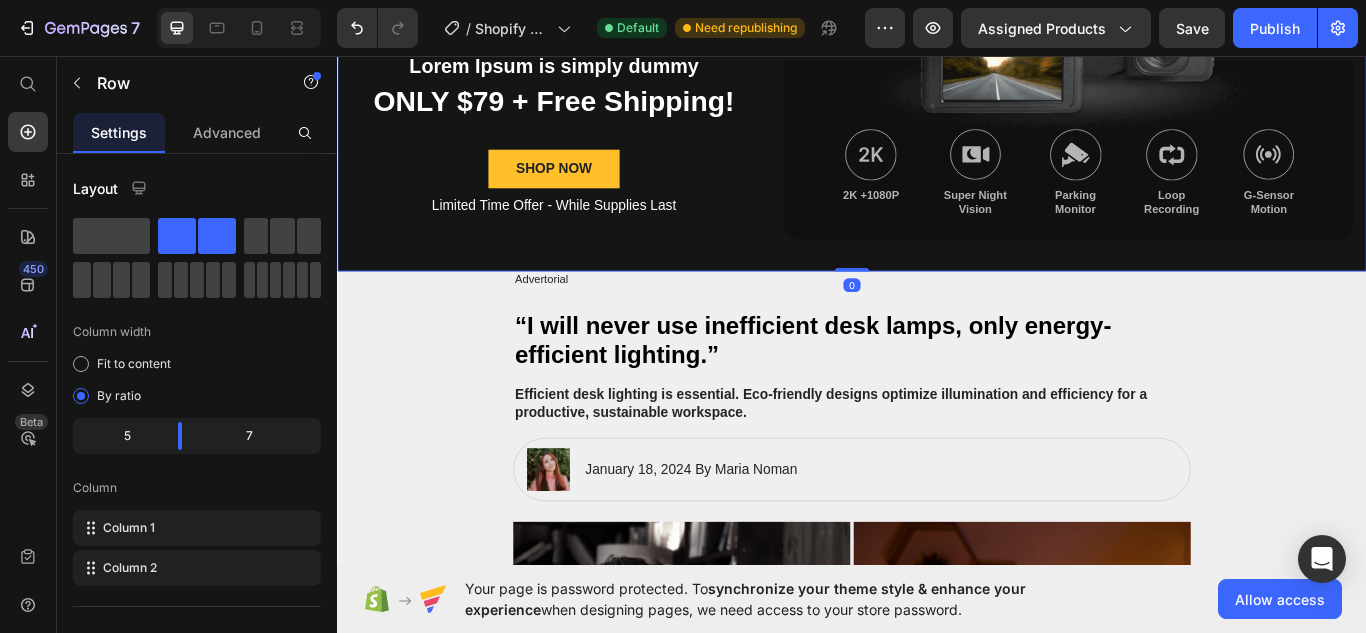 click on "Advertorial" at bounding box center (937, 318) 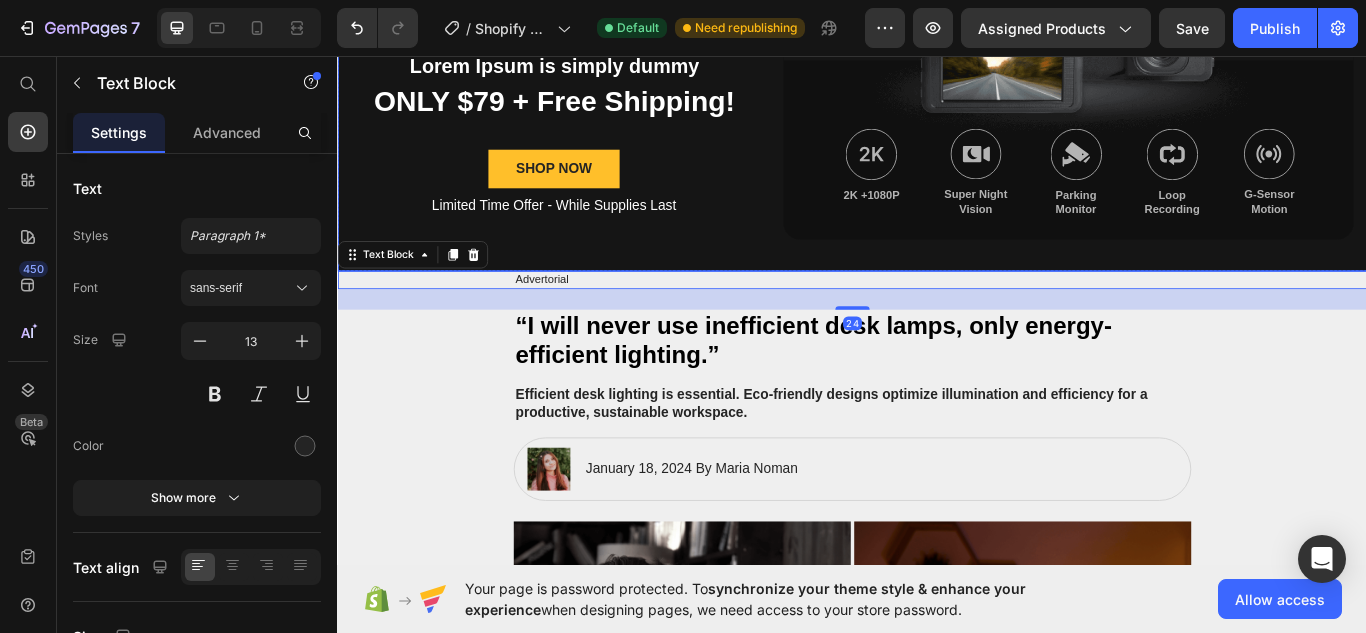 click on "Lorem Text Block established fact Text Block that a reader will be distracted Text Block Xreme CAMs! Heading Lorem Ipsum is simply dummy Text Block ONLY $79 + Free Shipping! Text Block SHOP NOW Button Limited Time Offer - While Supplies Last Text Block Image 2K +1080P Text Block Image Super Night Vision Text Block Image Parking Monitor Text Block Image Loop Recording Text Block Image G-Sensor Motion Text Block Row Hero Banner Row" at bounding box center [937, 16] 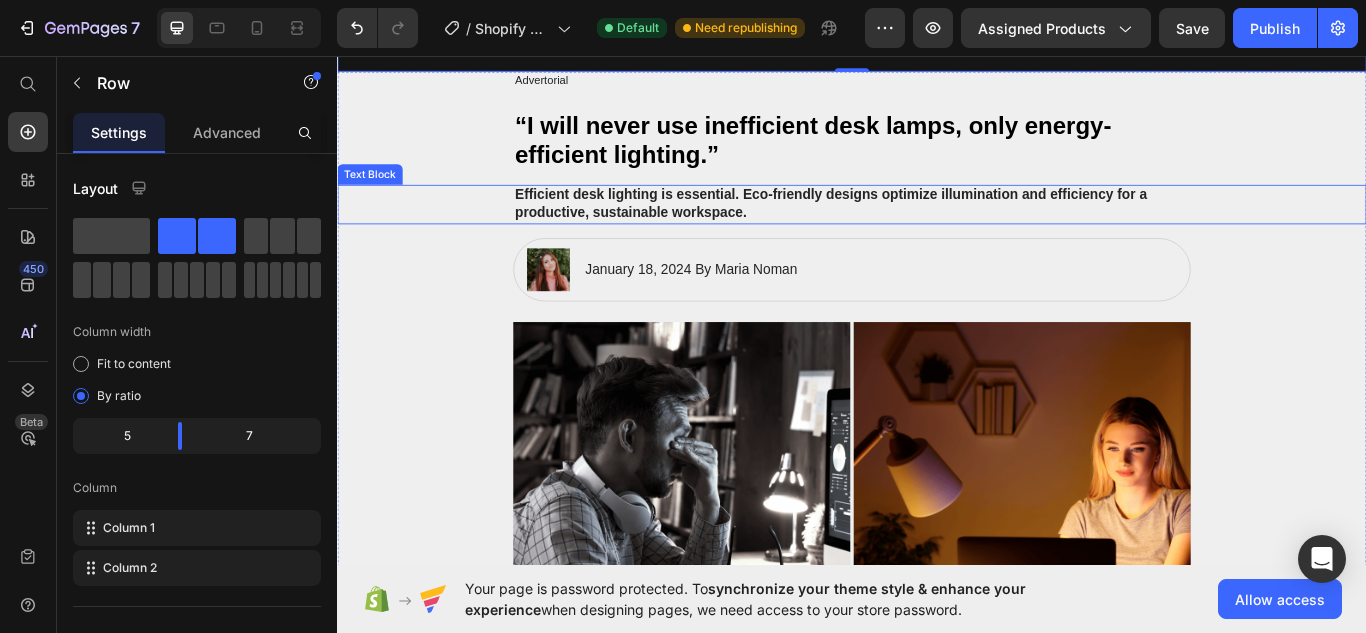 scroll, scrollTop: 433, scrollLeft: 0, axis: vertical 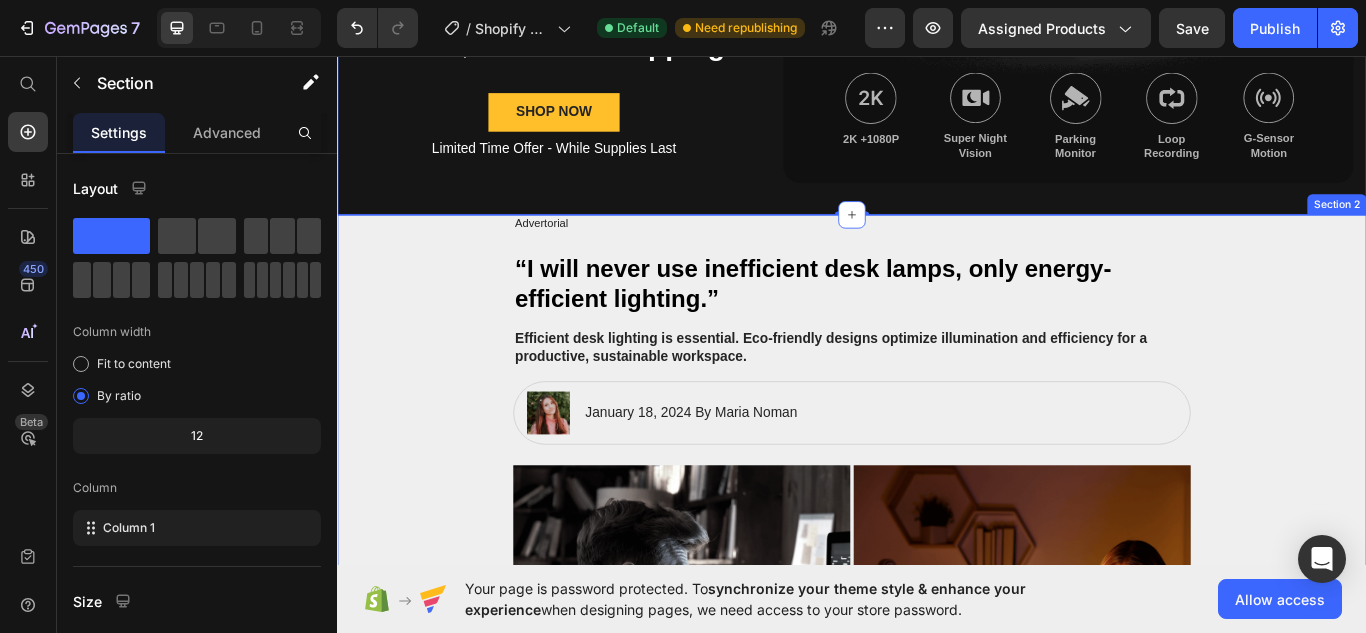 click on "Advertorial  Text Block “I will never use inefficient desk lamps, only energy-efficient lighting.” Heading Efficient desk lighting is essential. Eco-friendly designs optimize illumination and efficiency for a productive, sustainable workspace. Text Block Image January 18, 2024 By Maria Noman Text Block Row Row Image Image Row In the past, I made the mistake of using traditional, inefficient desk lamps that wasted energy and created an uncomfortable work environment.  Those old lamps generated excessive heat, distributed light poorly, and caused eye strain - plus they drove up my electricity bills. I regret not being more mindful about my lighting choices back then. If only I had invested in advanced, energy-efficient models, I could have enjoyed ample, glare-free illumination while significantly reducing my environmental impact and operating costs. Text Block Eye Strain from Improper Desk Lighting Heading Image Text Block The Long-Term Eye Risks of Poor Desk Lighting Heading Image Text Block Heading" at bounding box center (937, 1179) 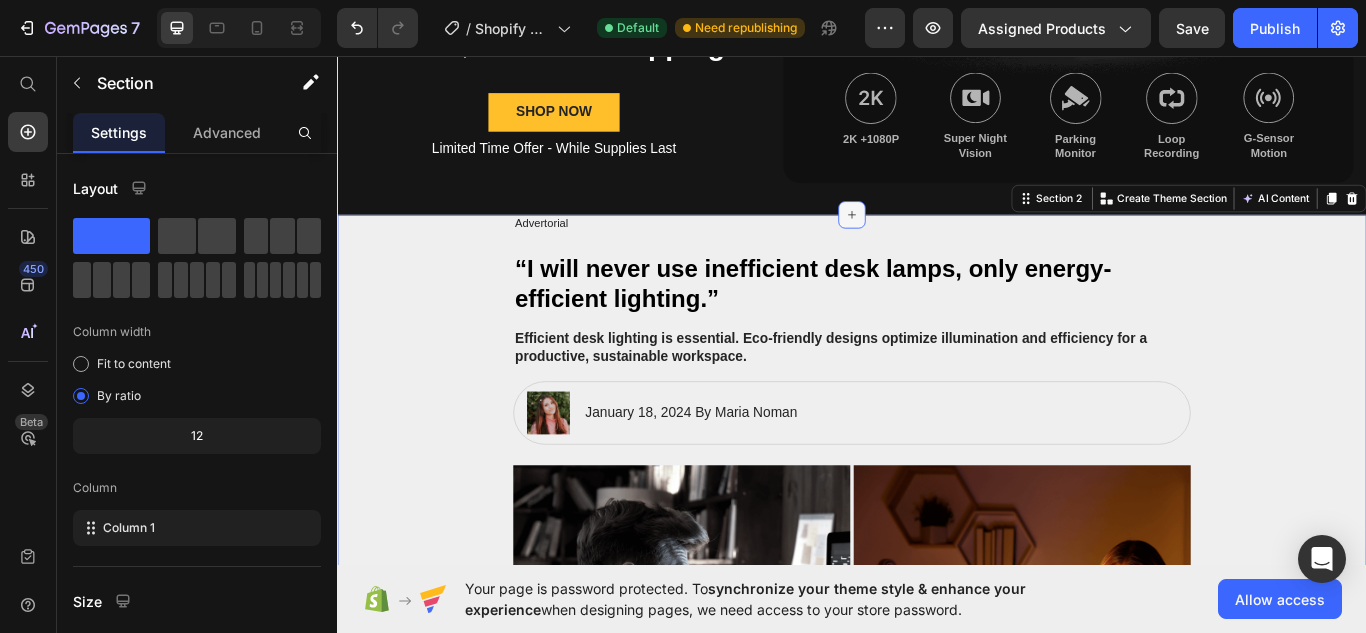 click 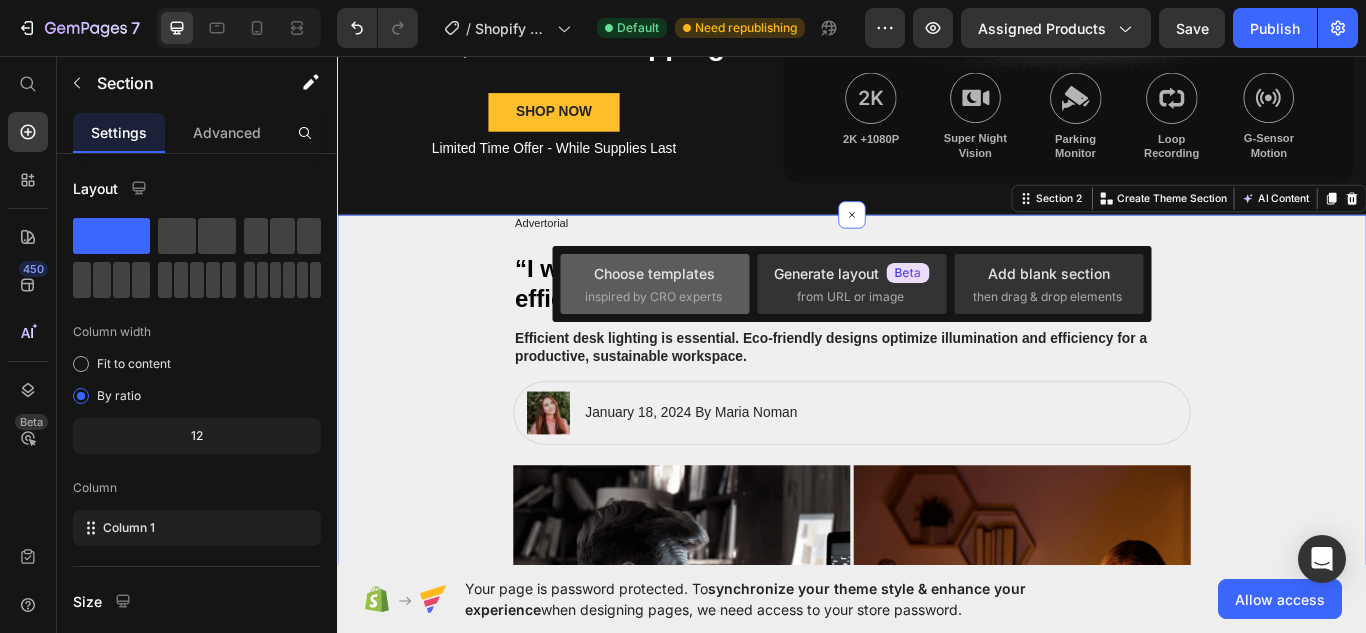 click on "Choose templates" at bounding box center [654, 273] 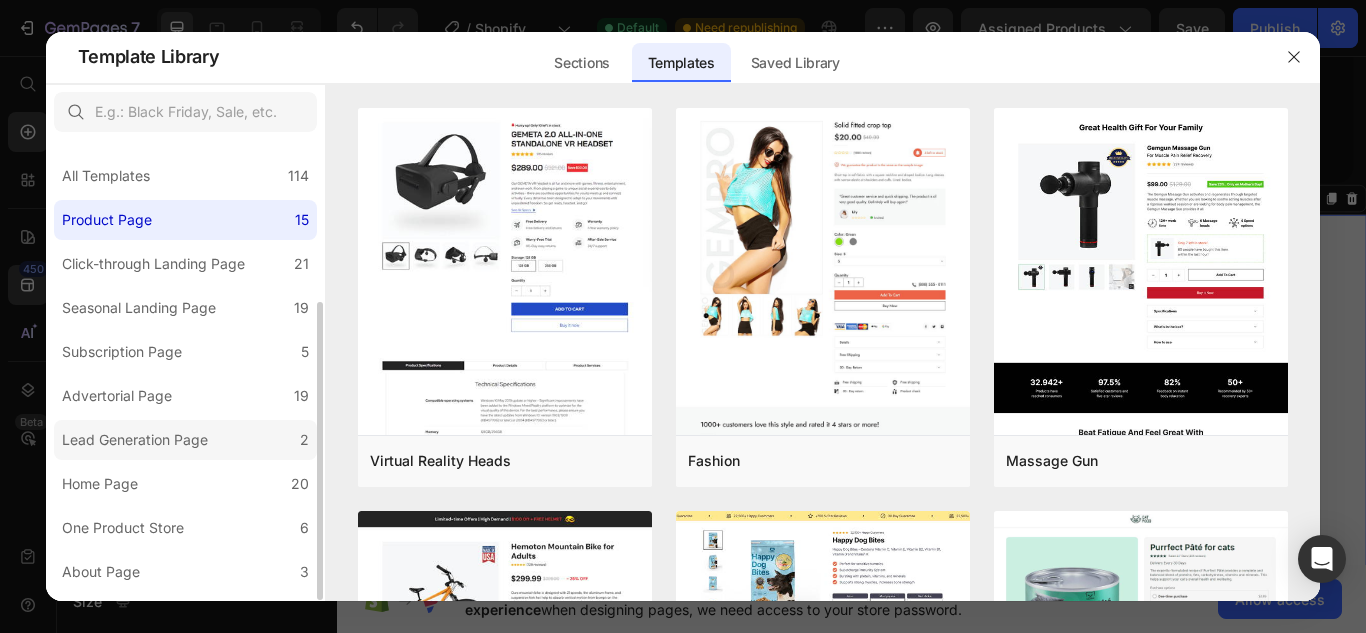 scroll, scrollTop: 99, scrollLeft: 0, axis: vertical 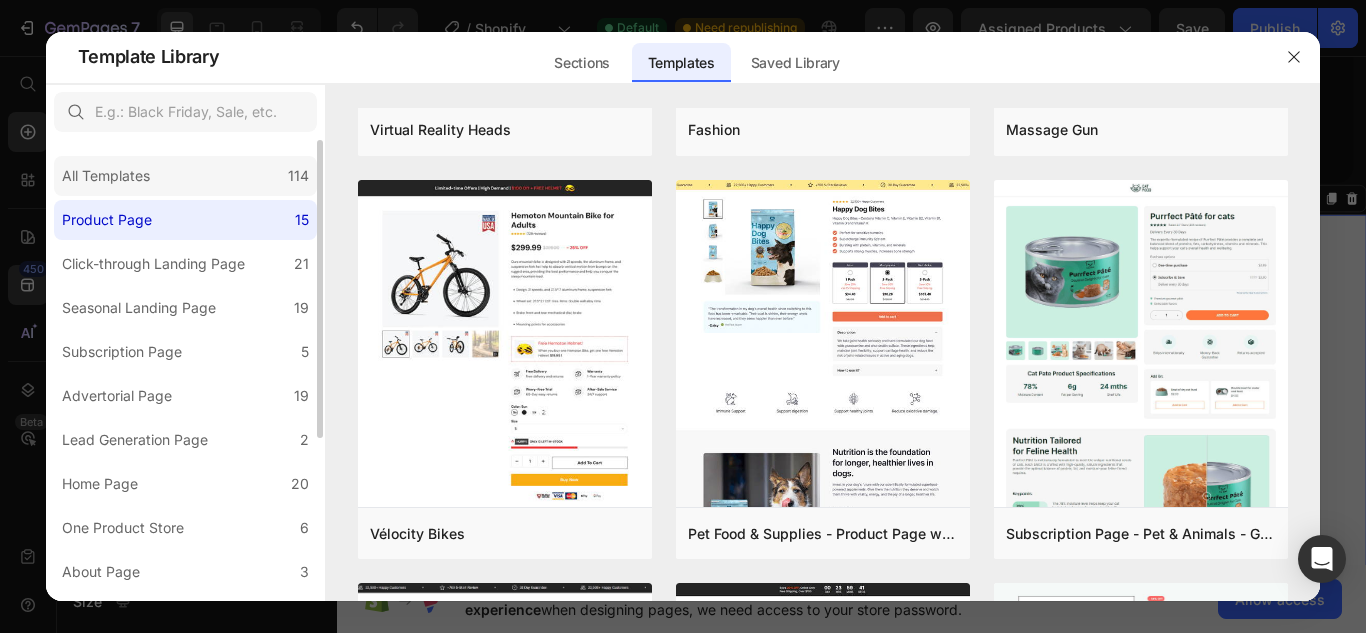 click on "All Templates 114" 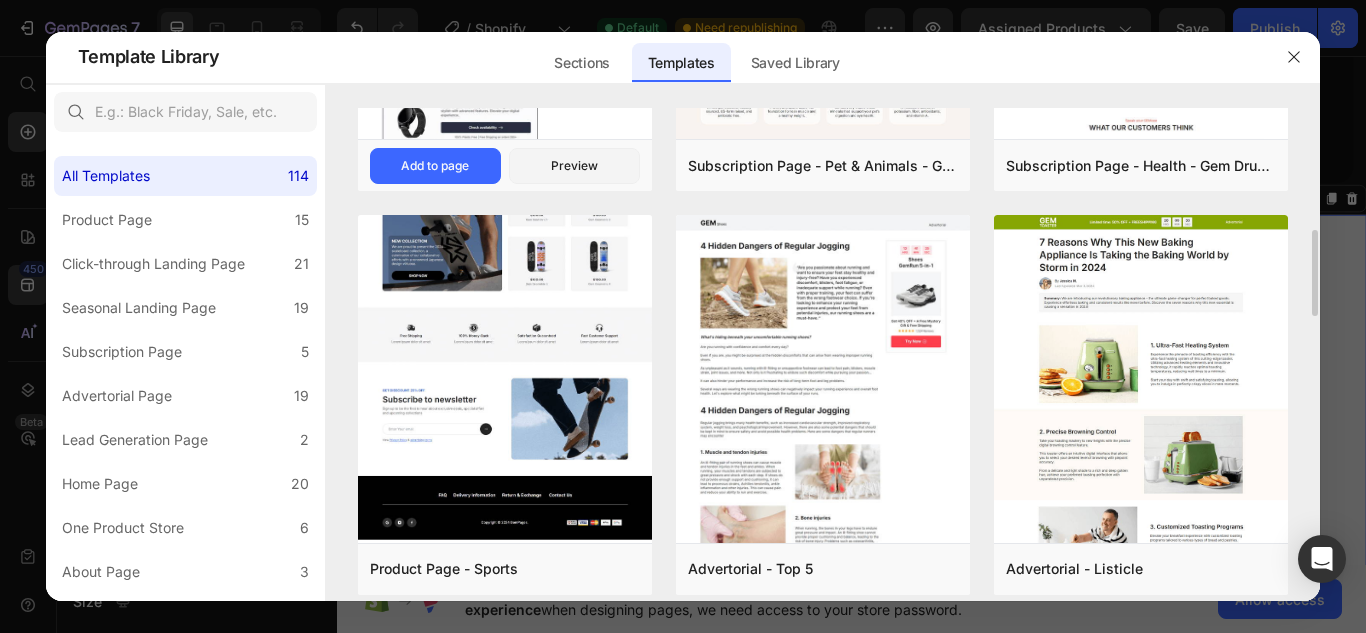 scroll, scrollTop: 534, scrollLeft: 0, axis: vertical 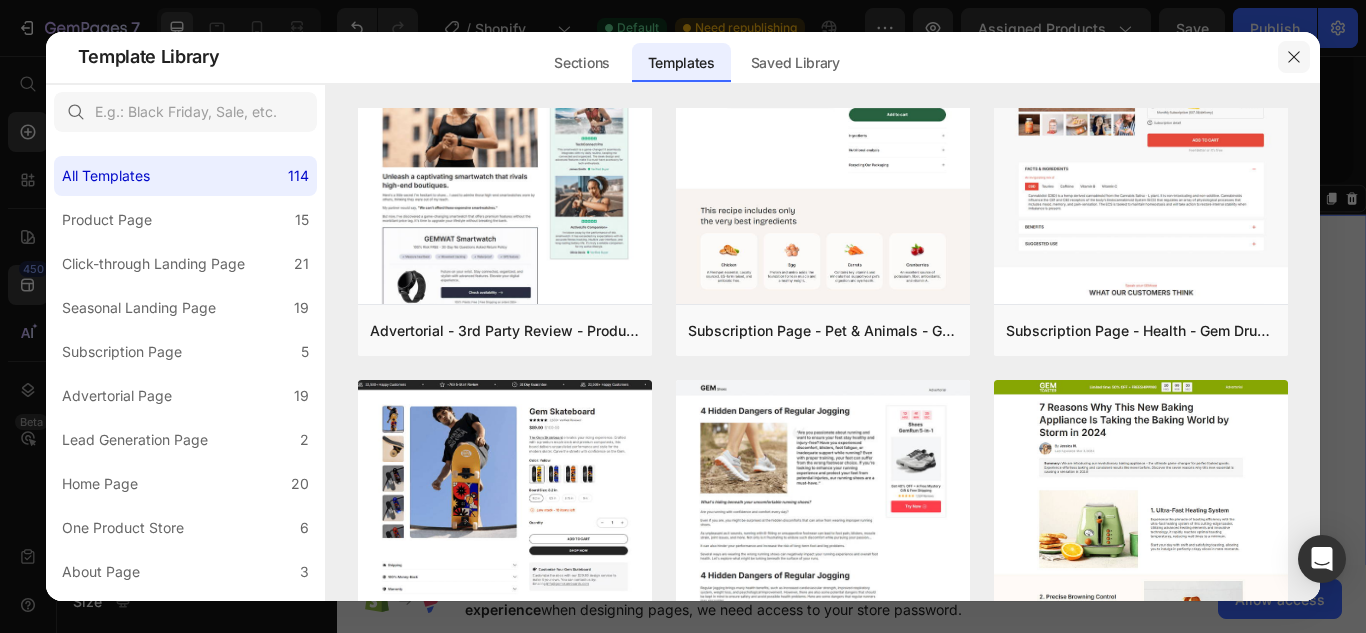 drag, startPoint x: 1296, startPoint y: 56, endPoint x: 1107, endPoint y: 34, distance: 190.27611 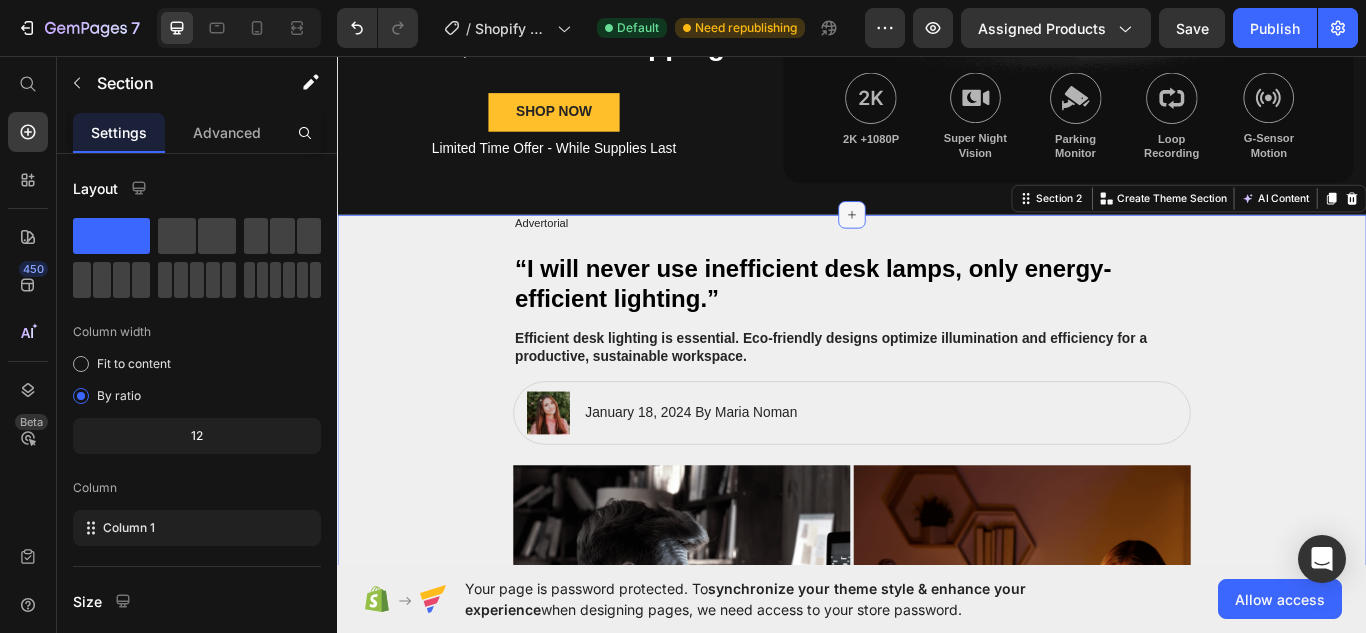 click 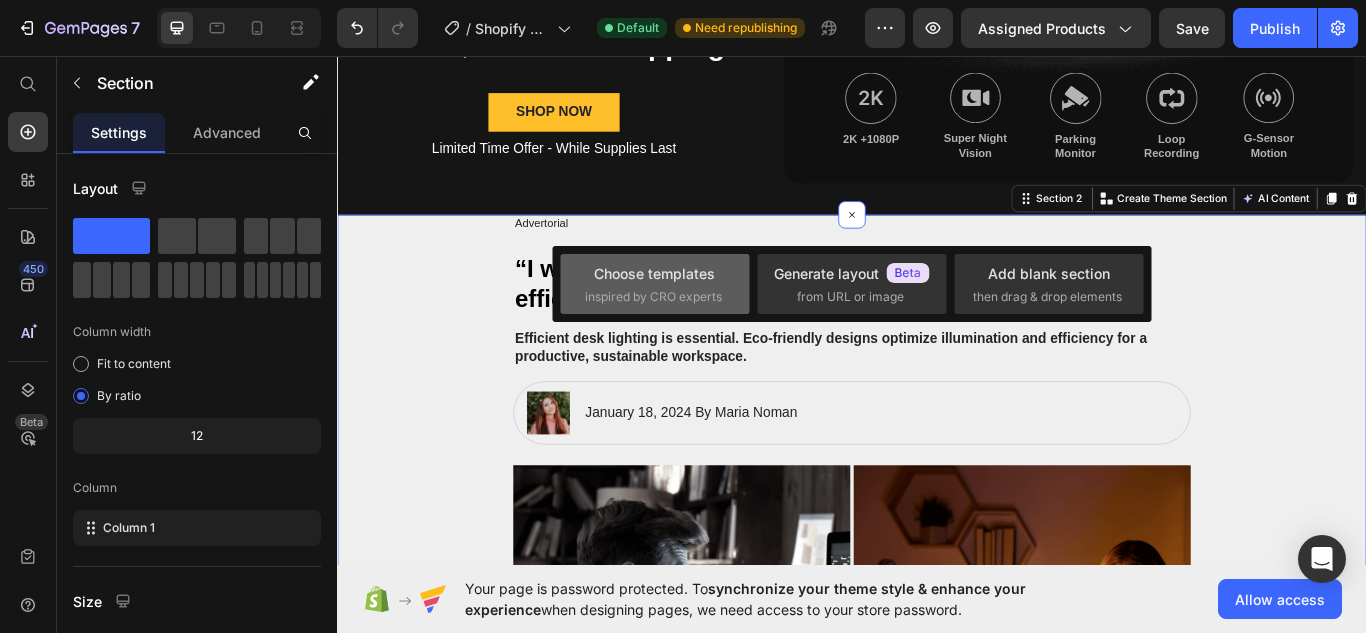 click on "Choose templates" at bounding box center [654, 273] 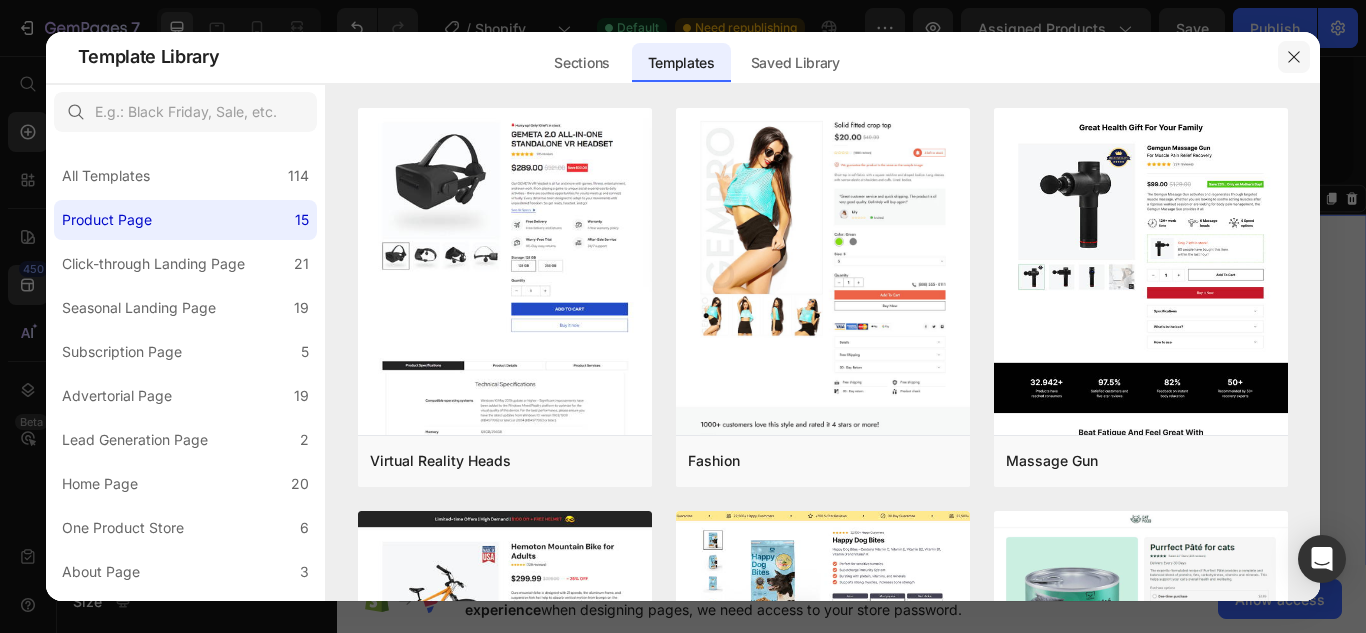 click at bounding box center [1294, 57] 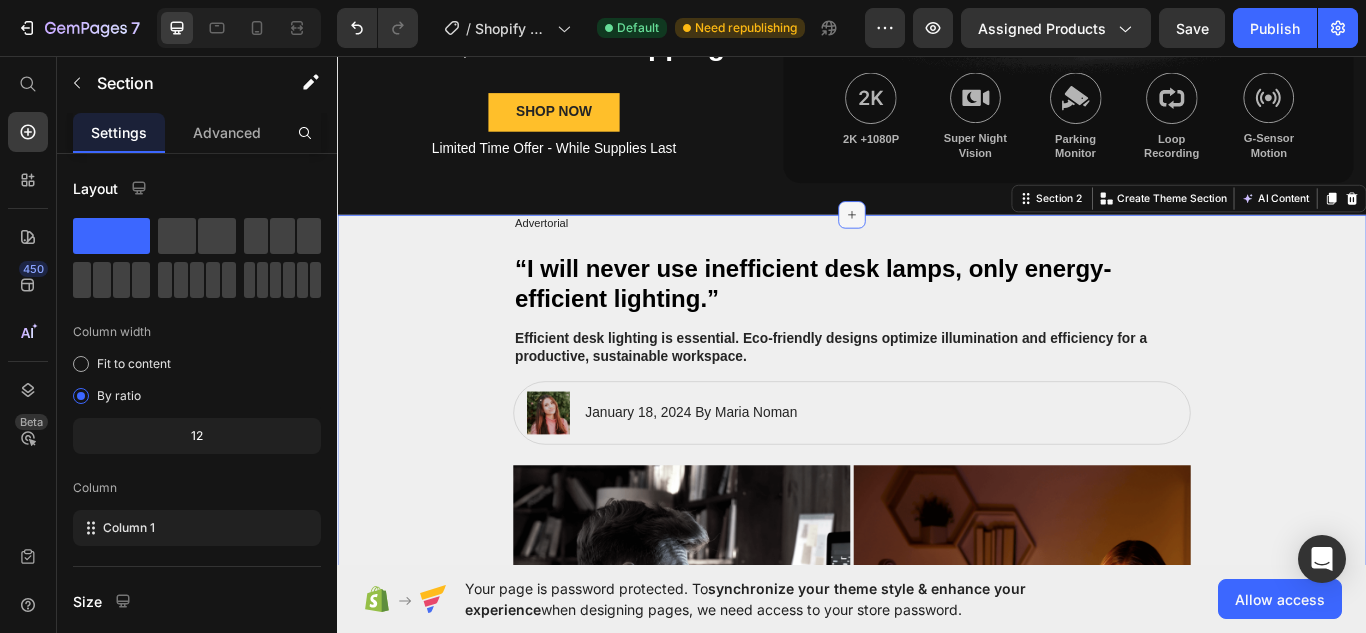 click 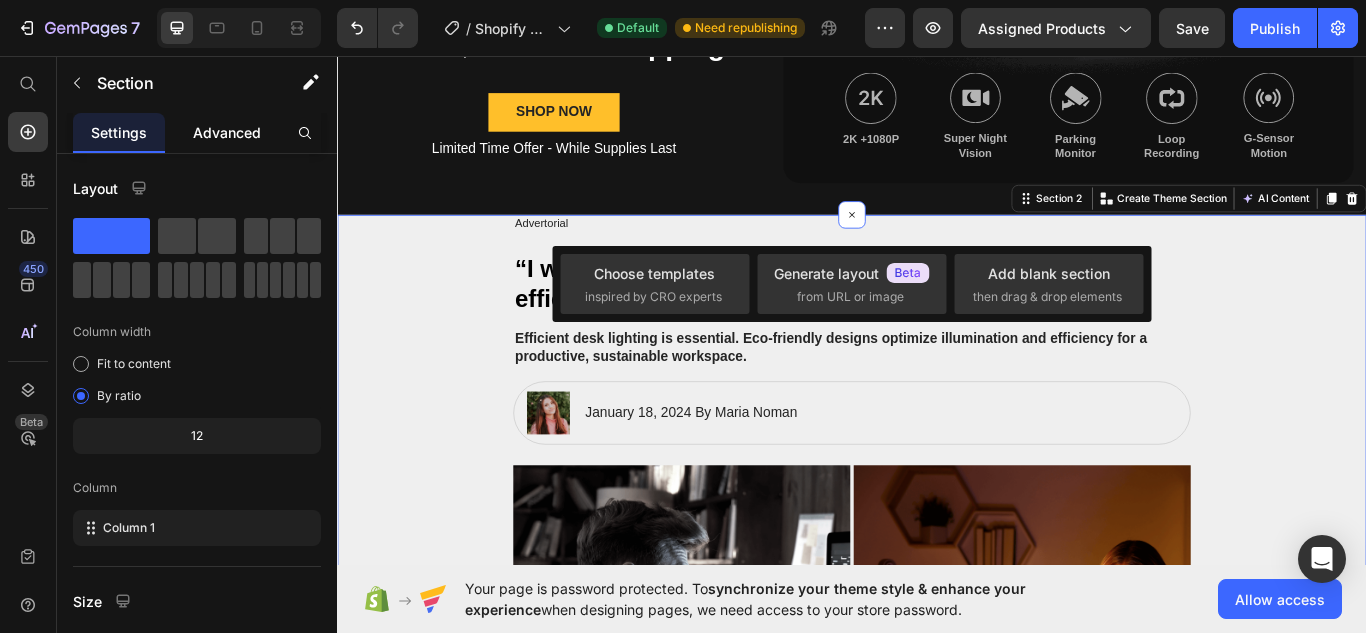 click on "Advanced" at bounding box center (227, 132) 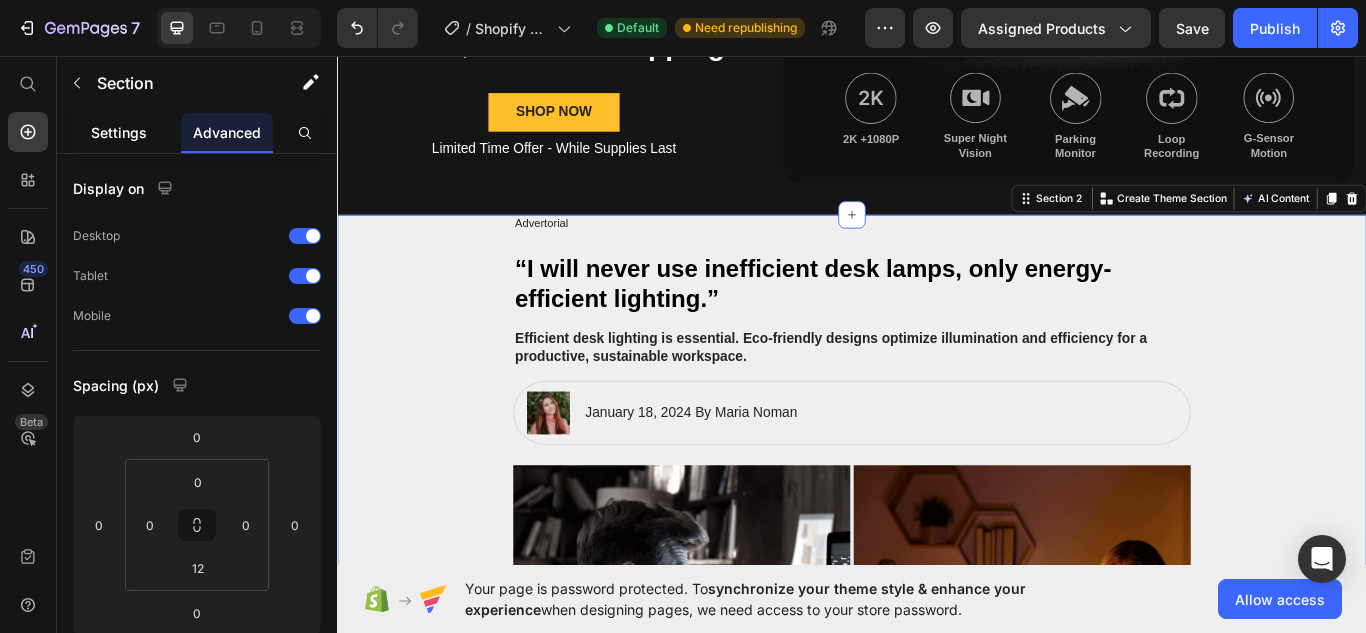 click on "Settings" at bounding box center [119, 132] 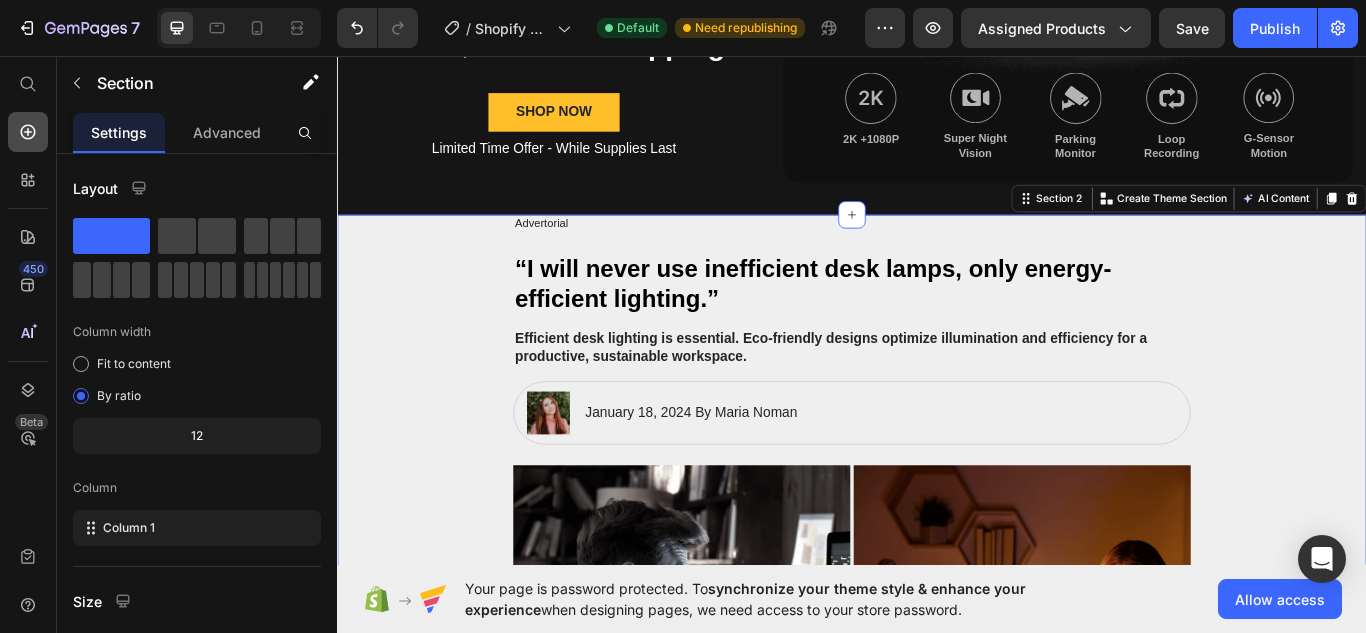 click 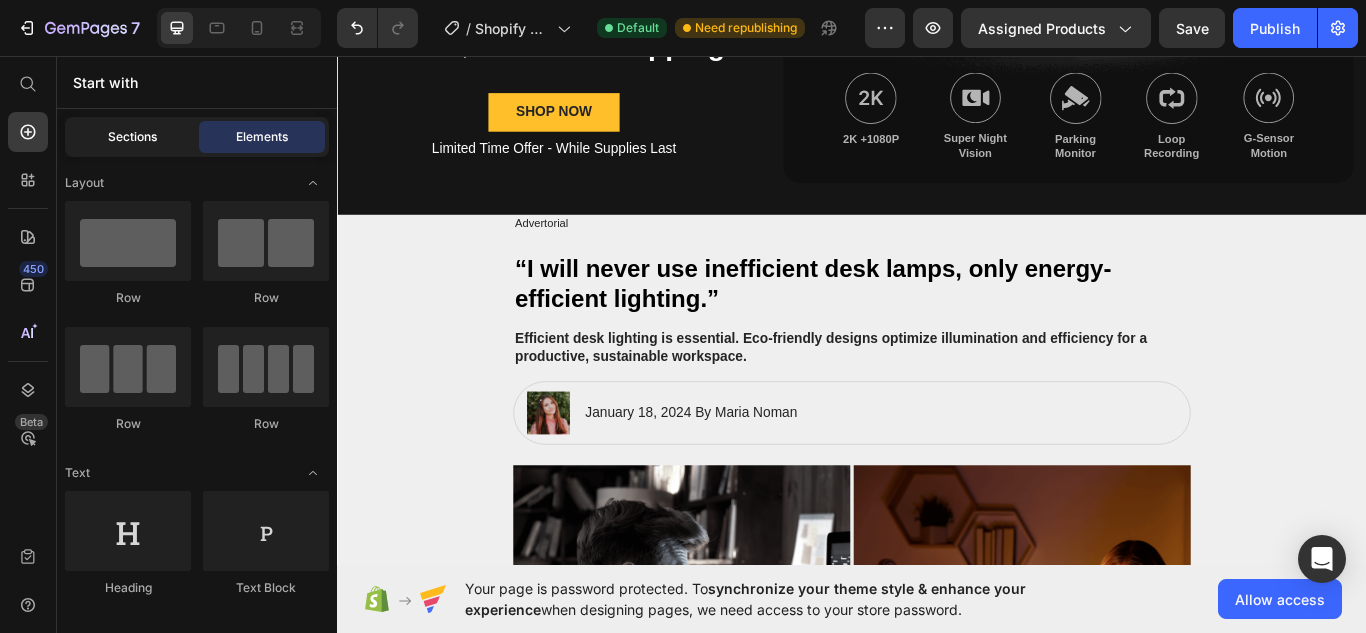 click on "Sections" 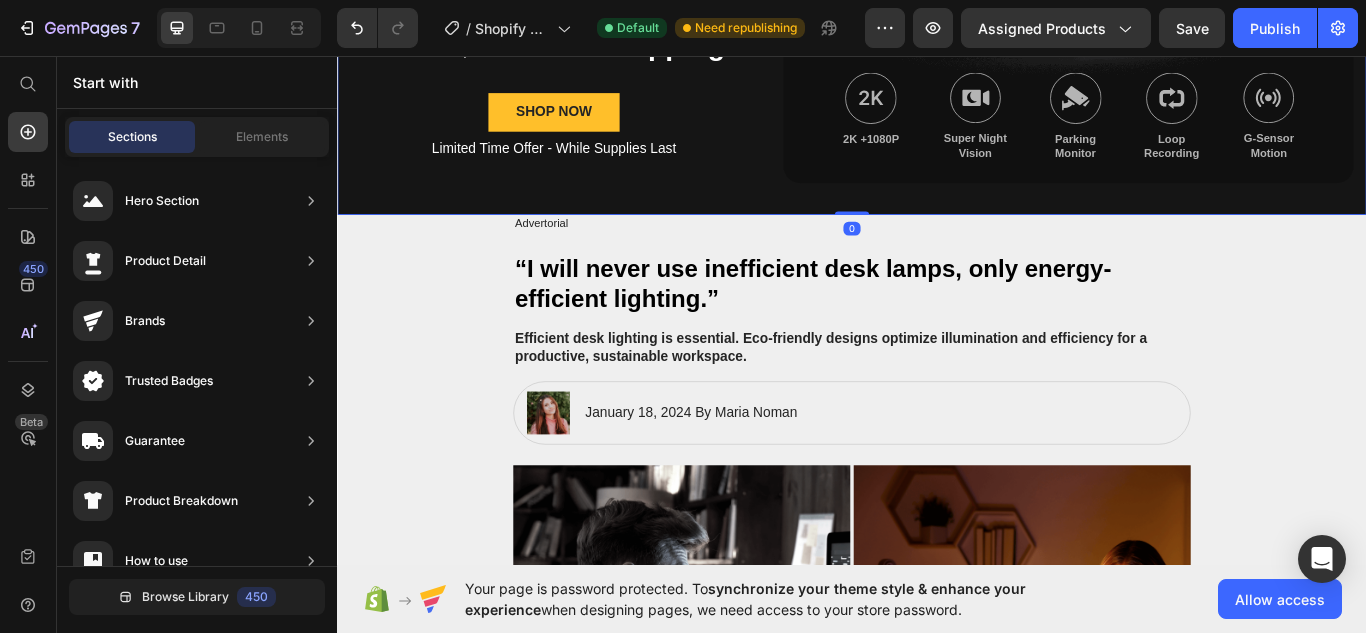 click on "Lorem Text Block established fact Text Block that a reader will be distracted Text Block Xreme CAMs! Heading Lorem Ipsum is simply dummy Text Block ONLY $79 + Free Shipping! Text Block SHOP NOW Button Limited Time Offer - While Supplies Last Text Block Image 2K +1080P Text Block Image Super Night Vision Text Block Image Parking Monitor Text Block Image Loop Recording Text Block Image G-Sensor Motion Text Block Row Hero Banner Row   0" at bounding box center [937, -50] 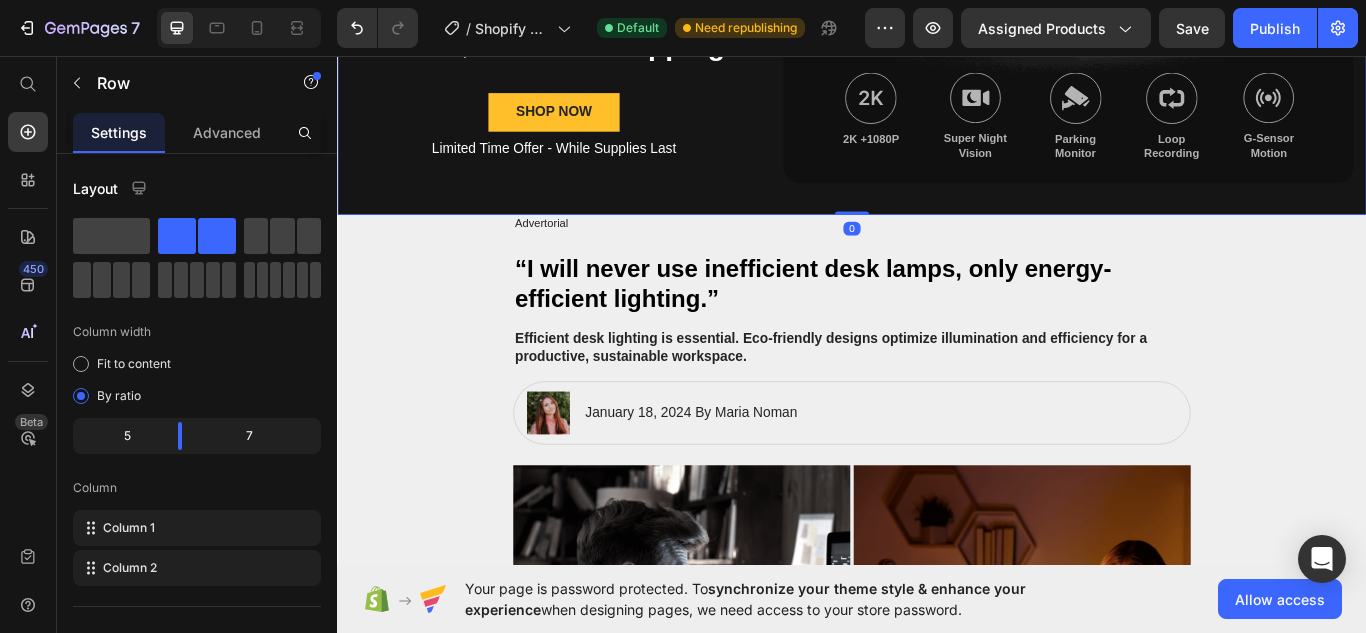 click on "Settings" at bounding box center [119, 132] 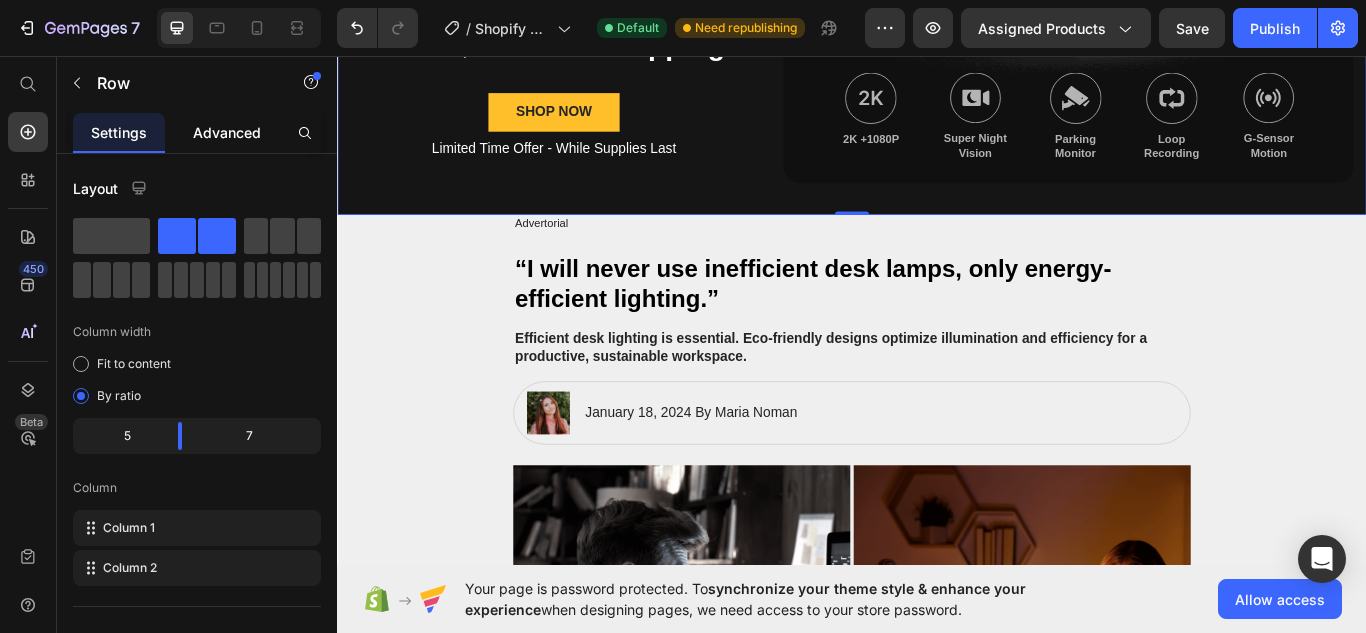 click on "Advanced" at bounding box center (227, 132) 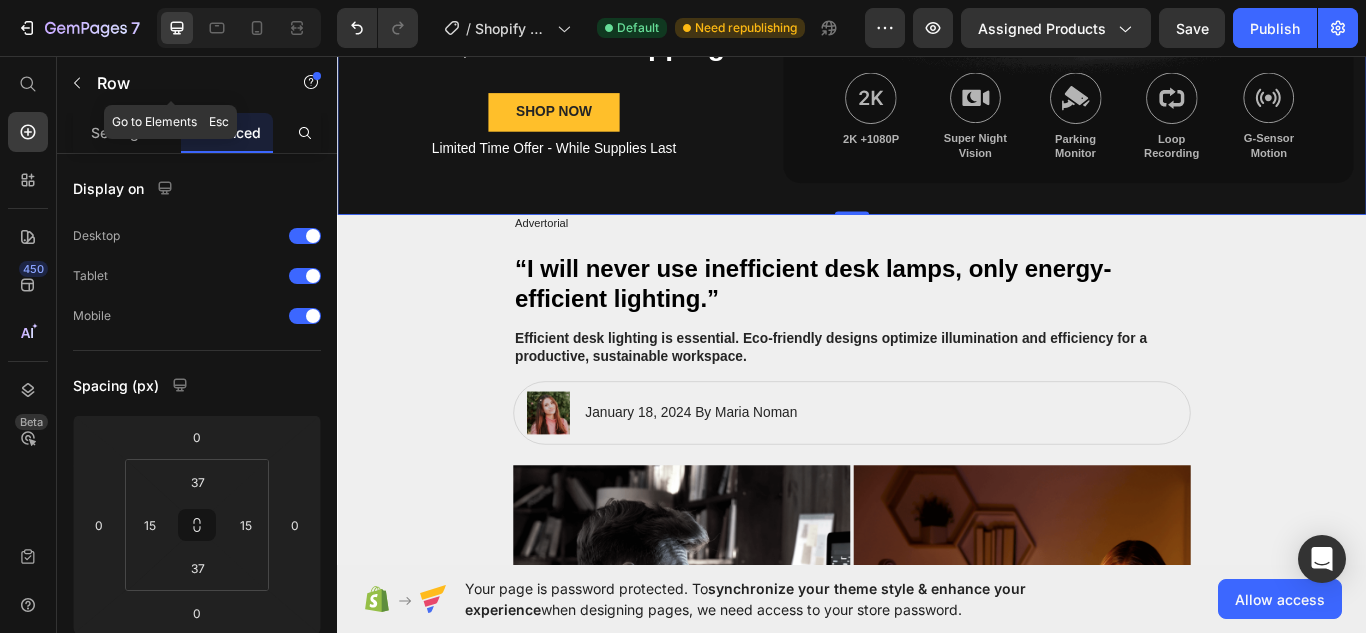 click 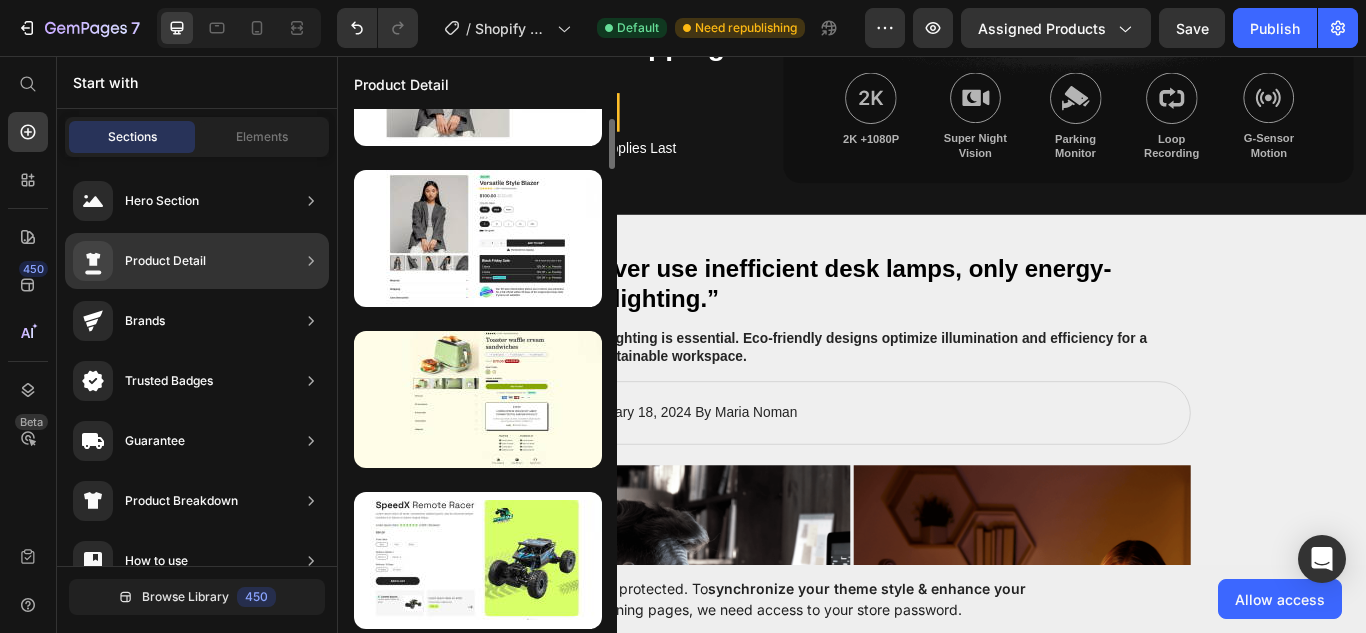 scroll, scrollTop: 0, scrollLeft: 0, axis: both 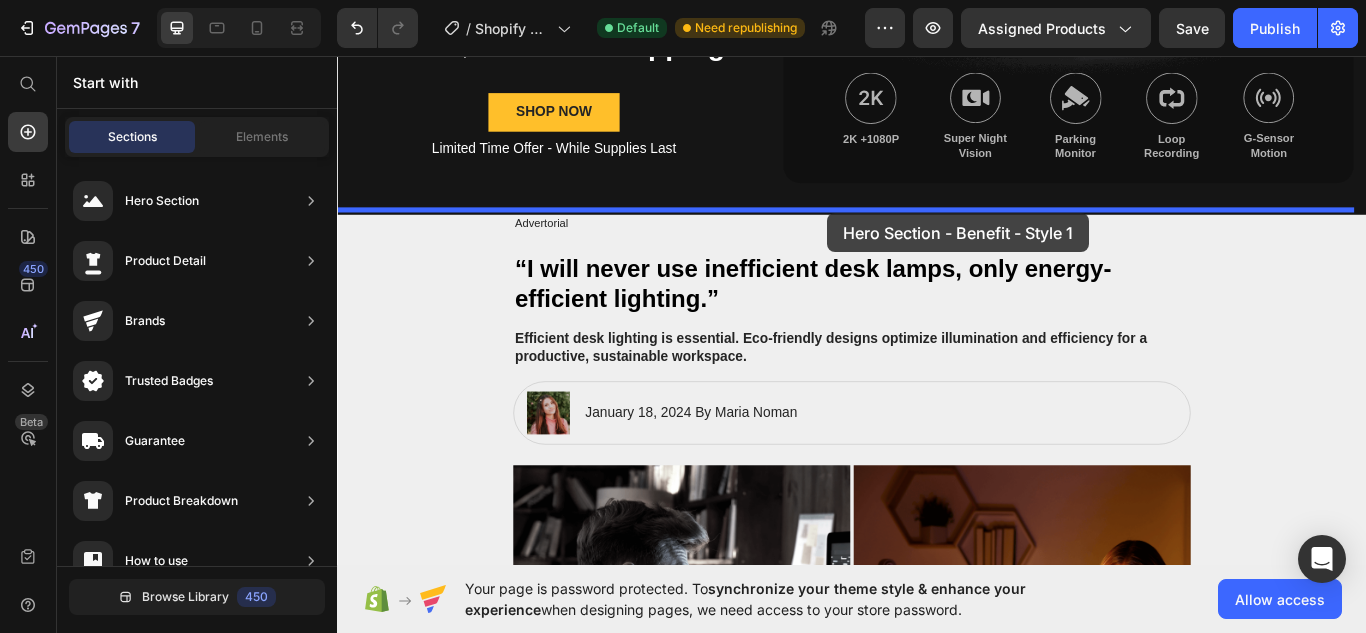 drag, startPoint x: 811, startPoint y: 382, endPoint x: 909, endPoint y: 240, distance: 172.53406 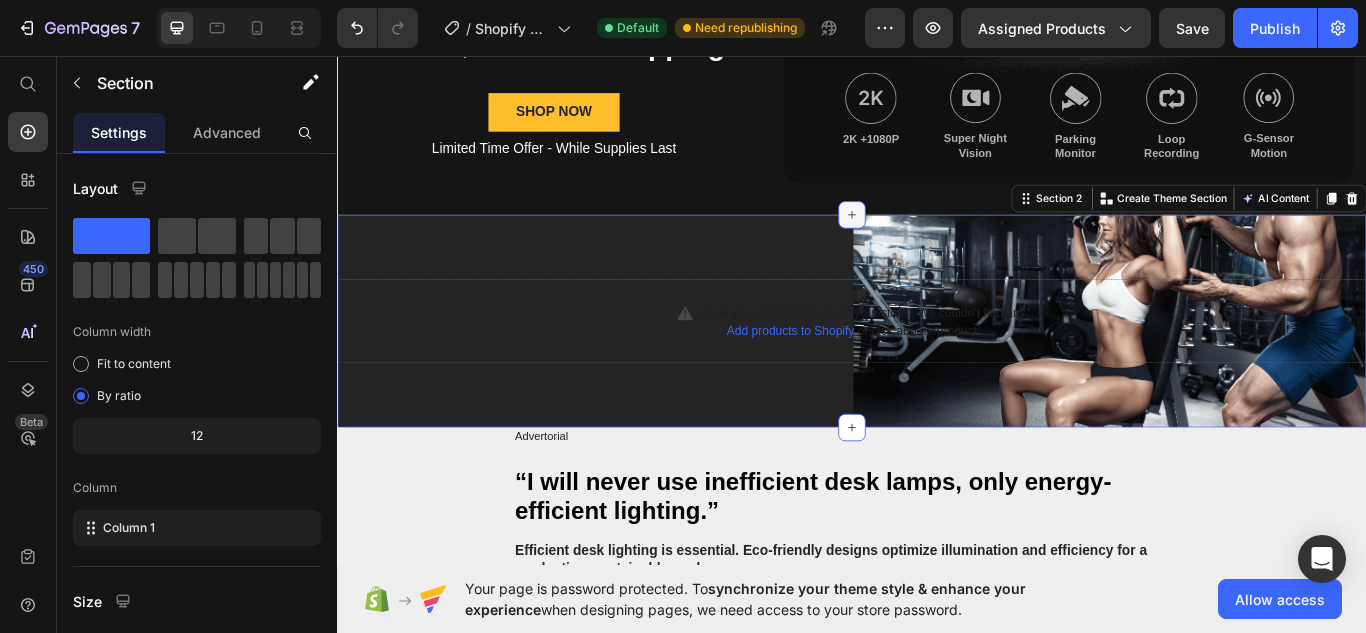 click 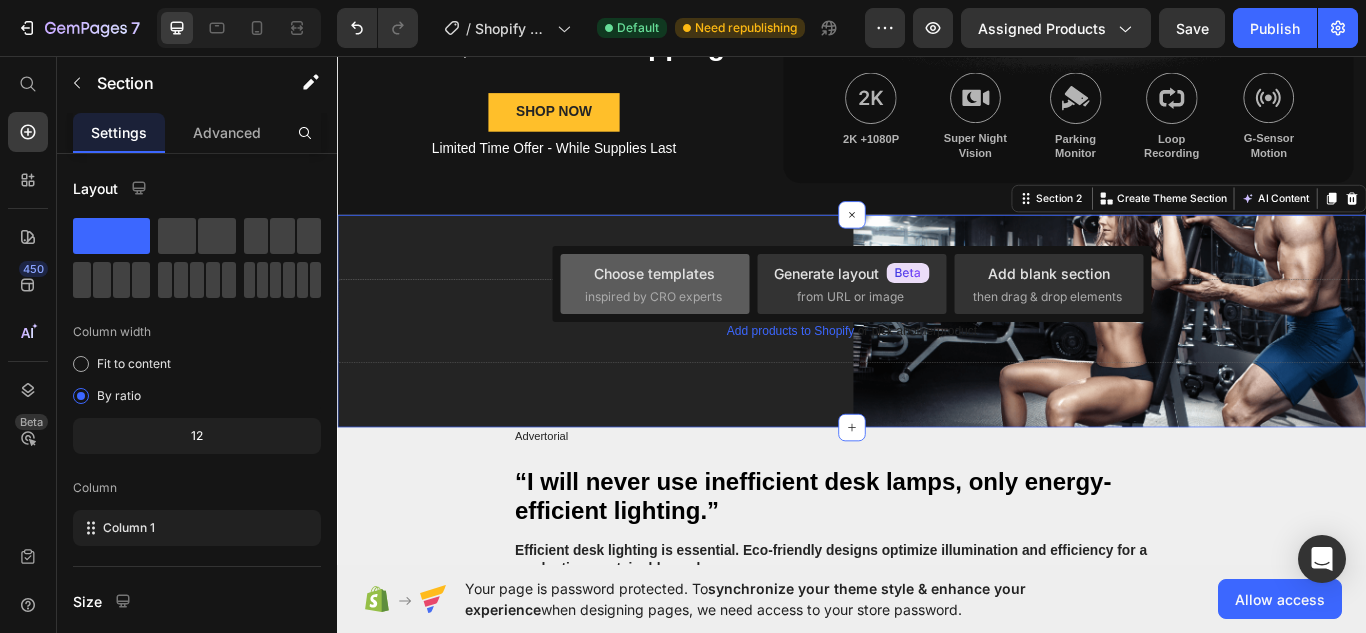 click on "Choose templates" at bounding box center [654, 273] 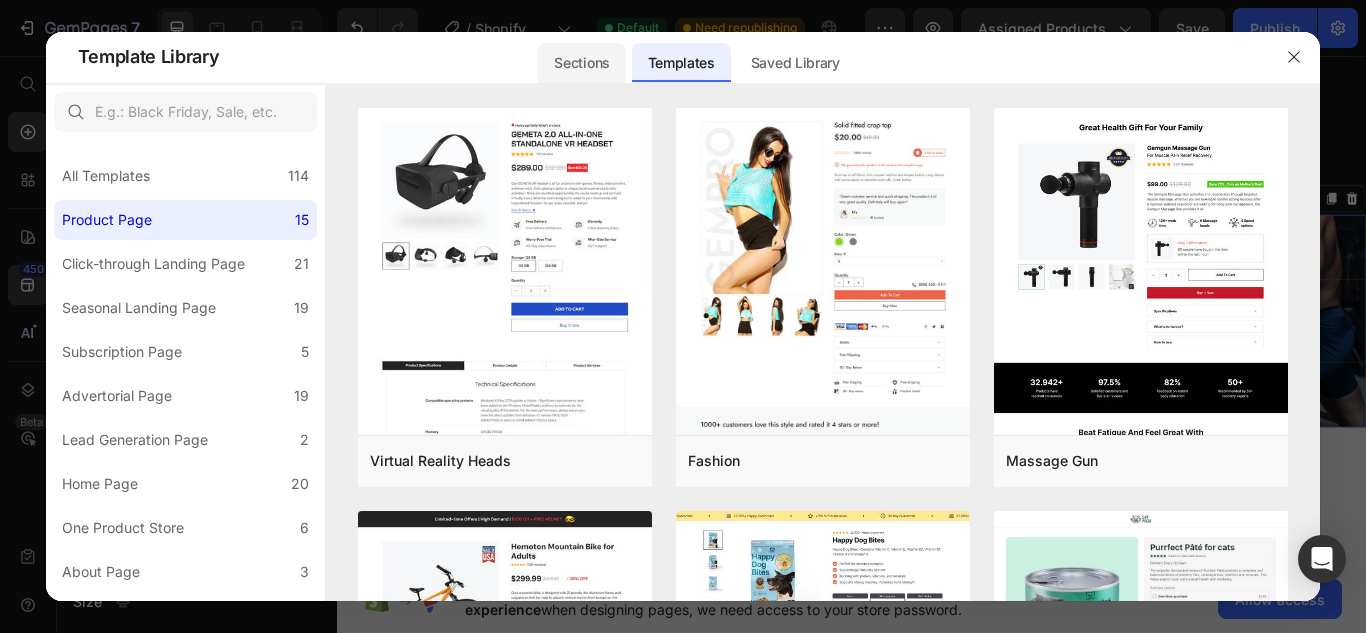 click on "Sections" 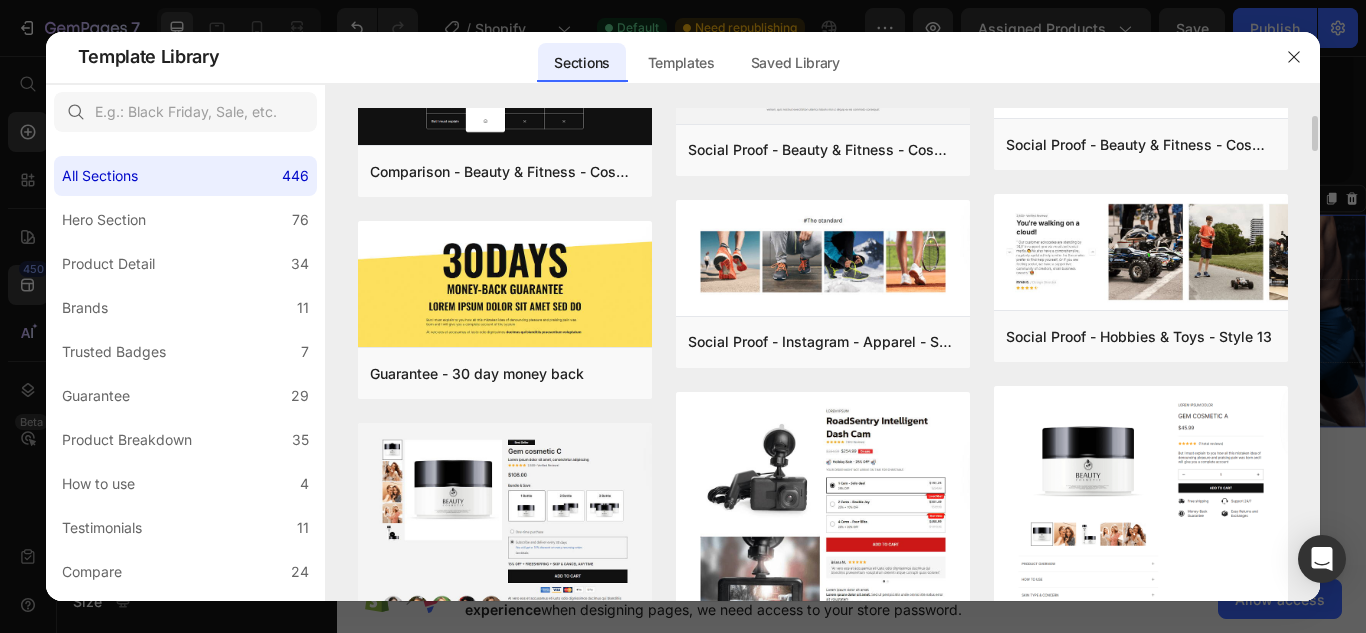 scroll, scrollTop: 0, scrollLeft: 0, axis: both 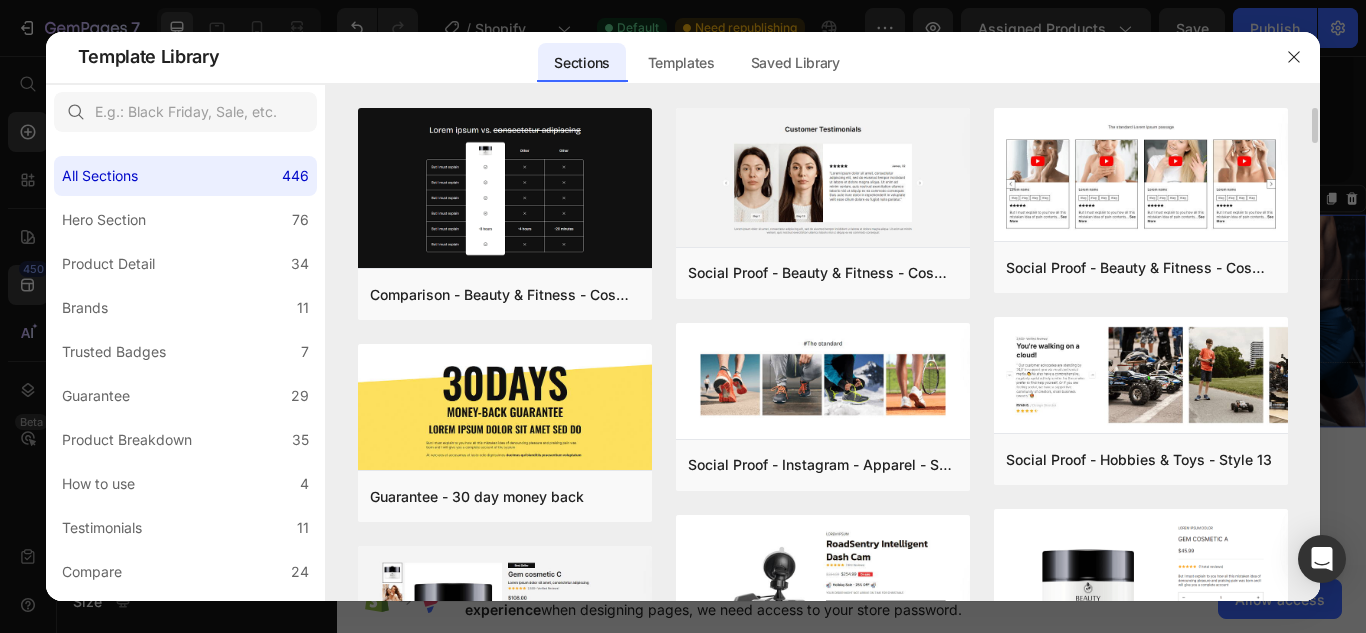 drag, startPoint x: 1312, startPoint y: 126, endPoint x: 1314, endPoint y: 231, distance: 105.01904 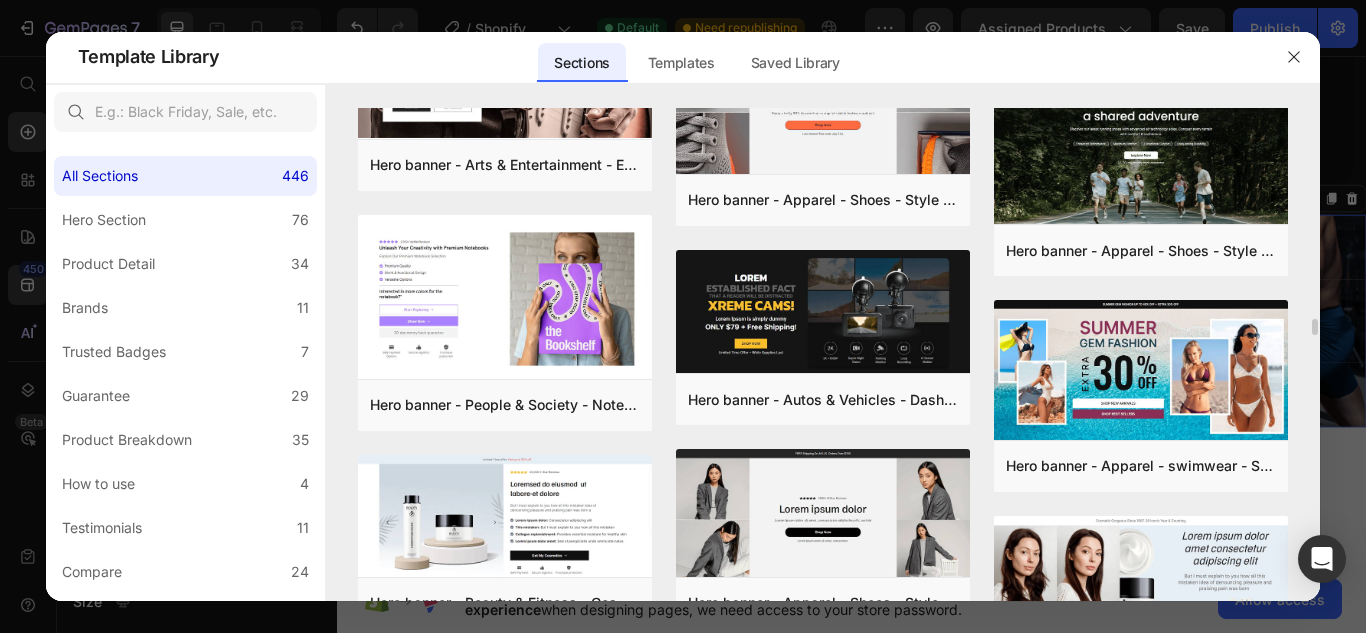 scroll, scrollTop: 10262, scrollLeft: 0, axis: vertical 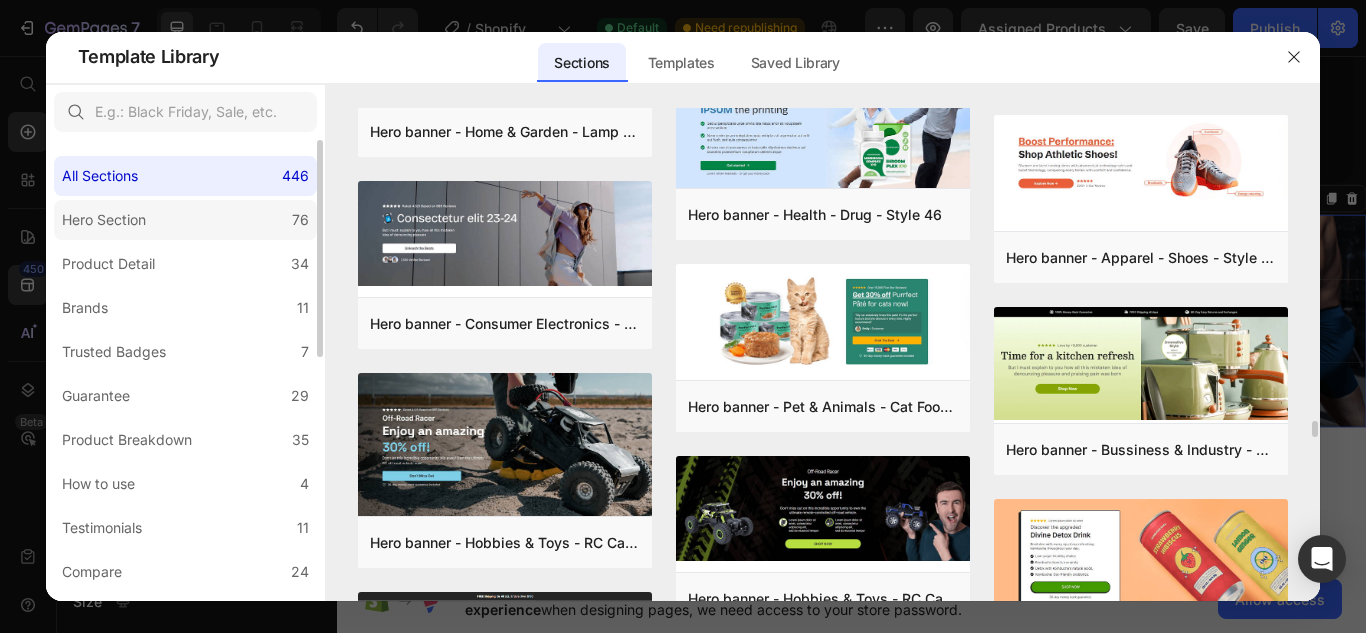 click on "Hero Section 76" 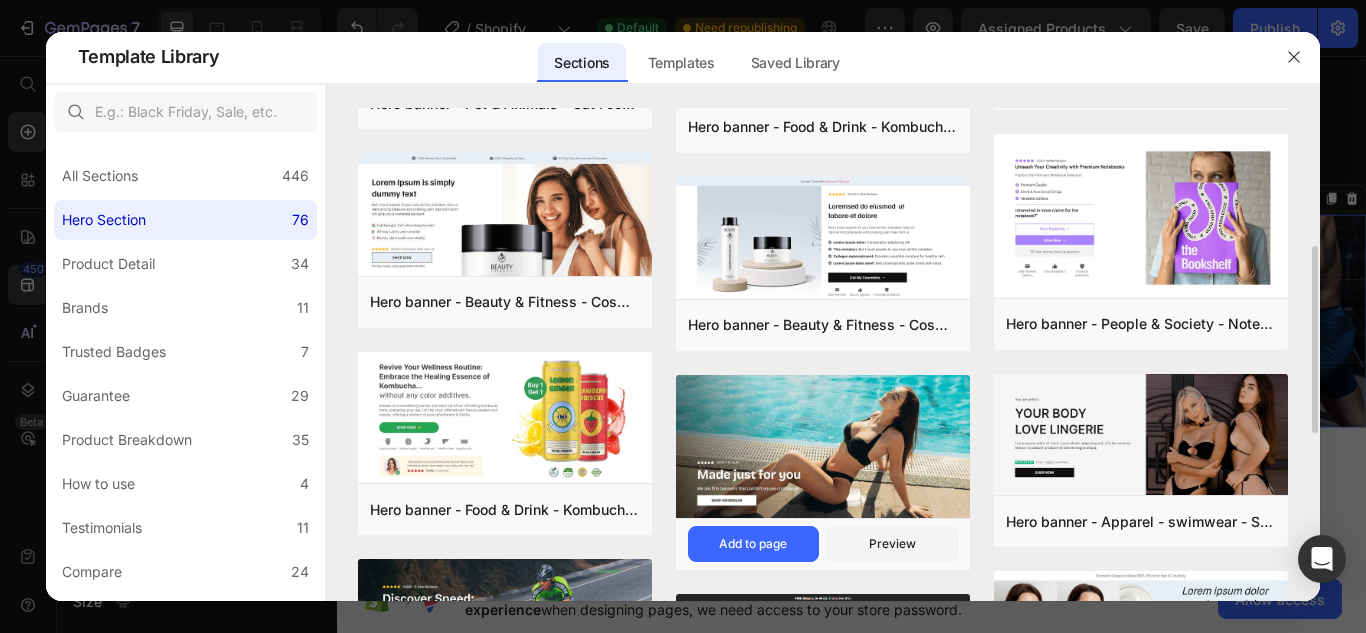 scroll, scrollTop: 531, scrollLeft: 0, axis: vertical 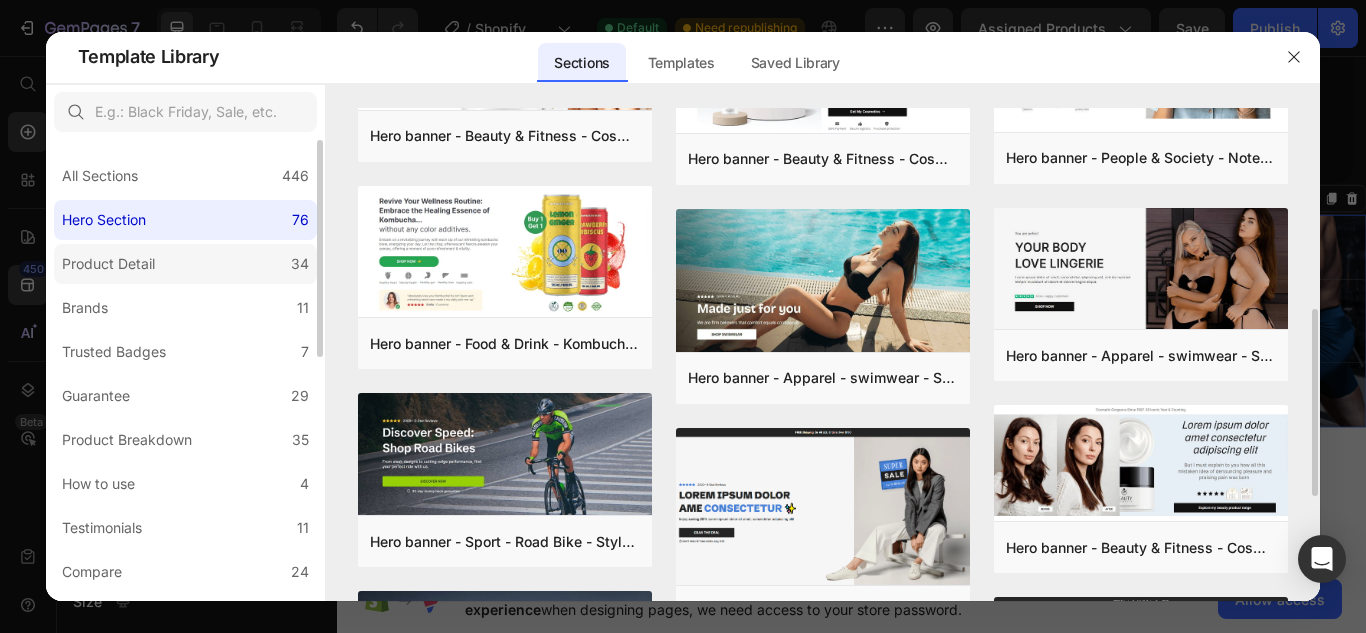 click on "Product Detail 34" 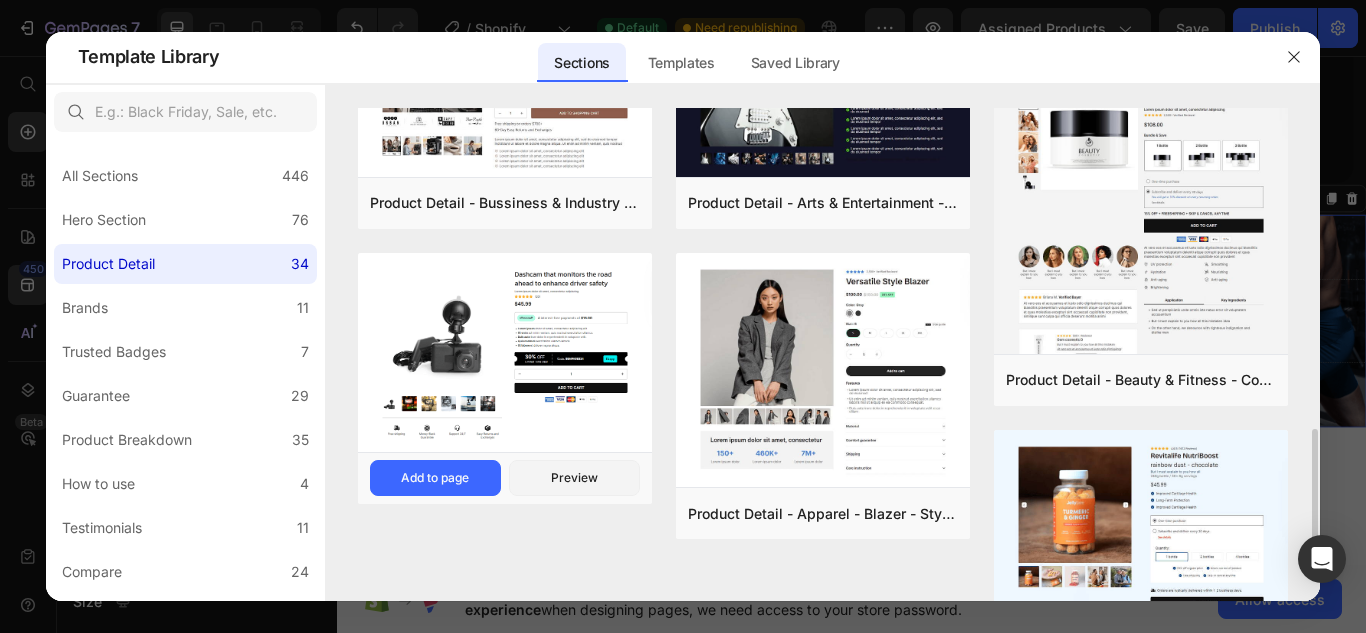 scroll, scrollTop: 1391, scrollLeft: 0, axis: vertical 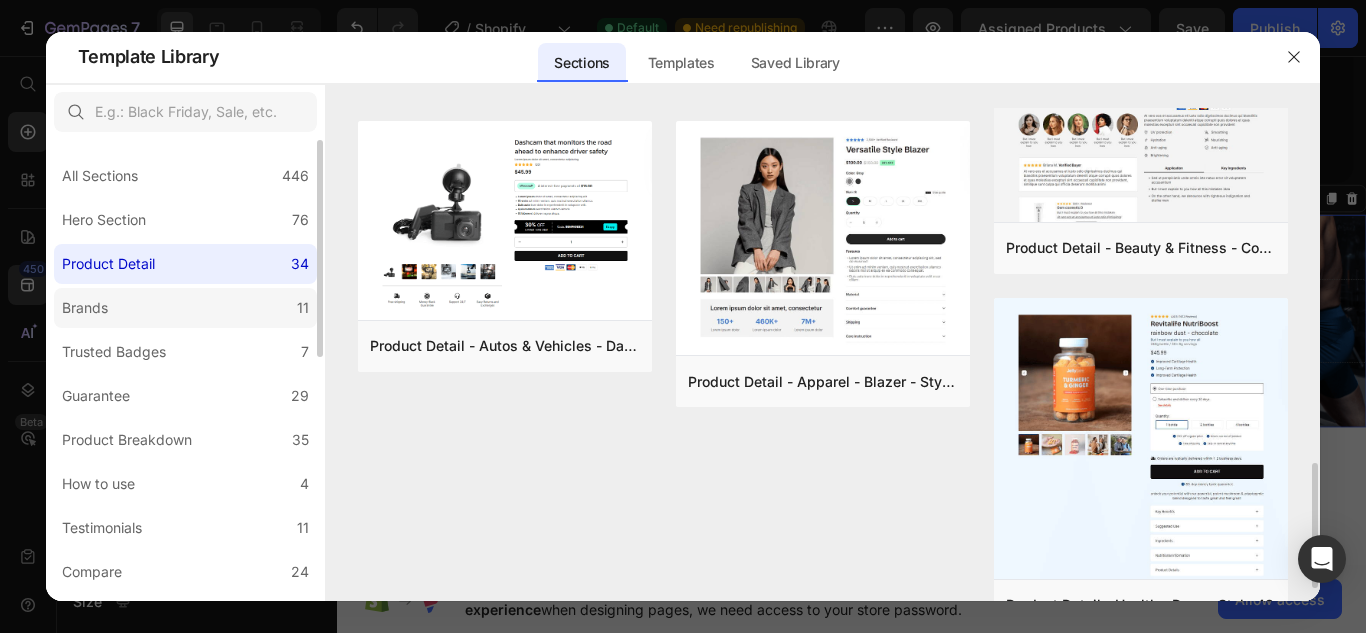 click on "Brands 11" 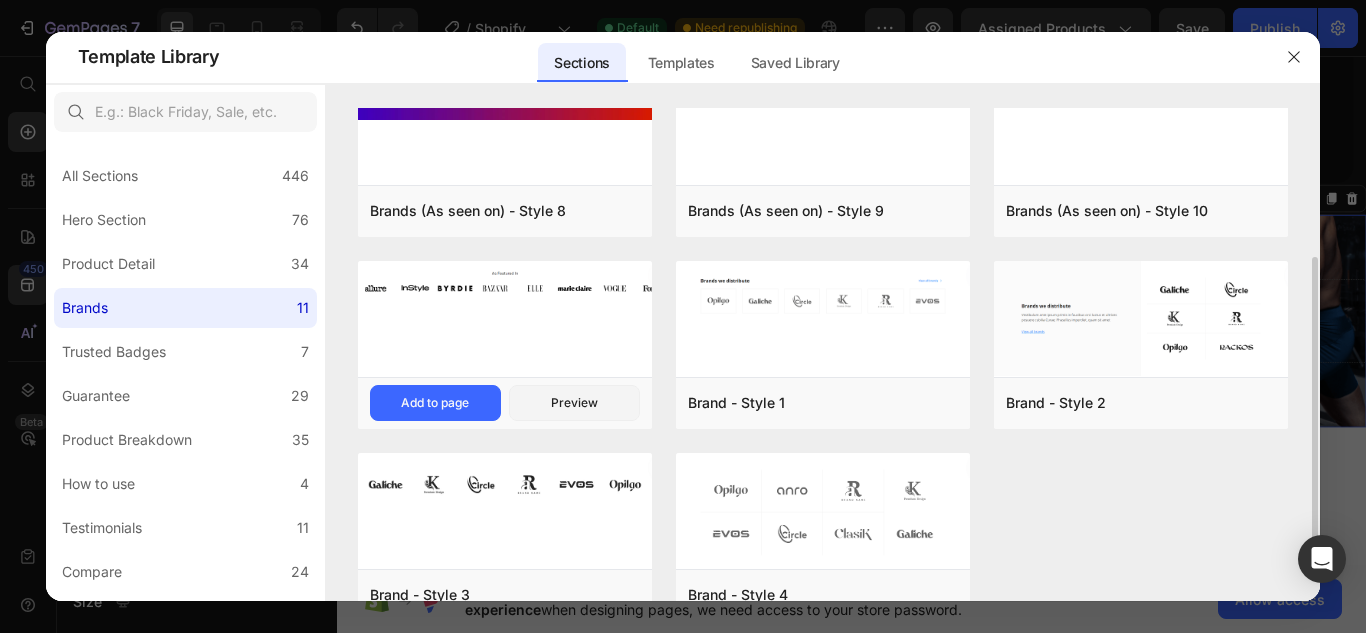 scroll, scrollTop: 274, scrollLeft: 0, axis: vertical 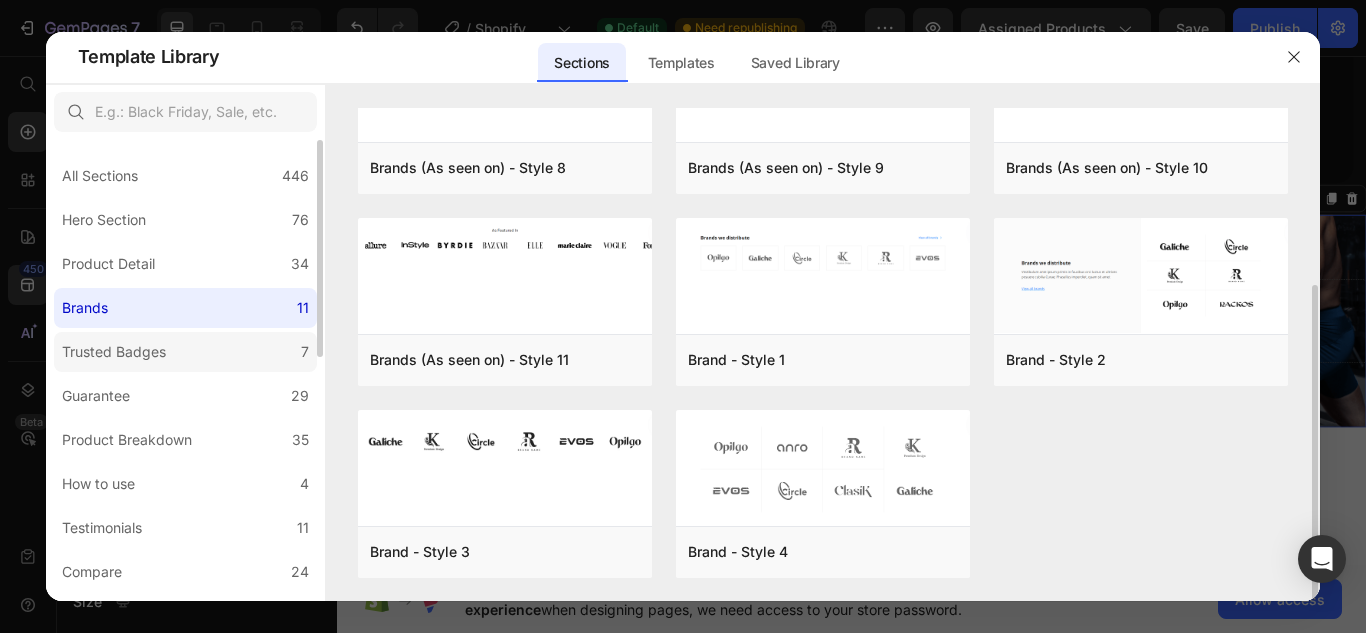 click on "Trusted Badges 7" 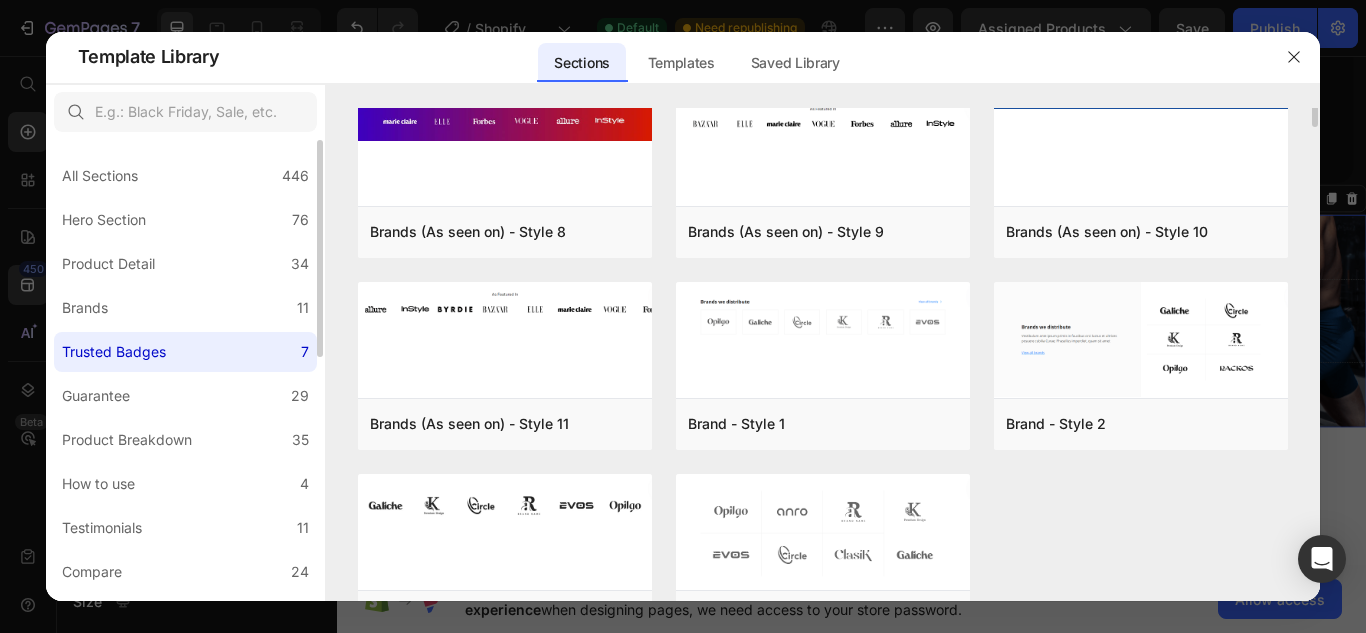scroll, scrollTop: 0, scrollLeft: 0, axis: both 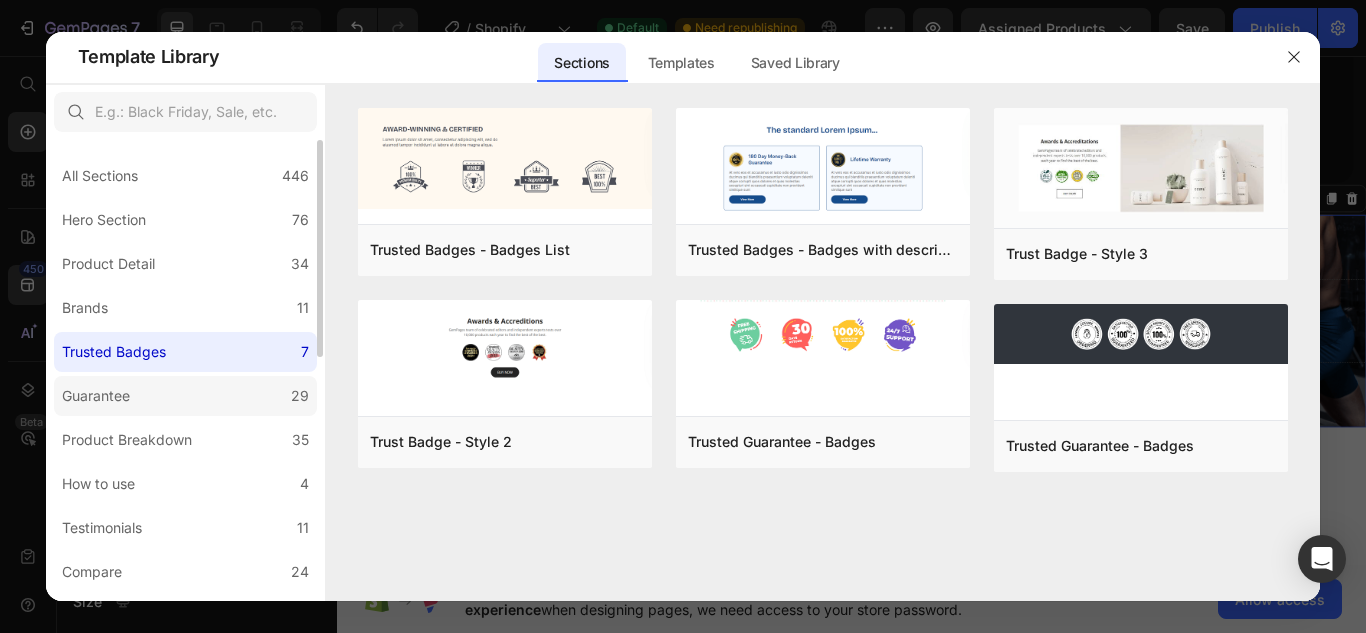 click on "Guarantee 29" 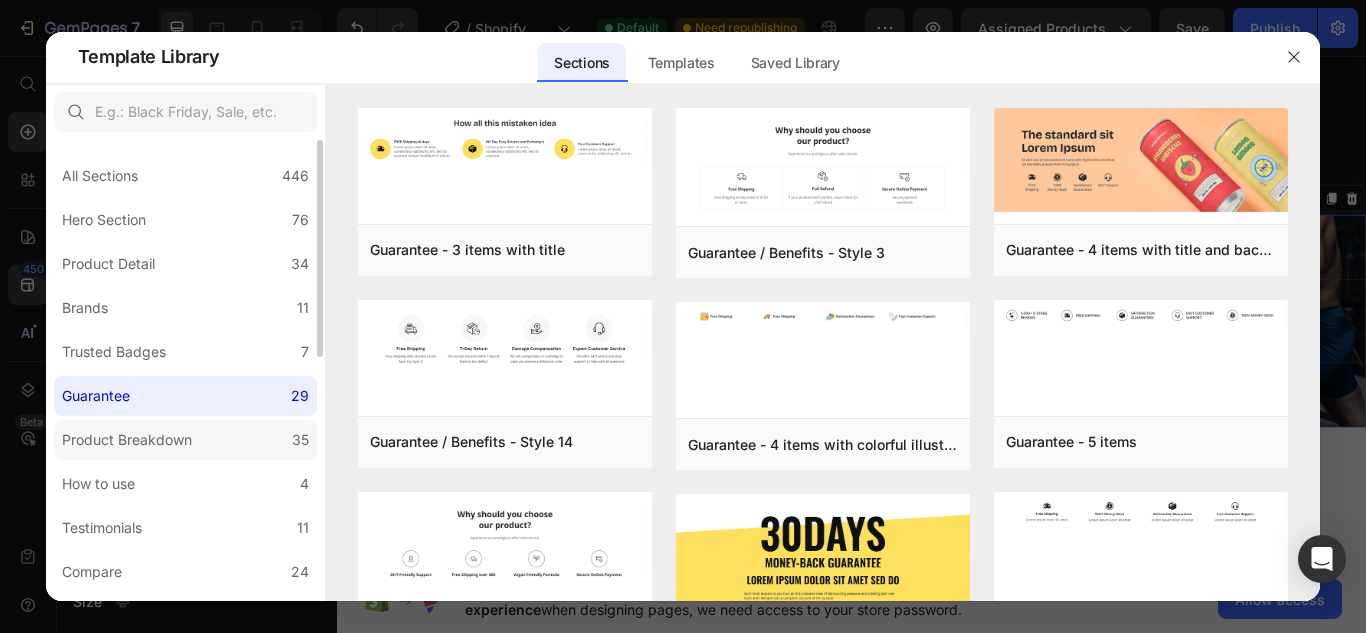 click on "Product Breakdown 35" 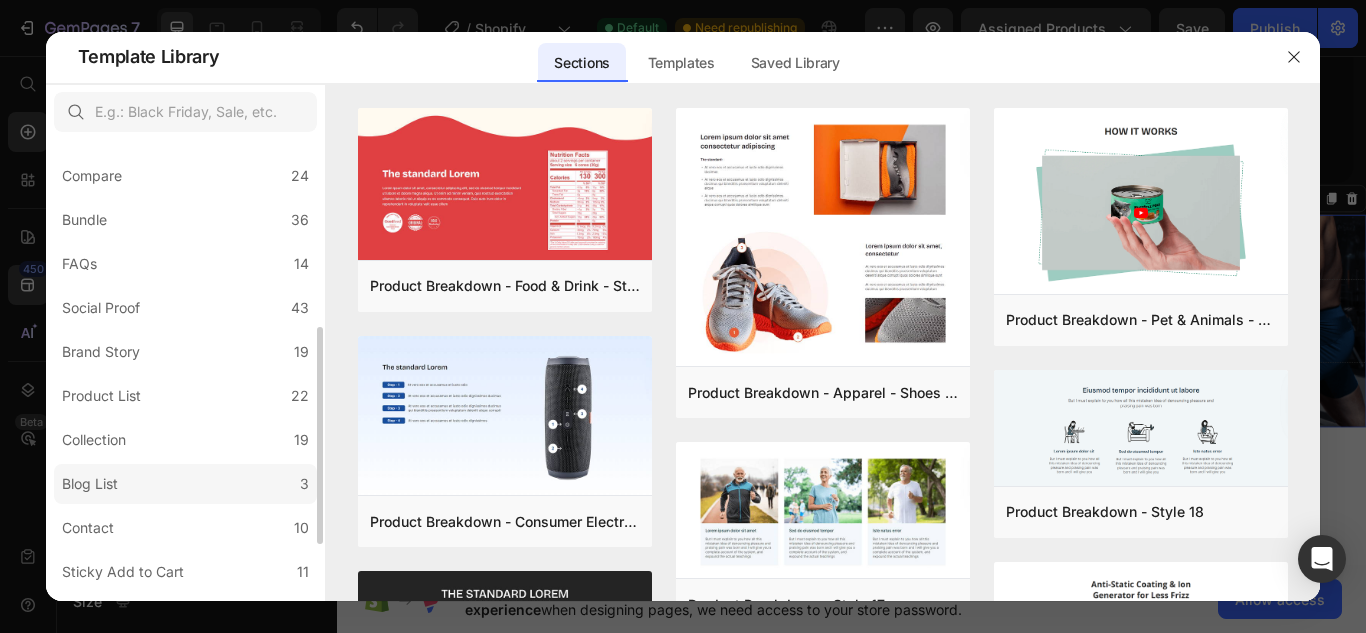 scroll, scrollTop: 518, scrollLeft: 0, axis: vertical 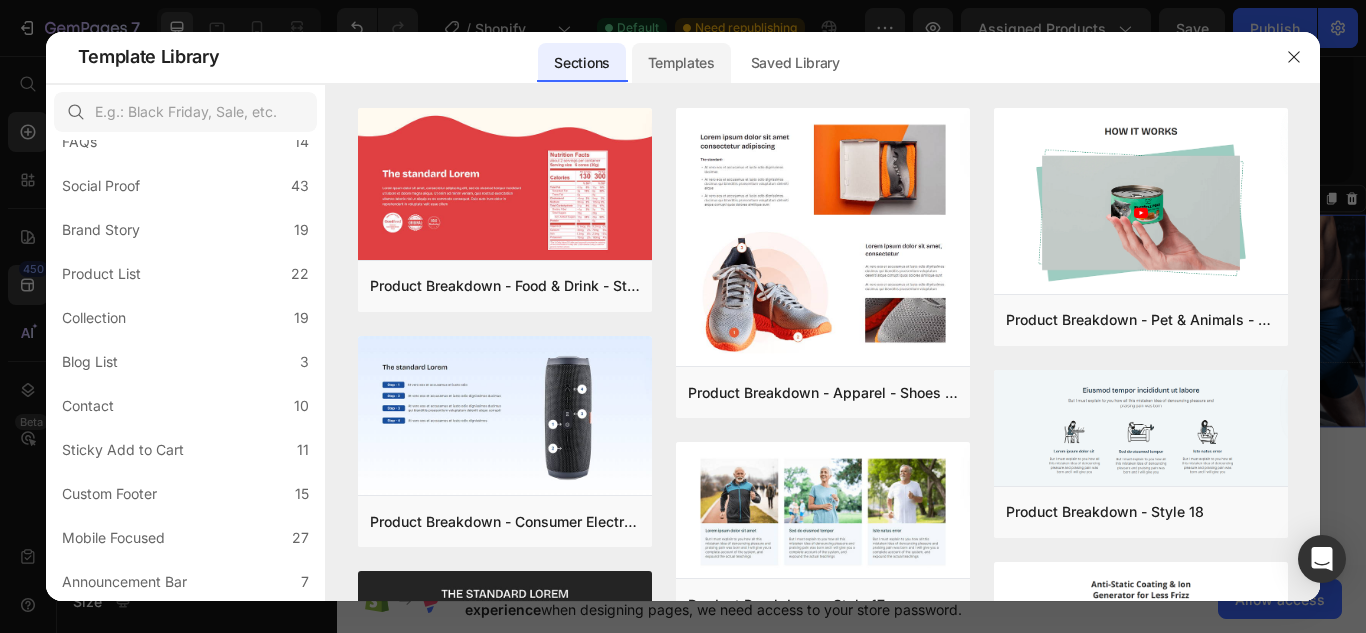 click on "Templates" 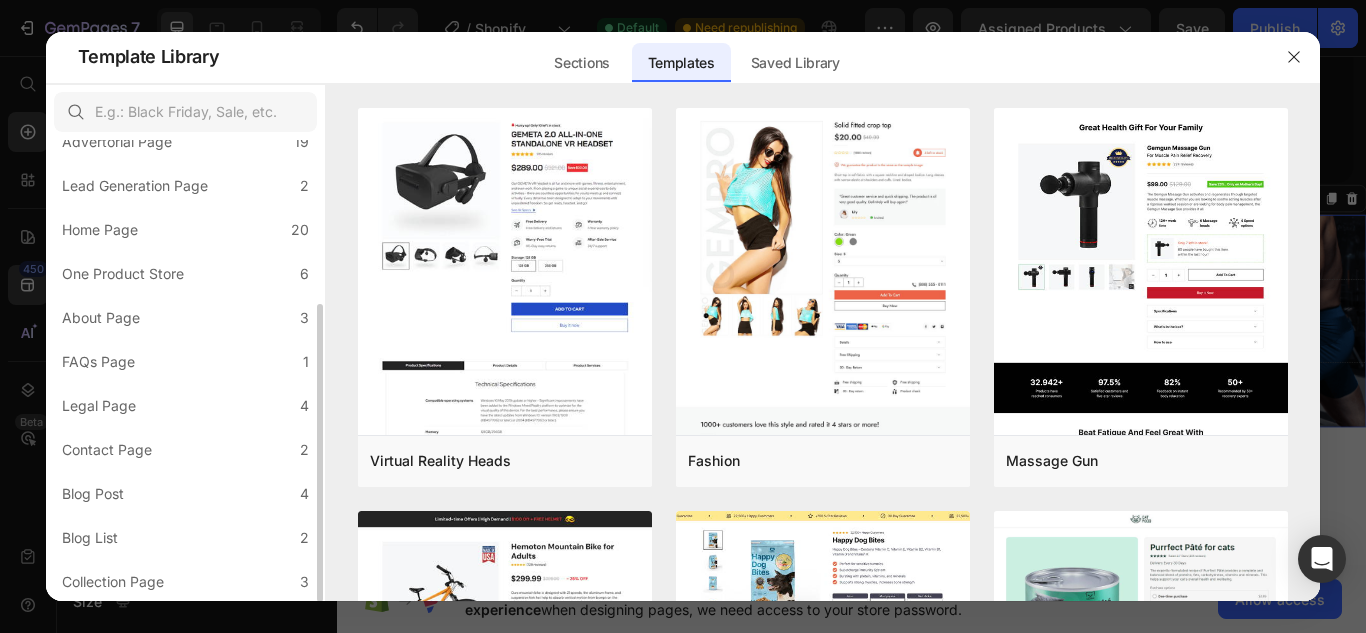 scroll, scrollTop: 254, scrollLeft: 0, axis: vertical 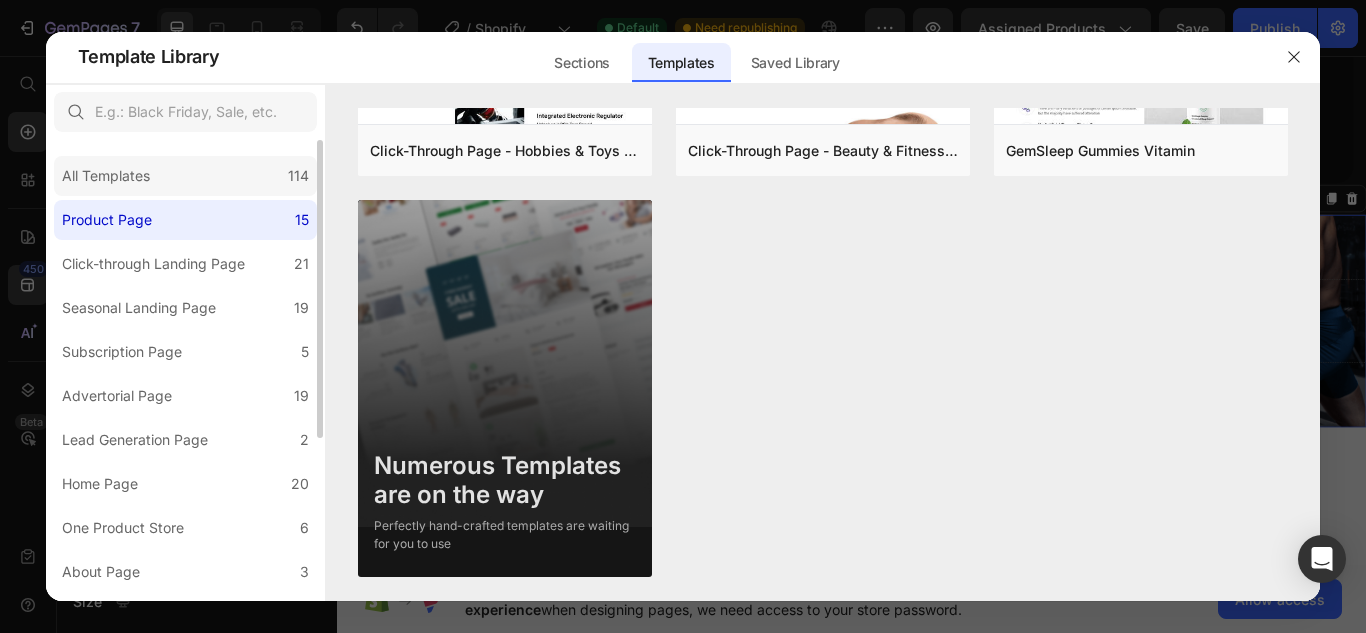 click on "All Templates 114" 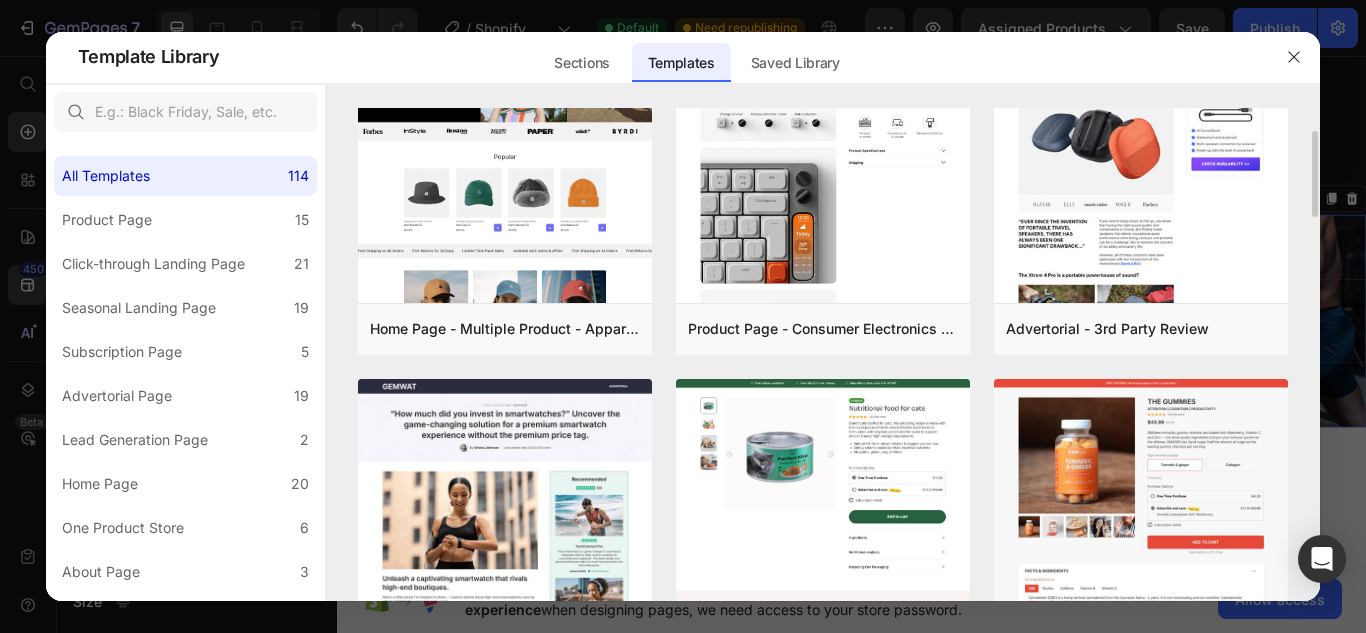 scroll, scrollTop: 0, scrollLeft: 0, axis: both 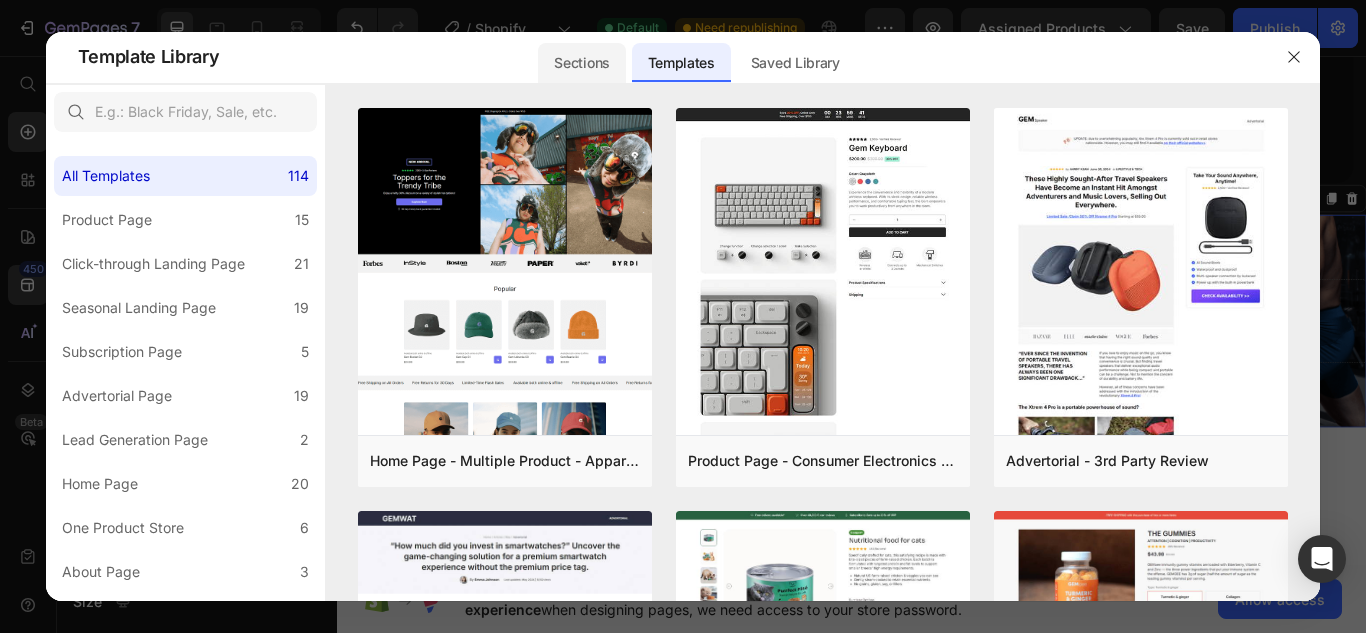 click on "Sections" 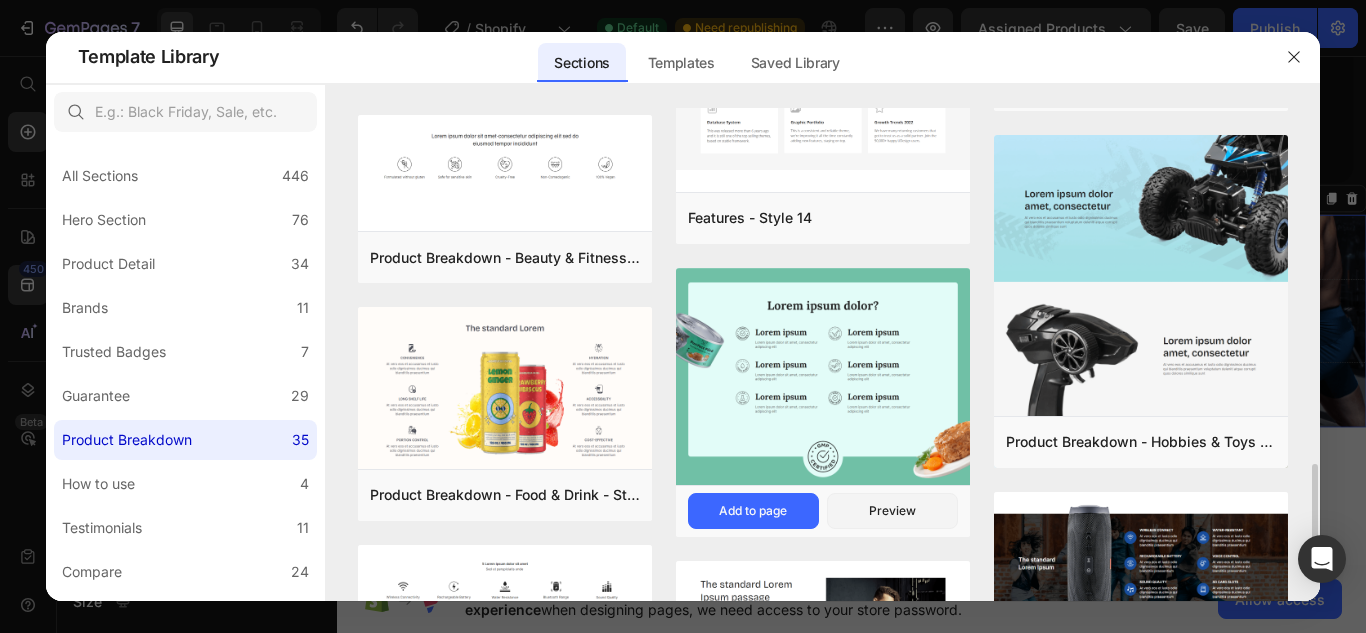 scroll, scrollTop: 1945, scrollLeft: 0, axis: vertical 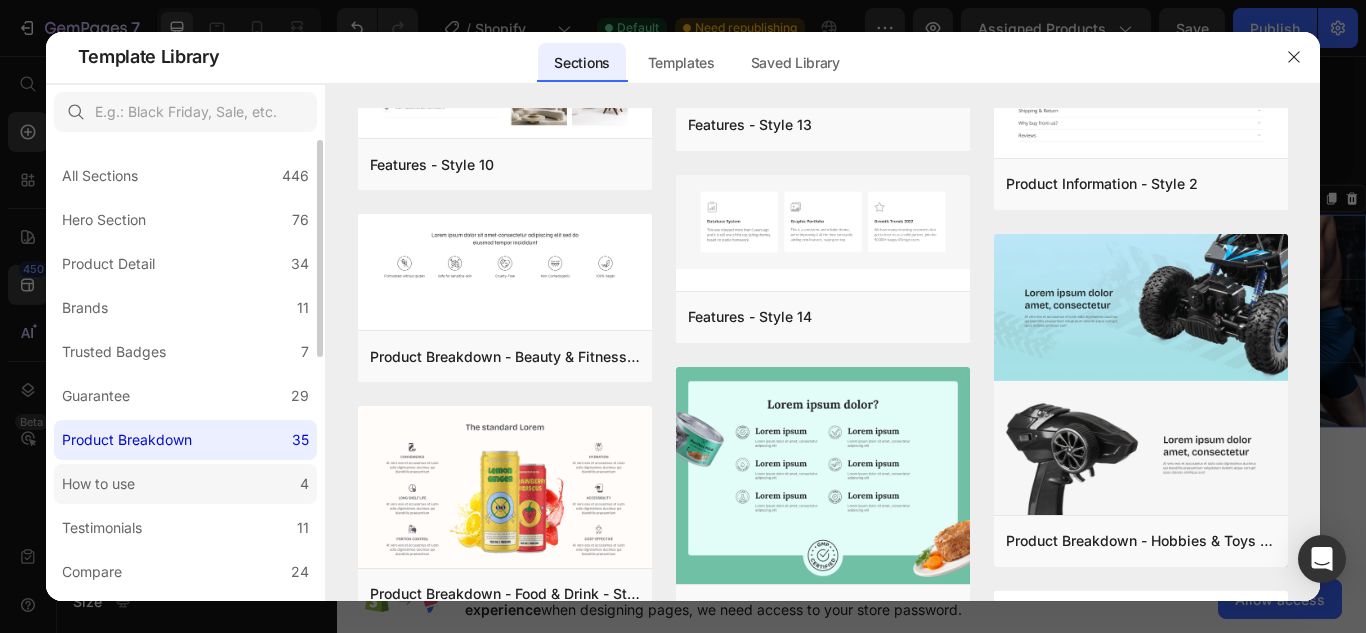click on "How to use 4" 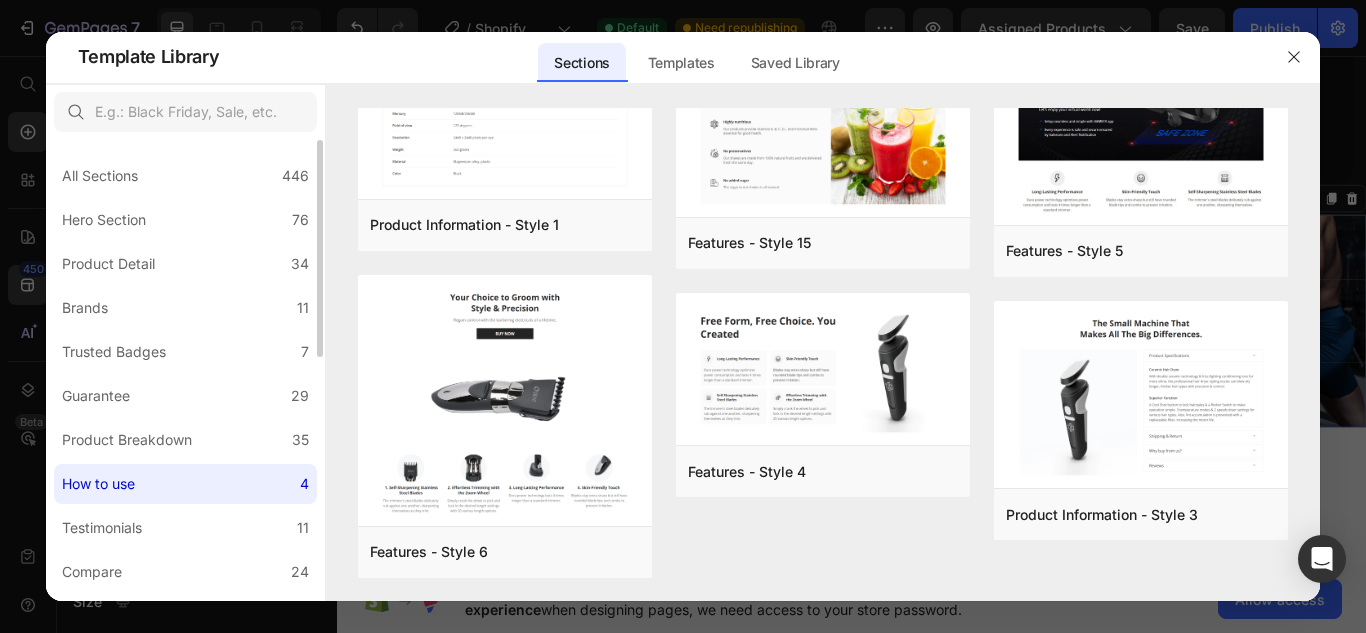 scroll, scrollTop: 0, scrollLeft: 0, axis: both 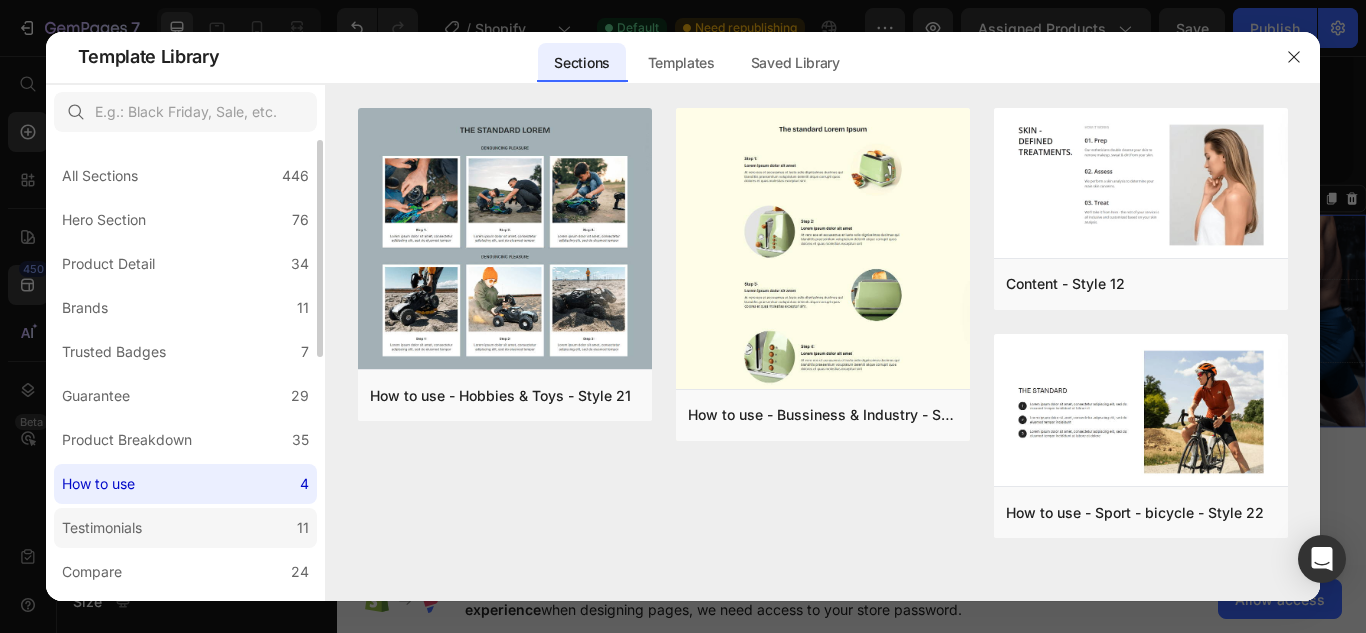 click on "Testimonials 11" 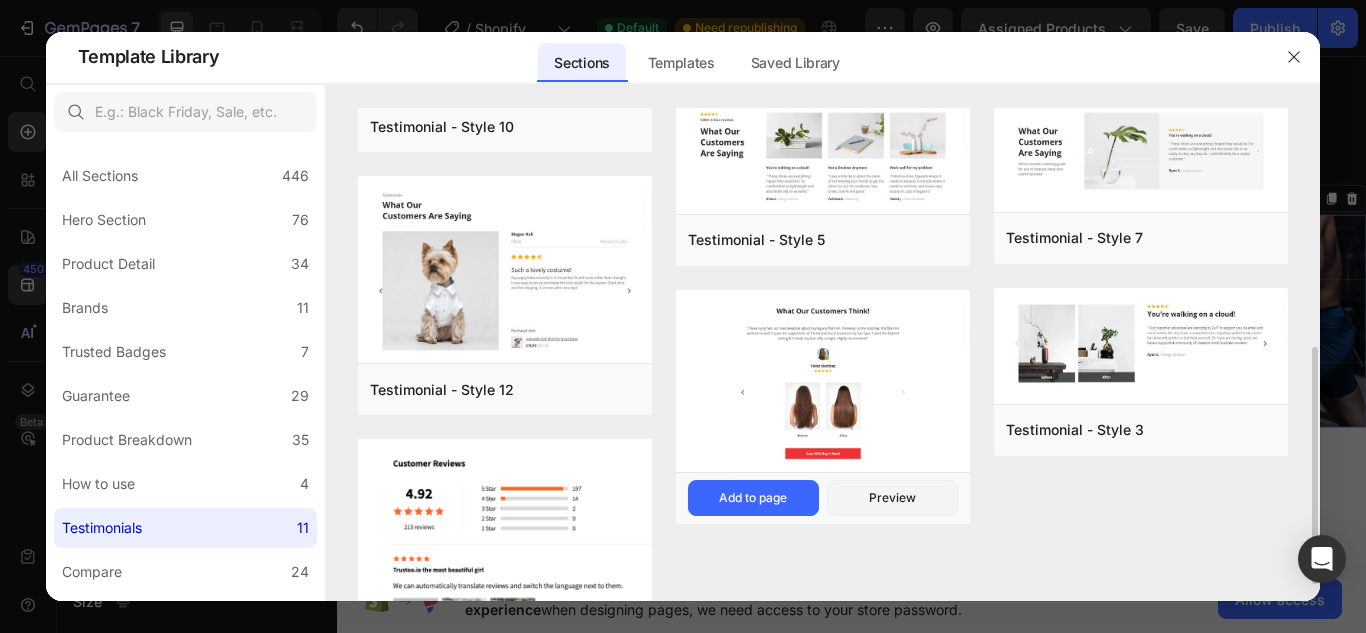 scroll, scrollTop: 533, scrollLeft: 0, axis: vertical 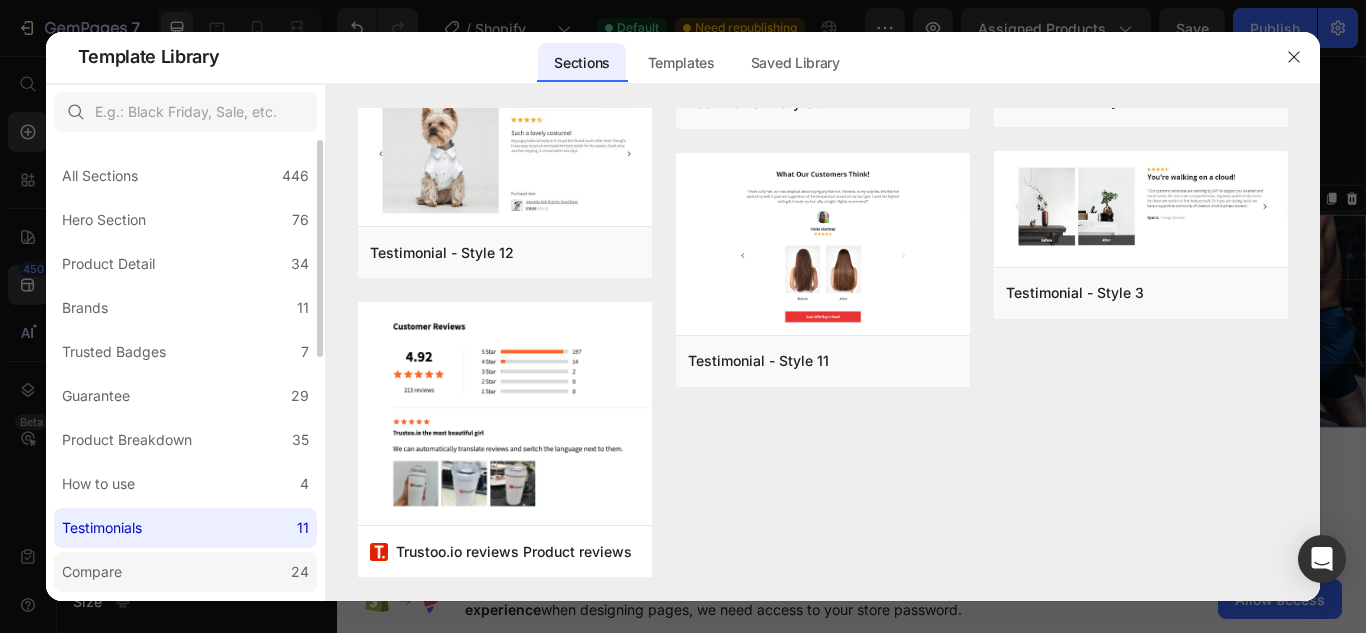 click on "Compare 24" 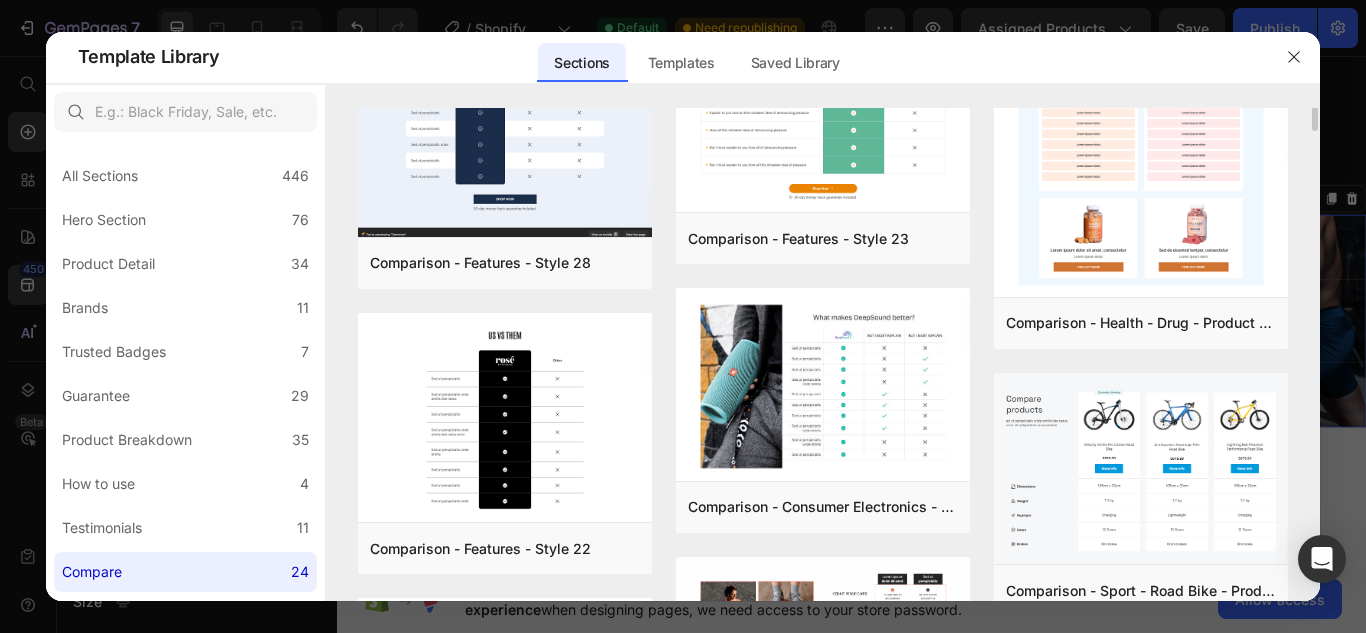 scroll, scrollTop: 0, scrollLeft: 0, axis: both 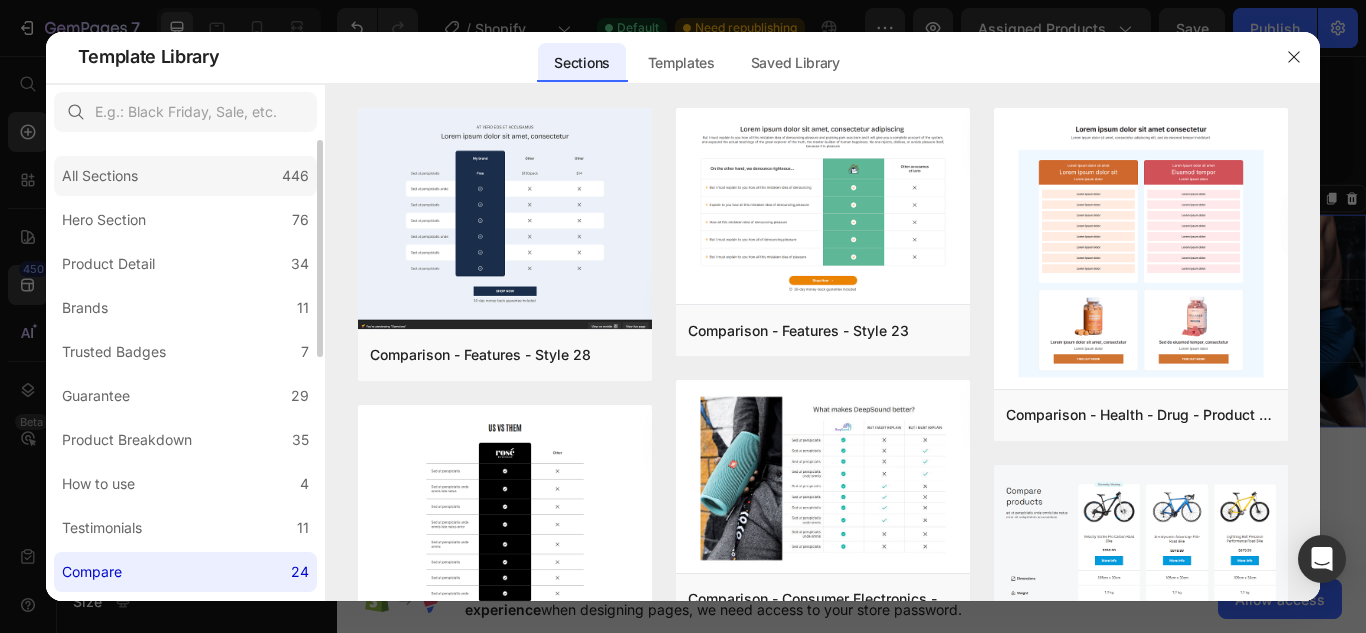 click on "All Sections 446" 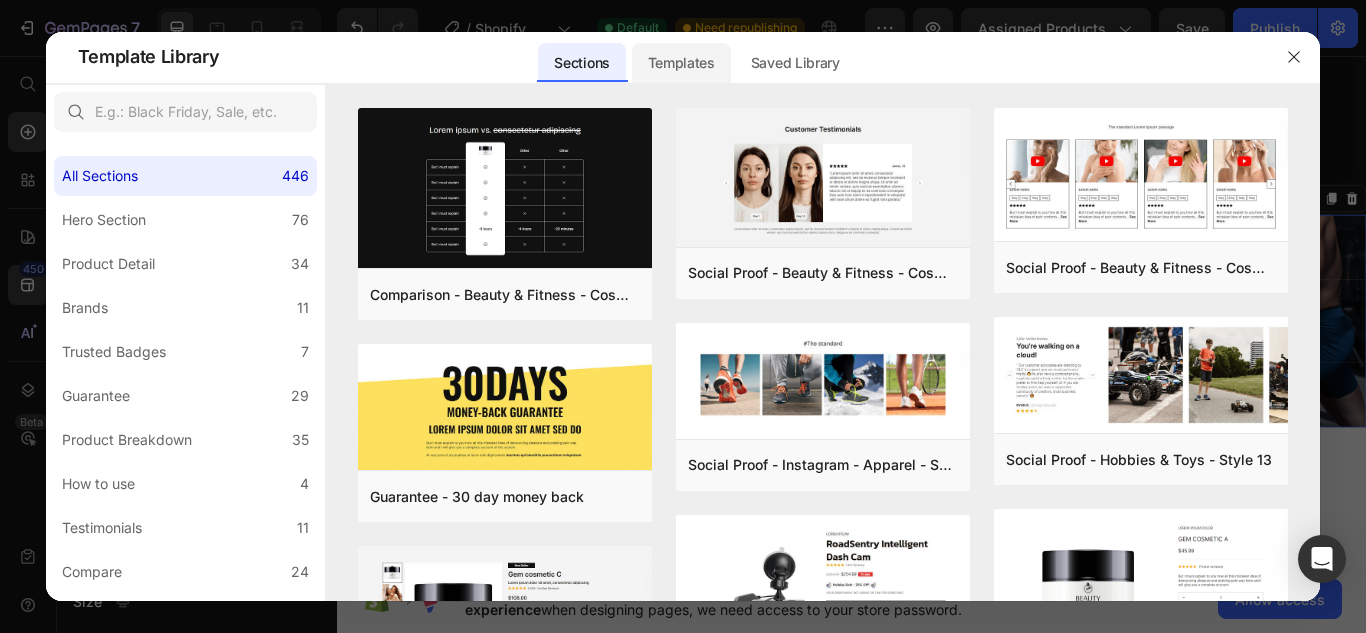 click on "Templates" 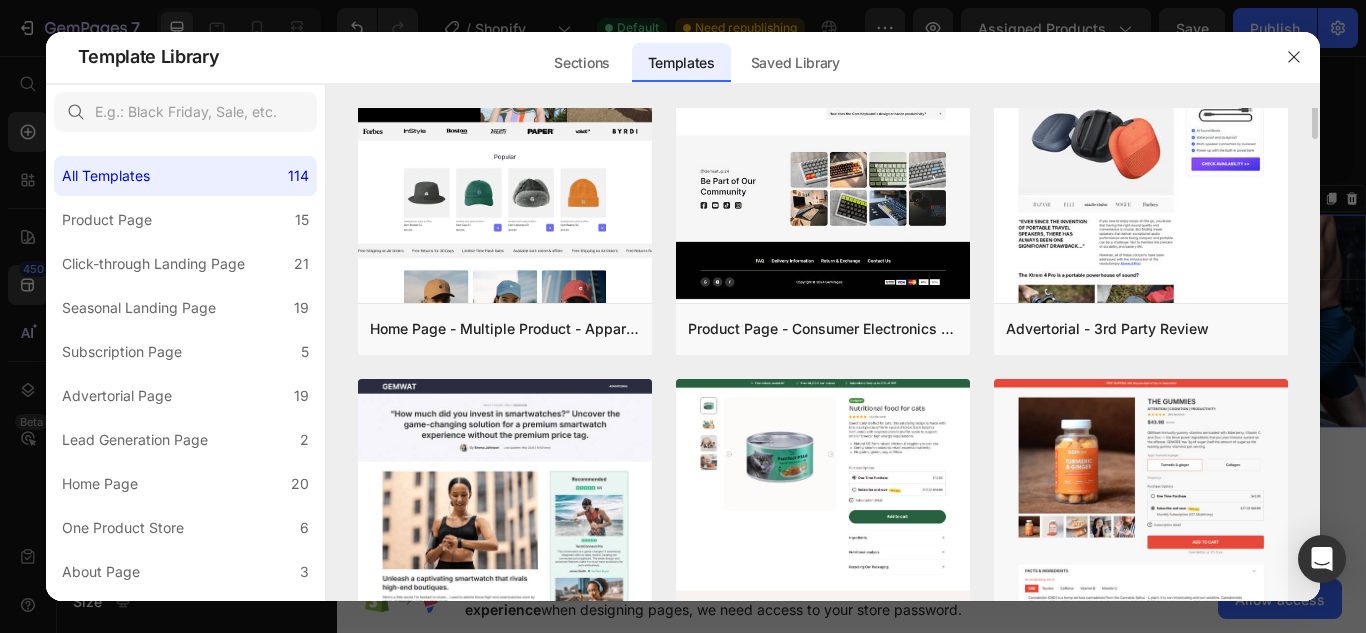 scroll, scrollTop: 0, scrollLeft: 0, axis: both 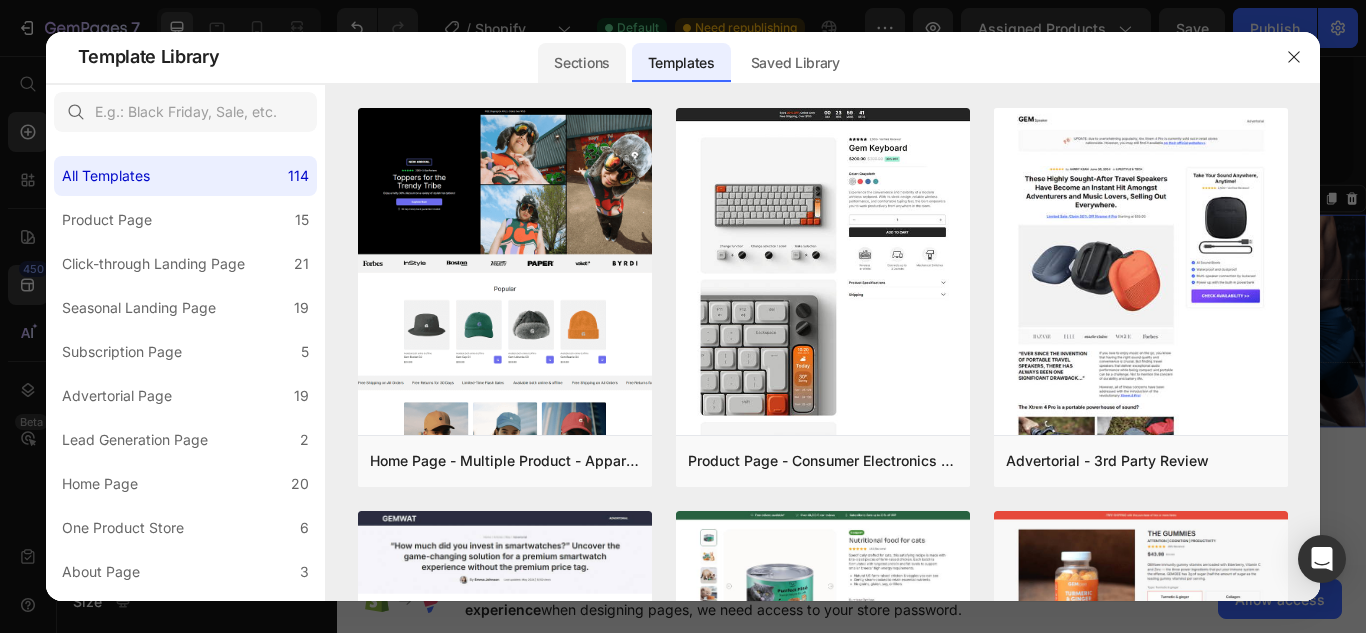 click on "Sections" 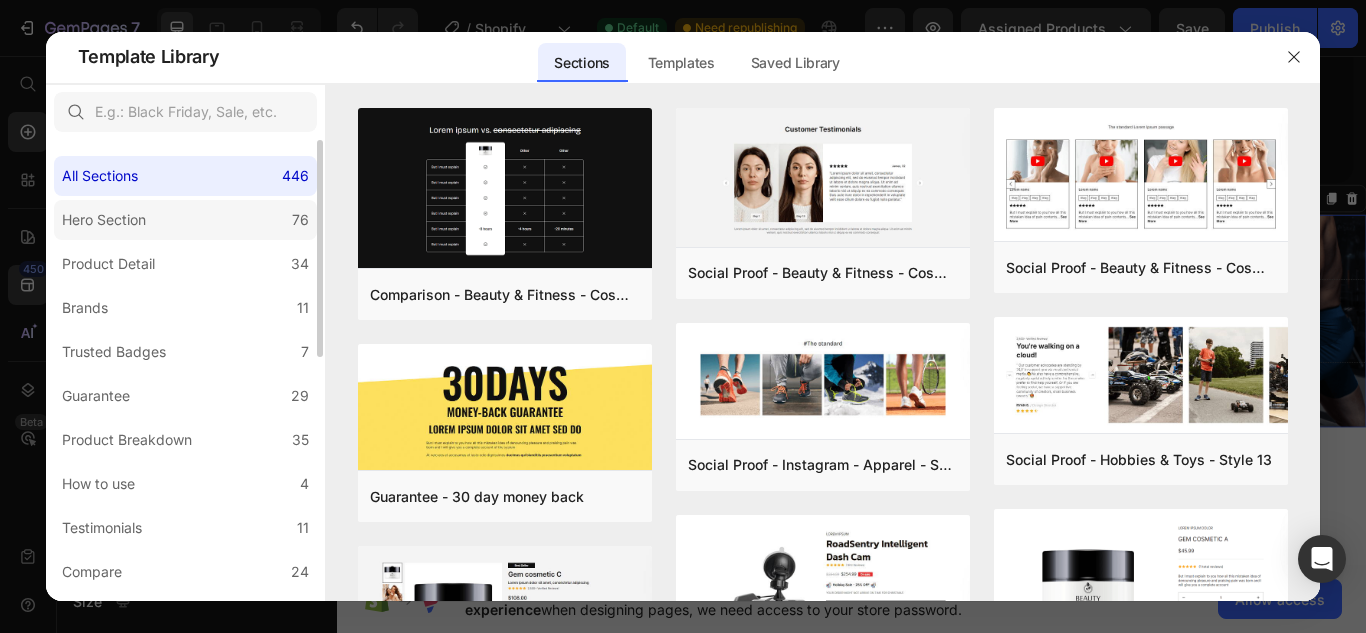 click on "Hero Section" at bounding box center [104, 220] 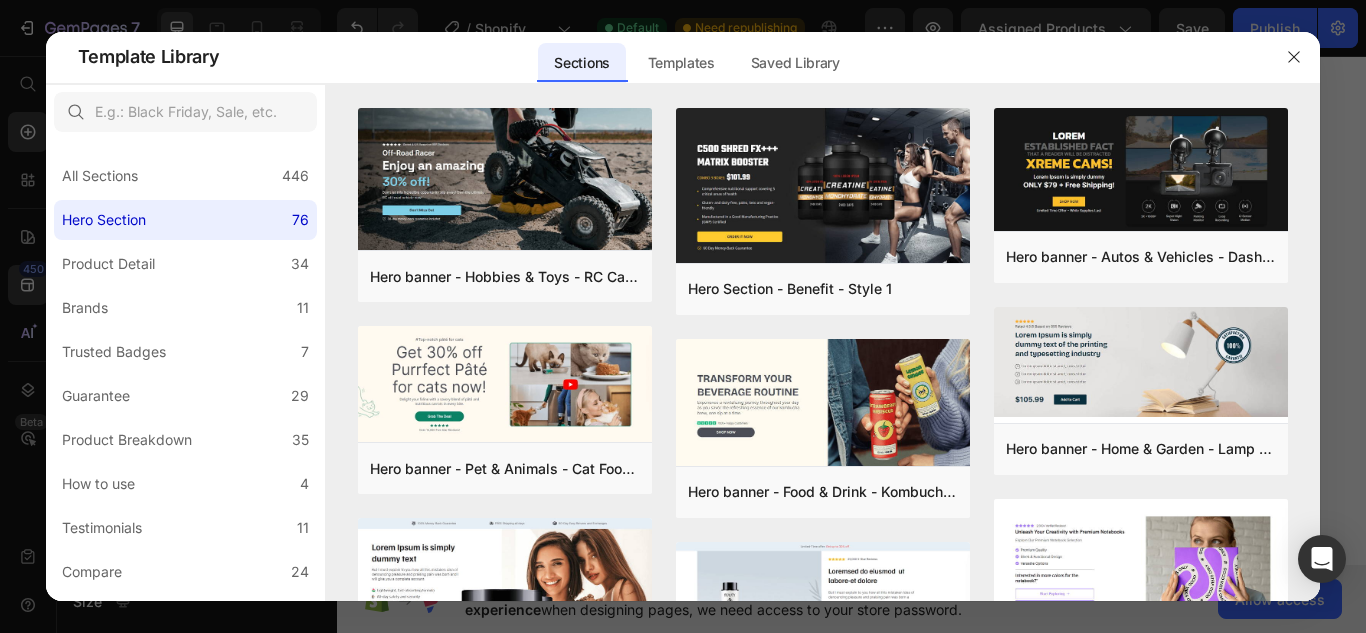 scroll, scrollTop: 0, scrollLeft: 0, axis: both 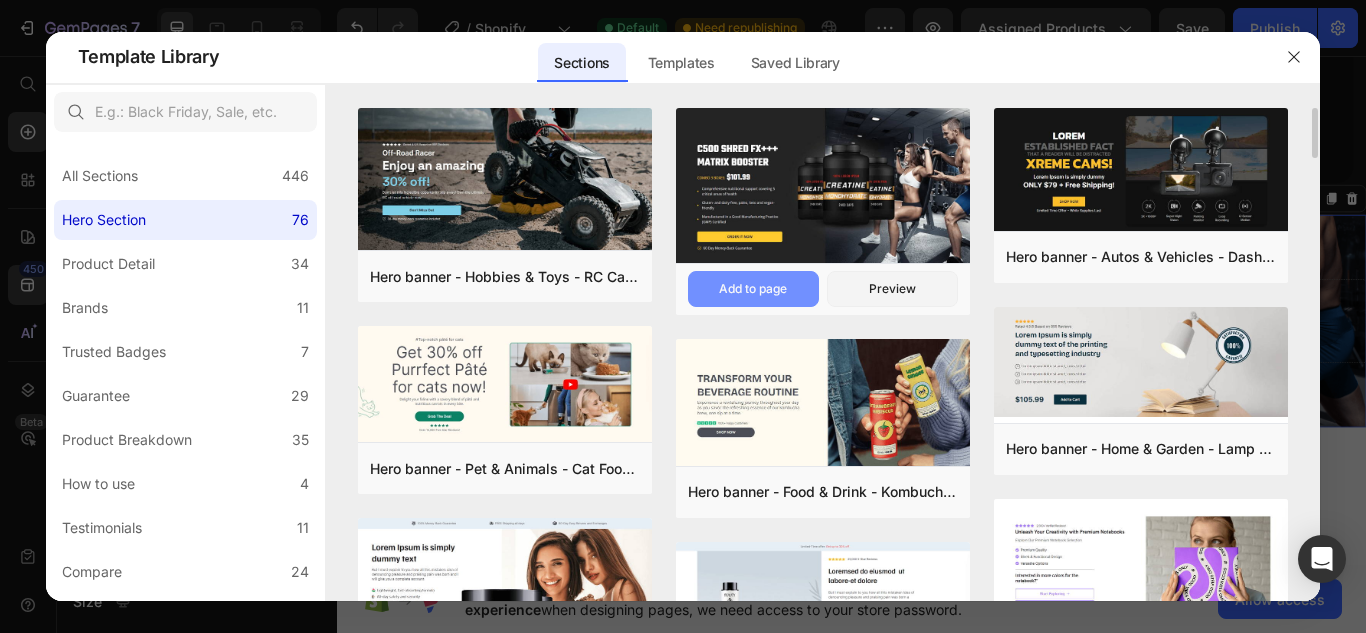 click on "Add to page" at bounding box center (753, 289) 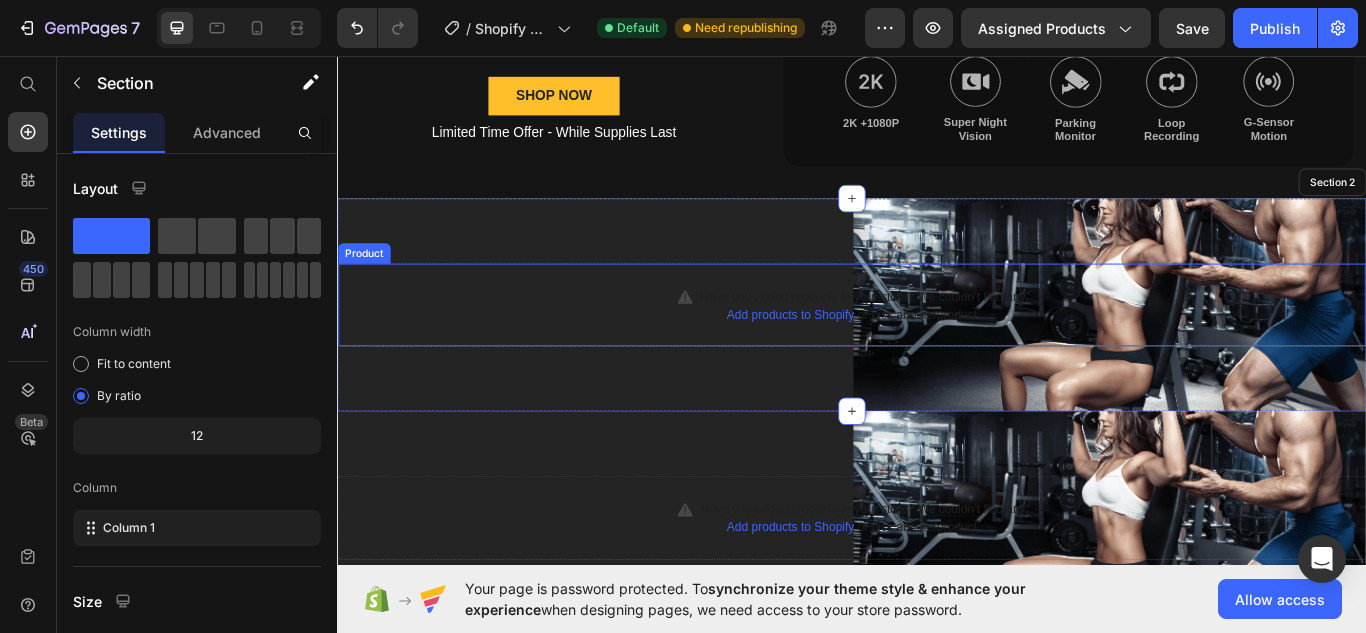 scroll, scrollTop: 352, scrollLeft: 0, axis: vertical 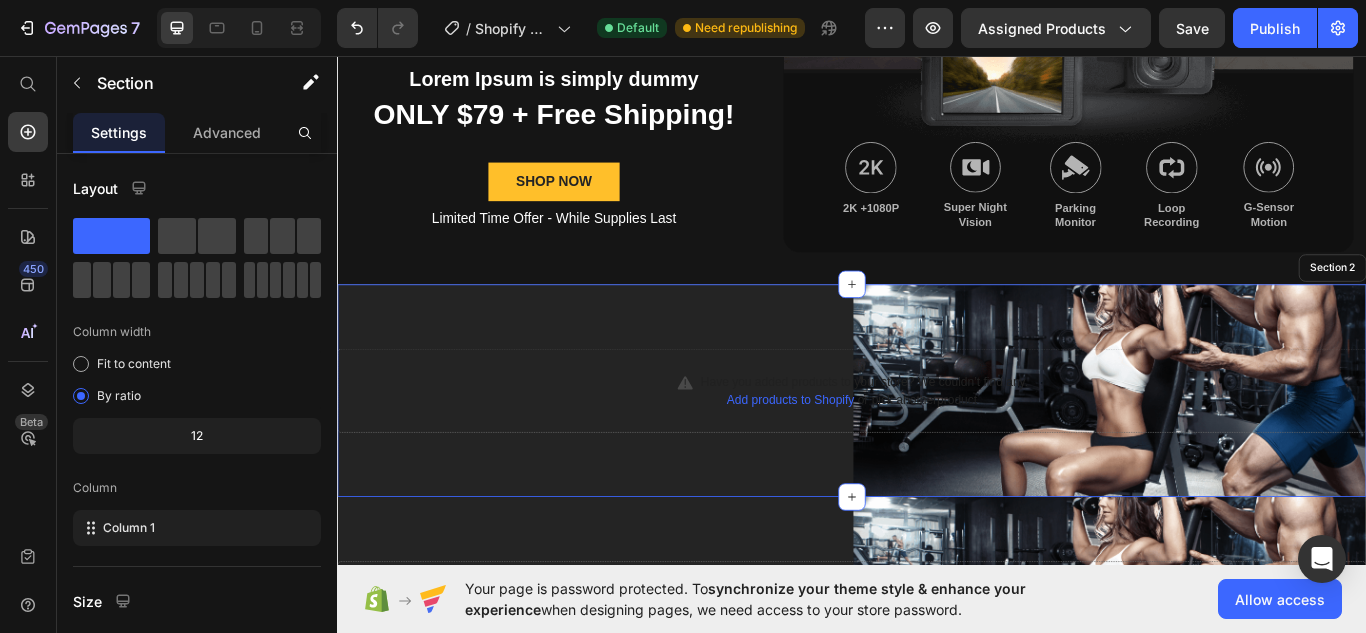 click on "Have you added products to your store? We couldn’t find any. Add products to Shopify   or pick another  product Product Section 2" at bounding box center [937, 447] 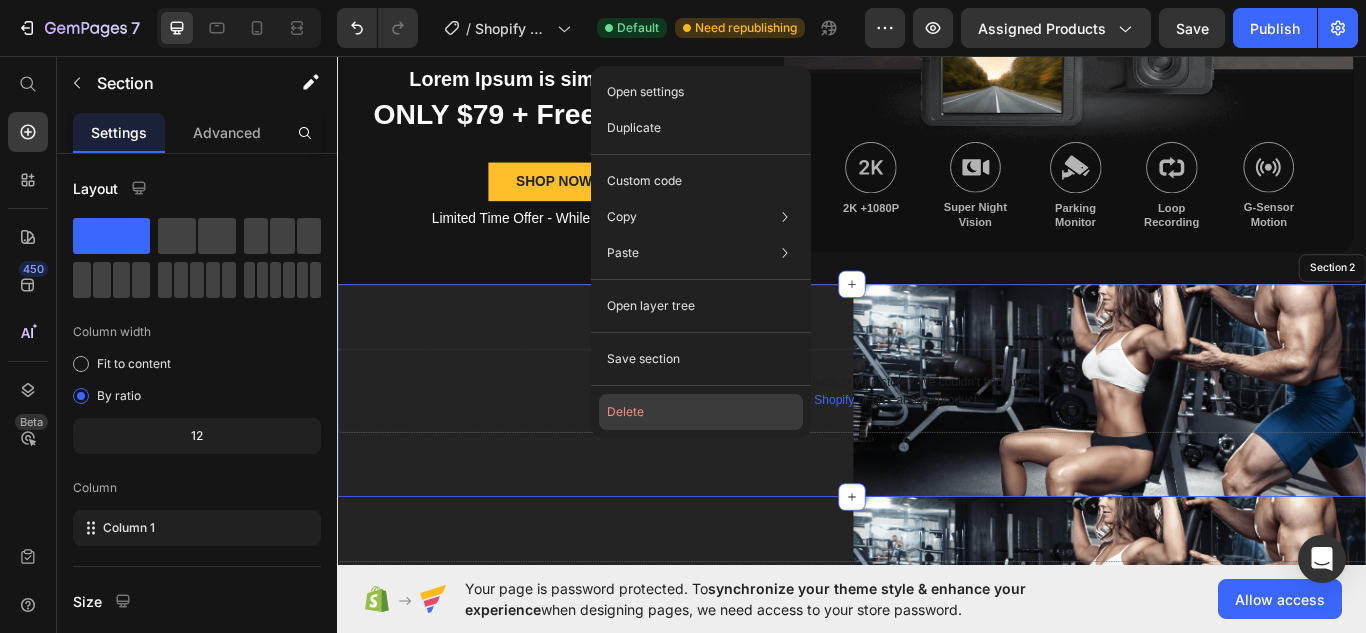 click on "Delete" 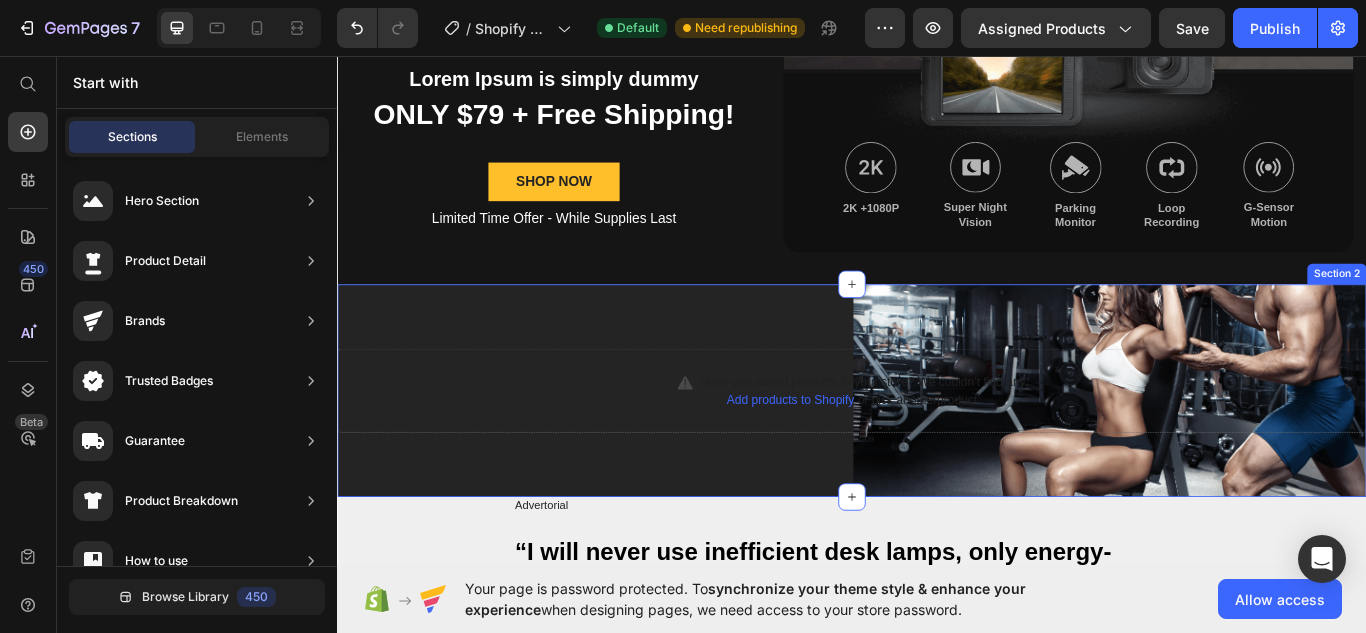 click on "Have you added products to your store? We couldn’t find any. Add products to Shopify   or pick another  product Product Section 2" at bounding box center (937, 447) 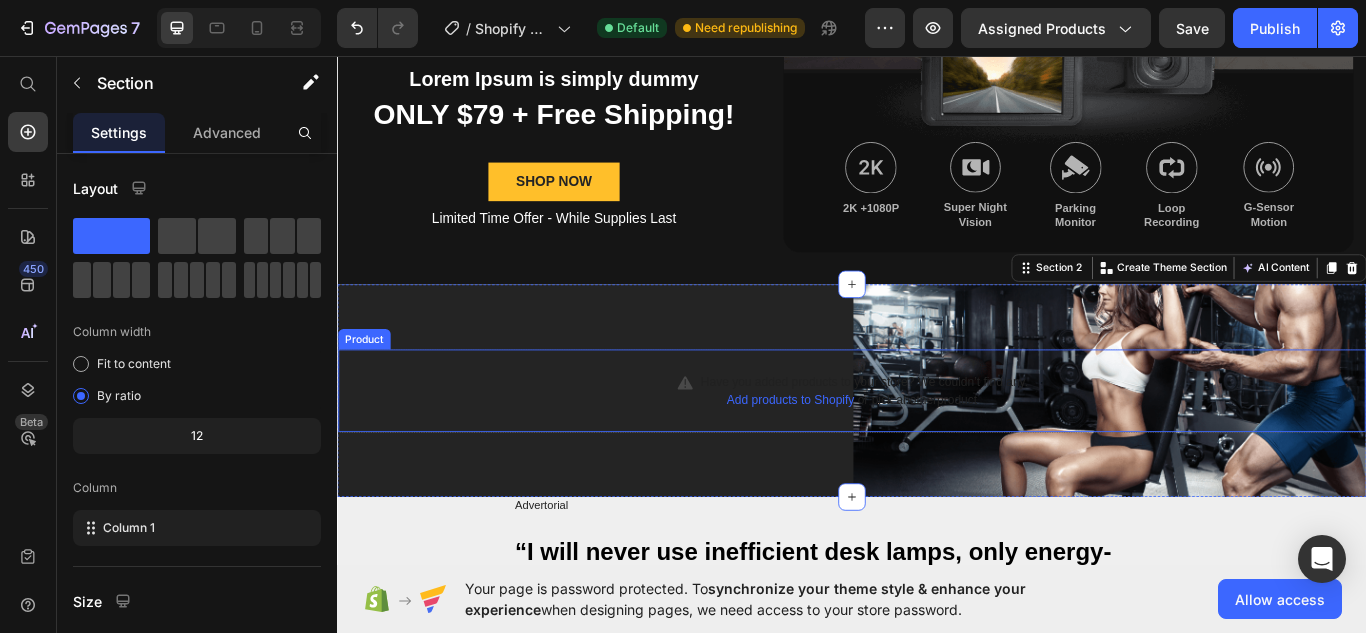 click on "Have you added products to your store? We couldn’t find any. Add products to Shopify   or pick another  product Product" at bounding box center (937, 447) 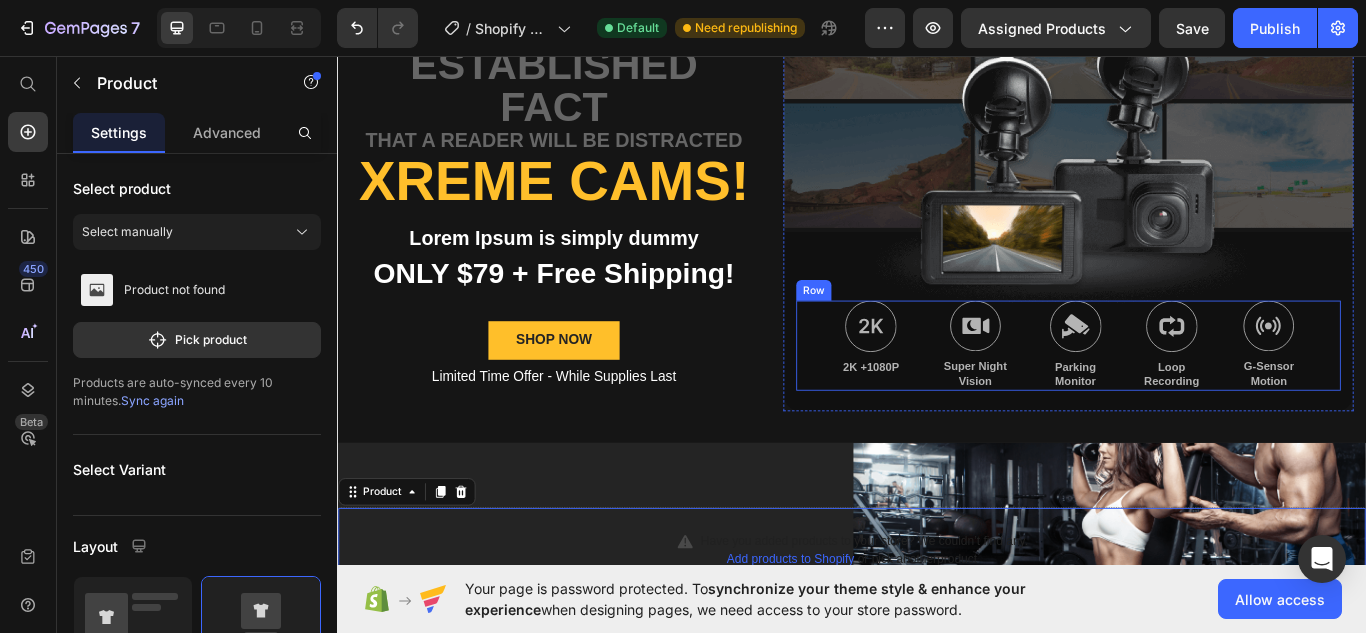 scroll, scrollTop: 367, scrollLeft: 0, axis: vertical 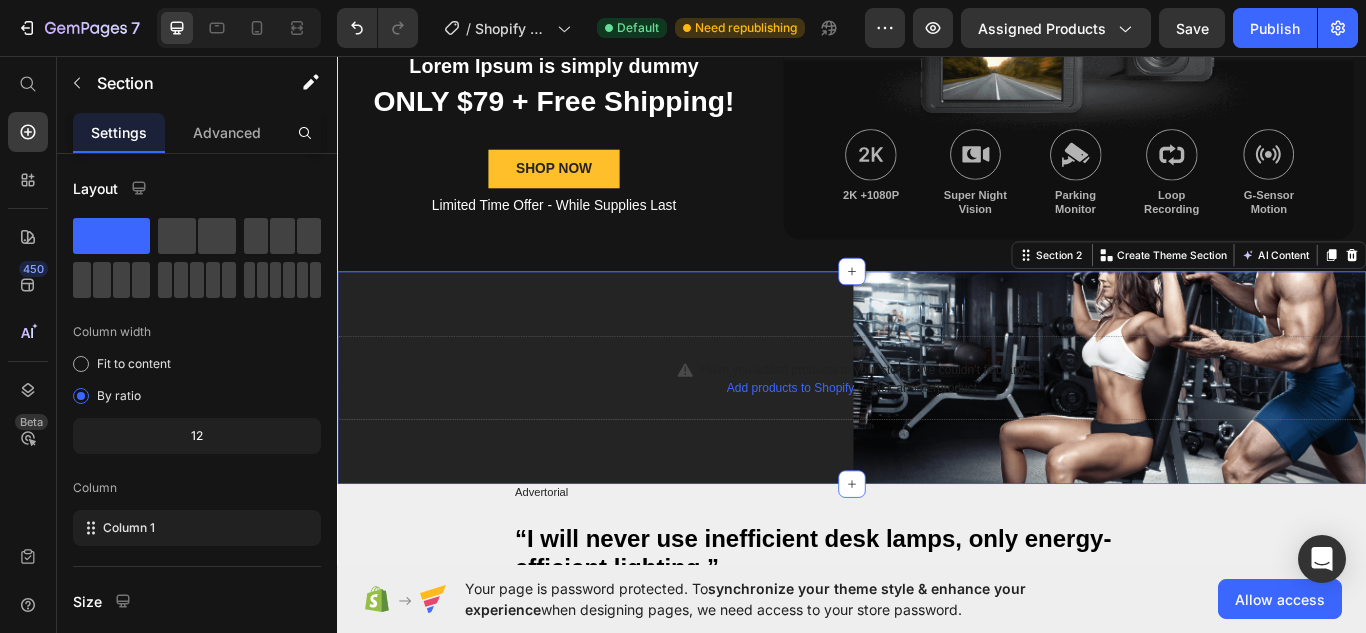 click on "Have you added products to your store? We couldn’t find any. Add products to Shopify   or pick another  product Product Section 2   You can create reusable sections Create Theme Section AI Content Write with GemAI What would you like to describe here? Tone and Voice Persuasive Product Show more Generate" at bounding box center [937, 432] 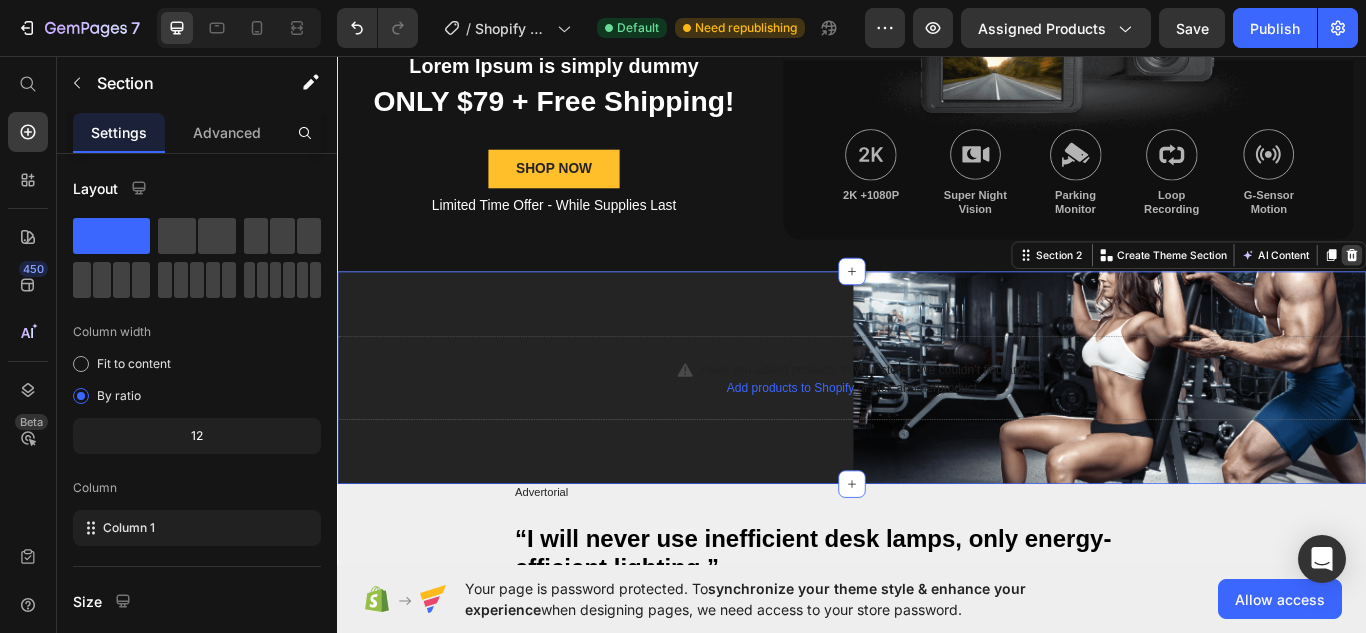 click 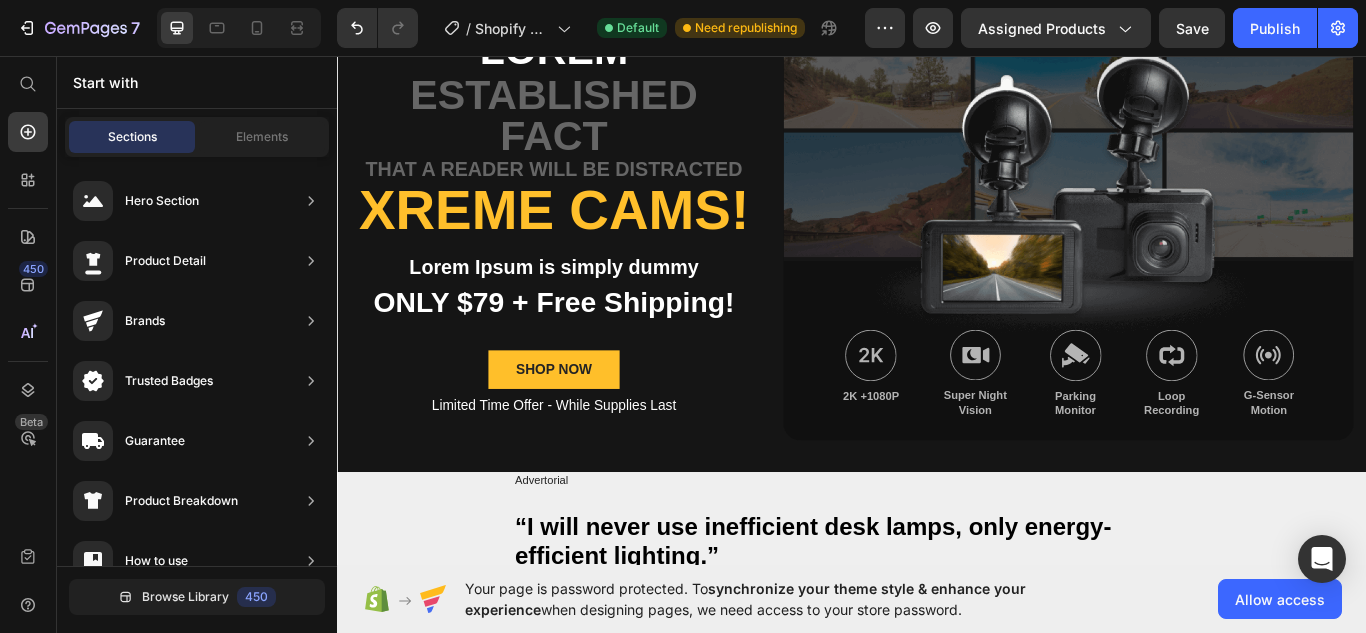 scroll, scrollTop: 0, scrollLeft: 0, axis: both 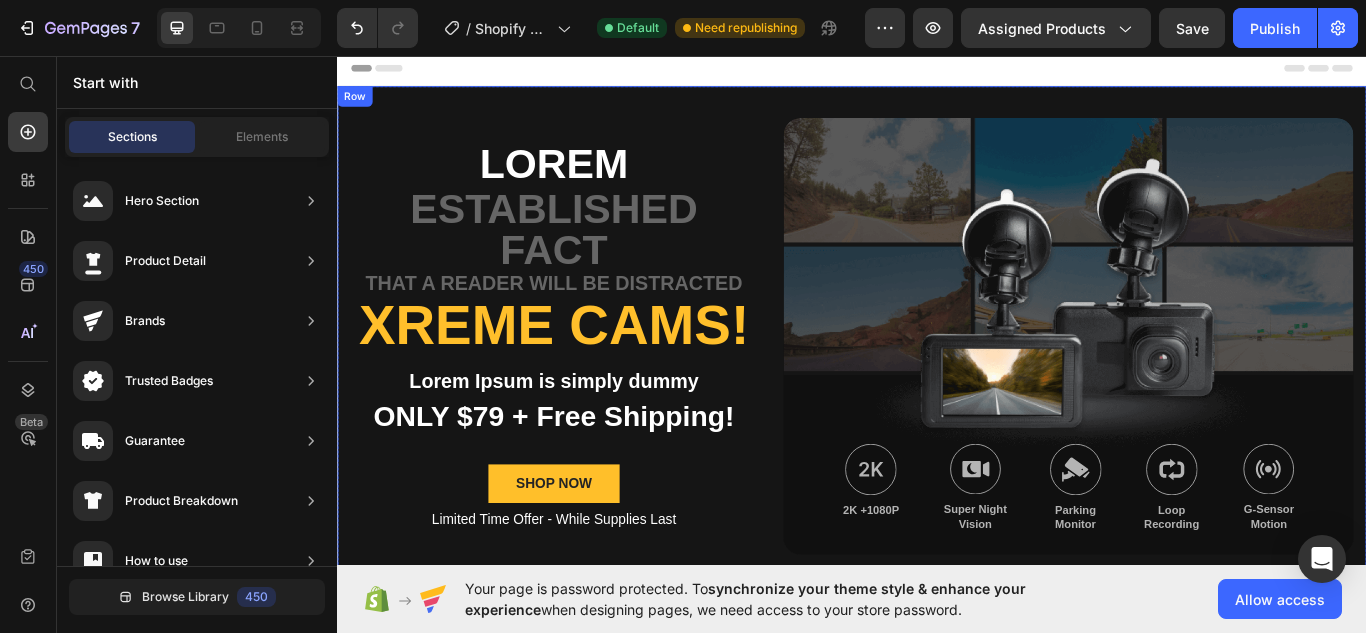click on "Lorem Text Block established fact Text Block that a reader will be distracted Text Block Xreme CAMs! Heading Lorem Ipsum is simply dummy Text Block ONLY $79 + Free Shipping! Text Block SHOP NOW Button Limited Time Offer - While Supplies Last Text Block" at bounding box center [589, 383] 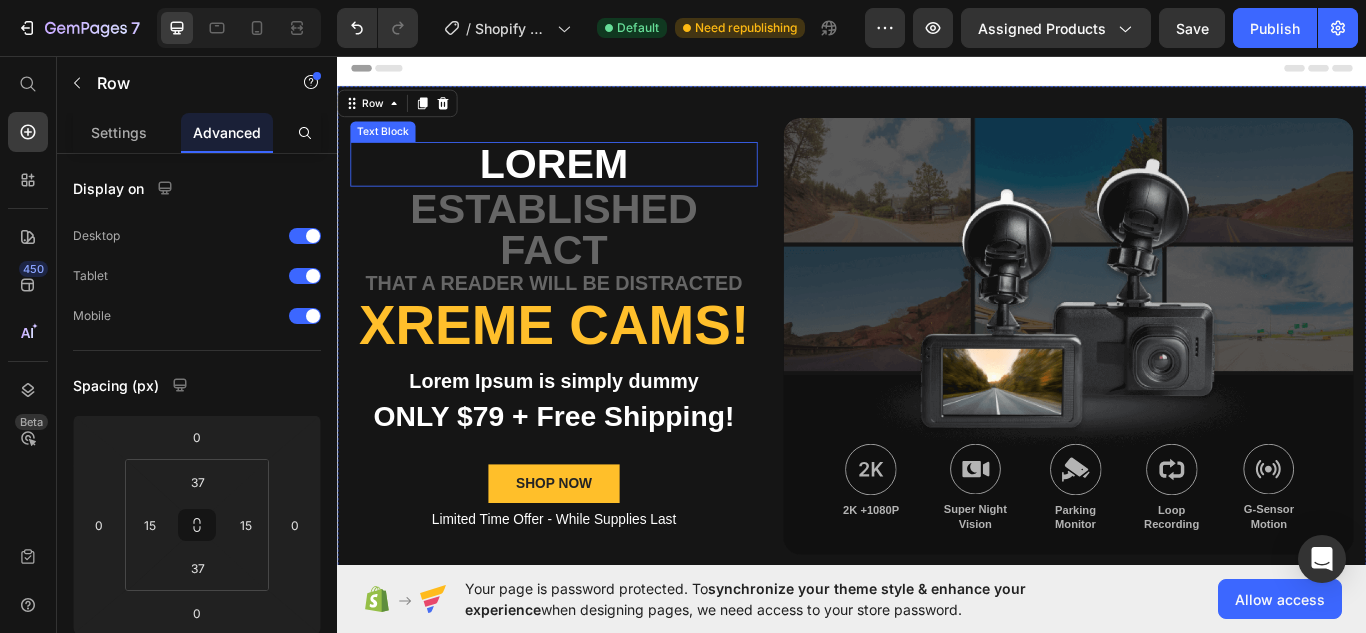 scroll, scrollTop: 233, scrollLeft: 0, axis: vertical 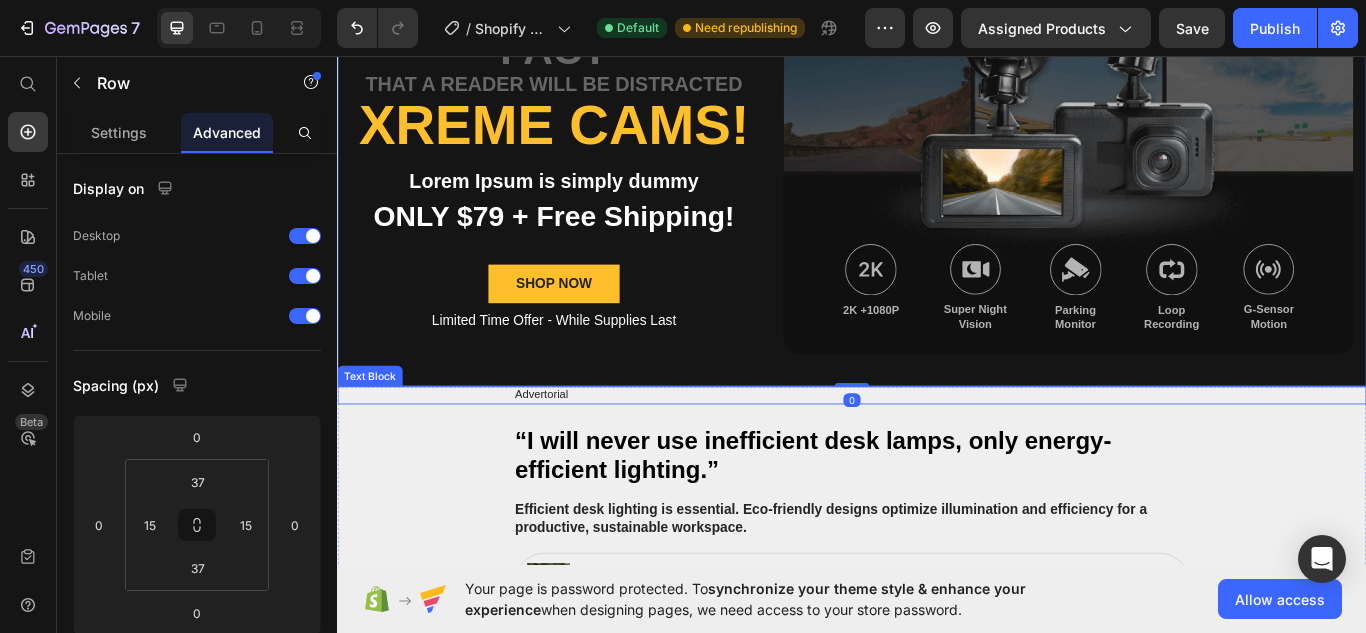 click on "Advertorial" at bounding box center [937, 452] 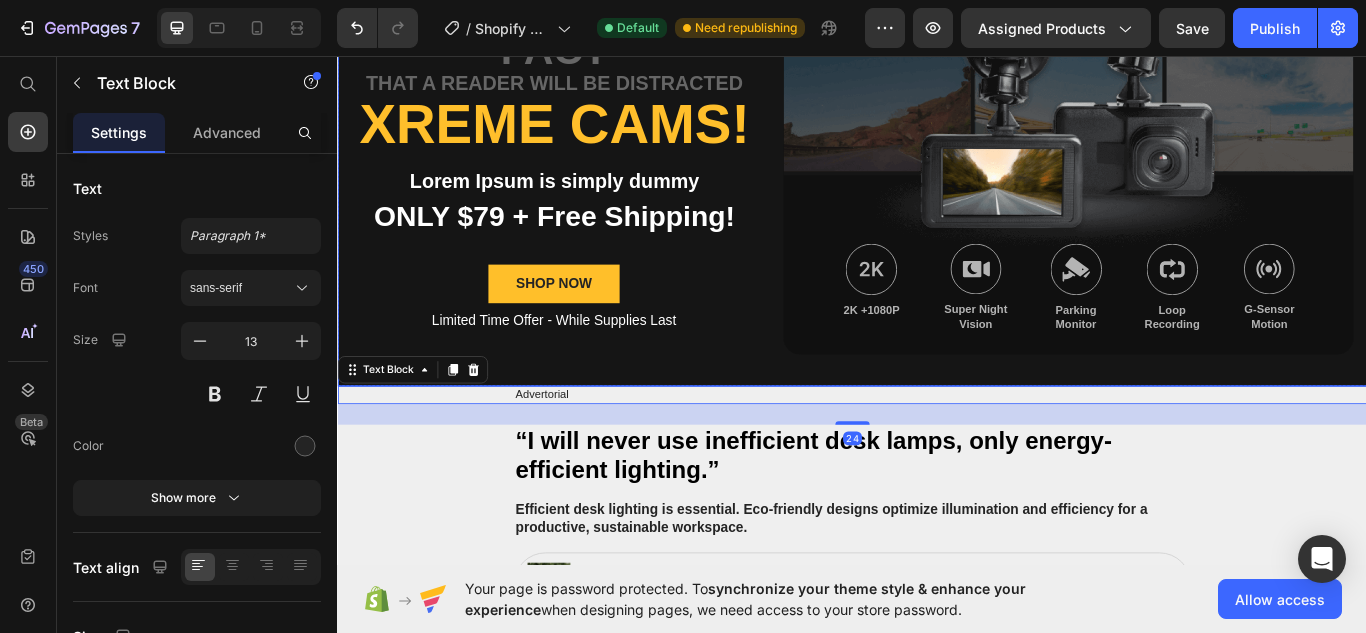 click on "Lorem Text Block established fact Text Block that a reader will be distracted Text Block Xreme CAMs! Heading Lorem Ipsum is simply dummy Text Block ONLY $79 + Free Shipping! Text Block SHOP NOW Button Limited Time Offer - While Supplies Last Text Block Image 2K +1080P Text Block Image Super Night Vision Text Block Image Parking Monitor Text Block Image Loop Recording Text Block Image G-Sensor Motion Text Block Row Hero Banner Row" at bounding box center (937, 150) 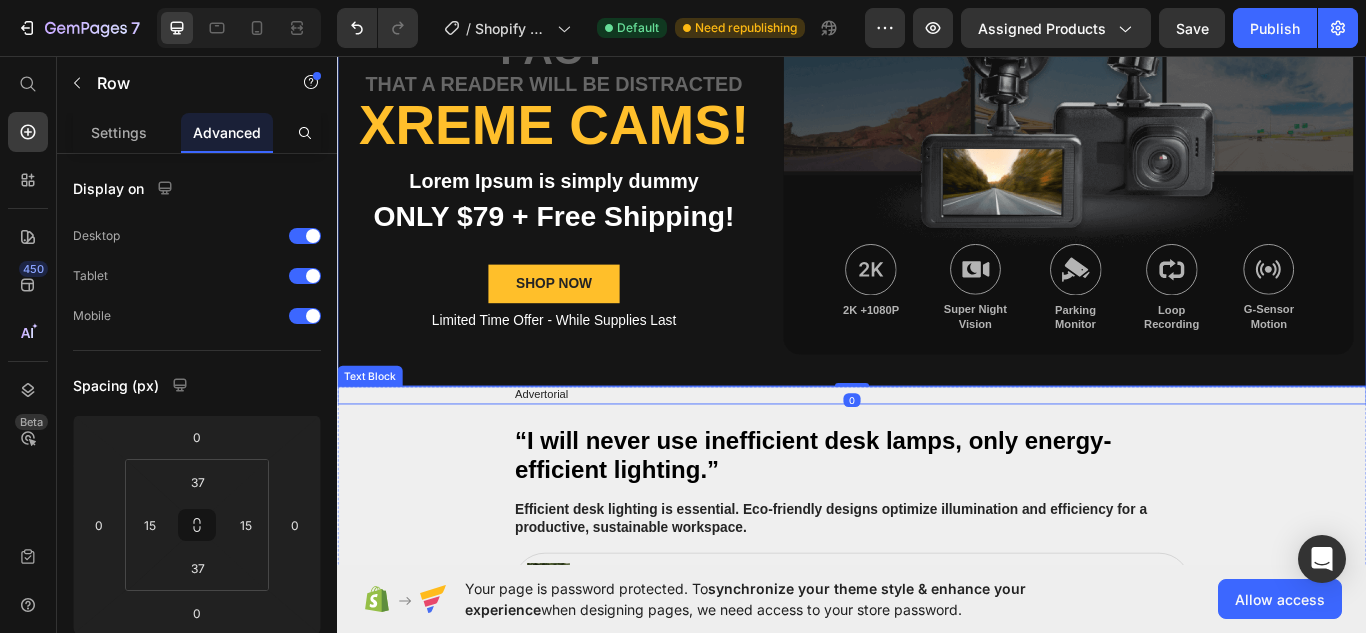 click on "Advertorial" at bounding box center [937, 452] 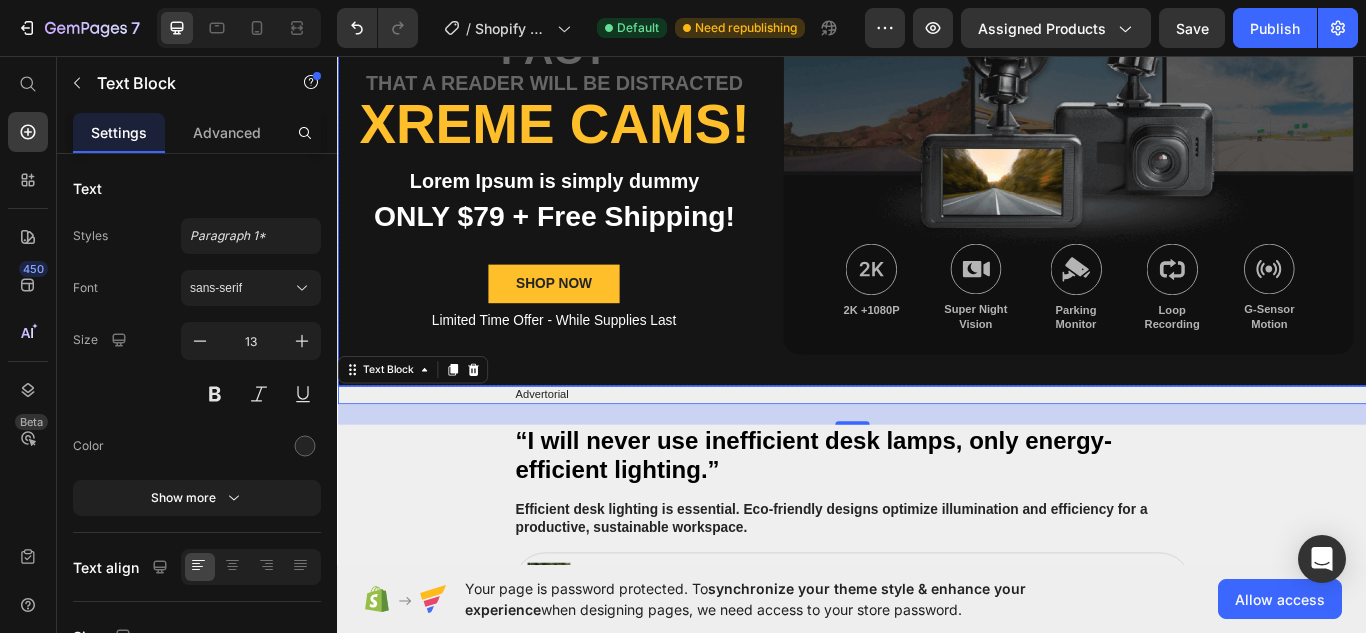 click on "Lorem Text Block established fact Text Block that a reader will be distracted Text Block Xreme CAMs! Heading Lorem Ipsum is simply dummy Text Block ONLY $79 + Free Shipping! Text Block SHOP NOW Button Limited Time Offer - While Supplies Last Text Block Image 2K +1080P Text Block Image Super Night Vision Text Block Image Parking Monitor Text Block Image Loop Recording Text Block Image G-Sensor Motion Text Block Row Hero Banner Row" at bounding box center (937, 150) 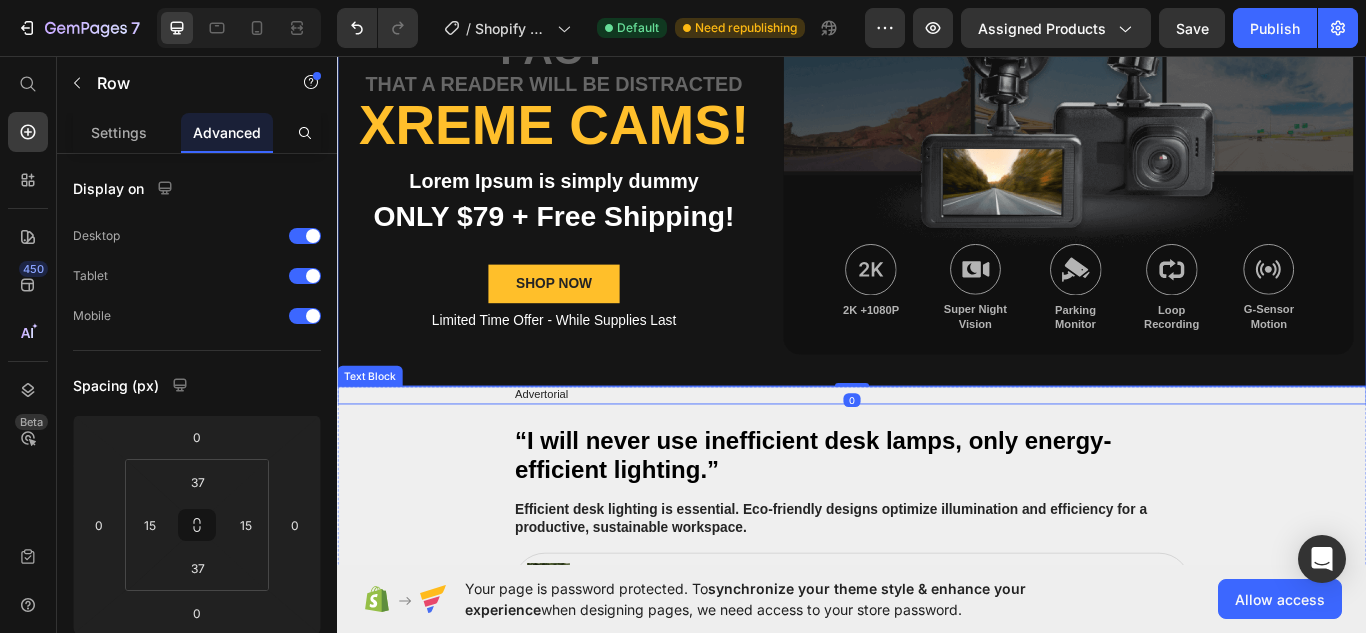 click on "Advertorial" at bounding box center (937, 452) 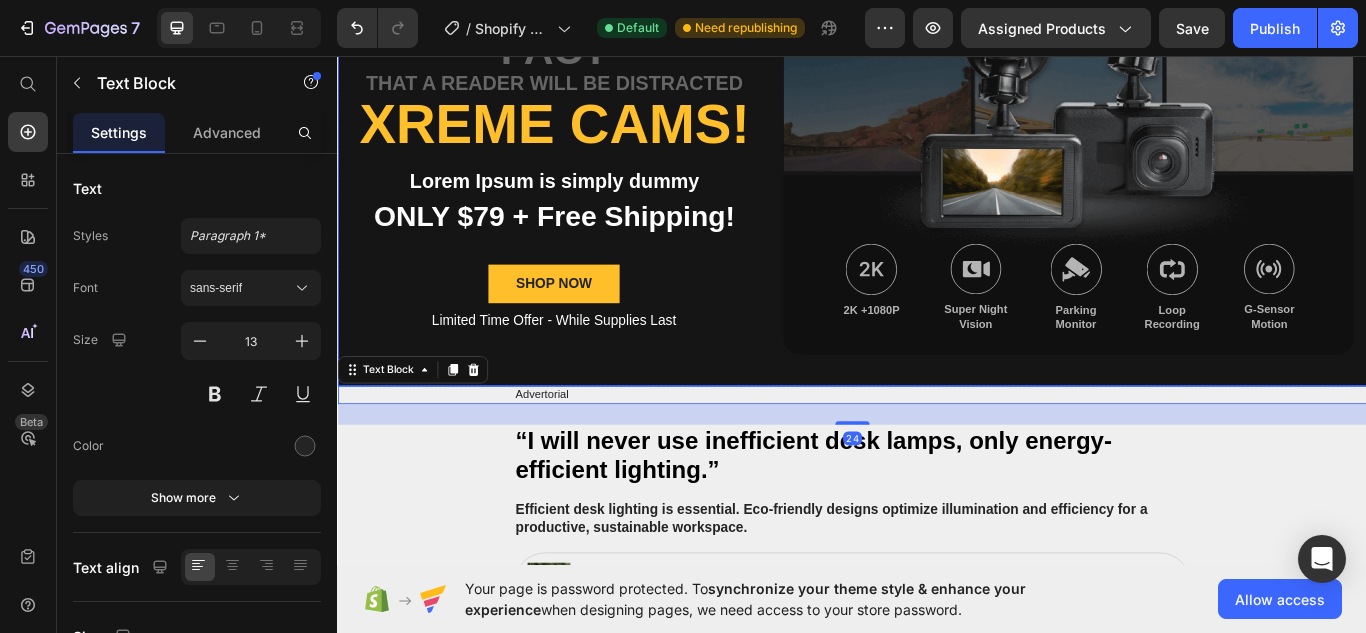 click on "Lorem Text Block established fact Text Block that a reader will be distracted Text Block Xreme CAMs! Heading Lorem Ipsum is simply dummy Text Block ONLY $79 + Free Shipping! Text Block SHOP NOW Button Limited Time Offer - While Supplies Last Text Block Image 2K +1080P Text Block Image Super Night Vision Text Block Image Parking Monitor Text Block Image Loop Recording Text Block Image G-Sensor Motion Text Block Row Hero Banner Row" at bounding box center [937, 150] 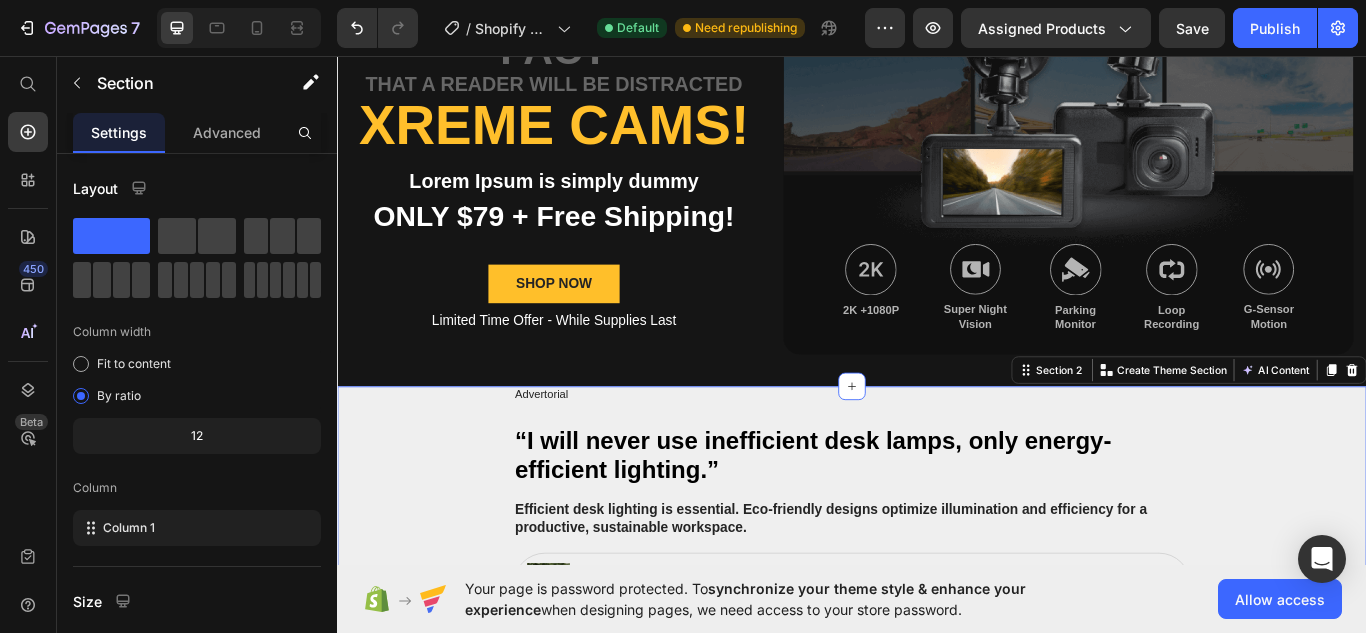 click on "Advertorial  Text Block “I will never use inefficient desk lamps, only energy-efficient lighting.” Heading Efficient desk lighting is essential. Eco-friendly designs optimize illumination and efficiency for a productive, sustainable workspace. Text Block Image January 18, 2024 By Maria Noman Text Block Row Row Image Image Row In the past, I made the mistake of using traditional, inefficient desk lamps that wasted energy and created an uncomfortable work environment.  Those old lamps generated excessive heat, distributed light poorly, and caused eye strain - plus they drove up my electricity bills. I regret not being more mindful about my lighting choices back then. If only I had invested in advanced, energy-efficient models, I could have enjoyed ample, glare-free illumination while significantly reducing my environmental impact and operating costs. Text Block Eye Strain from Improper Desk Lighting Heading Image Text Block The Long-Term Eye Risks of Poor Desk Lighting Heading Image Text Block Heading" at bounding box center [937, 1379] 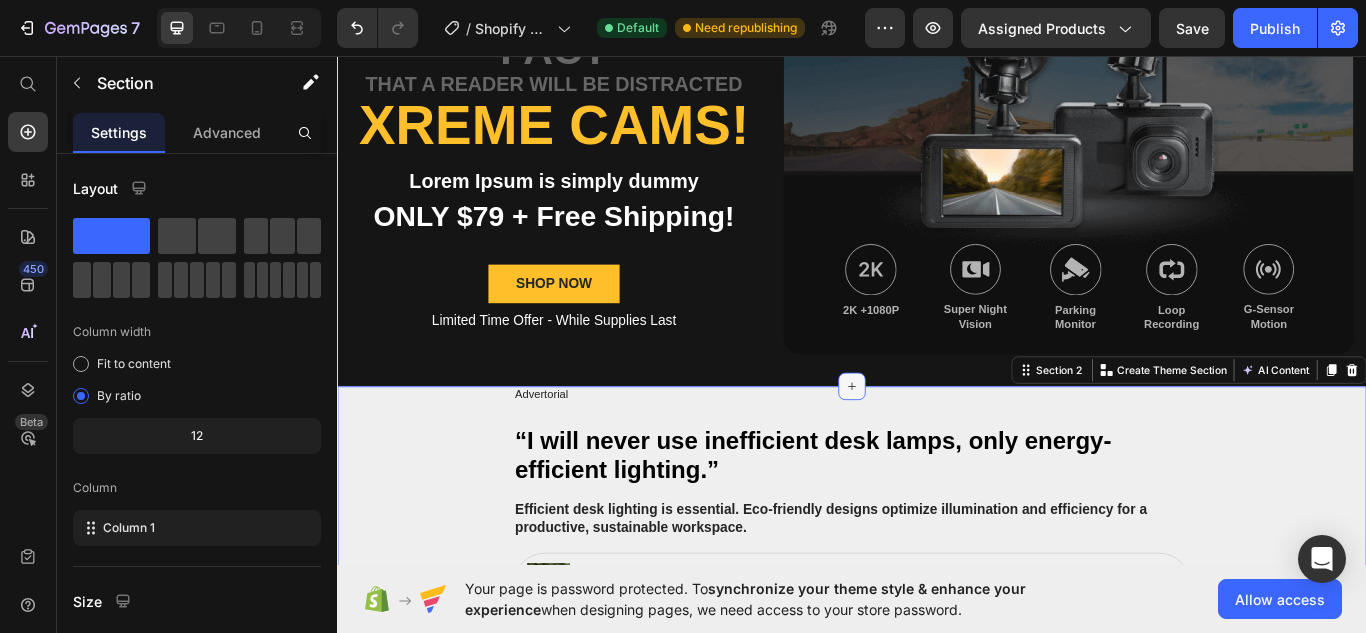 click at bounding box center (937, 442) 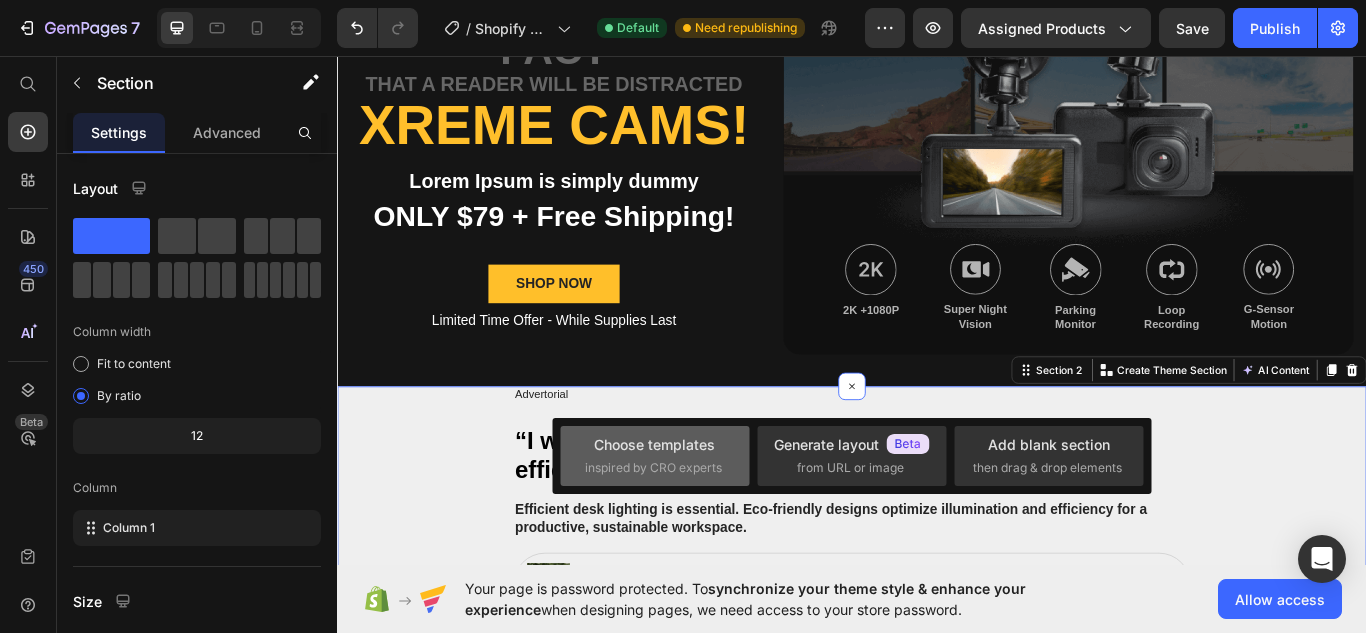 click on "Choose templates" at bounding box center [654, 444] 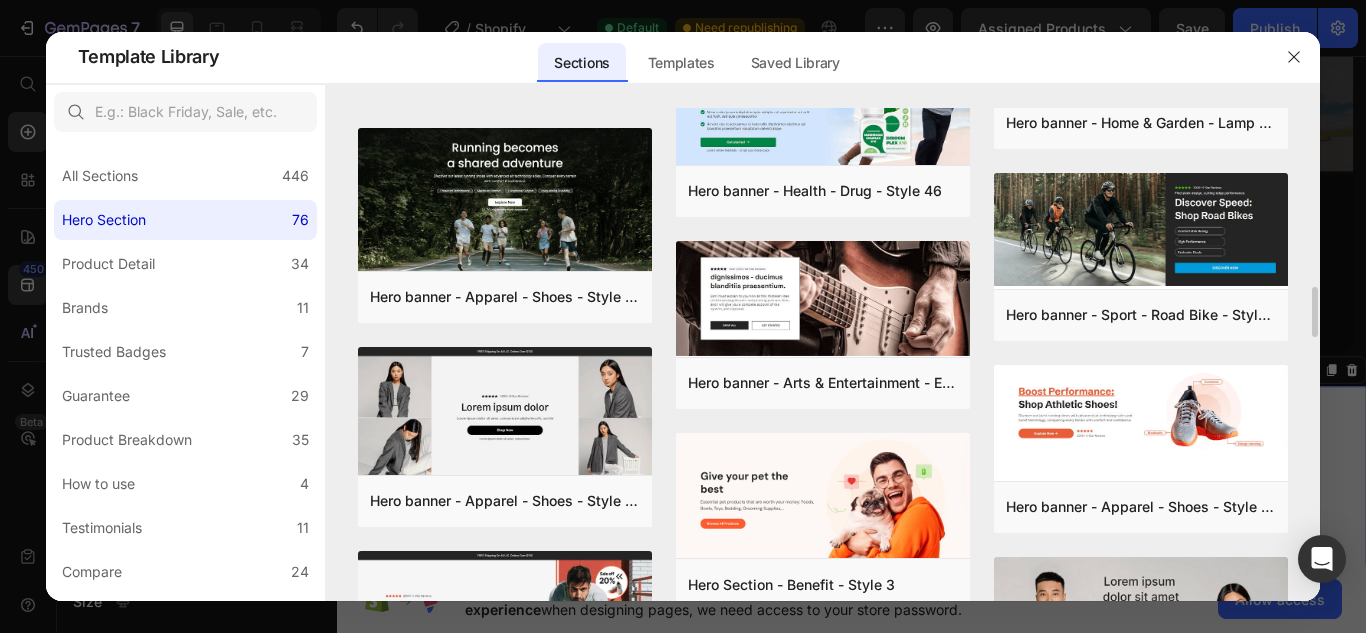 scroll, scrollTop: 1609, scrollLeft: 0, axis: vertical 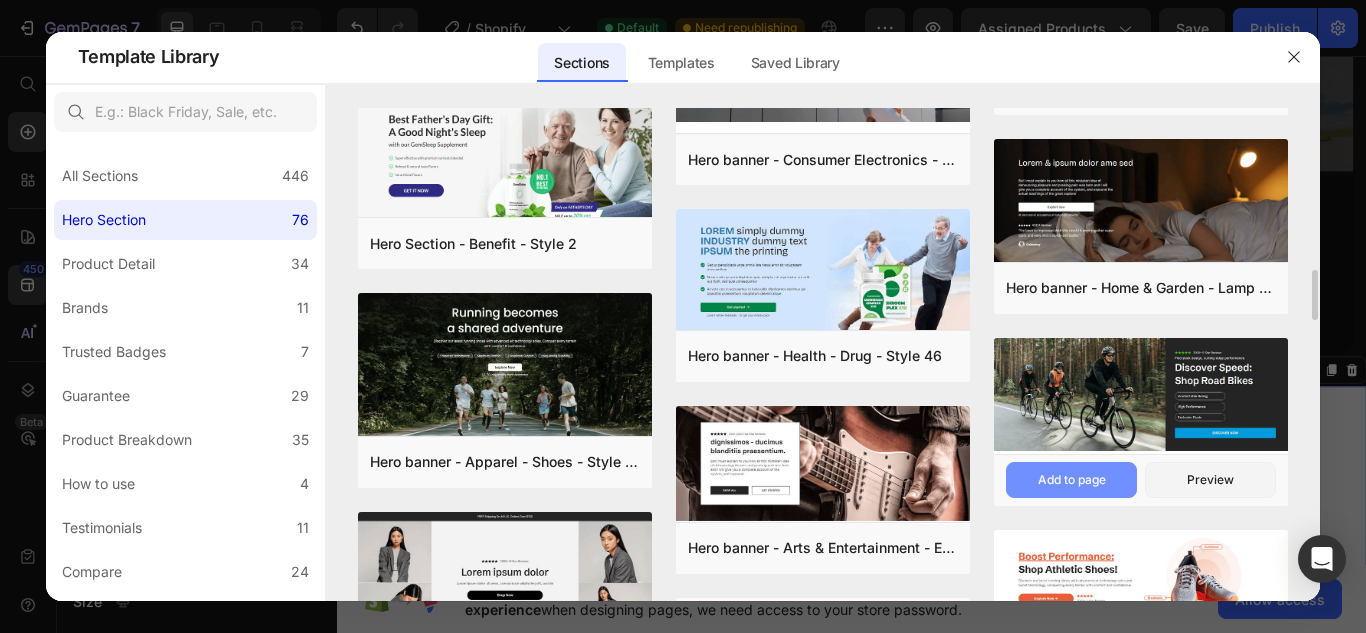 click on "Add to page" at bounding box center [1071, 480] 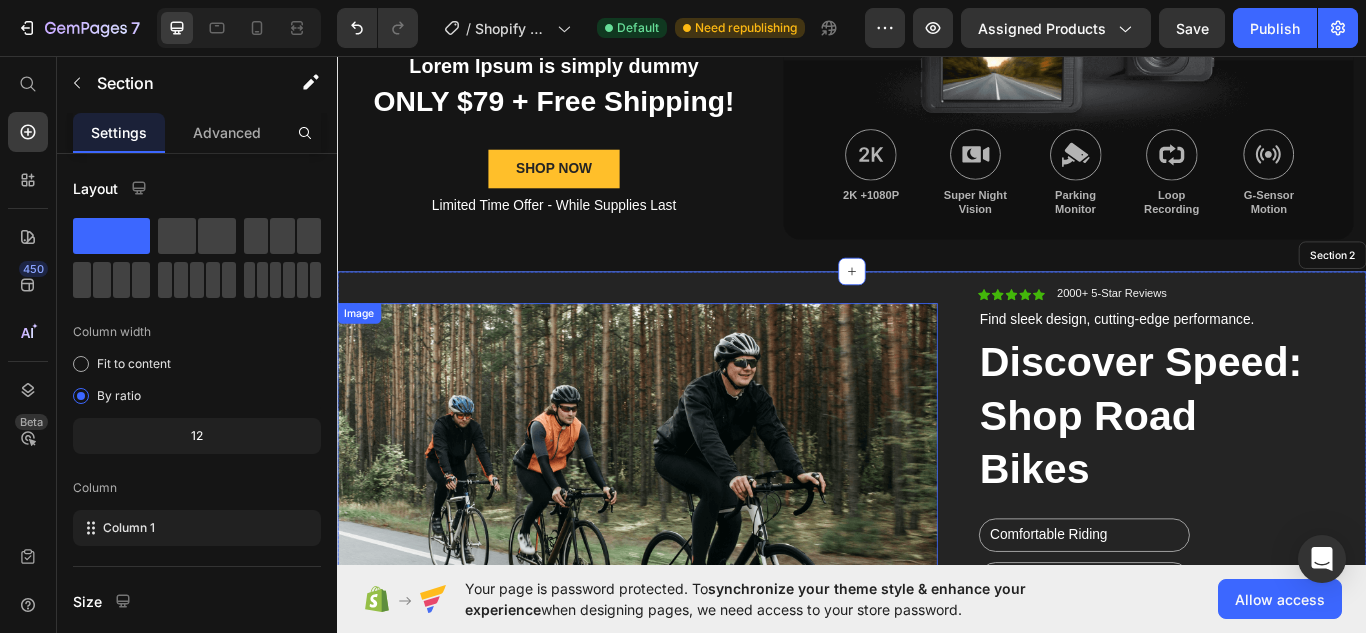 scroll, scrollTop: 600, scrollLeft: 0, axis: vertical 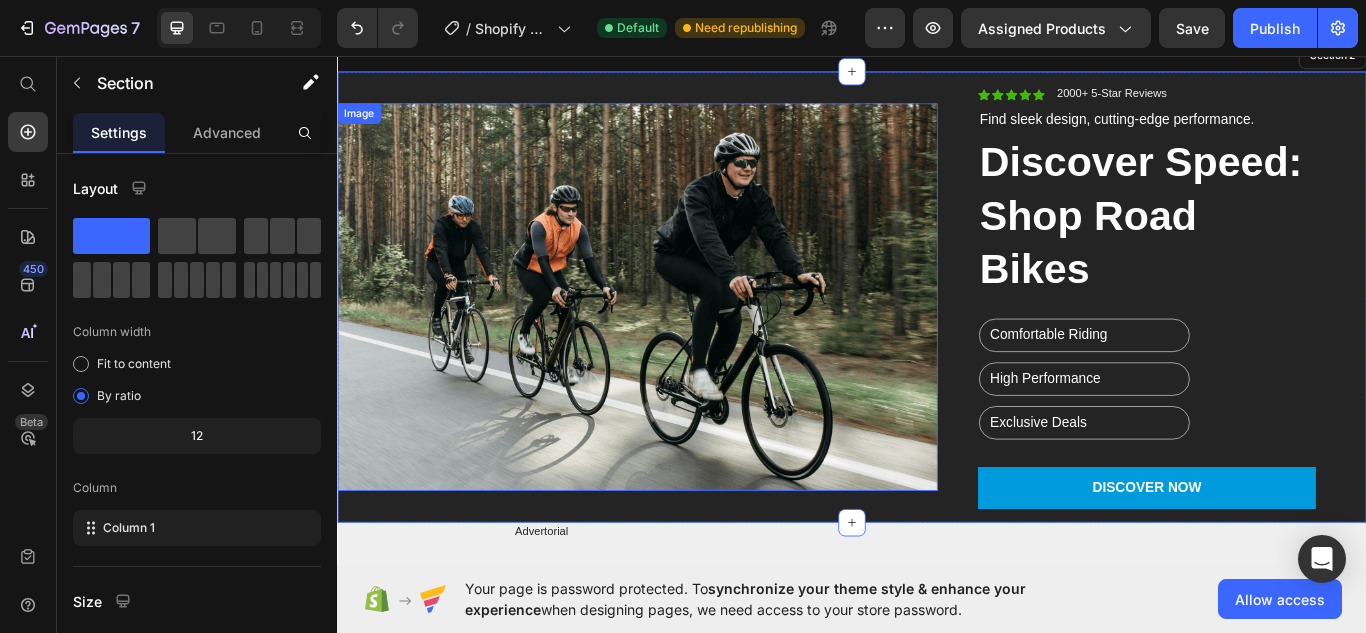 click at bounding box center [687, 338] 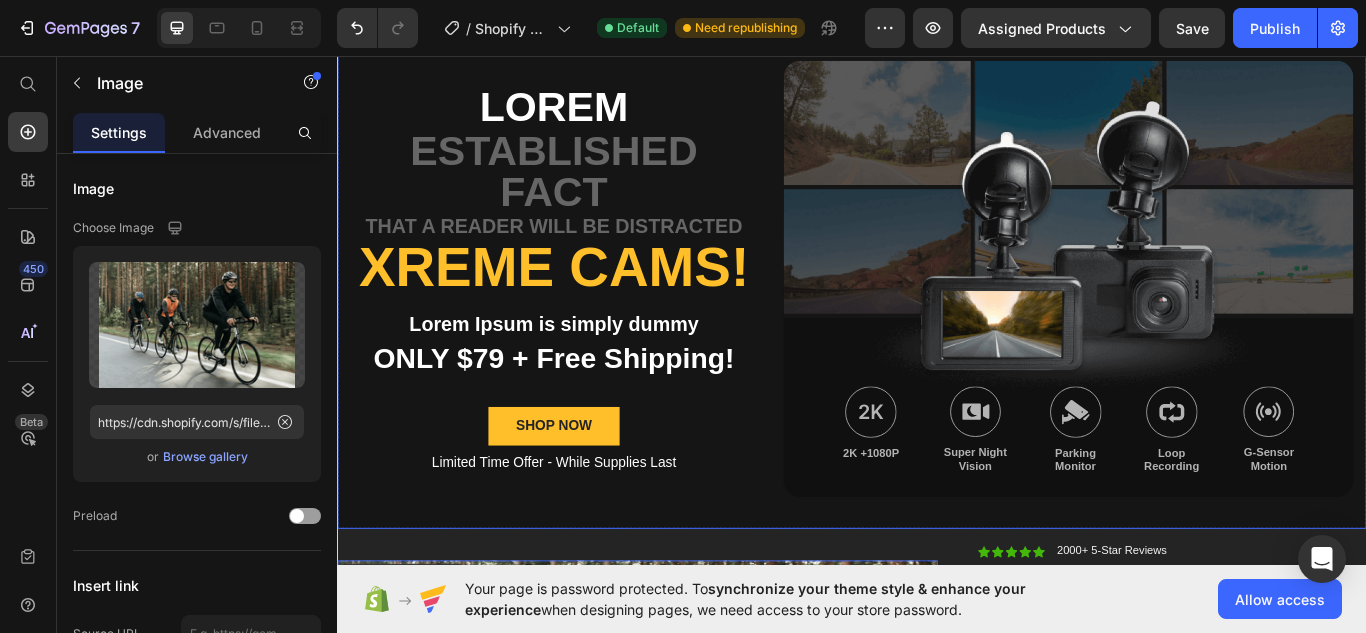 scroll, scrollTop: 0, scrollLeft: 0, axis: both 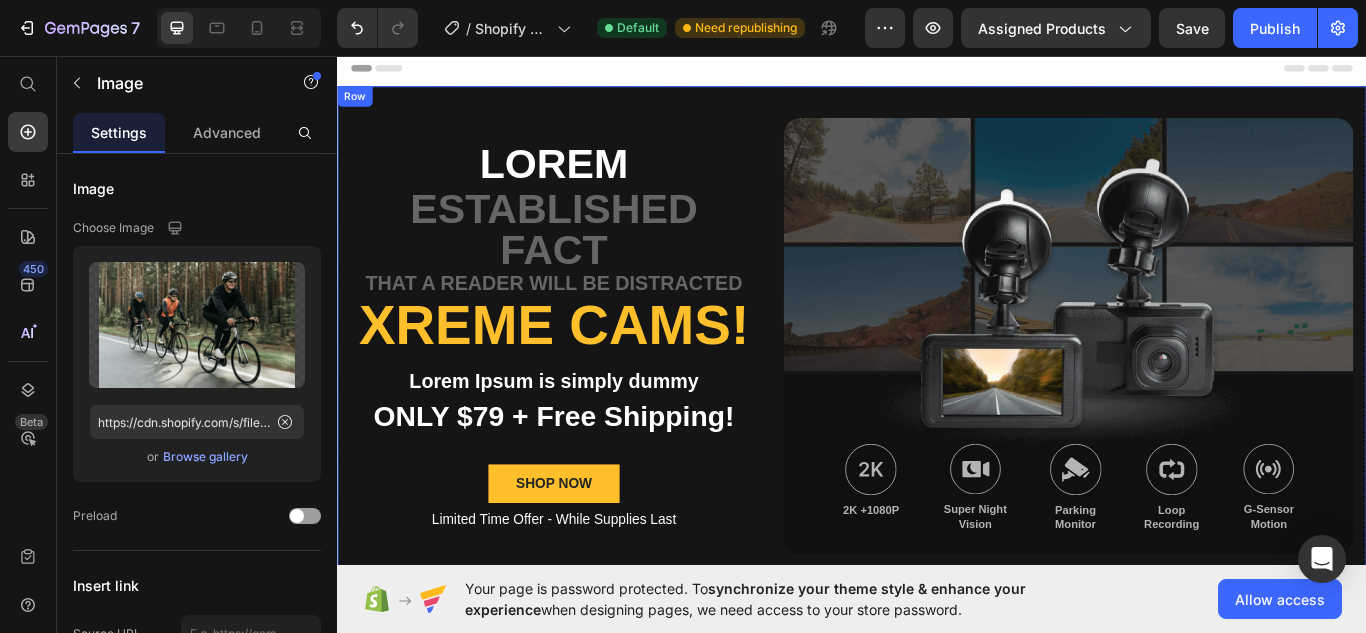 drag, startPoint x: 524, startPoint y: 105, endPoint x: 537, endPoint y: 111, distance: 14.3178215 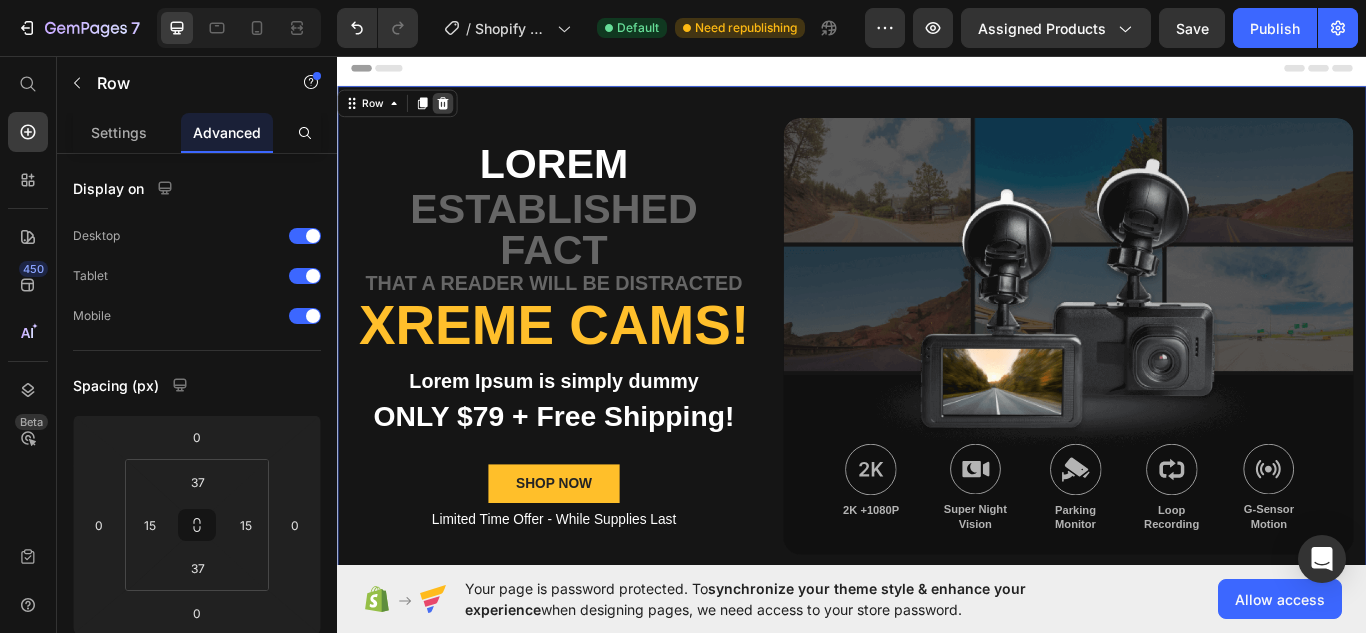 click 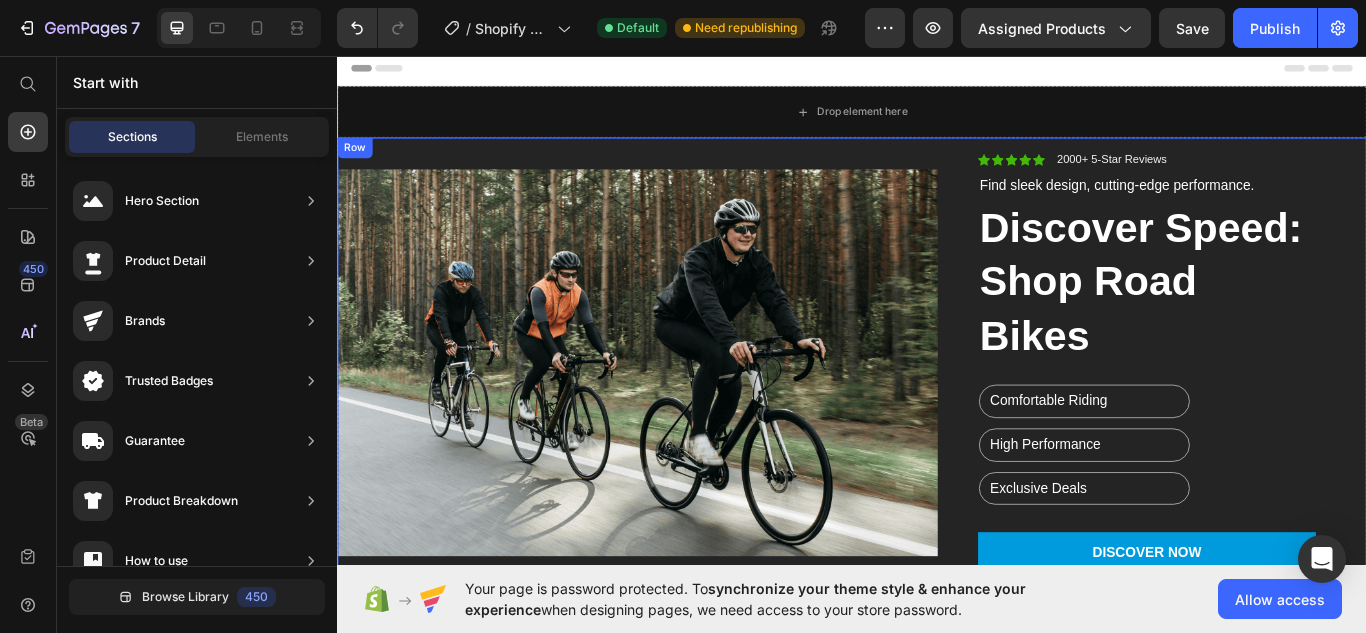 click on "Image" at bounding box center (687, 414) 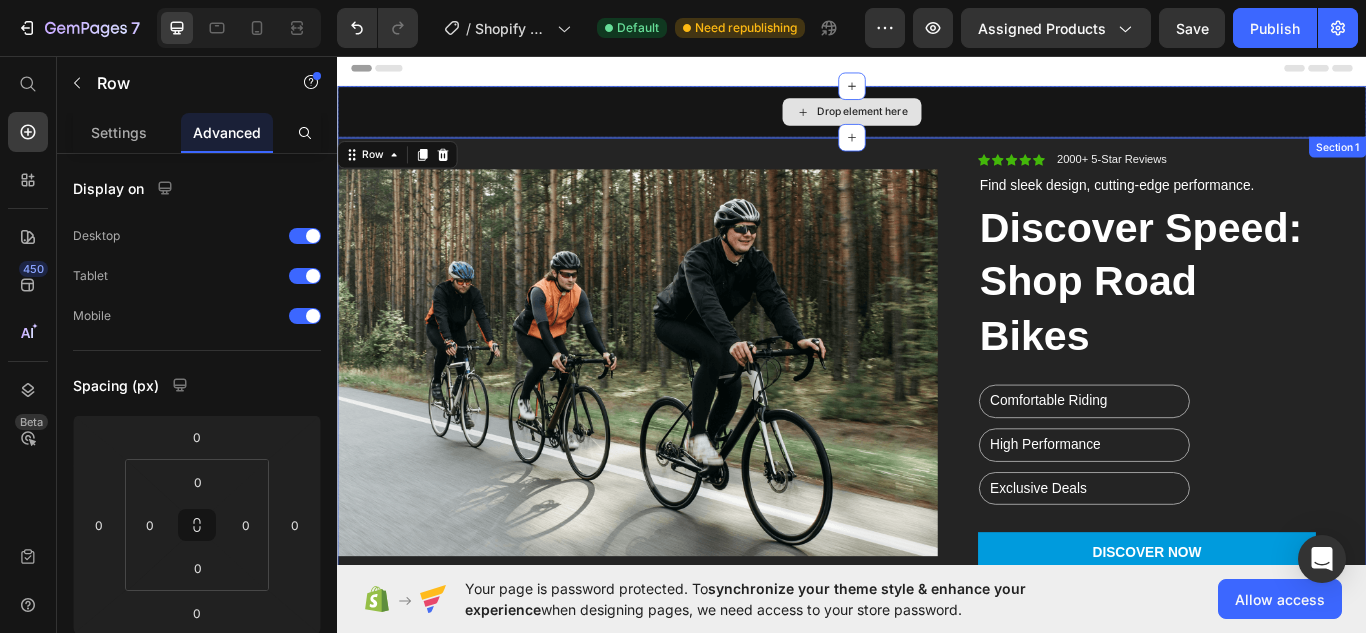 click on "Drop element here" at bounding box center (937, 122) 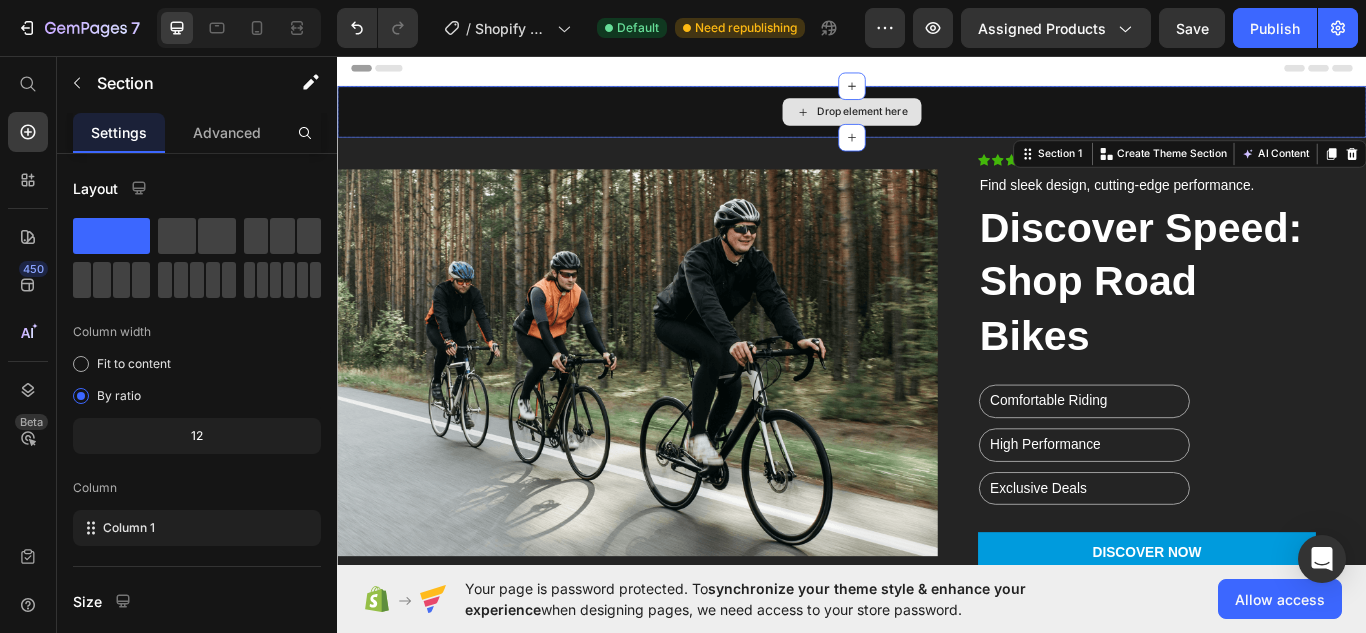 click on "Drop element here" at bounding box center [937, 122] 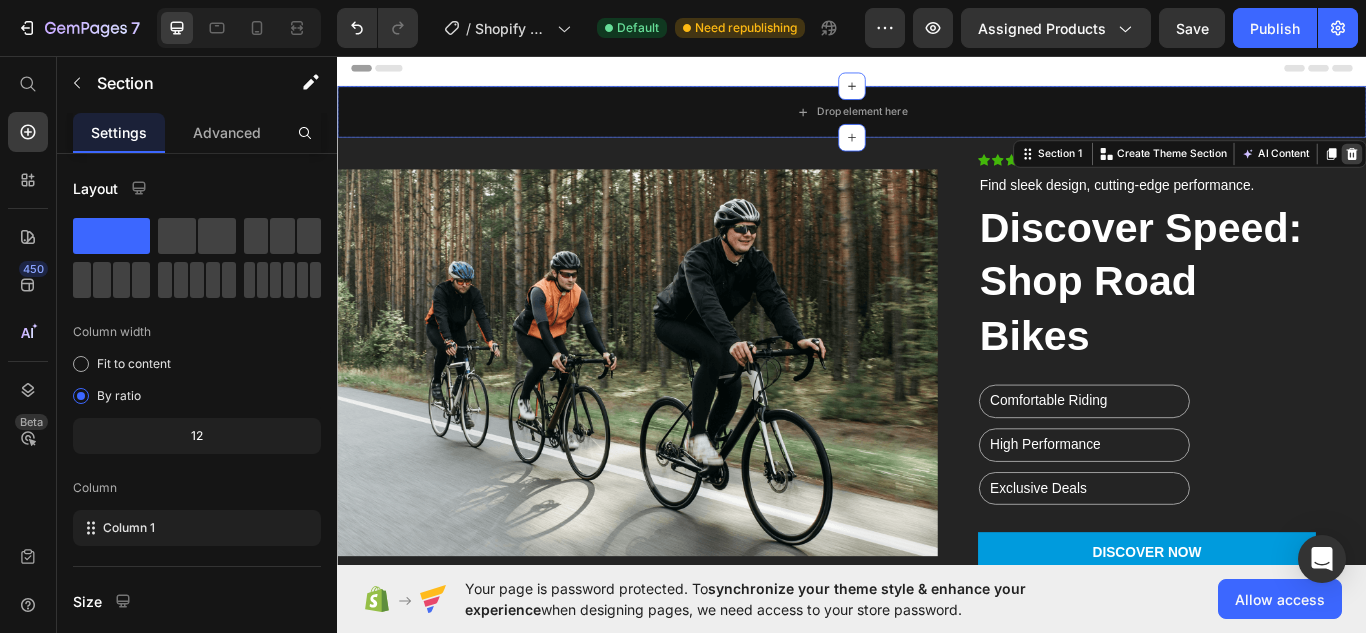click 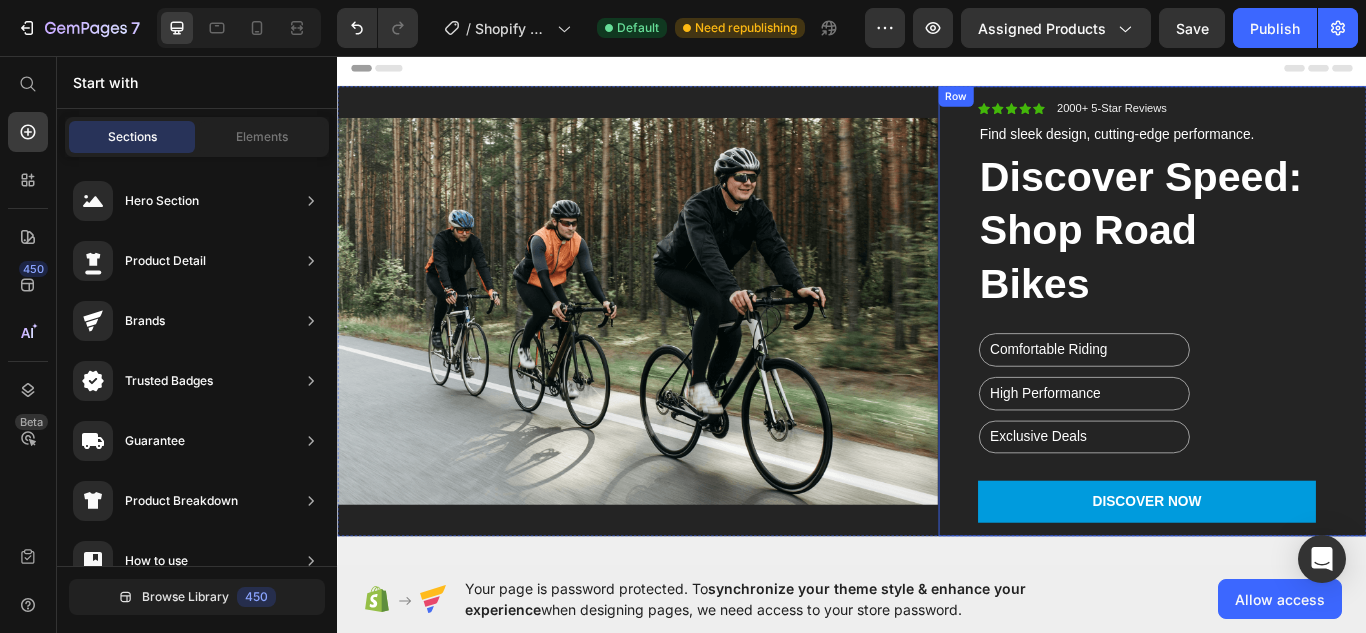 click on "Row" at bounding box center [1058, 104] 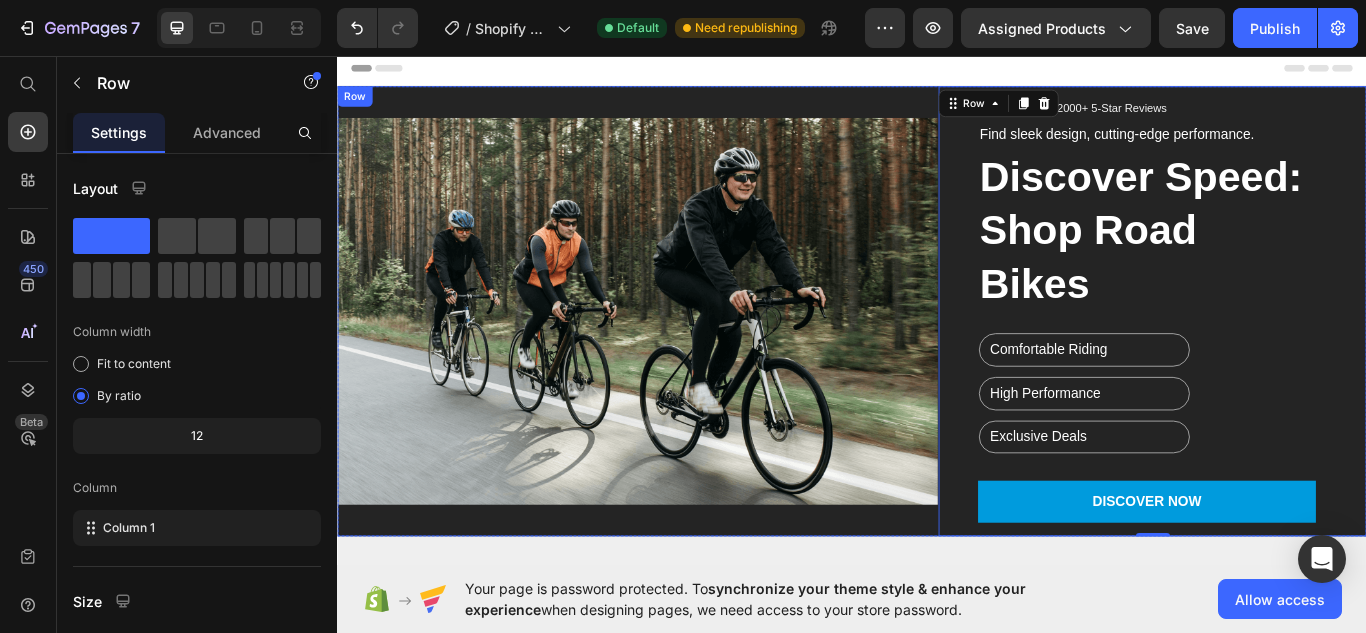 click on "Image" at bounding box center [687, 354] 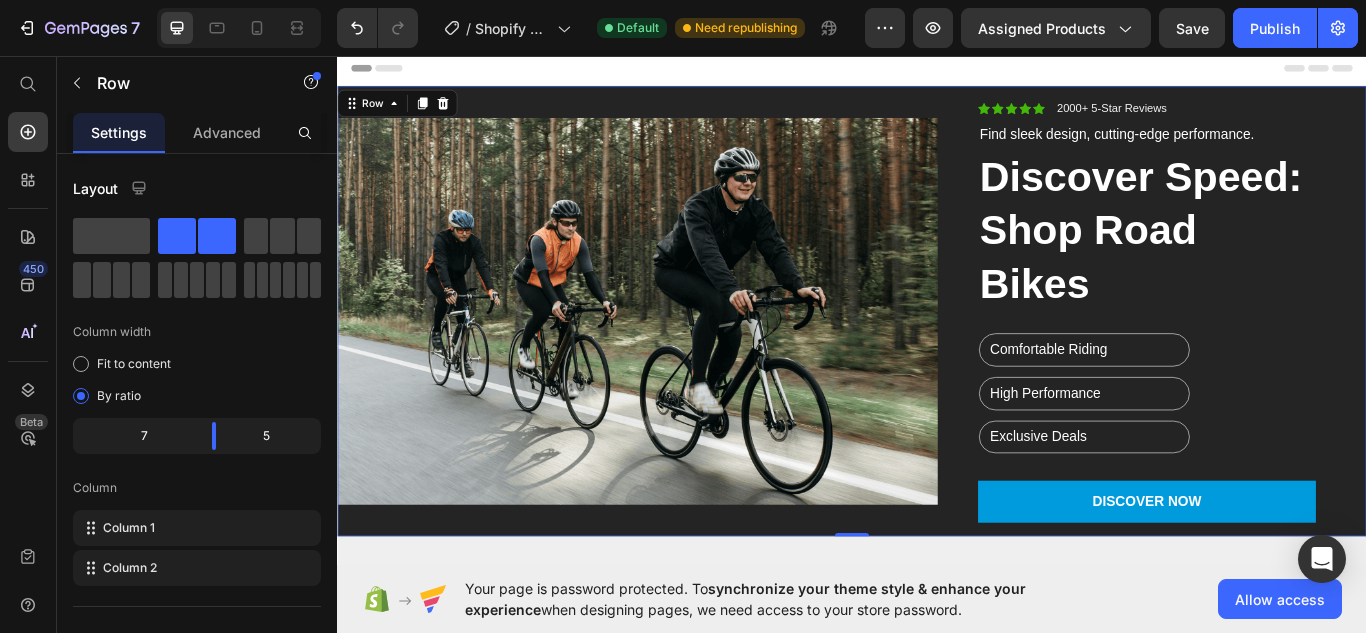 click on "Image" at bounding box center [687, 354] 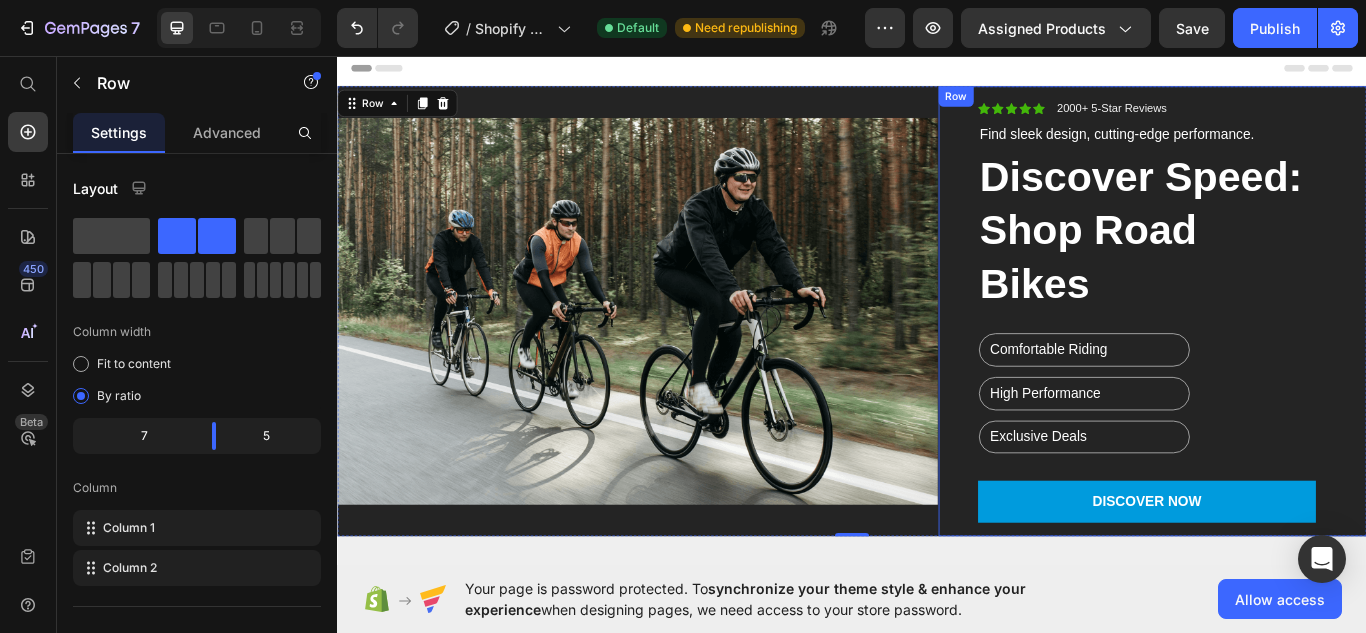 click on "Icon Icon Icon Icon Icon Icon List 2000+ 5-Star Reviews Text Block Row Find sleek design, cutting-edge performance. Text Block Discover Speed: Shop Road Bikes Heading Comfortable Riding Text Block High Performance Text Block Exclusive Deals Text Block Row Discover Now Button Row" at bounding box center (1288, 354) 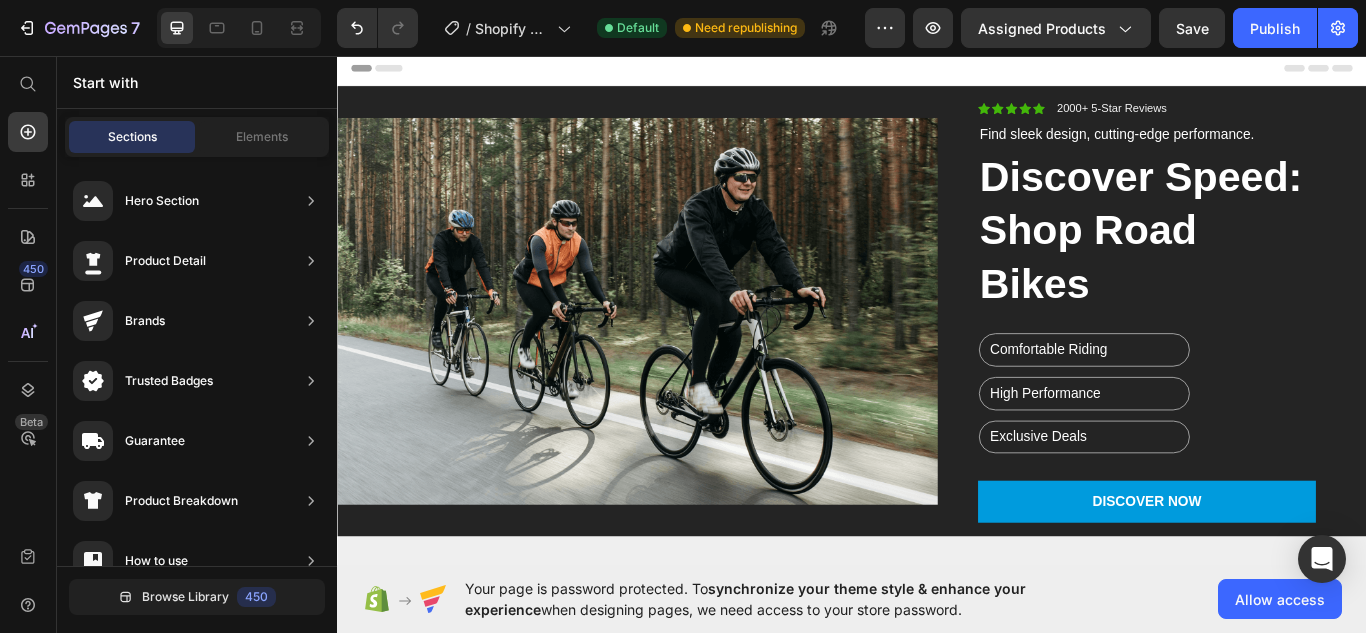 click at bounding box center (937, 71) 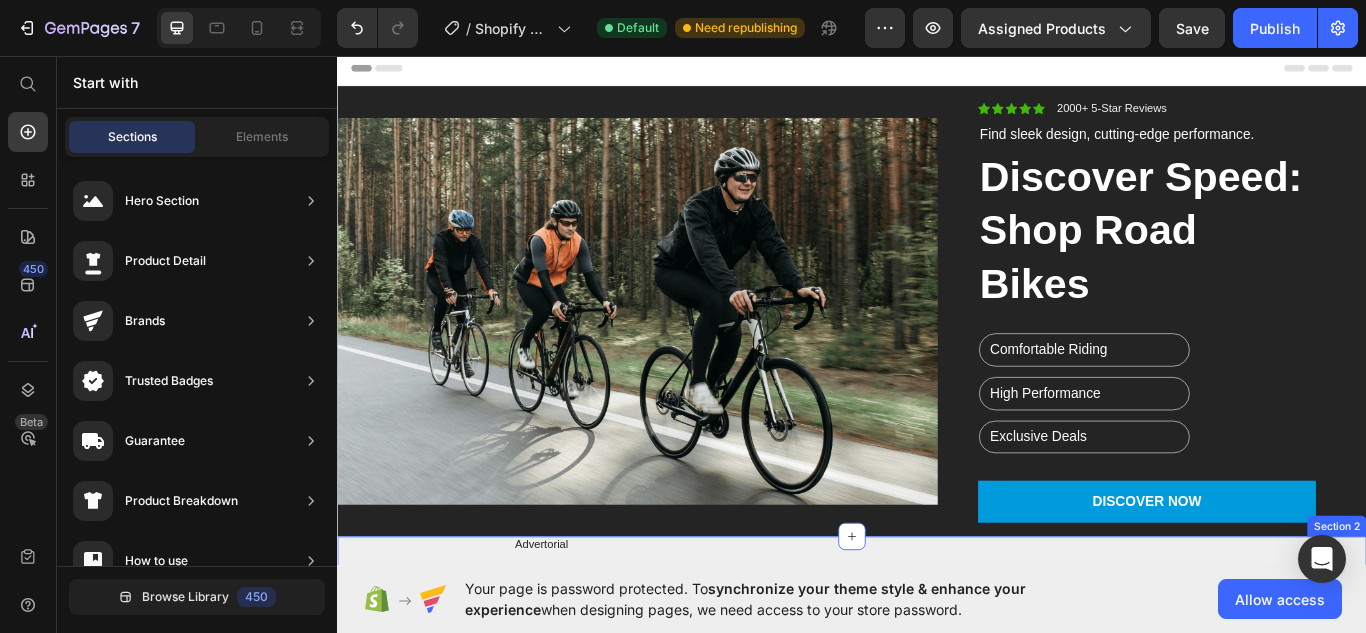 scroll, scrollTop: 133, scrollLeft: 0, axis: vertical 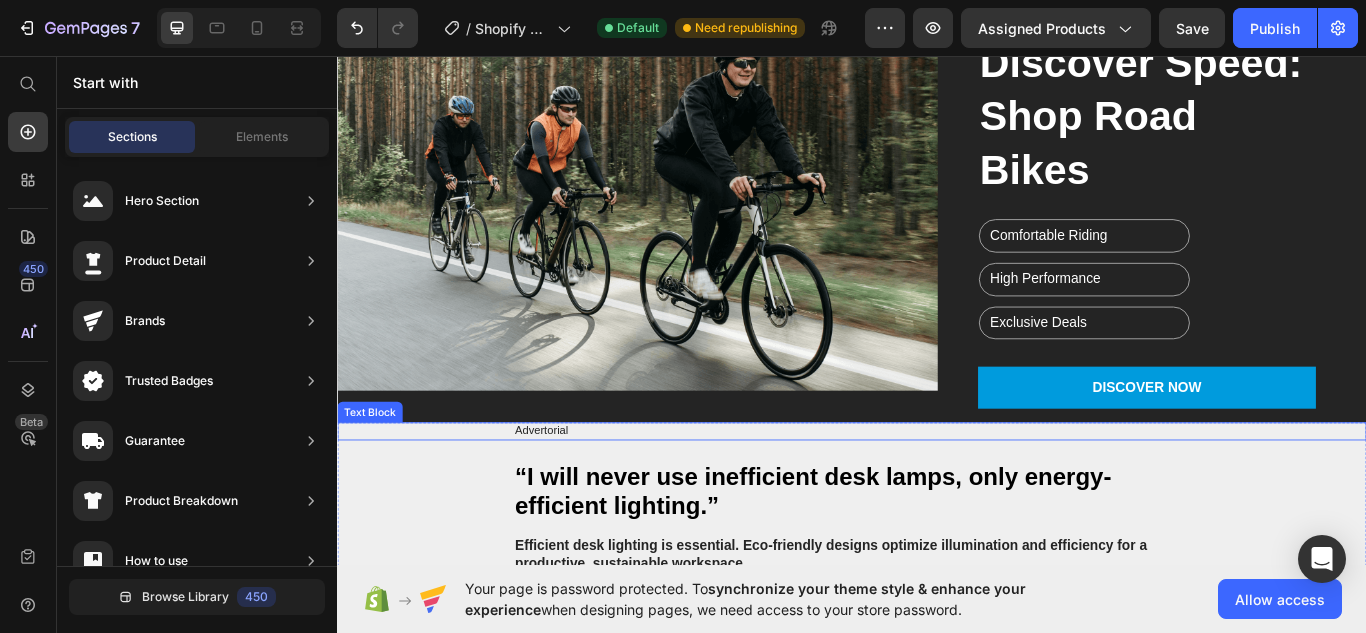 click on "Advertorial" at bounding box center (937, 494) 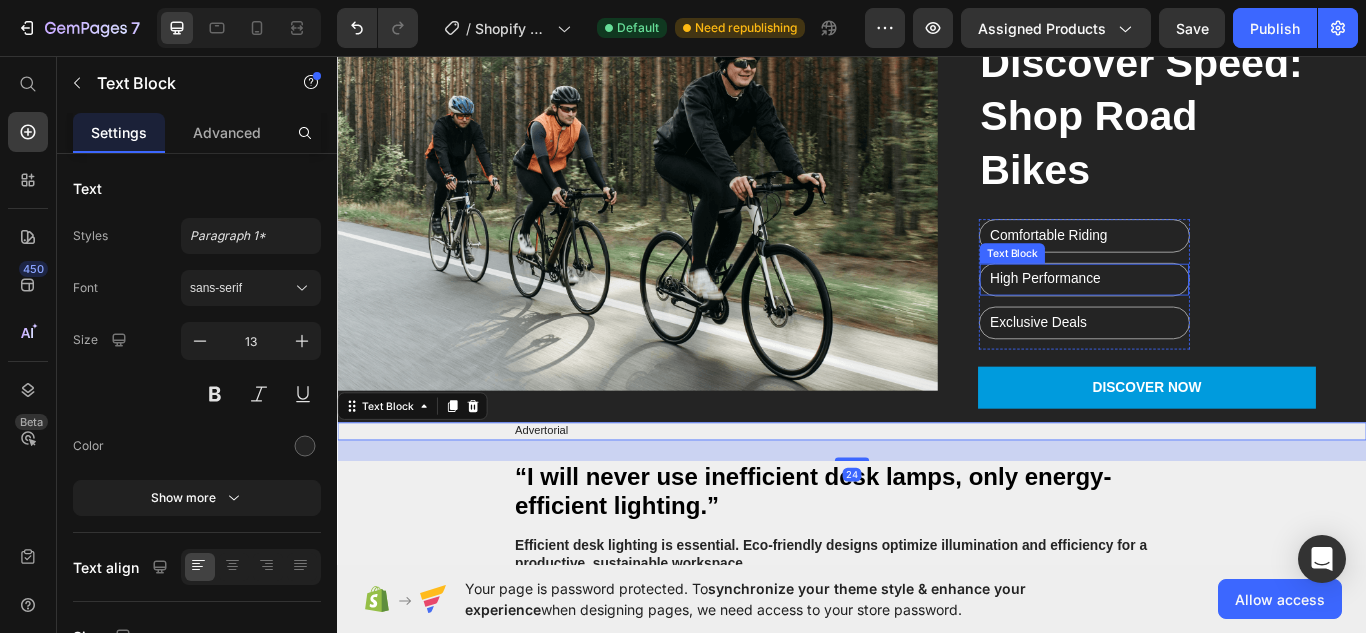 scroll, scrollTop: 0, scrollLeft: 0, axis: both 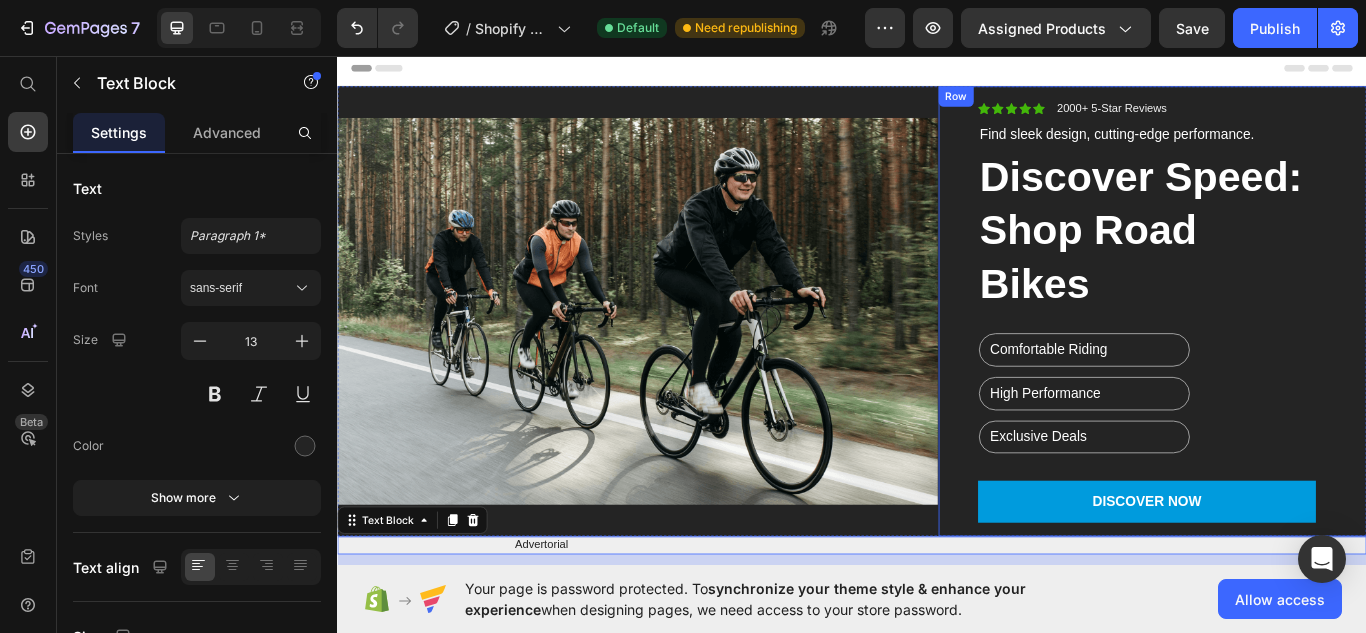 click on "Icon Icon Icon Icon Icon Icon List 2000+ 5-Star Reviews Text Block Row Find sleek design, cutting-edge performance. Text Block Discover Speed: Shop Road Bikes Heading Comfortable Riding Text Block High Performance Text Block Exclusive Deals Text Block Row Discover Now Button Row" at bounding box center [1288, 354] 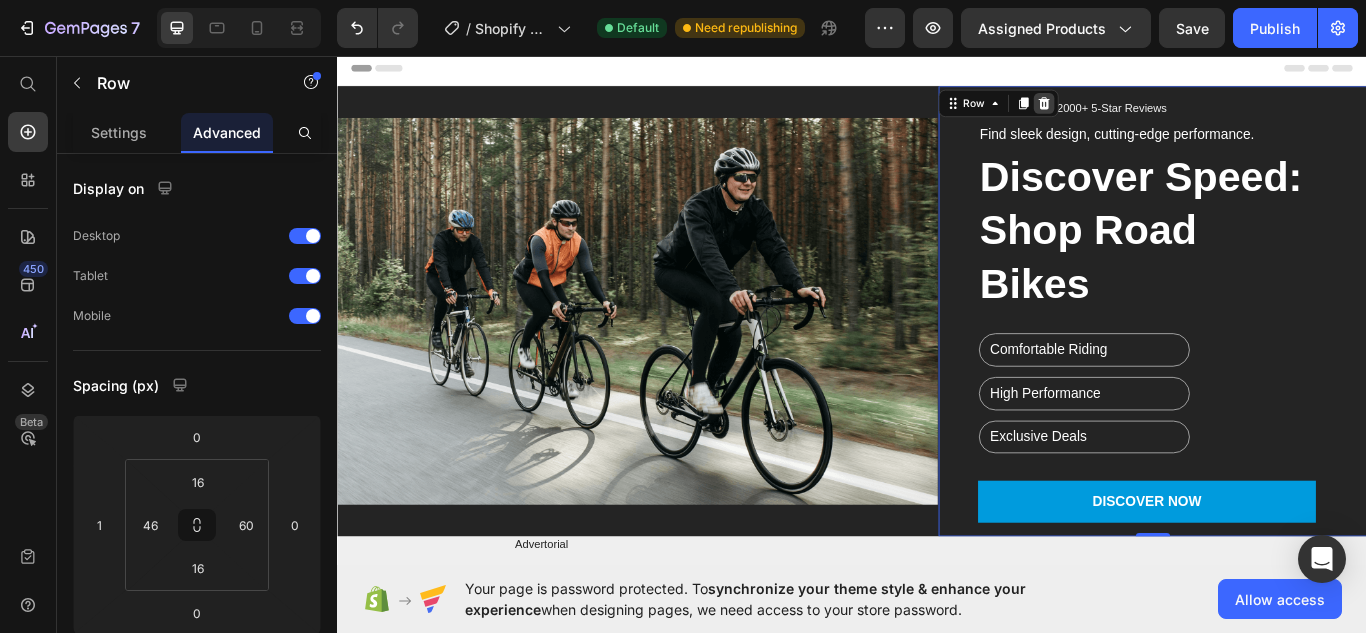 click 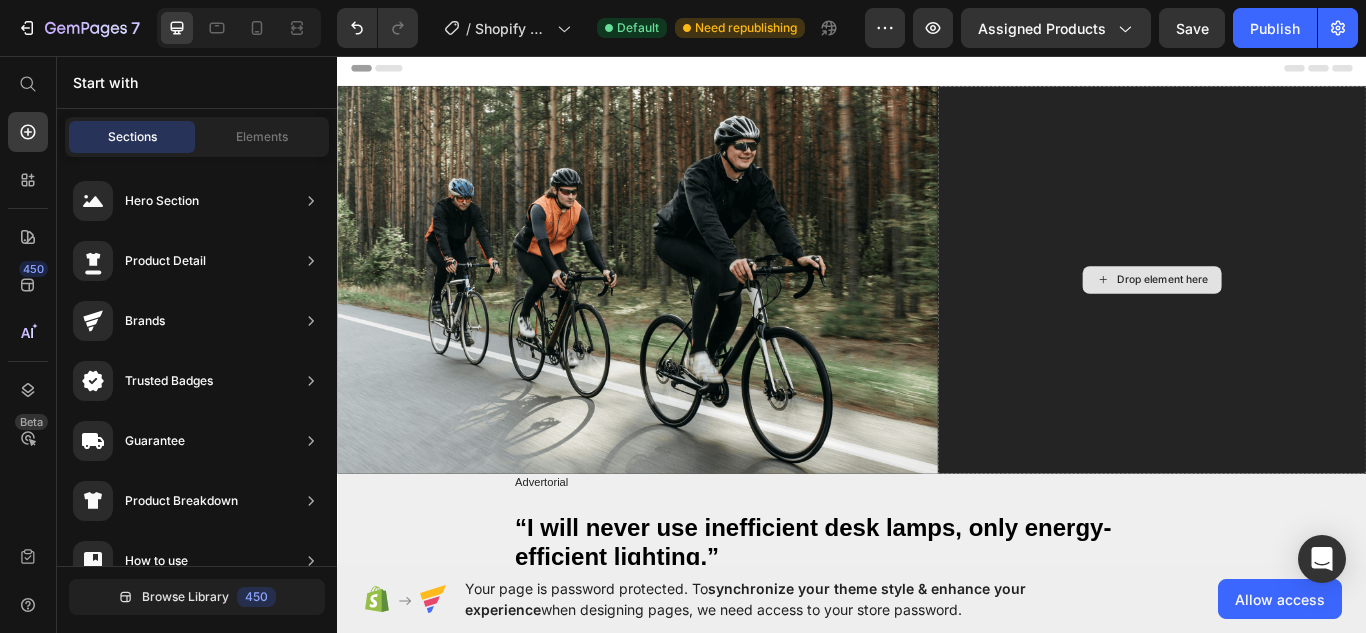 click on "Drop element here" at bounding box center (1287, 318) 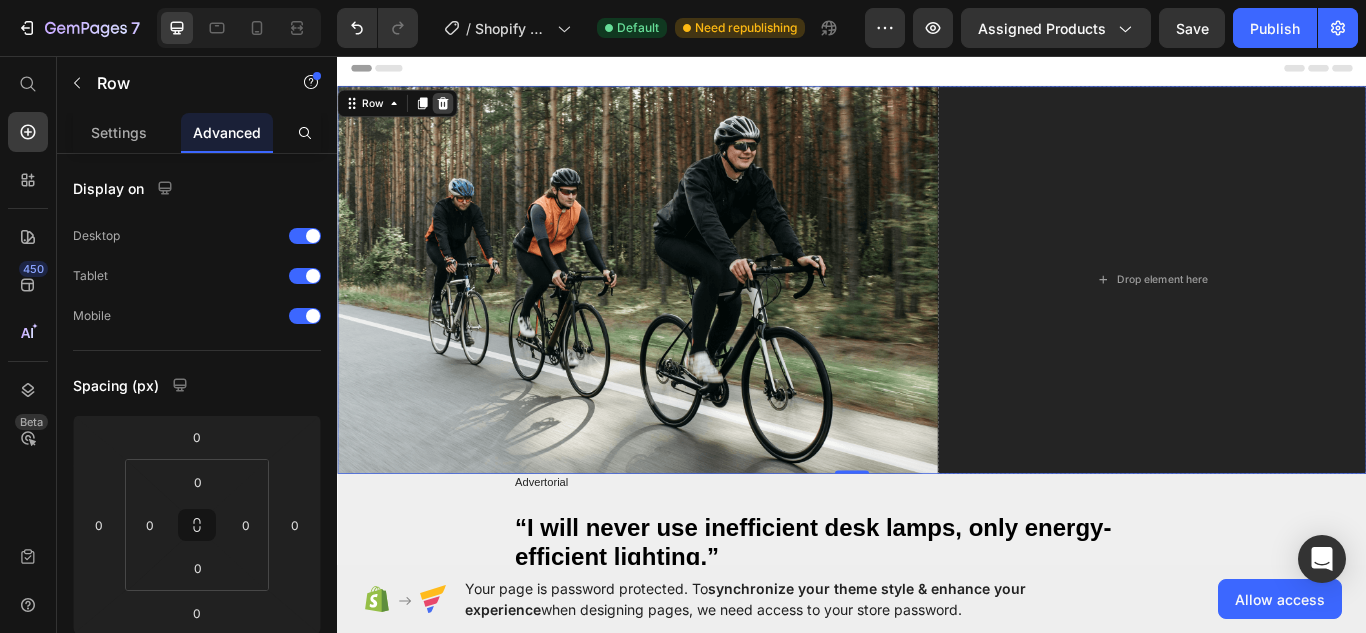 click 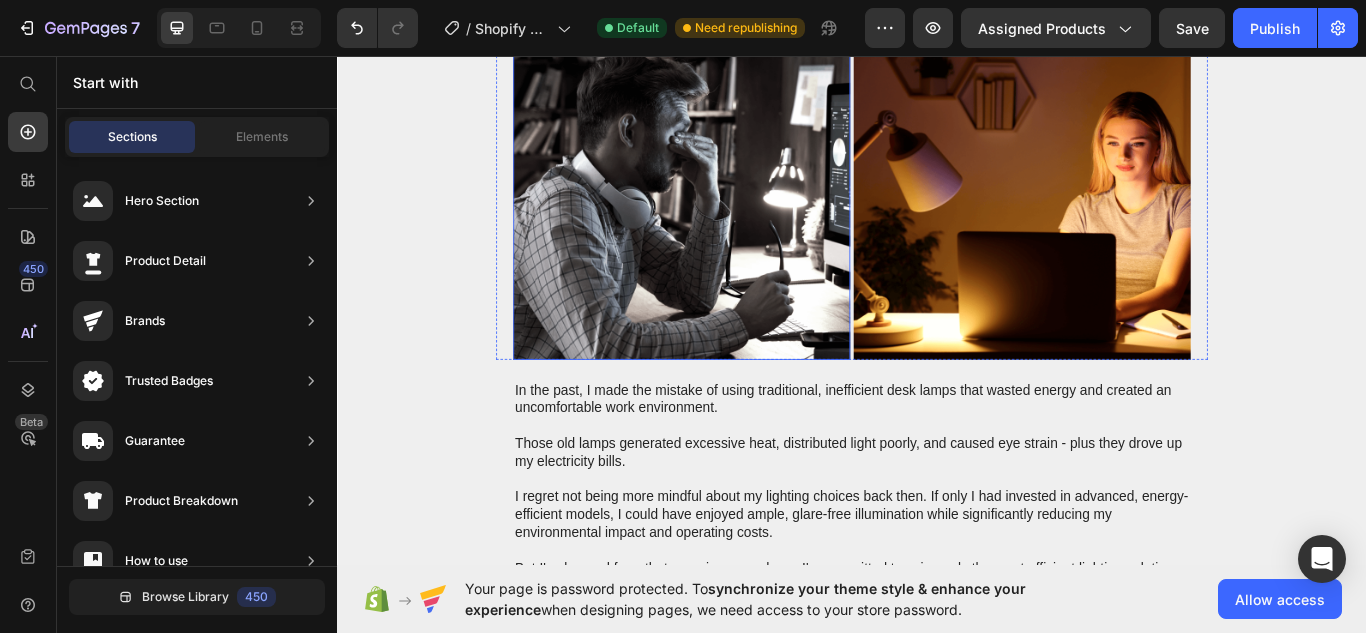 scroll, scrollTop: 667, scrollLeft: 0, axis: vertical 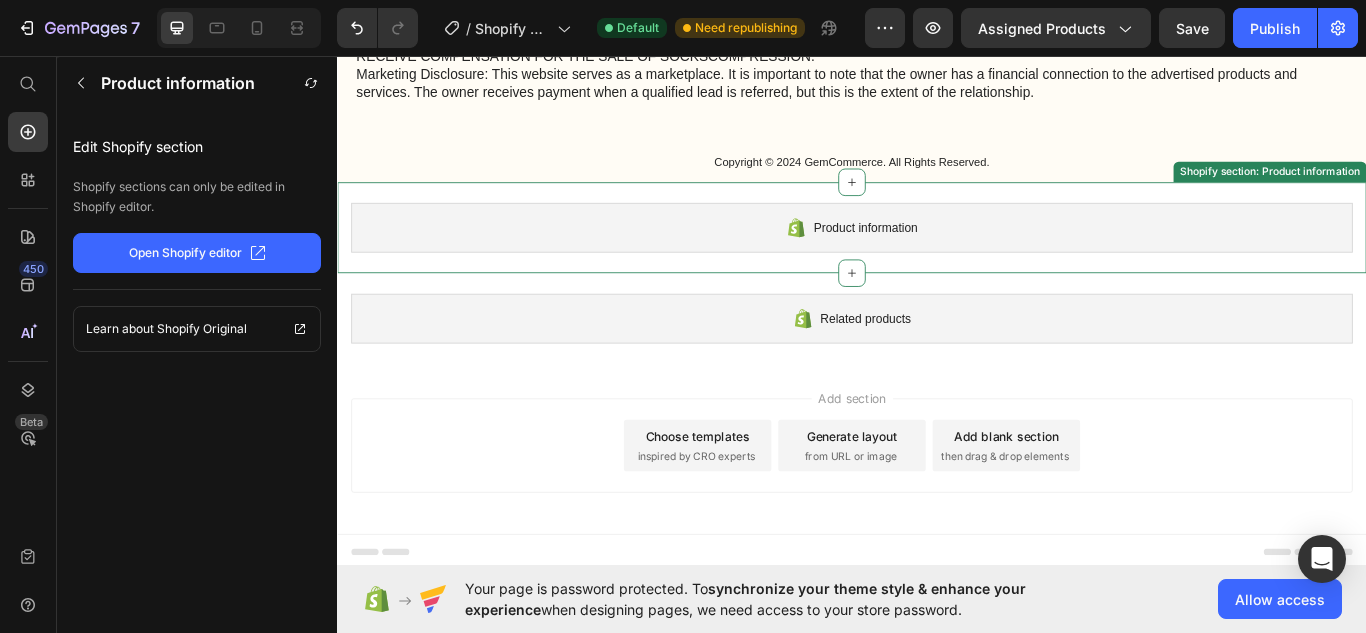 click on "Product information" at bounding box center [937, 257] 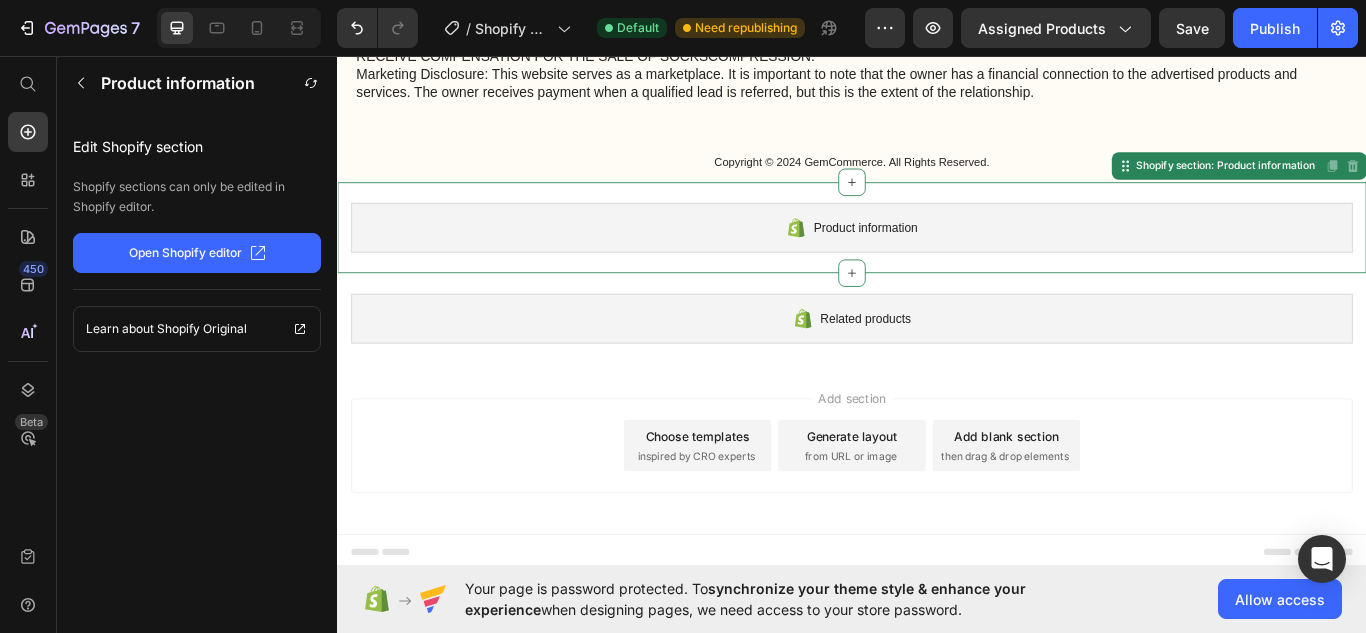 scroll, scrollTop: 8995, scrollLeft: 0, axis: vertical 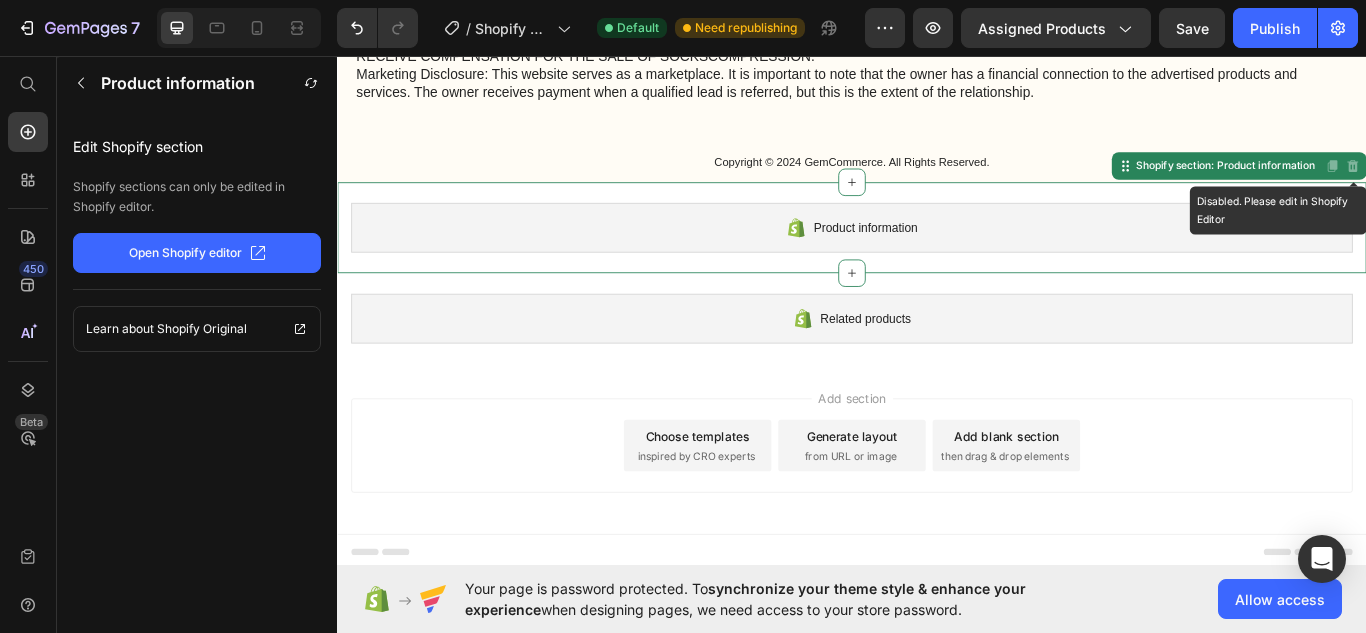 click 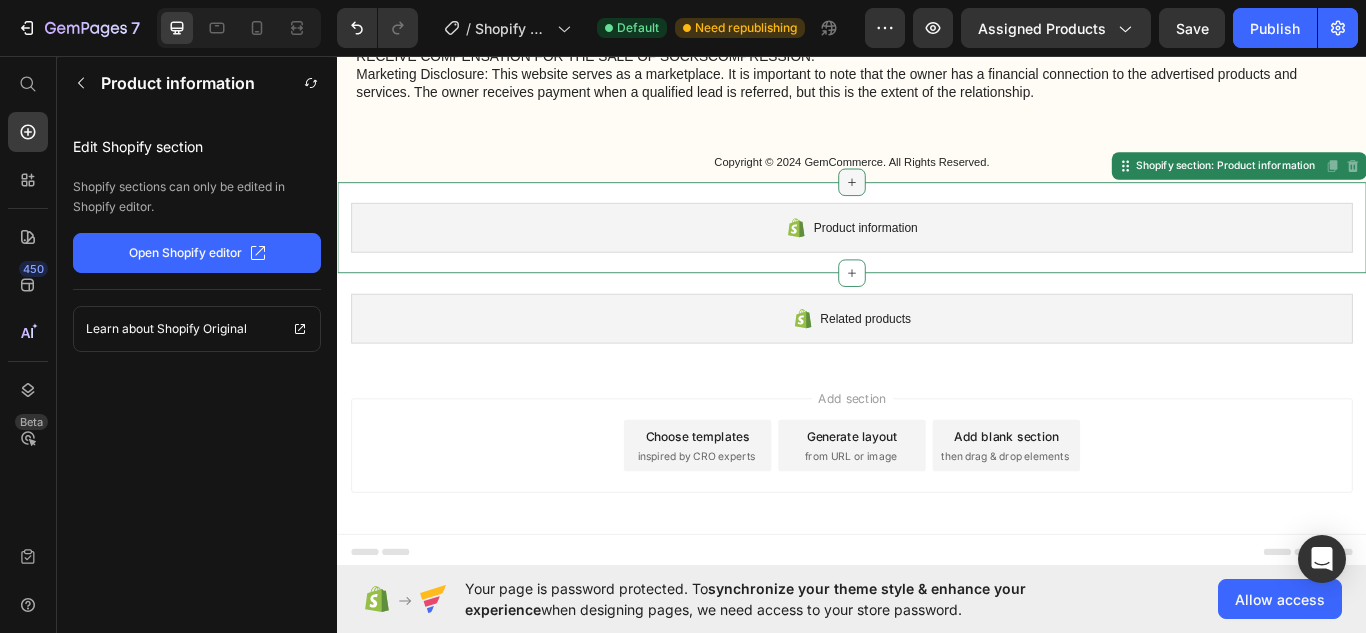 click 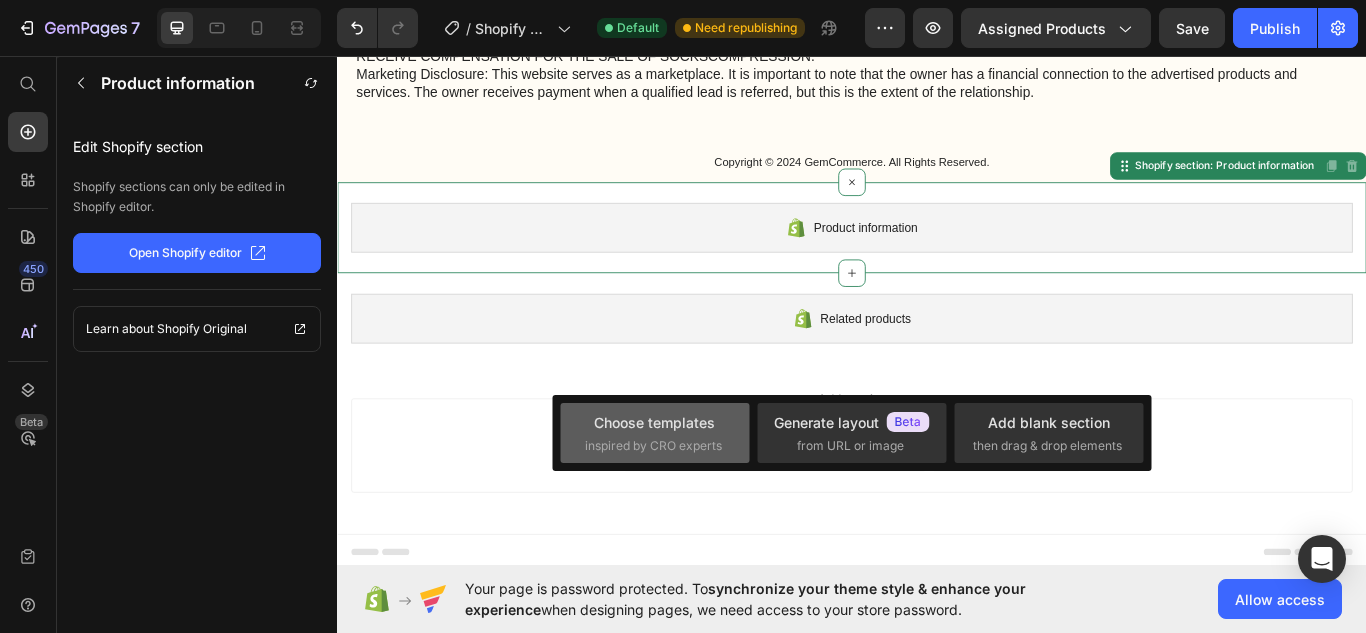 click on "inspired by CRO experts" at bounding box center (653, 446) 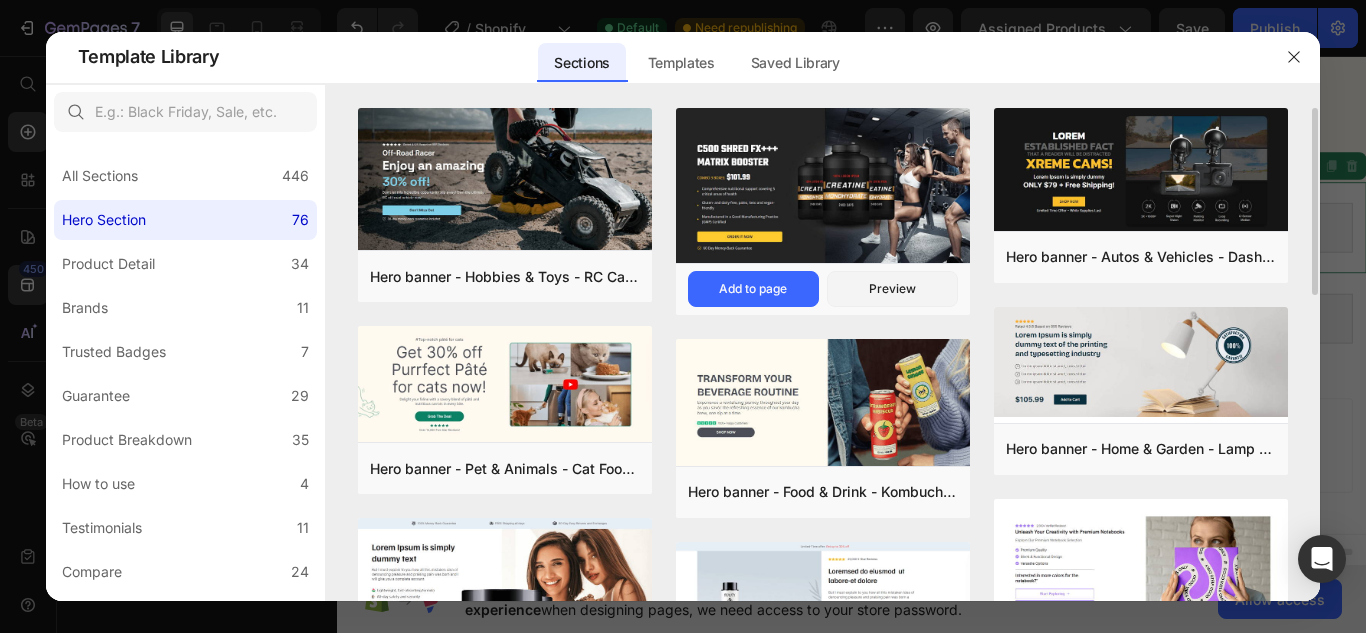 click at bounding box center [823, 187] 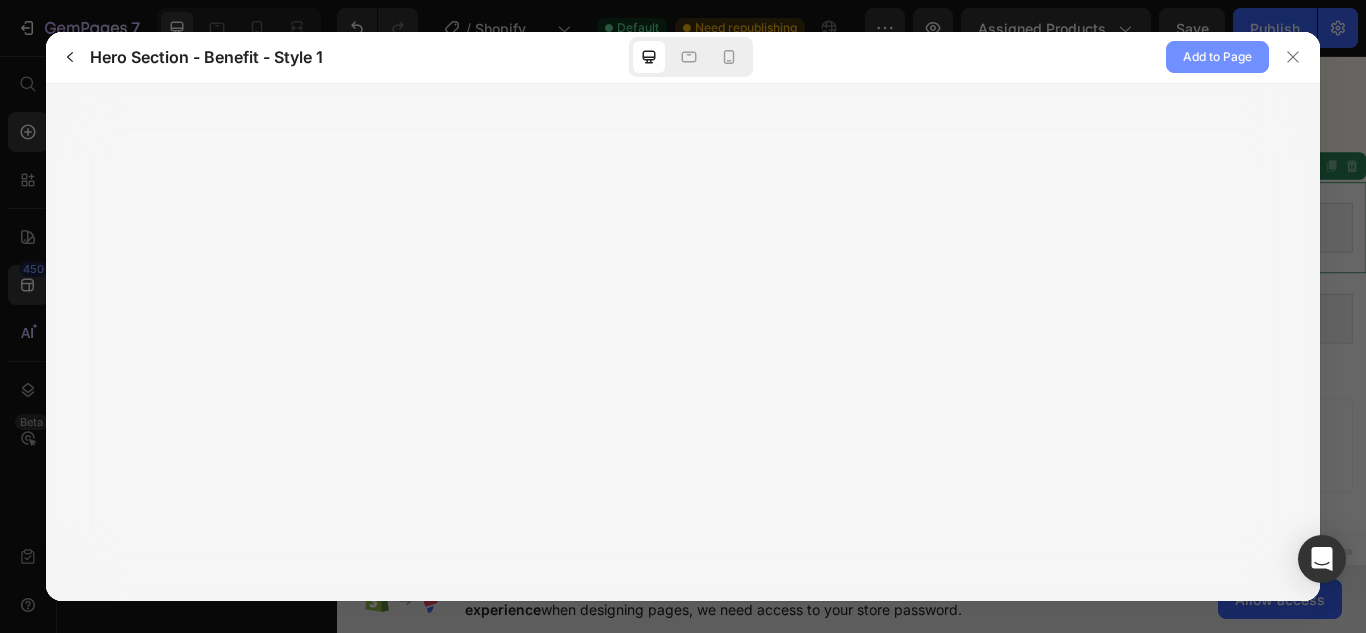 click on "Add to Page" 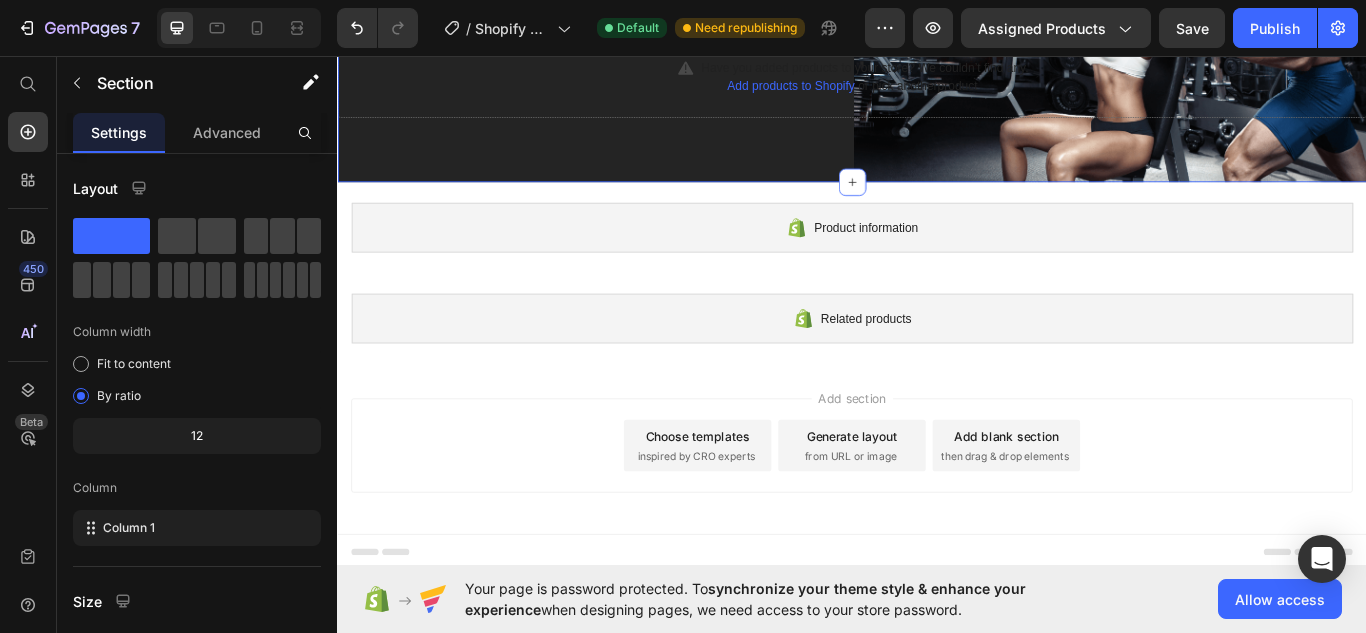 scroll, scrollTop: 9353, scrollLeft: 0, axis: vertical 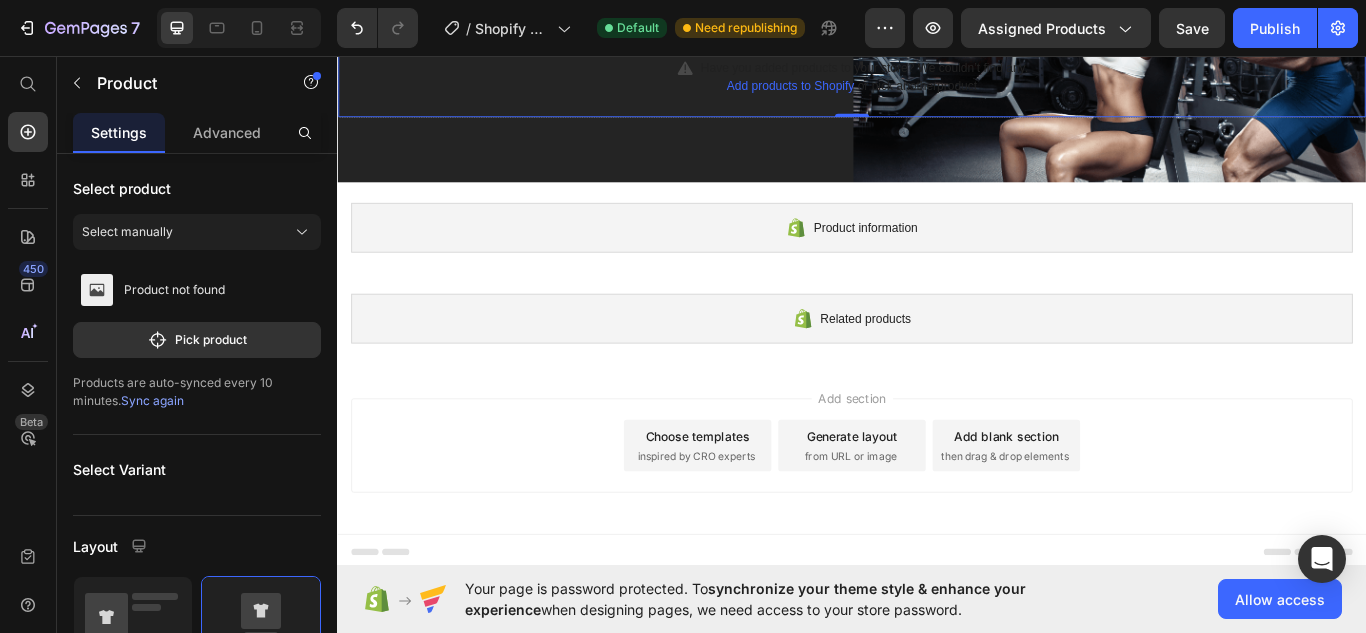 click on "Have you added products to your store? We couldn’t find any." at bounding box center (952, 70) 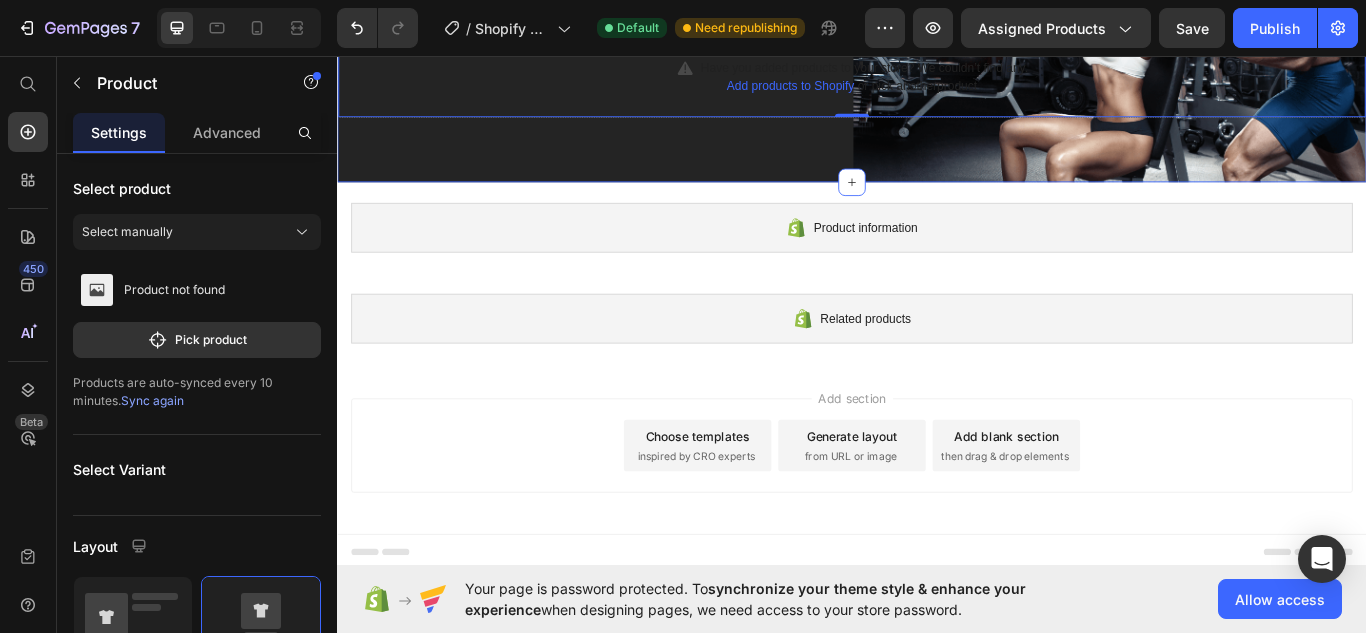 scroll, scrollTop: 9186, scrollLeft: 0, axis: vertical 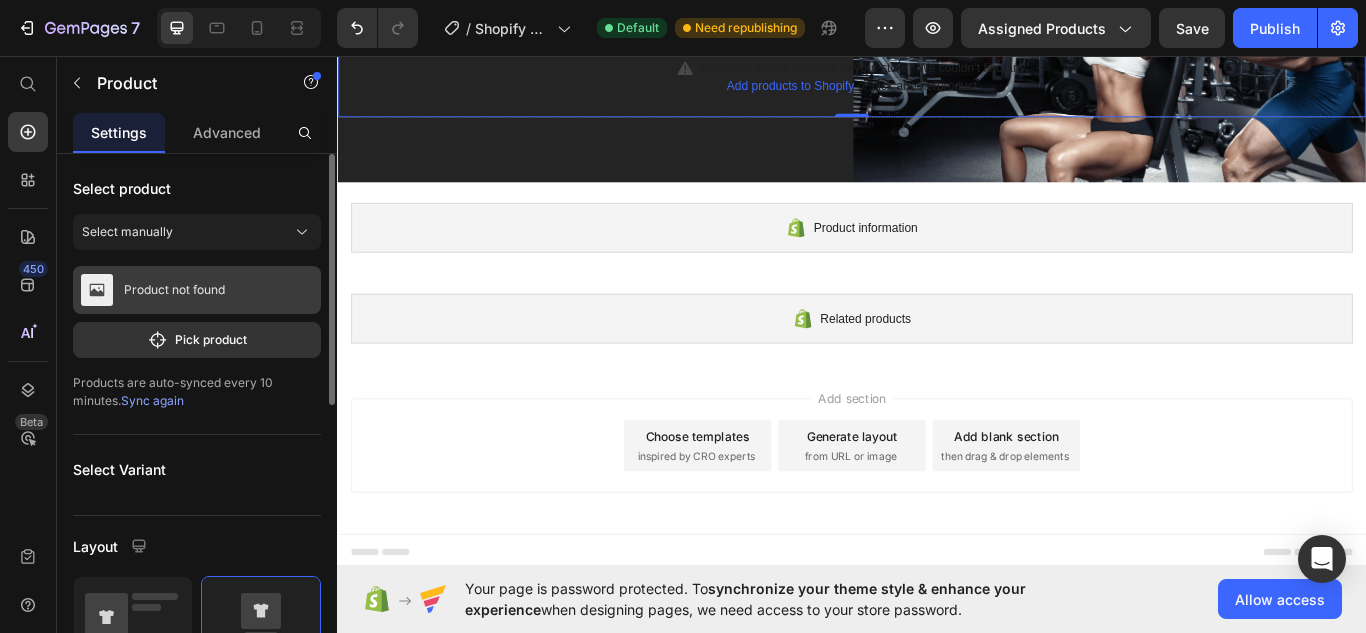 click on "Product not found" at bounding box center (197, 290) 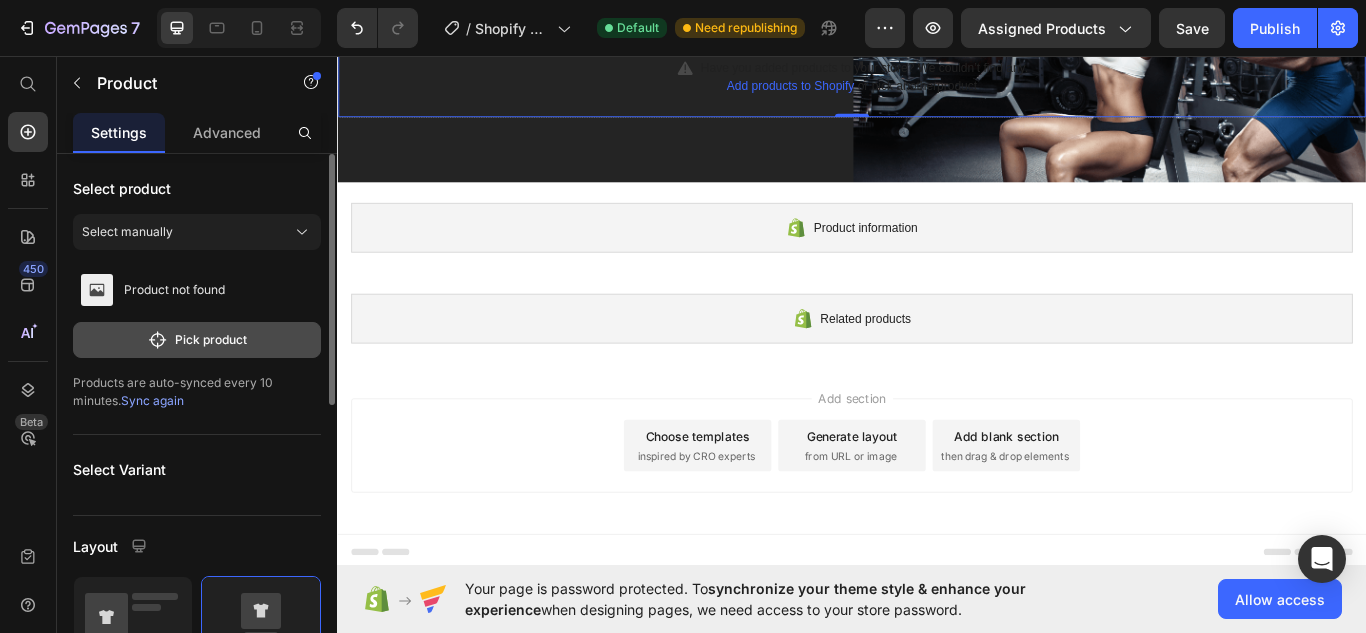 click on "Pick product" at bounding box center [197, 340] 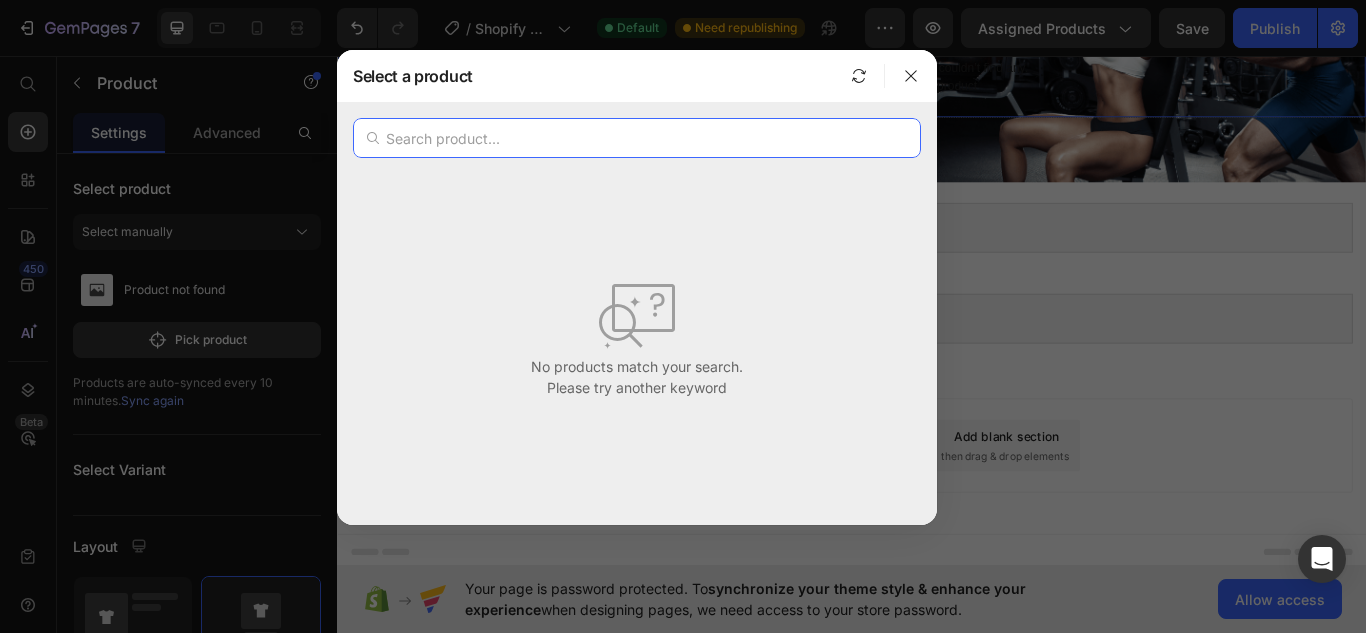 click at bounding box center [637, 138] 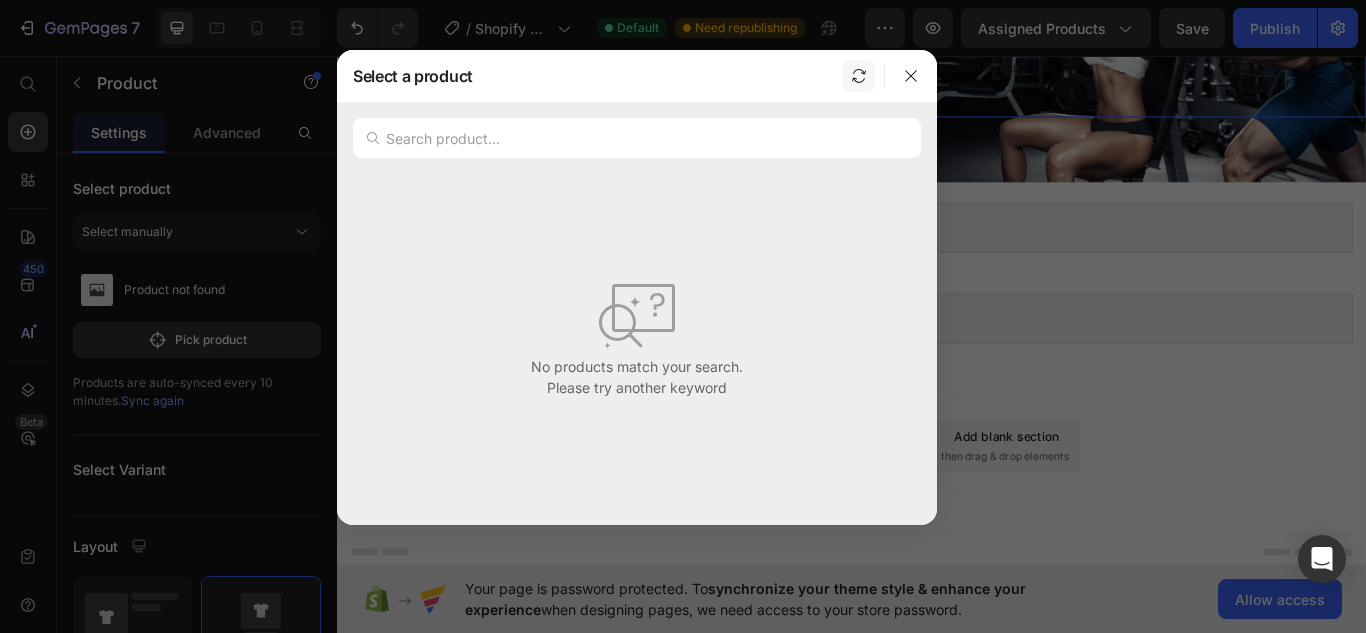 click at bounding box center (859, 76) 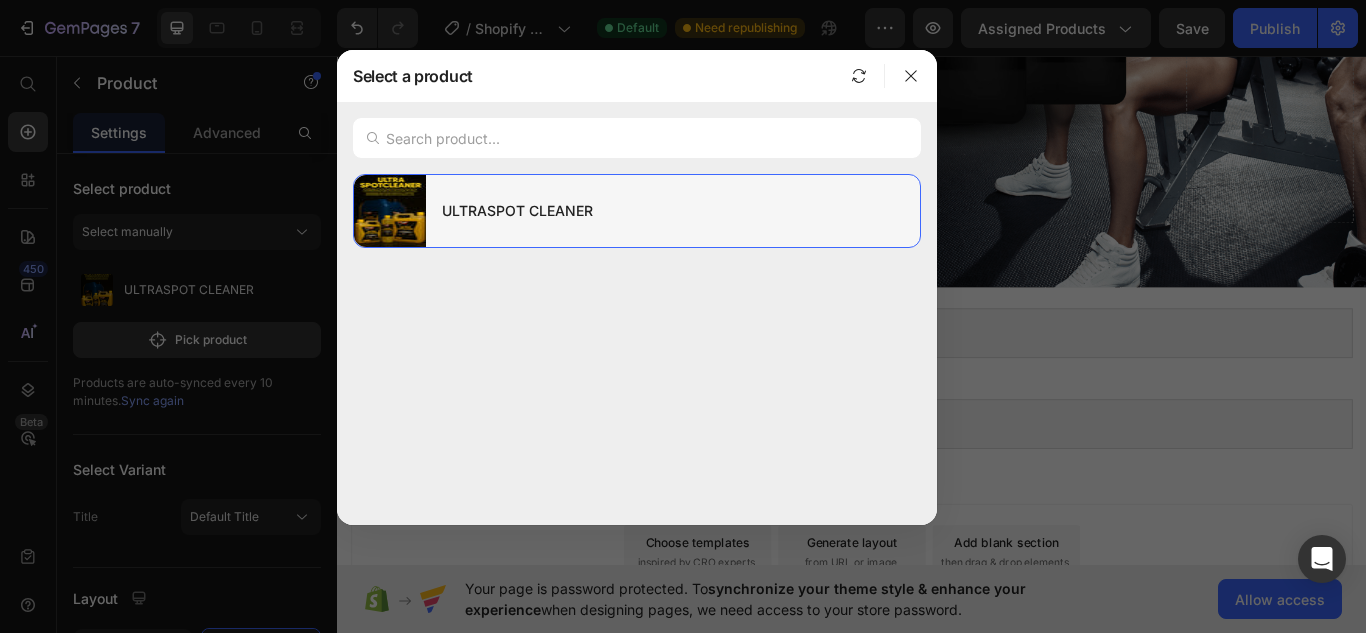 click on "ULTRASPOT CLEANER" at bounding box center (673, 211) 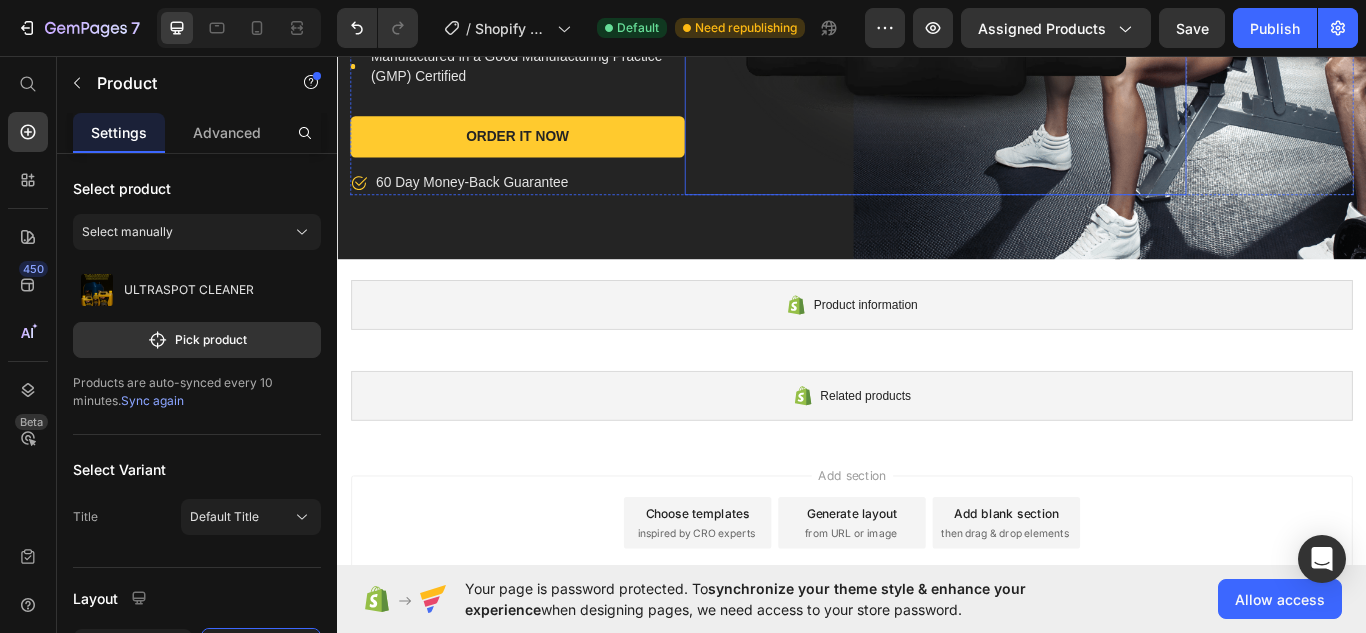 scroll, scrollTop: 9386, scrollLeft: 0, axis: vertical 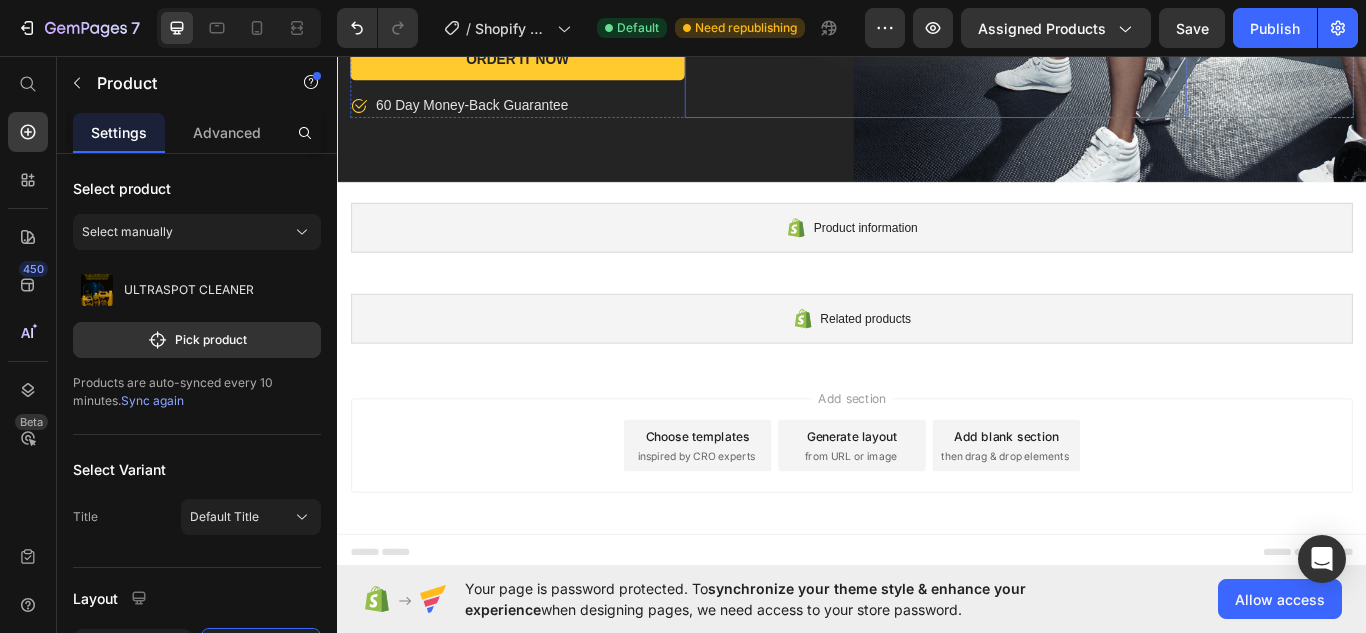 click at bounding box center (1034, -154) 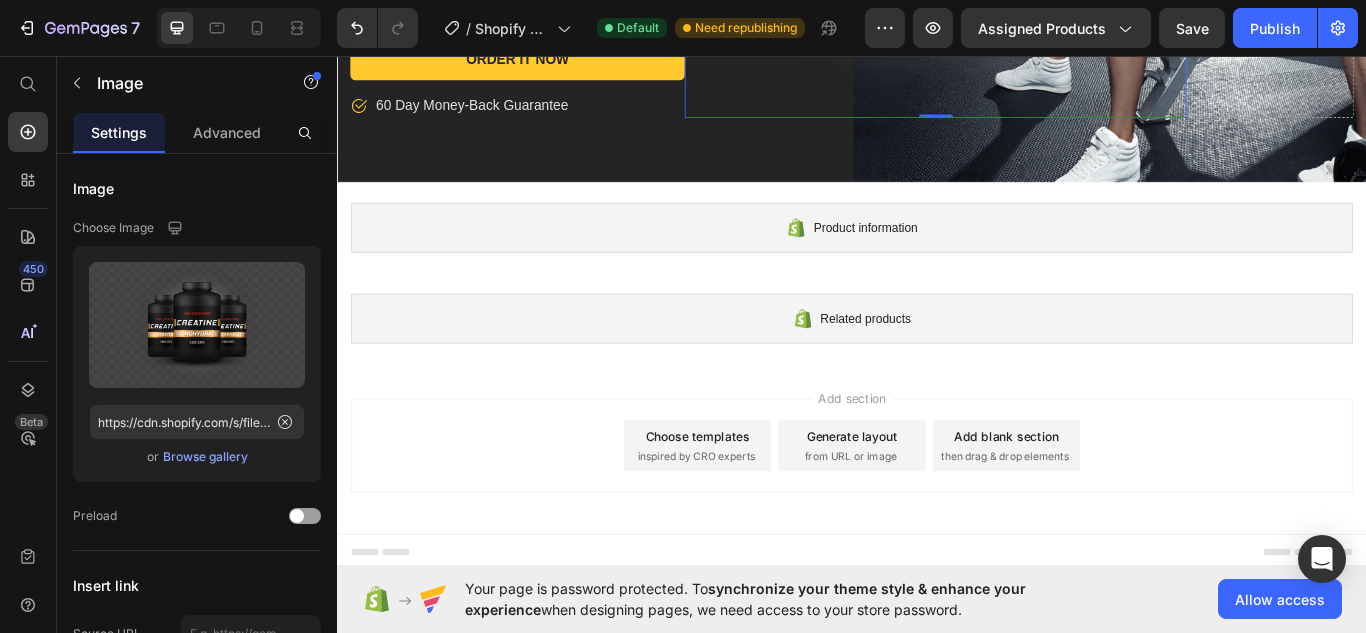 click 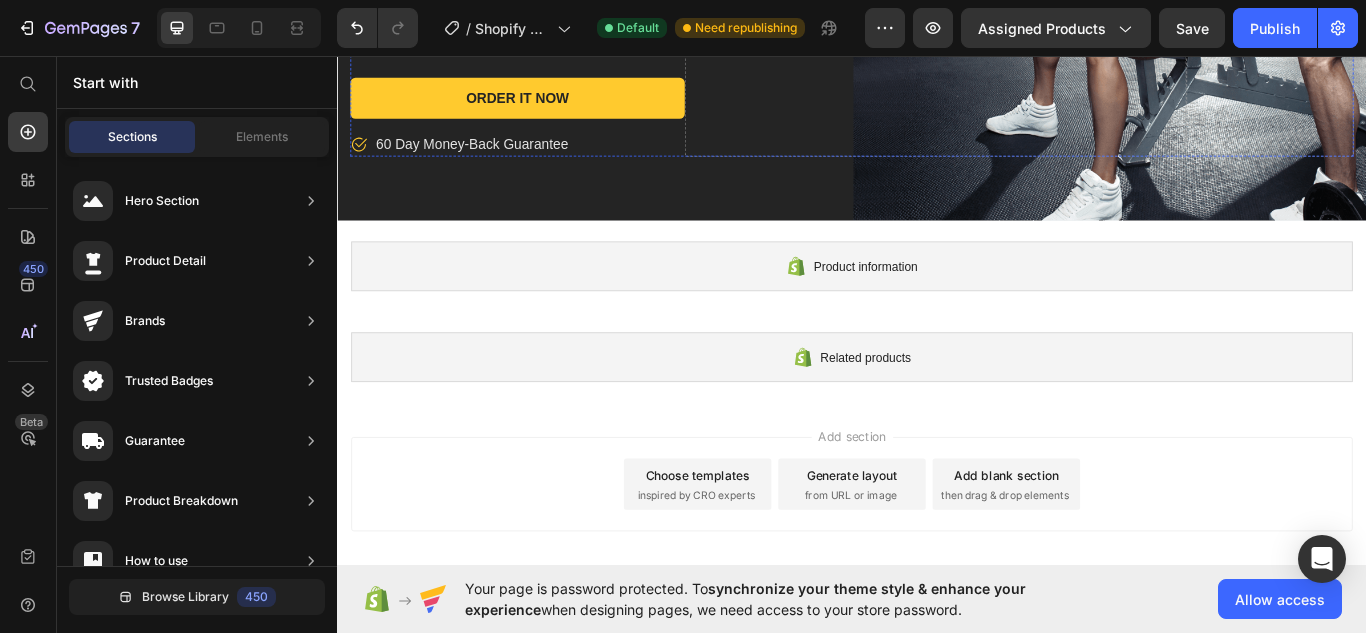 scroll, scrollTop: 9386, scrollLeft: 0, axis: vertical 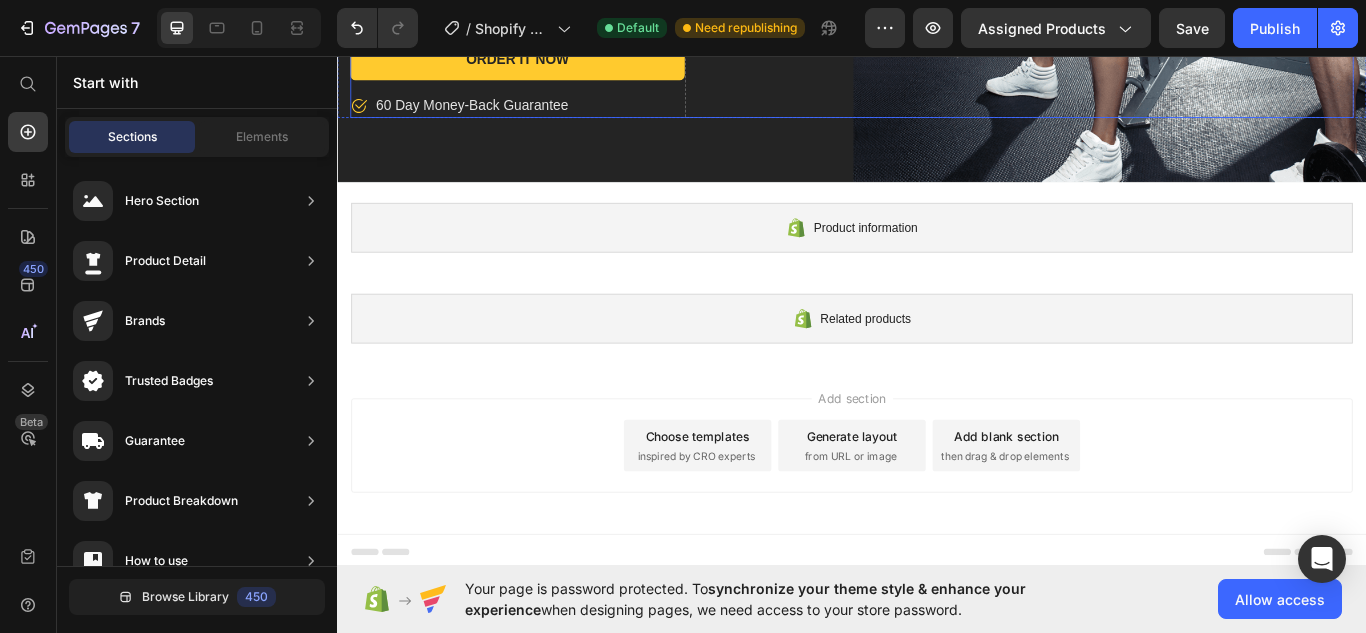 click on "Drop element here" at bounding box center (1034, -131) 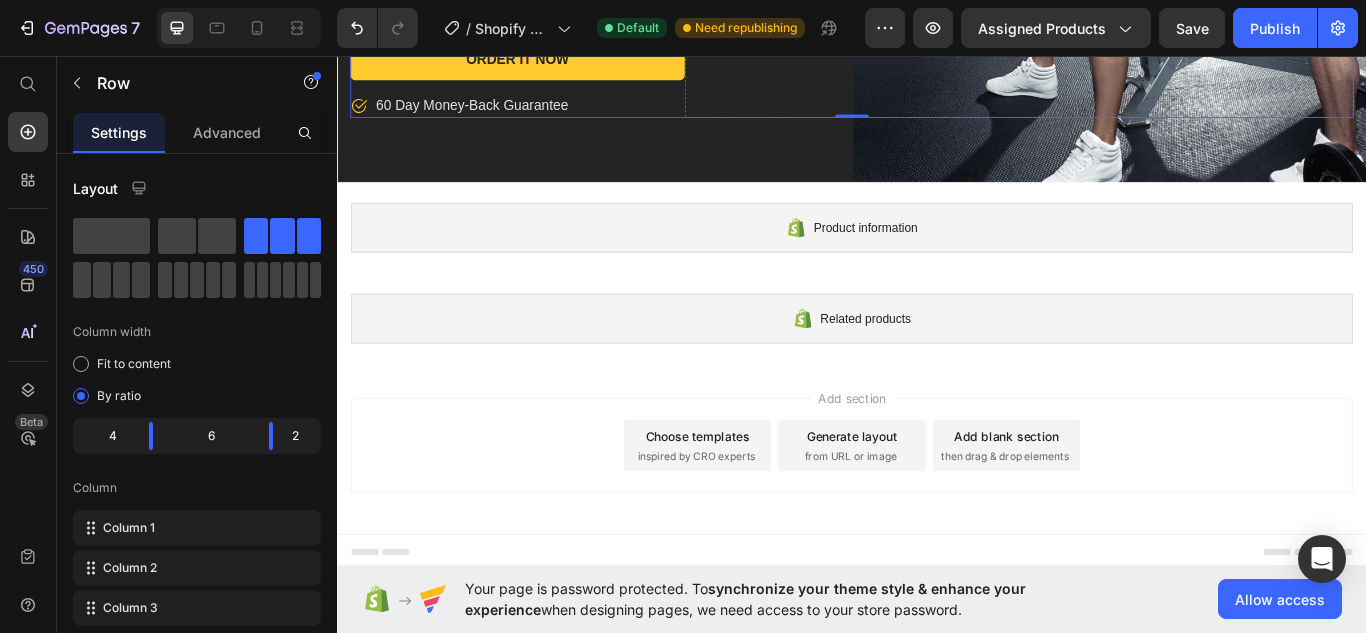 click 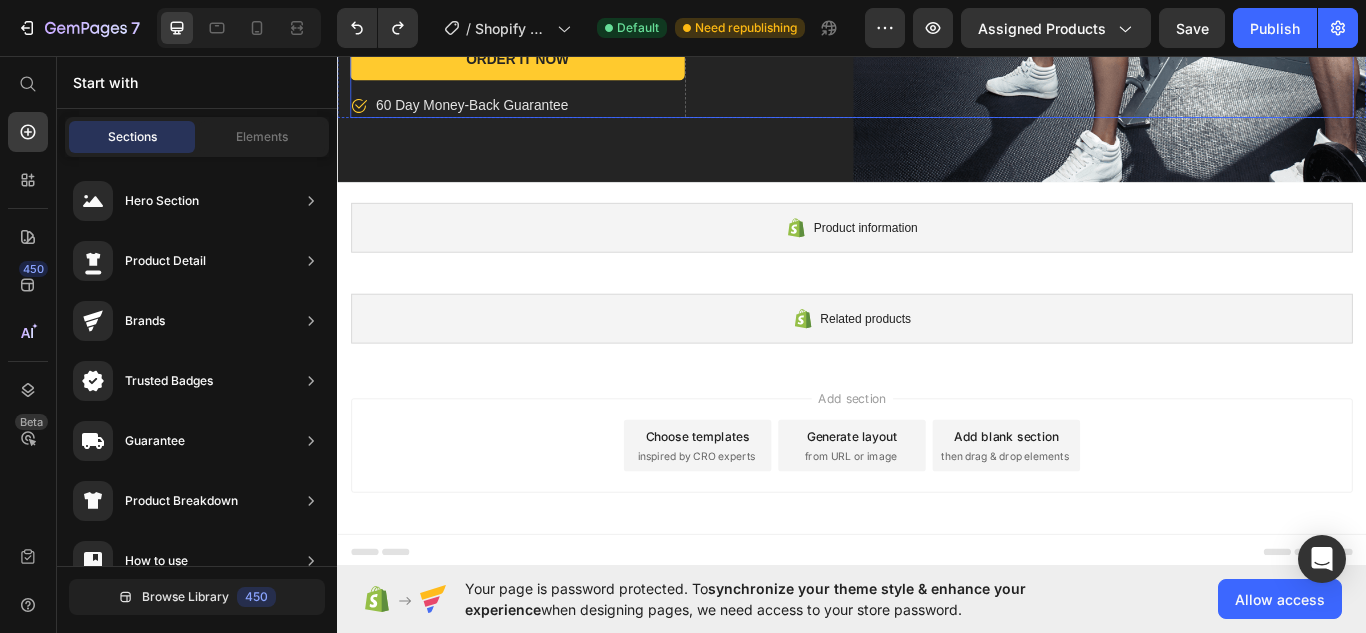 scroll, scrollTop: 9386, scrollLeft: 0, axis: vertical 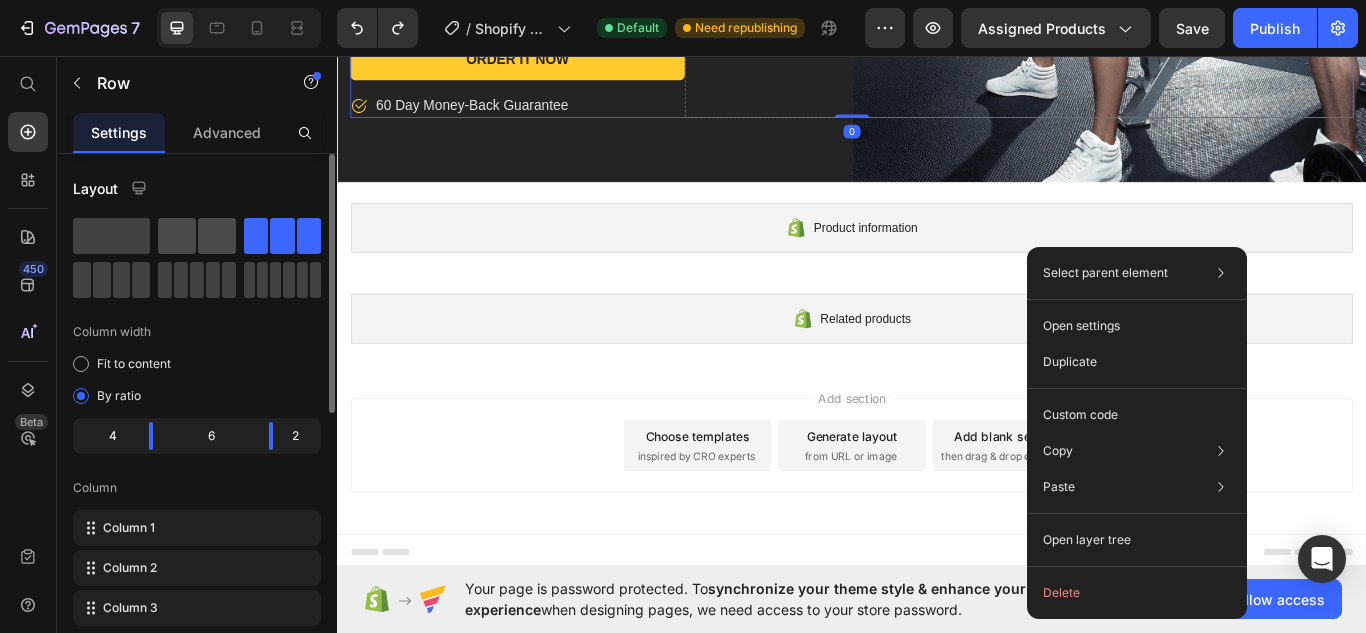click 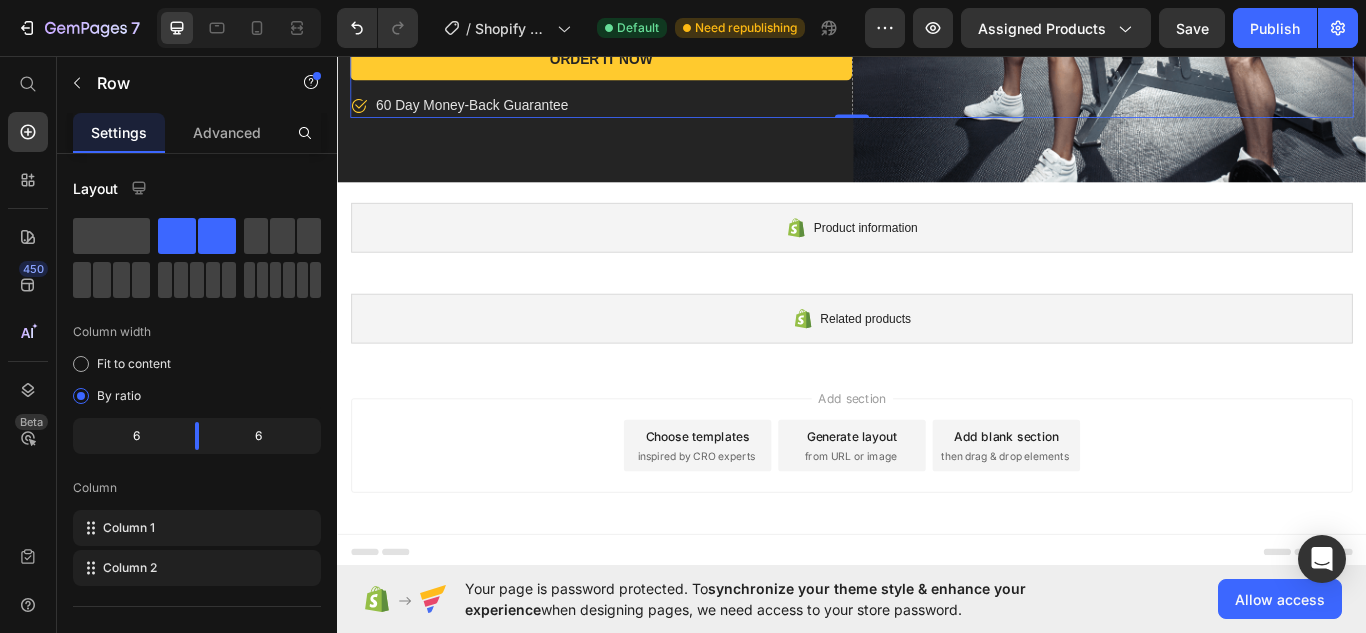 scroll, scrollTop: 9219, scrollLeft: 0, axis: vertical 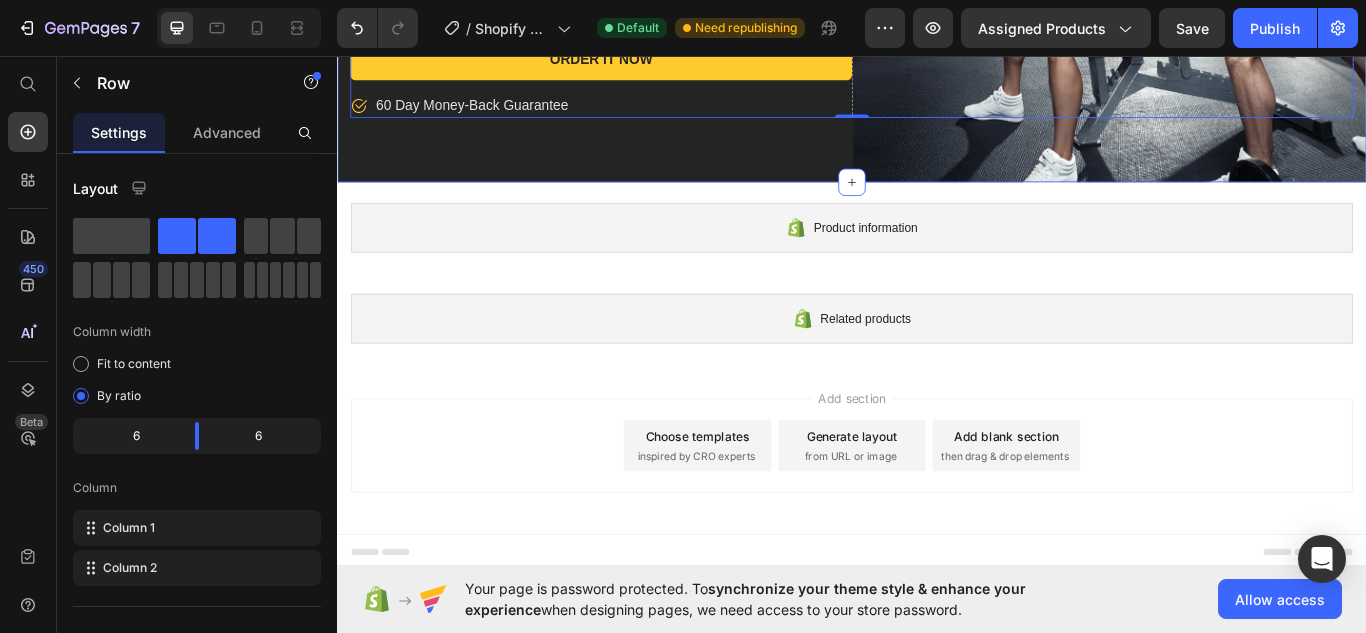 click on "ULTRASPOT CLEANER Product Title combo 3 boxes: Text block $36.900,00 Product Price Row       Icon Comprehensive nutritional support covering 5 critical areas of health Text block       Icon Gluten- and dairy-free, paleo, keto and vegan-friendly Text block       Icon Manufactured in a Good Manufacturing Practice (GMP) Certified Text block Icon List Order It Now Product Cart Button         Icon 60 Day Money-Back Guarantee Text block Row
Drop element here Row   0 Product Section 6" at bounding box center [937, -65] 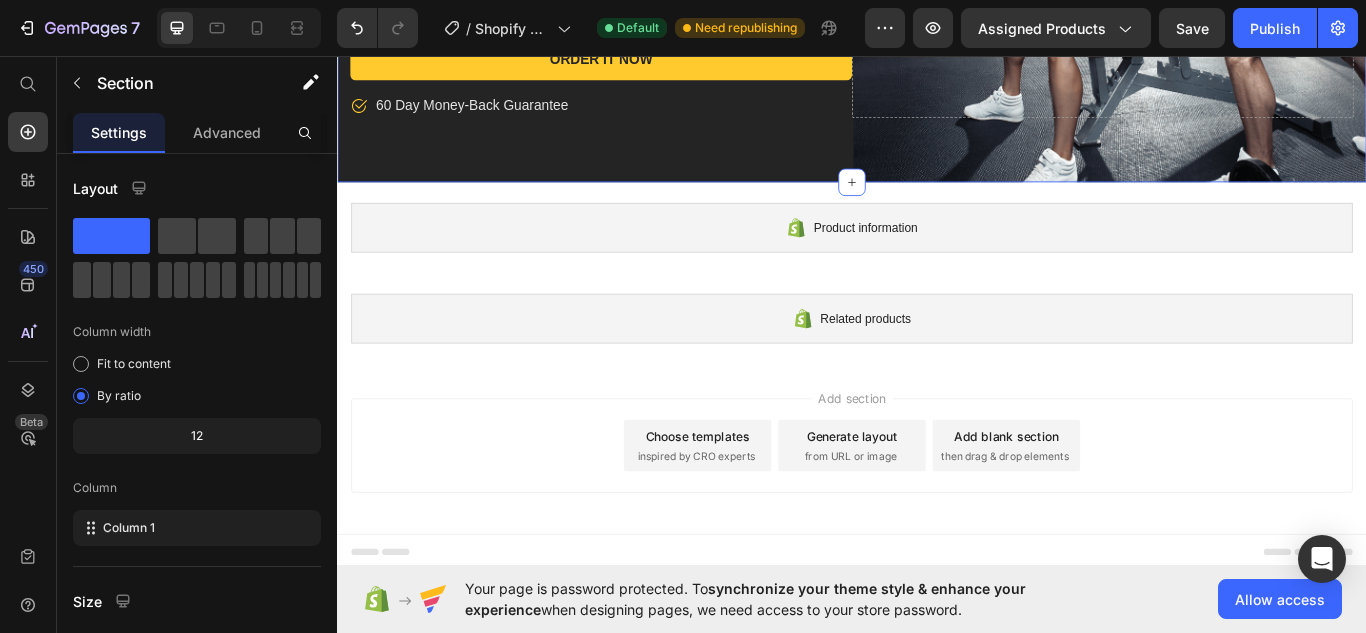 click on "ULTRASPOT CLEANER Product Title combo 3 boxes: Text block $36.900,00 Product Price Row       Icon Comprehensive nutritional support covering 5 critical areas of health Text block       Icon Gluten- and dairy-free, paleo, keto and vegan-friendly Text block       Icon Manufactured in a Good Manufacturing Practice (GMP) Certified Text block Icon List Order It Now Product Cart Button         Icon 60 Day Money-Back Guarantee Text block Row
Drop element here Row Product Section 6   You can create reusable sections Create Theme Section AI Content Write with GemAI What would you like to describe here? Tone and Voice Persuasive Product ULTRASPOT CLEANER Show more Generate" at bounding box center [937, -65] 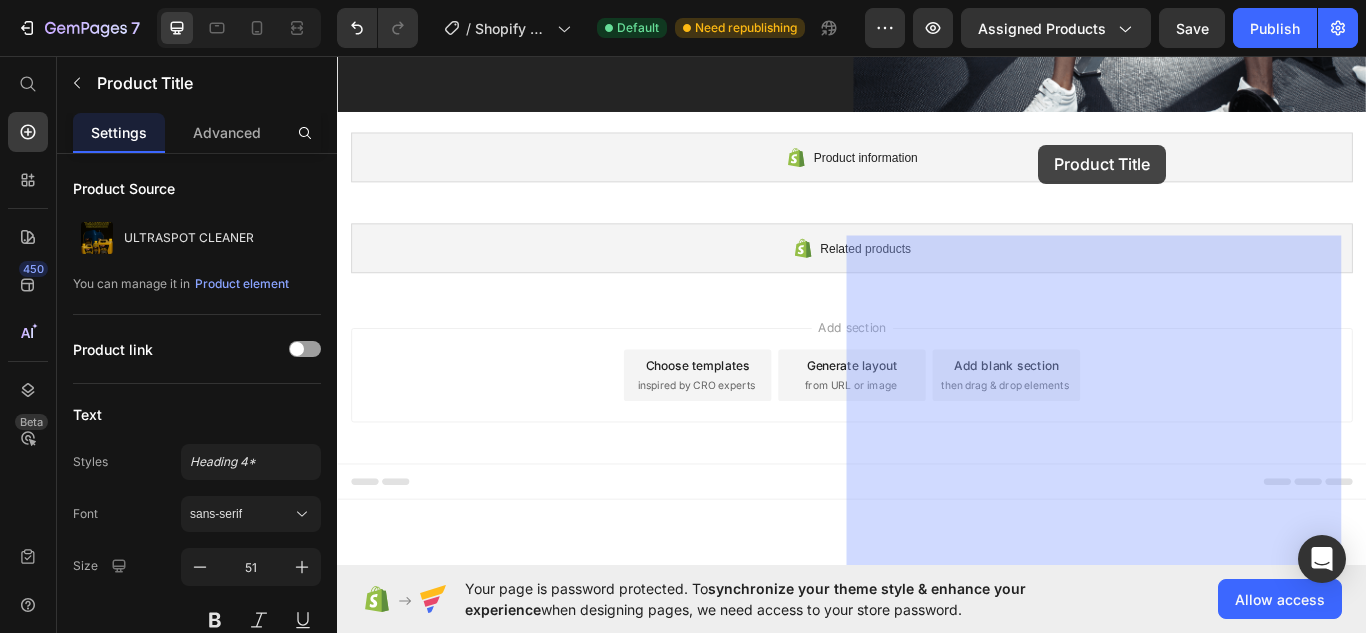 drag, startPoint x: 1065, startPoint y: 181, endPoint x: 1155, endPoint y: 160, distance: 92.417534 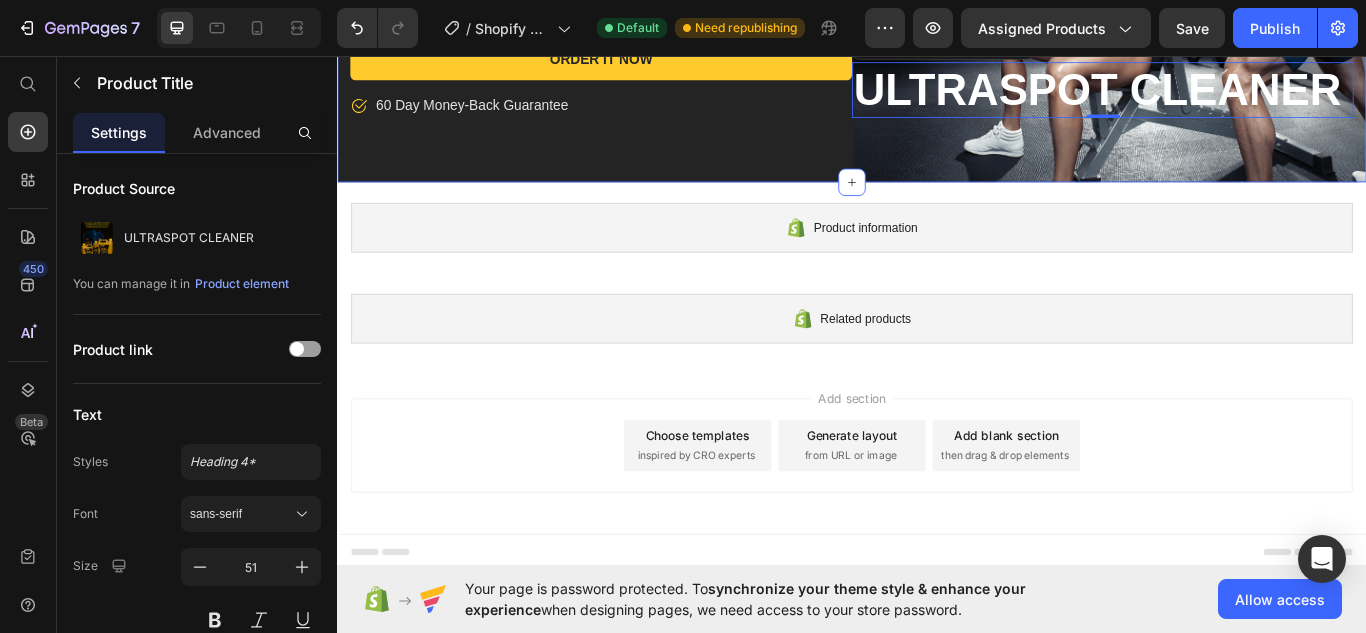 scroll, scrollTop: 9219, scrollLeft: 0, axis: vertical 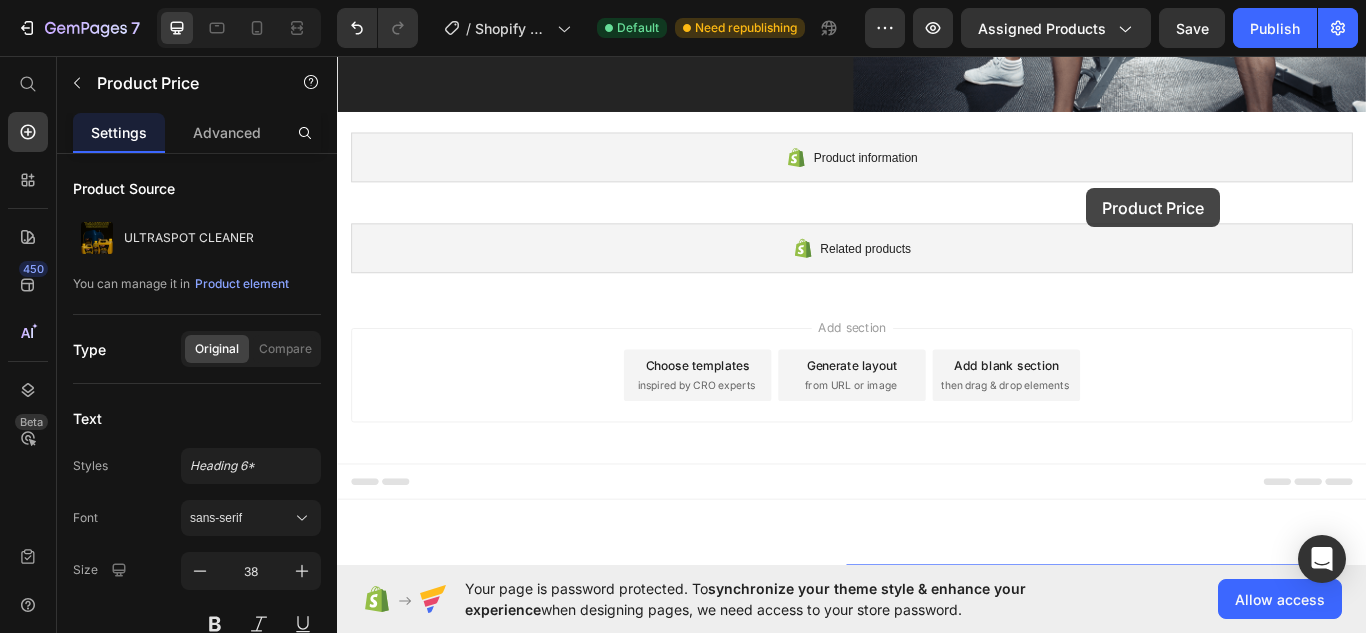 drag, startPoint x: 609, startPoint y: 261, endPoint x: 1211, endPoint y: 211, distance: 604.0728 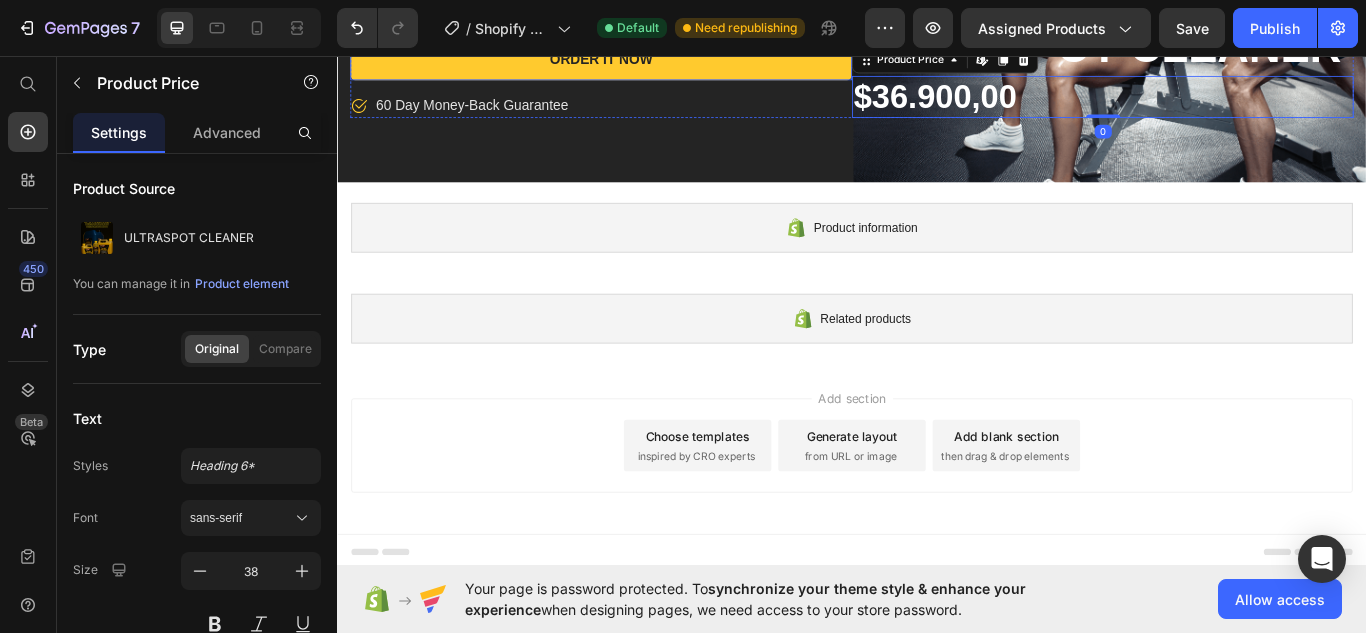 scroll, scrollTop: 9200, scrollLeft: 0, axis: vertical 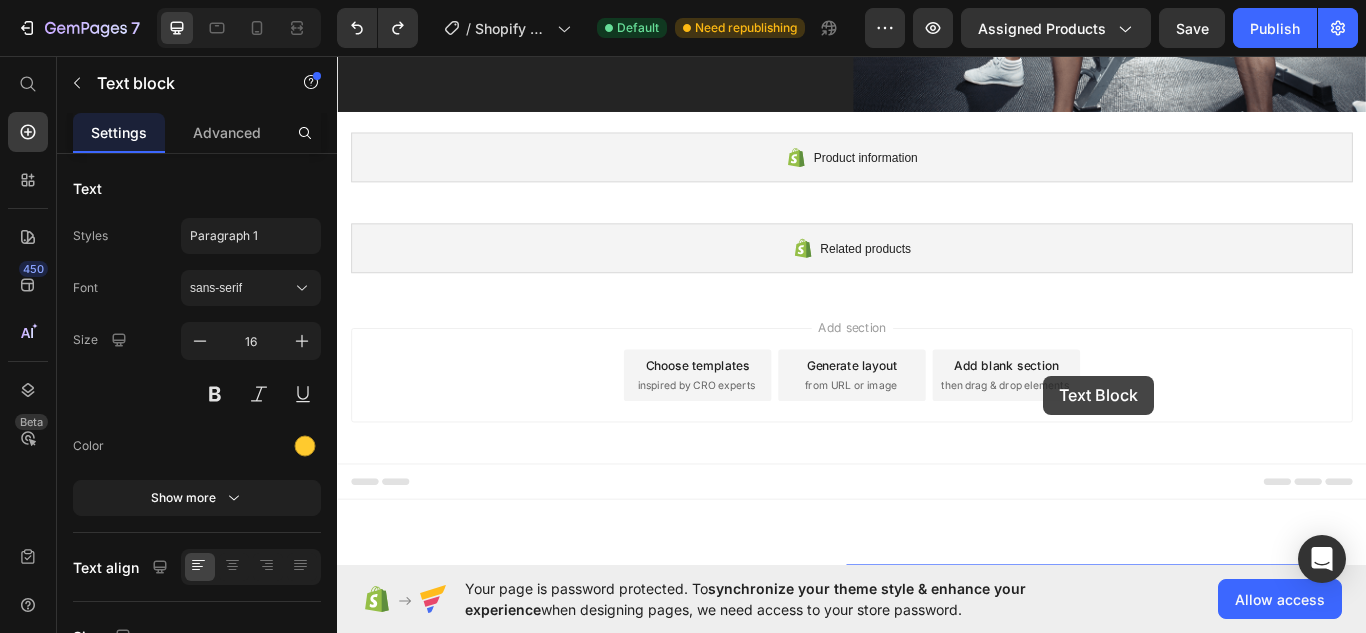 drag, startPoint x: 398, startPoint y: 275, endPoint x: 1160, endPoint y: 430, distance: 777.6047 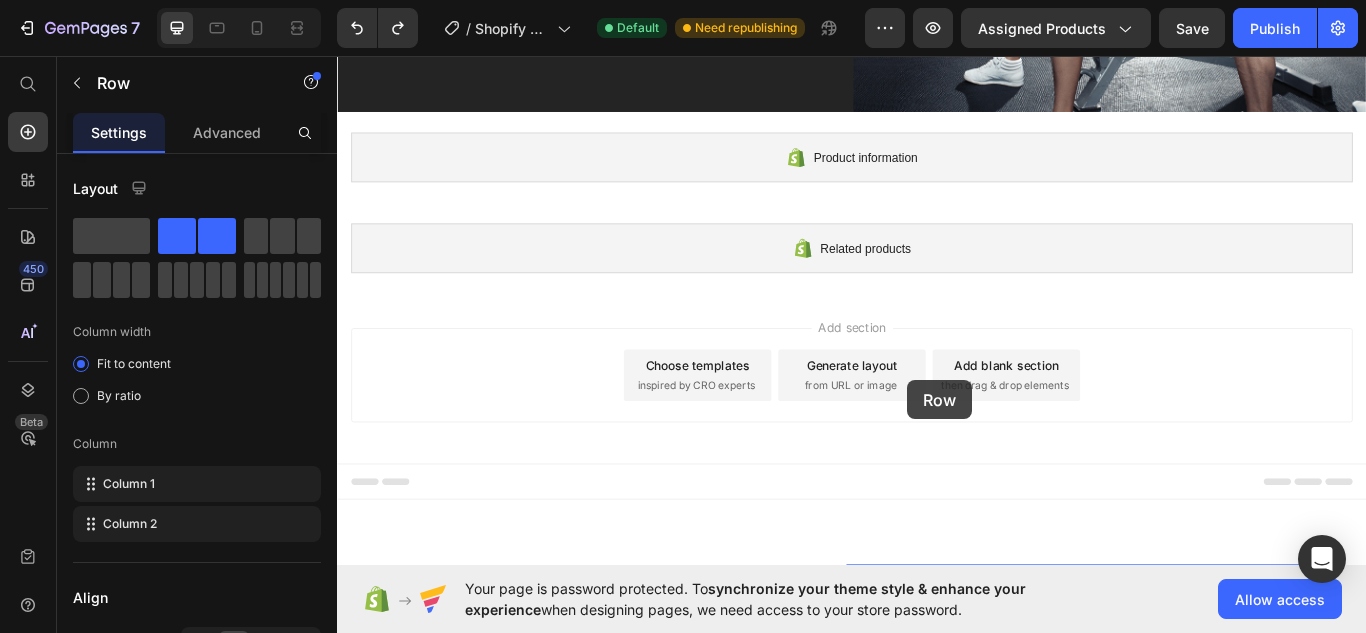 drag, startPoint x: 377, startPoint y: 141, endPoint x: 1002, endPoint y: 435, distance: 690.69604 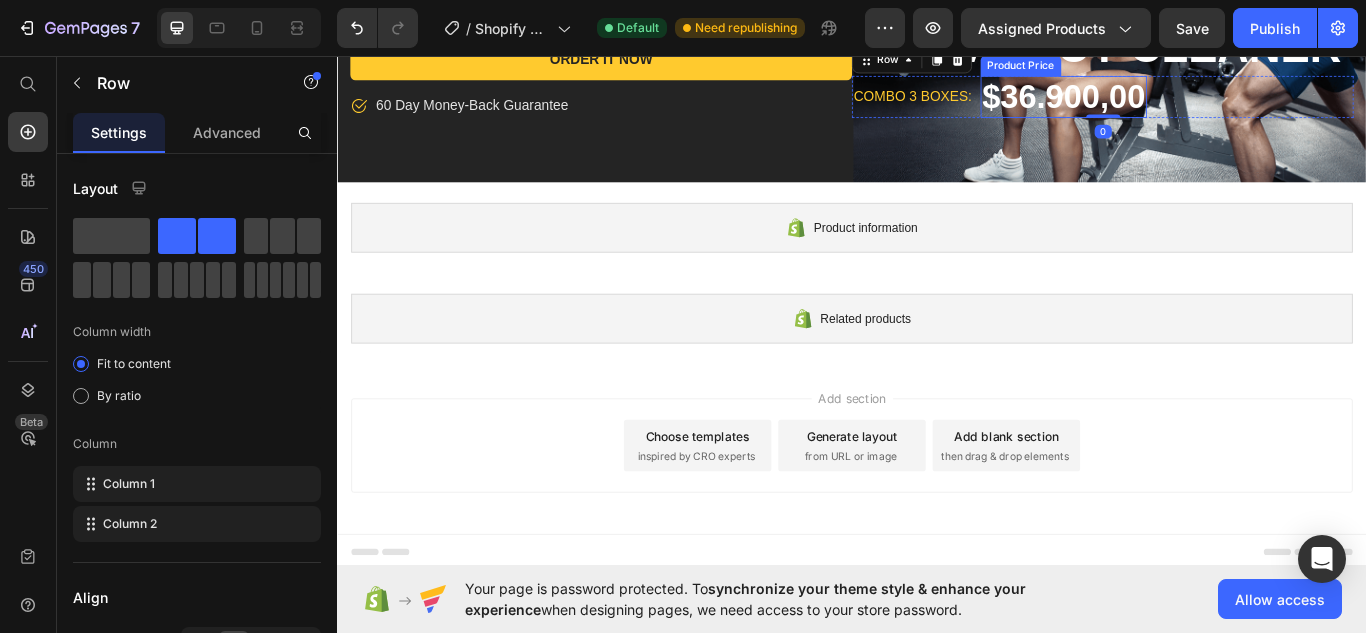 scroll, scrollTop: 9232, scrollLeft: 0, axis: vertical 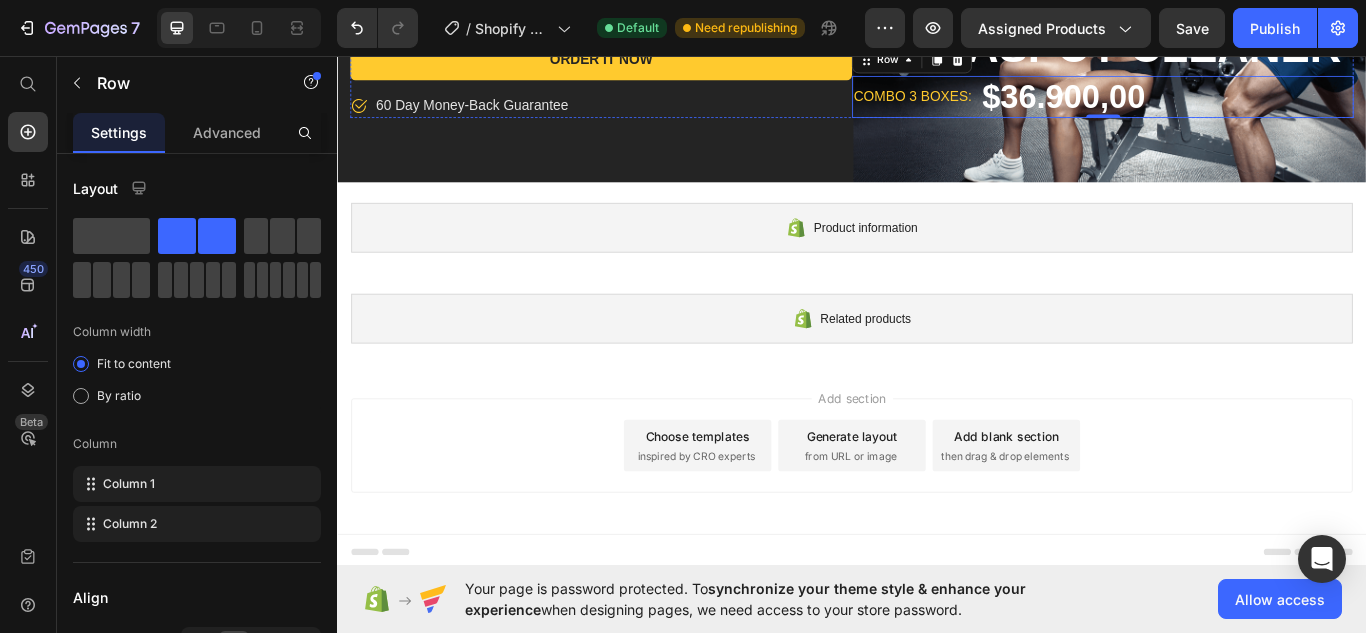 click on "Icon Manufactured in a Good Manufacturing Practice (GMP) Certified Text block" at bounding box center [606, -9] 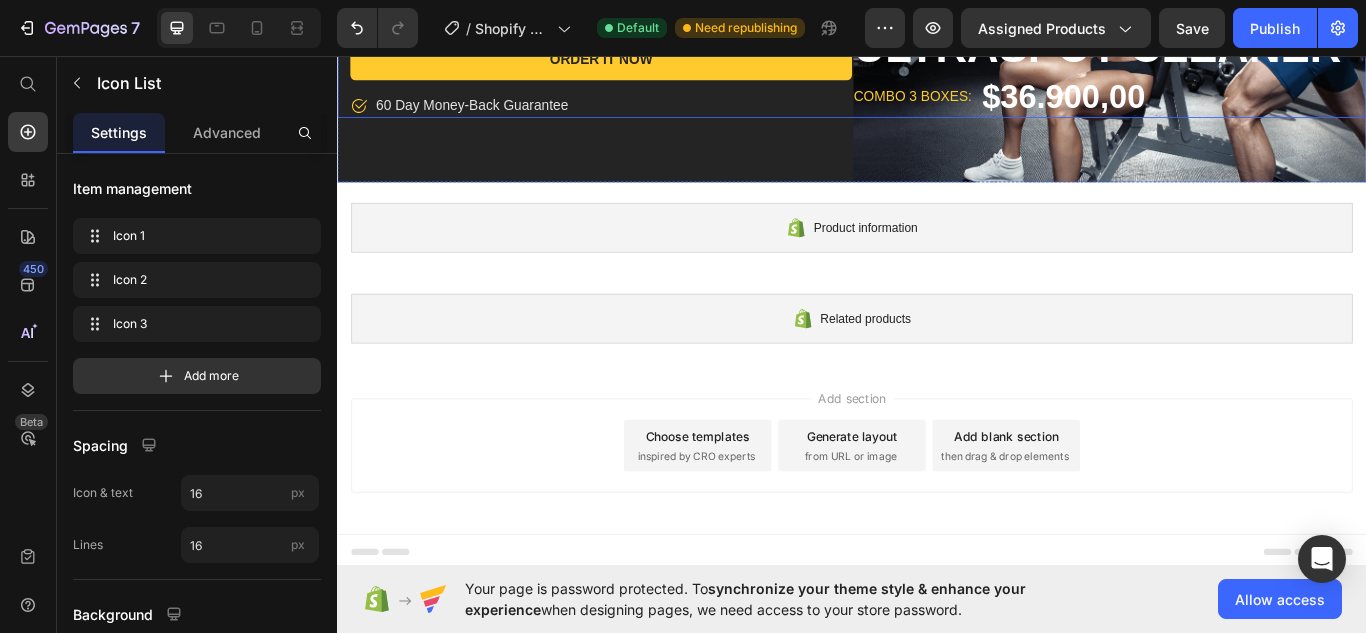 click on "Icon Comprehensive nutritional support covering 5 critical areas of health Text block       Icon Gluten- and dairy-free, paleo, keto and vegan-friendly Text block       Icon Manufactured in a Good Manufacturing Practice (GMP) Certified Text block Icon List   32 Order It Now Product Cart Button         Icon 60 Day Money-Back Guarantee Text block Row ULTRASPOT CLEANER Product Title combo 3 boxes: Text block $36.900,00 Product Price Row Row Product" at bounding box center (937, 9) 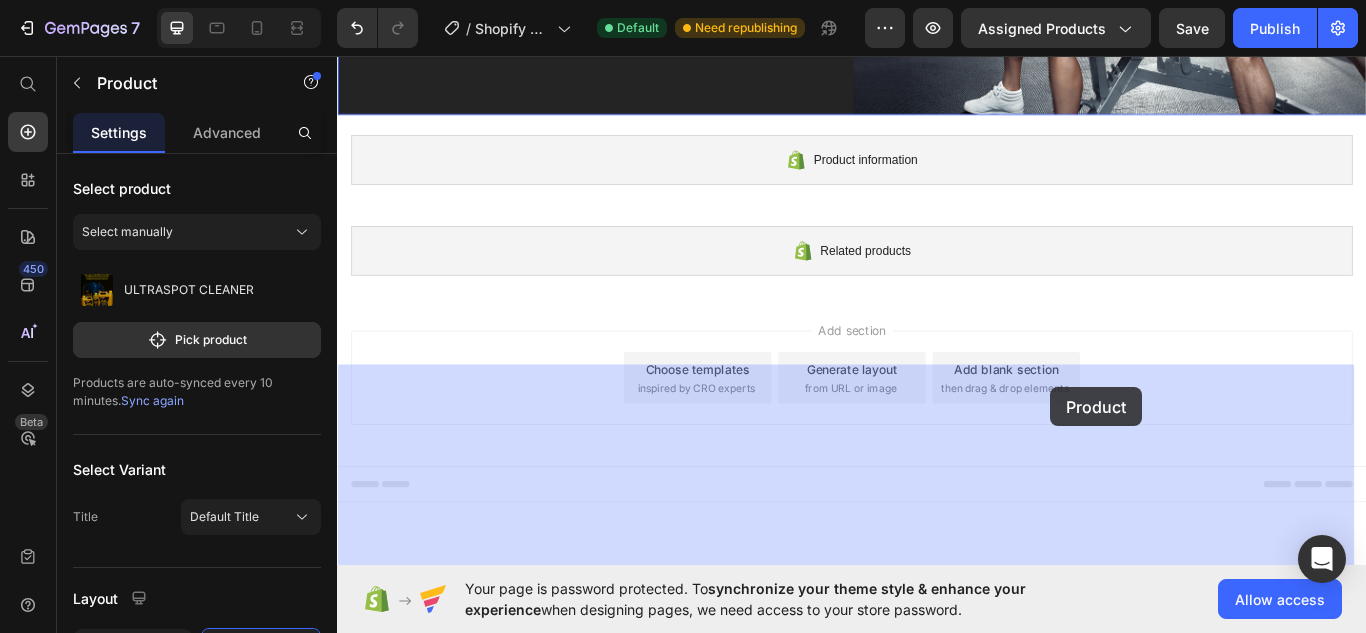 drag, startPoint x: 354, startPoint y: 230, endPoint x: 1178, endPoint y: 446, distance: 851.84033 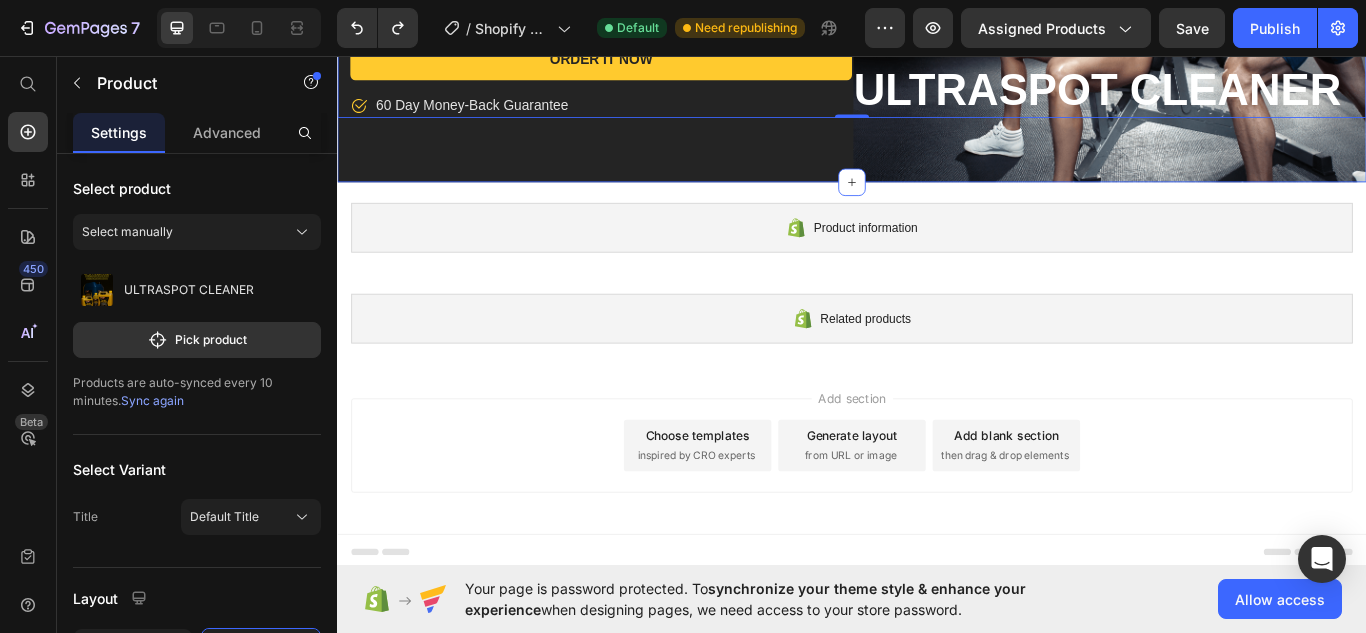 click on "combo 3 boxes: Text block $36.900,00 Product Price Row       Icon Comprehensive nutritional support covering 5 critical areas of health Text block       Icon Gluten- and dairy-free, paleo, keto and vegan-friendly Text block       Icon Manufactured in a Good Manufacturing Practice (GMP) Certified Text block Icon List Order It Now Product Cart Button         Icon 60 Day Money-Back Guarantee Text block Row ULTRASPOT CLEANER Product Title Row Product   0 Section 6" at bounding box center (937, -24) 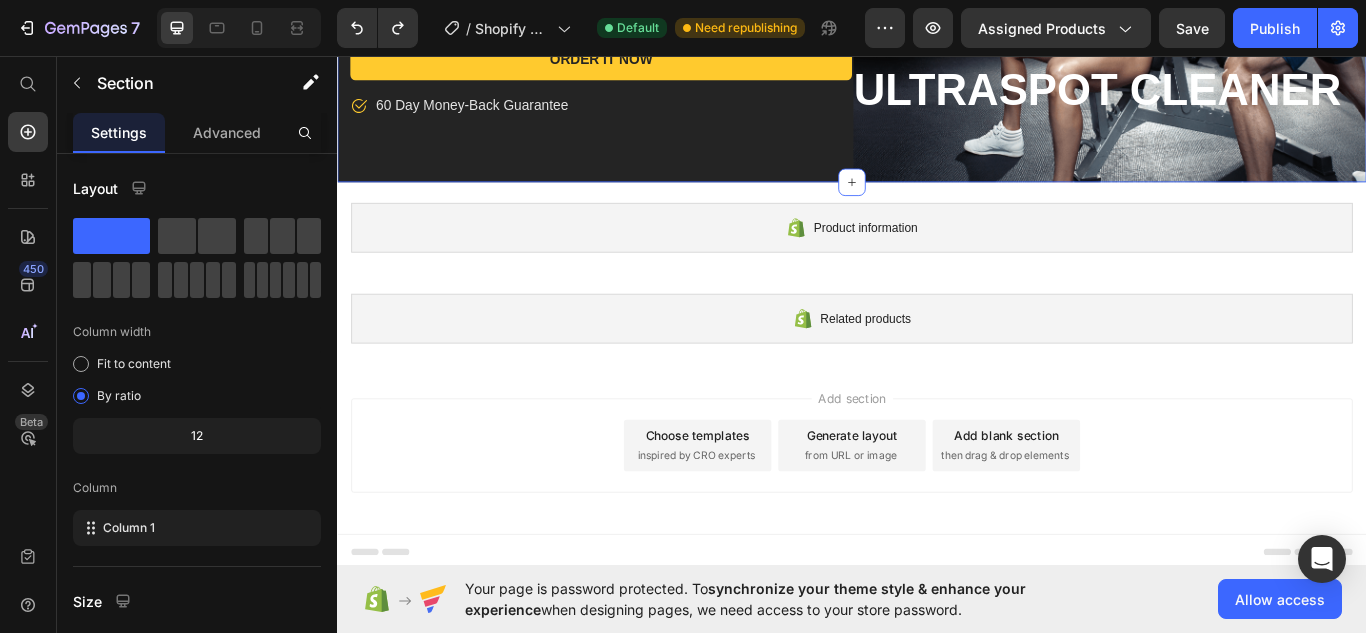 click on "combo 3 boxes: Text block $36.900,00 Product Price Row       Icon Comprehensive nutritional support covering 5 critical areas of health Text block       Icon Gluten- and dairy-free, paleo, keto and vegan-friendly Text block       Icon Manufactured in a Good Manufacturing Practice (GMP) Certified Text block Icon List Order It Now Product Cart Button         Icon 60 Day Money-Back Guarantee Text block Row ULTRASPOT CLEANER Product Title Row Product Section 6   You can create reusable sections Create Theme Section AI Content Write with GemAI What would you like to describe here? Tone and Voice Persuasive Product ULTRASPOT CLEANER Show more Generate" at bounding box center [937, -24] 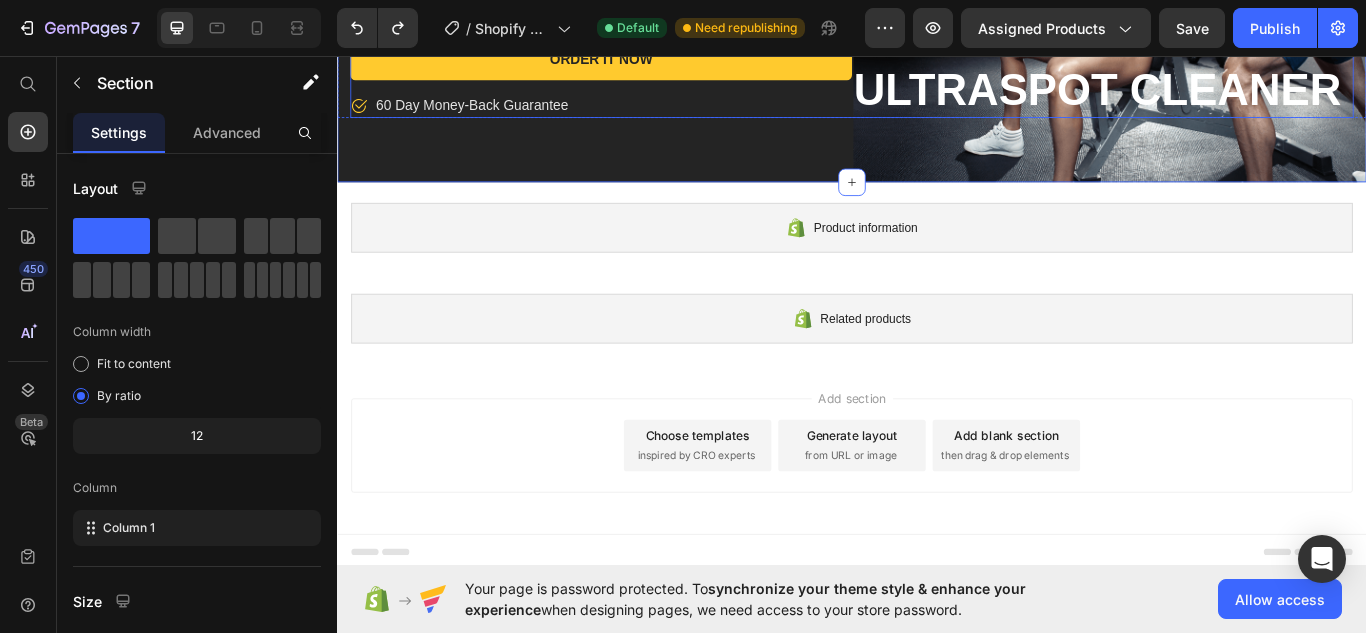 scroll, scrollTop: 9298, scrollLeft: 0, axis: vertical 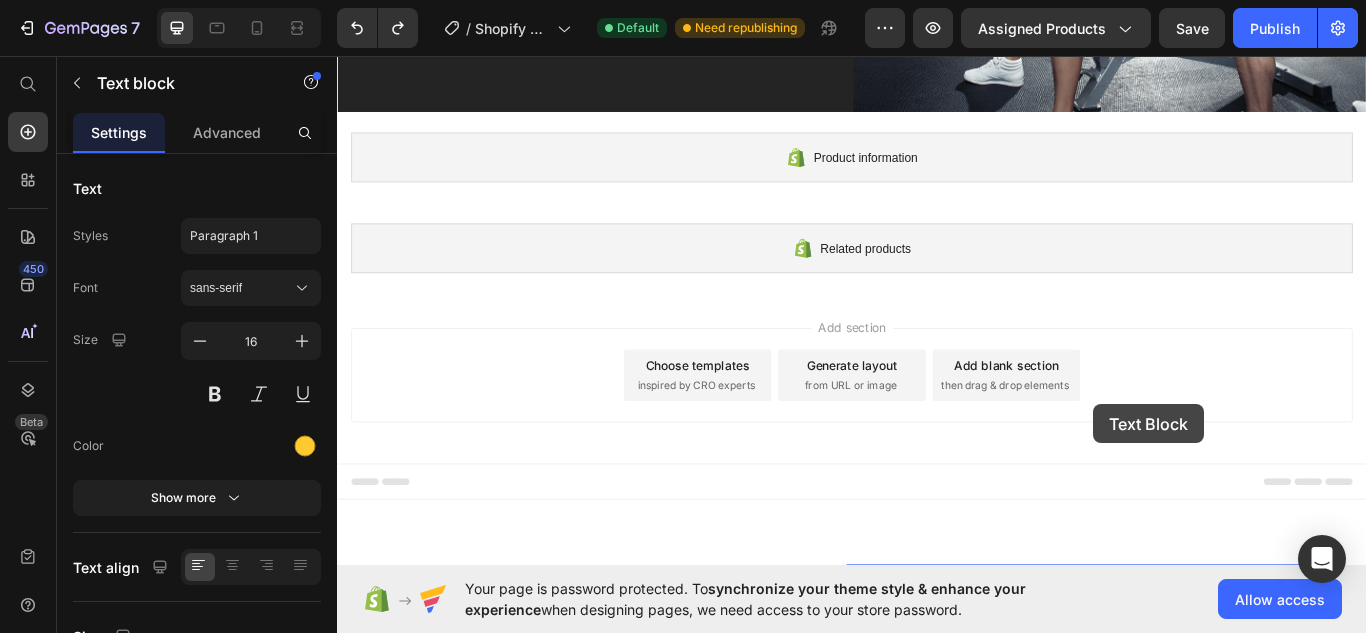 drag, startPoint x: 368, startPoint y: 177, endPoint x: 1219, endPoint y: 463, distance: 897.7734 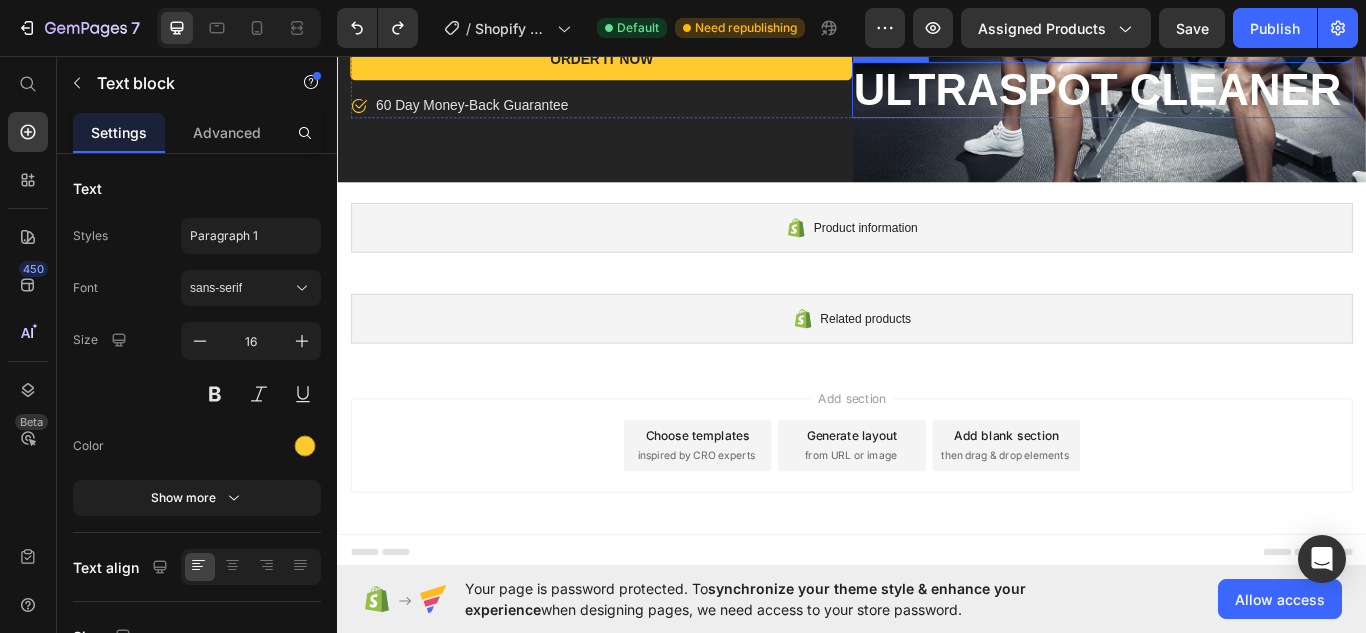 scroll, scrollTop: 9223, scrollLeft: 0, axis: vertical 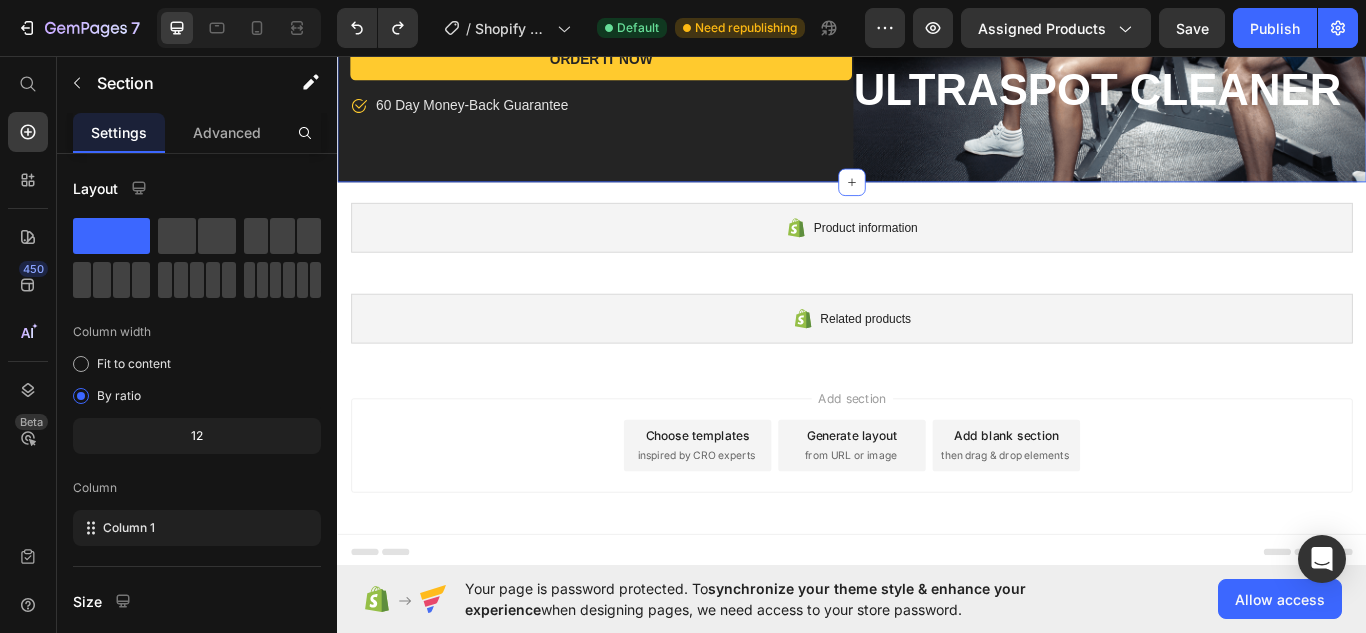click on "combo 3 boxes: Text block $36.900,00 Product Price Row       Icon Comprehensive nutritional support covering 5 critical areas of health Text block       Icon Gluten- and dairy-free, paleo, keto and vegan-friendly Text block       Icon Manufactured in a Good Manufacturing Practice (GMP) Certified Text block Icon List Order It Now Product Cart Button         Icon 60 Day Money-Back Guarantee Text block Row ULTRASPOT CLEANER Product Title Row Product Section 6   You can create reusable sections Create Theme Section AI Content Write with GemAI What would you like to describe here? Tone and Voice Persuasive Product ULTRASPOT CLEANER Show more Generate" at bounding box center (937, -24) 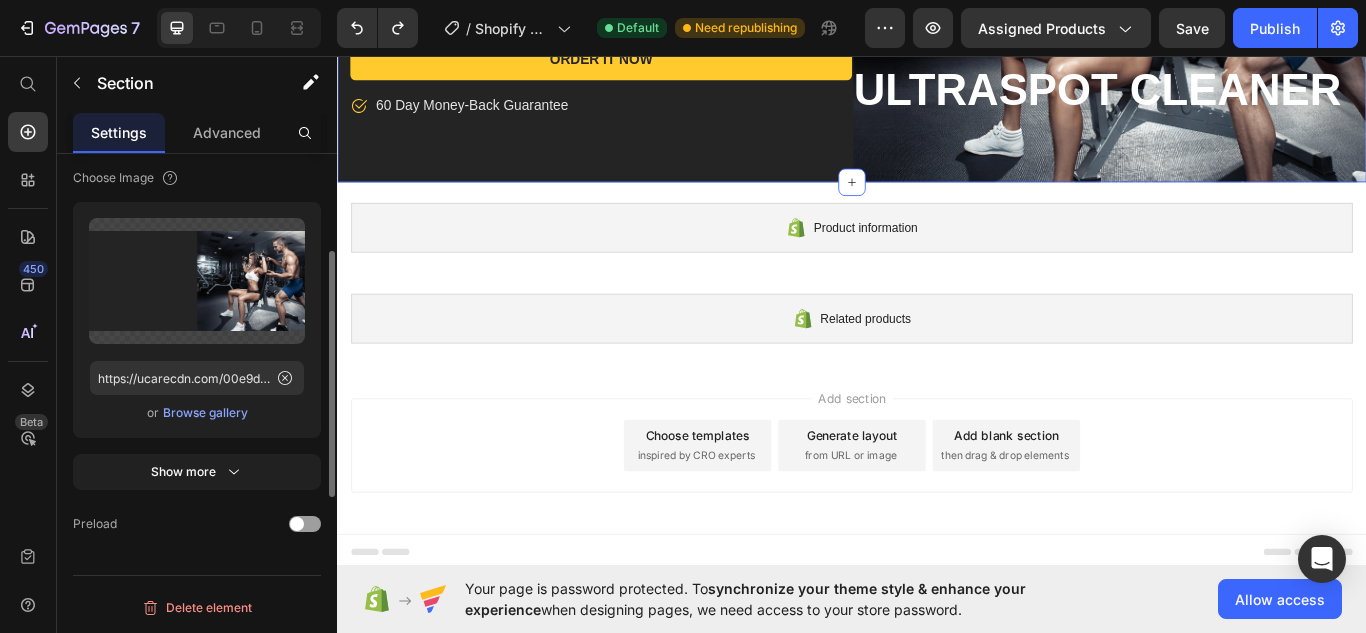 scroll, scrollTop: 496, scrollLeft: 0, axis: vertical 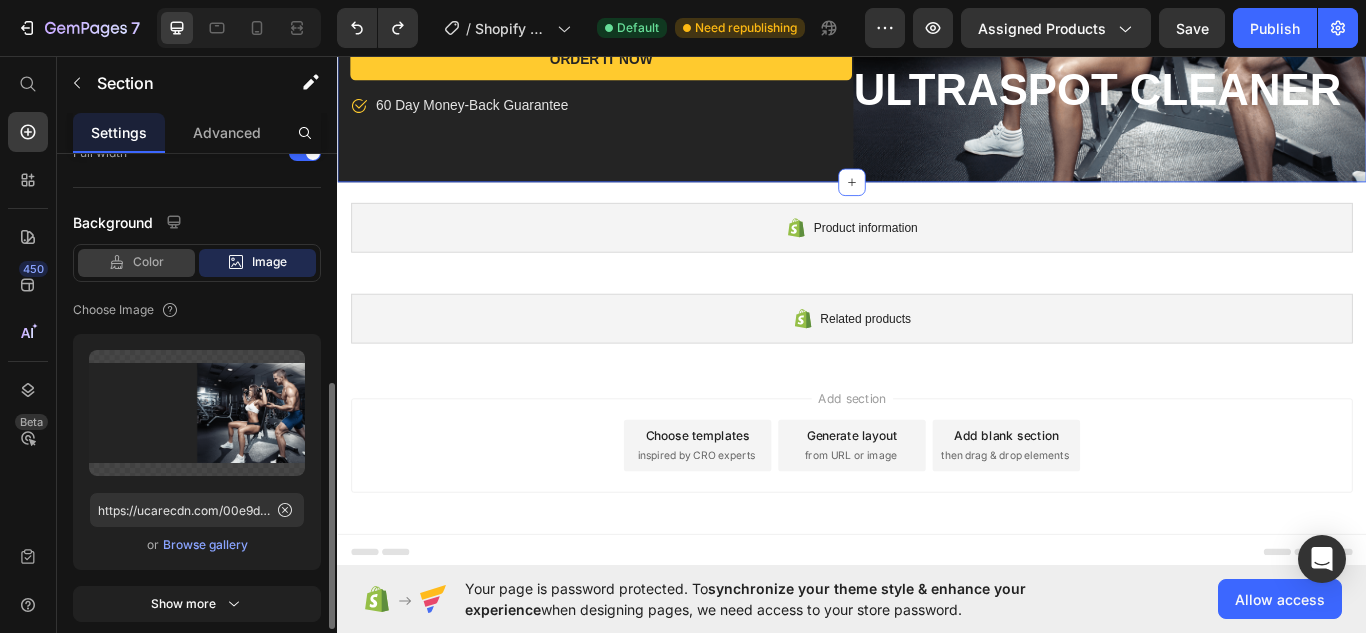 click on "Color" at bounding box center [148, 262] 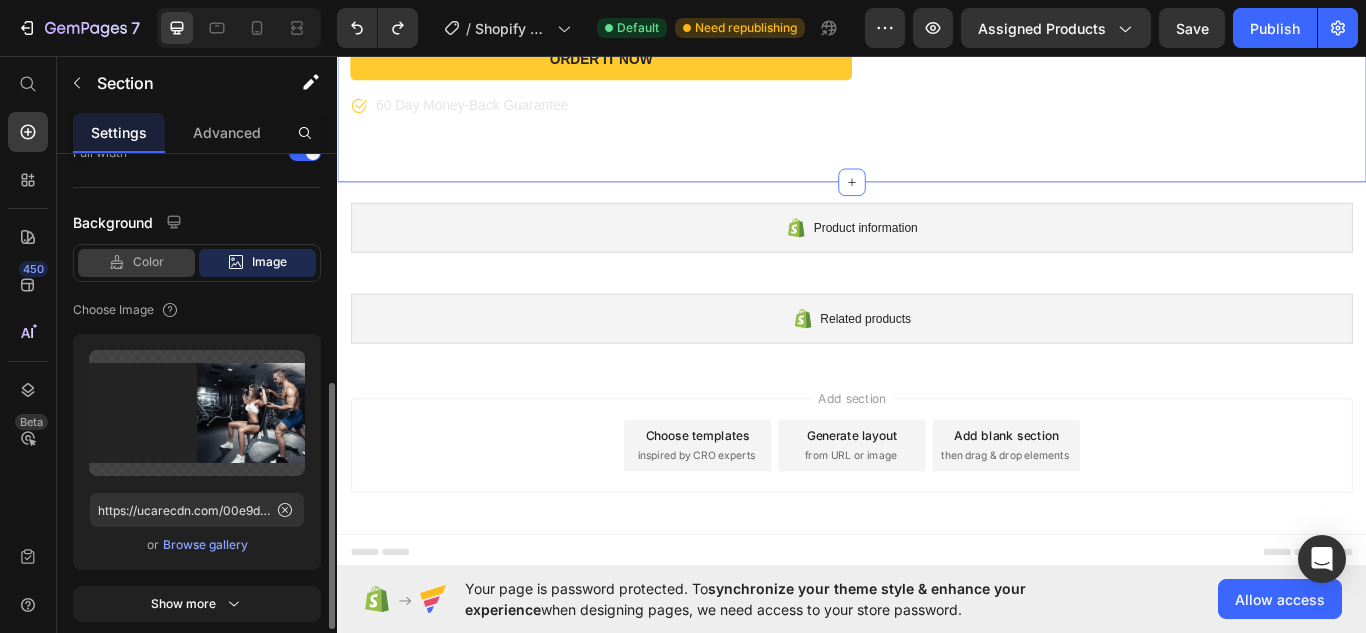 scroll, scrollTop: 272, scrollLeft: 0, axis: vertical 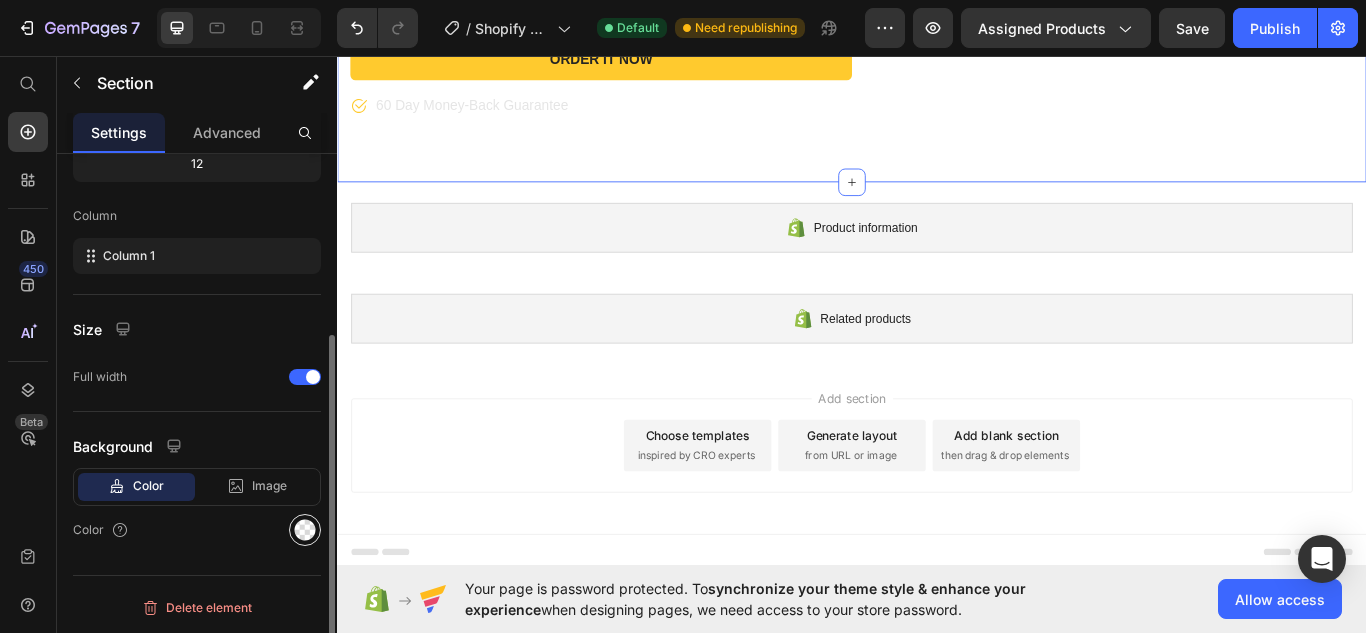 click at bounding box center [305, 530] 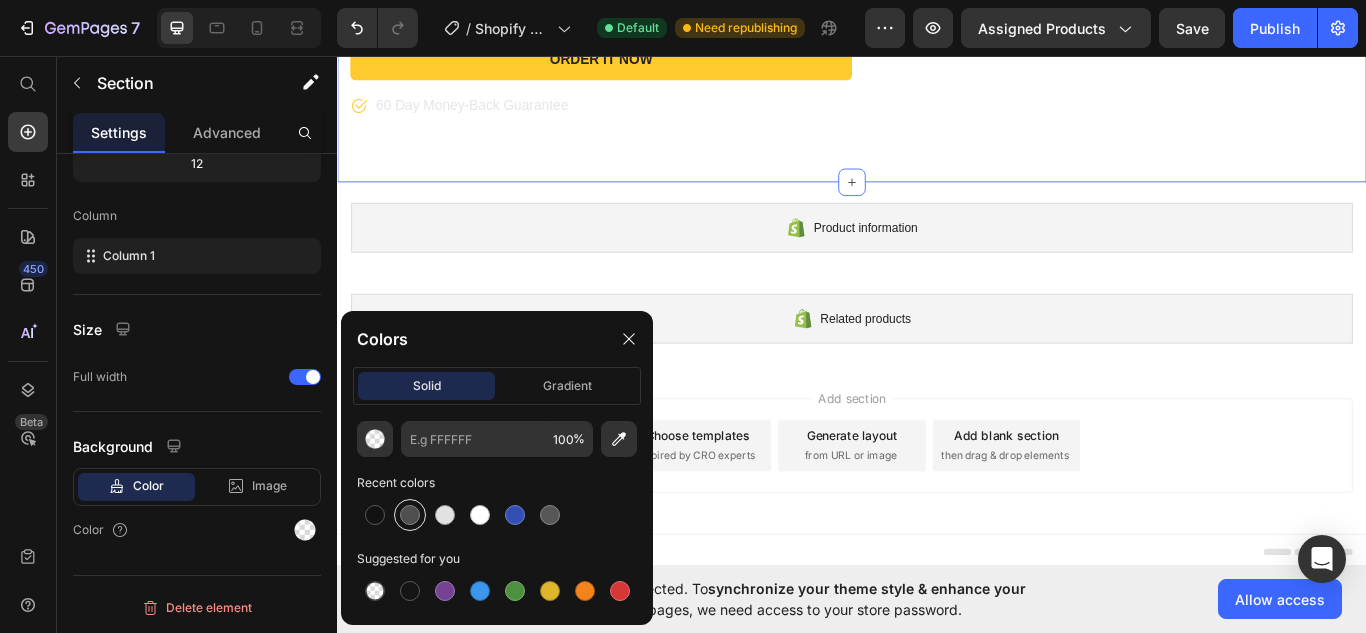 click at bounding box center (410, 515) 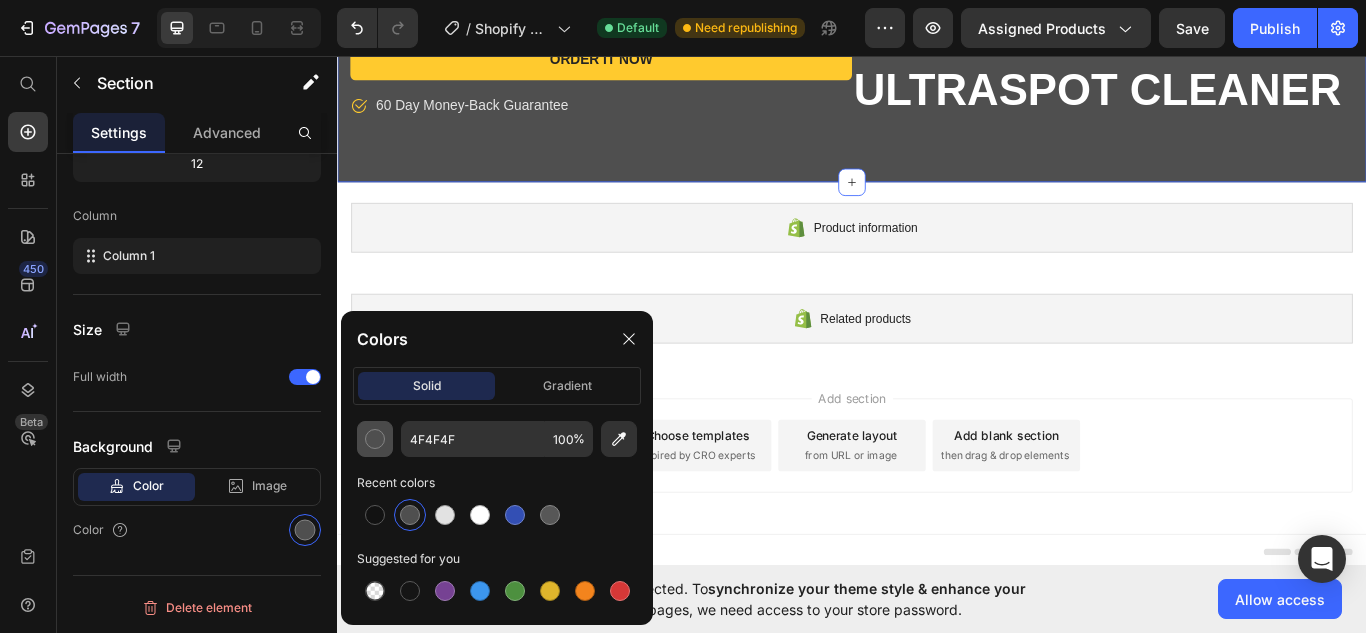 click at bounding box center (375, 439) 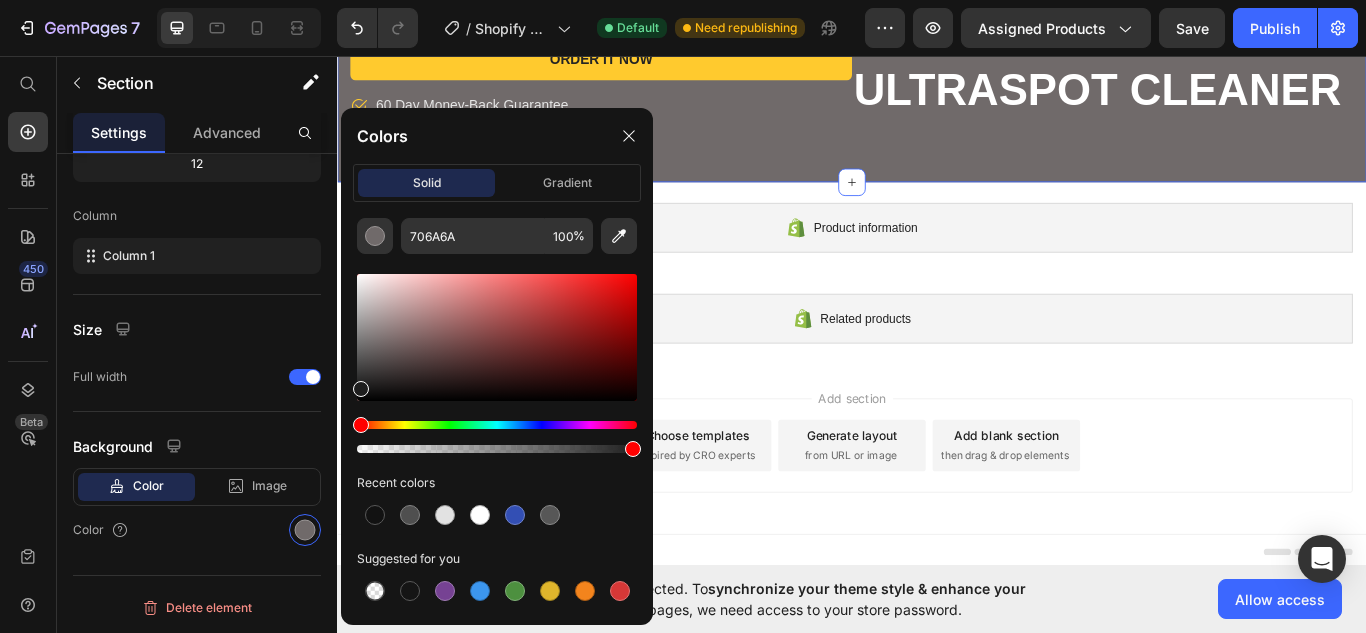type on "1C1C1C" 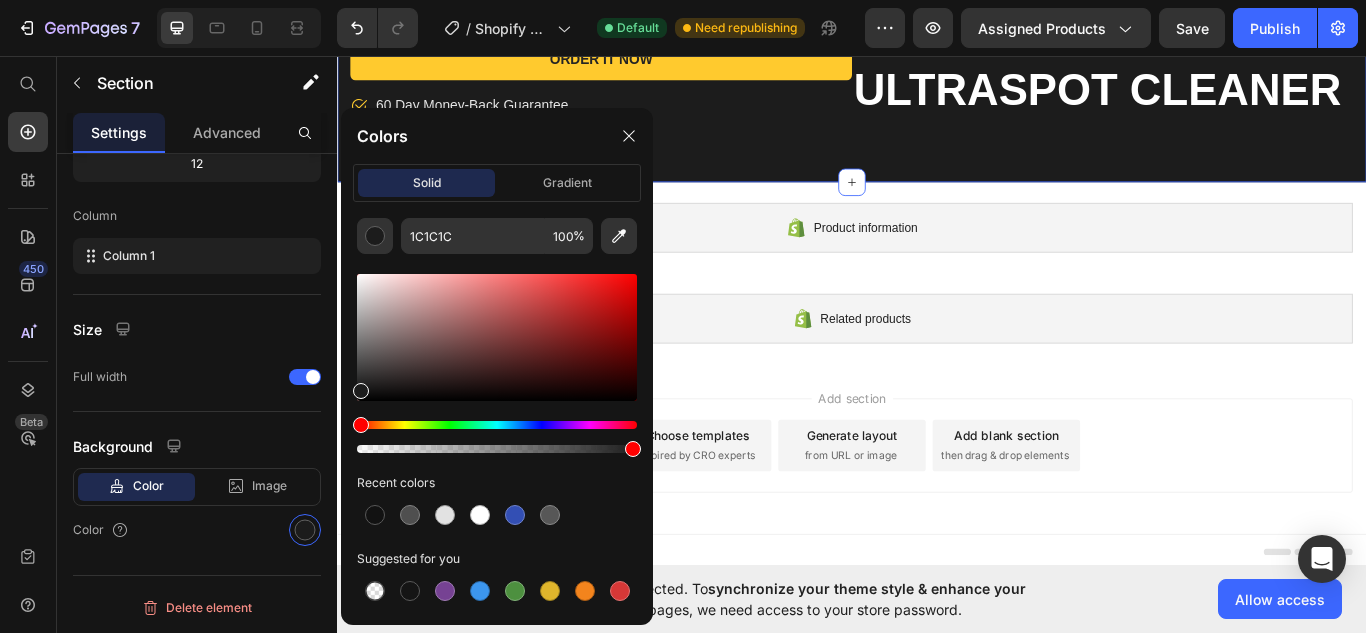 drag, startPoint x: 356, startPoint y: 360, endPoint x: 353, endPoint y: 387, distance: 27.166155 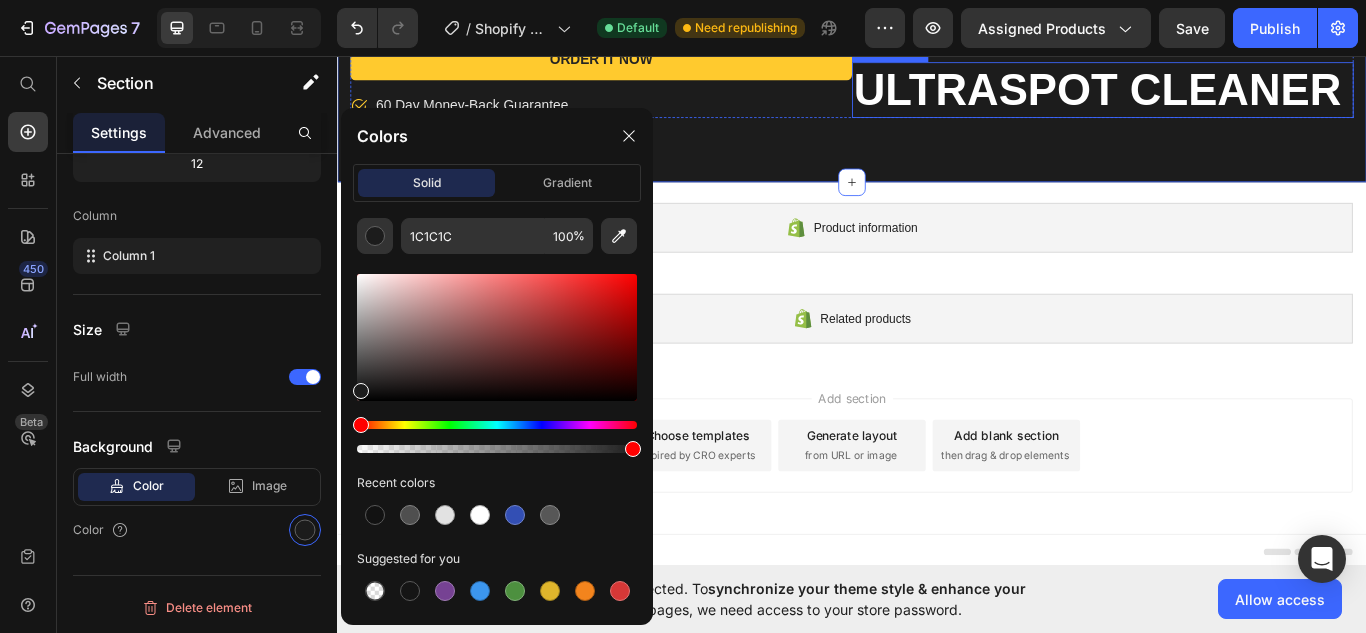 scroll, scrollTop: 9289, scrollLeft: 0, axis: vertical 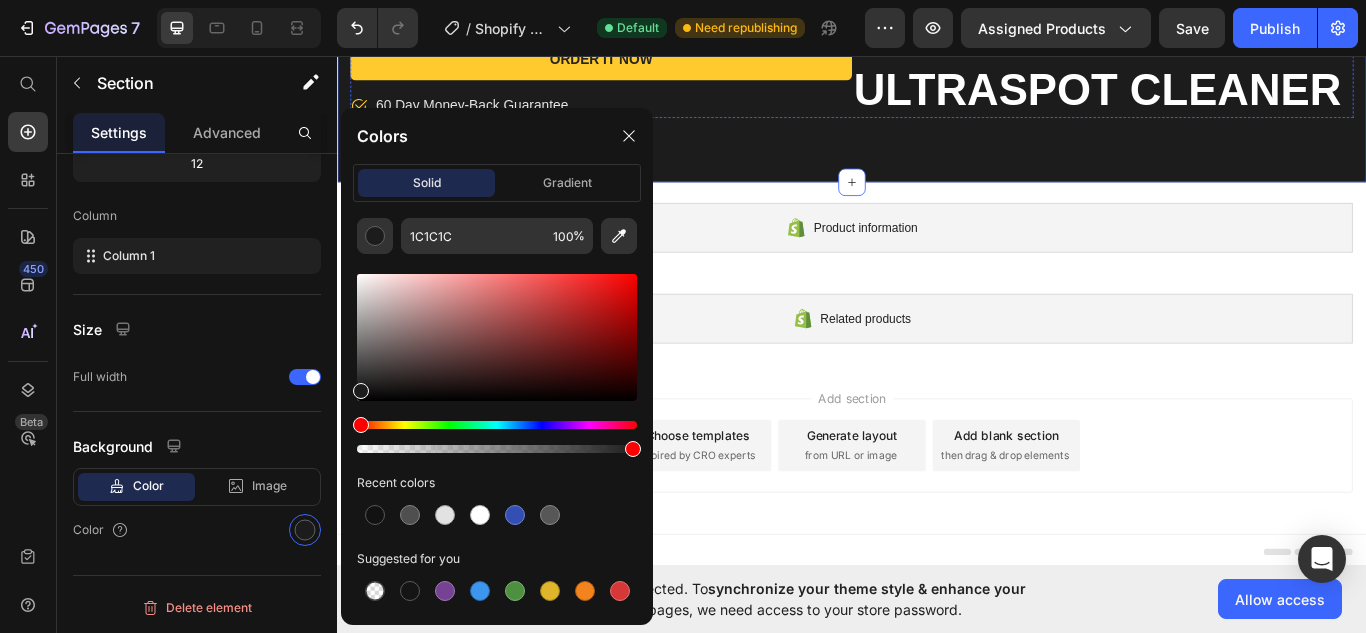 click on "combo 3 boxes: Text block $36.900,00 Product Price Row" at bounding box center (644, -152) 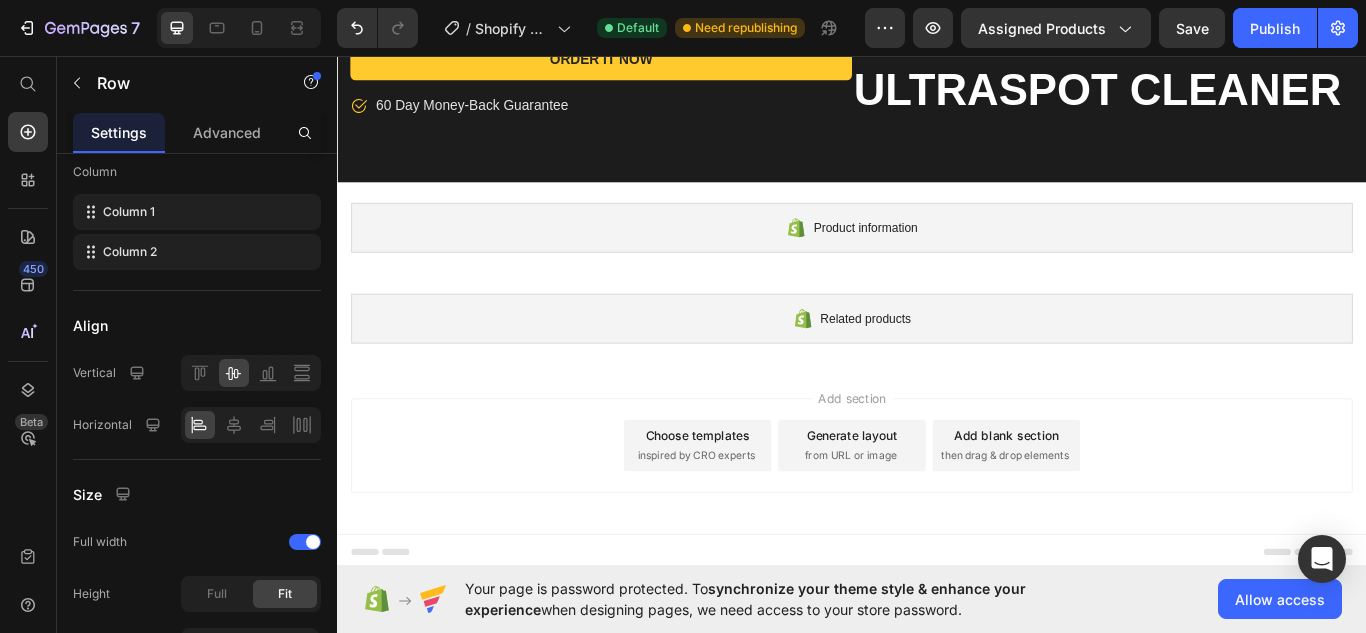 scroll, scrollTop: 0, scrollLeft: 0, axis: both 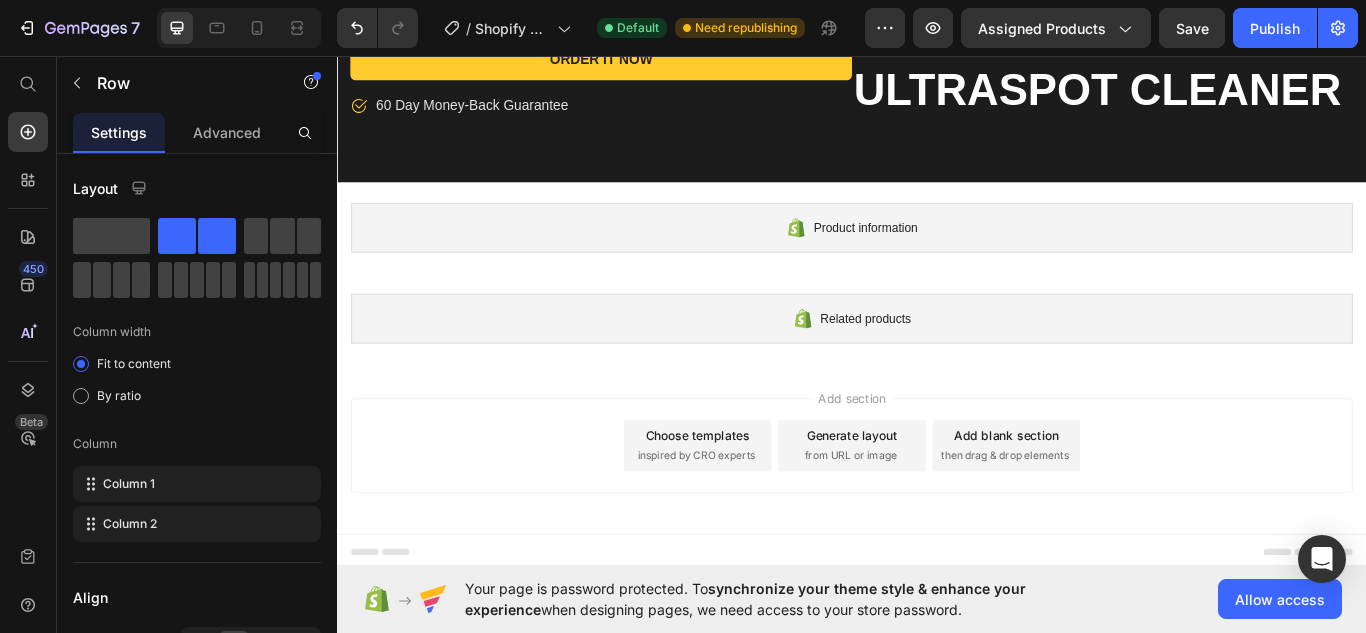 click on "Comprehensive nutritional support covering 5 critical areas of health" at bounding box center [617, -97] 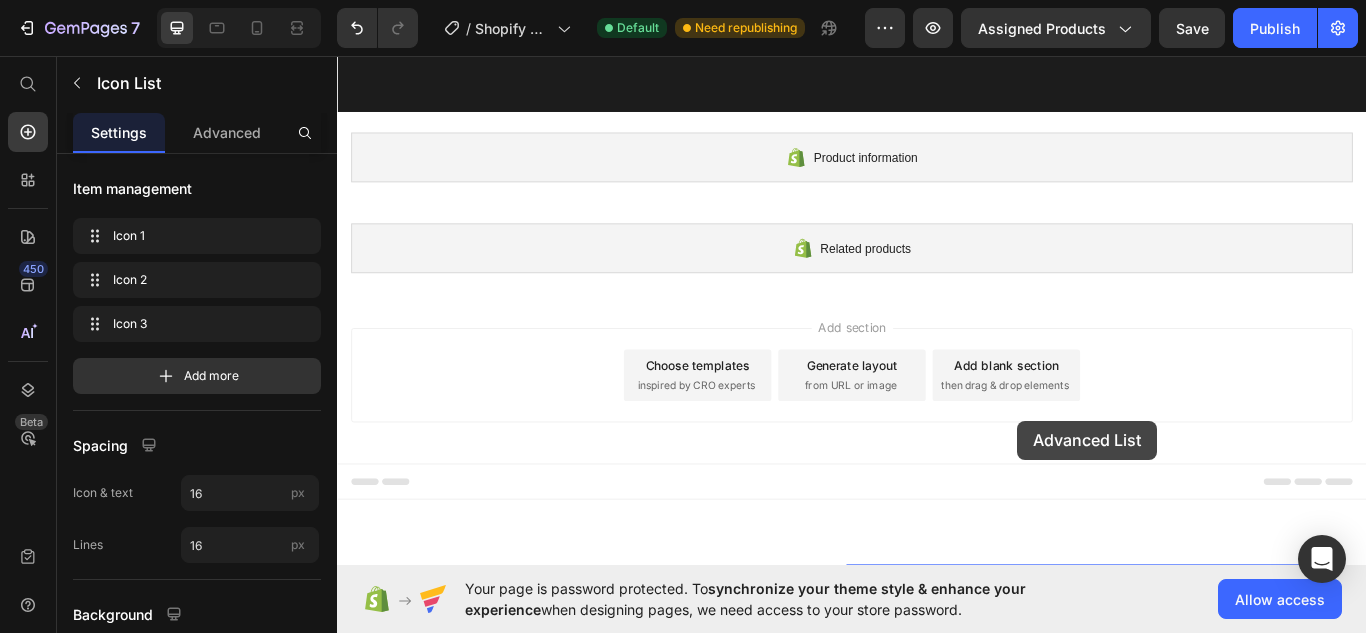 drag, startPoint x: 368, startPoint y: 246, endPoint x: 1130, endPoint y: 482, distance: 797.7092 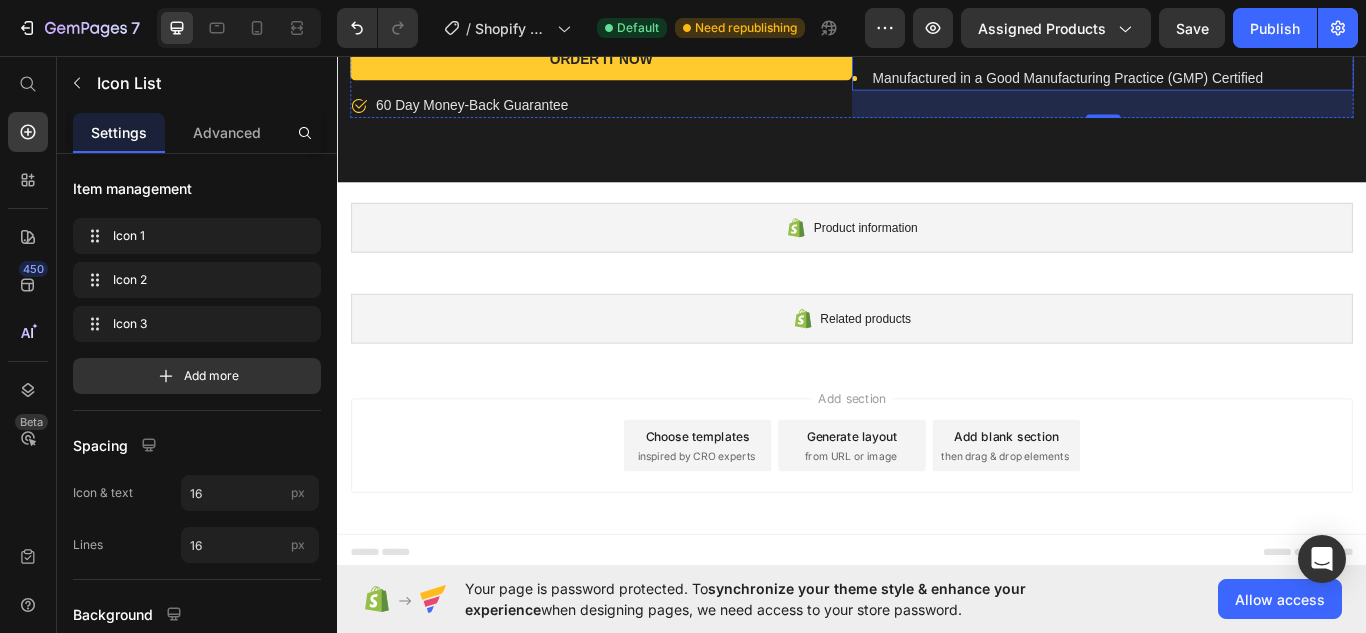 click on "combo 3 boxes: Text block $36.900,00 Product Price Row" at bounding box center (644, -3) 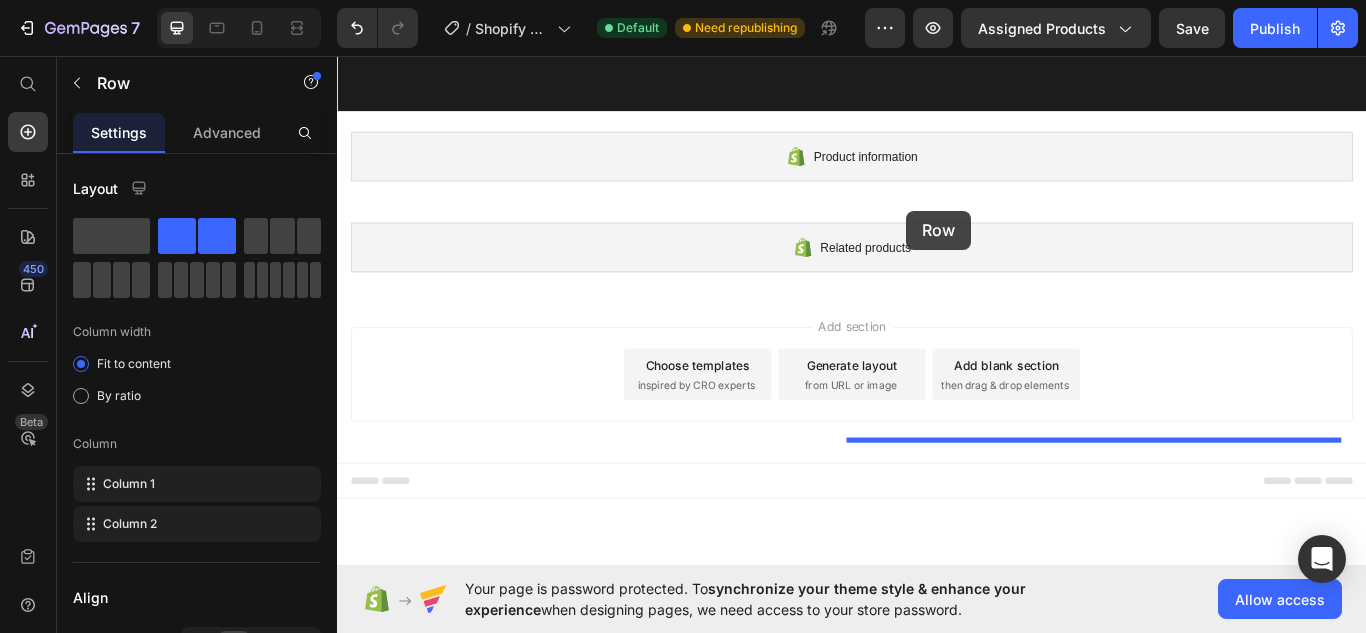 drag, startPoint x: 367, startPoint y: 224, endPoint x: 1002, endPoint y: 242, distance: 635.25507 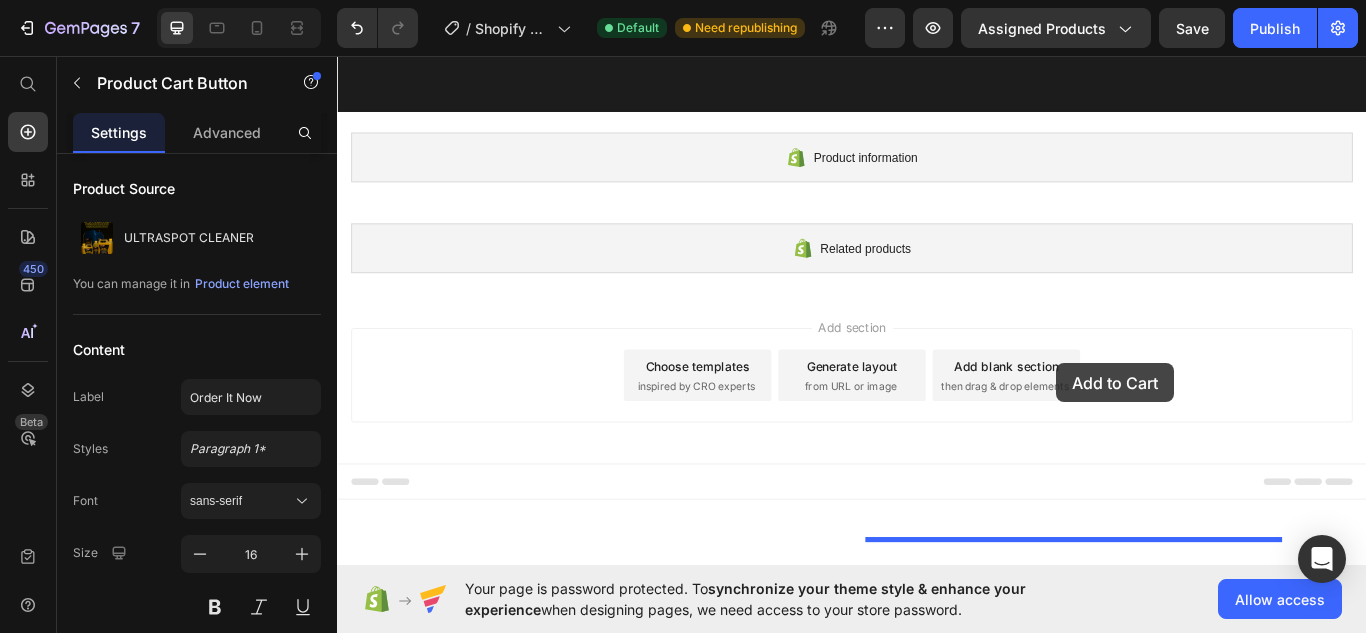 drag, startPoint x: 371, startPoint y: 345, endPoint x: 1176, endPoint y: 415, distance: 808.0377 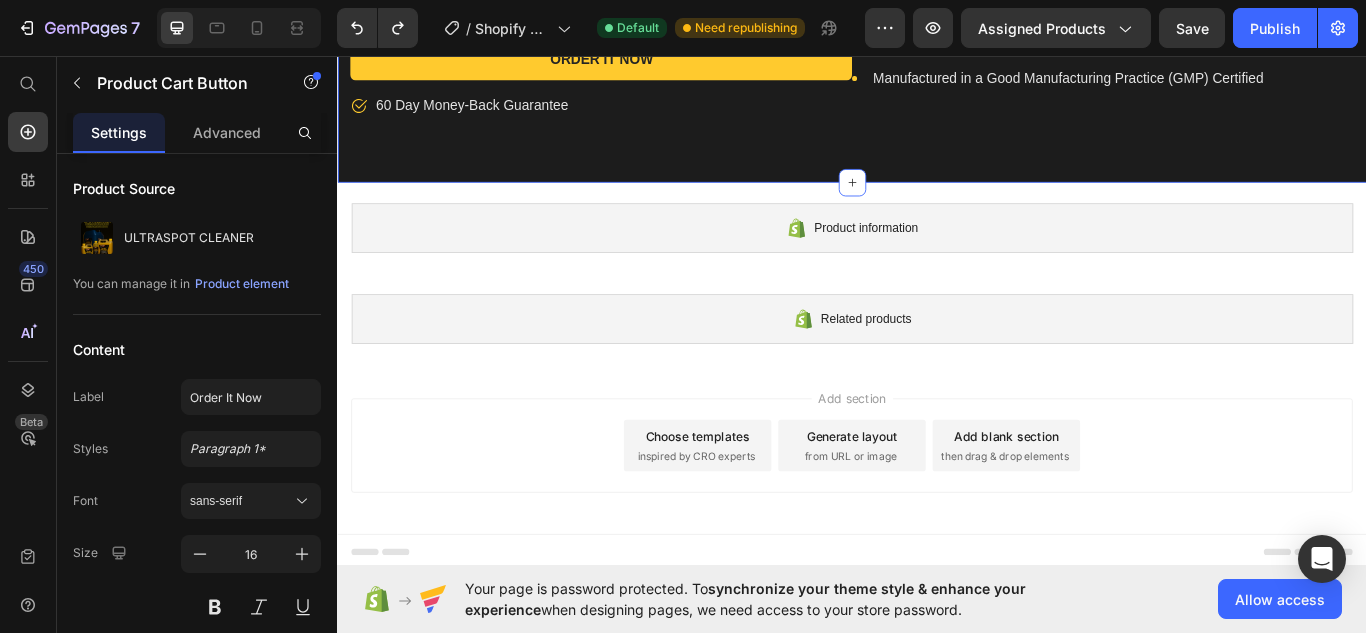 click on "Order It Now Product Cart Button         Icon 60 Day Money-Back Guarantee Text block Row ULTRASPOT CLEANER Product Title combo 3 boxes: Text block $36.900,00 Product Price Row       Icon Comprehensive nutritional support covering 5 critical areas of health Text block       Icon Gluten- and dairy-free, paleo, keto and vegan-friendly Text block       Icon Manufactured in a Good Manufacturing Practice (GMP) Certified Text block Icon List Row Product Section 6" at bounding box center [937, -3] 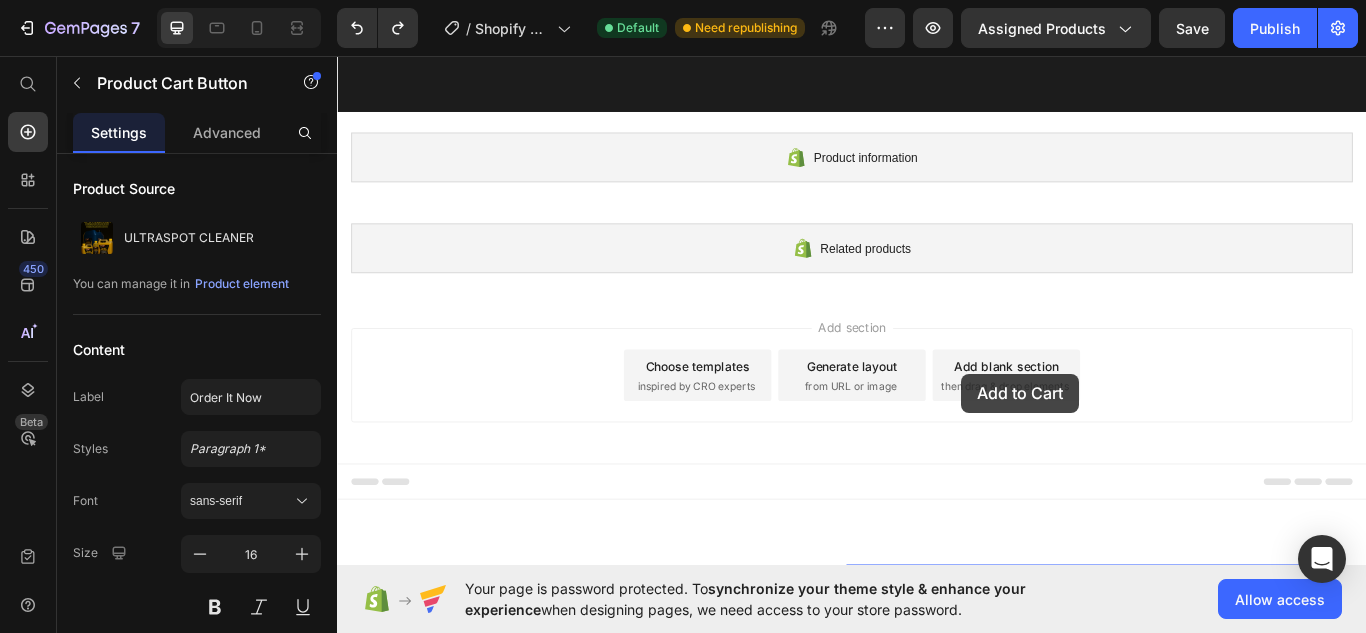 drag, startPoint x: 381, startPoint y: 349, endPoint x: 1065, endPoint y: 427, distance: 688.433 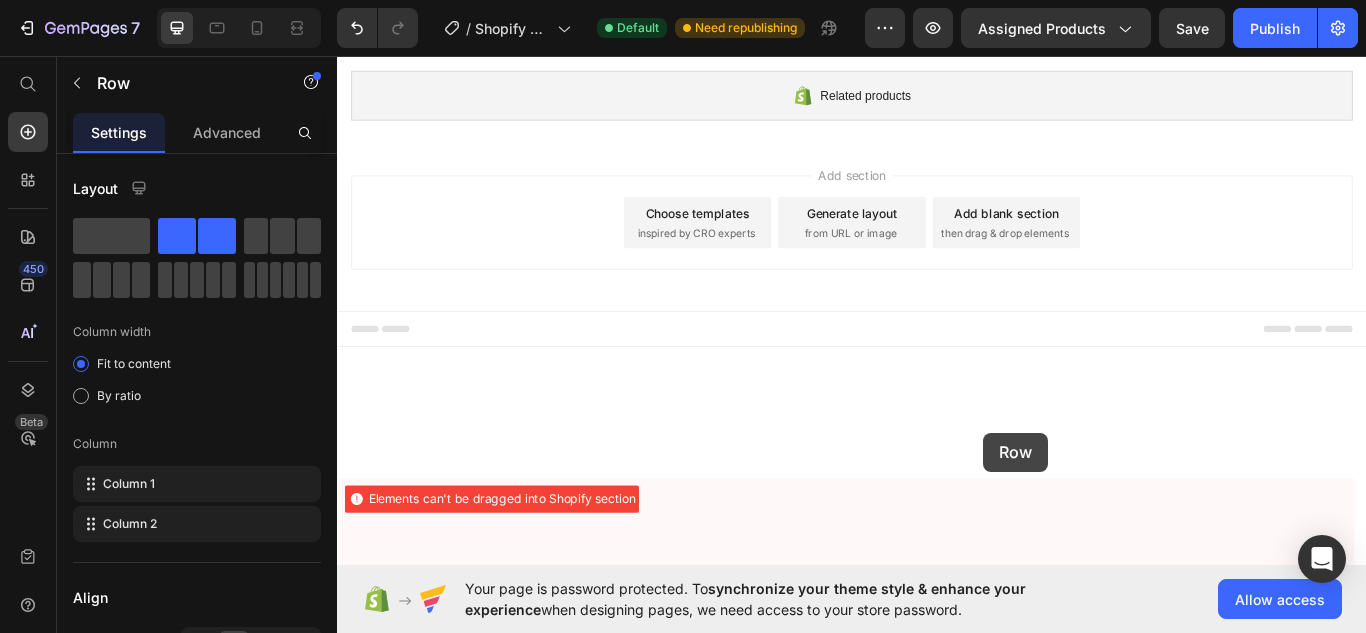 scroll, scrollTop: 9421, scrollLeft: 0, axis: vertical 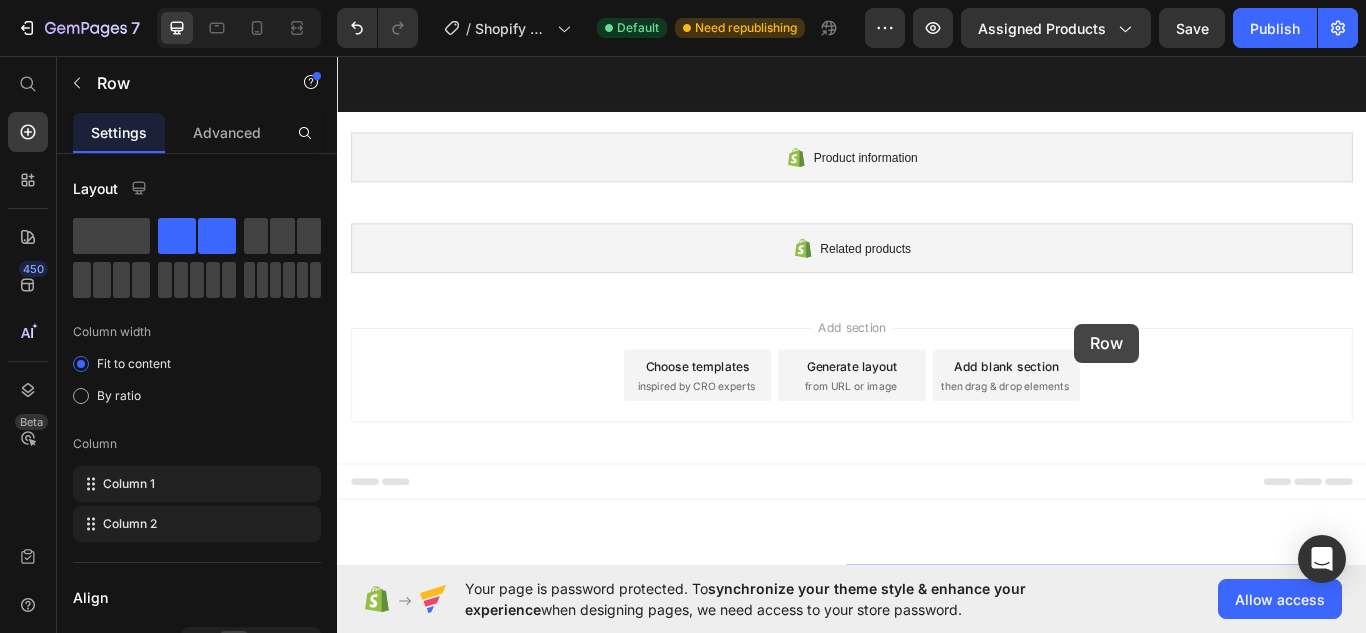 drag, startPoint x: 369, startPoint y: 458, endPoint x: 1196, endPoint y: 369, distance: 831.7752 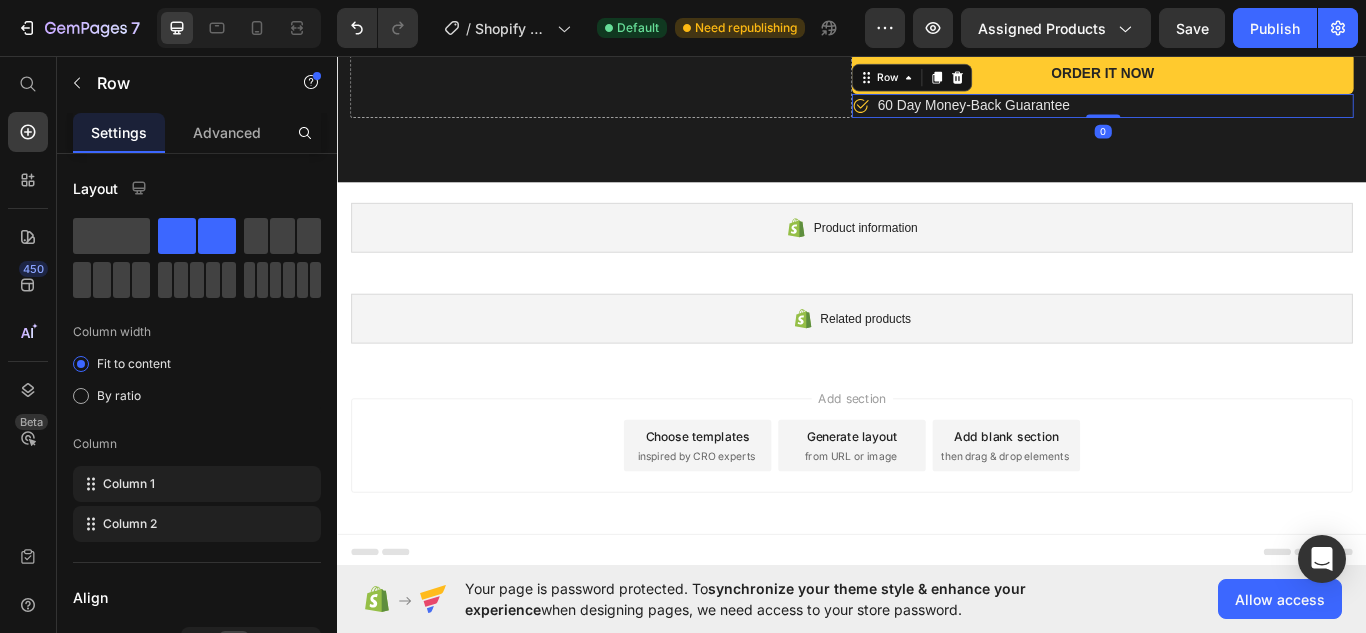 scroll, scrollTop: 9188, scrollLeft: 0, axis: vertical 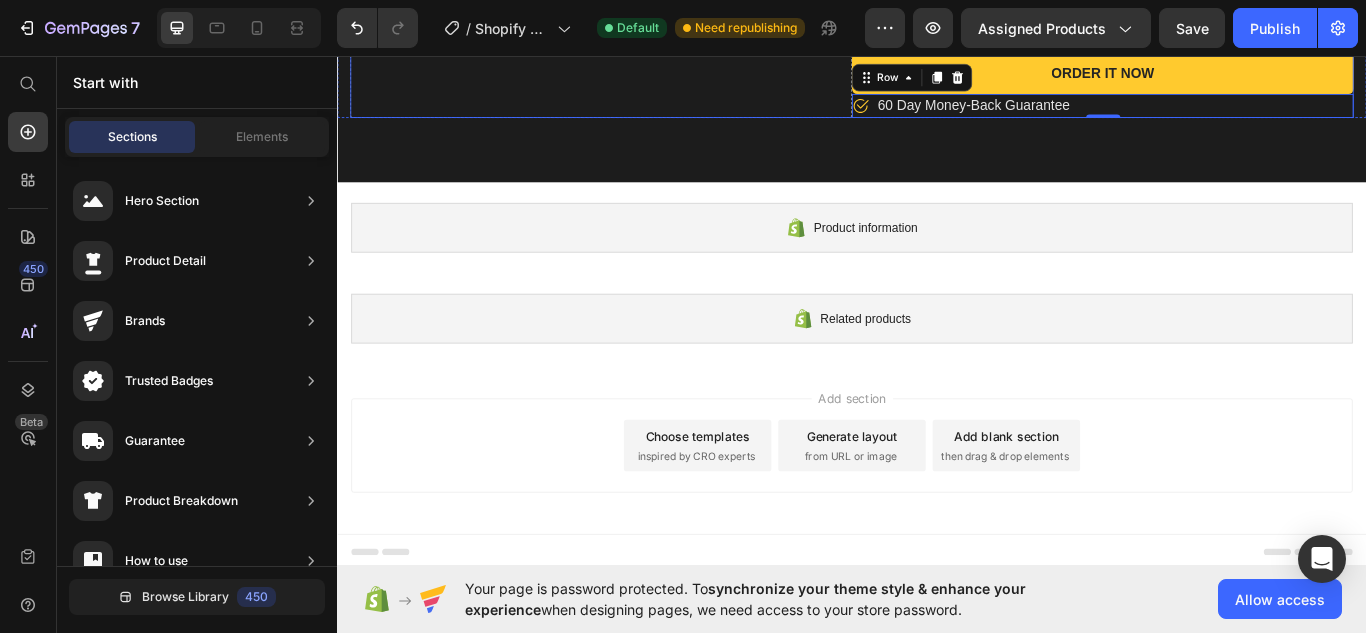 click on "Drop element here" at bounding box center (657, -40) 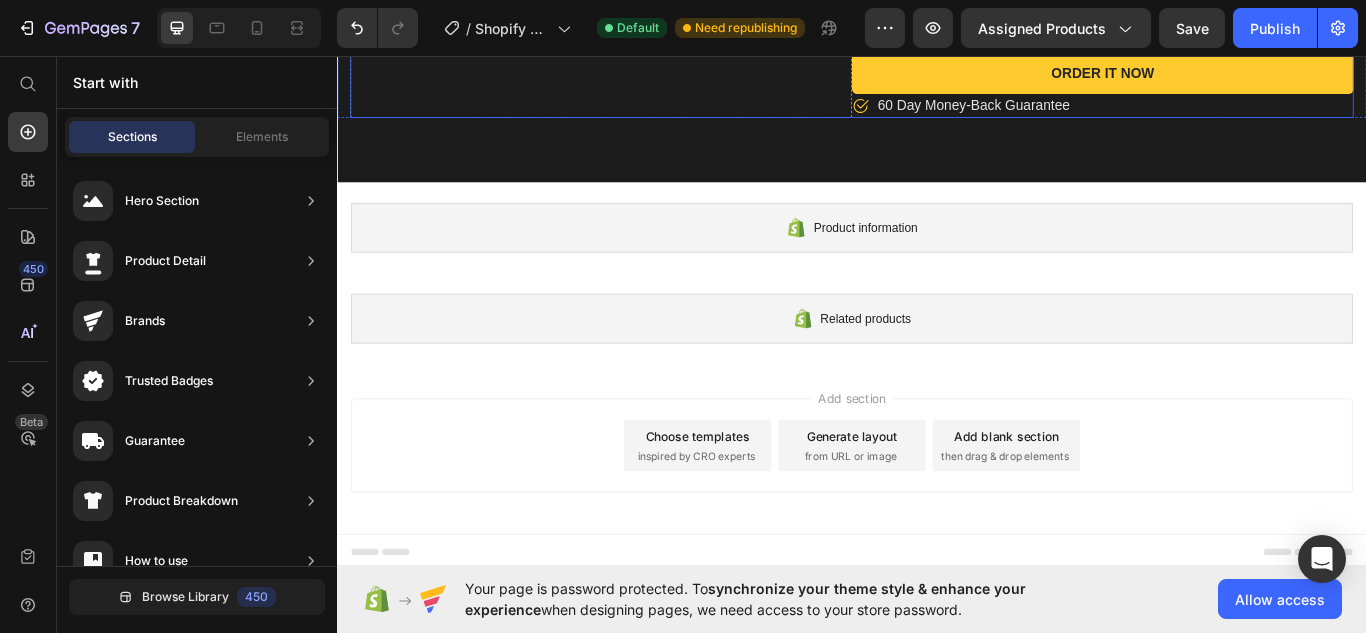 click on "Drop element here" at bounding box center (657, -40) 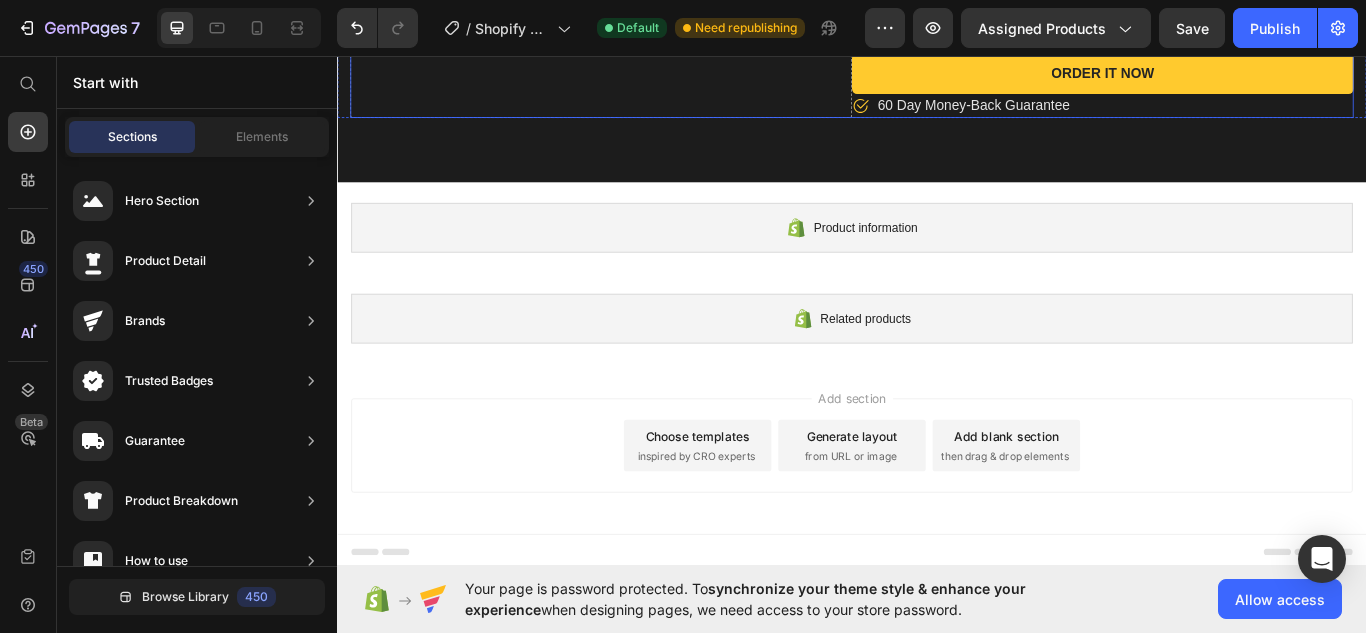 click on "Drop element here" at bounding box center (657, -40) 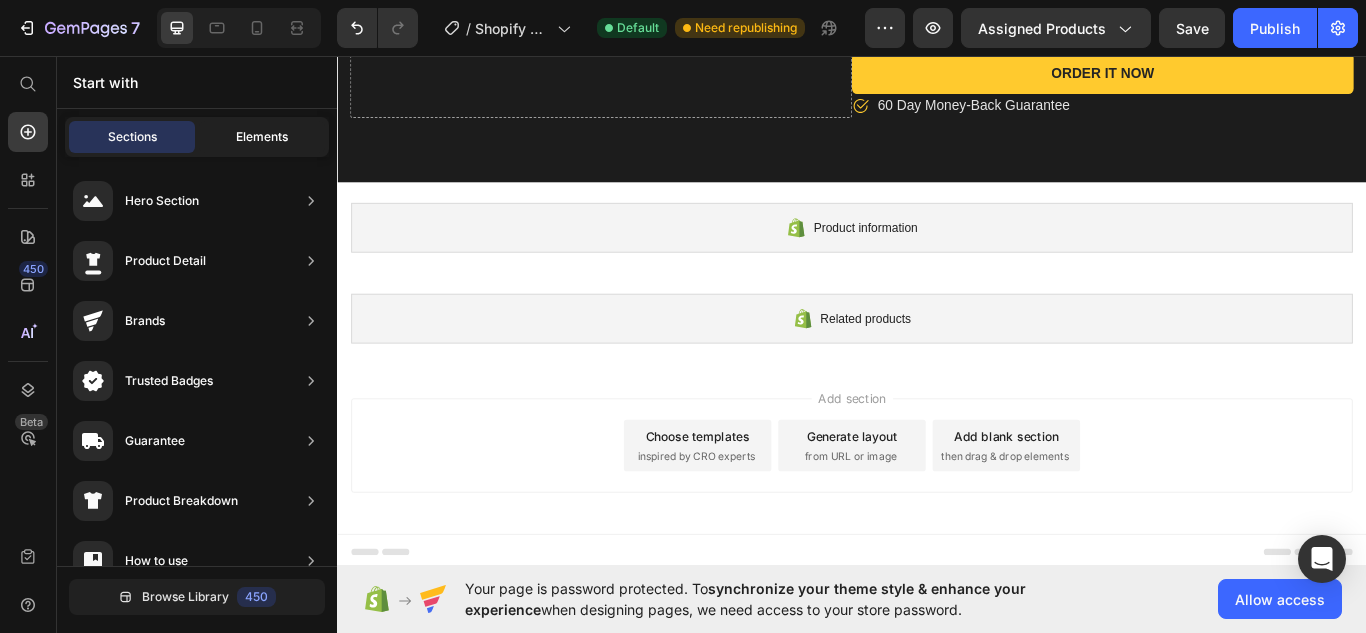 click on "Elements" at bounding box center (262, 137) 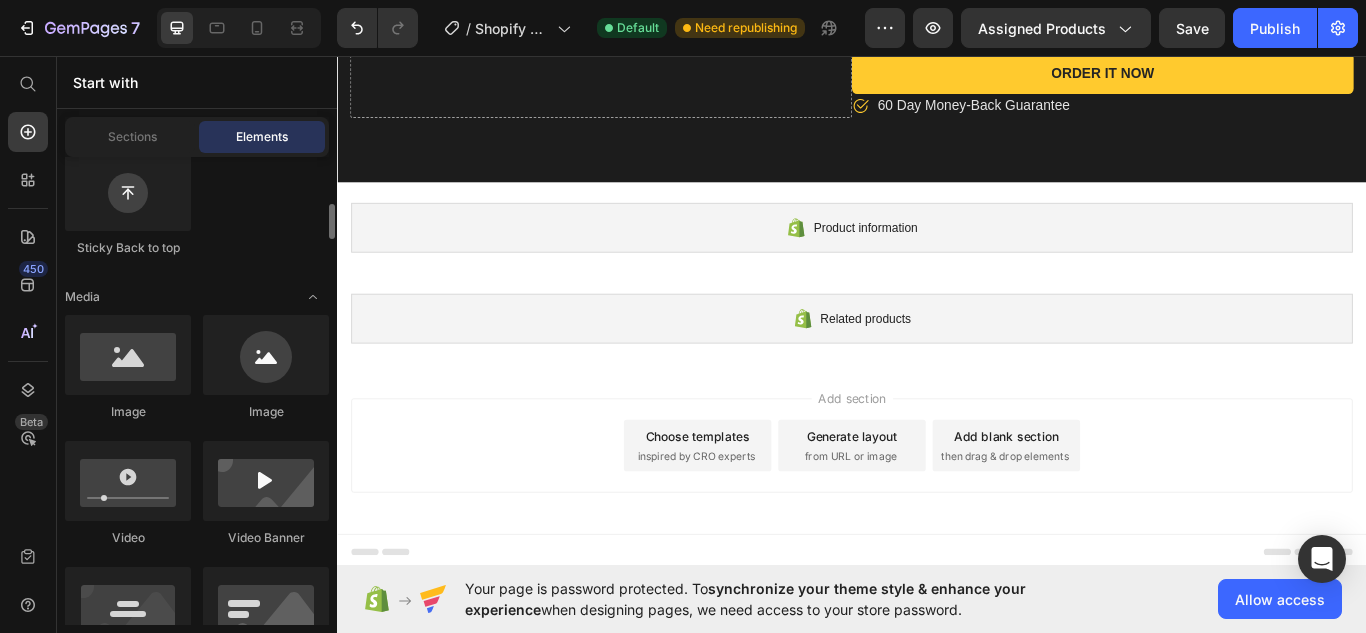 scroll, scrollTop: 729, scrollLeft: 0, axis: vertical 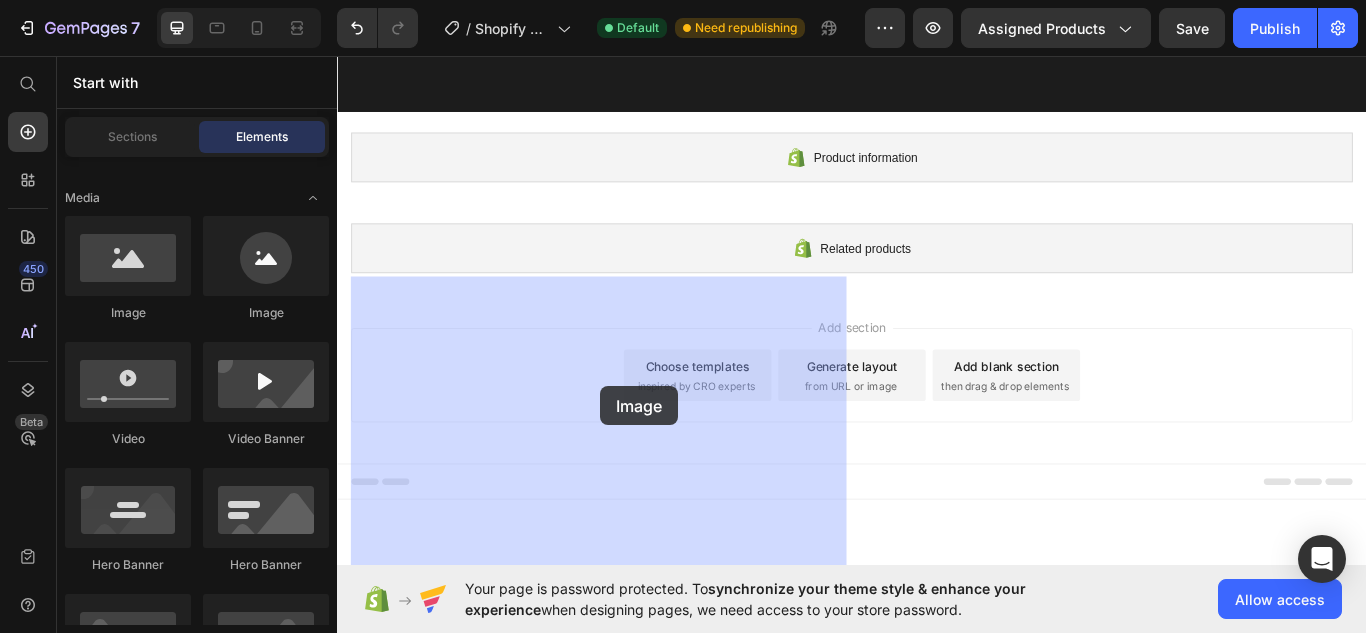 drag, startPoint x: 467, startPoint y: 319, endPoint x: 644, endPoint y: 442, distance: 215.54118 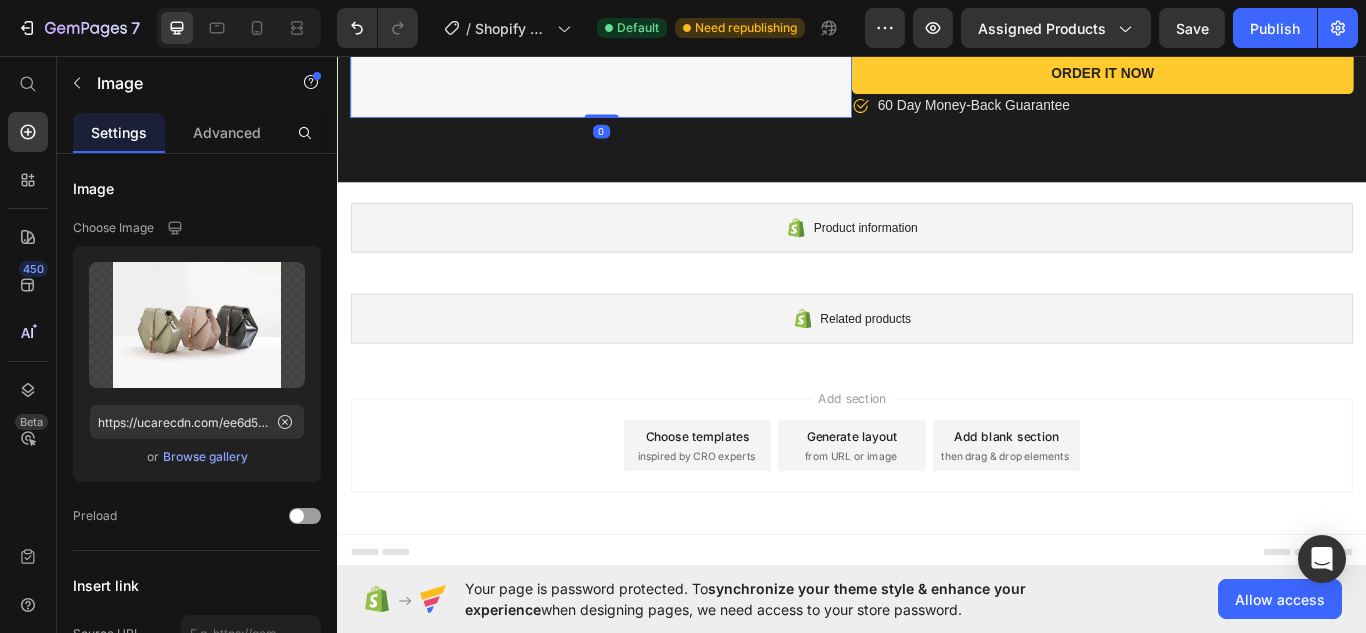 scroll, scrollTop: 9388, scrollLeft: 0, axis: vertical 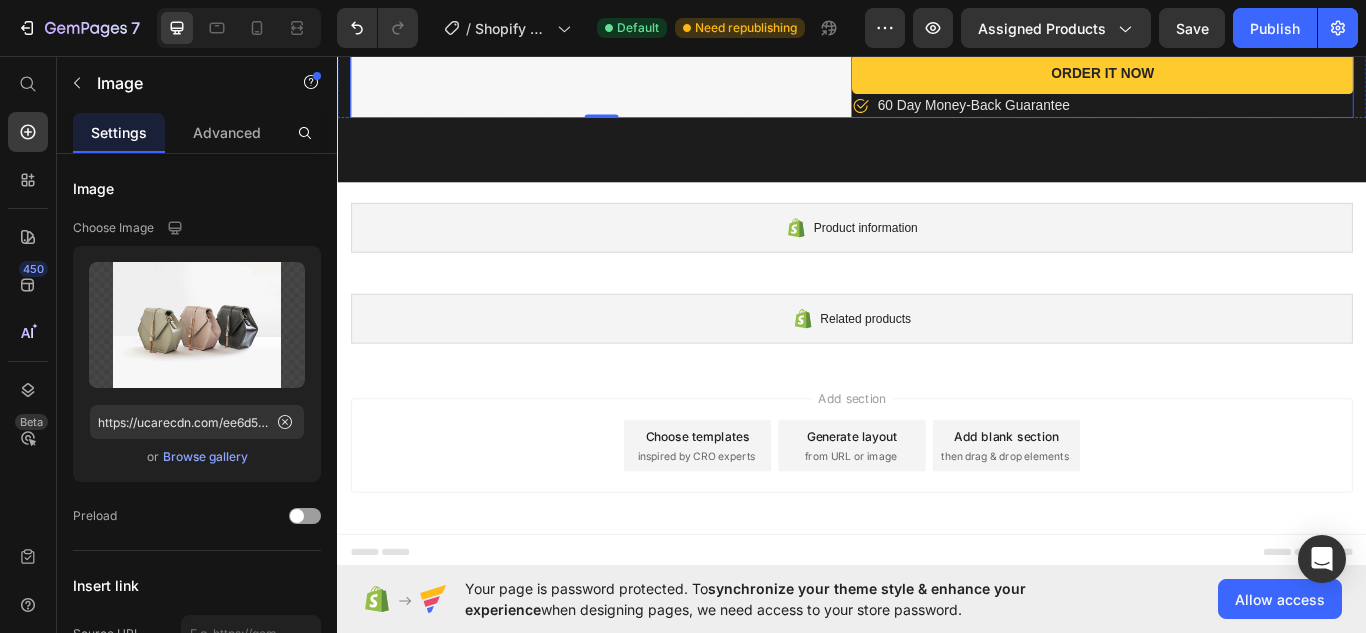 click on "ULTRASPOT CLEANER Product Title combo 3 boxes: Text block $36.900,00 Product Price Row       Icon Comprehensive nutritional support covering 5 critical areas of health Text block       Icon Gluten- and dairy-free, paleo, keto and vegan-friendly Text block       Icon Manufactured in a Good Manufacturing Practice (GMP) Certified Text block Icon List Order It Now Product Cart Button         Icon 60 Day Money-Back Guarantee Text block Row" at bounding box center (1229, -91) 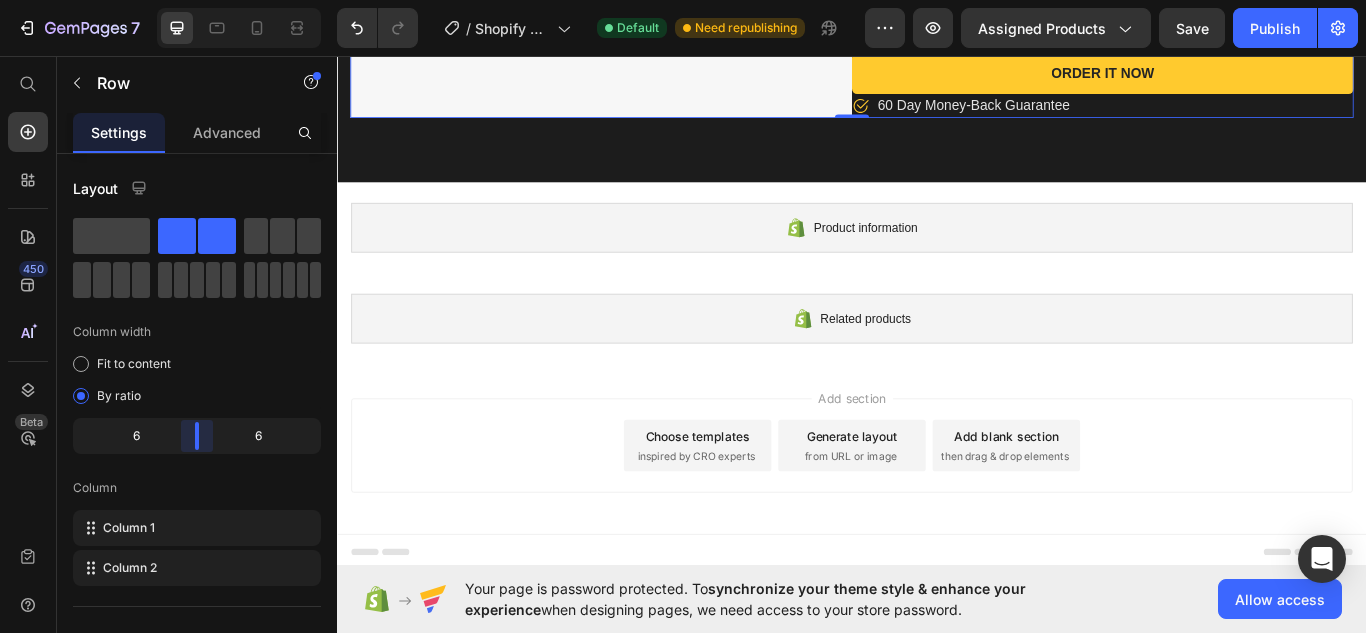 click on "7   /  Shopify Original Product Template Default Need republishing Preview Assigned Products  Save   Publish  450 Beta Start with Sections Elements Hero Section Product Detail Brands Trusted Badges Guarantee Product Breakdown How to use Testimonials Compare Bundle FAQs Social Proof Brand Story Product List Collection Blog List Contact Sticky Add to Cart Custom Footer Browse Library 450 Layout
Row
Row
Row
Row Text
Heading
Text Block Button
Button
Button
Sticky Back to top Media" at bounding box center [683, 0] 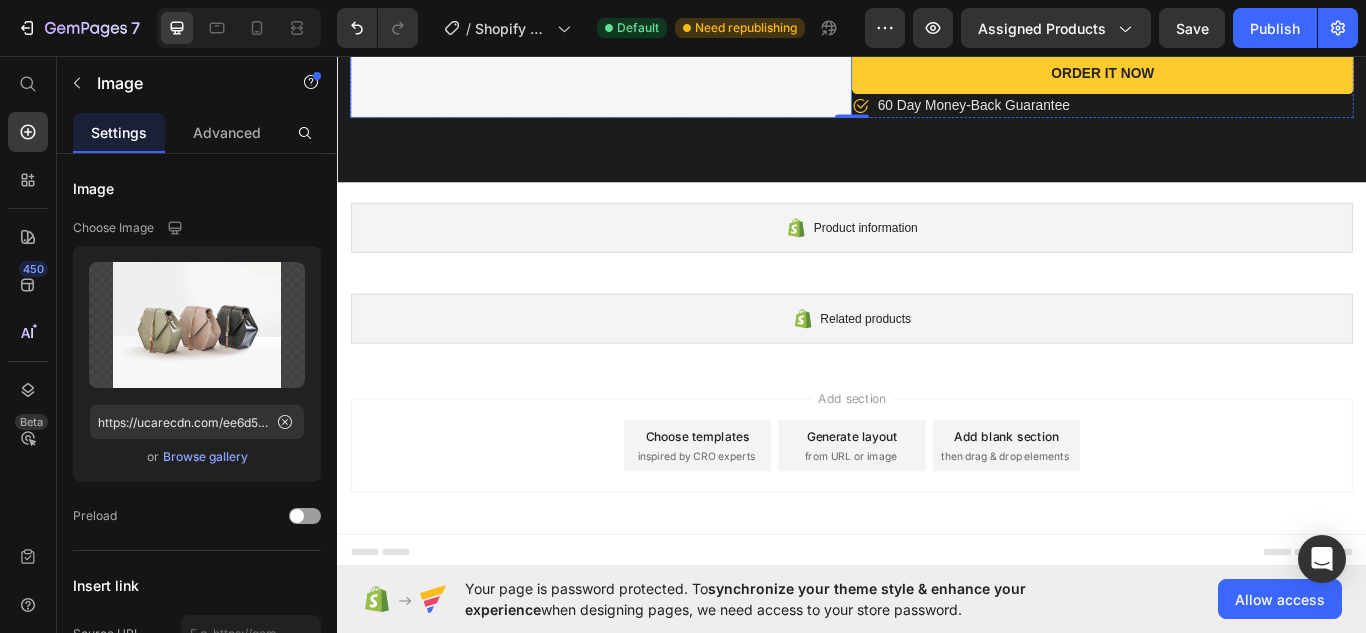 click at bounding box center (644, -91) 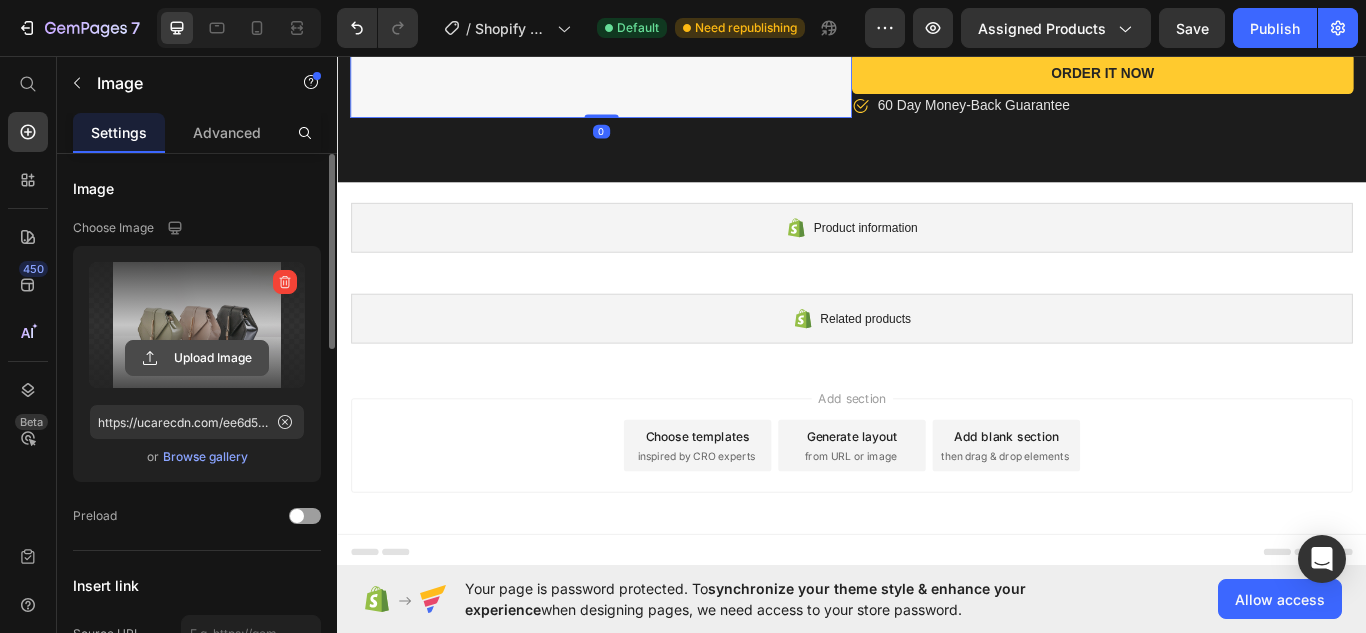click 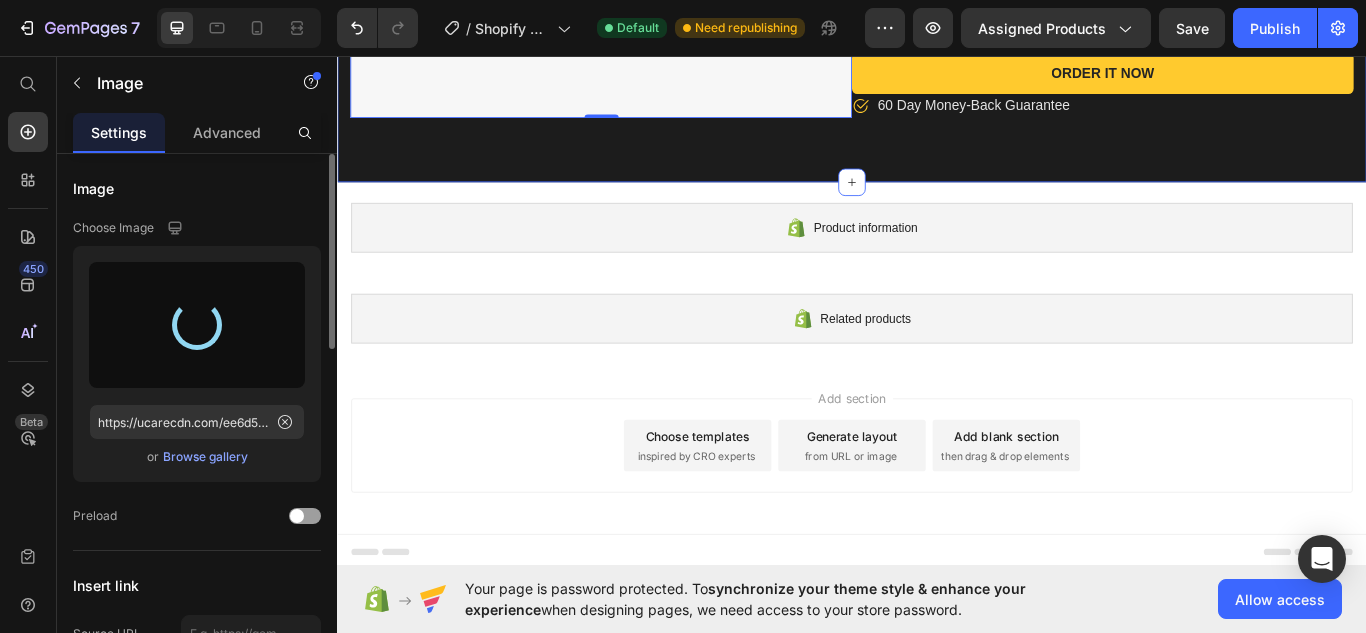type on "https://cdn.shopify.com/s/files/1/0631/2679/8449/files/gempages_575418425950602179-19d0ad4b-7c6e-4ce4-9178-696f42ab38cb.webp" 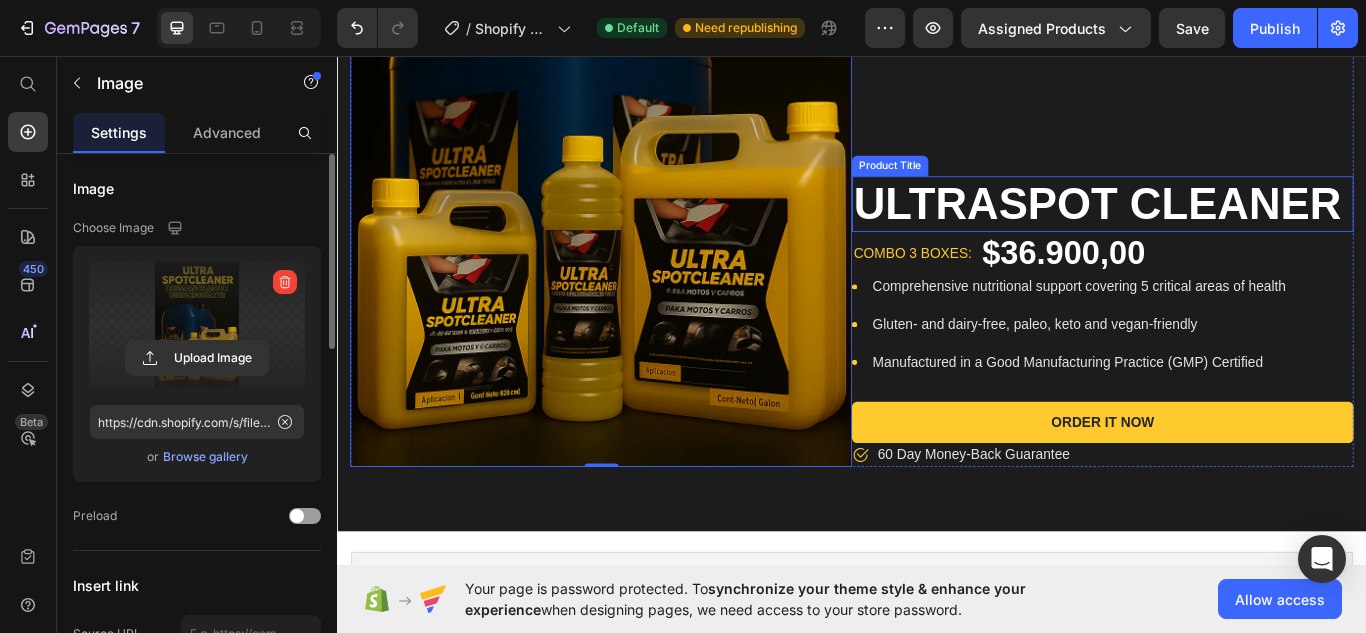 scroll, scrollTop: 9955, scrollLeft: 0, axis: vertical 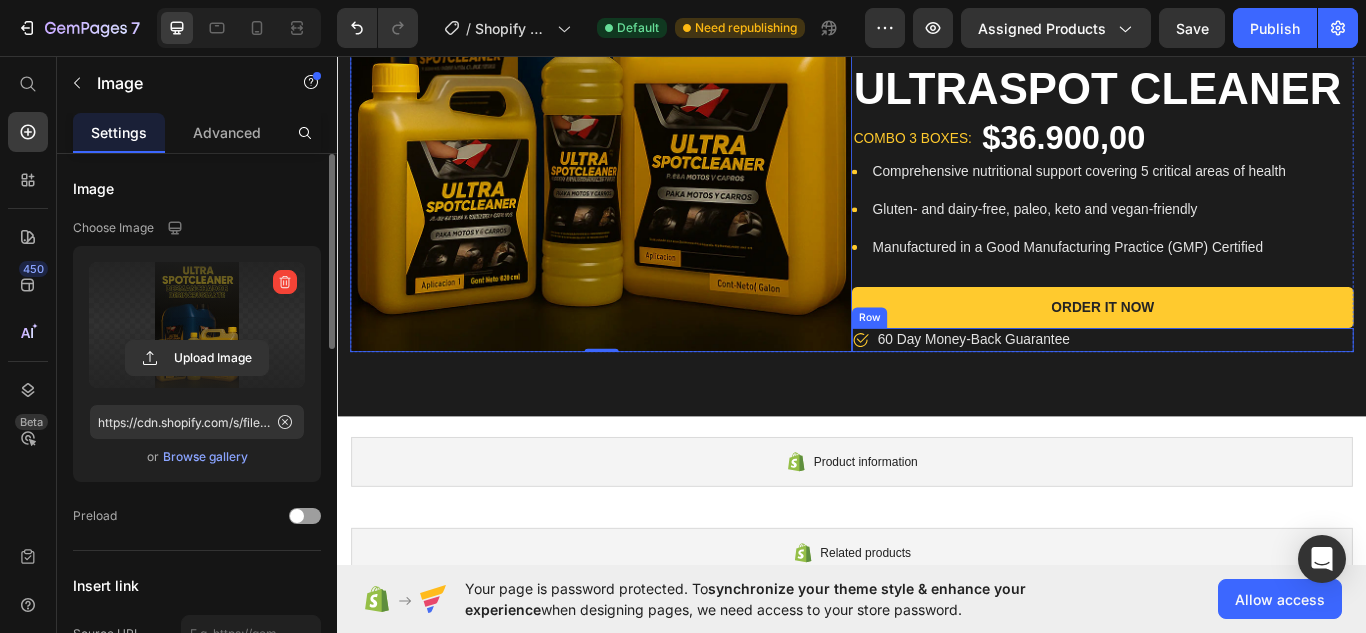 click on "Image   0 ULTRASPOT CLEANER Product Title combo 3 boxes: Text block $36.900,00 Product Price Row       Icon Comprehensive nutritional support covering 5 critical areas of health Text block       Icon Gluten- and dairy-free, paleo, keto and vegan-friendly Text block       Icon Manufactured in a Good Manufacturing Practice (GMP) Certified Text block Icon List Order It Now Product Cart Button         Icon 60 Day Money-Back Guarantee Text block Row Row Product Section 6" at bounding box center [937, -37] 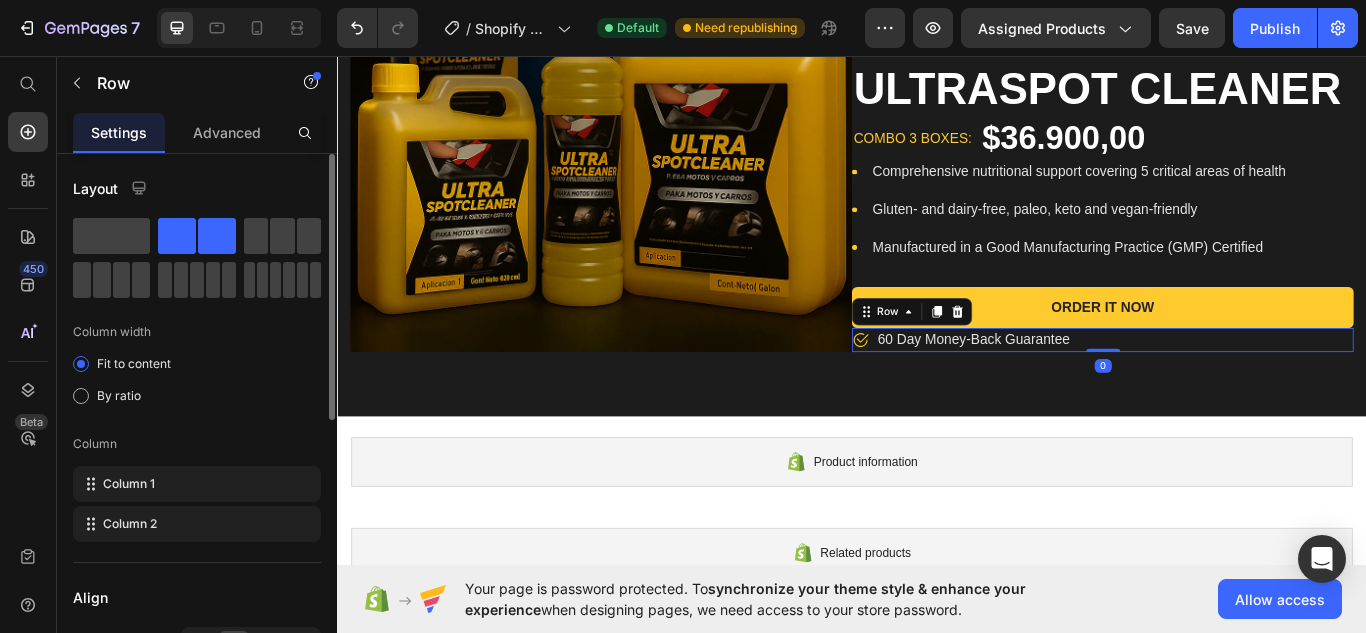 click on "Icon 60 Day Money-Back Guarantee Text block Row   0" at bounding box center [1229, 388] 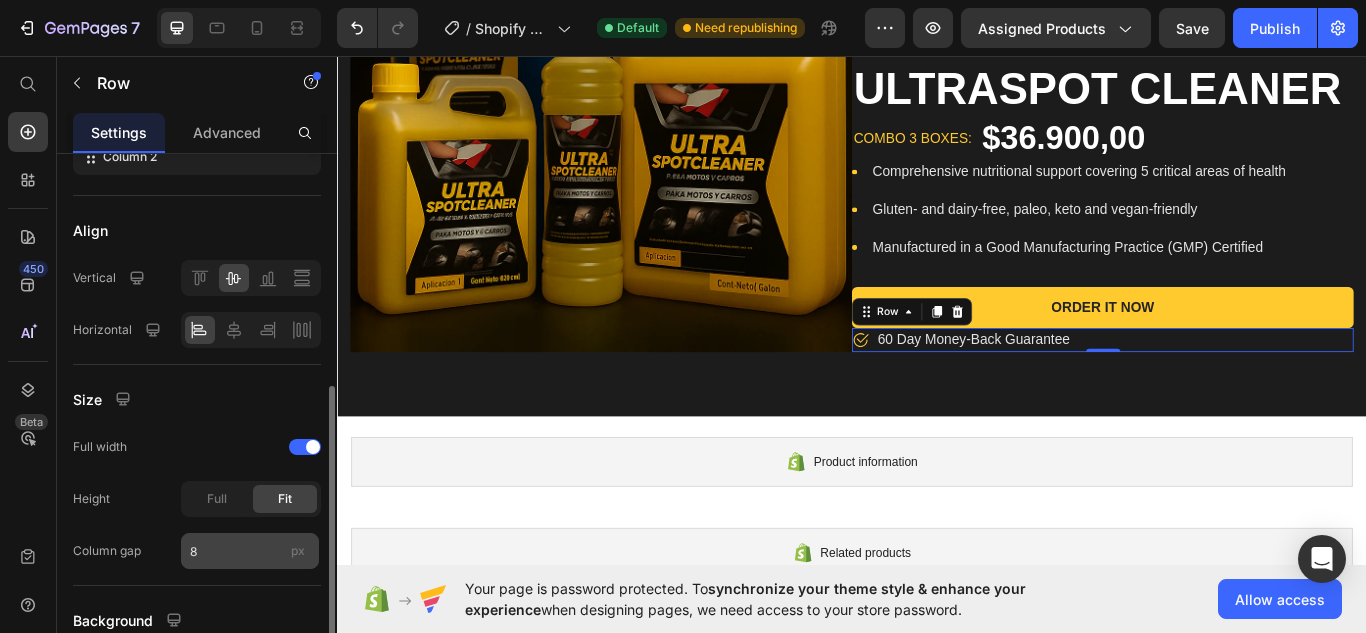 scroll, scrollTop: 541, scrollLeft: 0, axis: vertical 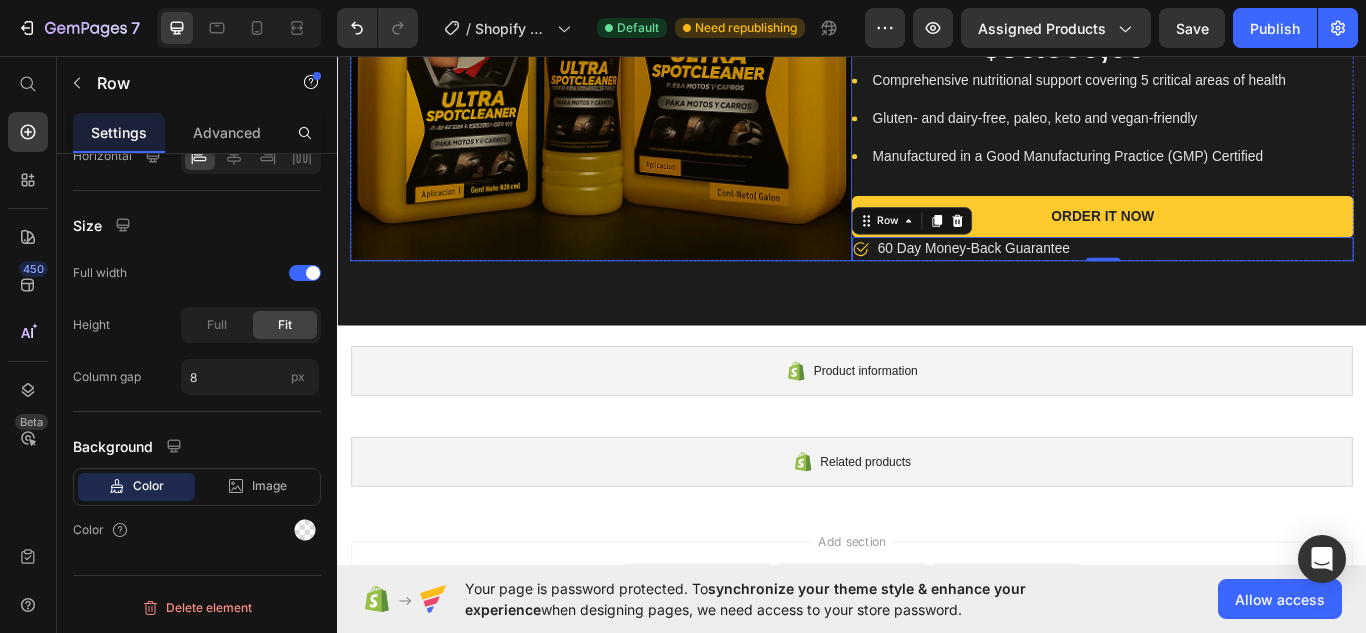 click at bounding box center (644, -143) 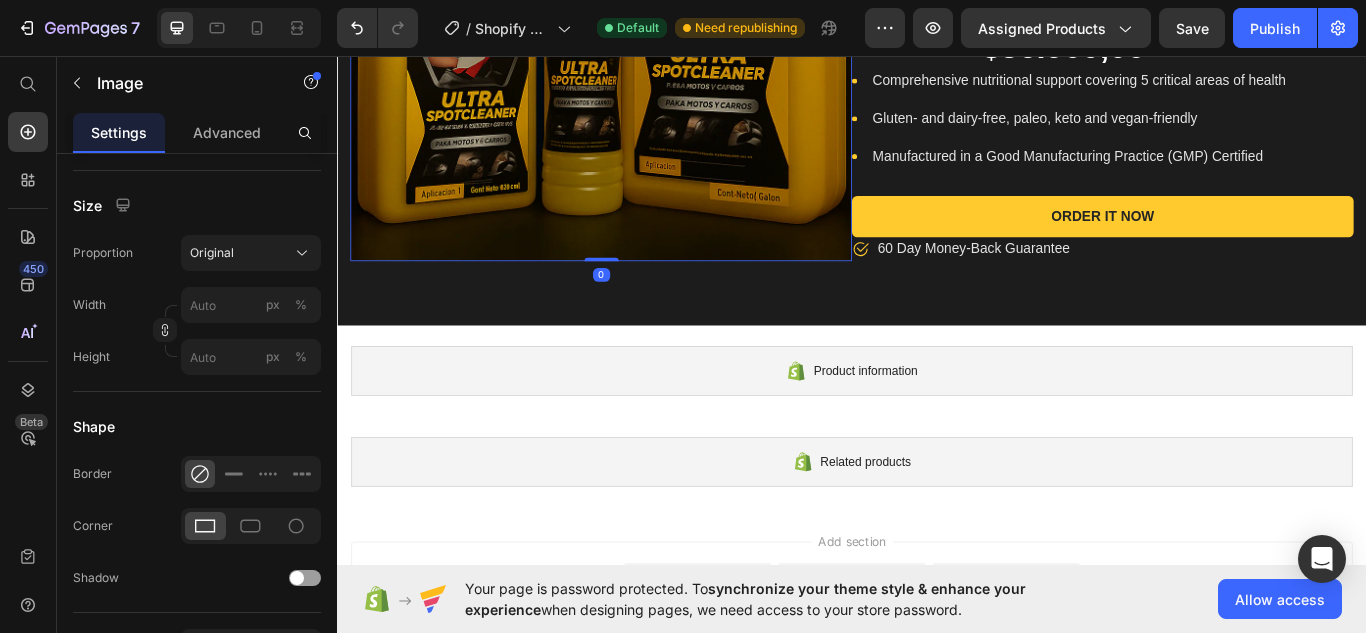scroll, scrollTop: 9255, scrollLeft: 0, axis: vertical 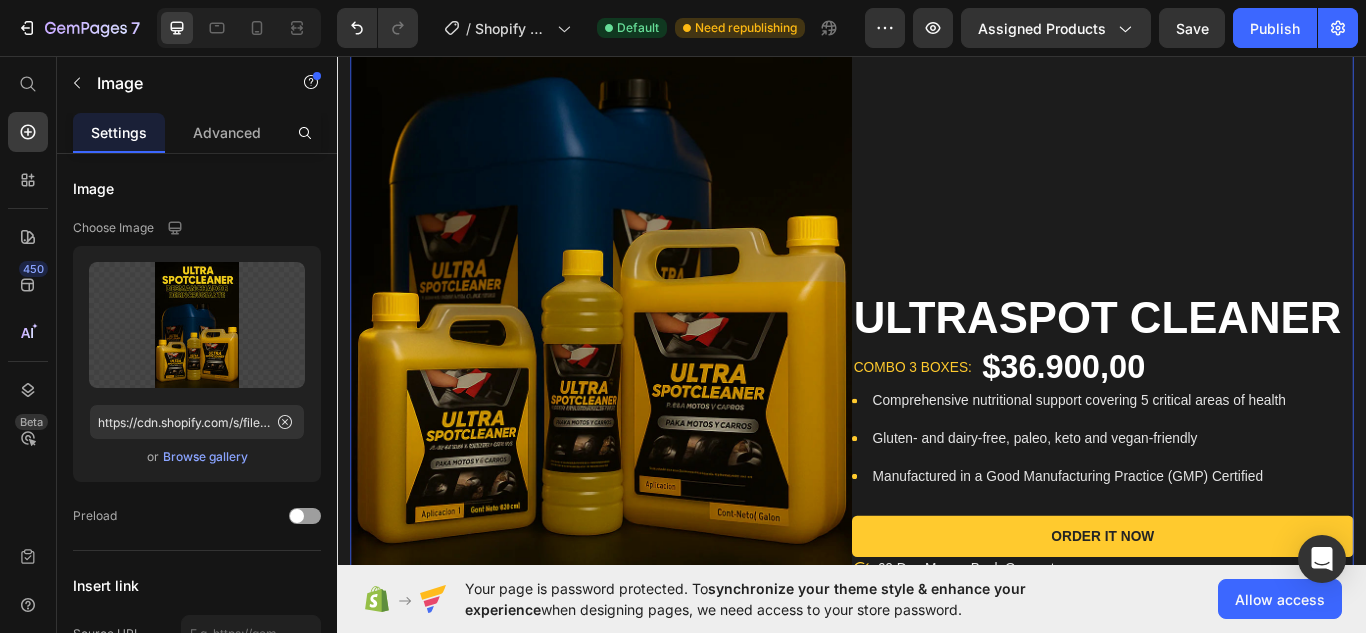 click on "ULTRASPOT CLEANER Product Title combo 3 boxes: Text block $36.900,00 Product Price Row       Icon Comprehensive nutritional support covering 5 critical areas of health Text block       Icon Gluten- and dairy-free, paleo, keto and vegan-friendly Text block       Icon Manufactured in a Good Manufacturing Practice (GMP) Certified Text block Icon List Order It Now Product Cart Button         Icon 60 Day Money-Back Guarantee Text block Row" at bounding box center [1229, 230] 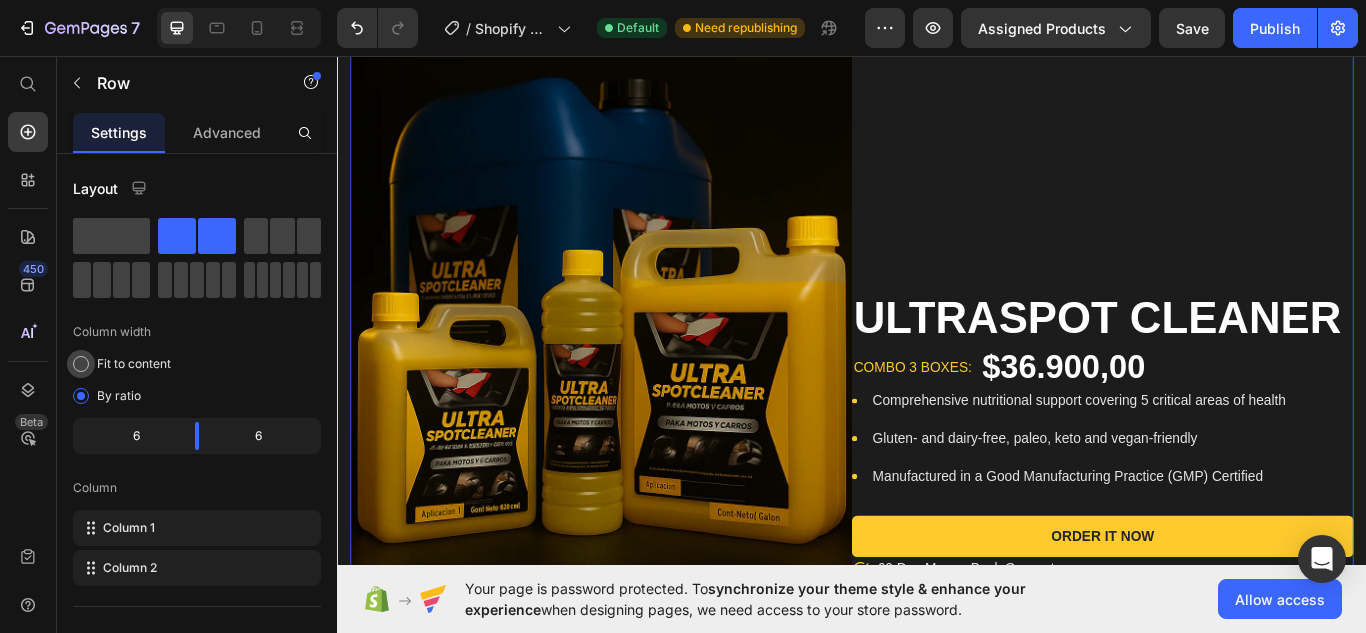 click on "Fit to content" 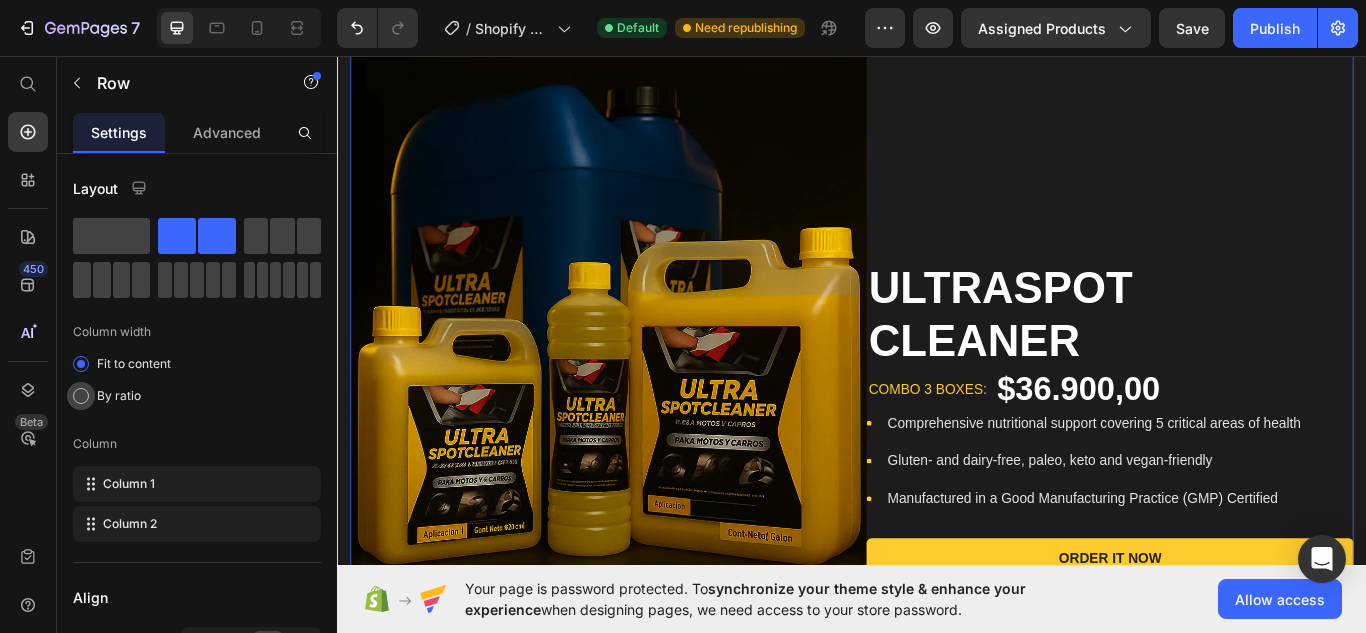 click on "By ratio" at bounding box center [119, 396] 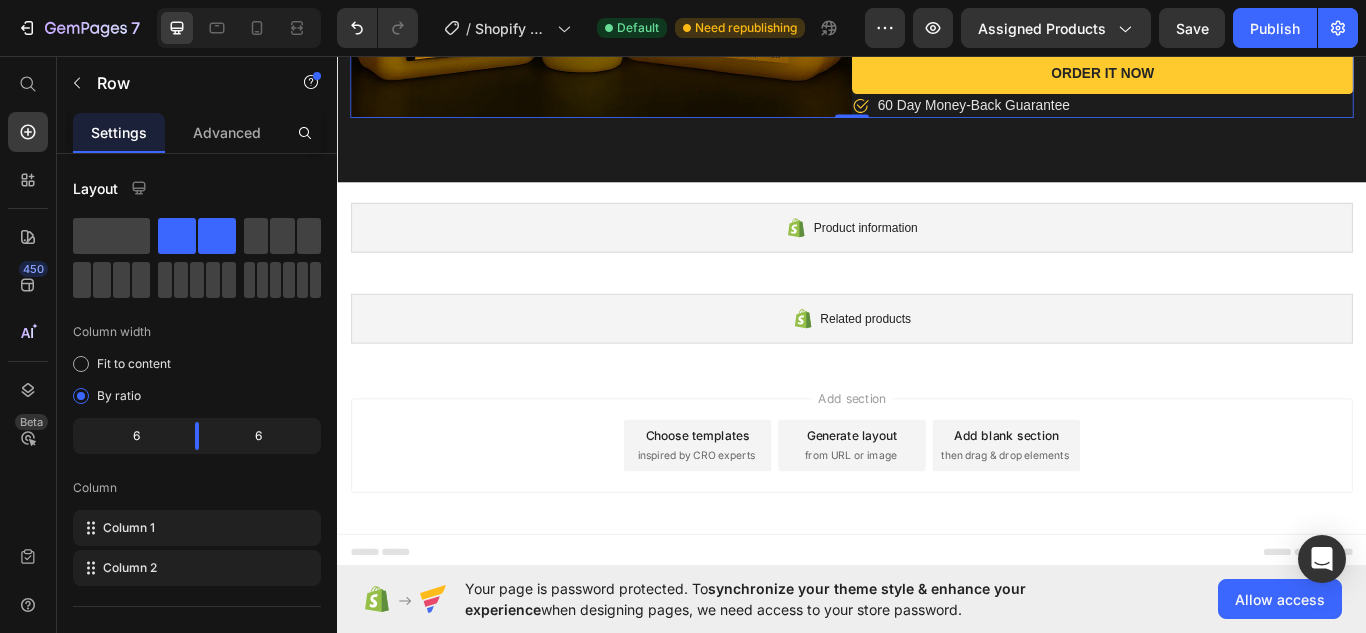 scroll, scrollTop: 9421, scrollLeft: 0, axis: vertical 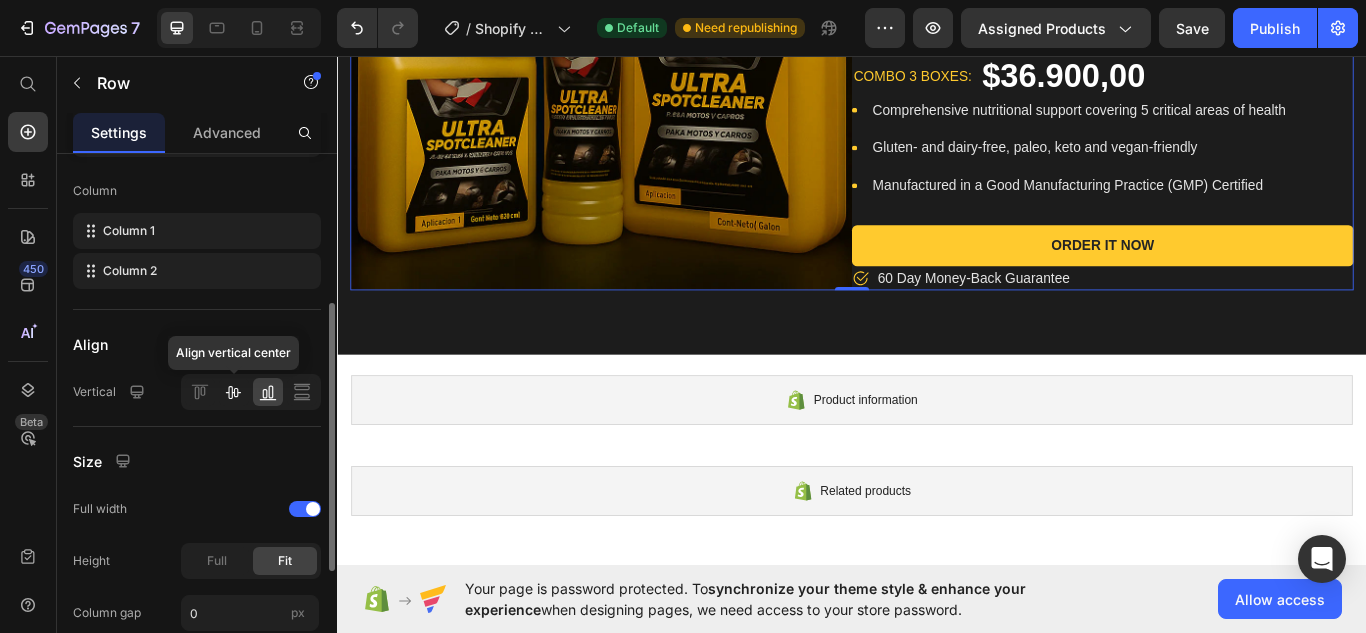click 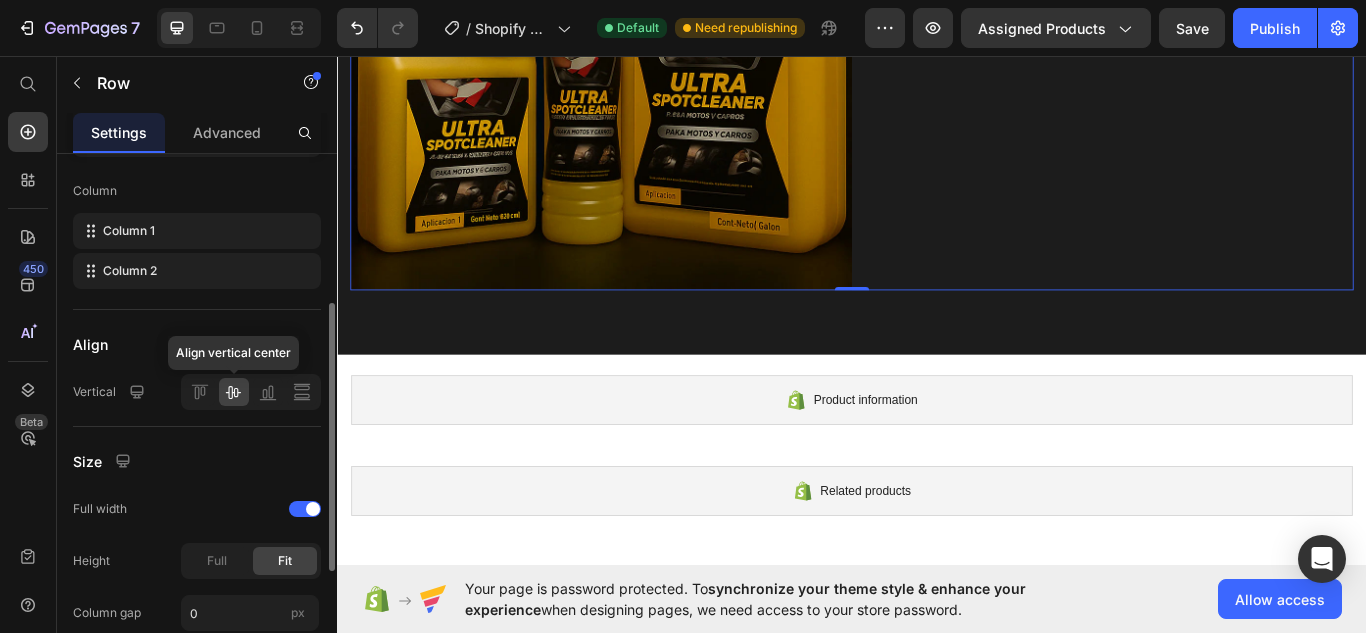 scroll, scrollTop: 396, scrollLeft: 0, axis: vertical 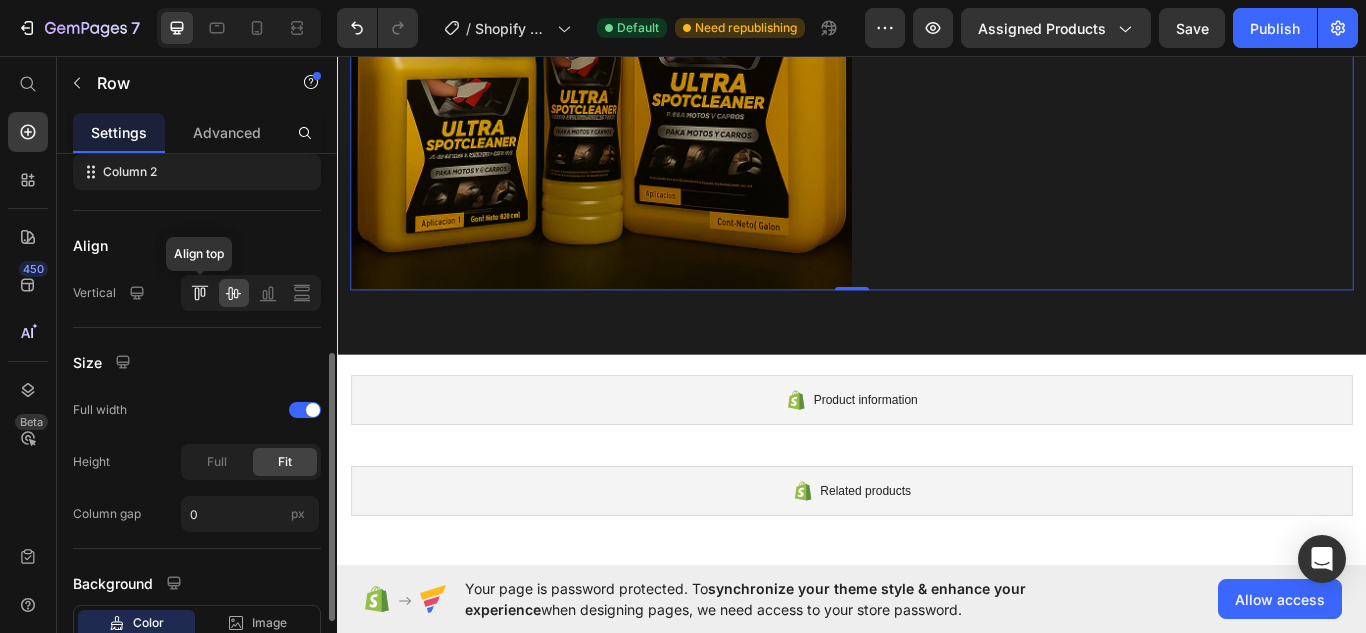 click 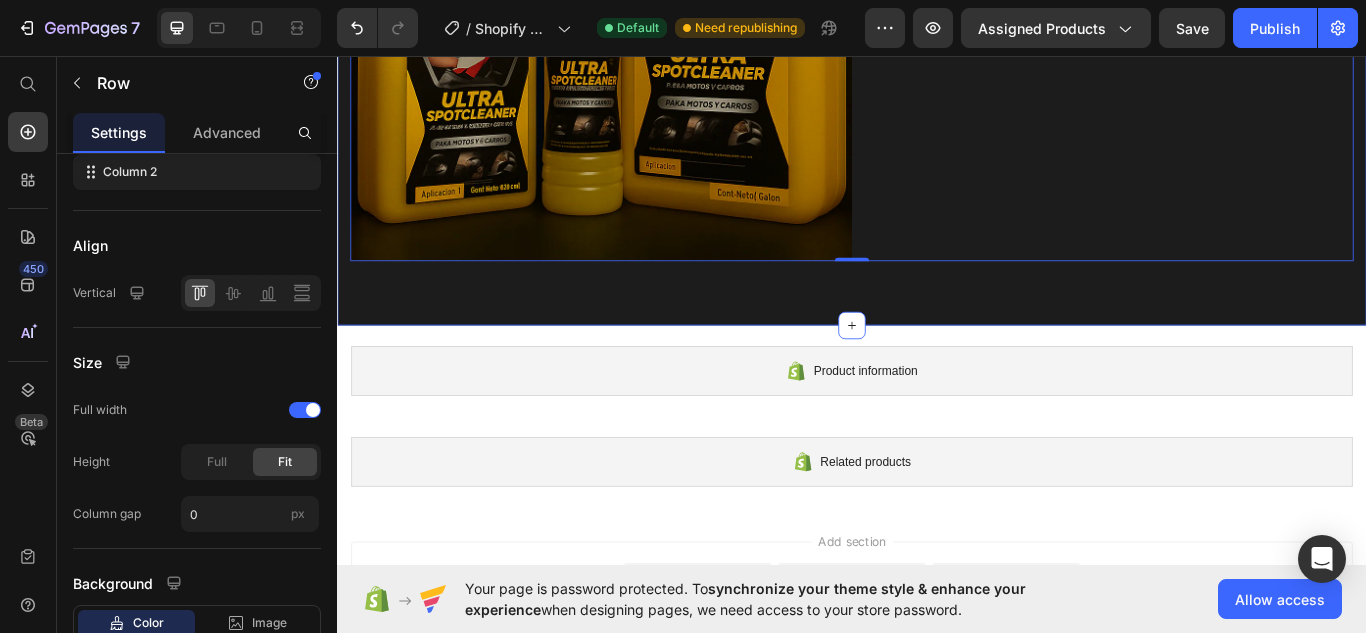 scroll, scrollTop: 9355, scrollLeft: 0, axis: vertical 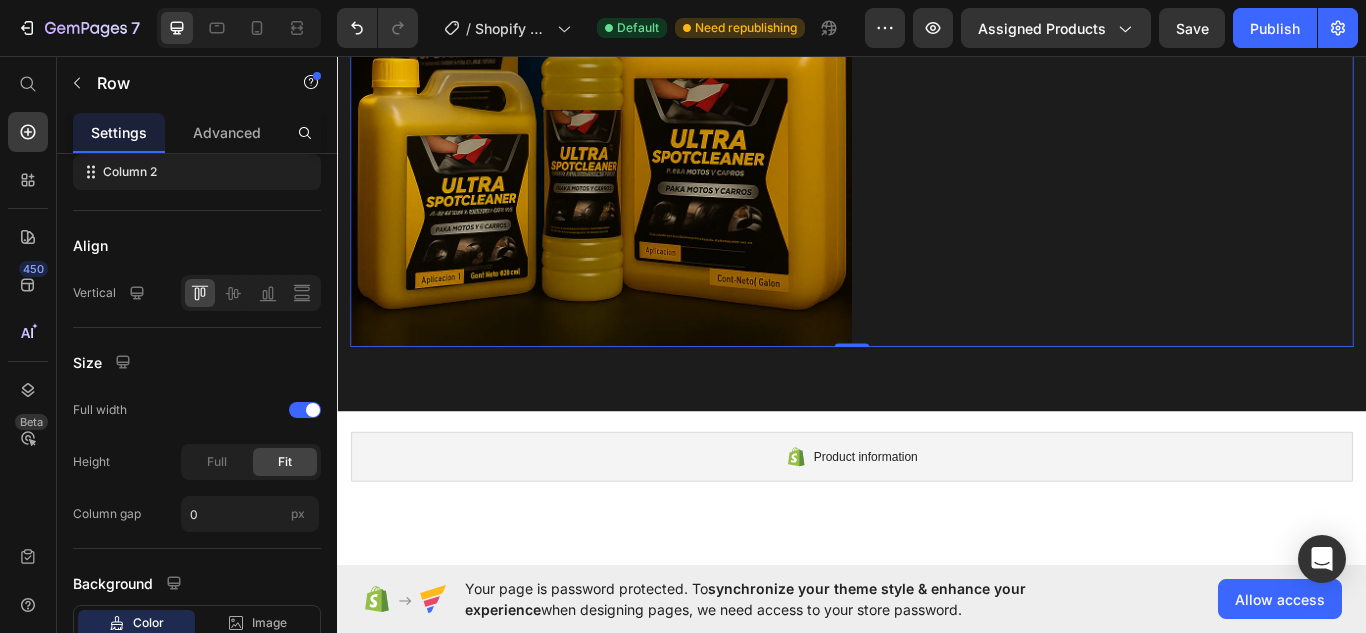 click on "ULTRASPOT CLEANER Product Title combo 3 boxes: Text block $36.900,00 Product Price Row       Icon Comprehensive nutritional support covering 5 critical areas of health Text block       Icon Gluten- and dairy-free, paleo, keto and vegan-friendly Text block       Icon Manufactured in a Good Manufacturing Practice (GMP) Certified Text block Icon List Order It Now Product Cart Button         Icon 60 Day Money-Back Guarantee Text block Row" at bounding box center [1229, -43] 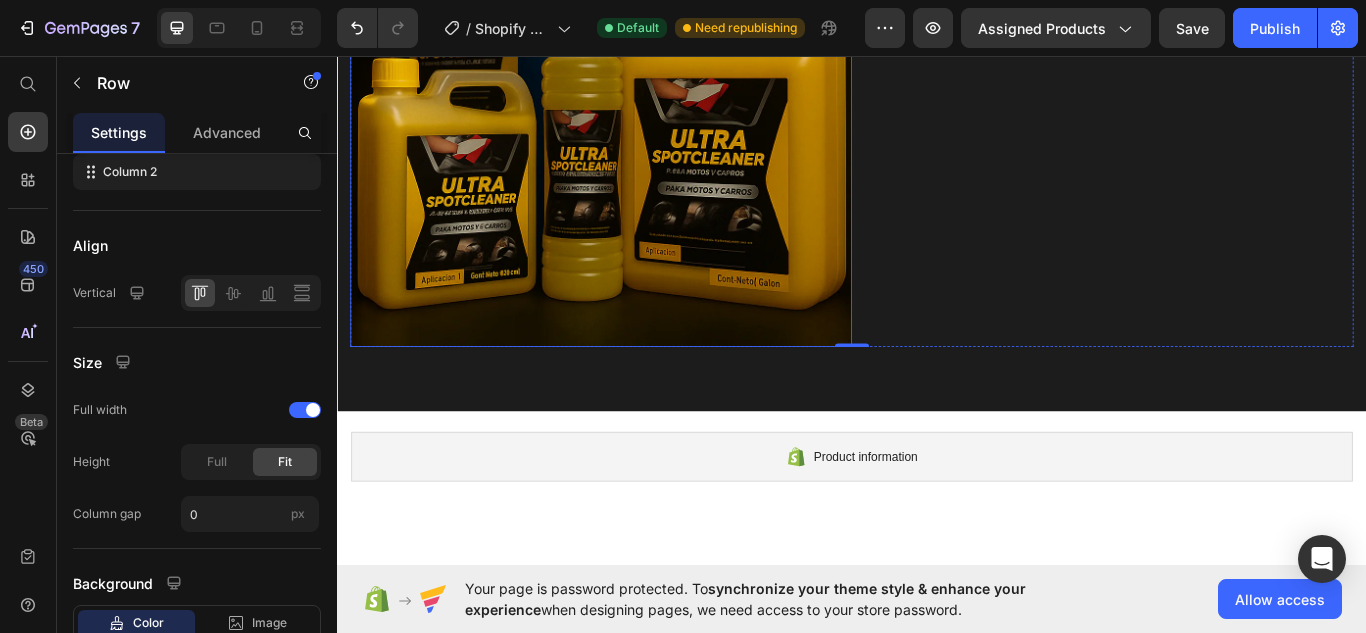 click at bounding box center [644, -43] 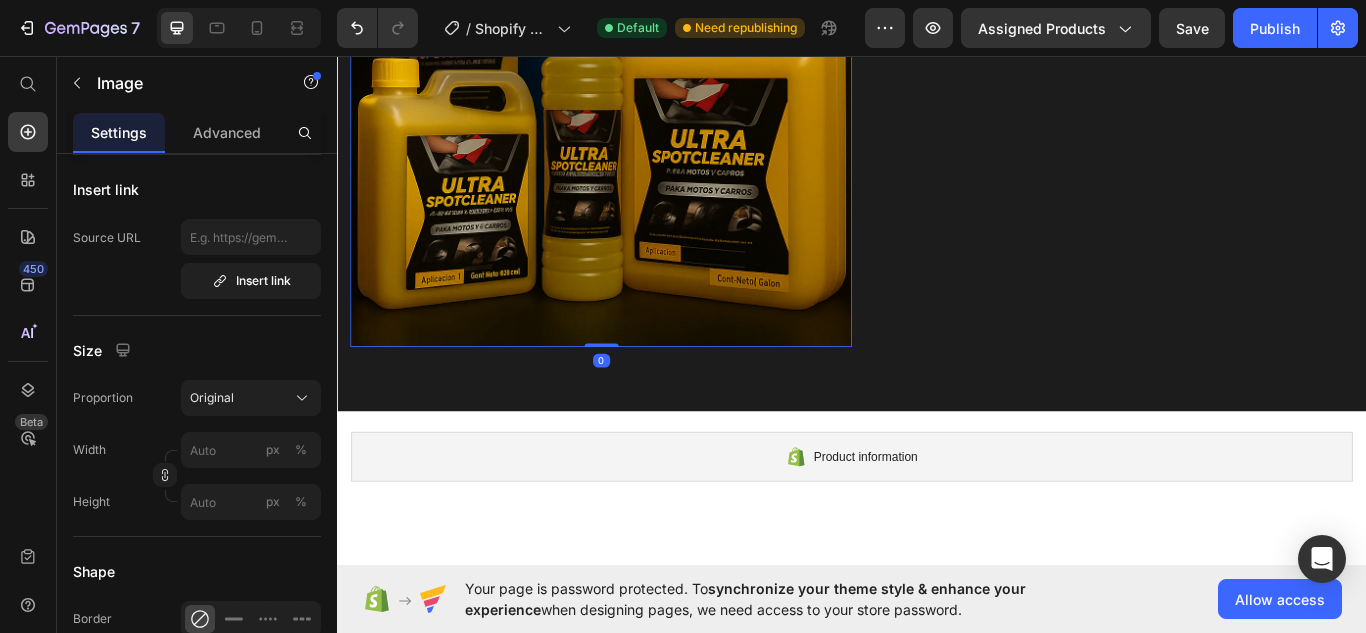 scroll, scrollTop: 0, scrollLeft: 0, axis: both 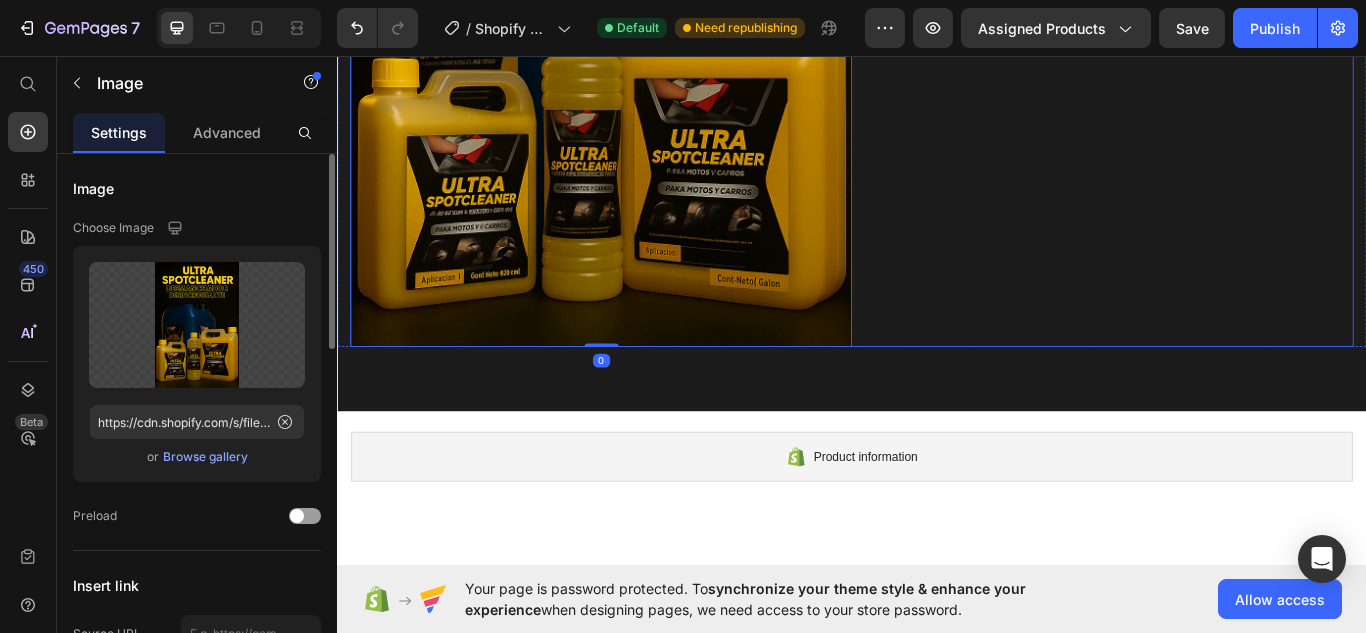 click on "ULTRASPOT CLEANER Product Title combo 3 boxes: Text block $36.900,00 Product Price Row       Icon Comprehensive nutritional support covering 5 critical areas of health Text block       Icon Gluten- and dairy-free, paleo, keto and vegan-friendly Text block       Icon Manufactured in a Good Manufacturing Practice (GMP) Certified Text block Icon List Order It Now Product Cart Button         Icon 60 Day Money-Back Guarantee Text block Row" at bounding box center [1229, -43] 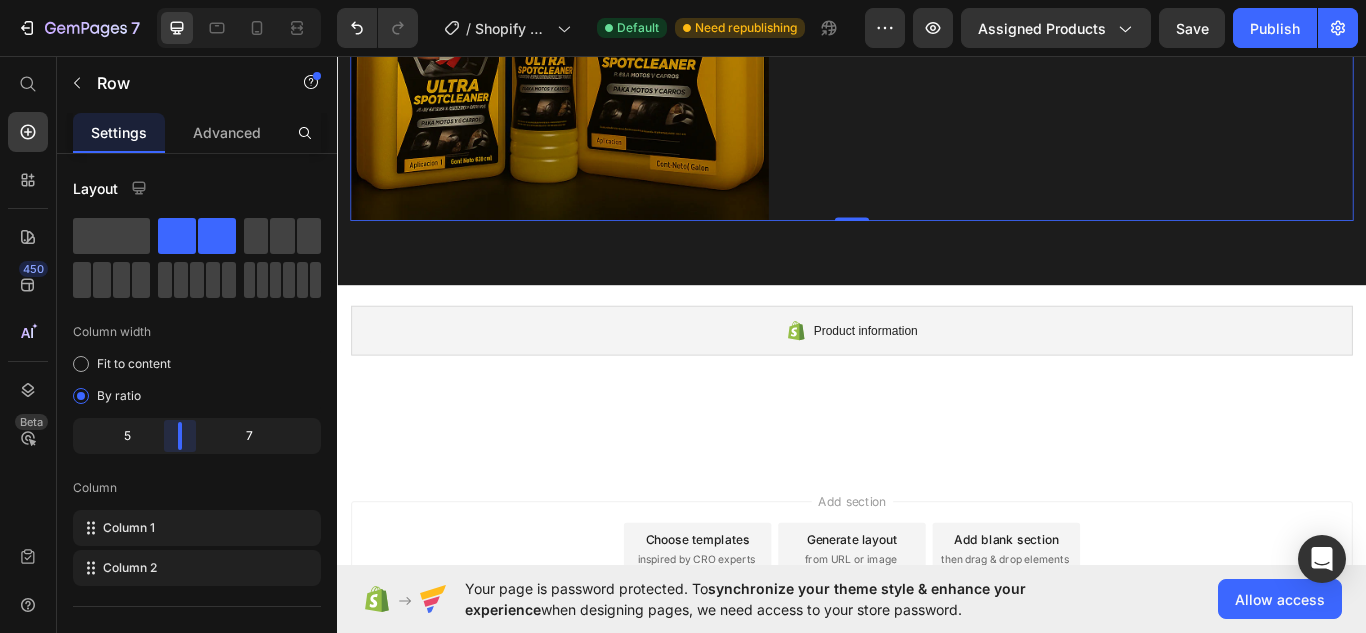 drag, startPoint x: 198, startPoint y: 432, endPoint x: 182, endPoint y: 437, distance: 16.763054 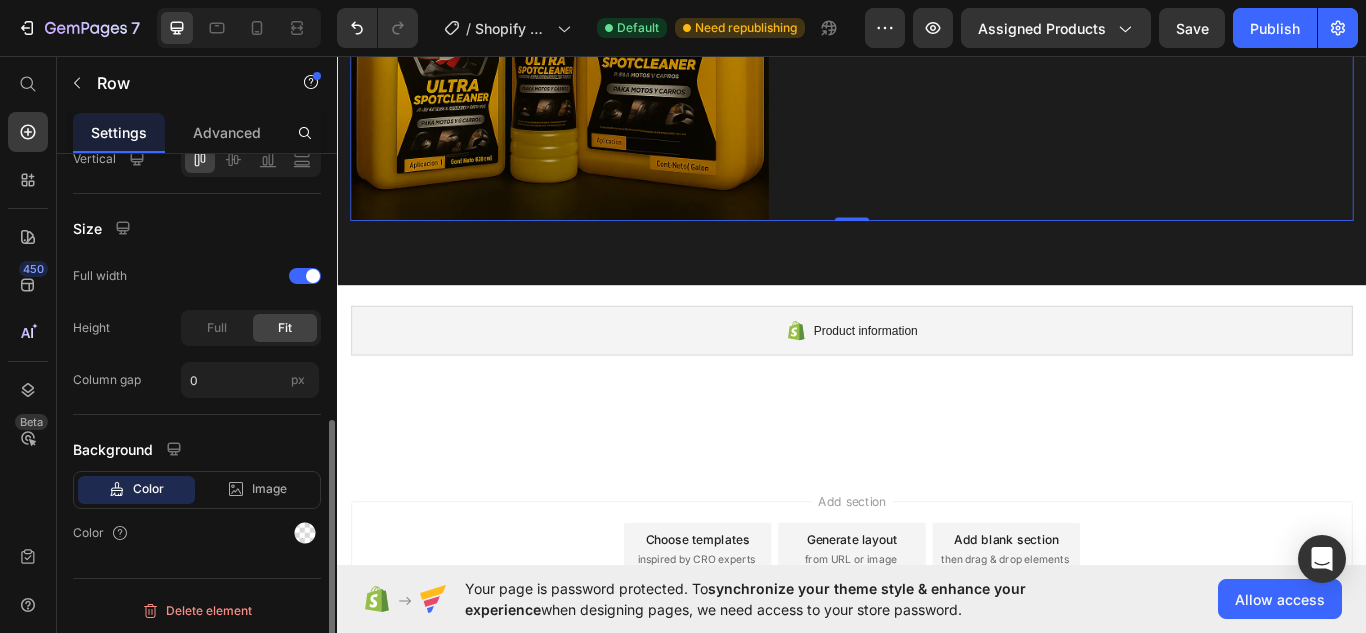 scroll, scrollTop: 533, scrollLeft: 0, axis: vertical 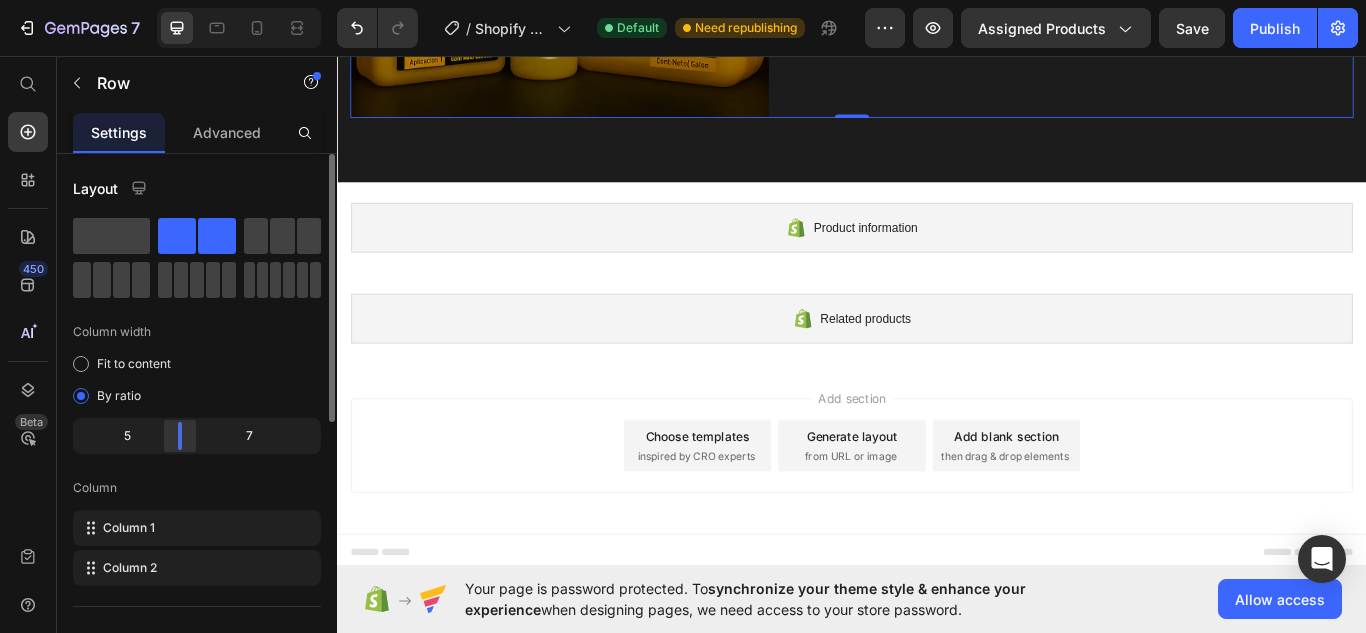 click on "7   /  Shopify Original Product Template Default Need republishing Preview Assigned Products  Save   Publish  450 Beta Start with Sections Elements Hero Section Product Detail Brands Trusted Badges Guarantee Product Breakdown How to use Testimonials Compare Bundle FAQs Social Proof Brand Story Product List Collection Blog List Contact Sticky Add to Cart Custom Footer Browse Library 450 Layout
Row
Row
Row
Row Text
Heading
Text Block Button
Button
Button
Sticky Back to top Media" at bounding box center [683, 0] 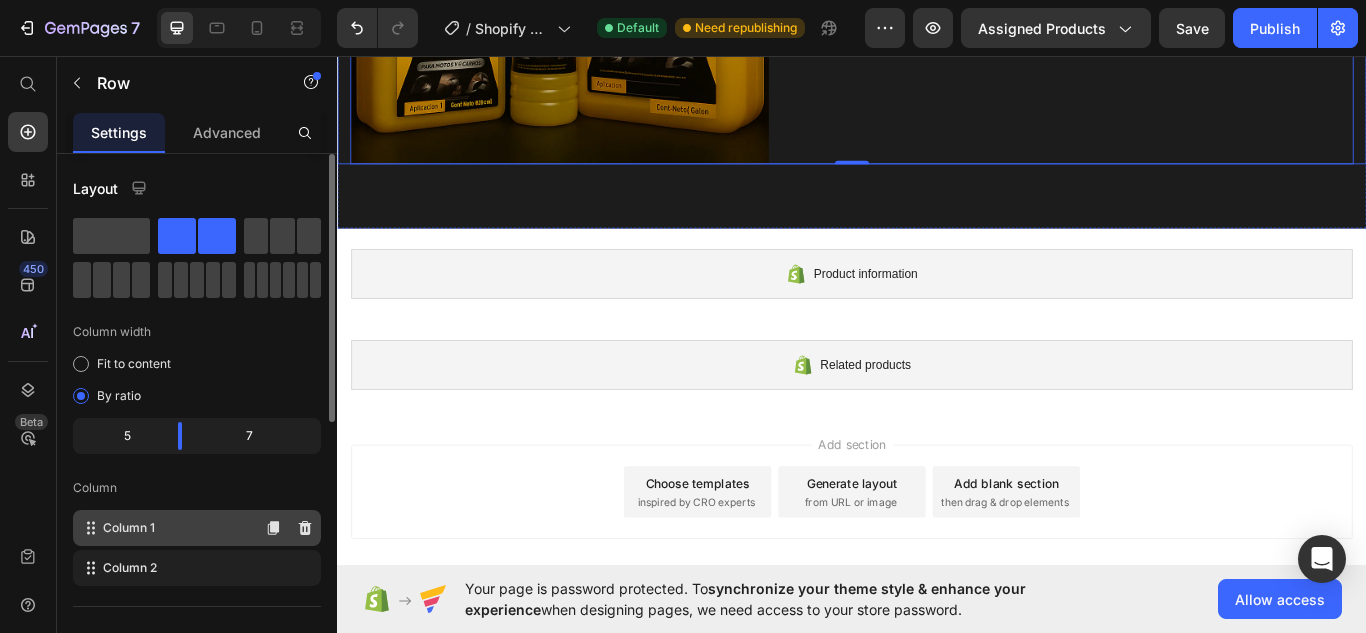 scroll, scrollTop: 9455, scrollLeft: 0, axis: vertical 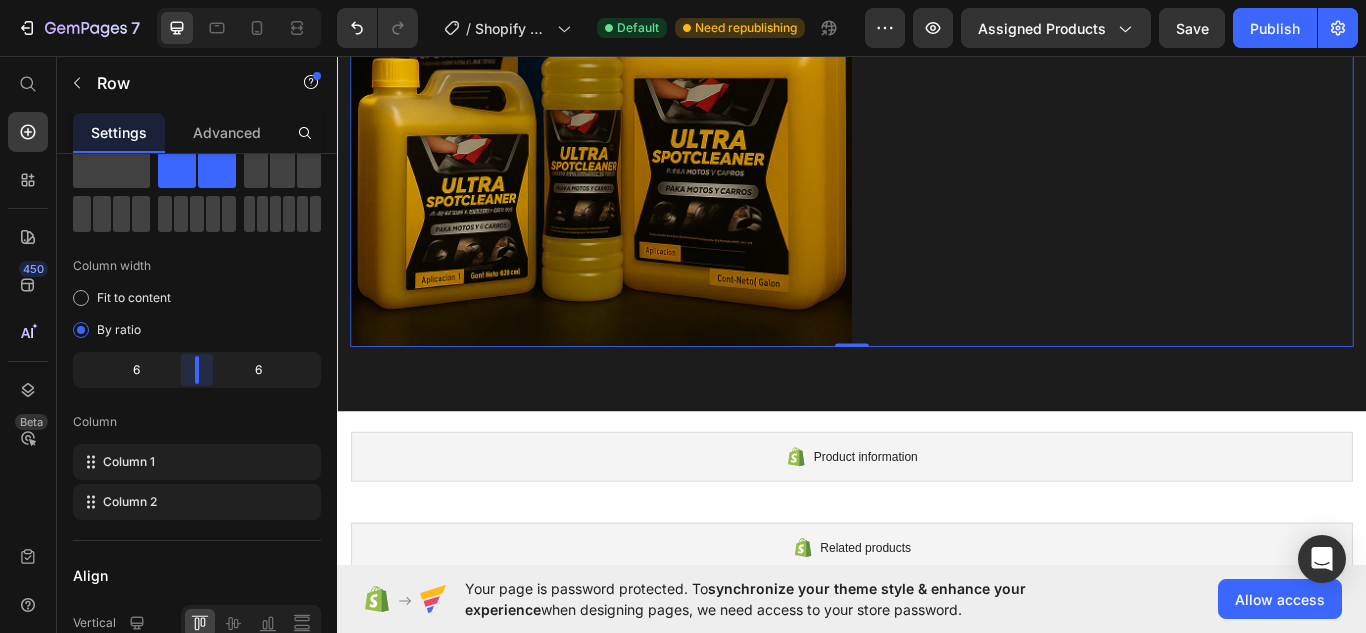 drag, startPoint x: 183, startPoint y: 369, endPoint x: 198, endPoint y: 367, distance: 15.132746 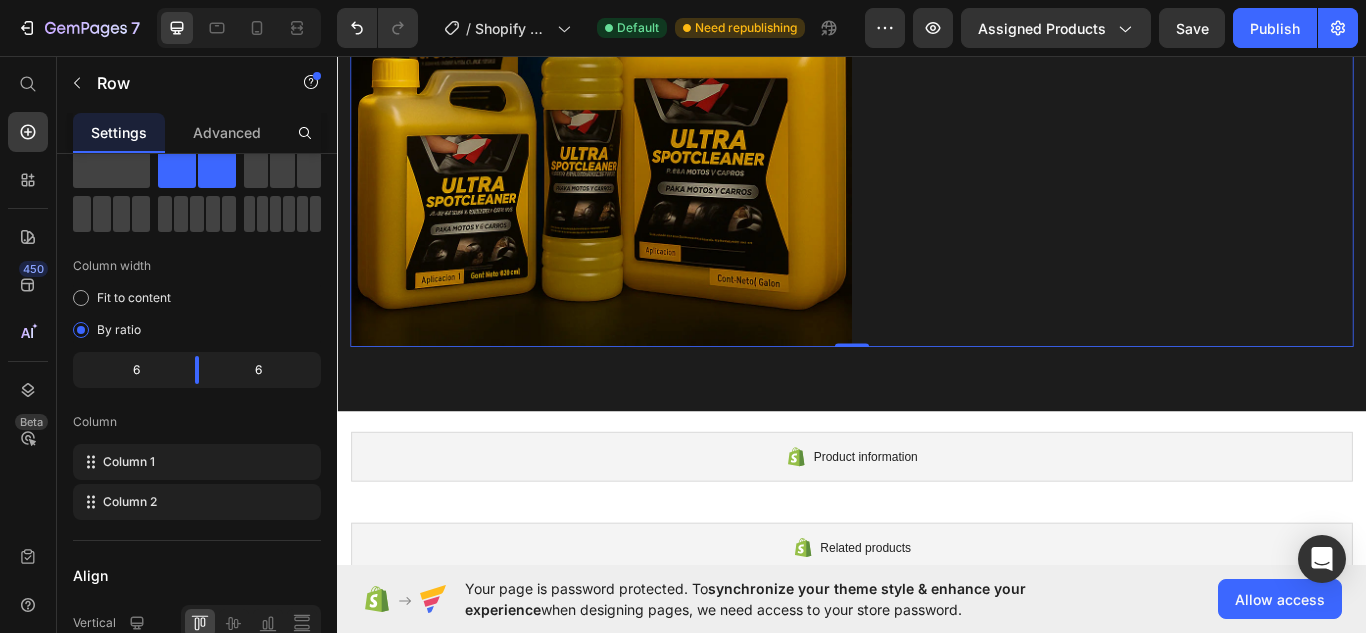 click on "ULTRASPOT CLEANER Product Title combo 3 boxes: Text block $36.900,00 Product Price Row       Icon Comprehensive nutritional support covering 5 critical areas of health Text block       Icon Gluten- and dairy-free, paleo, keto and vegan-friendly Text block       Icon Manufactured in a Good Manufacturing Practice (GMP) Certified Text block Icon List Order It Now Product Cart Button         Icon 60 Day Money-Back Guarantee Text block Row" at bounding box center (1229, -43) 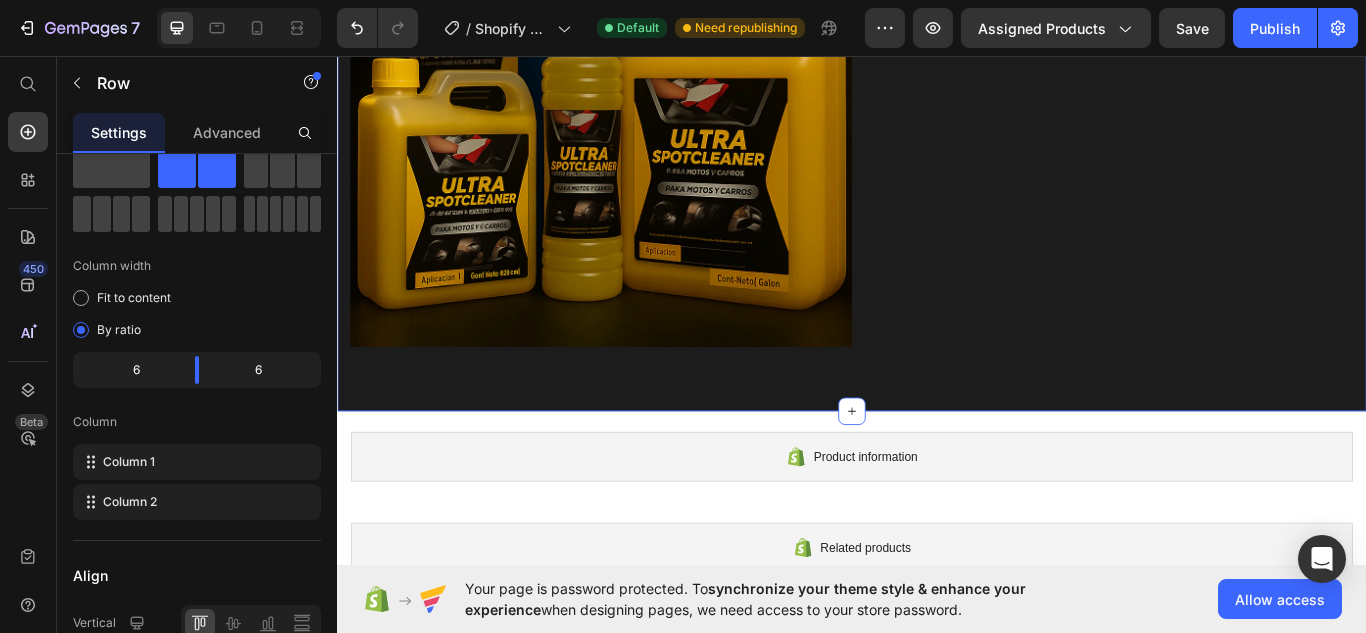 click on "Image ULTRASPOT CLEANER Product Title combo 3 boxes: Text block $36.900,00 Product Price Row       Icon Comprehensive nutritional support covering 5 critical areas of health Text block       Icon Gluten- and dairy-free, paleo, keto and vegan-friendly Text block       Icon Manufactured in a Good Manufacturing Practice (GMP) Certified Text block Icon List Order It Now Product Cart Button         Icon 60 Day Money-Back Guarantee Text block Row Row   0 Product Section 6" at bounding box center [937, -43] 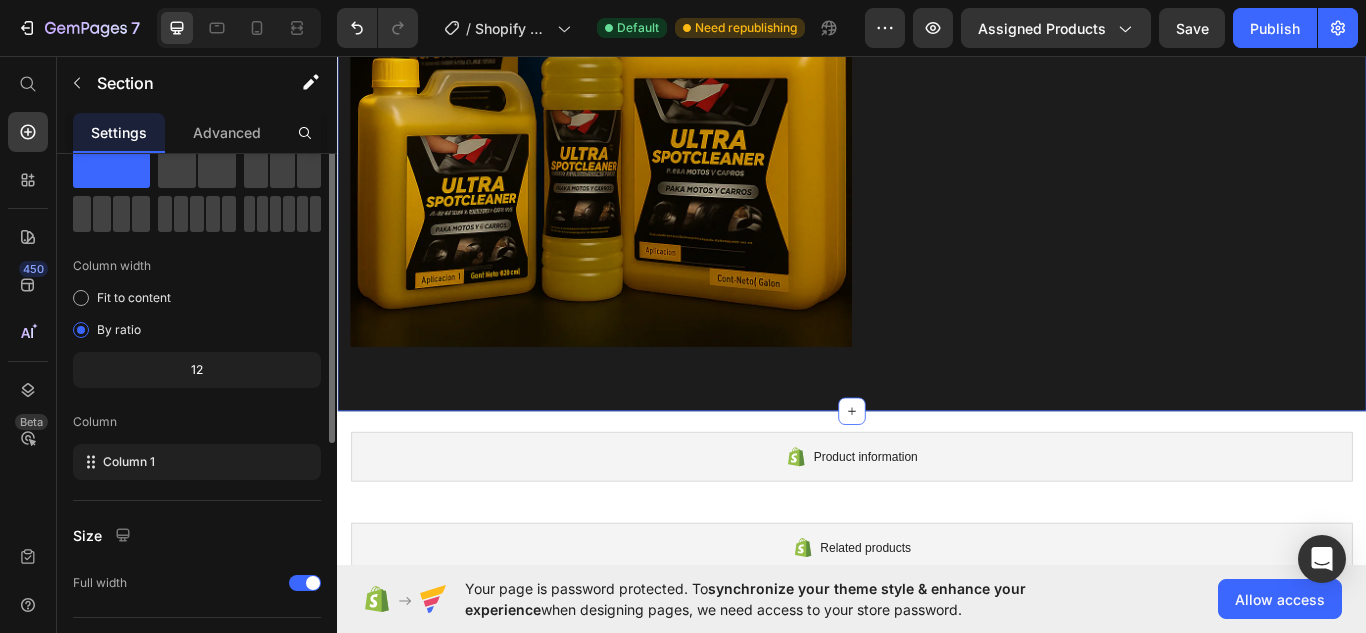 scroll, scrollTop: 0, scrollLeft: 0, axis: both 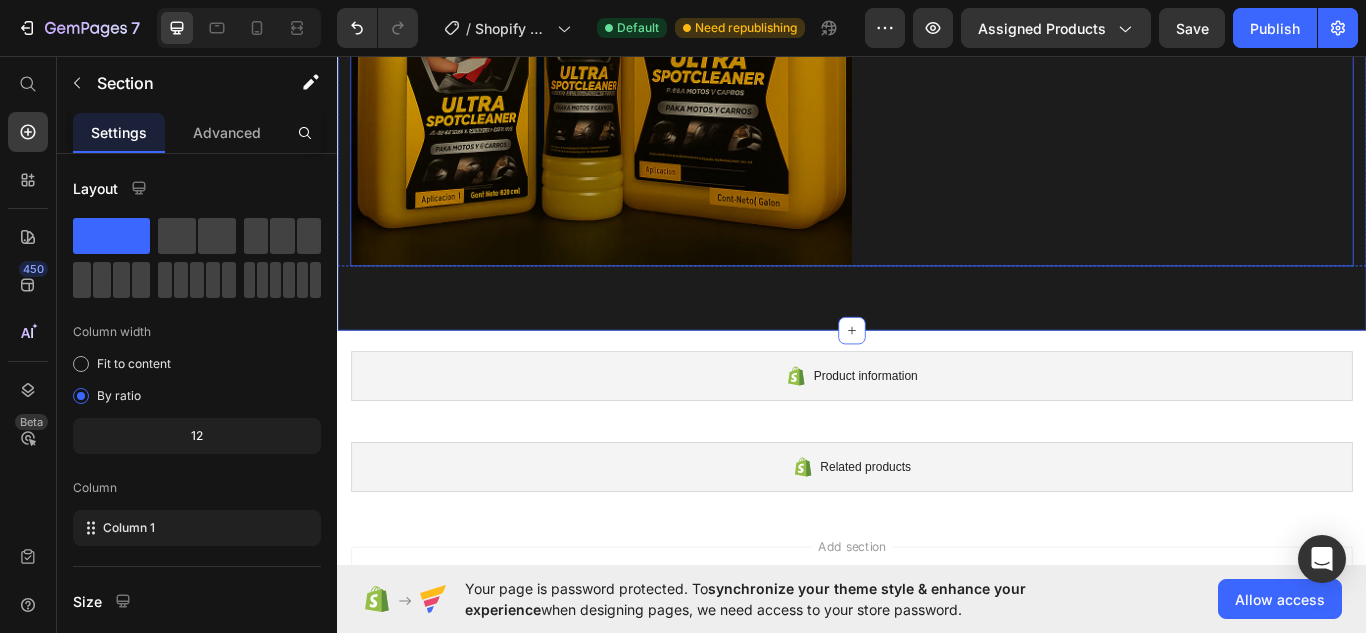 click on "ULTRASPOT CLEANER Product Title combo 3 boxes: Text block $36.900,00 Product Price Row       Icon Comprehensive nutritional support covering 5 critical areas of health Text block       Icon Gluten- and dairy-free, paleo, keto and vegan-friendly Text block       Icon Manufactured in a Good Manufacturing Practice (GMP) Certified Text block Icon List Order It Now Product Cart Button         Icon 60 Day Money-Back Guarantee Text block Row" at bounding box center [1229, -137] 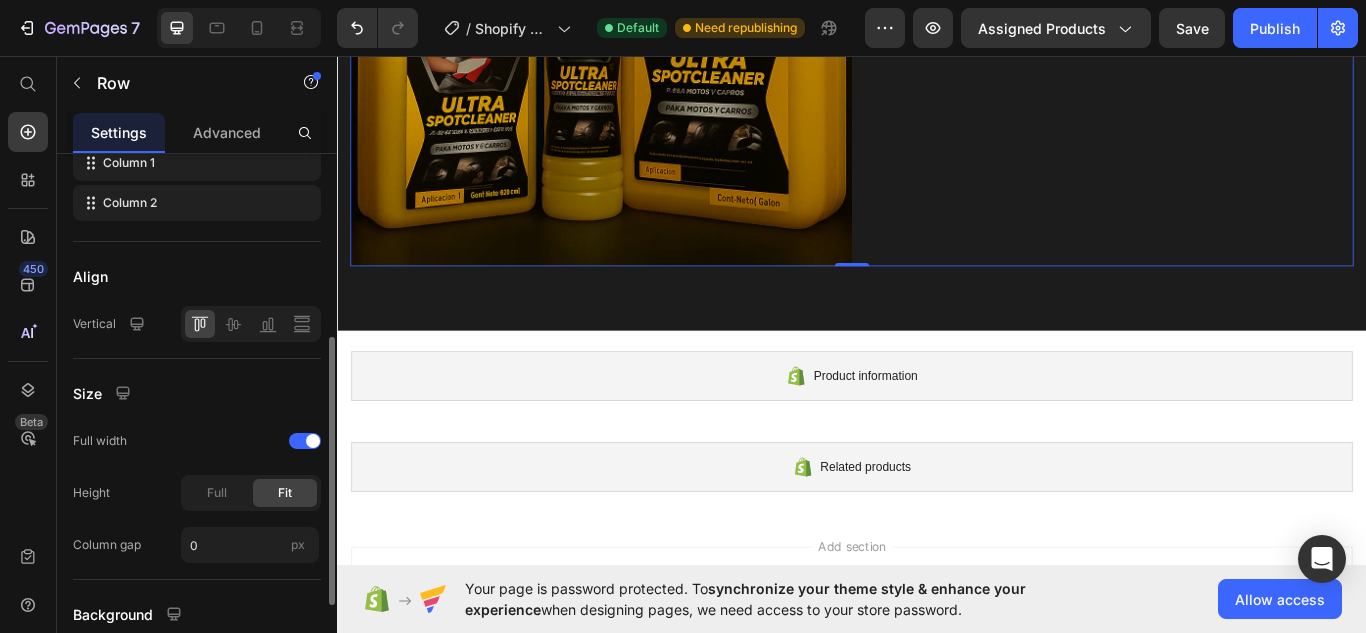 scroll, scrollTop: 533, scrollLeft: 0, axis: vertical 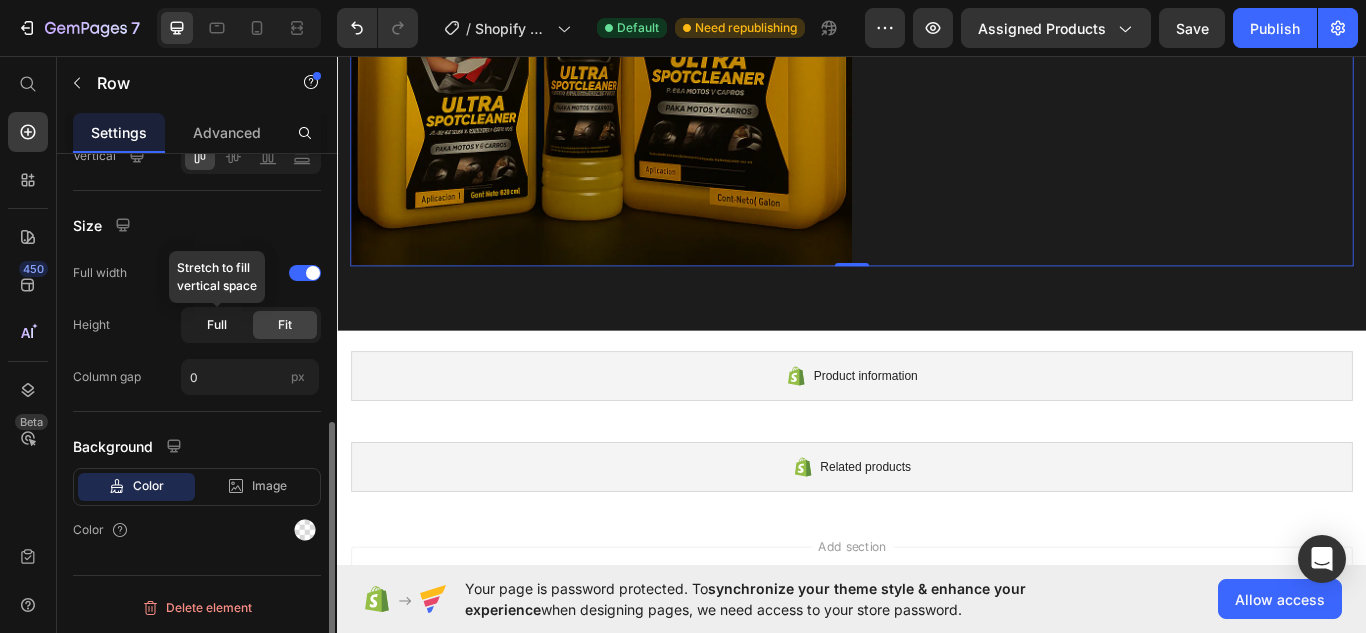 click on "Full" 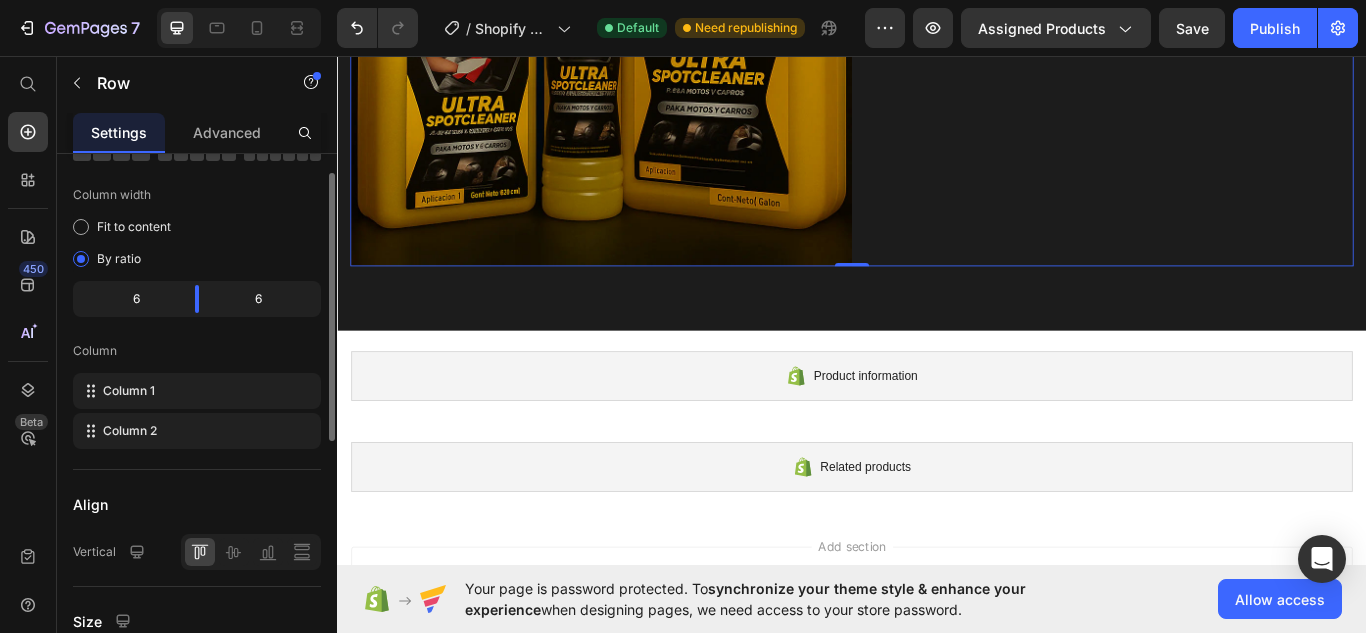 scroll, scrollTop: 5, scrollLeft: 0, axis: vertical 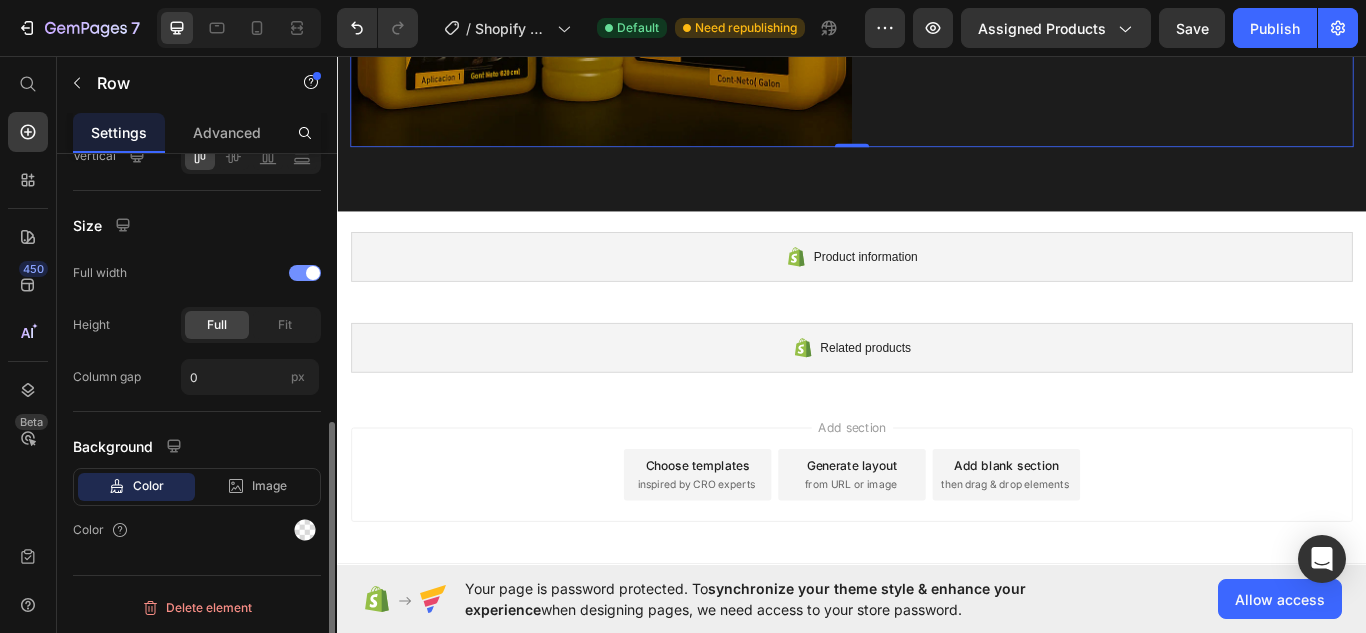 click 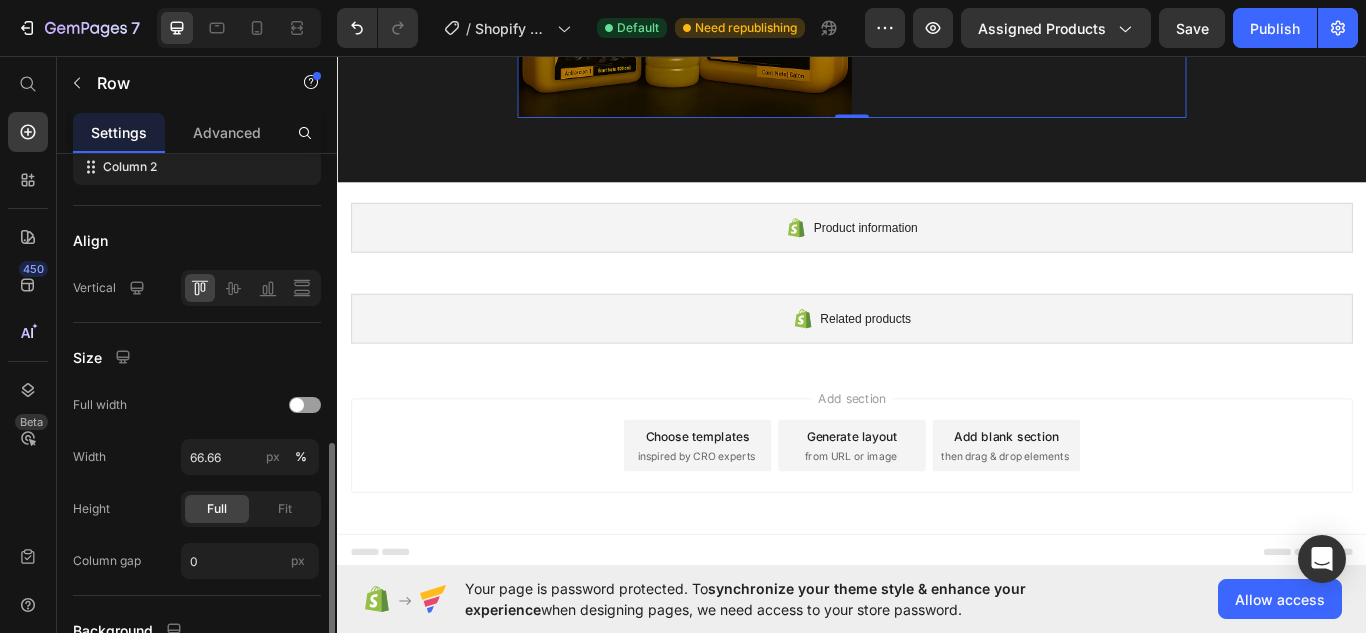 scroll, scrollTop: 368, scrollLeft: 0, axis: vertical 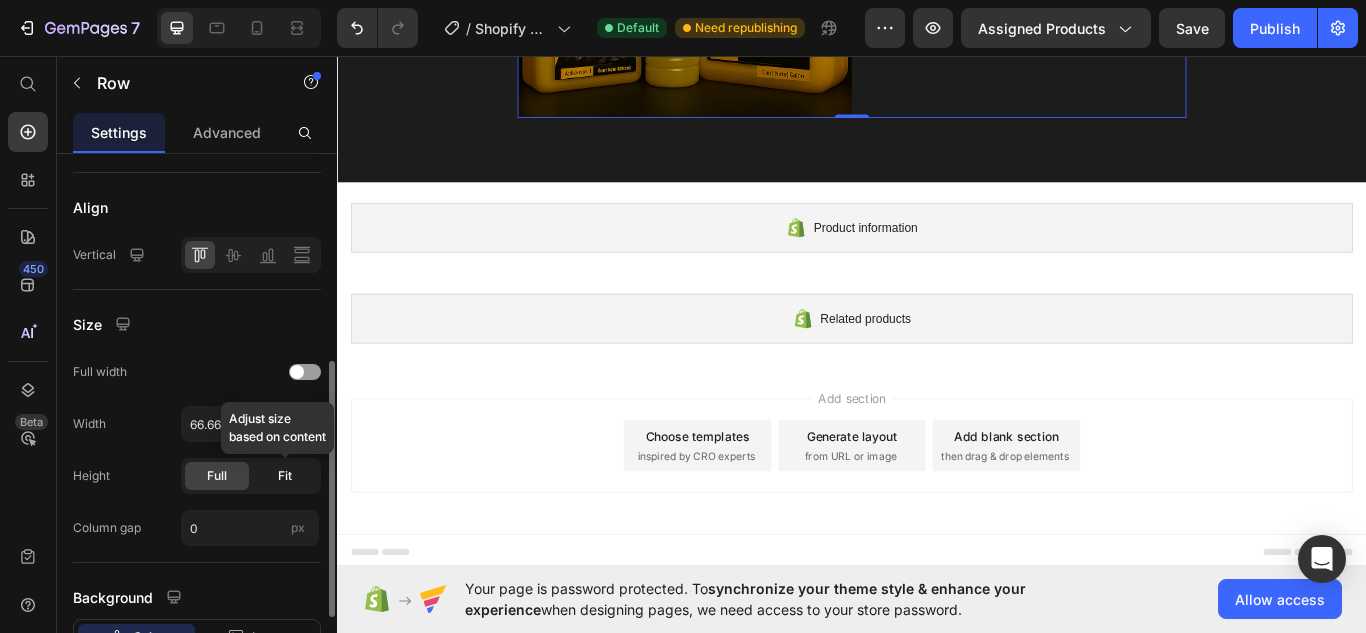 click on "Fit" 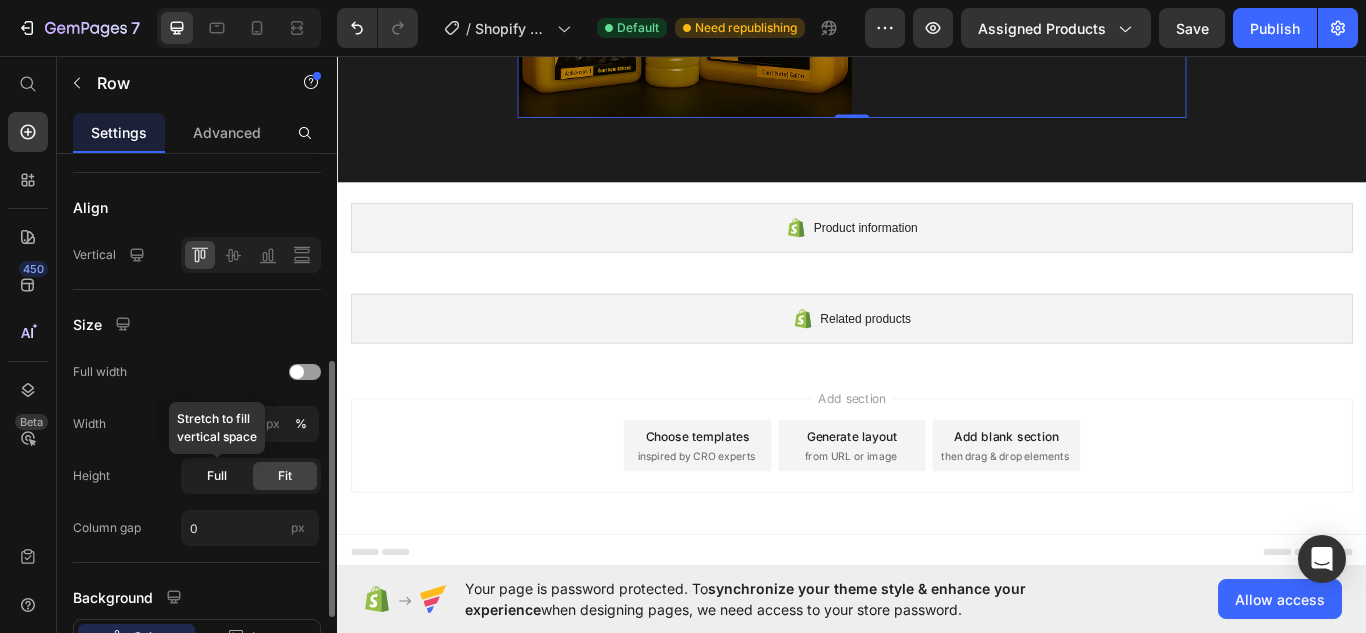 click on "Full" 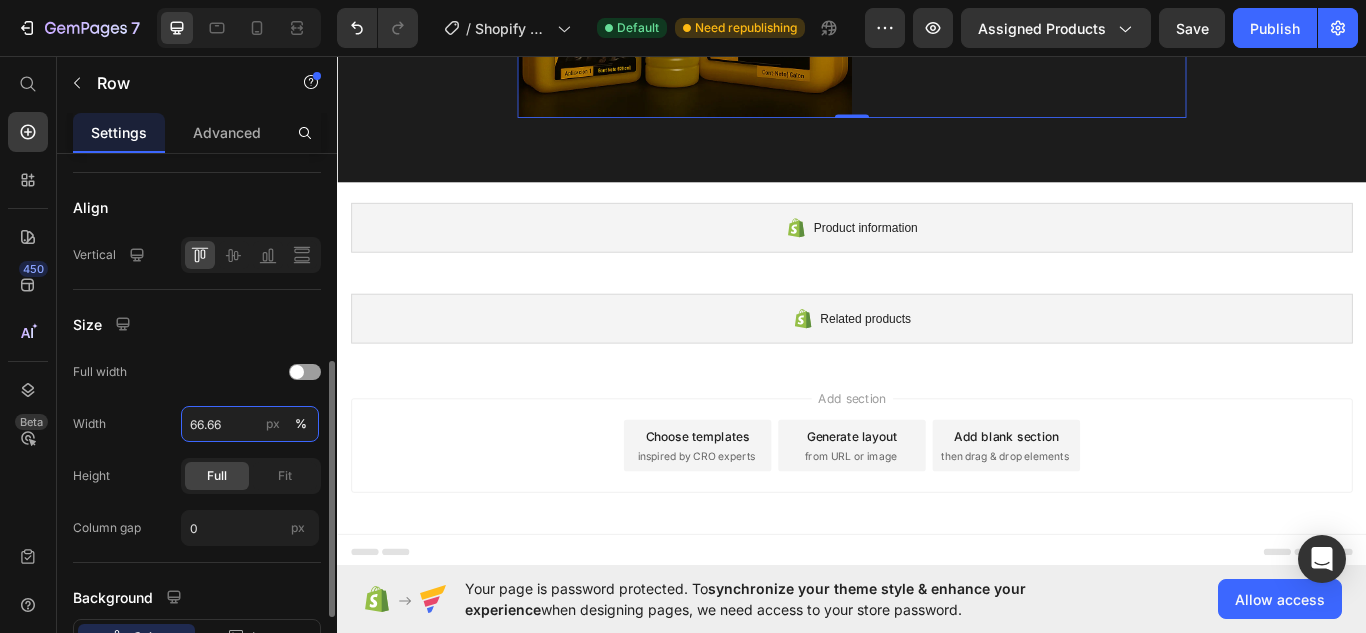 click on "66.66" at bounding box center [250, 424] 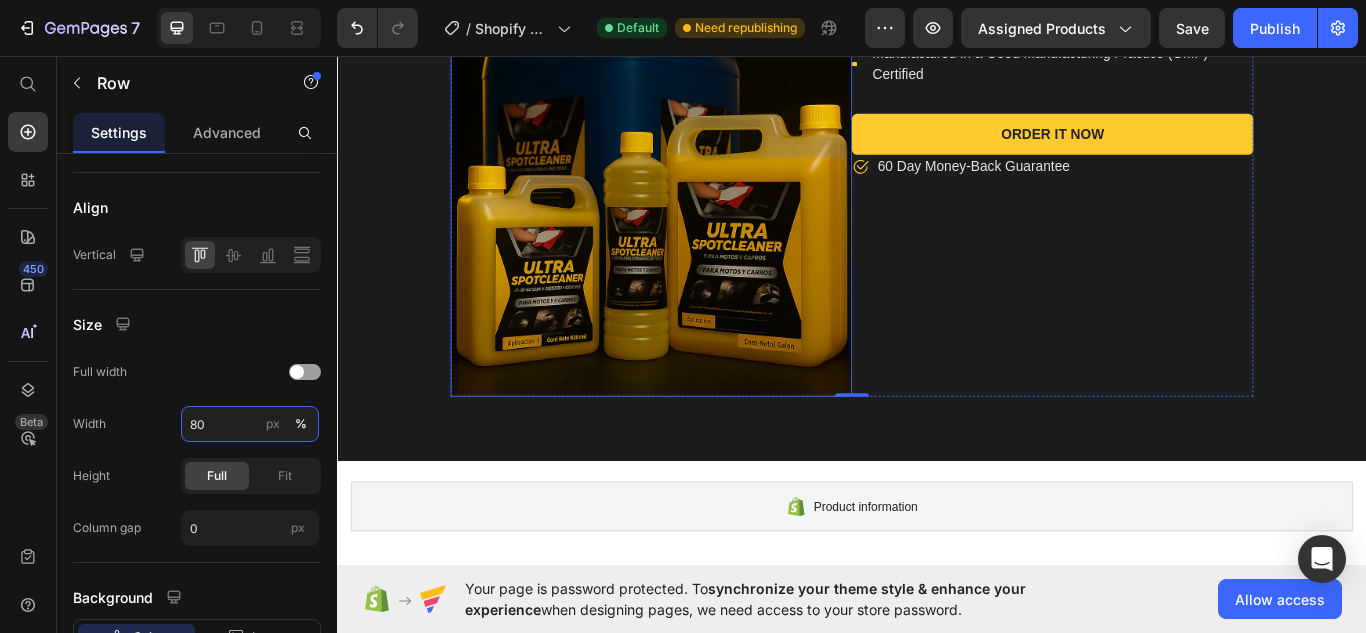 scroll, scrollTop: 9288, scrollLeft: 0, axis: vertical 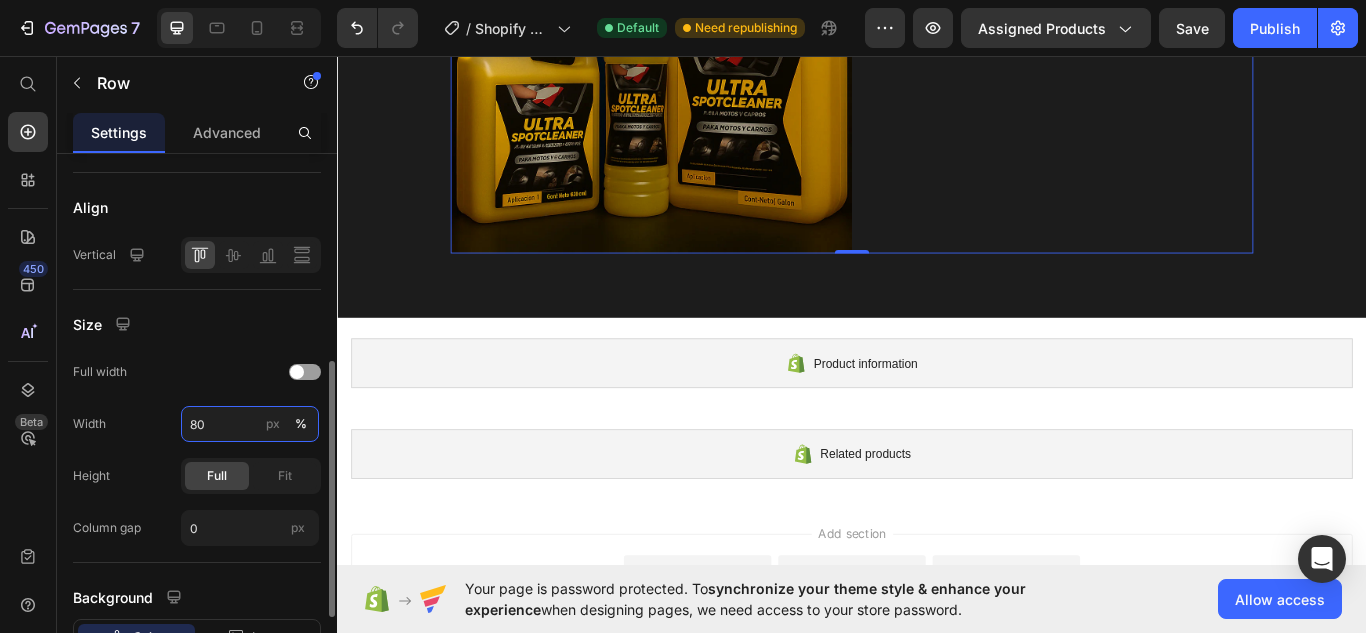click on "80" at bounding box center (250, 424) 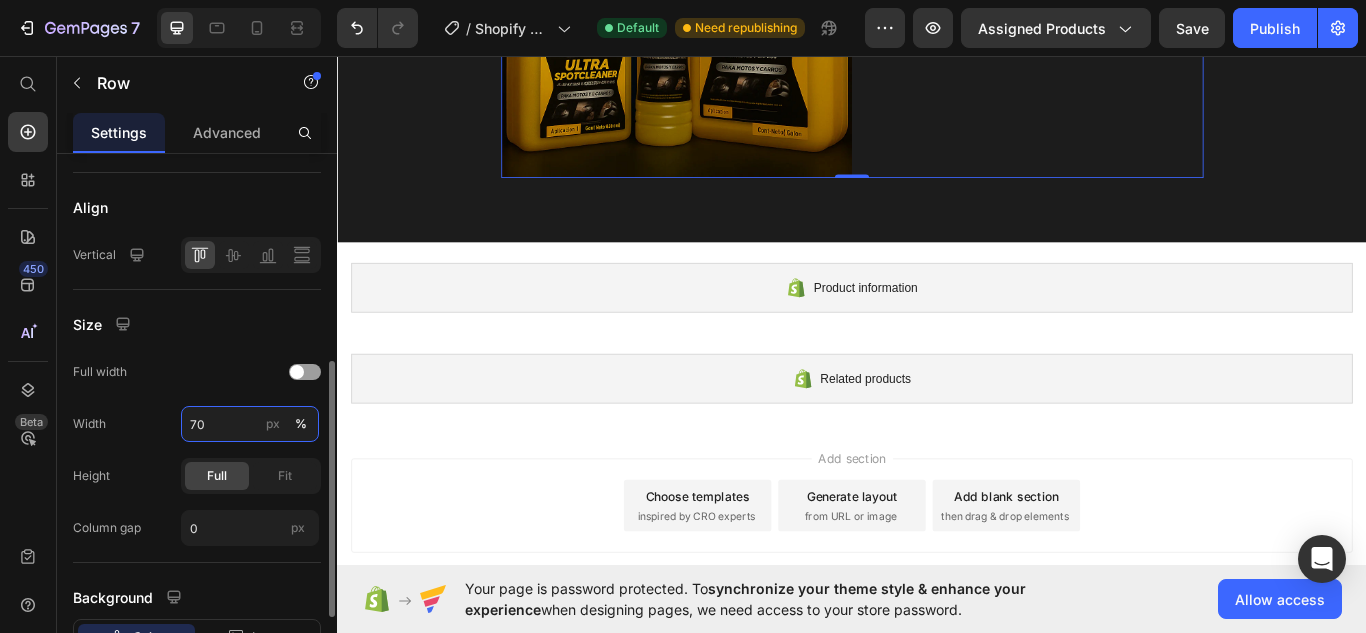type on "70" 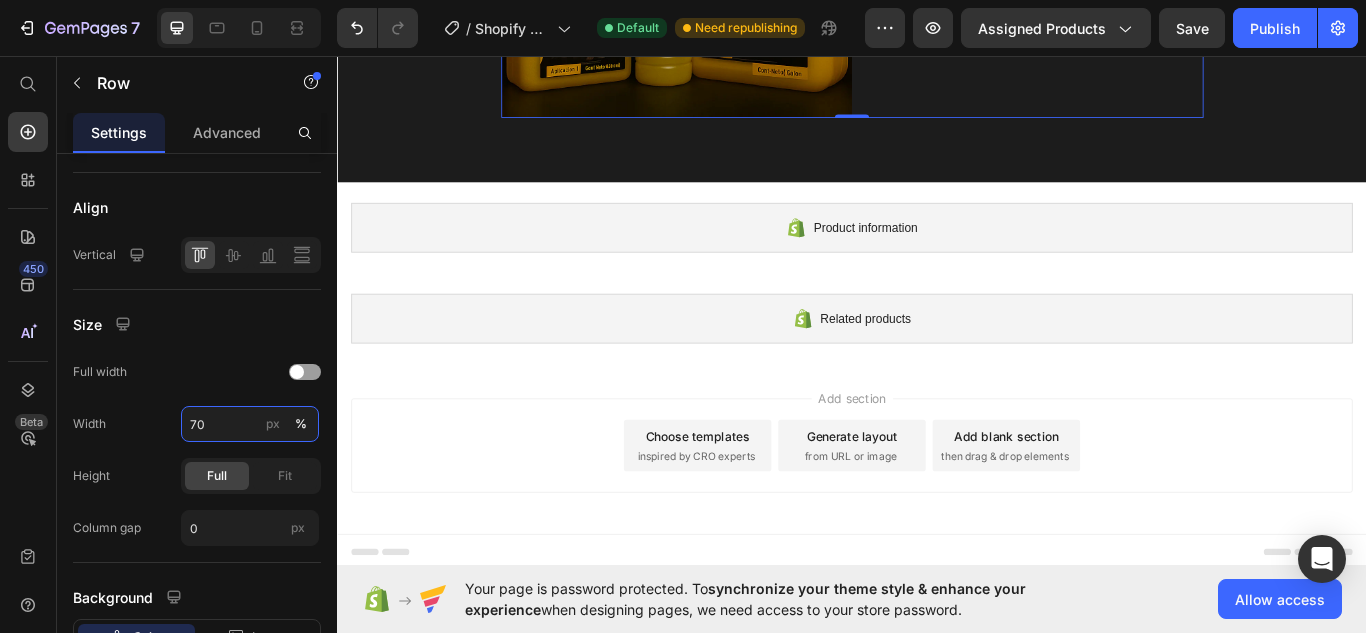 scroll, scrollTop: 9321, scrollLeft: 0, axis: vertical 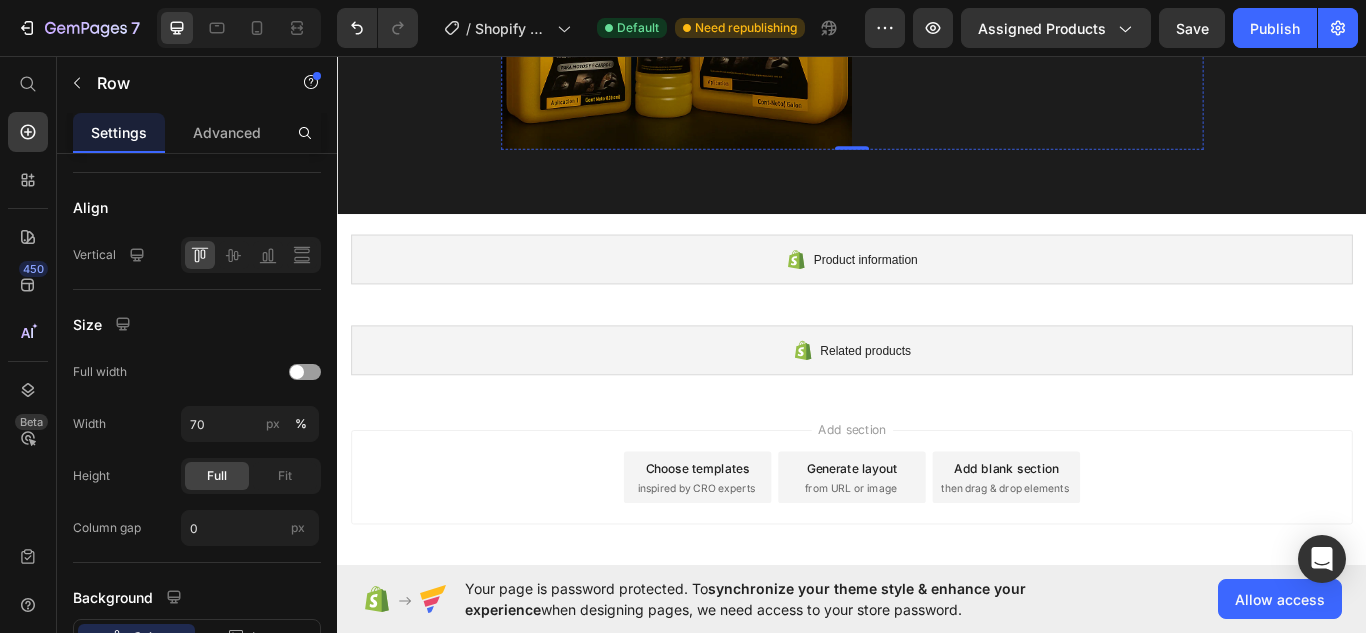 click on "combo 3 boxes: Text block $36.900,00 Product Price Row" at bounding box center [1142, -296] 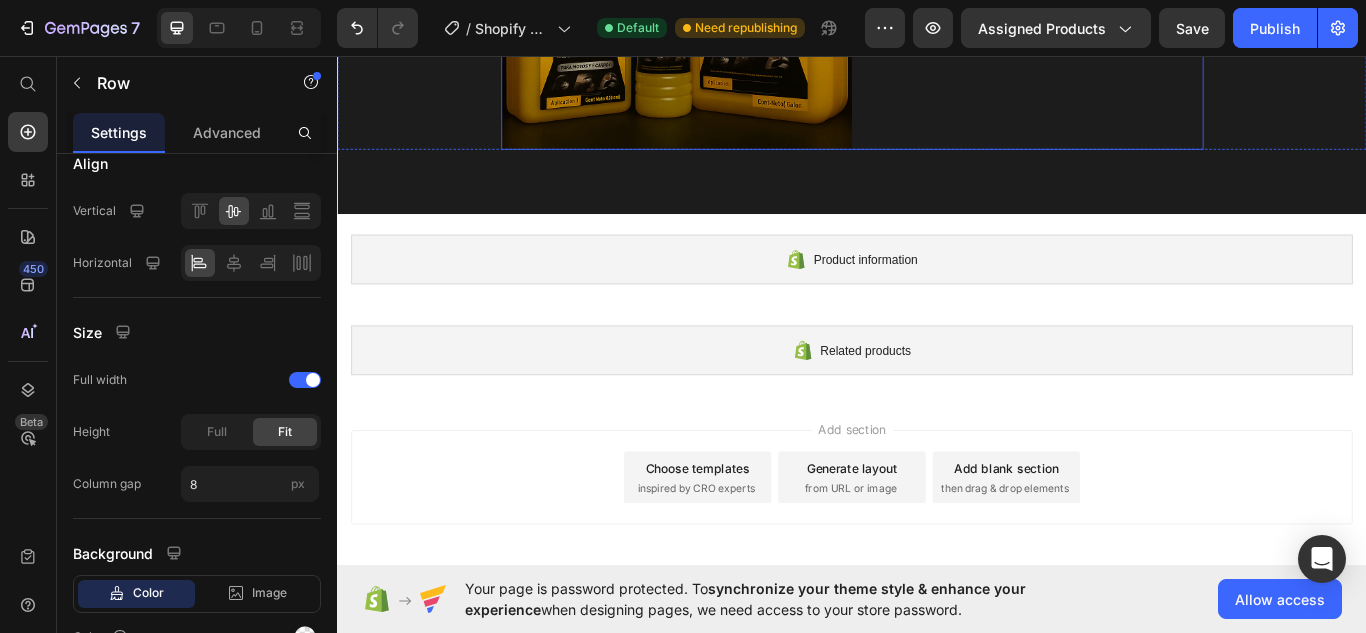 scroll, scrollTop: 9488, scrollLeft: 0, axis: vertical 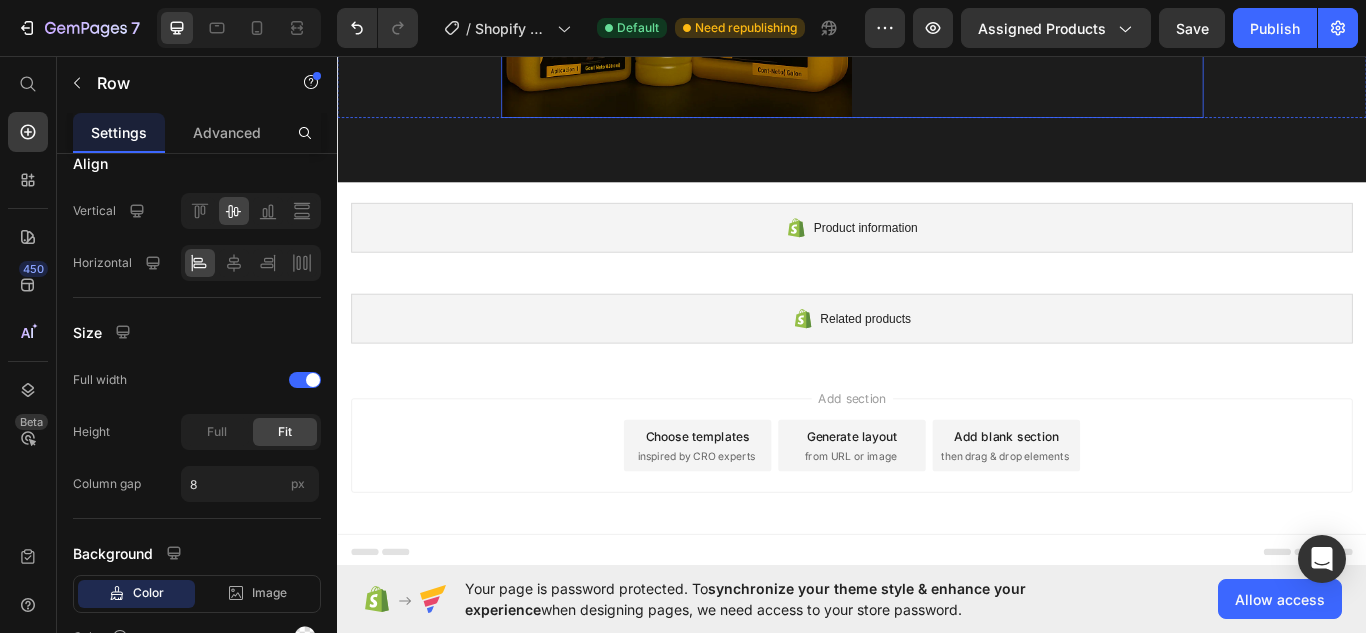 click on "ULTRASPOT CLEANER Product Title combo 3 boxes: Text block $36.900,00 Product Price Row   0       Icon Comprehensive nutritional support covering 5 critical areas of health Text block       Icon Gluten- and dairy-free, paleo, keto and vegan-friendly Text block       Icon Manufactured in a Good Manufacturing Practice (GMP) Certified Text block Icon List Order It Now Product Cart Button         Icon 60 Day Money-Back Guarantee Text block Row" at bounding box center (1142, -178) 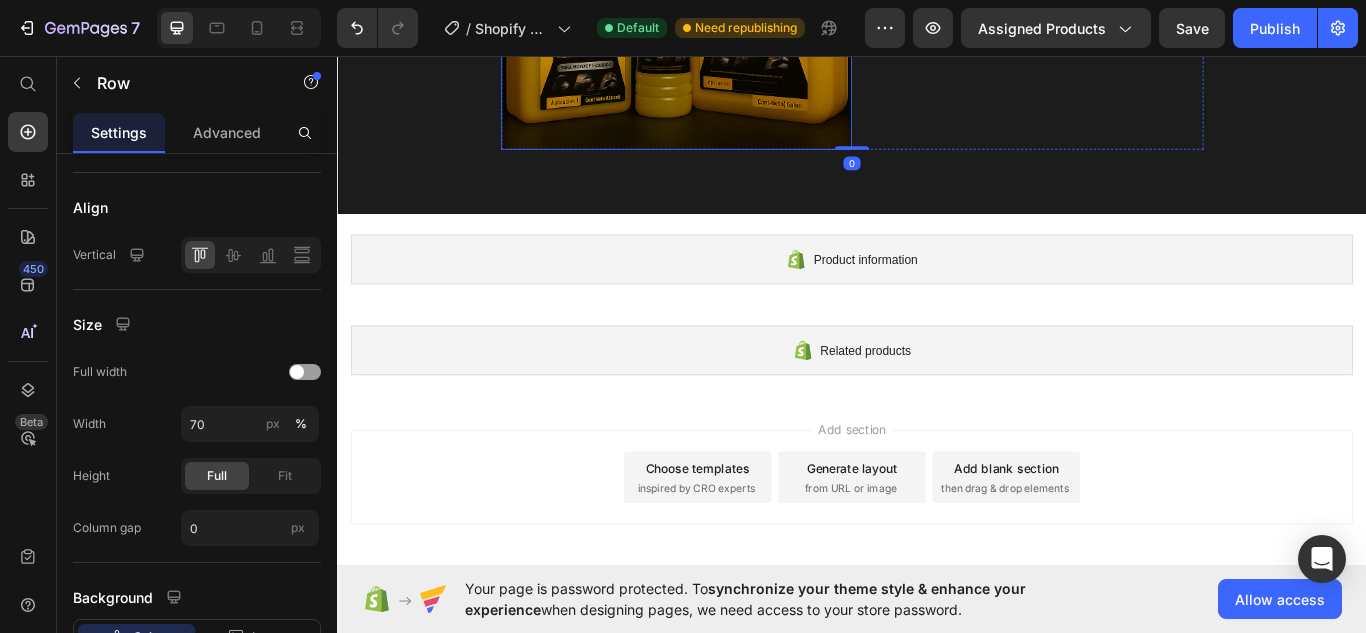 scroll, scrollTop: 9221, scrollLeft: 0, axis: vertical 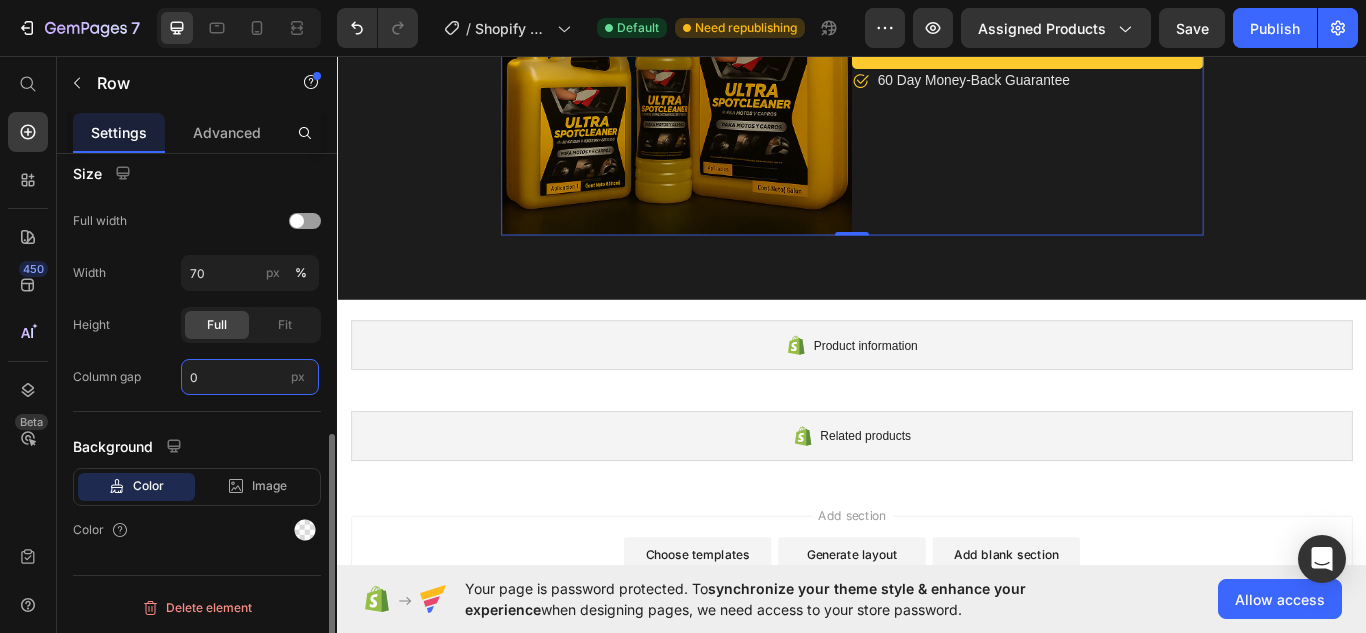 click on "0" at bounding box center [250, 377] 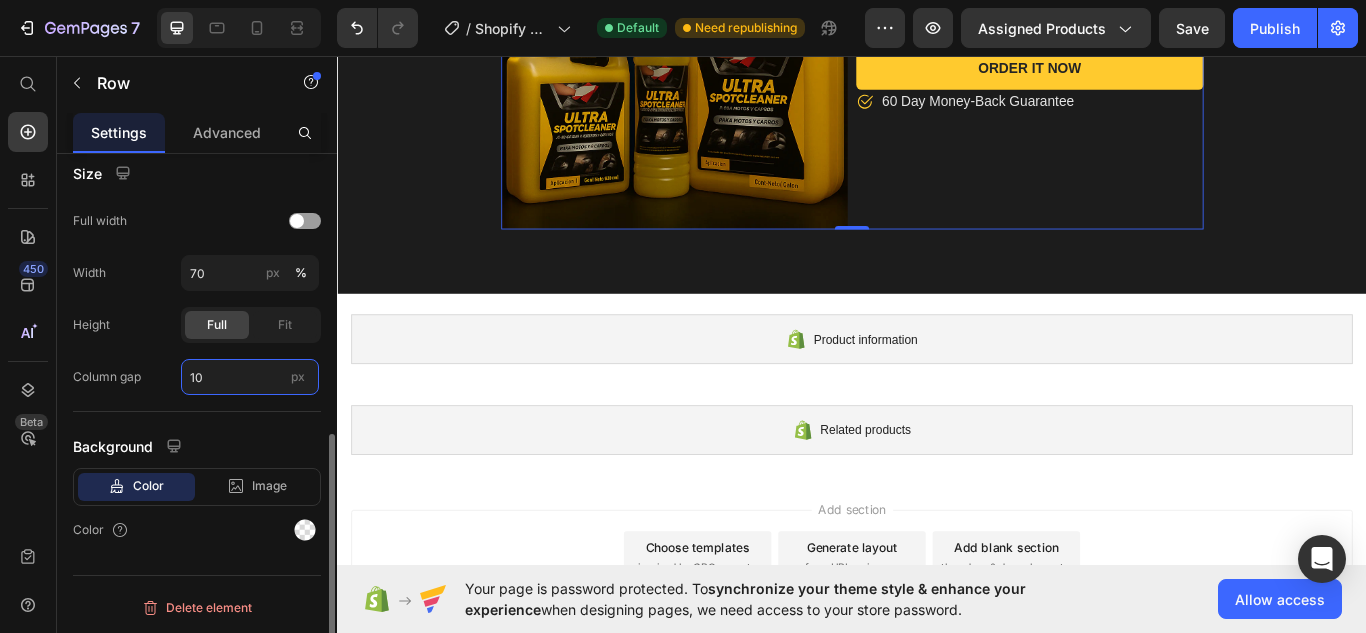 type on "1" 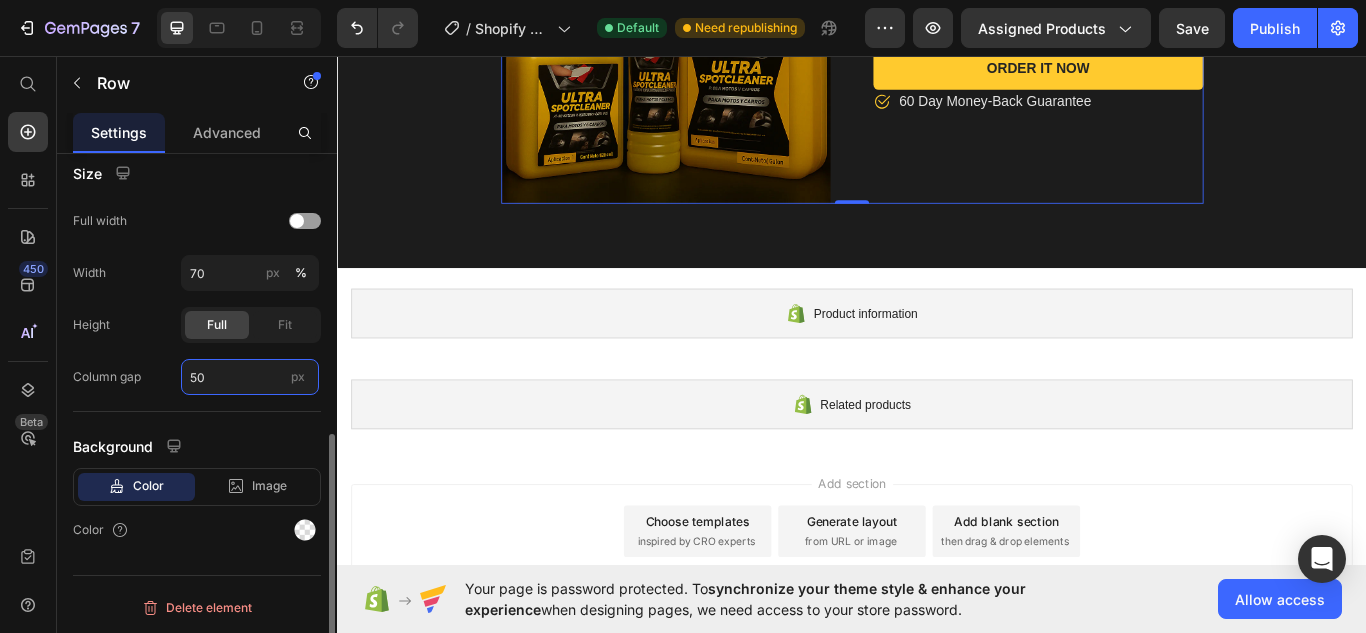 type on "5" 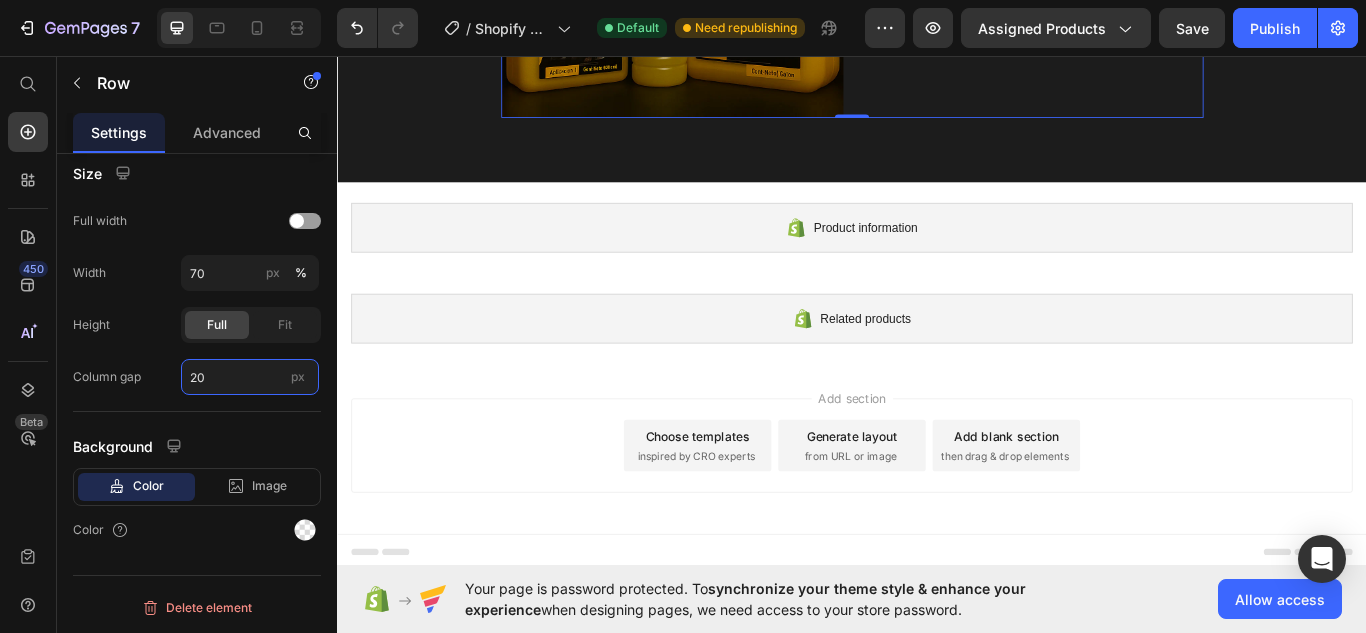 scroll, scrollTop: 9355, scrollLeft: 0, axis: vertical 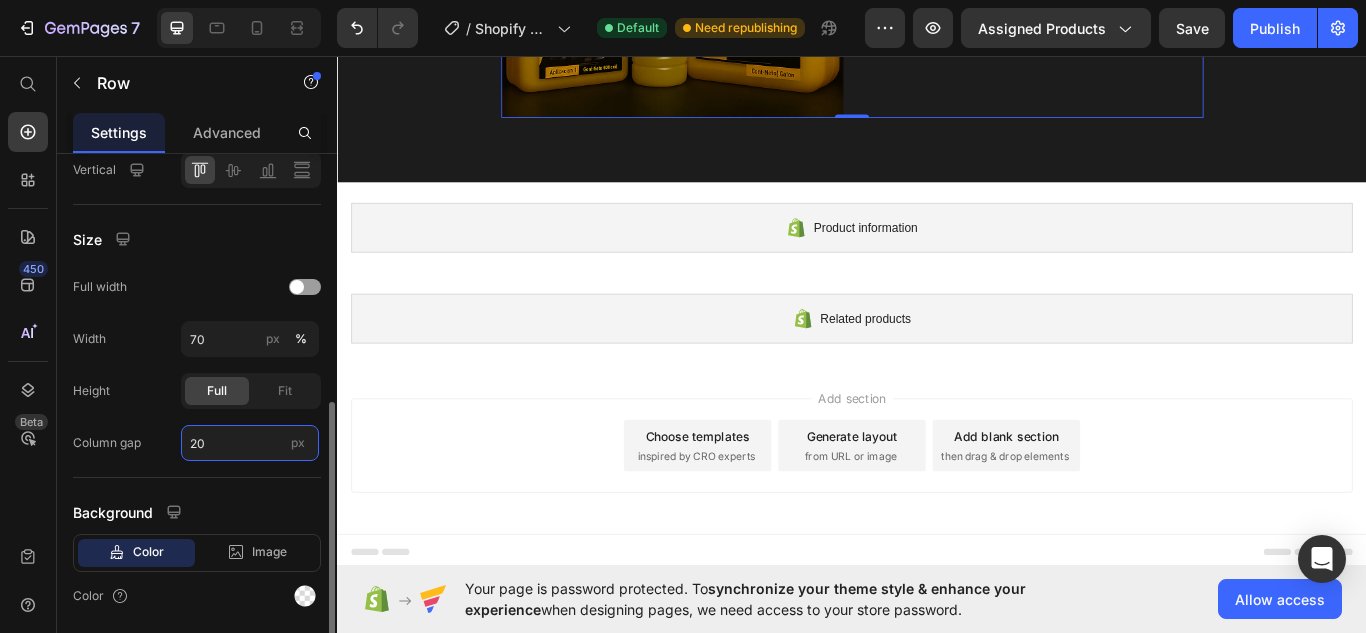click on "20" at bounding box center [250, 443] 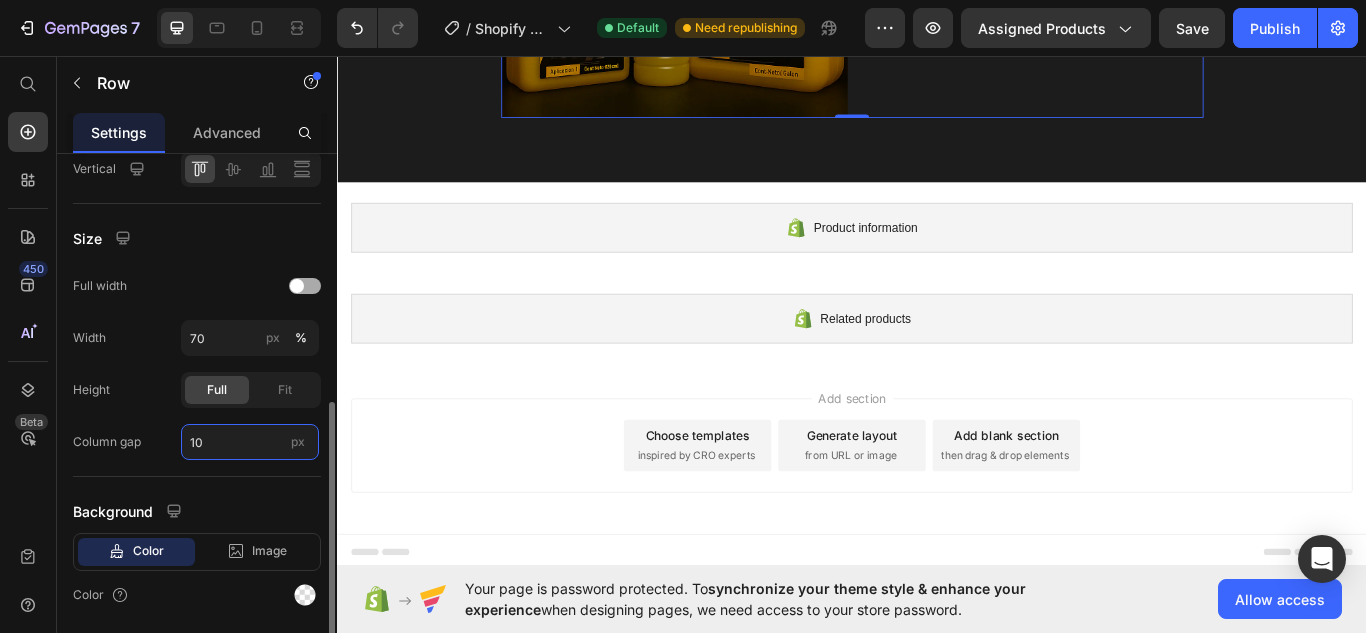 scroll, scrollTop: 454, scrollLeft: 0, axis: vertical 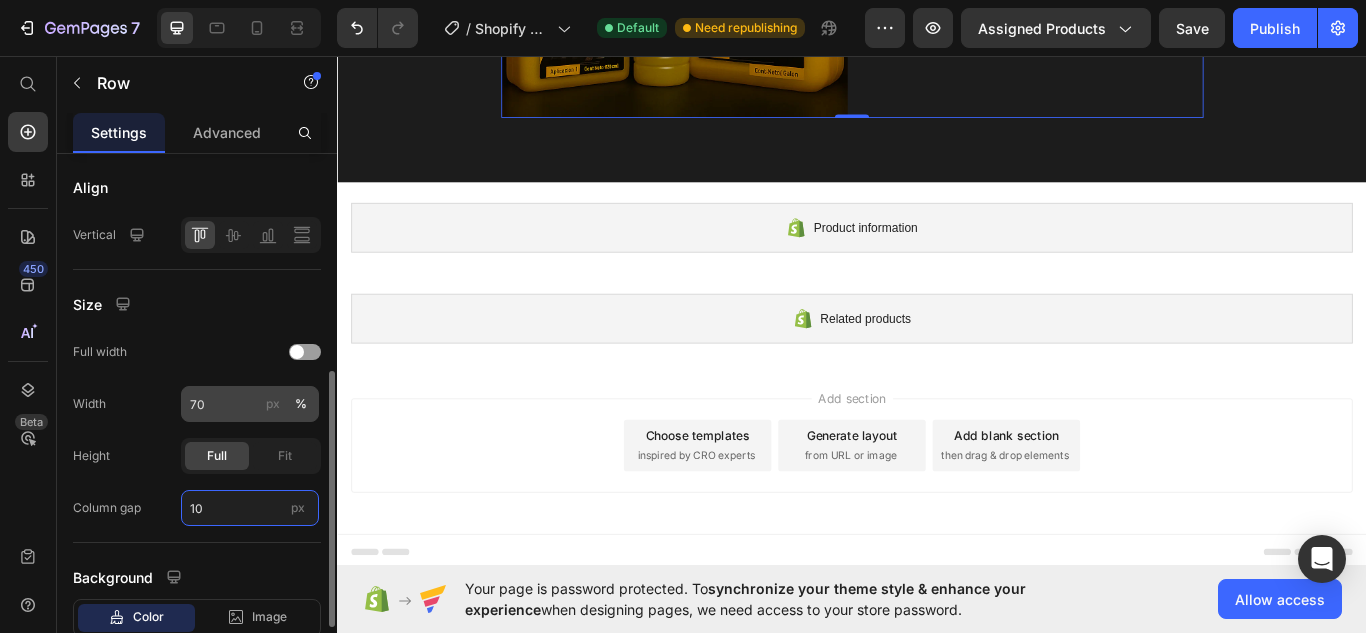 type on "10" 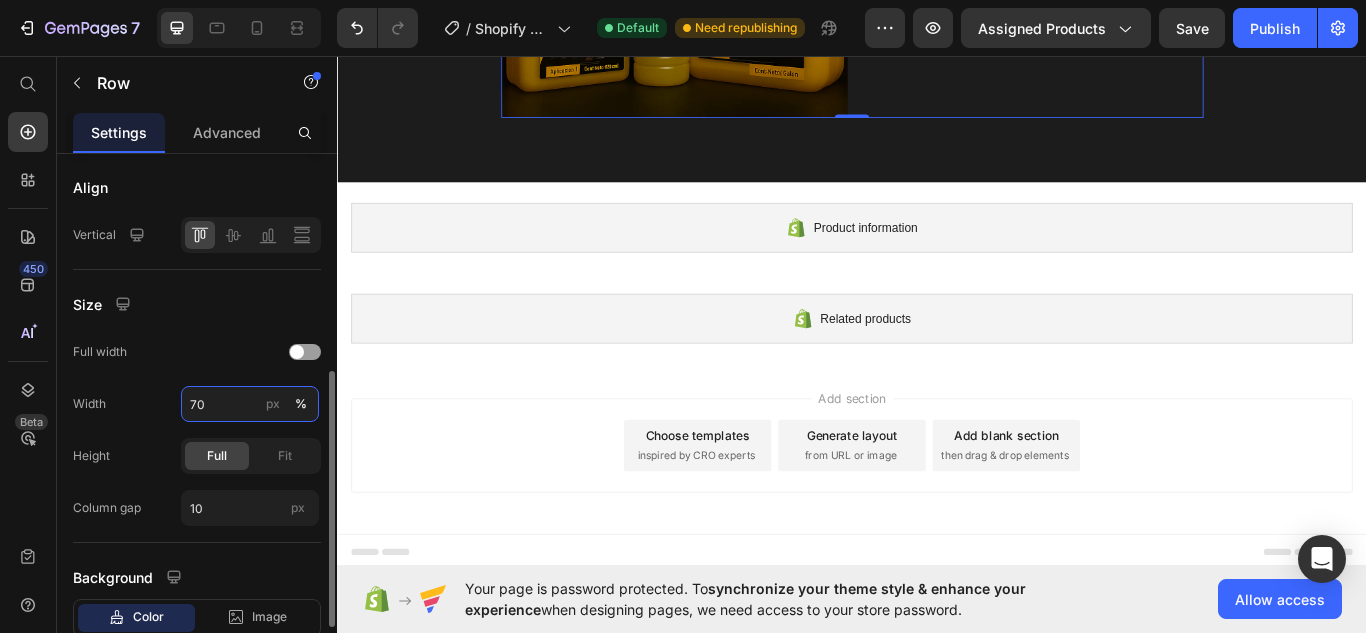 click on "70" at bounding box center (250, 404) 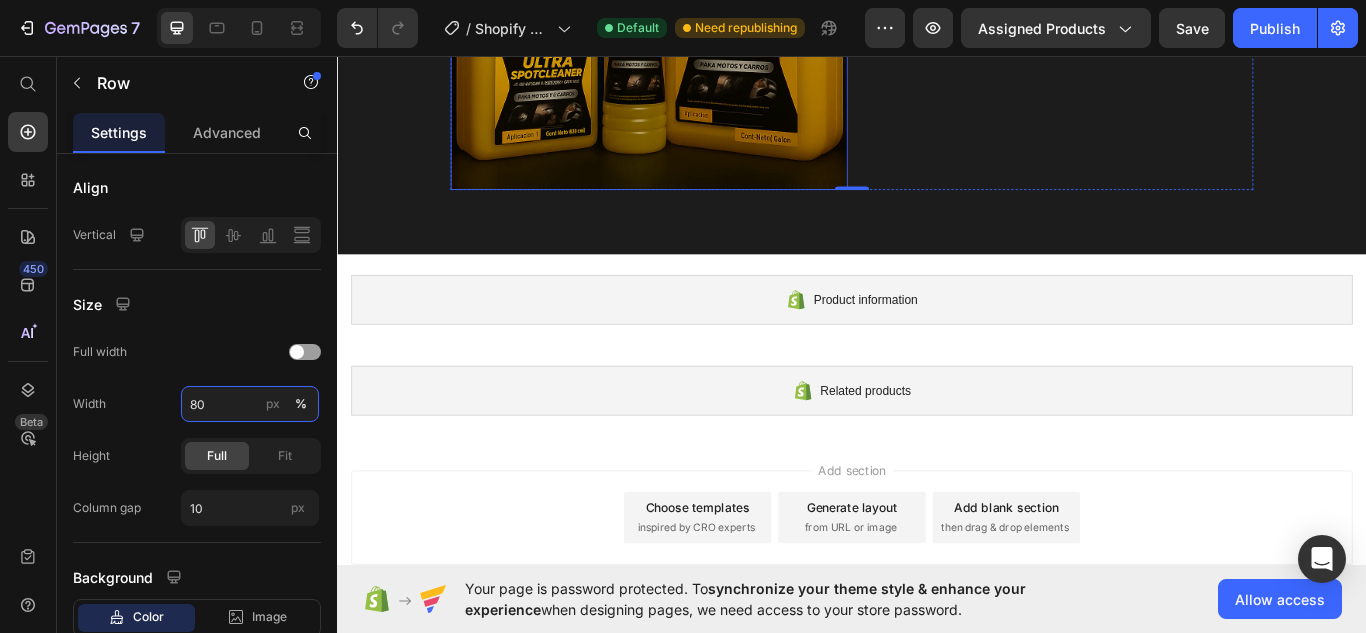 scroll, scrollTop: 9488, scrollLeft: 0, axis: vertical 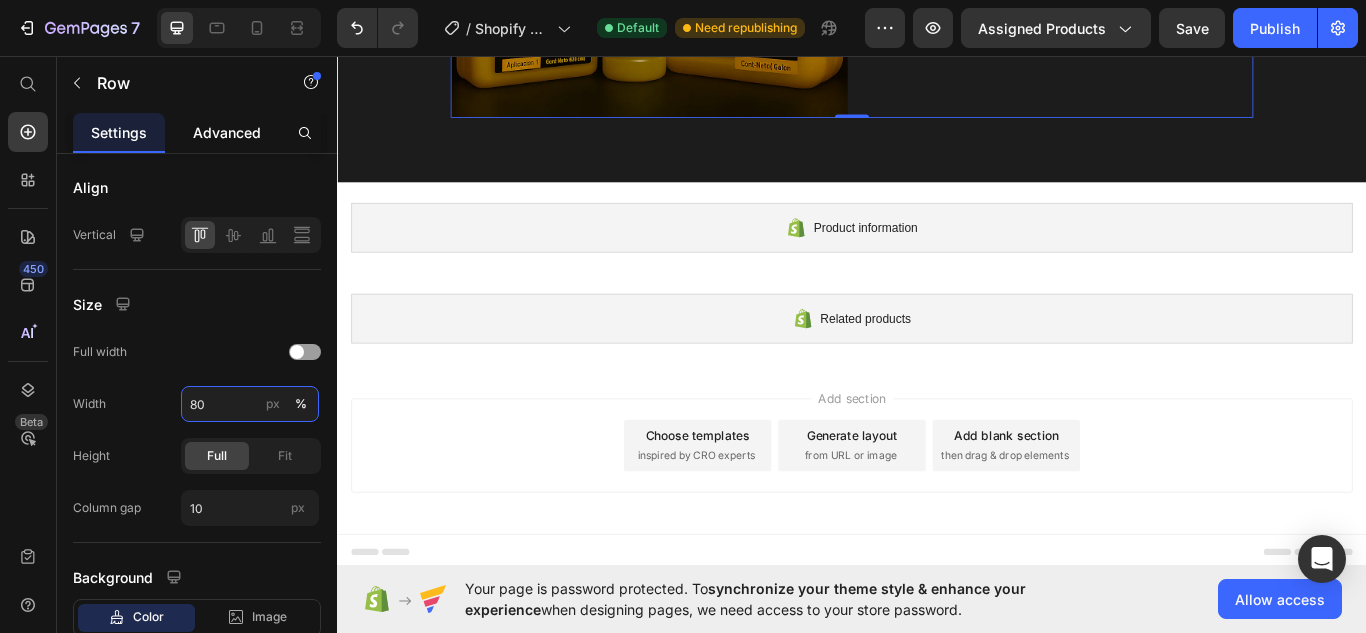 type on "80" 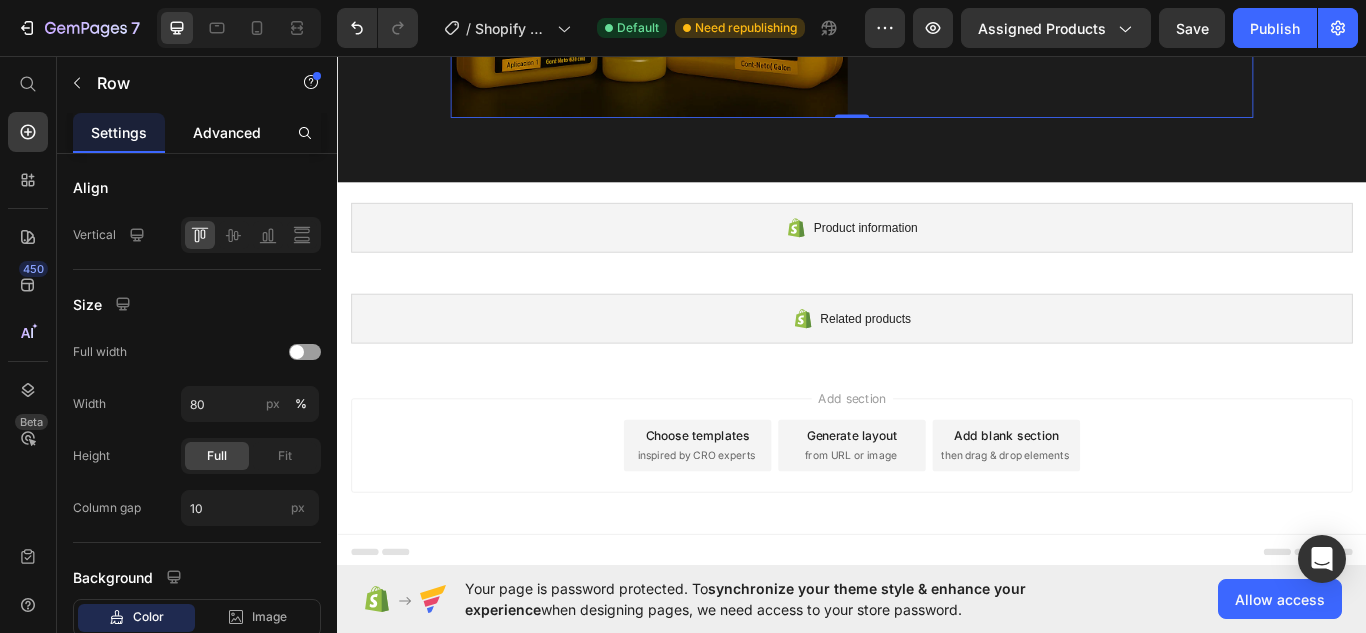 click on "Advanced" at bounding box center [227, 132] 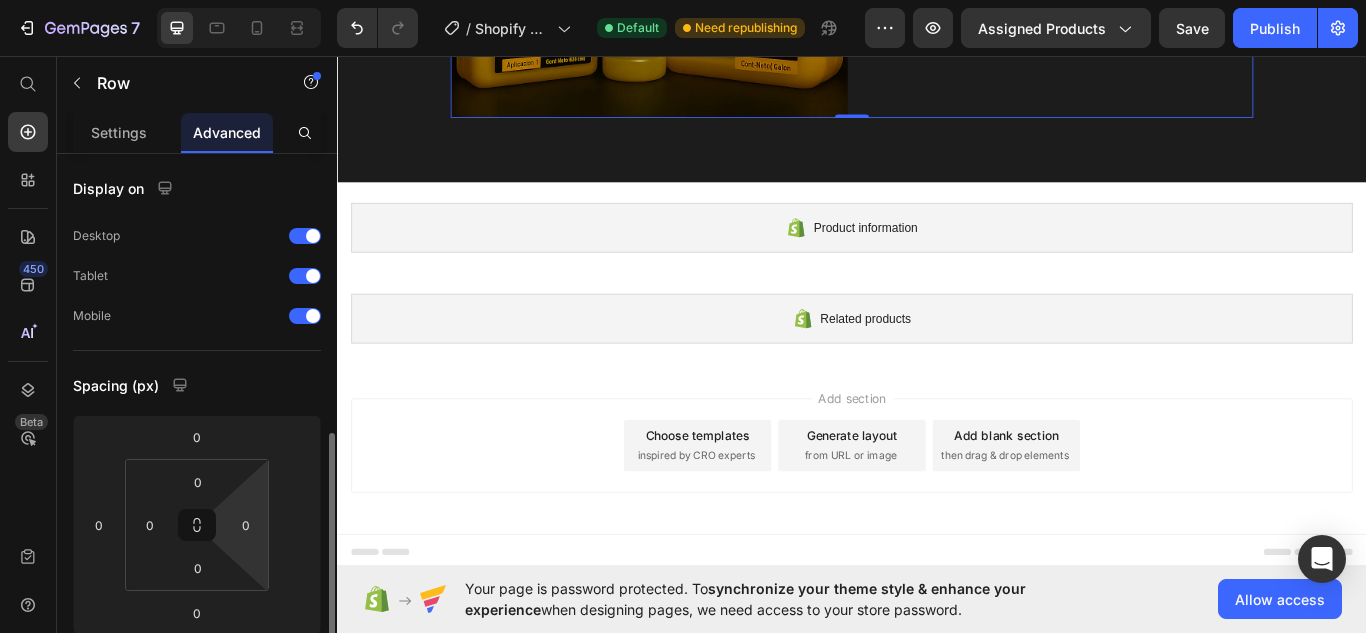 scroll, scrollTop: 198, scrollLeft: 0, axis: vertical 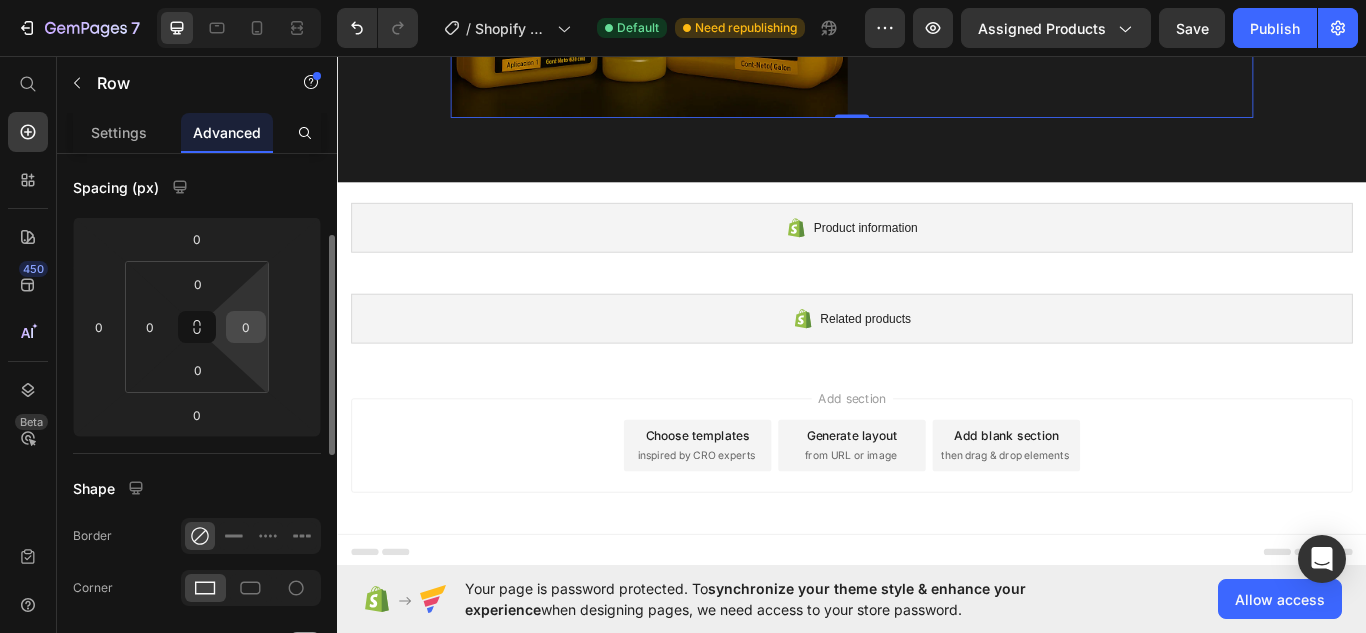click on "0" at bounding box center (246, 327) 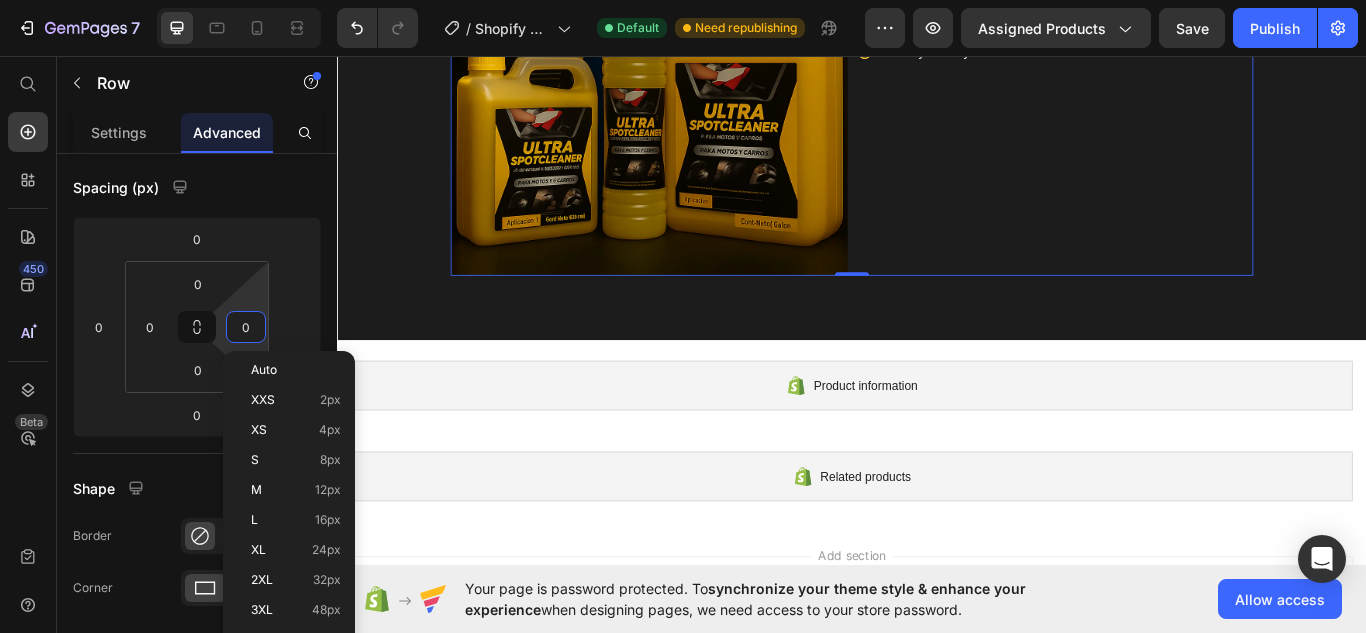 scroll, scrollTop: 9421, scrollLeft: 0, axis: vertical 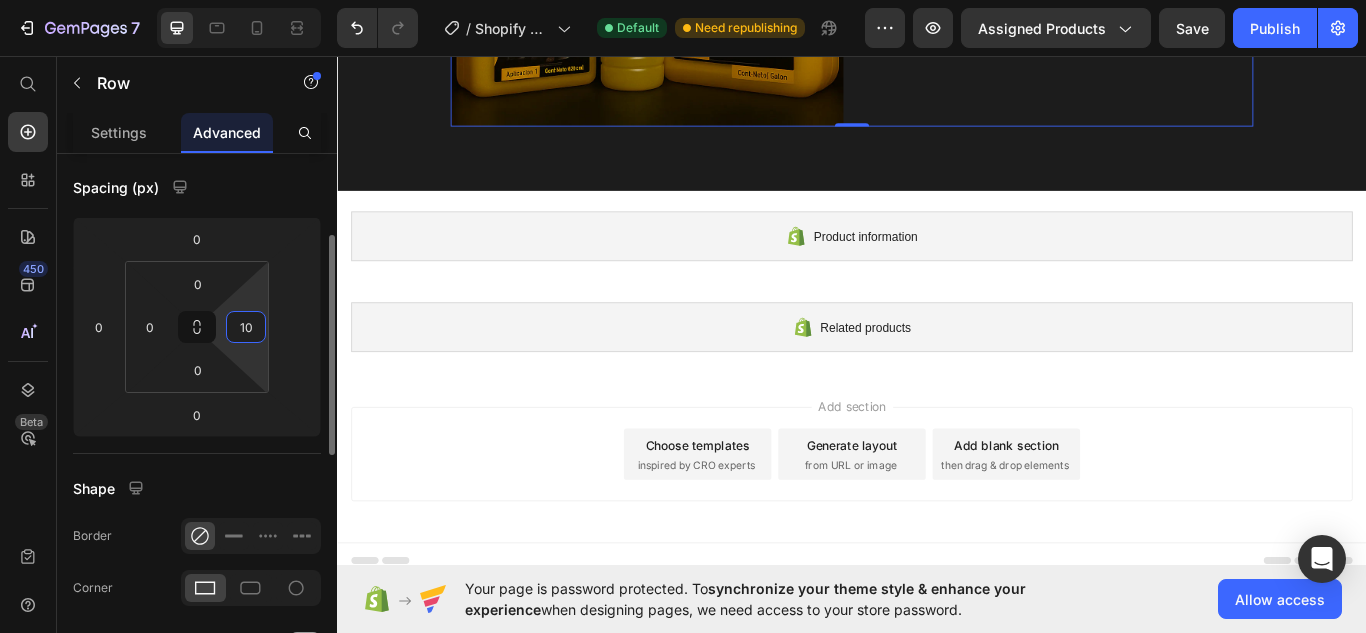 type on "10" 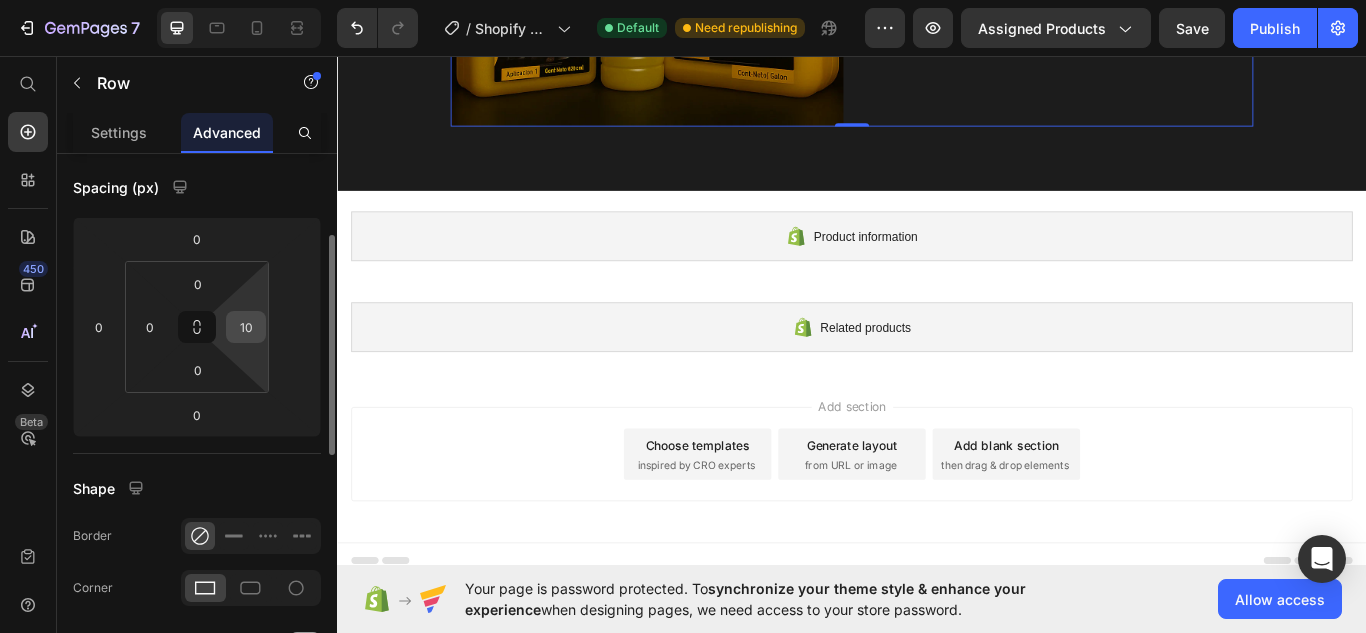 click on "10" at bounding box center (246, 327) 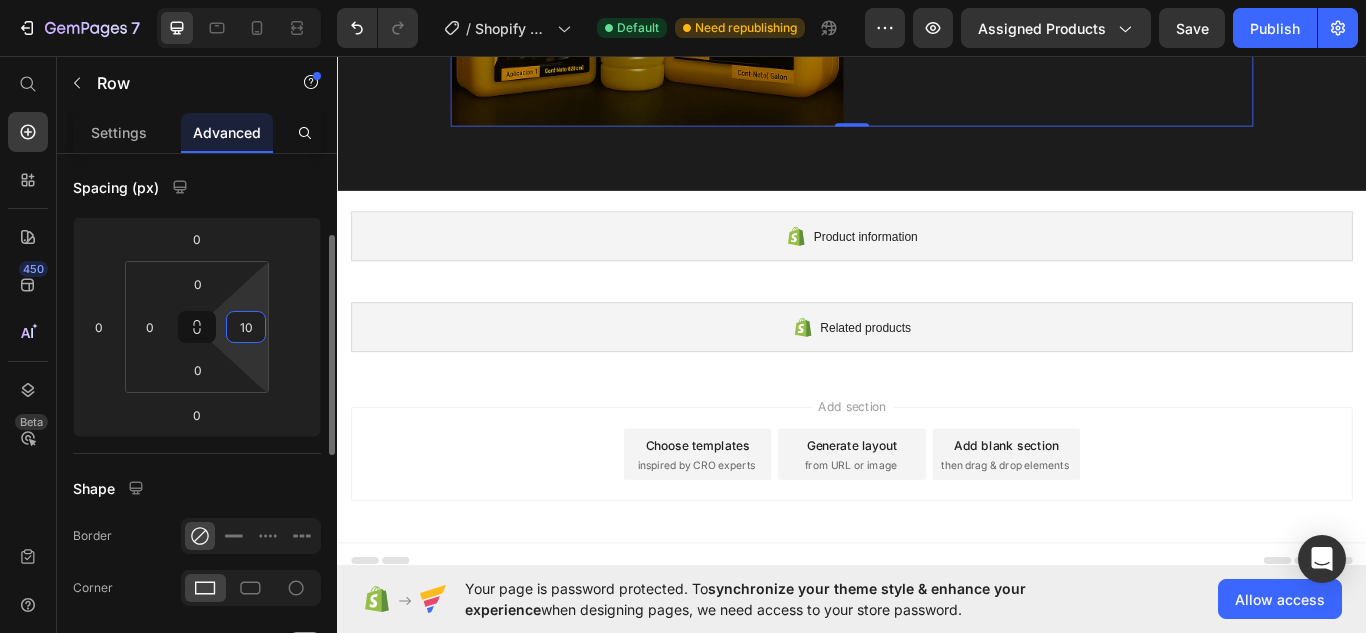 click on "10" at bounding box center (246, 327) 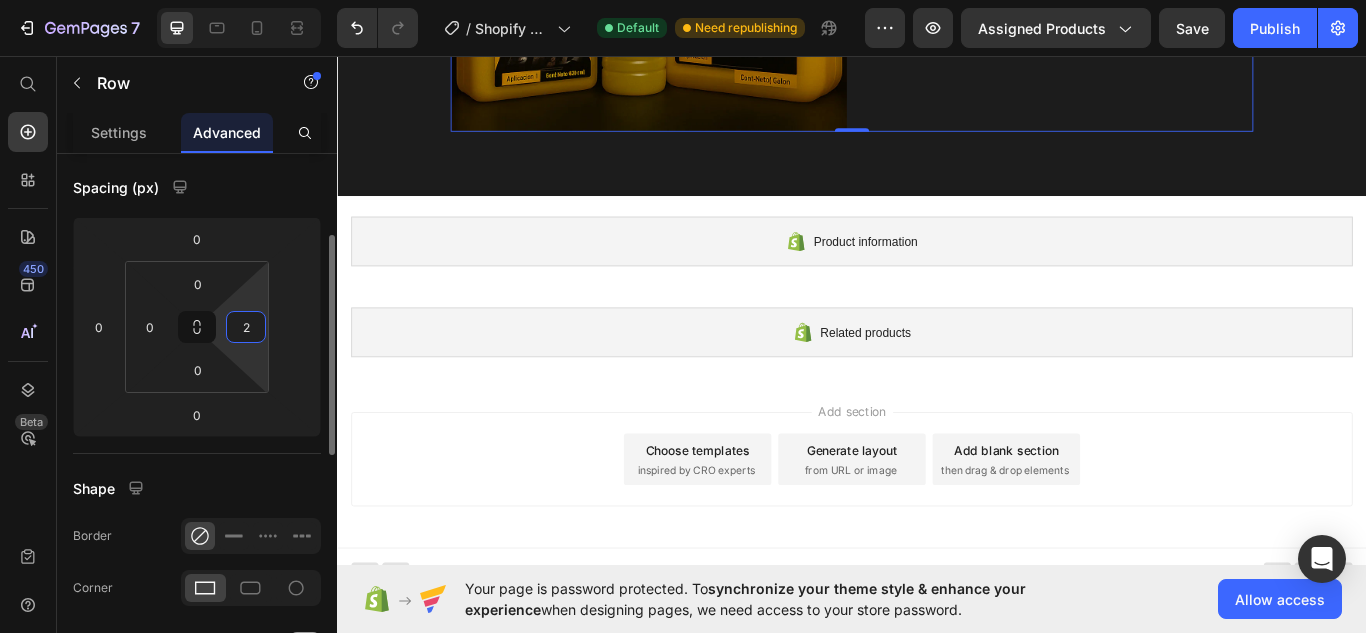 type on "20" 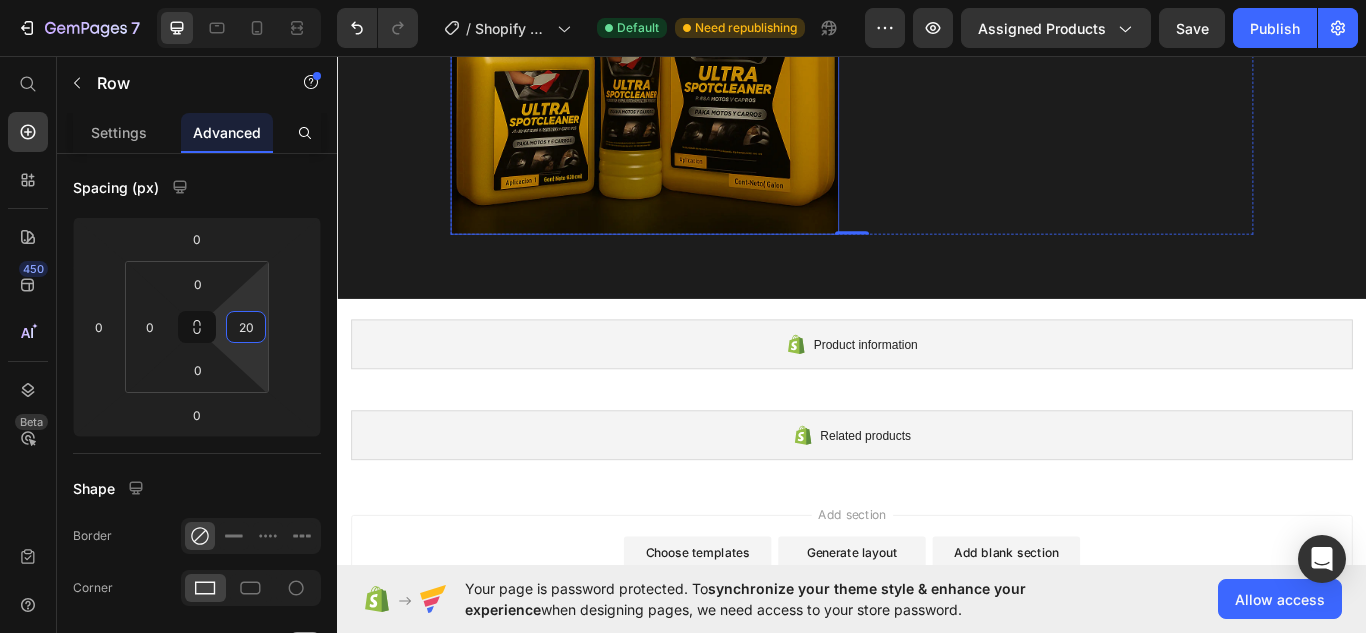 scroll, scrollTop: 9255, scrollLeft: 0, axis: vertical 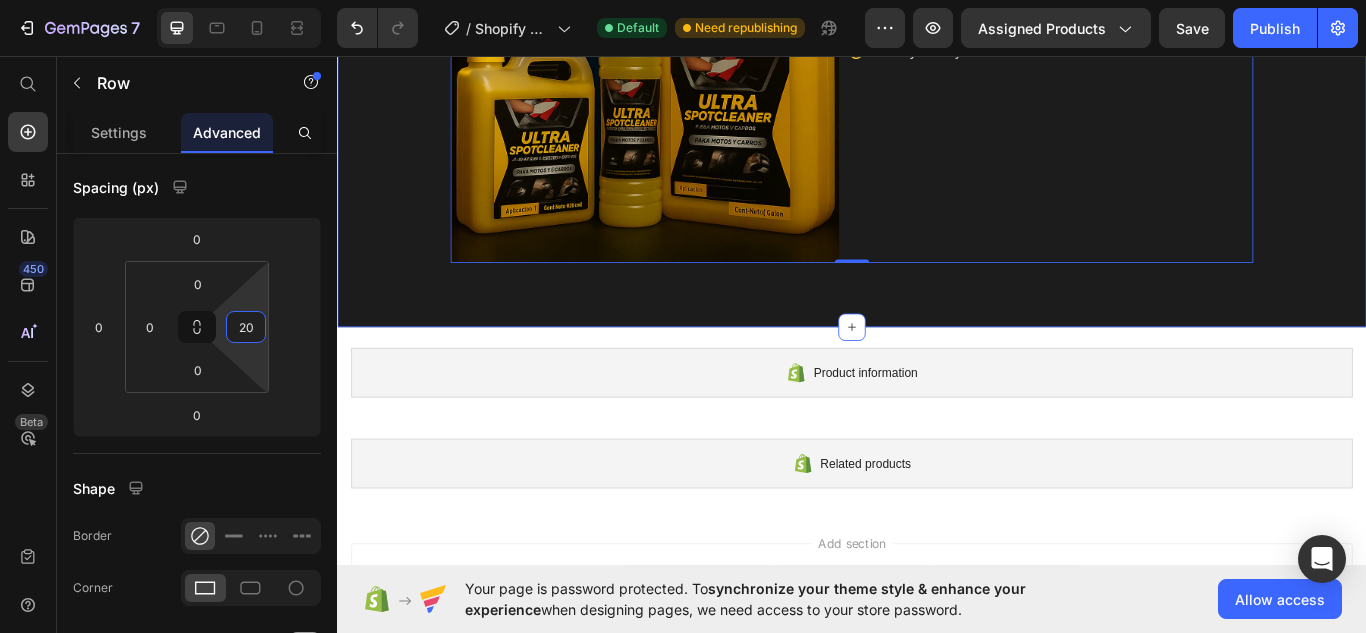 click on "Image ULTRASPOT CLEANER Product Title combo 3 boxes: Text block $36.900,00 Product Price Row       Icon Comprehensive nutritional support covering 5 critical areas of health Text block       Icon Gluten- and dairy-free, paleo, keto and vegan-friendly Text block       Icon Manufactured in a Good Manufacturing Practice (GMP) Certified Text block Icon List Order It Now Product Cart Button         Icon 60 Day Money-Back Guarantee Text block Row Row   0 Product Section 6" at bounding box center (937, -42) 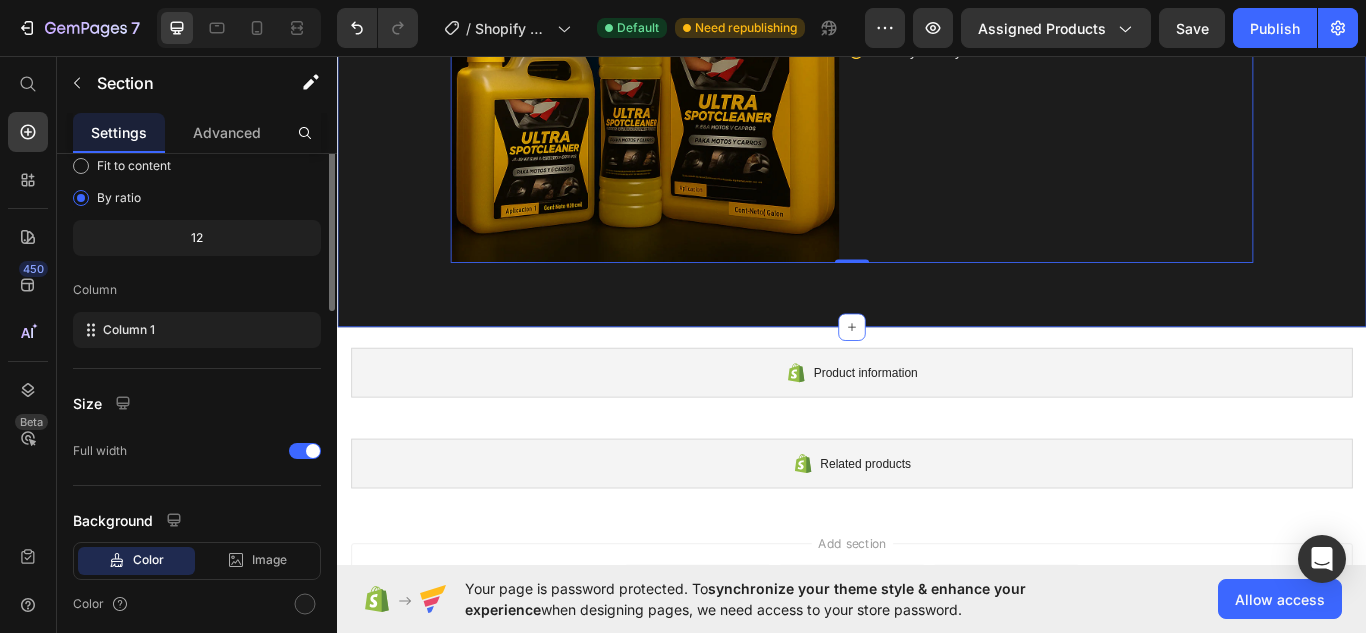 scroll, scrollTop: 0, scrollLeft: 0, axis: both 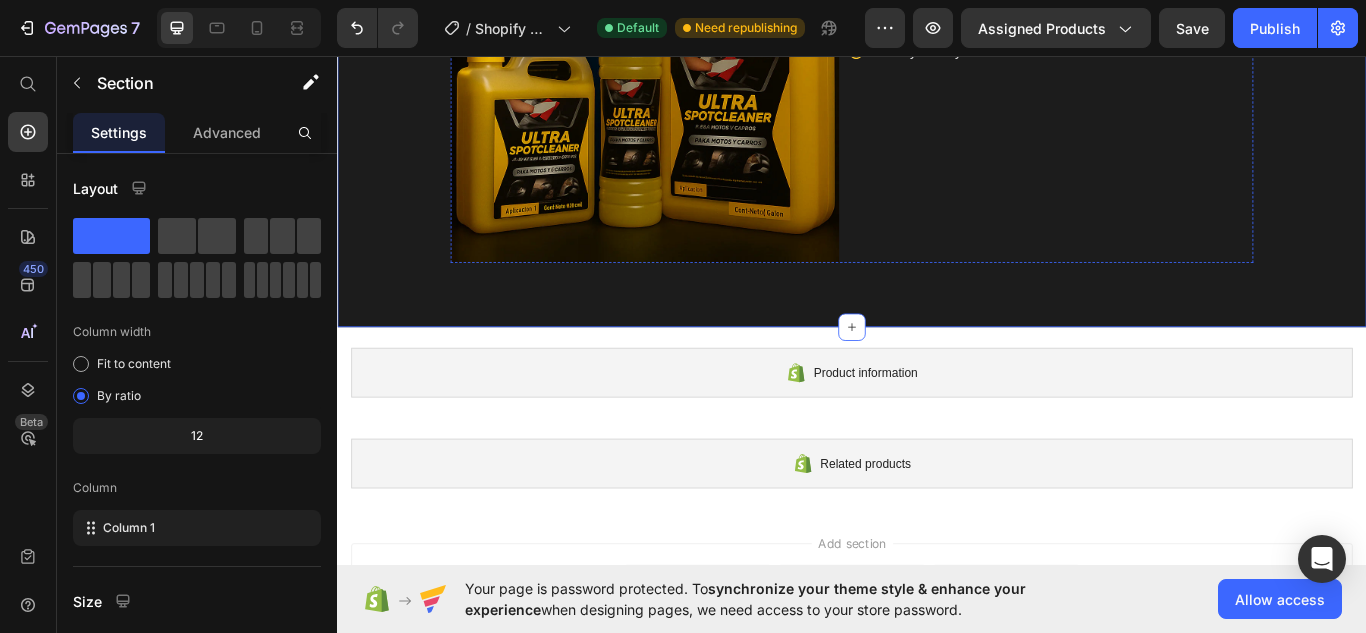 click on "ULTRASPOT CLEANER" at bounding box center (1158, -319) 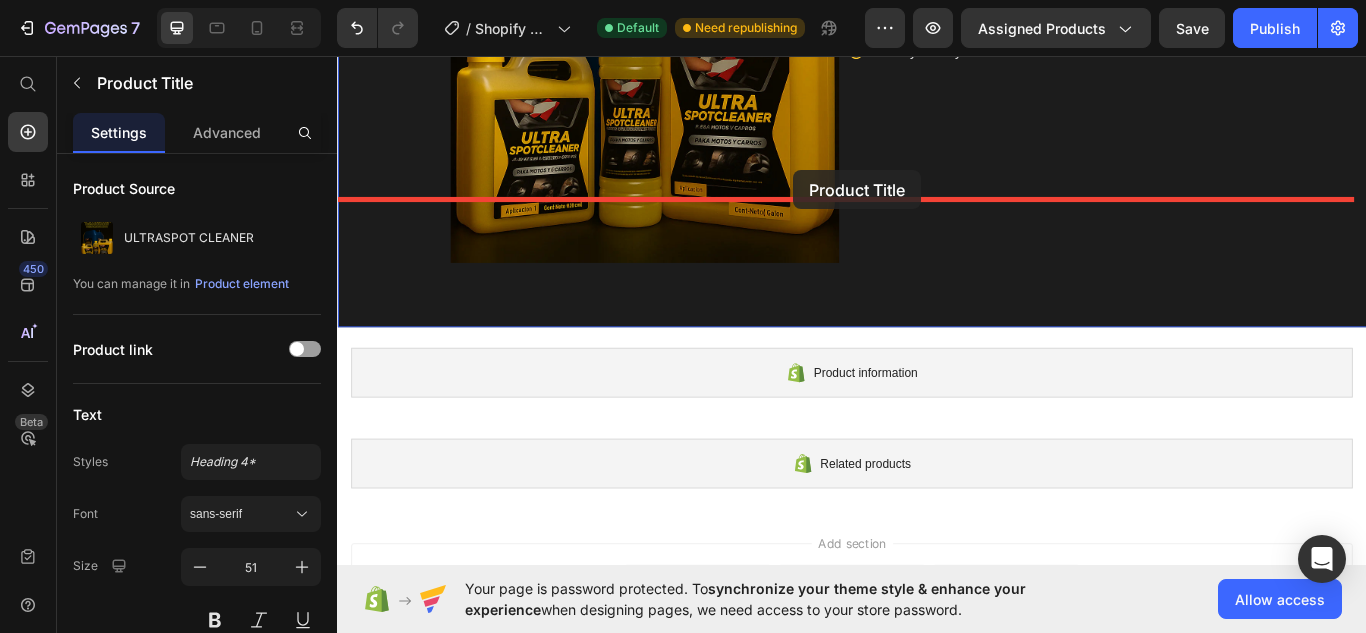 drag, startPoint x: 955, startPoint y: 207, endPoint x: 869, endPoint y: 190, distance: 87.66413 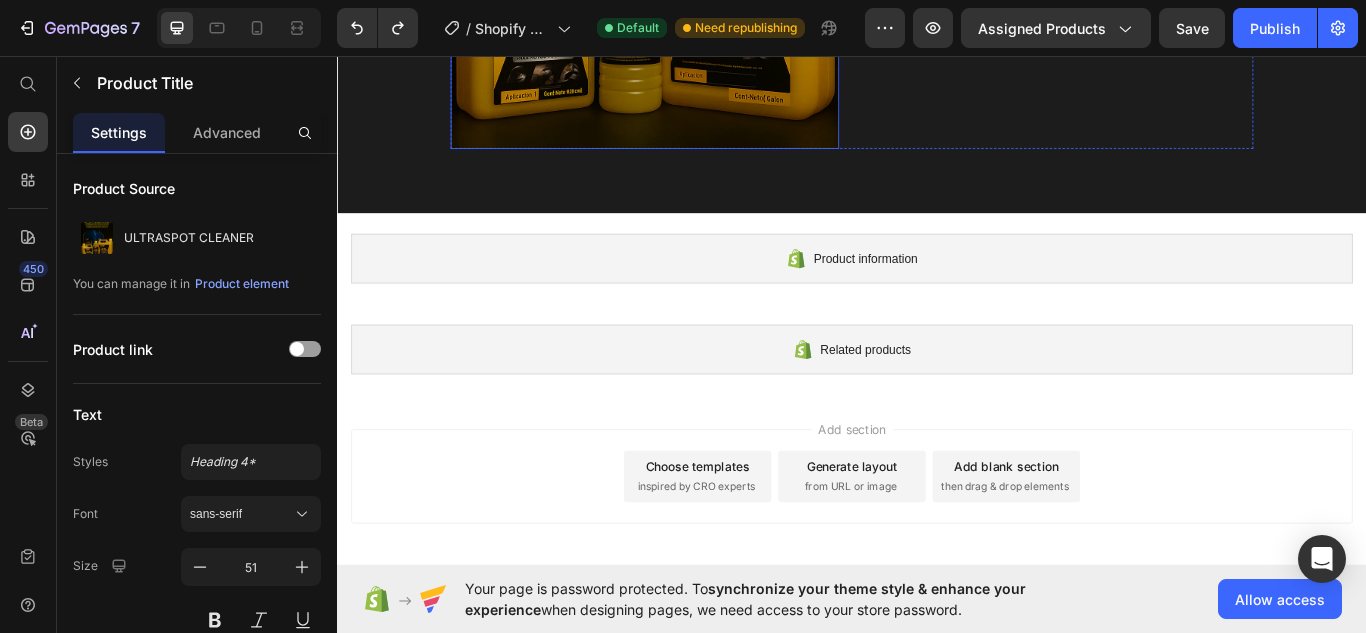 scroll, scrollTop: 9245, scrollLeft: 0, axis: vertical 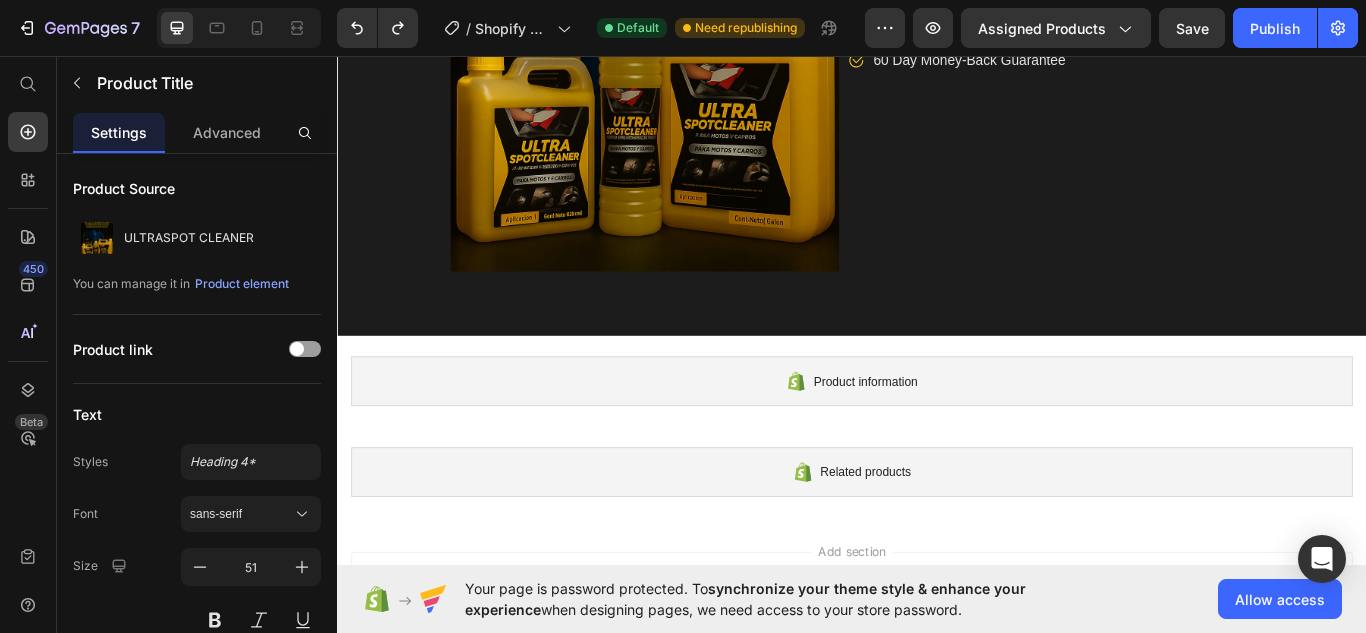 click on "ULTRASPOT CLEANER" at bounding box center [1158, -309] 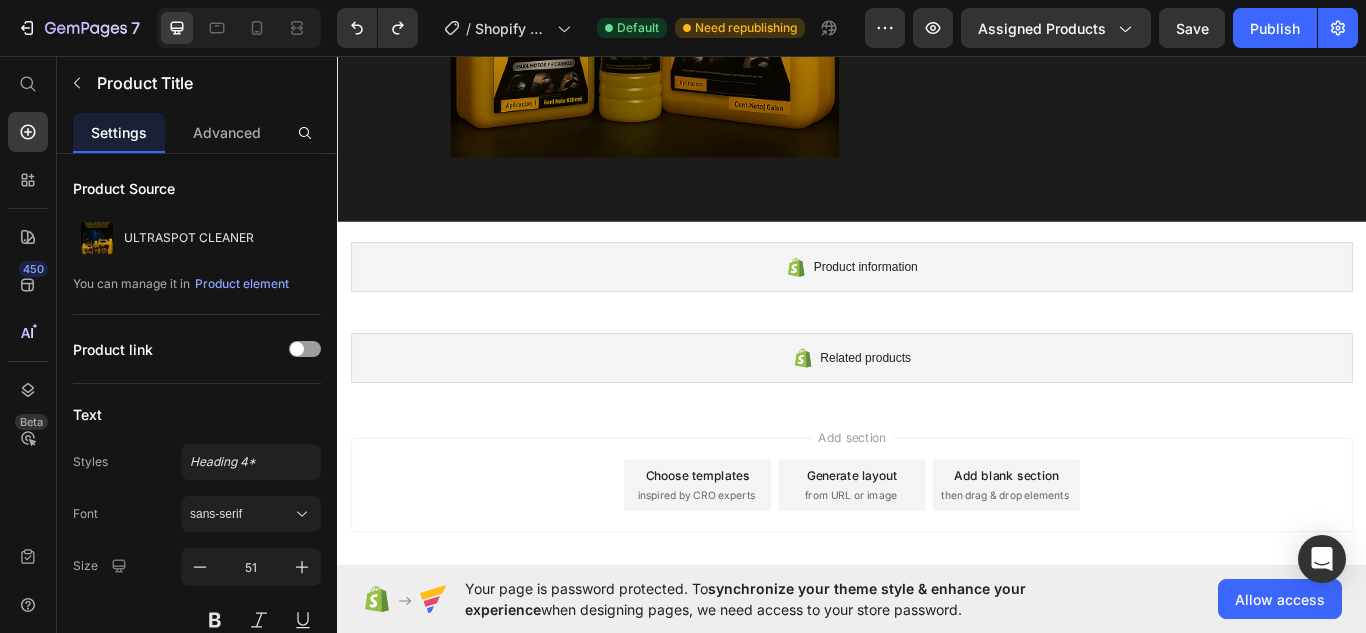 scroll, scrollTop: 9245, scrollLeft: 0, axis: vertical 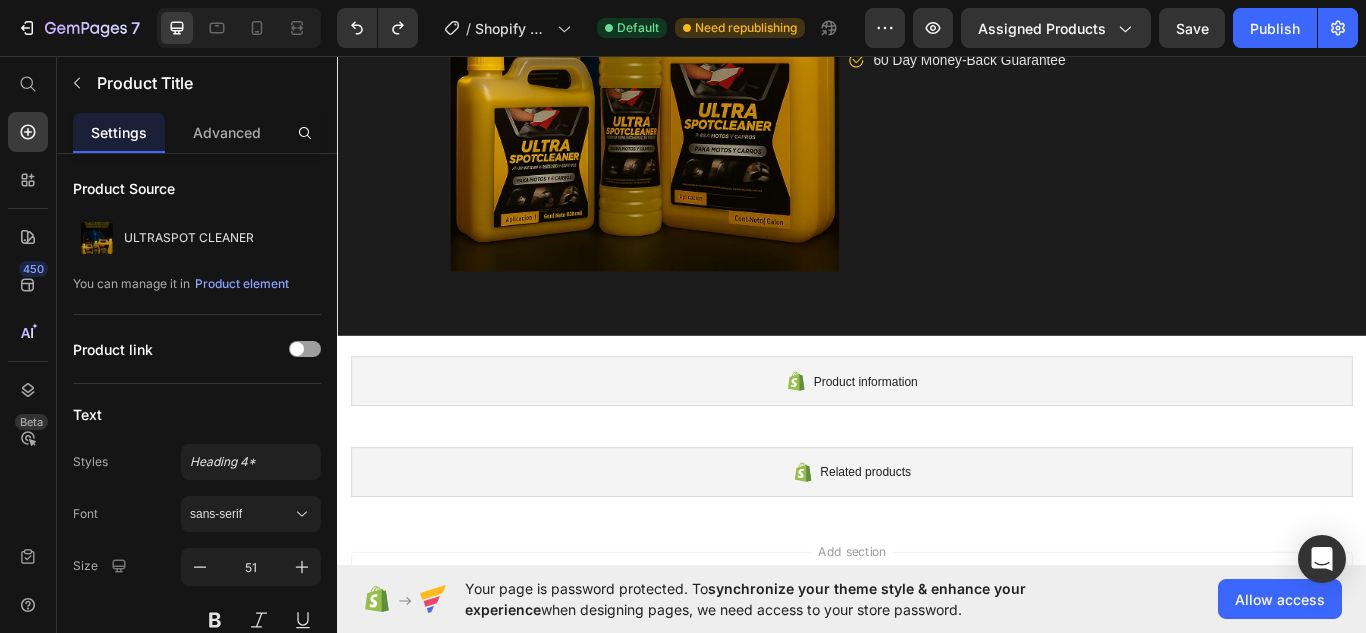 click on "ULTRASPOT CLEANER" at bounding box center (1158, -309) 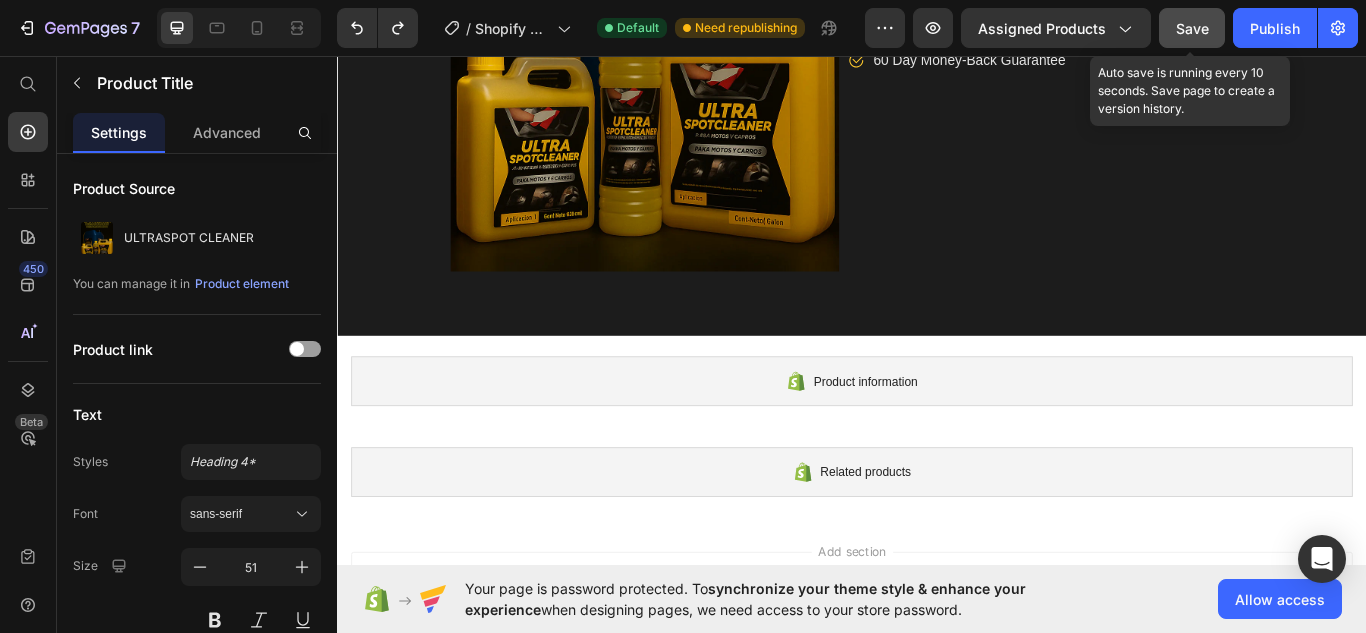 click on "Save" at bounding box center [1192, 28] 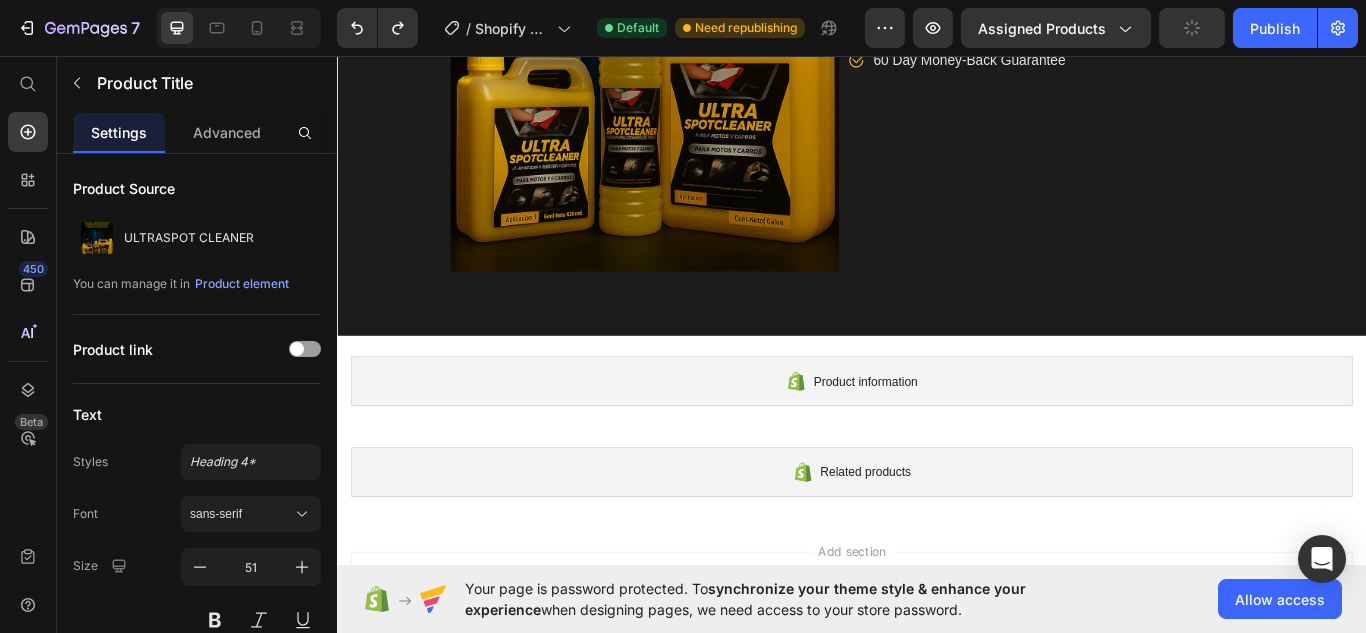 scroll, scrollTop: 9278, scrollLeft: 0, axis: vertical 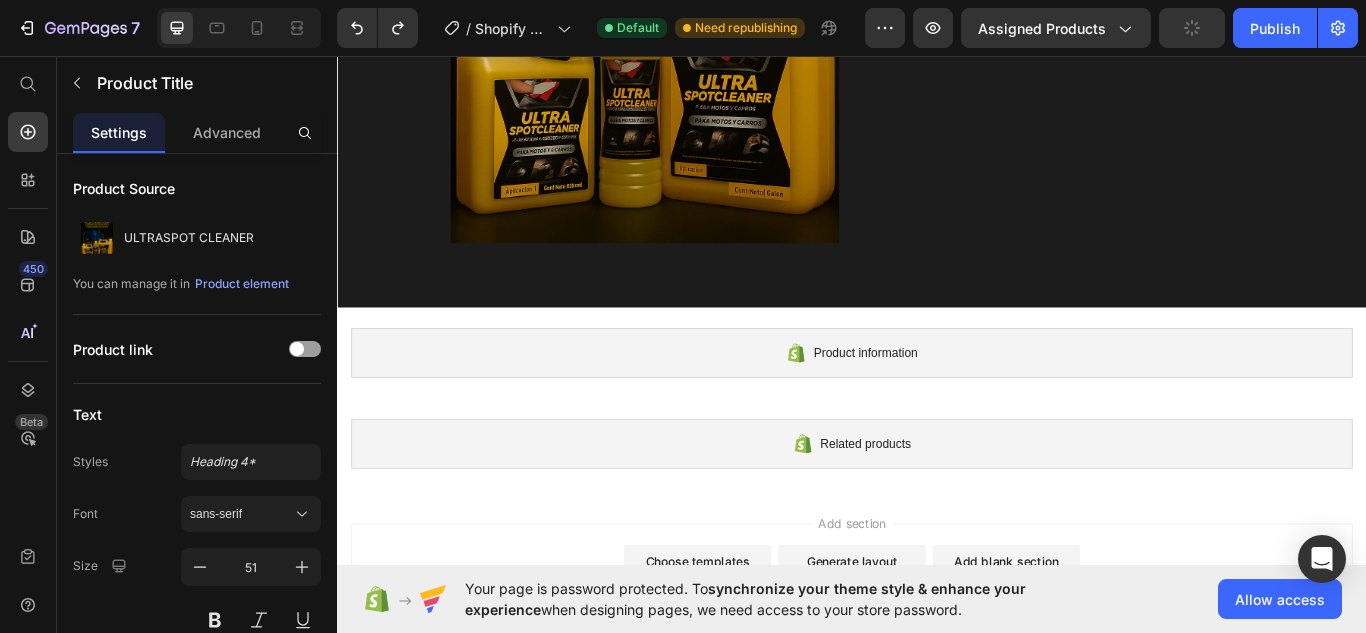 click on "ULTRASPOT CLEANER" at bounding box center (1158, -342) 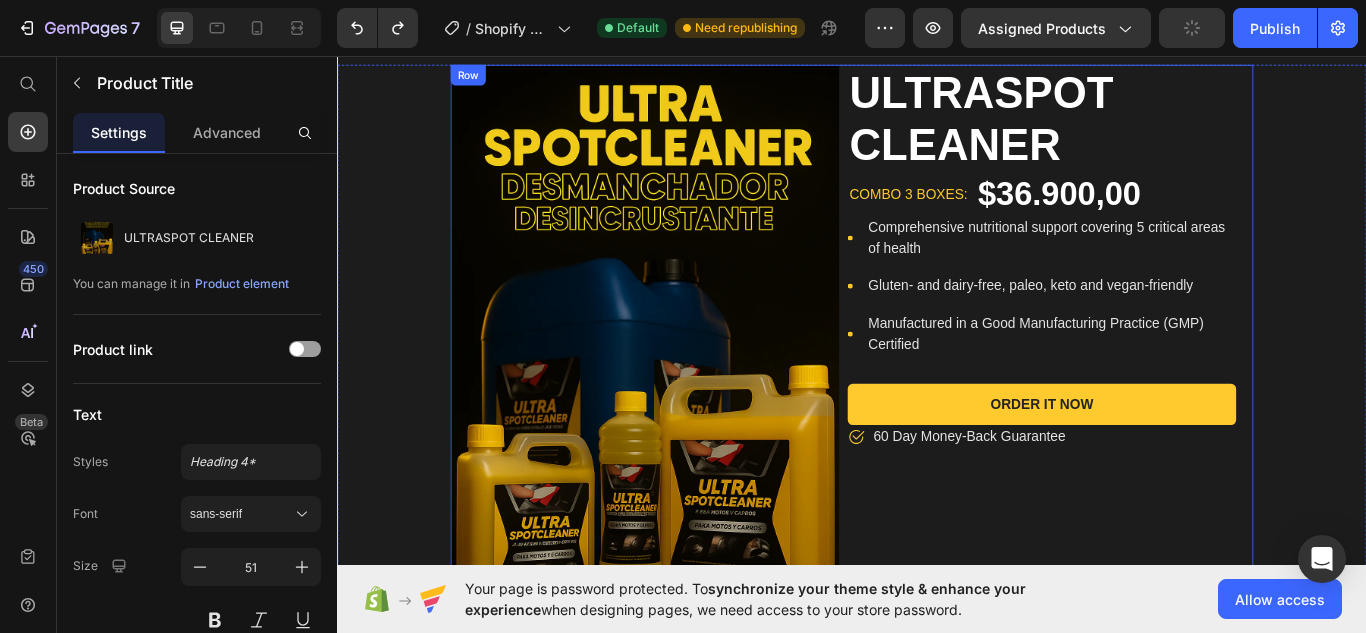 scroll, scrollTop: 9645, scrollLeft: 0, axis: vertical 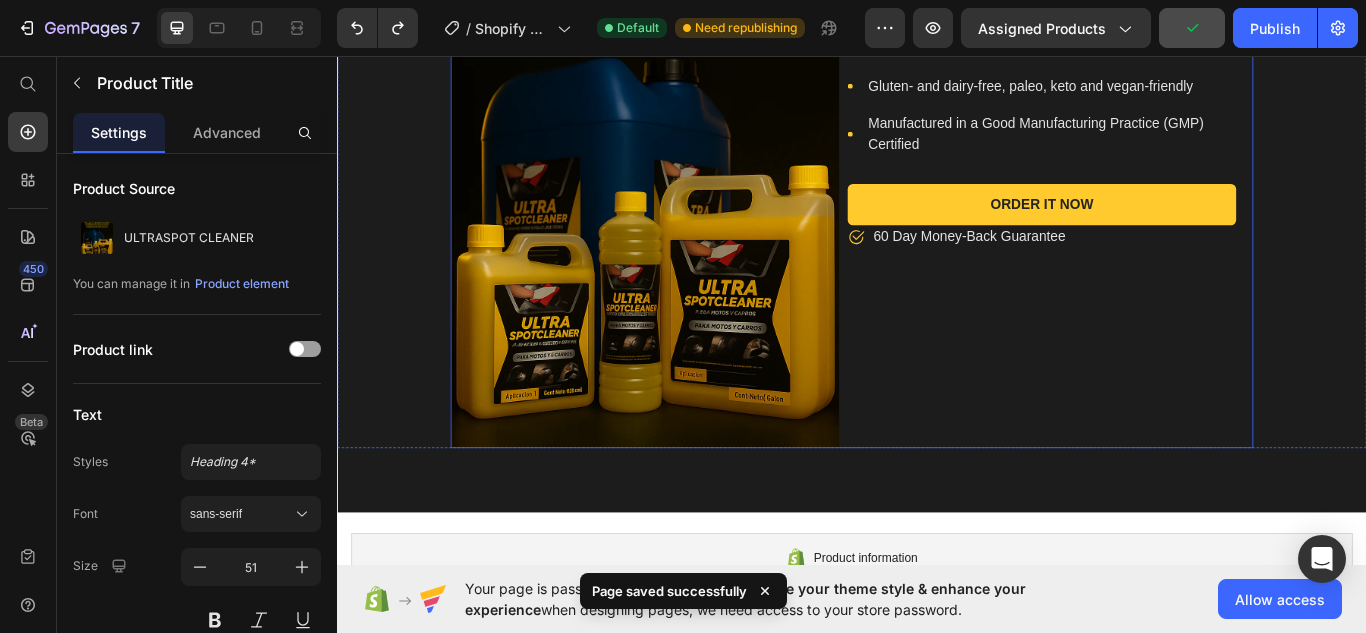click on "ULTRASPOT CLEANER Product Title combo 3 boxes: Text block $36.900,00 Product Price Row       Icon Comprehensive nutritional support covering 5 critical areas of health Text block       Icon Gluten- and dairy-free, paleo, keto and vegan-friendly Text block       Icon Manufactured in a Good Manufacturing Practice (GMP) Certified Text block Icon List Order It Now Product Cart Button         Icon 60 Day Money-Back Guarantee Text block Row" at bounding box center (1158, 174) 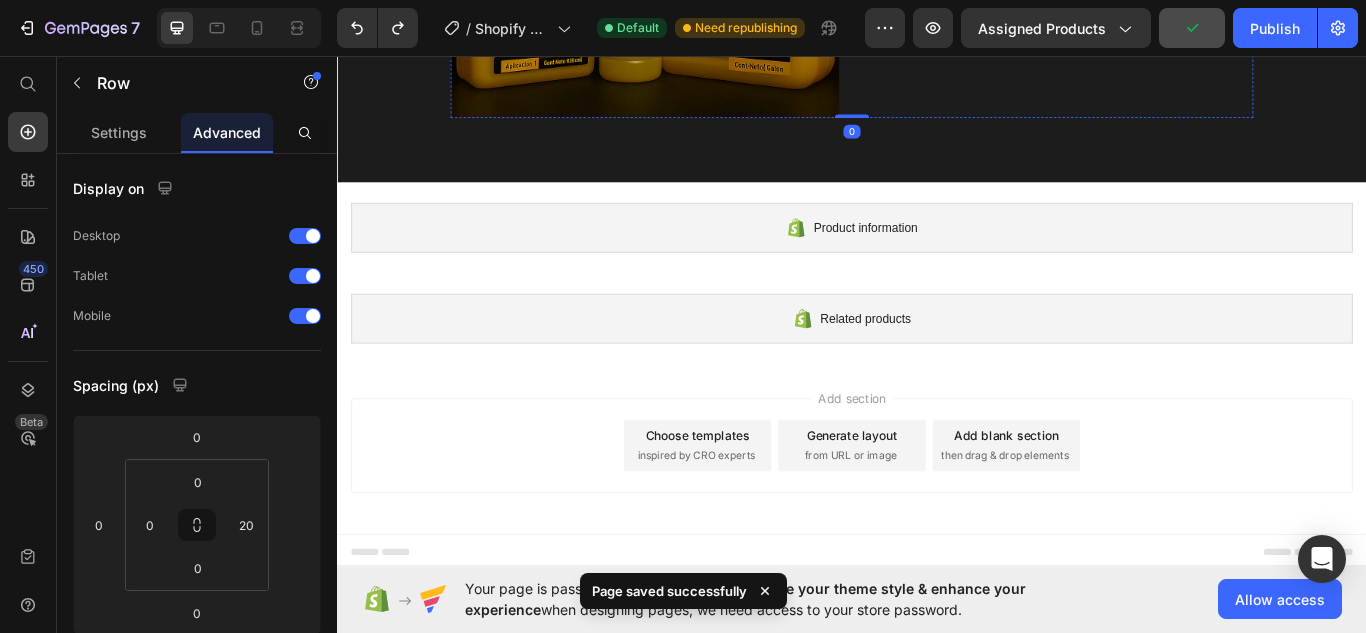 scroll, scrollTop: 9278, scrollLeft: 0, axis: vertical 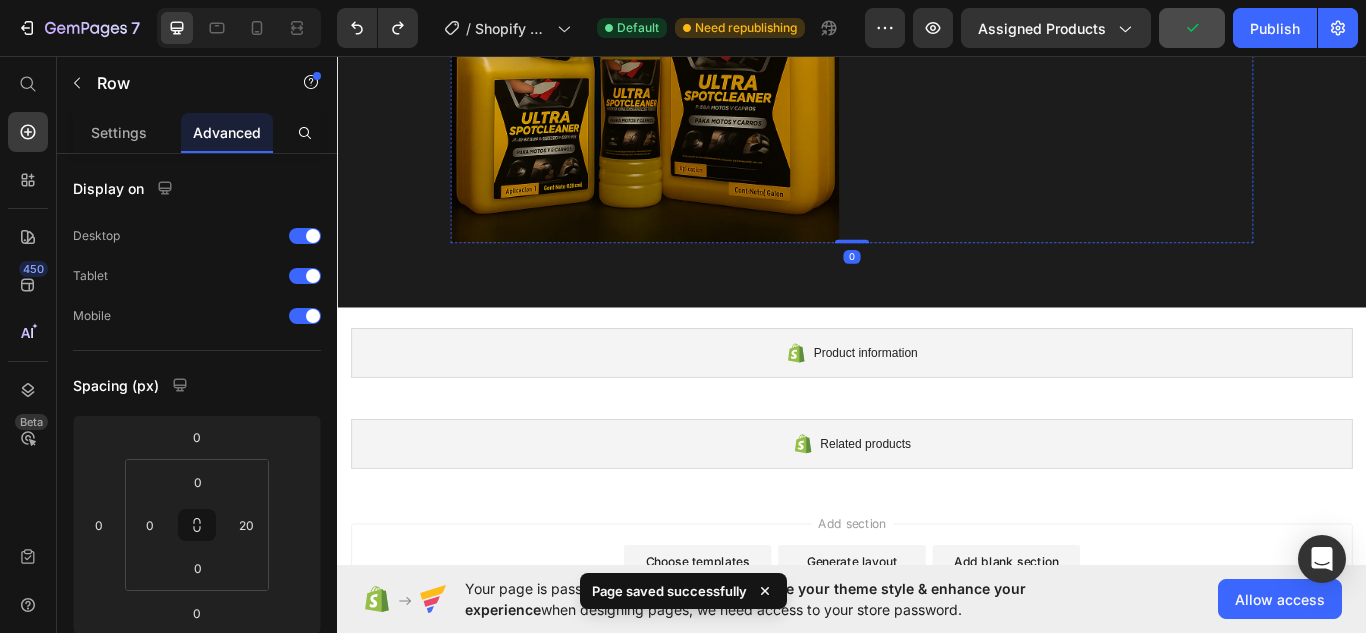 click on "ULTRASPOT CLEANER" at bounding box center (1158, -342) 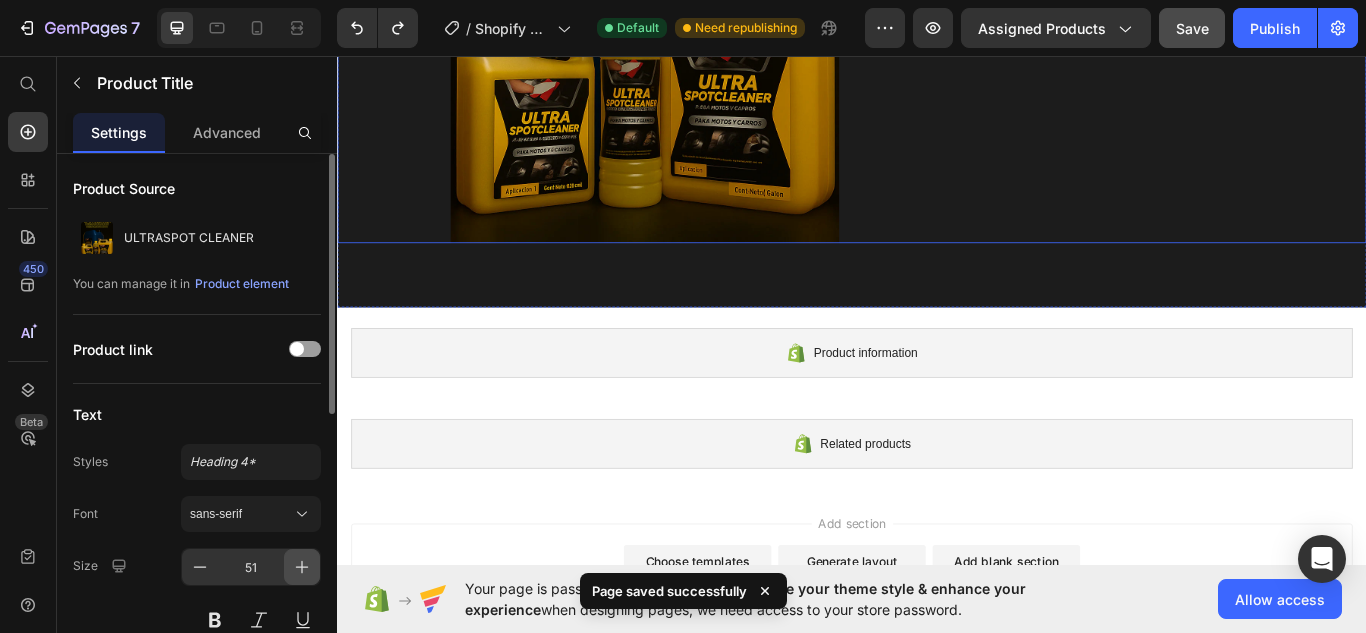 scroll, scrollTop: 99, scrollLeft: 0, axis: vertical 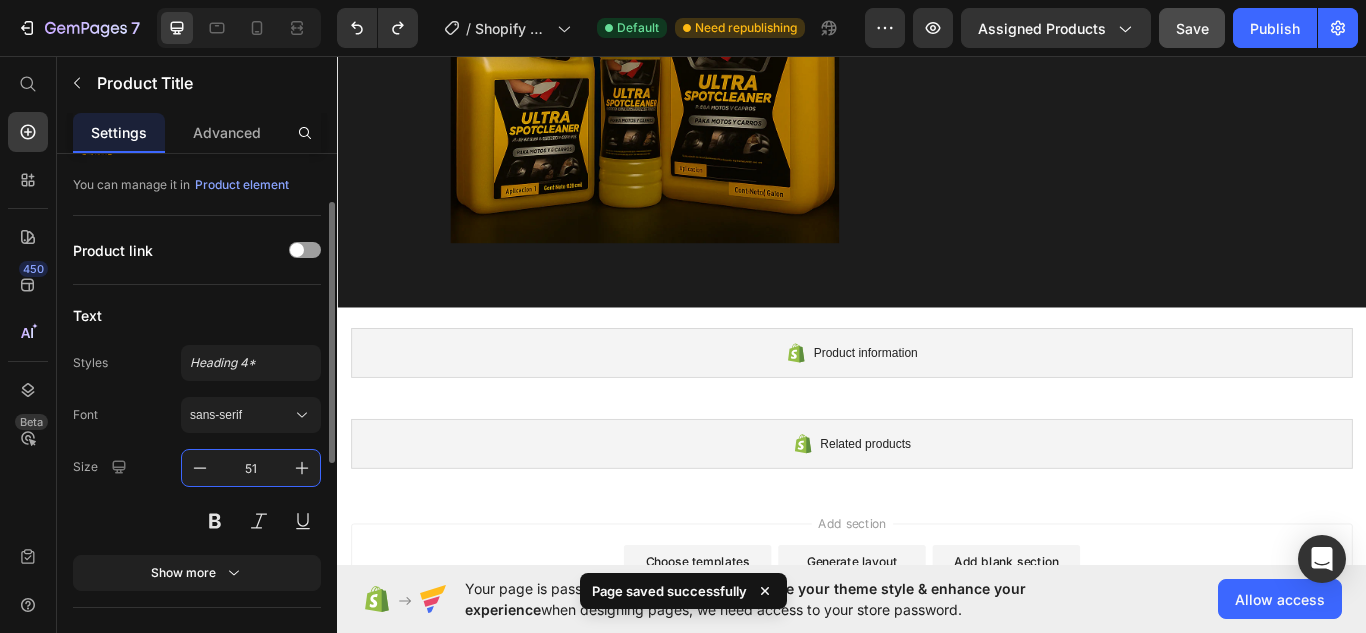 click on "51" at bounding box center [251, 468] 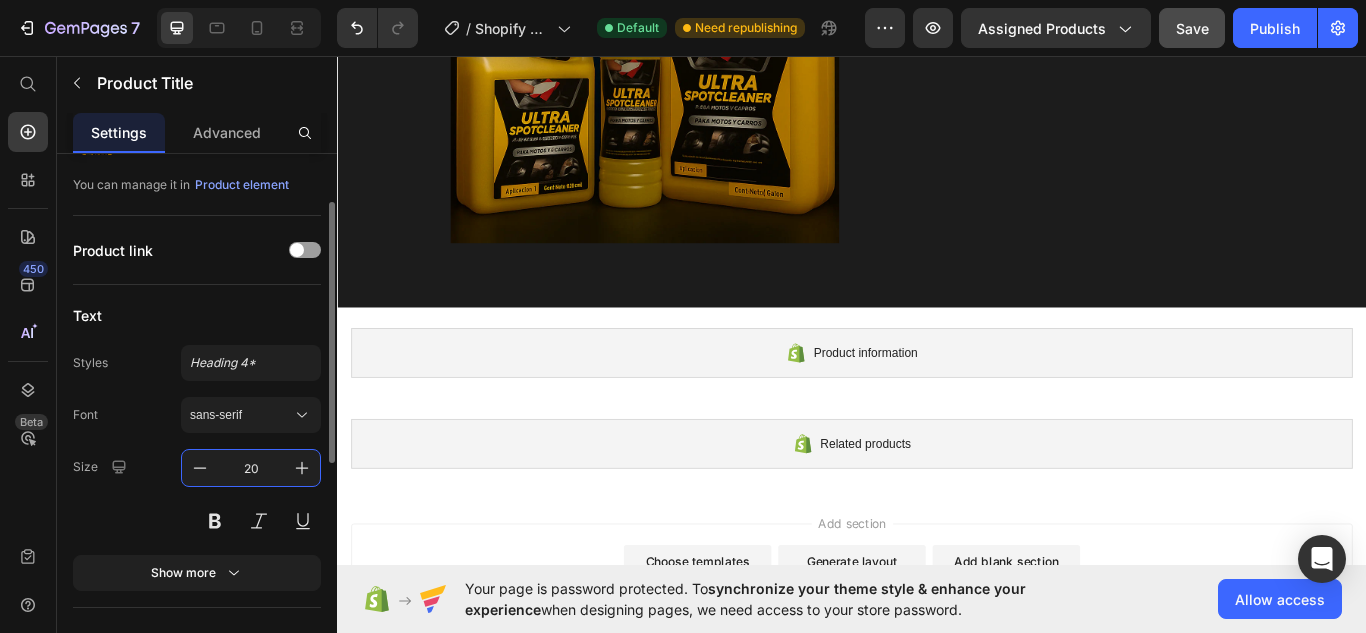 click on "20" at bounding box center (251, 468) 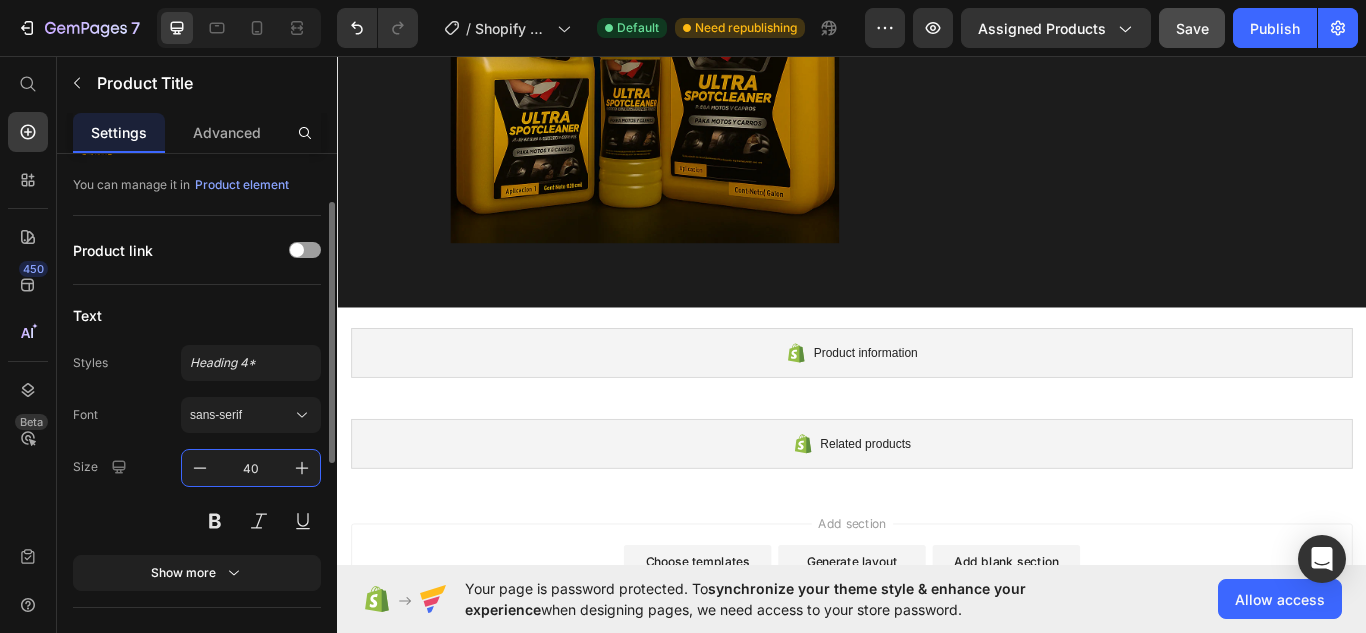 click on "40" at bounding box center [251, 468] 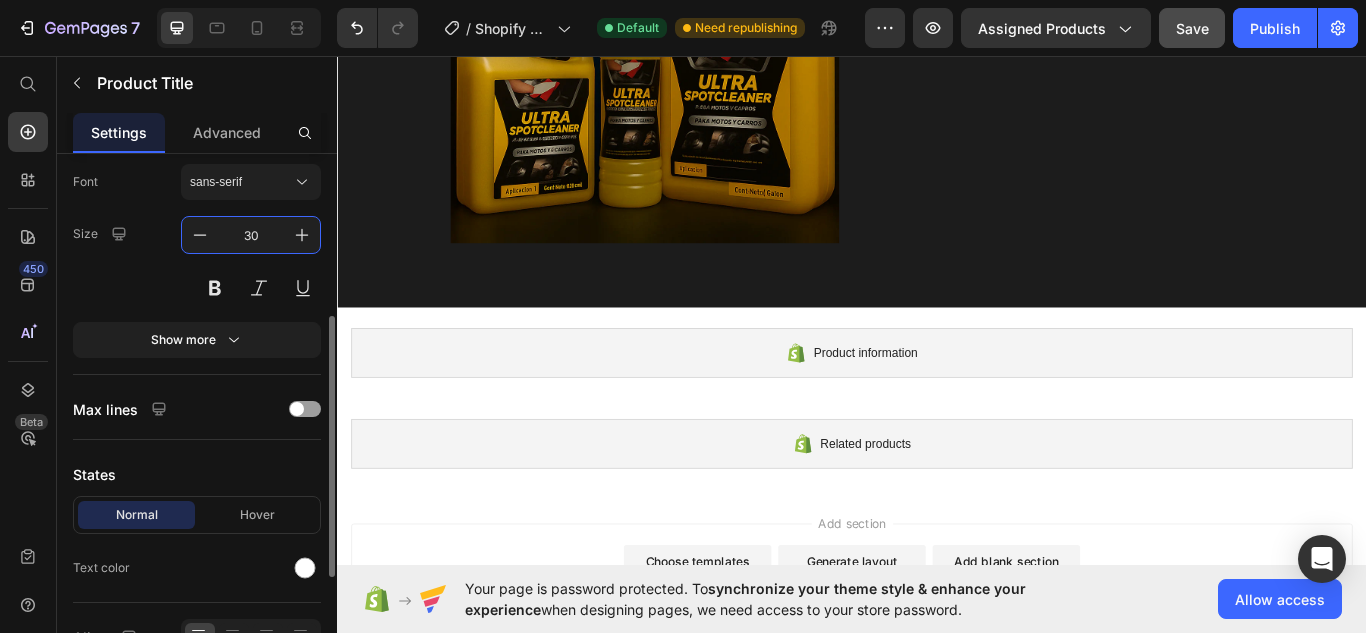 scroll, scrollTop: 465, scrollLeft: 0, axis: vertical 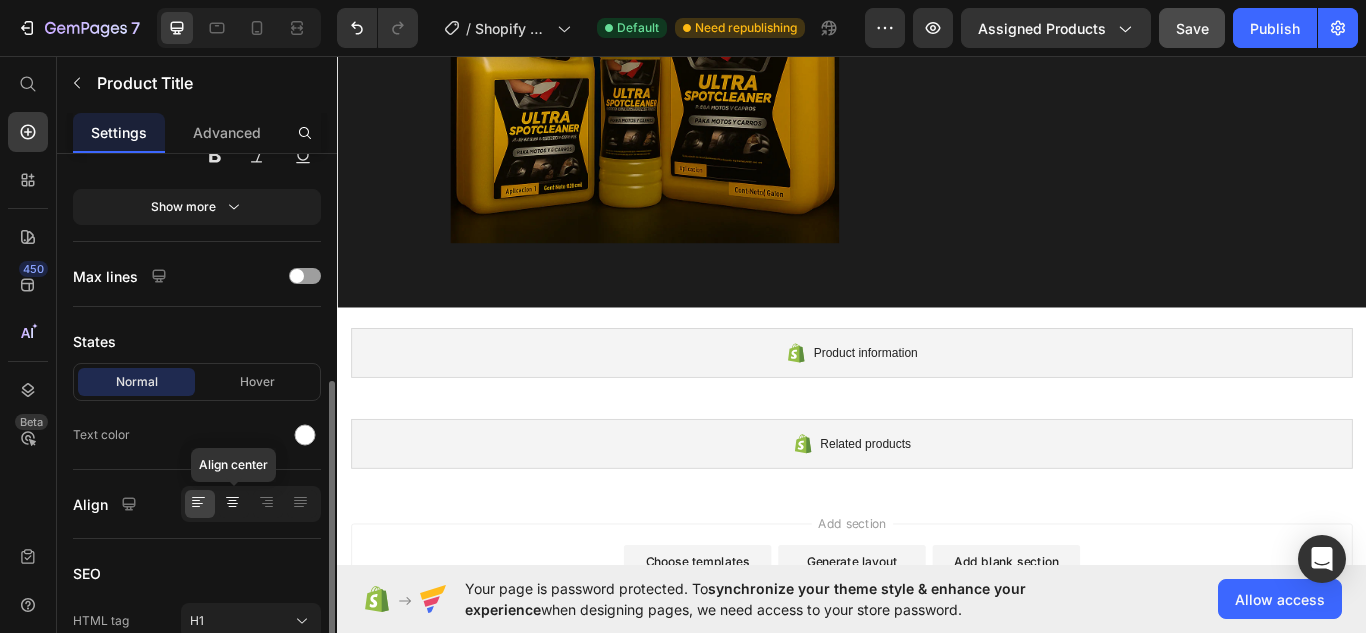 click 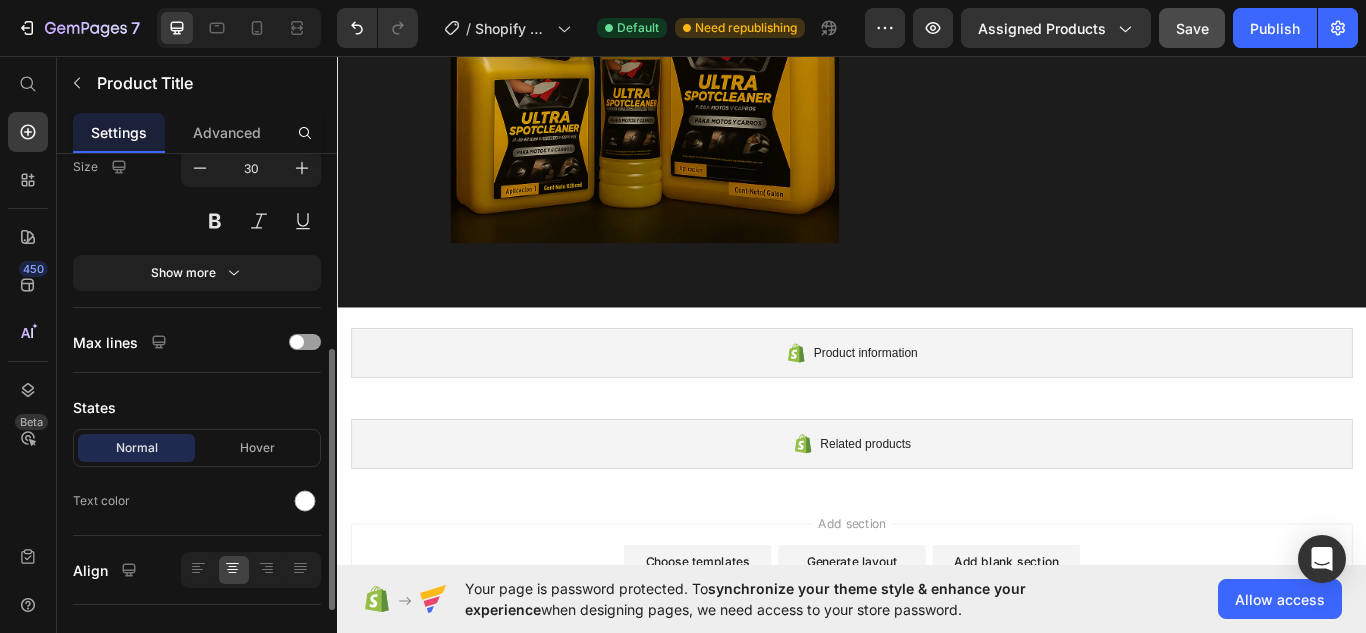 scroll, scrollTop: 300, scrollLeft: 0, axis: vertical 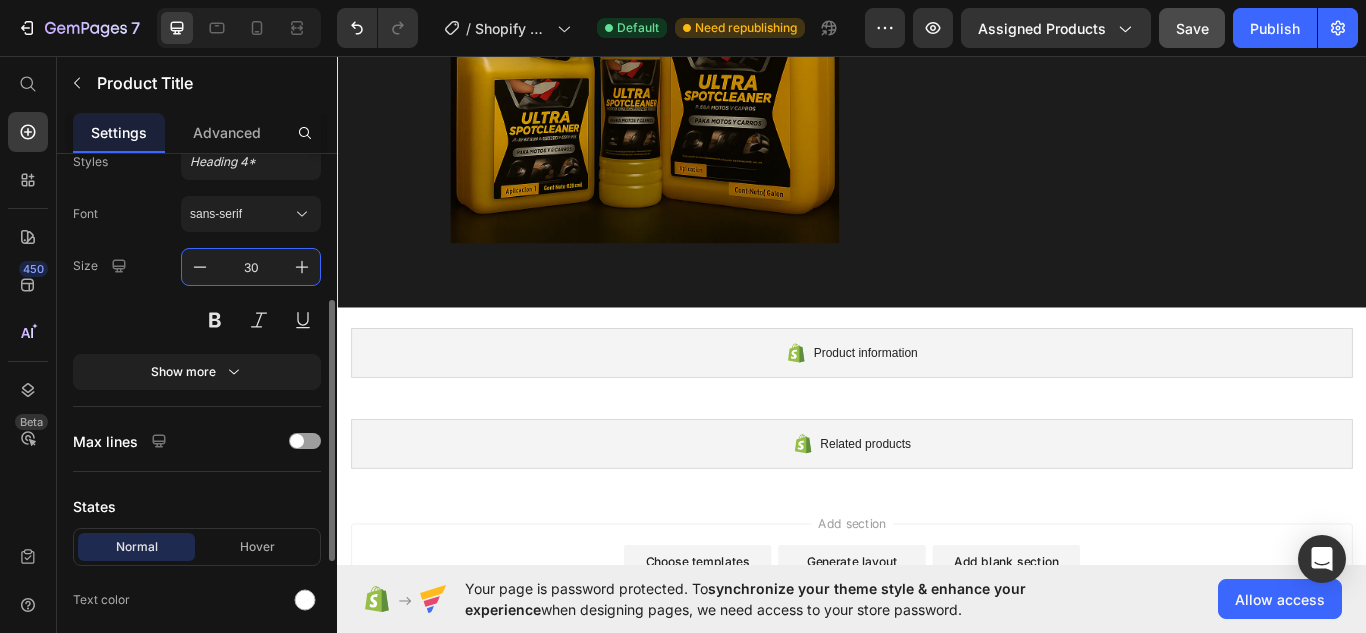 click on "30" at bounding box center (251, 267) 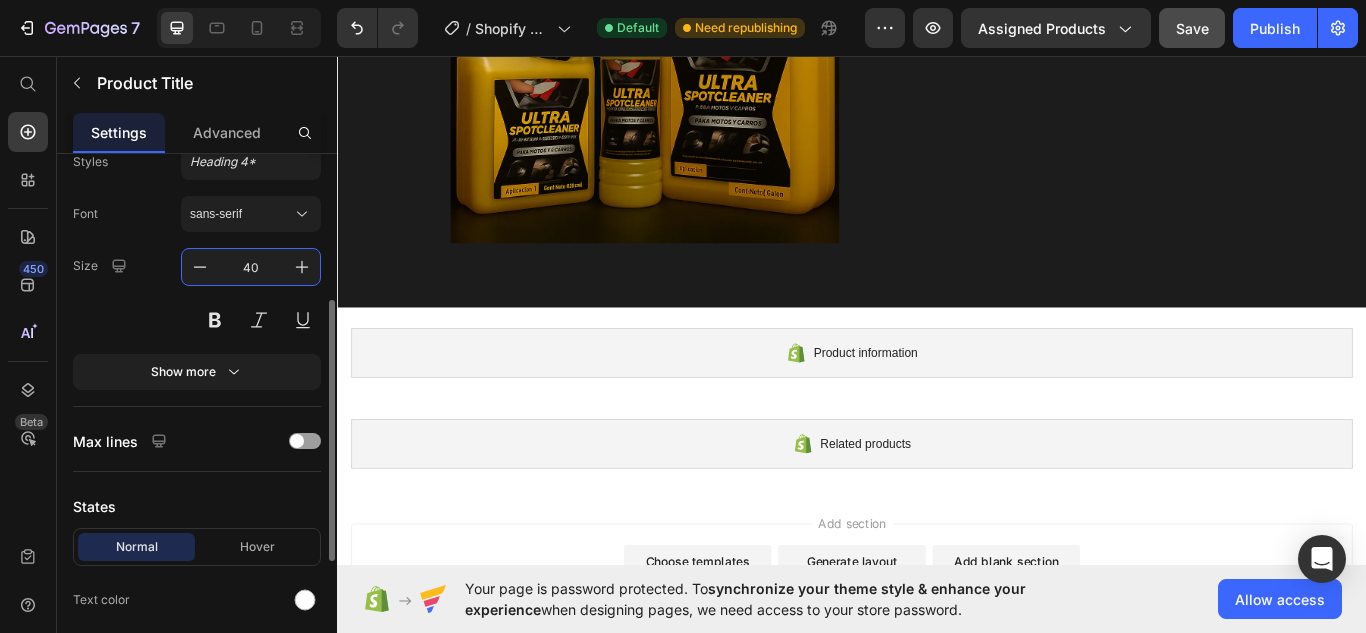 click on "40" at bounding box center (251, 267) 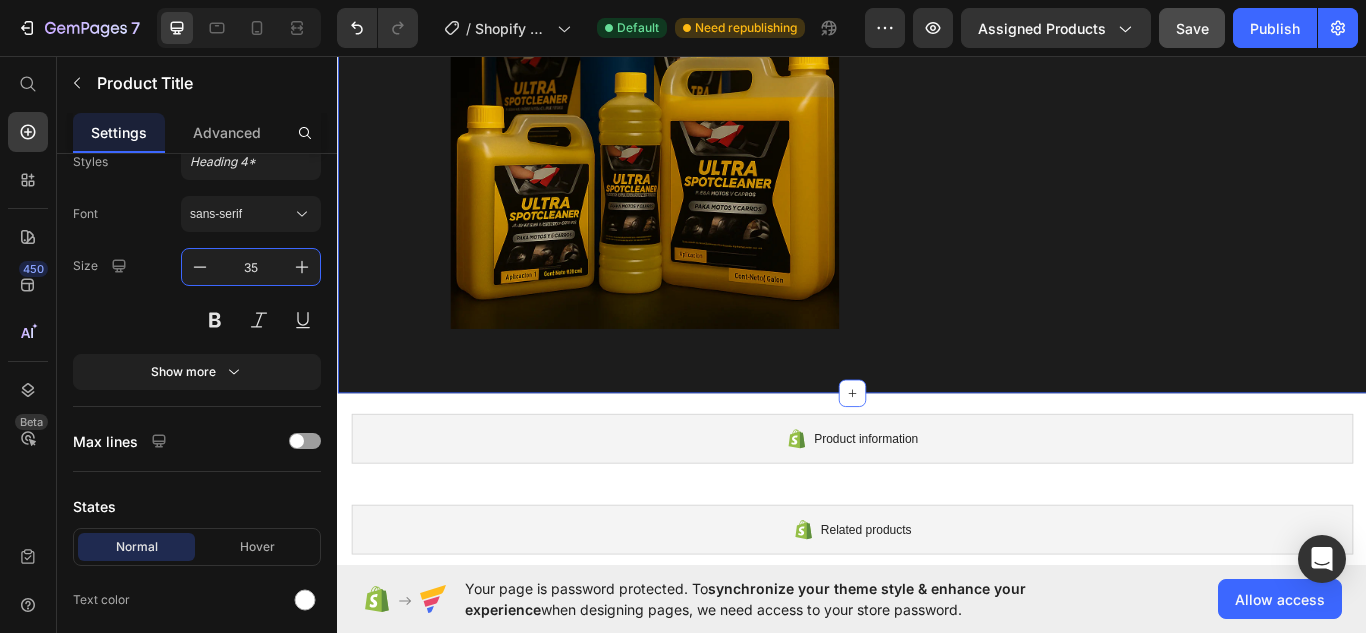 scroll, scrollTop: 9378, scrollLeft: 0, axis: vertical 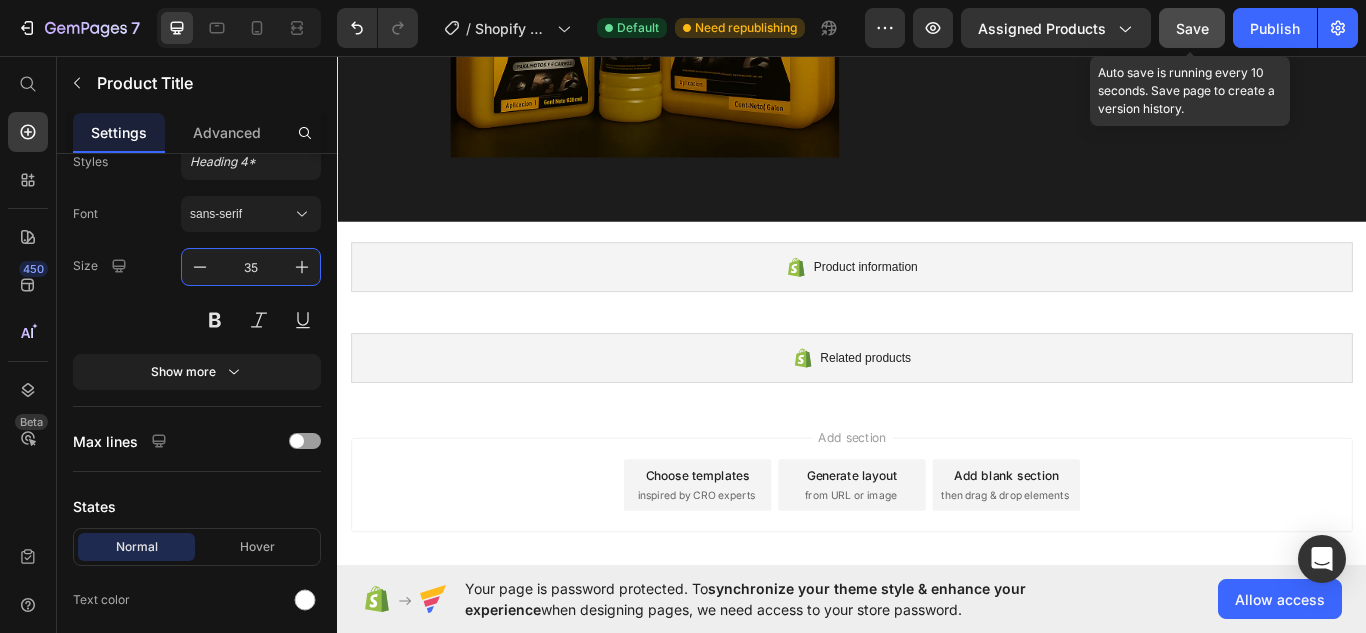 type on "35" 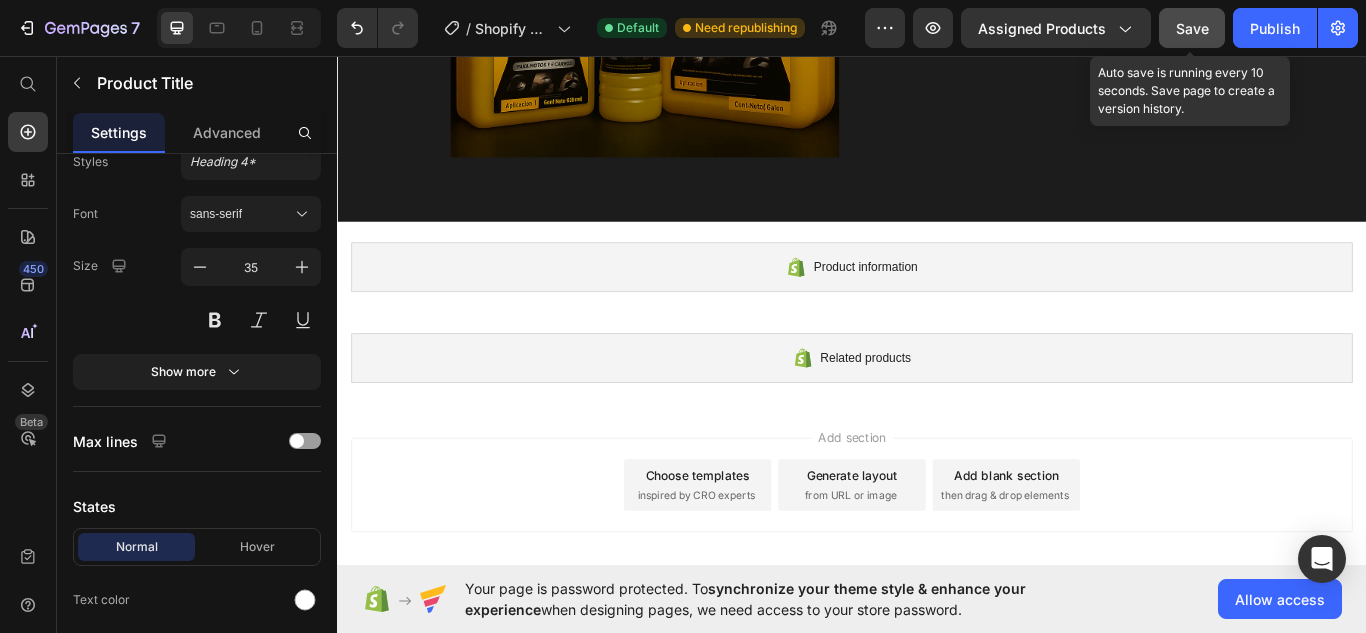 click on "Save" at bounding box center (1192, 28) 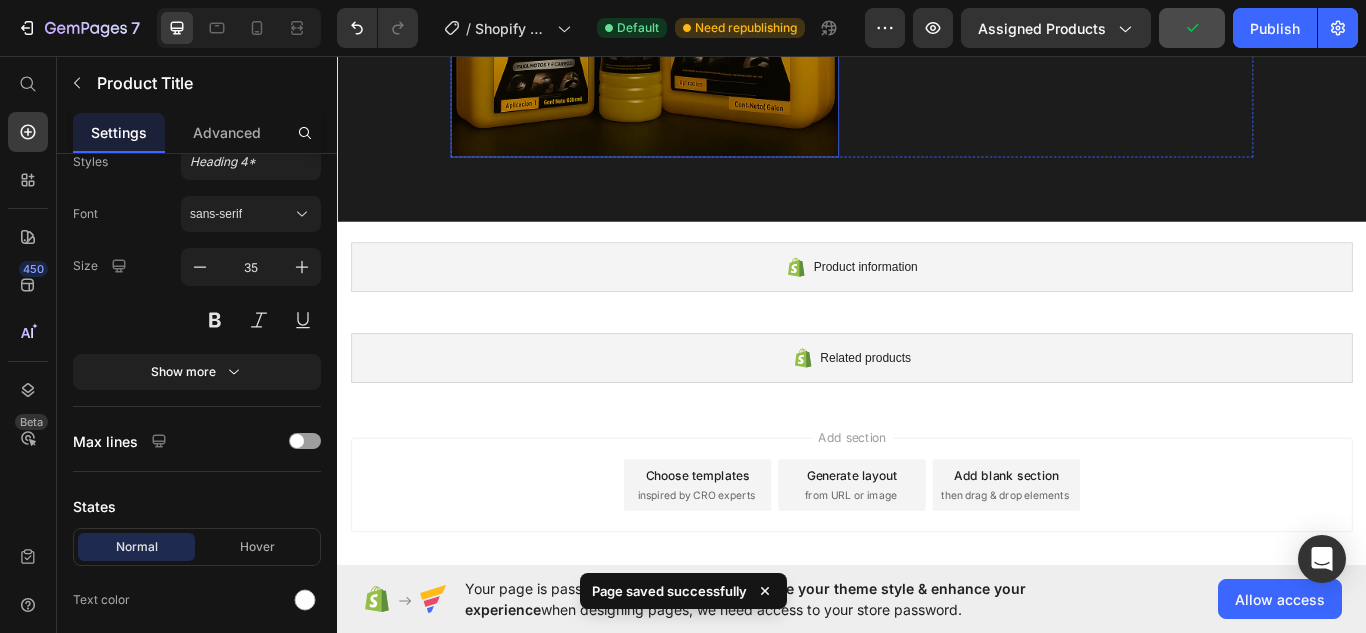 scroll, scrollTop: 9212, scrollLeft: 0, axis: vertical 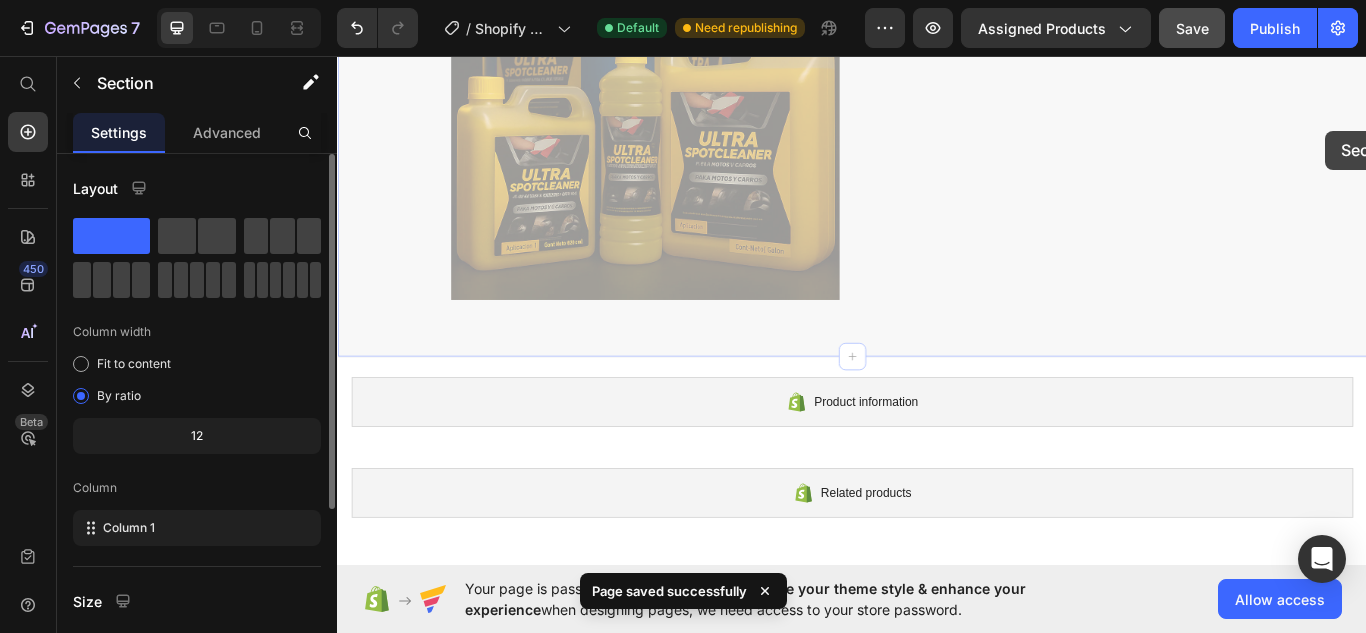 drag, startPoint x: 1491, startPoint y: 189, endPoint x: 1491, endPoint y: 134, distance: 55 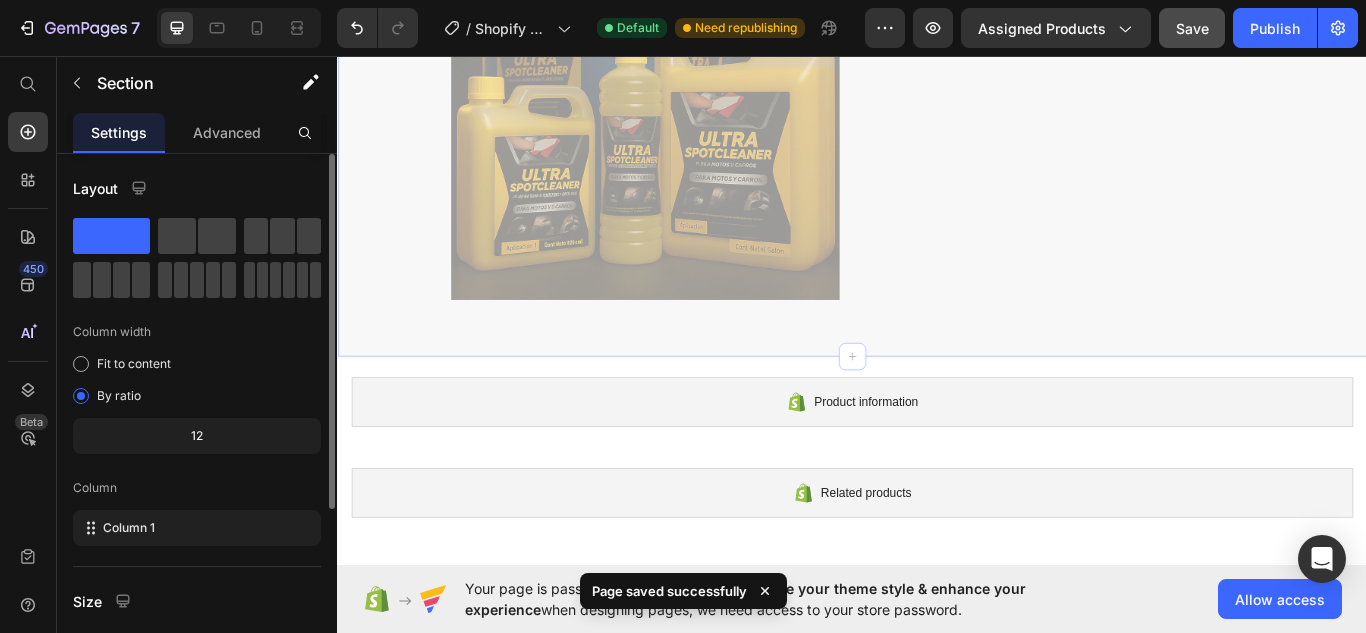 click on "Privacy & GDPR Disclosure: We value your privacy and are committed to transparency. While we may collect personal information for marketing purposes, we will always inform you of the reasons behind such collection. Additionally, please be aware that this website uses cookies for marketing purposes. THIS IS AN ADVERTISEMENT AND NOT AN ACTUAL NEWS ARTICLE, BLOG, OR CONSUMER PROTECTION UPDATE. THE OWNERS OF THIS WEBSITE RECEIVE COMPENSATION FOR THE SALE OF SOCKSCOMPRESSION. Marketing Disclosure: This website serves as a marketplace. It is important to note that the owner has a financial connection to the advertised products and services. The owner receives payment when a qualified lead is referred, but this is the extent of the relationship. Text Block Copyright © 2024 GemCommerce. All Rights Reserved. Text Block" at bounding box center (937, -524) 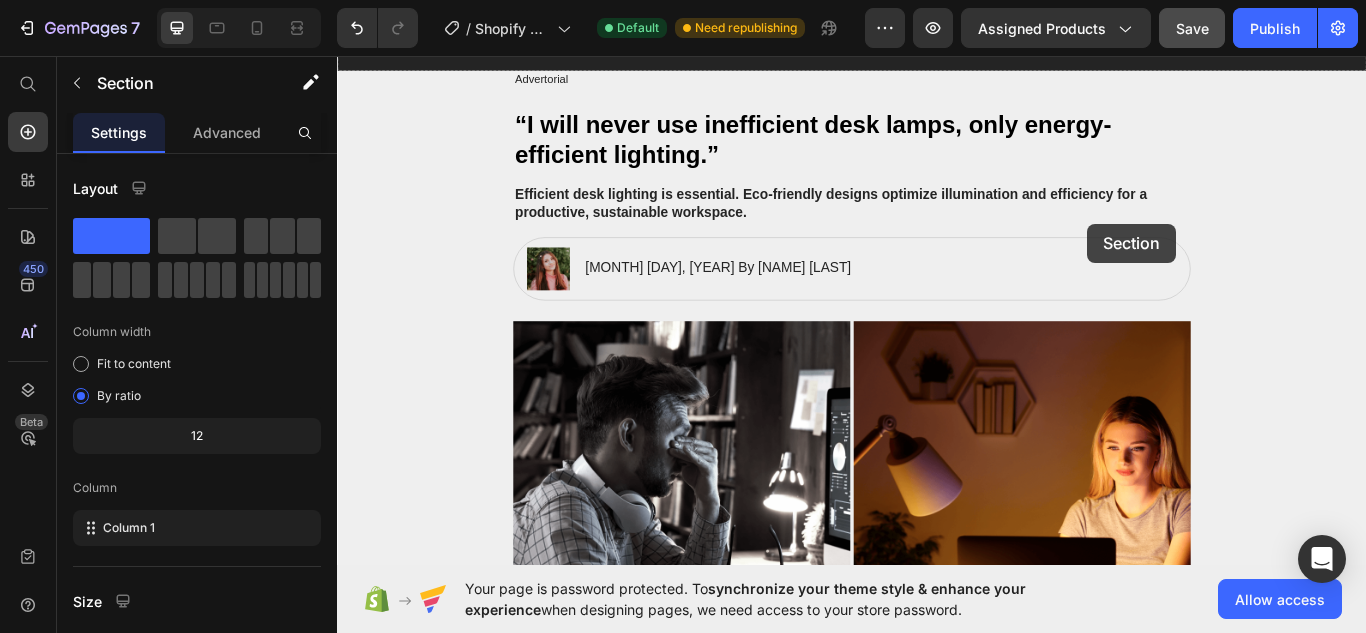 scroll, scrollTop: 0, scrollLeft: 0, axis: both 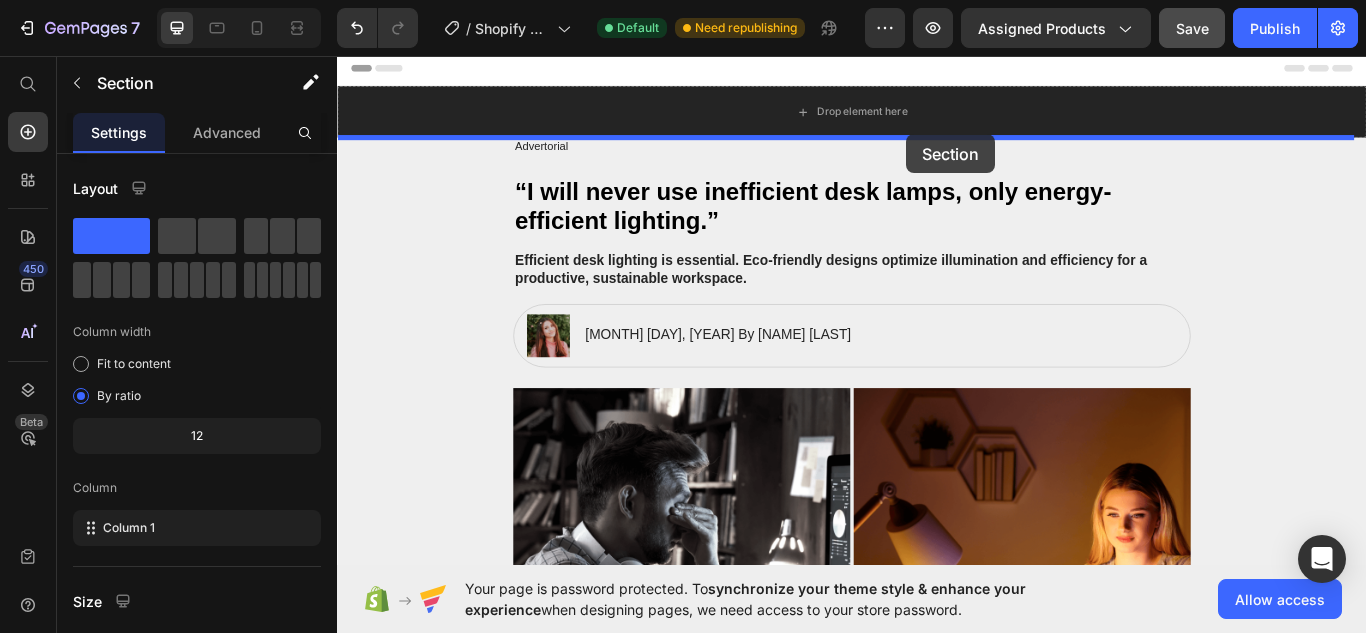 drag, startPoint x: 1491, startPoint y: 128, endPoint x: 1000, endPoint y: 148, distance: 491.40717 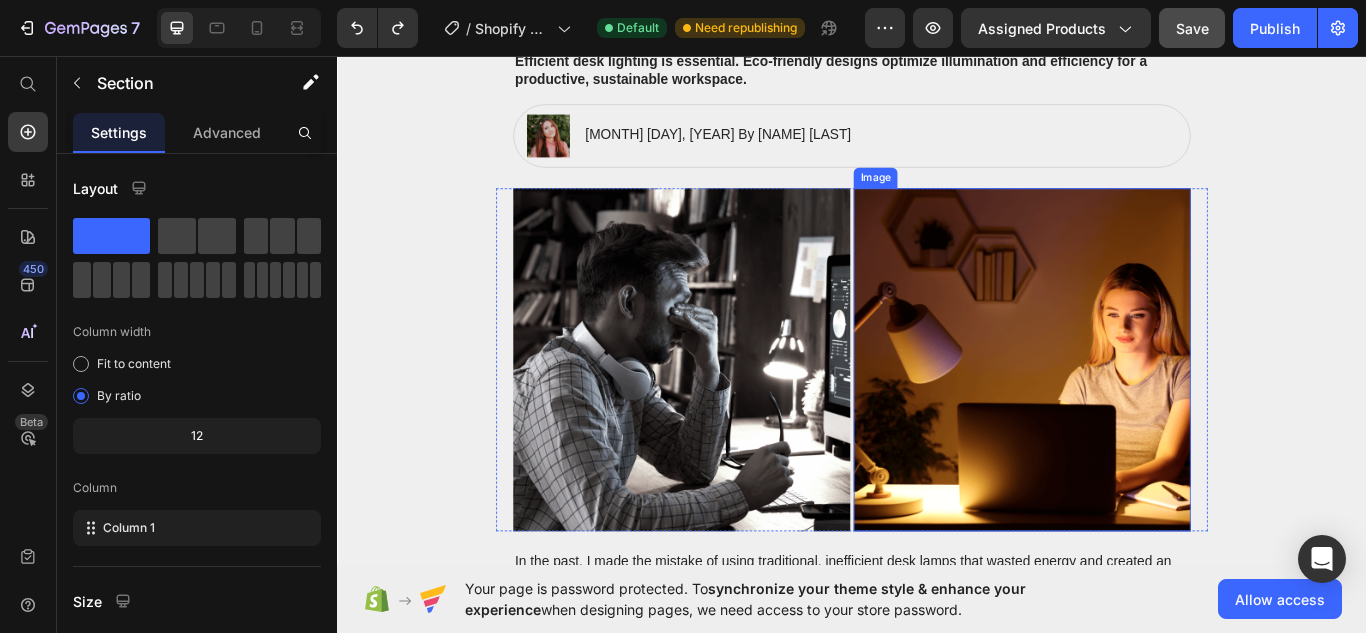 scroll, scrollTop: 300, scrollLeft: 0, axis: vertical 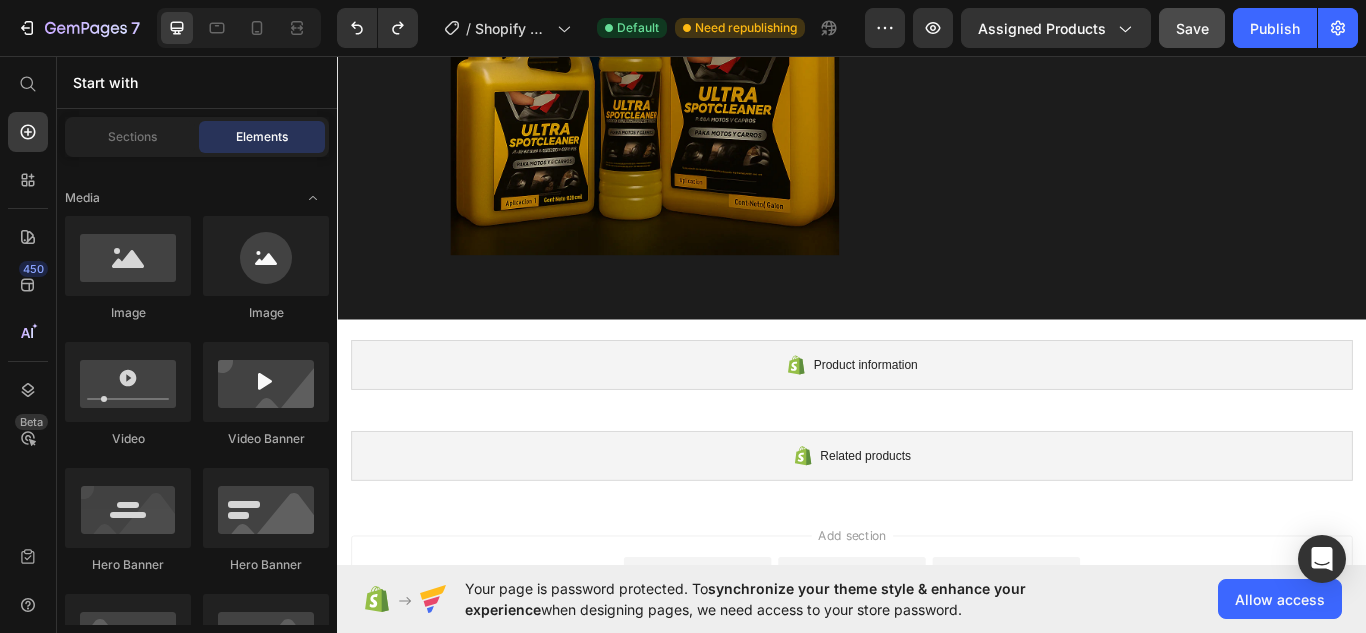 drag, startPoint x: 1535, startPoint y: 448, endPoint x: 1673, endPoint y: 650, distance: 244.6385 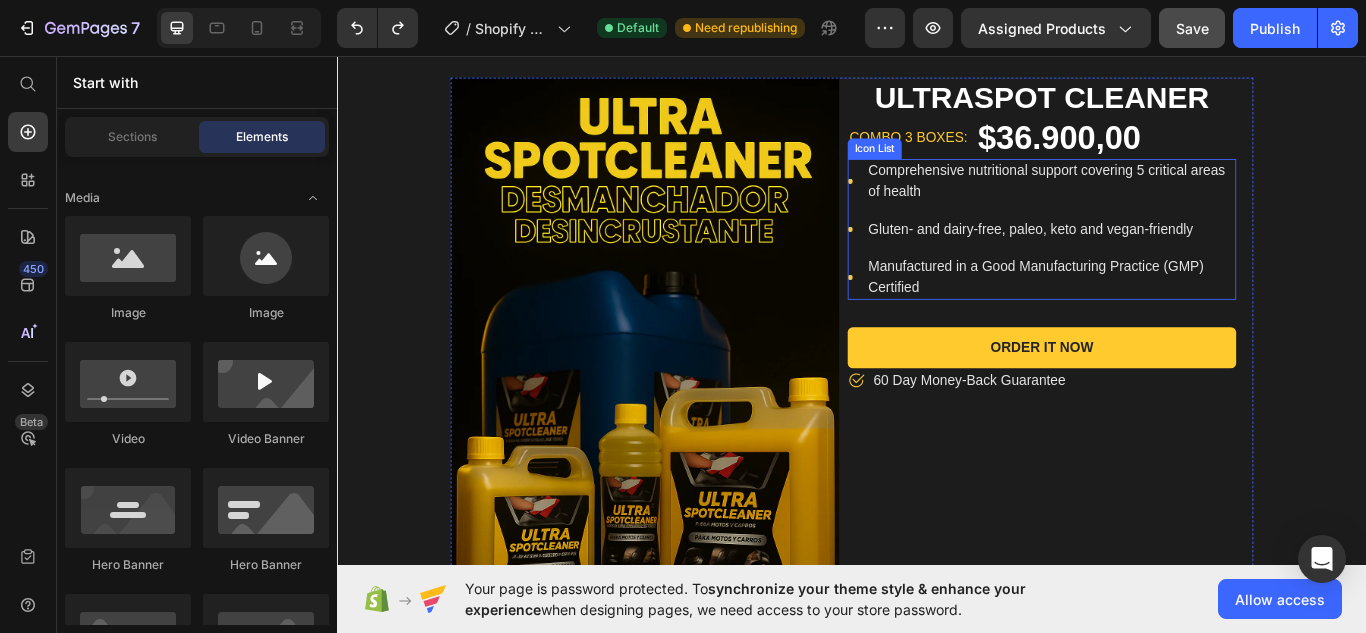 scroll, scrollTop: 9225, scrollLeft: 0, axis: vertical 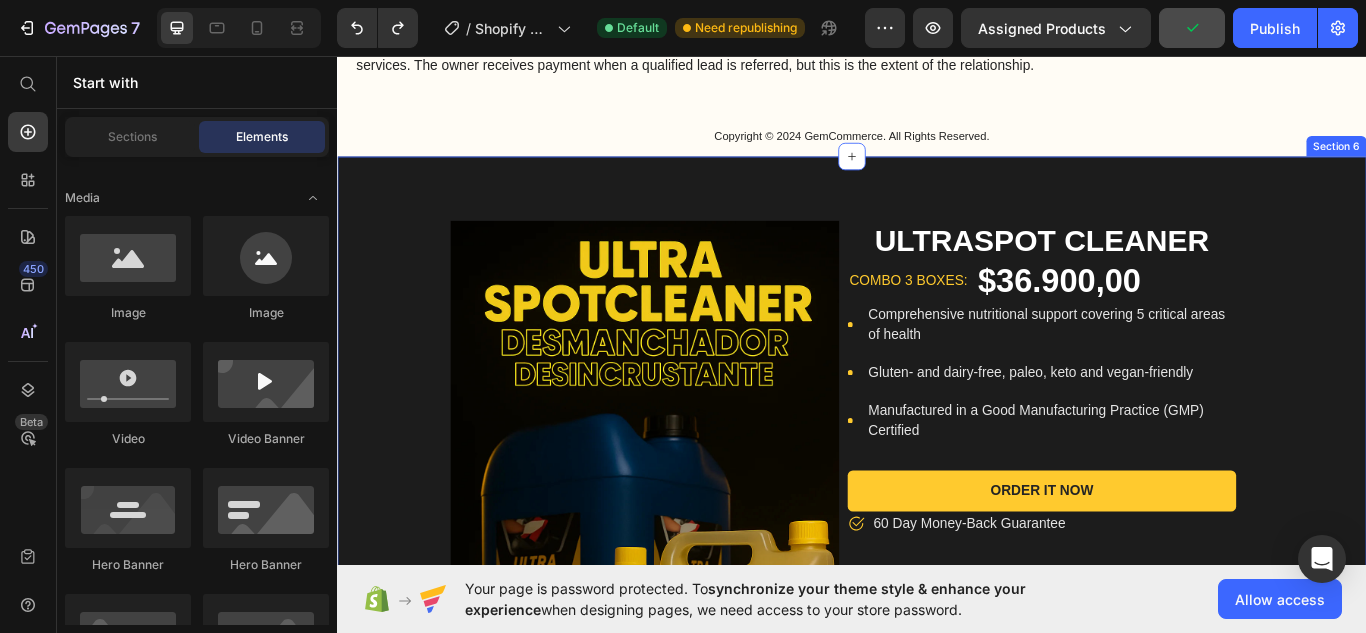 click on "Image ULTRASPOT CLEANER Product Title combo 3 boxes: Text block $36.900,00 Product Price Row       Icon Comprehensive nutritional support covering 5 critical areas of health Text block       Icon Gluten- and dairy-free, paleo, keto and vegan-friendly Text block       Icon Manufactured in a Good Manufacturing Practice (GMP) Certified Text block Icon List Order It Now Product Cart Button         Icon 60 Day Money-Back Guarantee Text block Row Row Product Section 6" at bounding box center [937, 589] 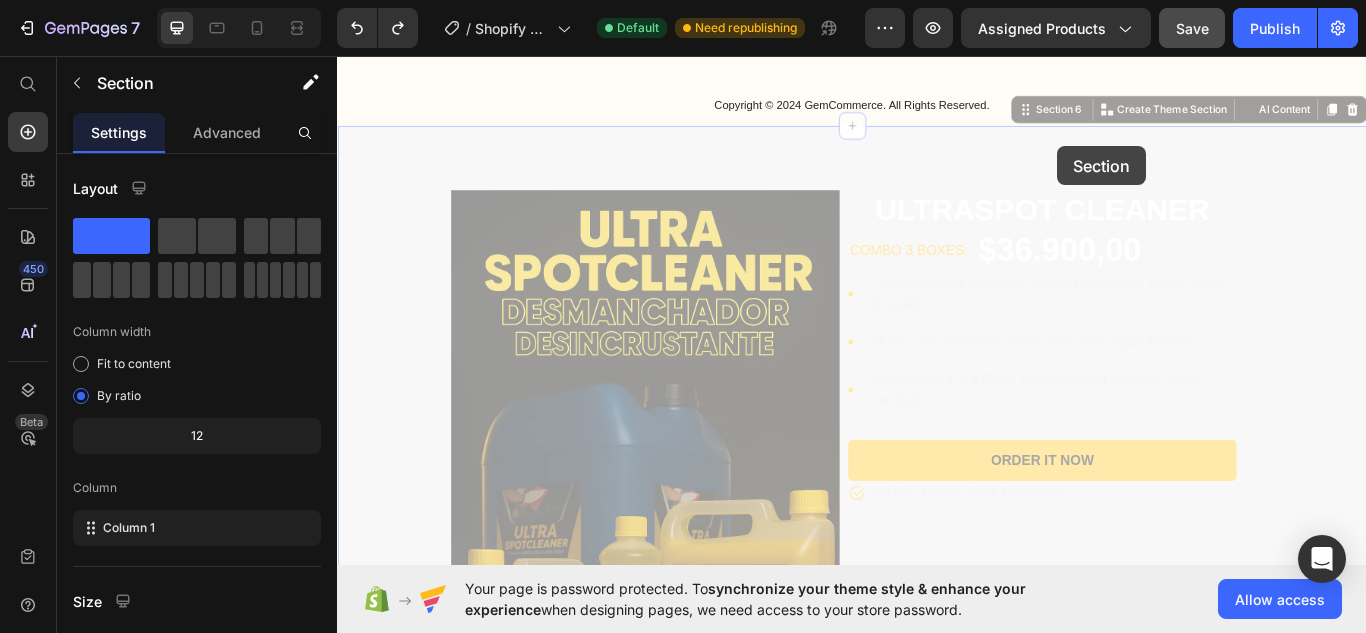 drag, startPoint x: 1130, startPoint y: 167, endPoint x: 1177, endPoint y: 162, distance: 47.26521 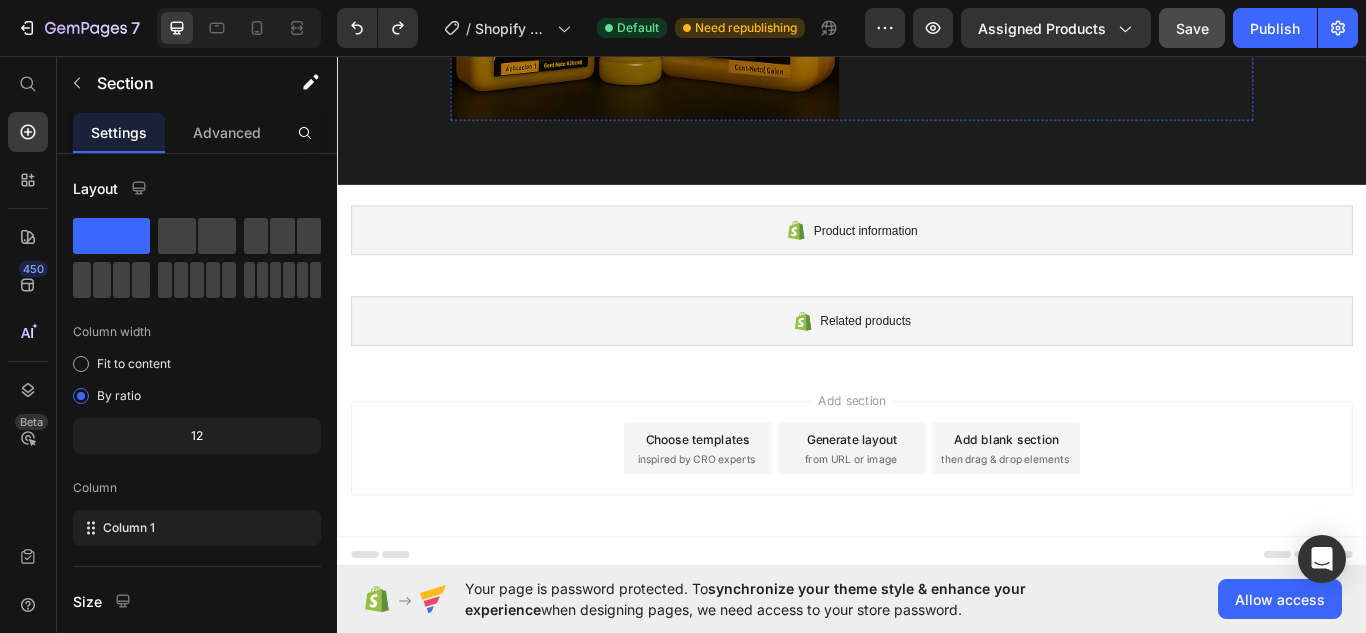 scroll, scrollTop: 9261, scrollLeft: 0, axis: vertical 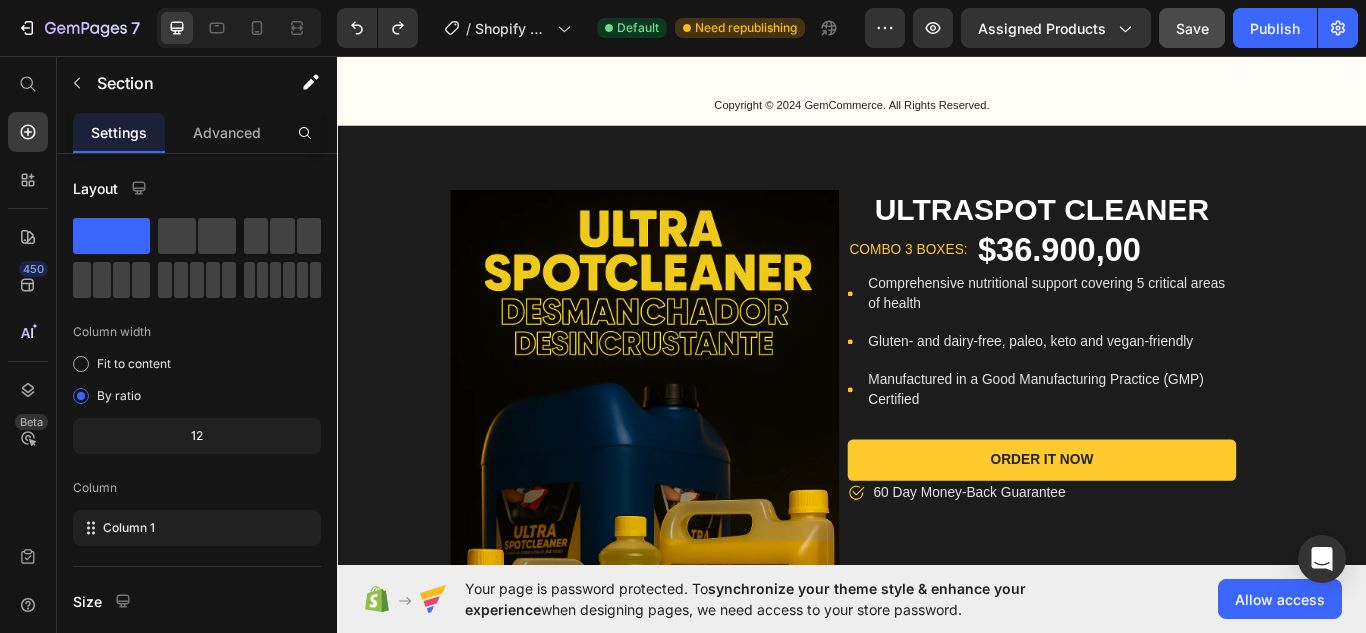 click on "Image ULTRASPOT CLEANER Product Title combo 3 boxes: Text block $36.900,00 Product Price Row       Icon Comprehensive nutritional support covering 5 critical areas of health Text block       Icon Gluten- and dairy-free, paleo, keto and vegan-friendly Text block       Icon Manufactured in a Good Manufacturing Practice (GMP) Certified Text block Icon List Order It Now Product Cart Button         Icon 60 Day Money-Back Guarantee Text block Row Row Product Section 6" at bounding box center (937, 553) 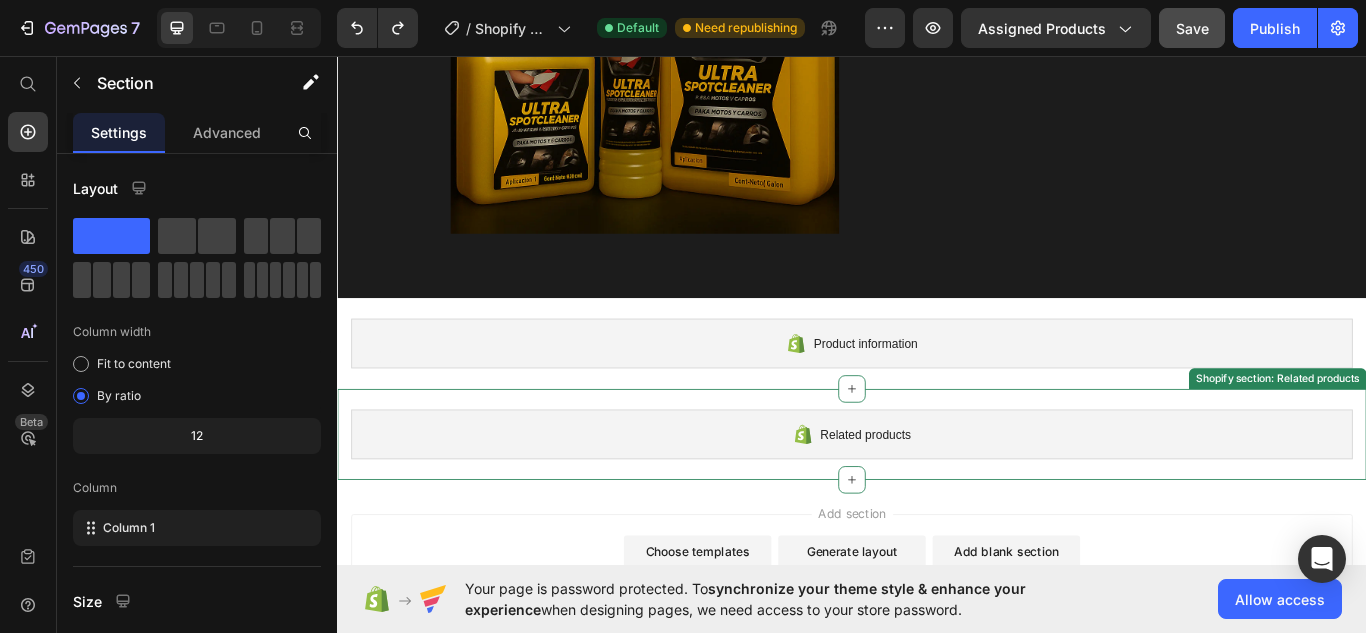 scroll, scrollTop: 9728, scrollLeft: 0, axis: vertical 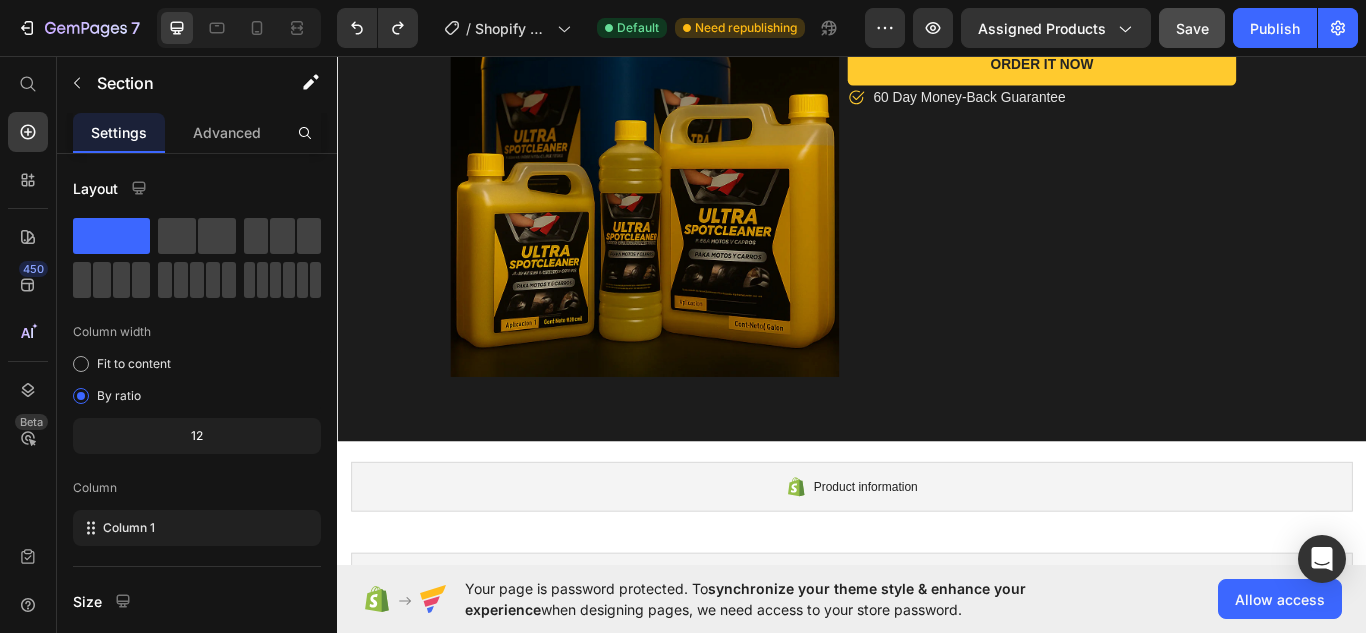 click on "Image ULTRASPOT CLEANER Product Title combo 3 boxes: Text block $36.900,00 Product Price Row       Icon Comprehensive nutritional support covering 5 critical areas of health Text block       Icon Gluten- and dairy-free, paleo, keto and vegan-friendly Text block       Icon Manufactured in a Good Manufacturing Practice (GMP) Certified Text block Icon List Order It Now Product Cart Button         Icon 60 Day Money-Back Guarantee Text block Row Row Product Section 6" at bounding box center (937, 91) 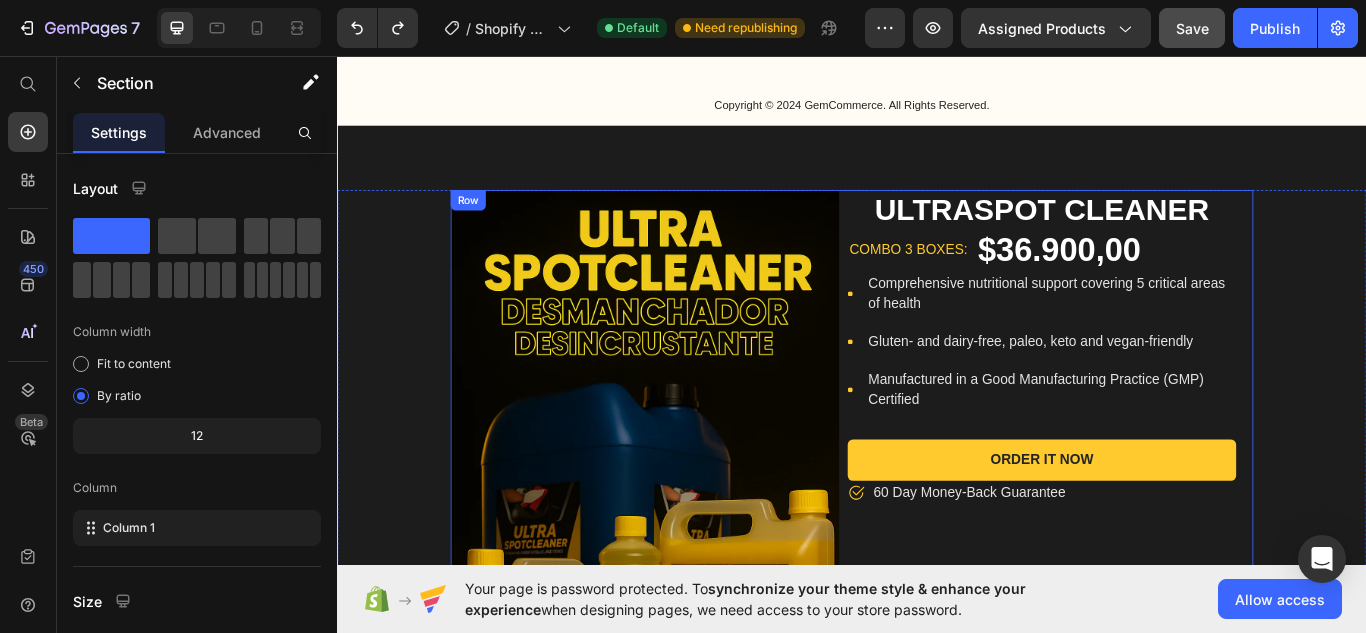 scroll, scrollTop: 9095, scrollLeft: 0, axis: vertical 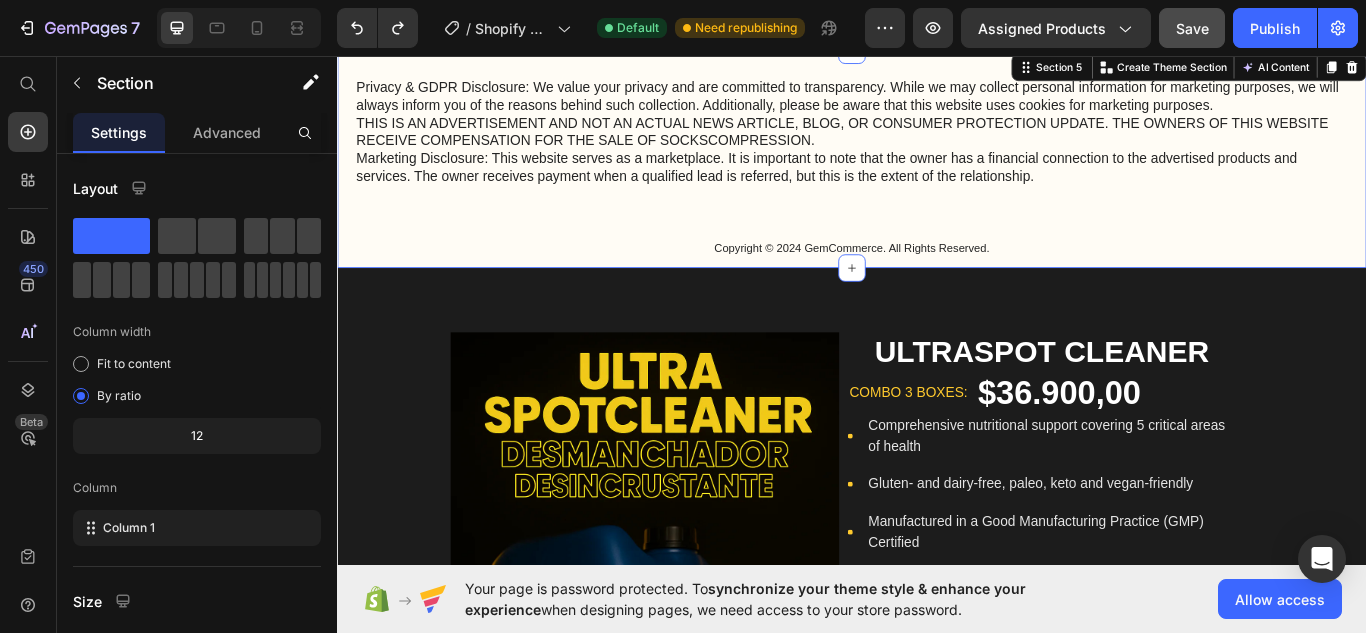 click on "Privacy & GDPR Disclosure: We value your privacy and are committed to transparency. While we may collect personal information for marketing purposes, we will always inform you of the reasons behind such collection. Additionally, please be aware that this website uses cookies for marketing purposes. THIS IS AN ADVERTISEMENT AND NOT AN ACTUAL NEWS ARTICLE, BLOG, OR CONSUMER PROTECTION UPDATE. THE OWNERS OF THIS WEBSITE RECEIVE COMPENSATION FOR THE SALE OF SOCKSCOMPRESSION. Marketing Disclosure: This website serves as a marketplace. It is important to note that the owner has a financial connection to the advertised products and services. The owner receives payment when a qualified lead is referred, but this is the extent of the relationship. Text Block Copyright © 2024 GemCommerce. All Rights Reserved. Text Block" at bounding box center (937, 193) 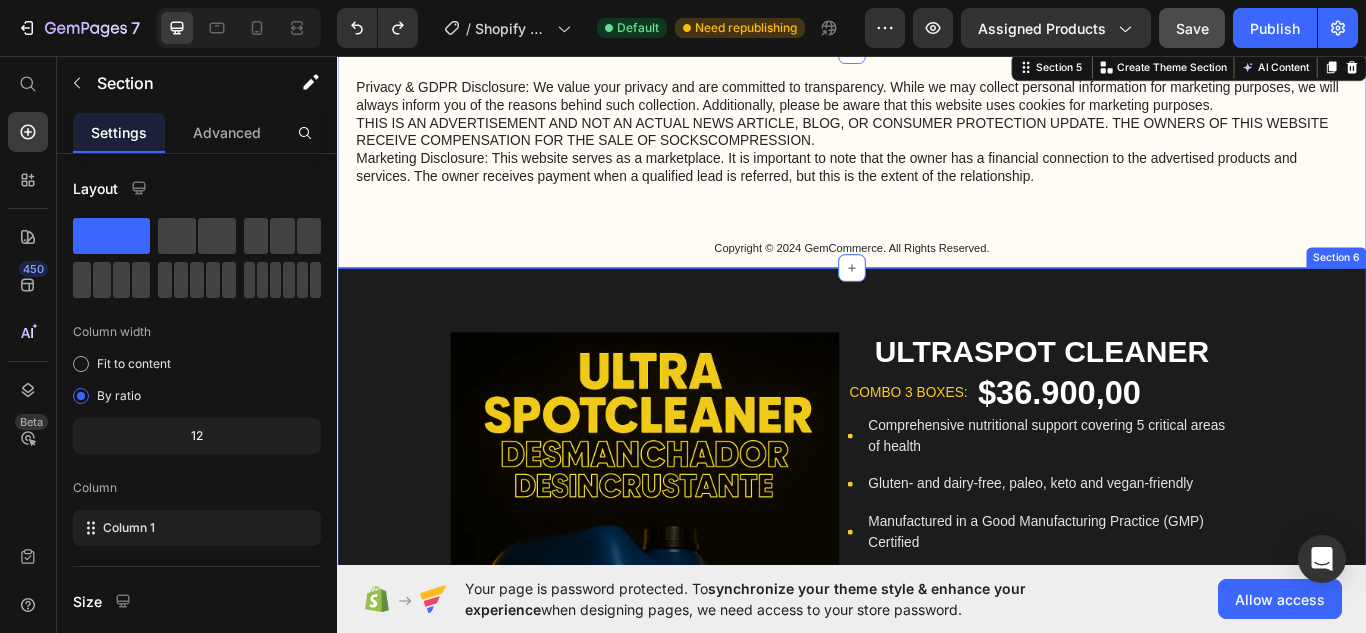 click on "Image ULTRASPOT CLEANER Product Title combo 3 boxes: Text block $36.900,00 Product Price Row       Icon Comprehensive nutritional support covering 5 critical areas of health Text block       Icon Gluten- and dairy-free, paleo, keto and vegan-friendly Text block       Icon Manufactured in a Good Manufacturing Practice (GMP) Certified Text block Icon List Order It Now Product Cart Button         Icon 60 Day Money-Back Guarantee Text block Row Row Product Section 6" at bounding box center [937, 719] 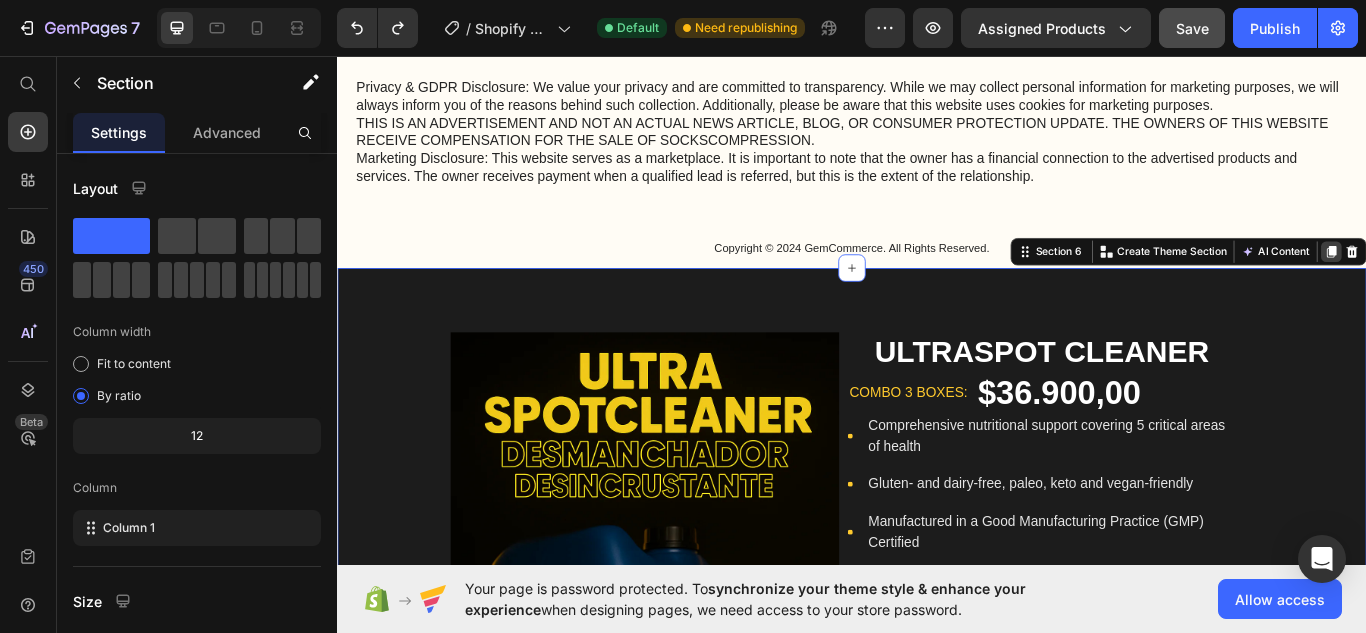 click 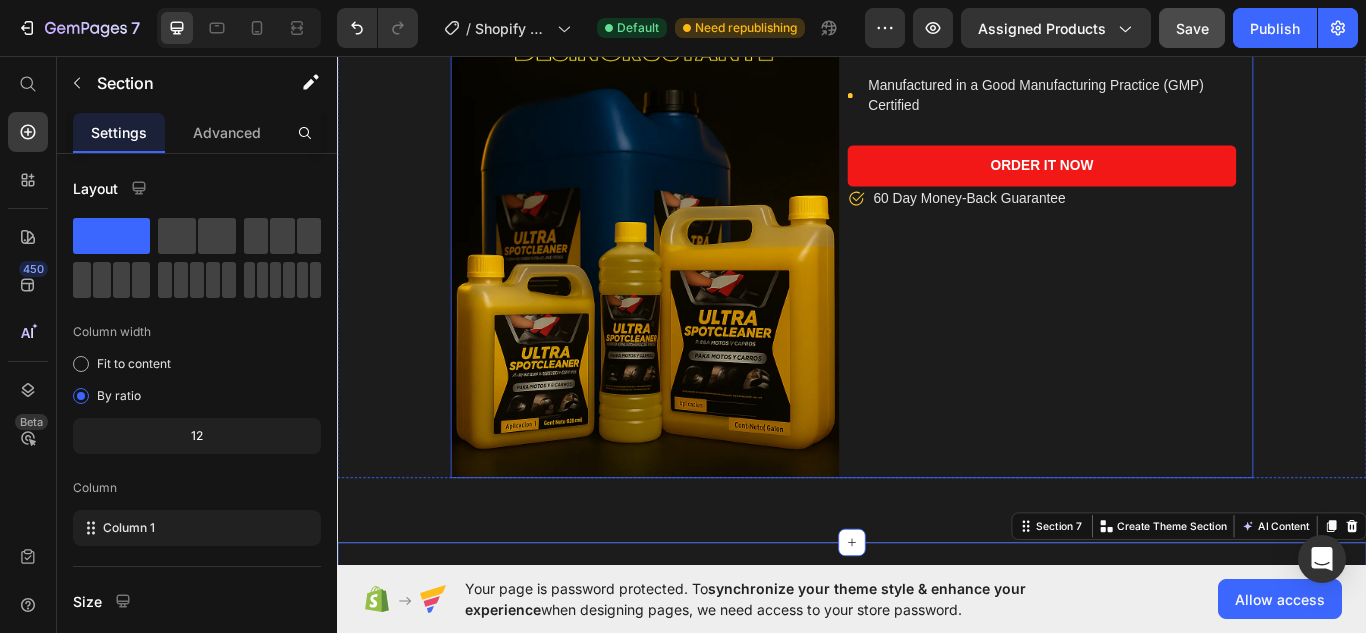 scroll, scrollTop: 9337, scrollLeft: 0, axis: vertical 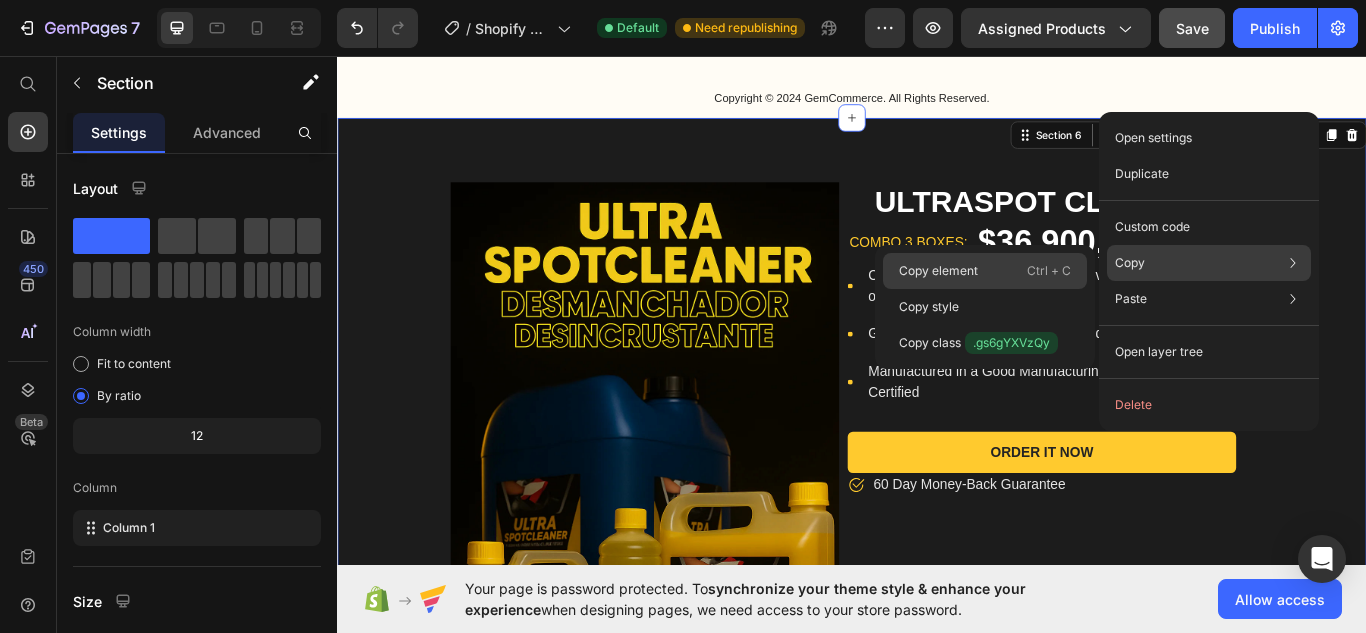 click on "Copy element" at bounding box center (938, 271) 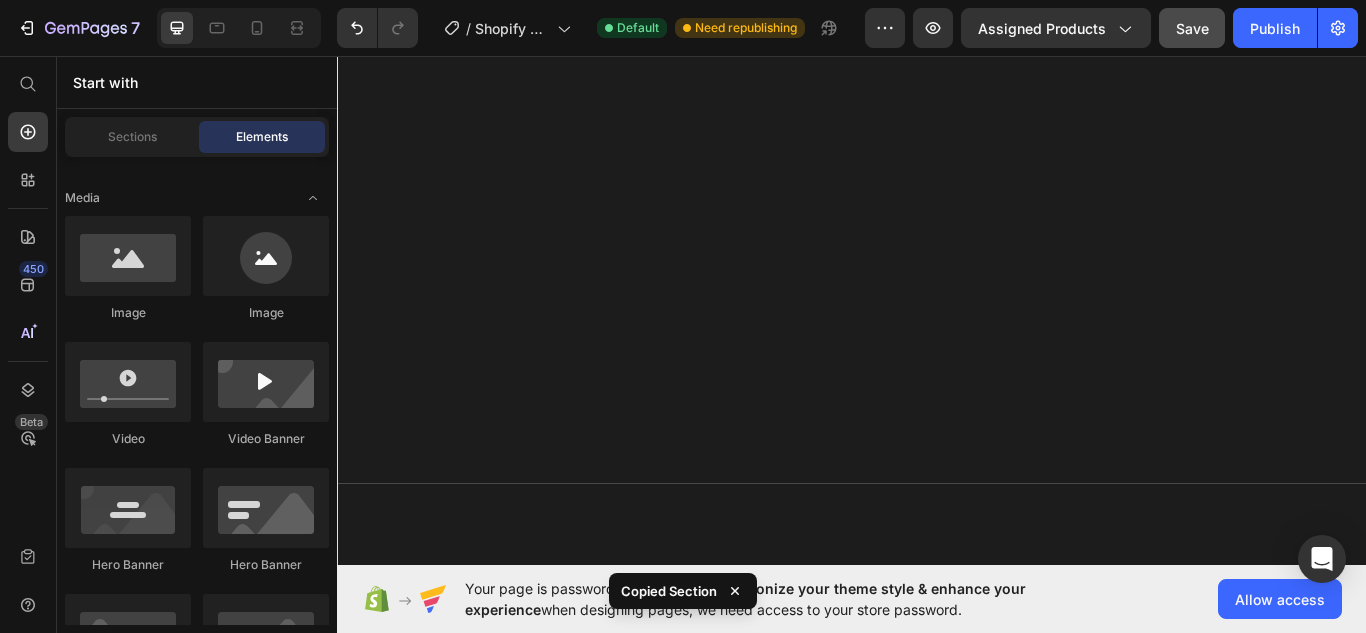 scroll, scrollTop: 0, scrollLeft: 0, axis: both 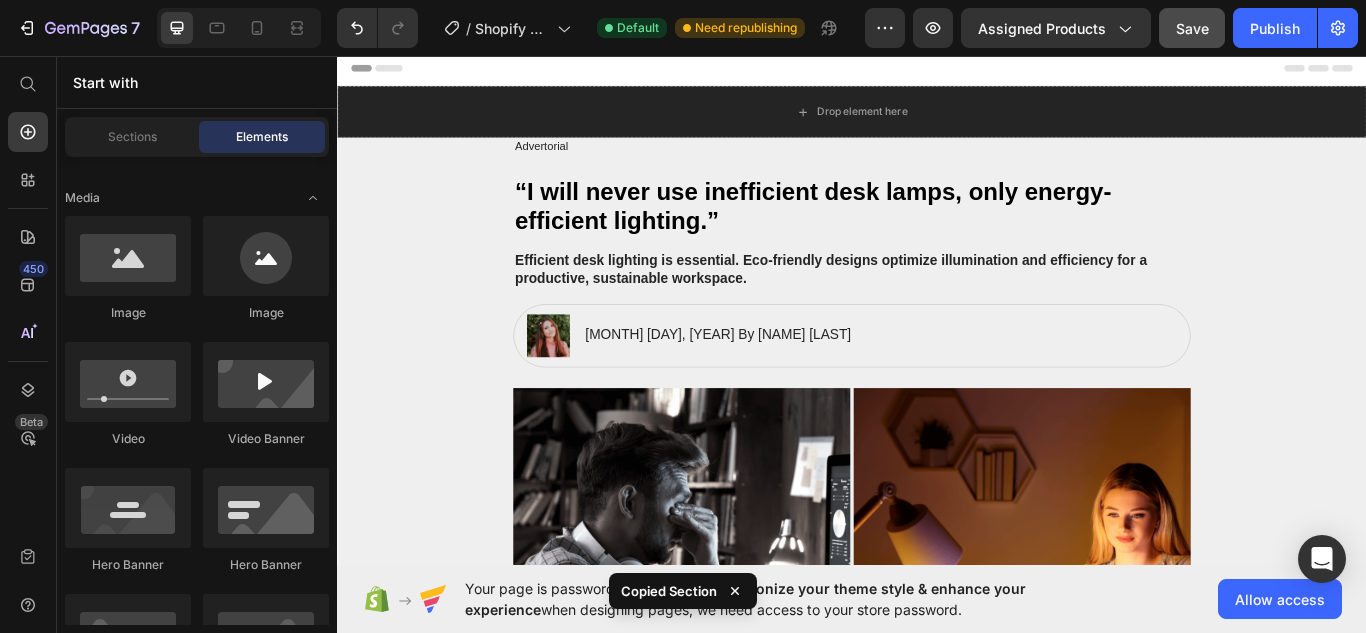 drag, startPoint x: 1535, startPoint y: 537, endPoint x: 1664, endPoint y: 105, distance: 450.8492 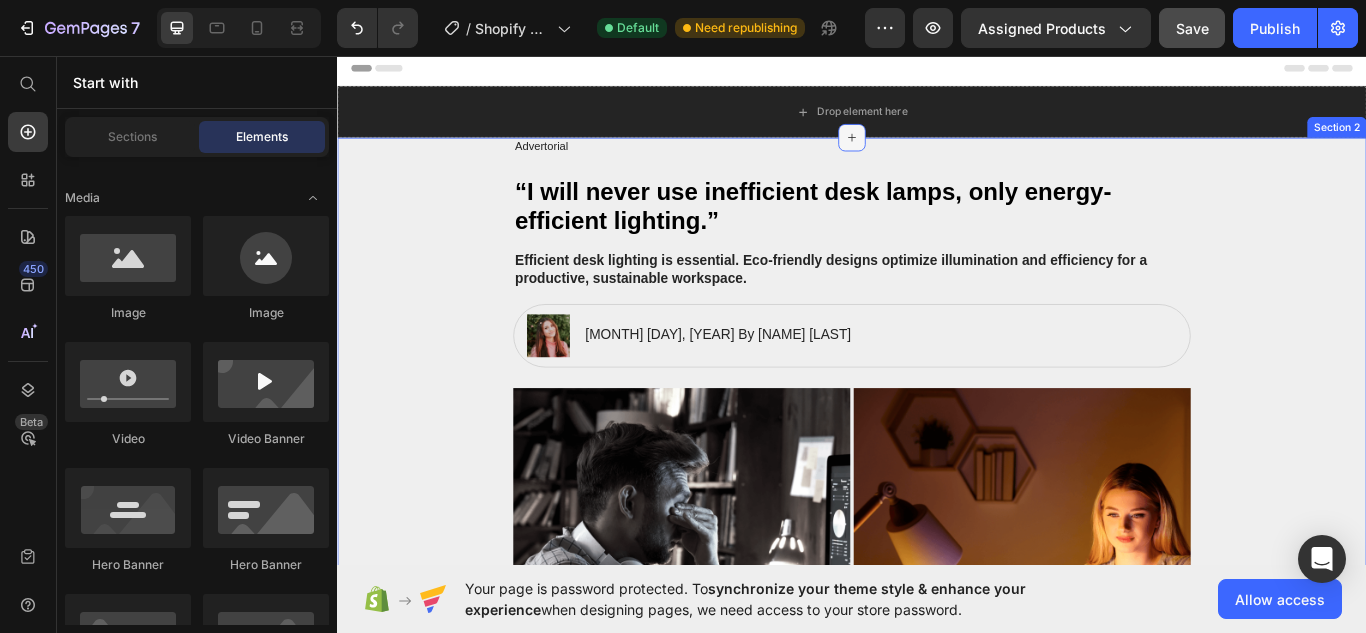 click 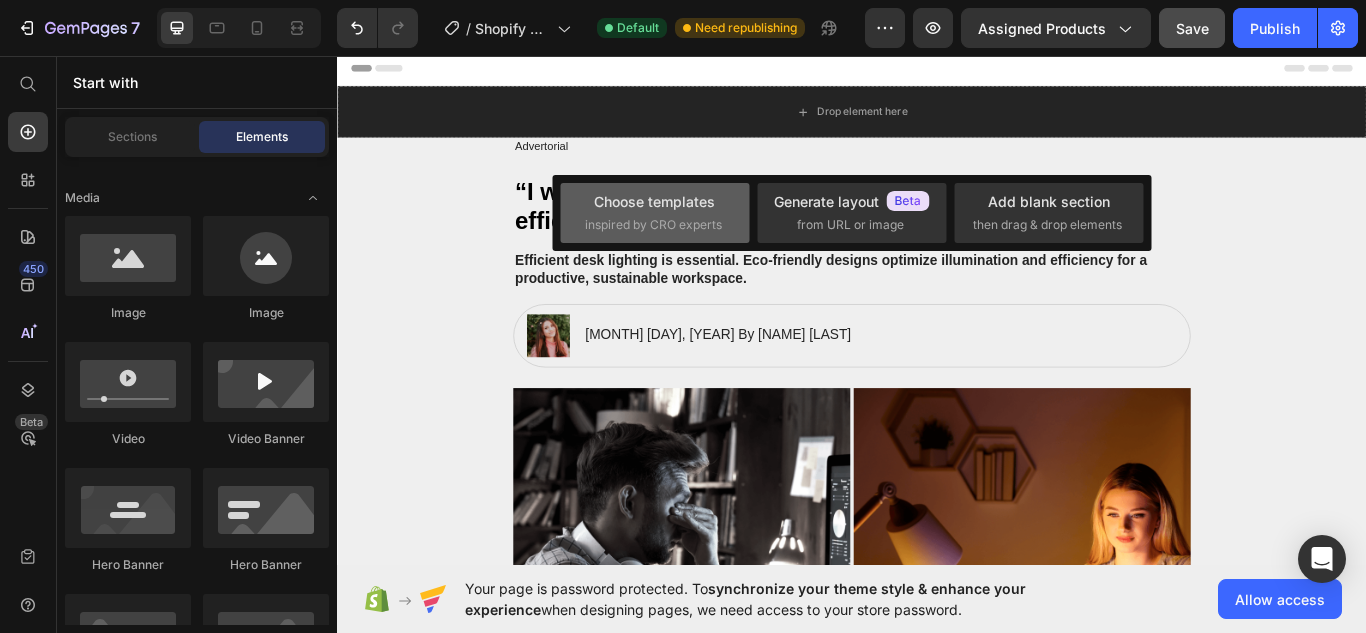 click on "inspired by CRO experts" at bounding box center [653, 225] 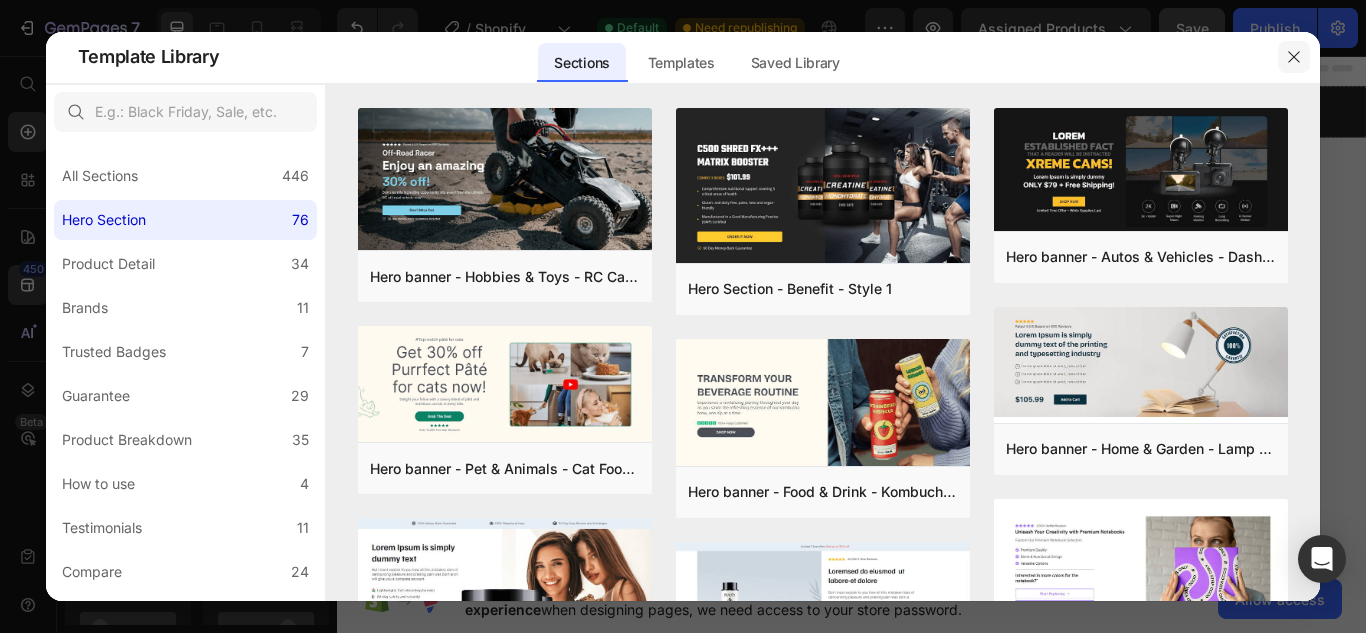click 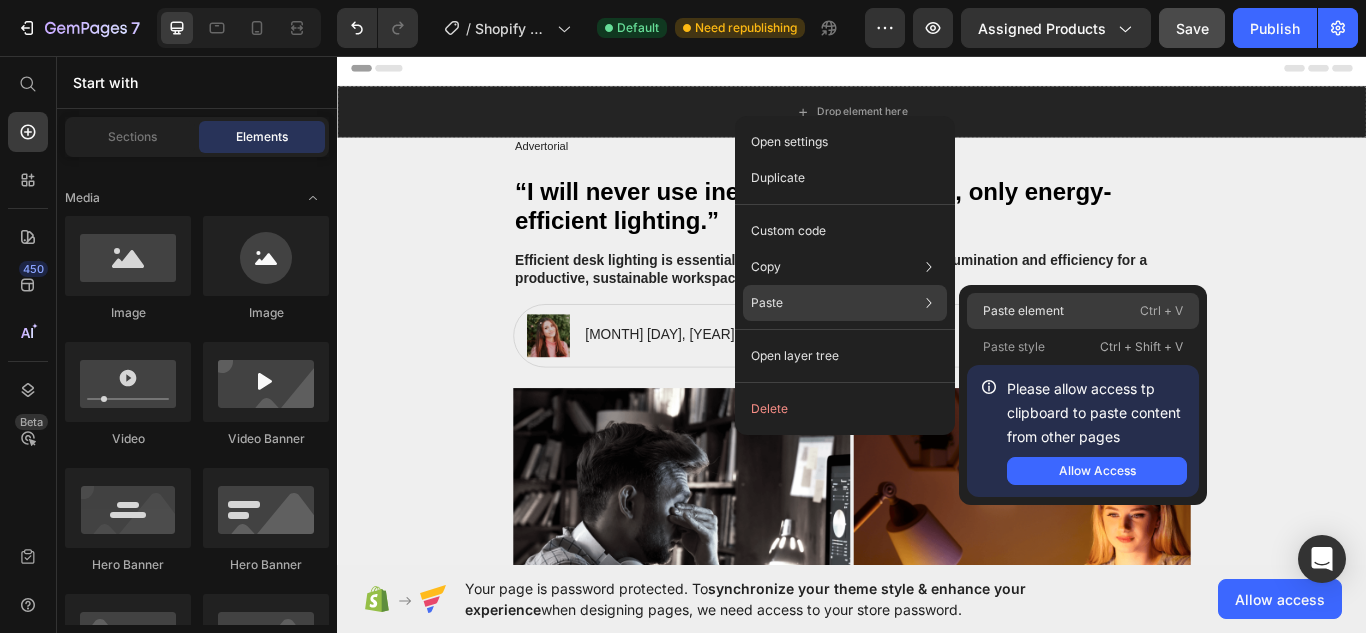 click on "Paste element" at bounding box center (1023, 311) 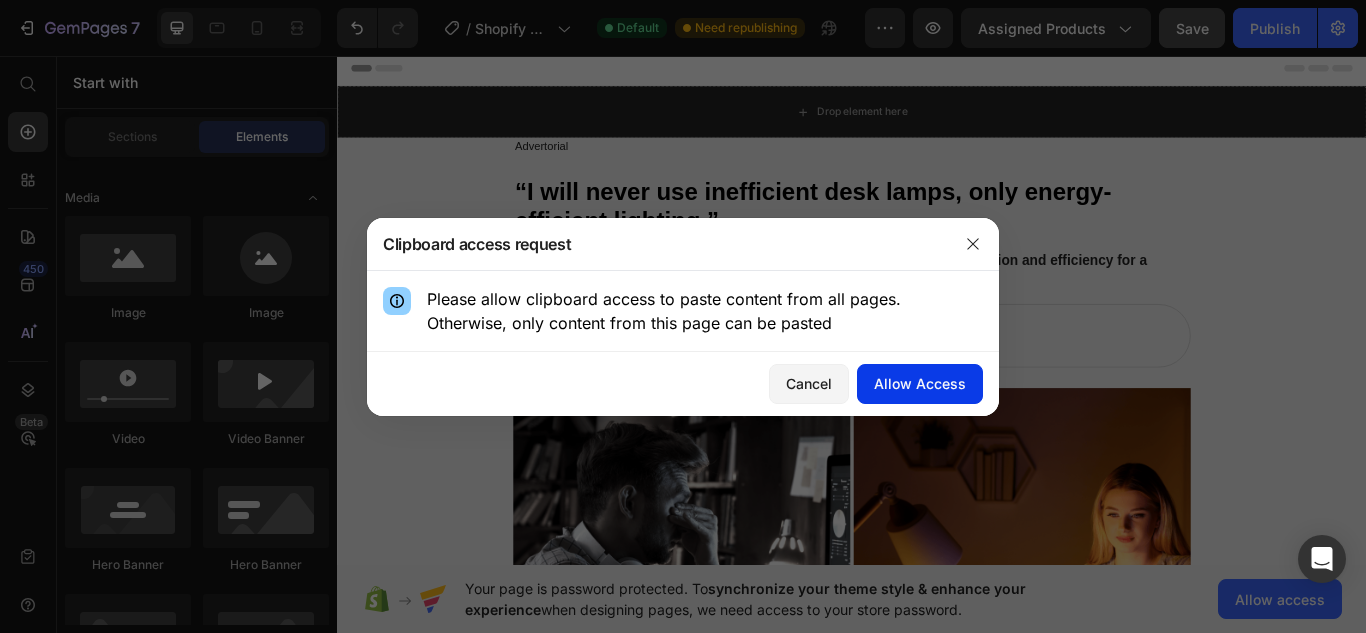 click on "Allow Access" at bounding box center (920, 383) 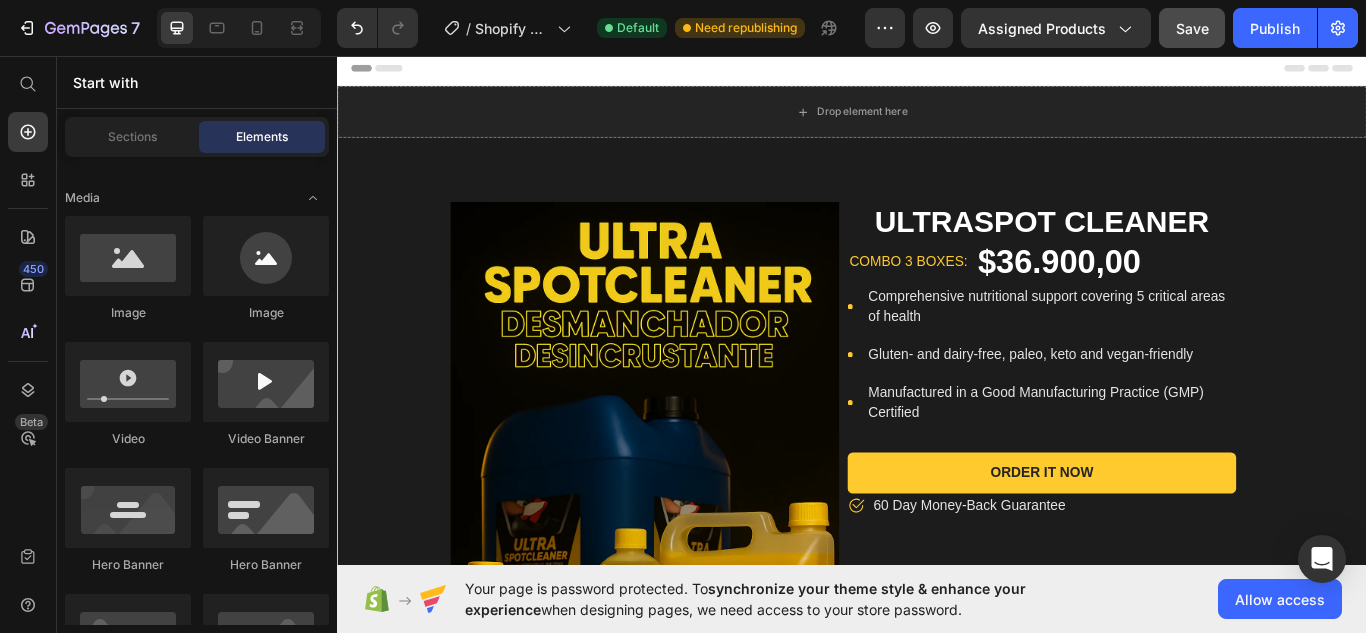 scroll, scrollTop: 313, scrollLeft: 0, axis: vertical 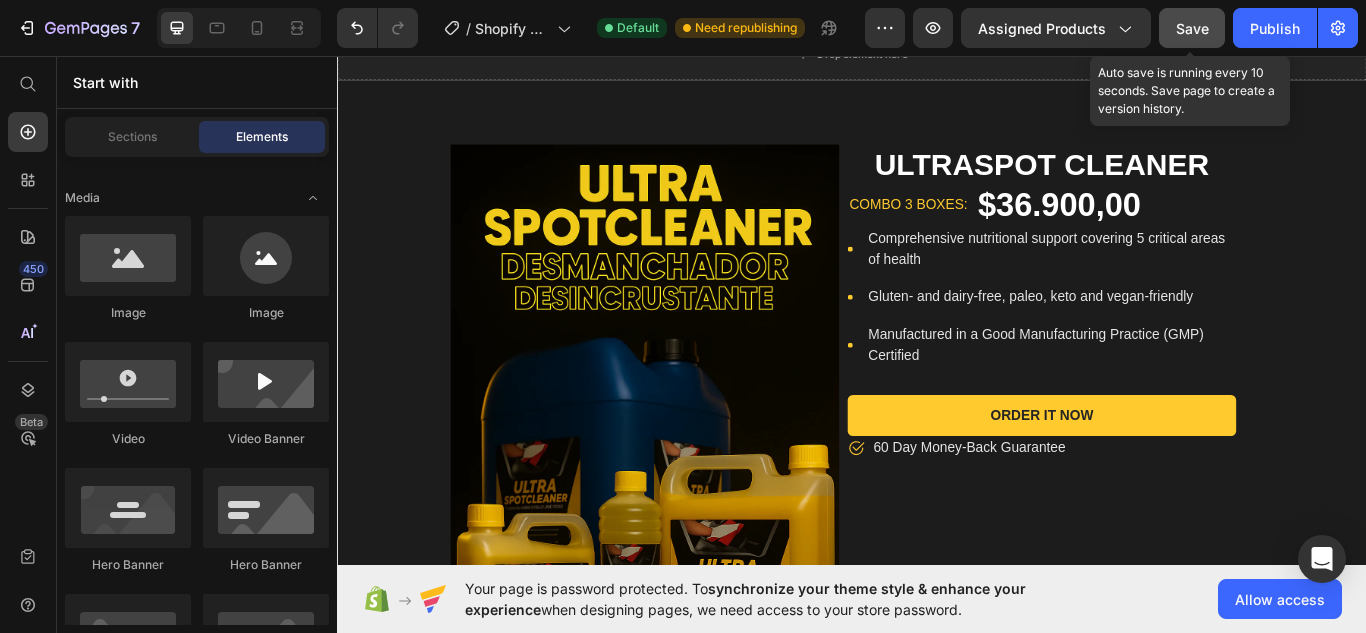 click on "Save" at bounding box center [1192, 28] 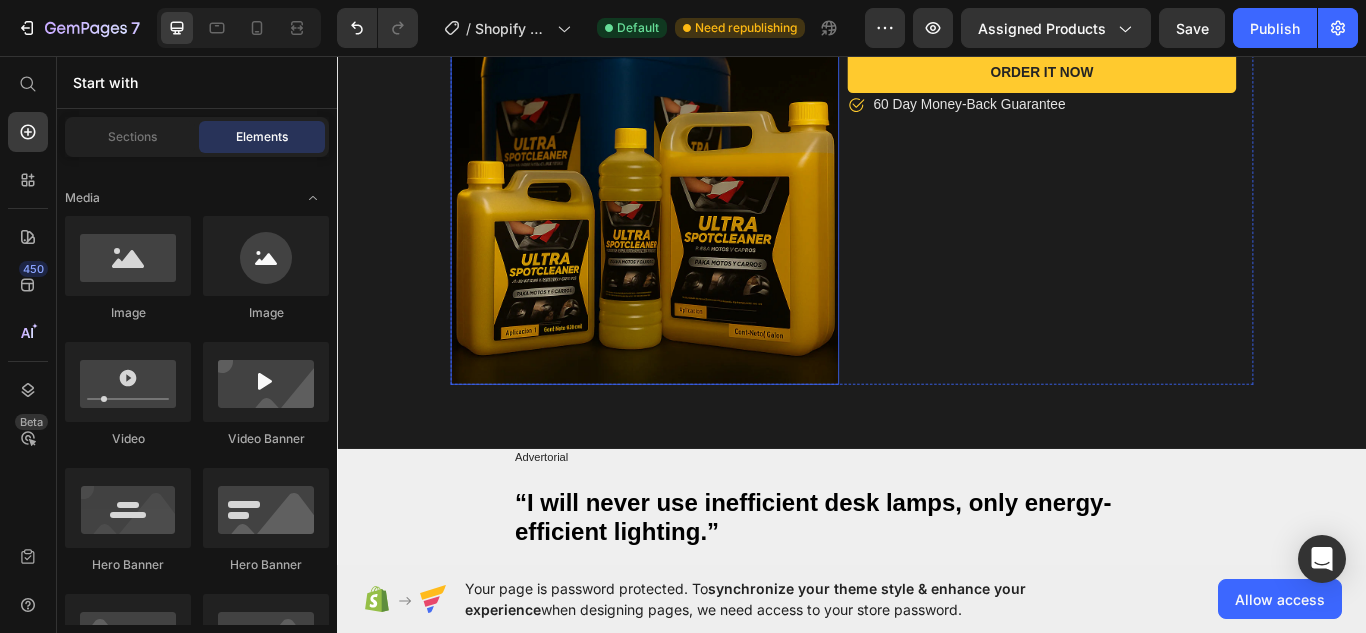 scroll, scrollTop: 600, scrollLeft: 0, axis: vertical 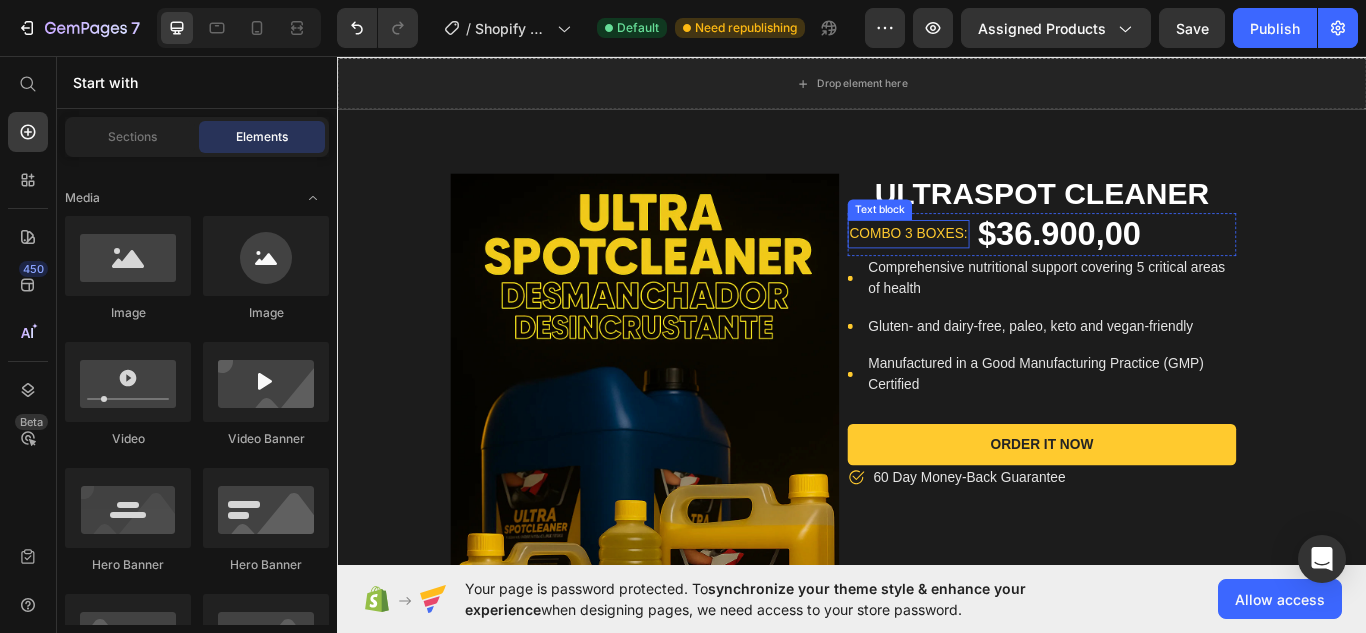 click on "combo 3 boxes:" at bounding box center [1003, 264] 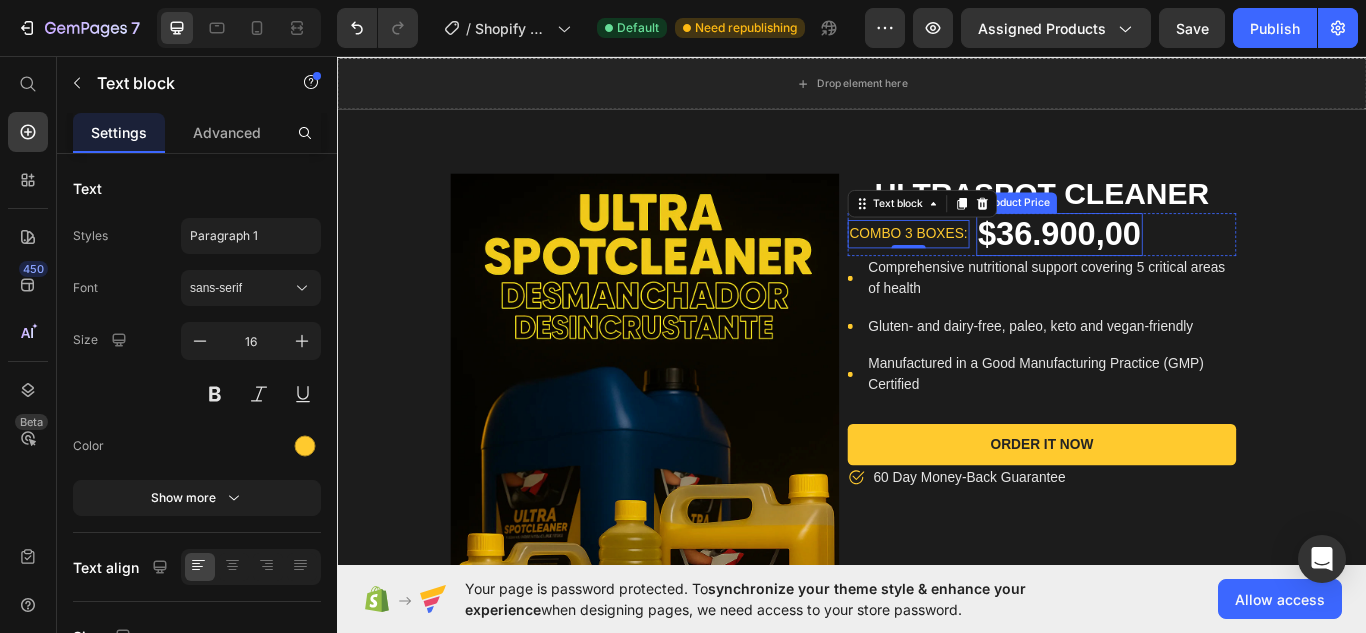 click on "$36.900,00" at bounding box center (1179, 265) 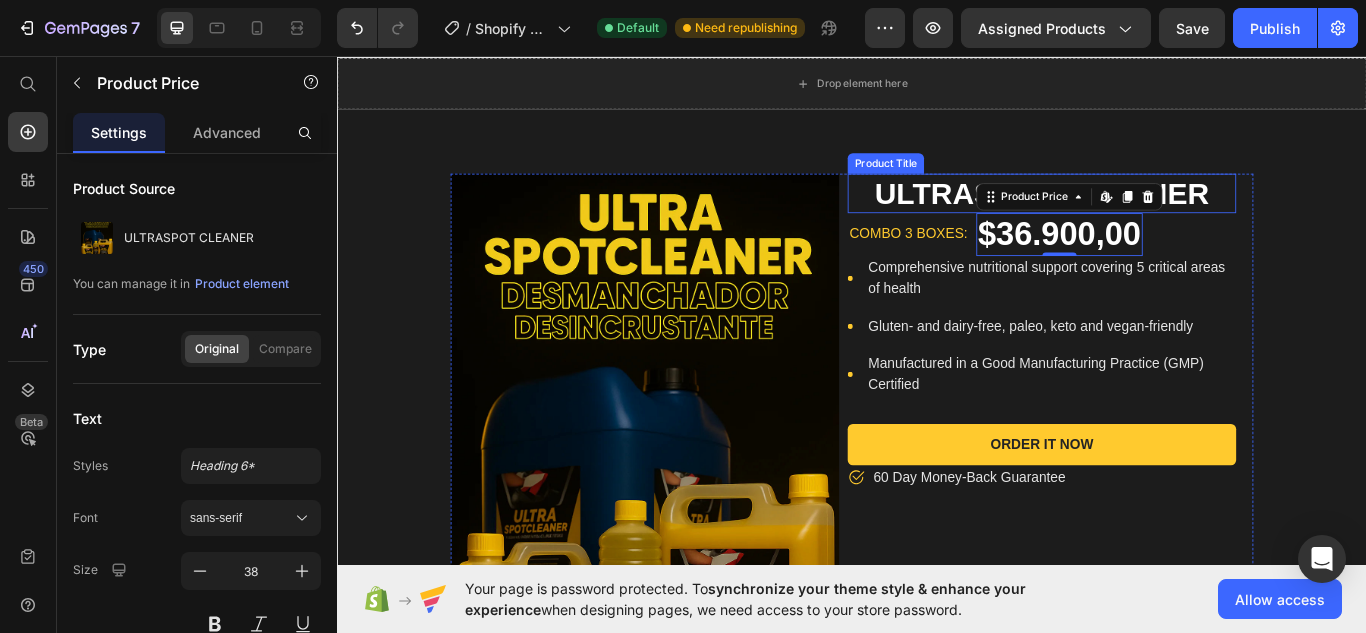 click on "ULTRASPOT CLEANER" at bounding box center [1158, 217] 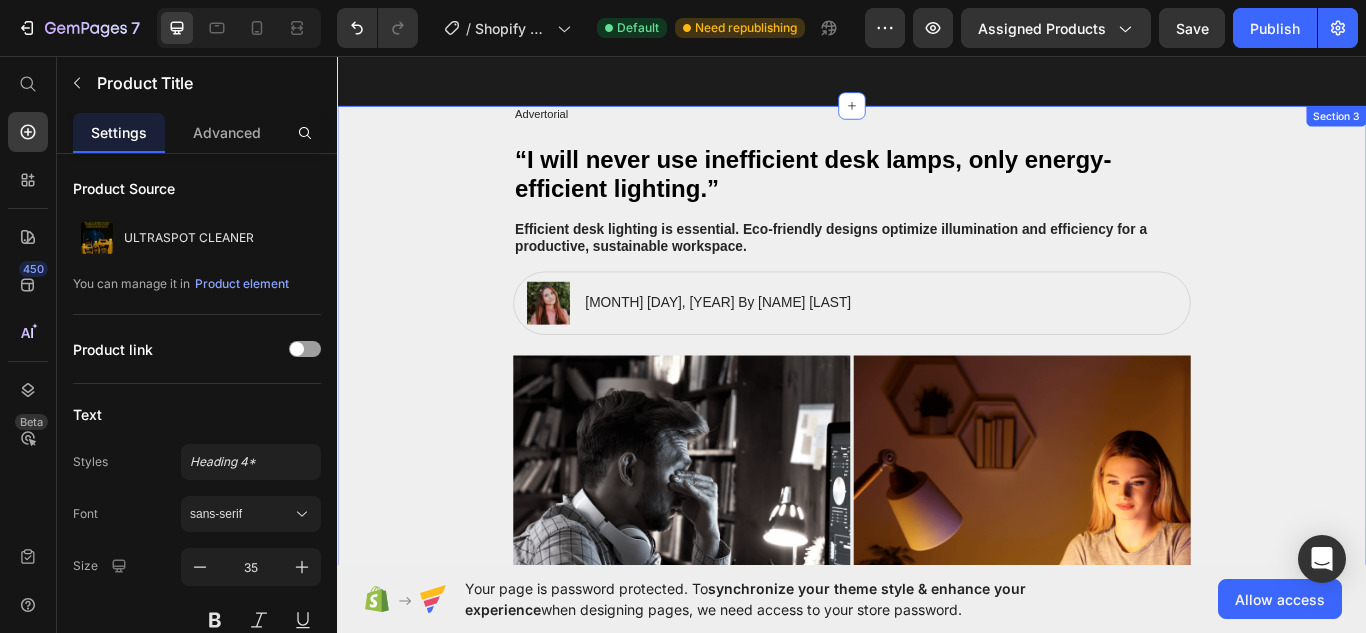 scroll, scrollTop: 667, scrollLeft: 0, axis: vertical 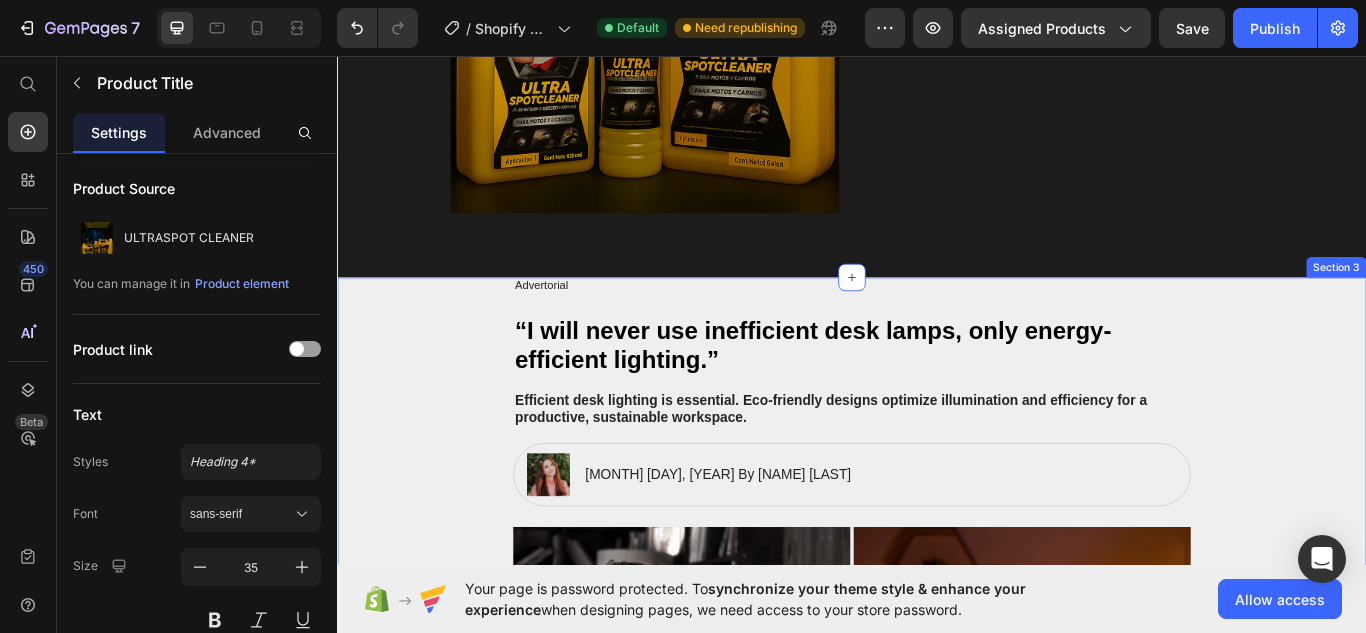 click on "“I will never use inefficient desk lamps, only energy-efficient lighting.”" at bounding box center (937, 394) 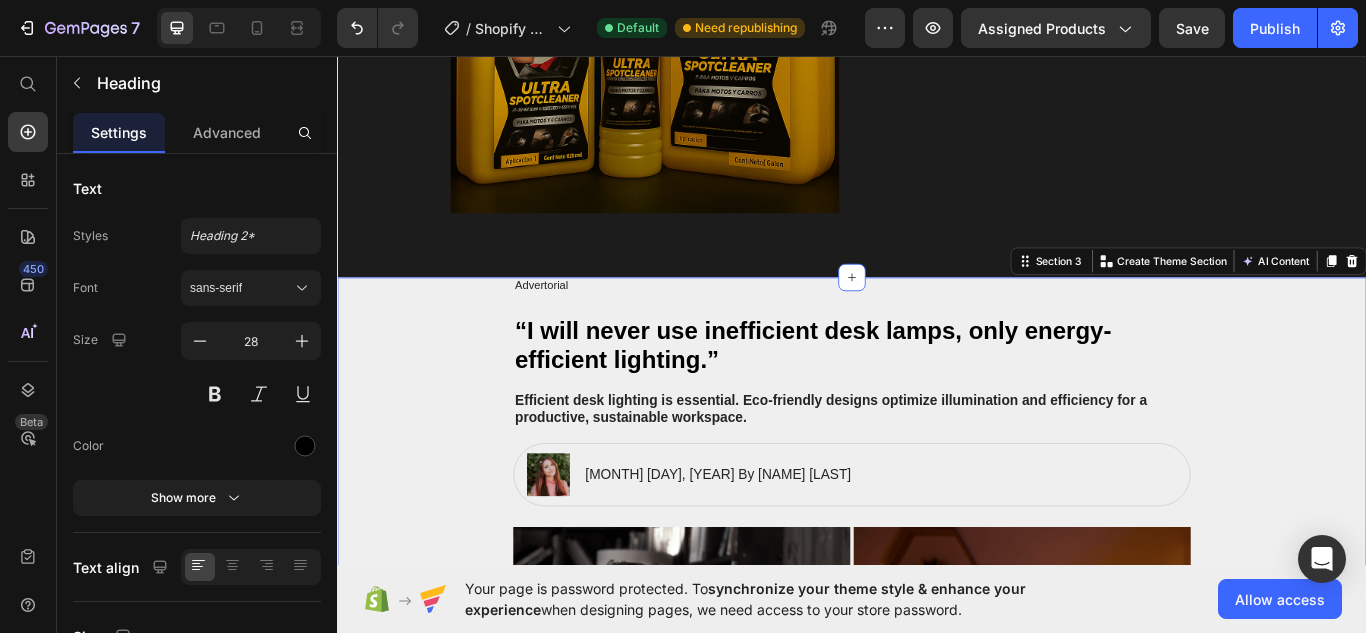 click on "Advertorial  Text Block “I will never use inefficient desk lamps, only energy-efficient lighting.” Heading Efficient desk lighting is essential. Eco-friendly designs optimize illumination and efficiency for a productive, sustainable workspace. Text Block Image January 18, 2024 By Maria Noman Text Block Row Row Image Image Row In the past, I made the mistake of using traditional, inefficient desk lamps that wasted energy and created an uncomfortable work environment.  Those old lamps generated excessive heat, distributed light poorly, and caused eye strain - plus they drove up my electricity bills. I regret not being more mindful about my lighting choices back then. If only I had invested in advanced, energy-efficient models, I could have enjoyed ample, glare-free illumination while significantly reducing my environmental impact and operating costs. Text Block Eye Strain from Improper Desk Lighting Heading Image Text Block The Long-Term Eye Risks of Poor Desk Lighting Heading Image Text Block Heading" at bounding box center [937, 1452] 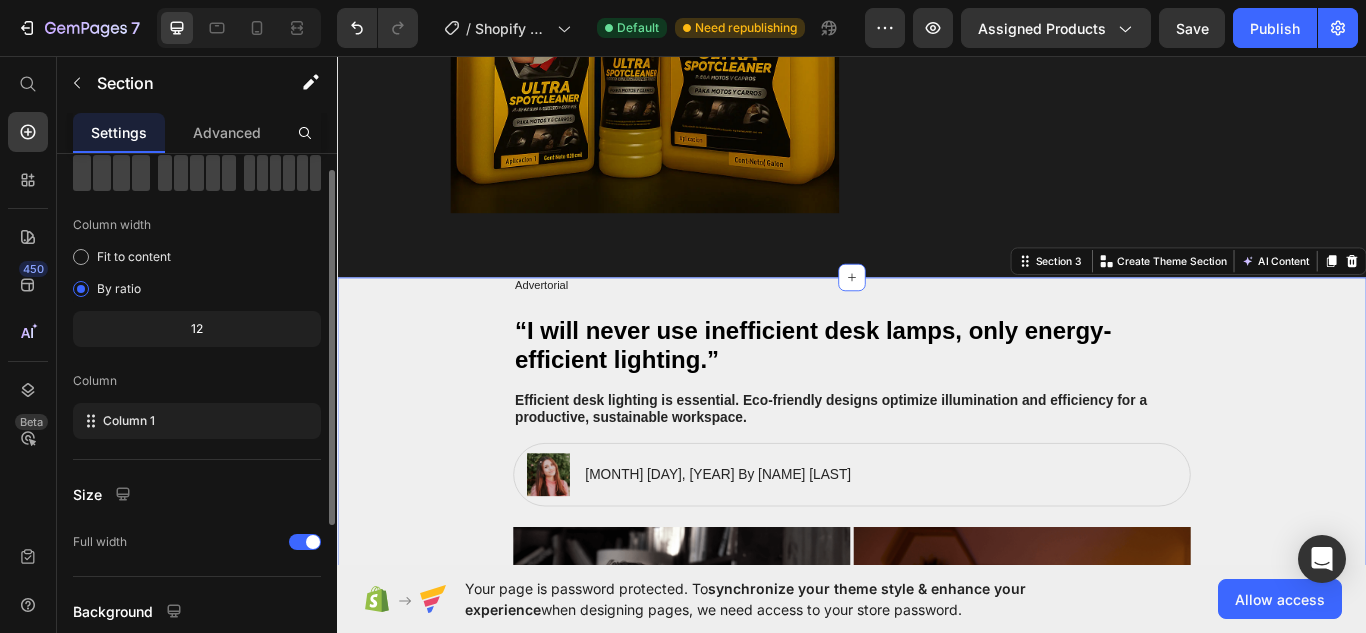 scroll, scrollTop: 0, scrollLeft: 0, axis: both 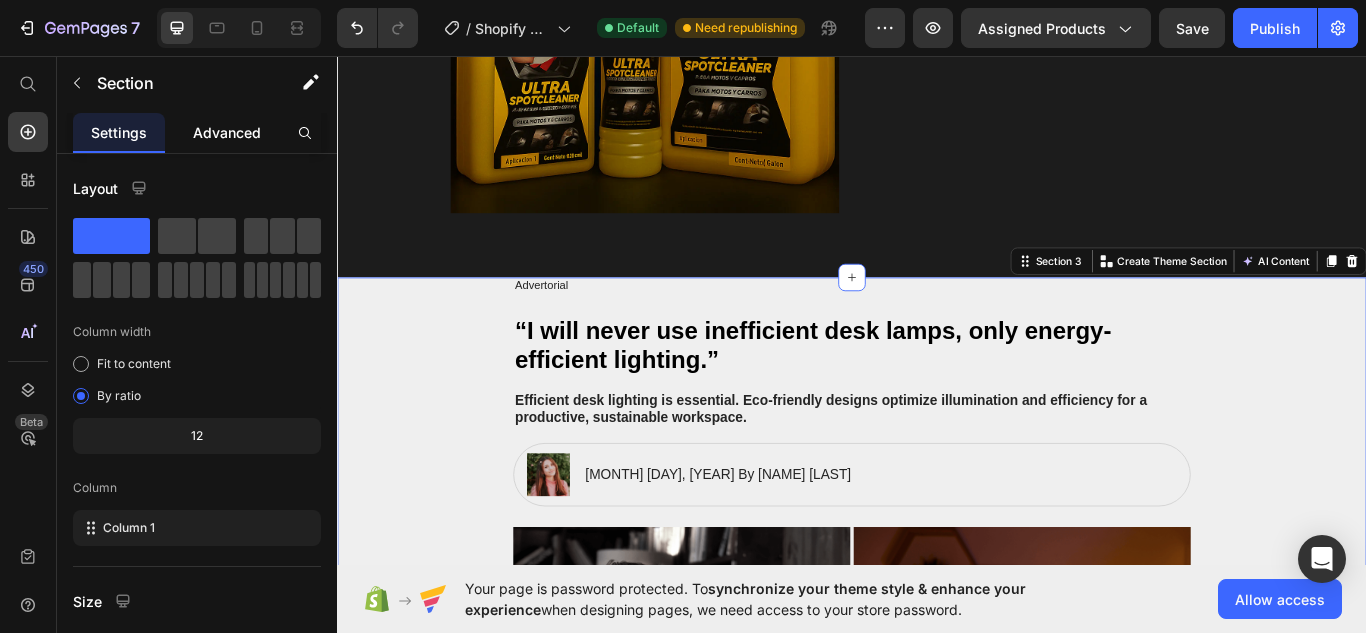 click on "Advanced" at bounding box center [227, 132] 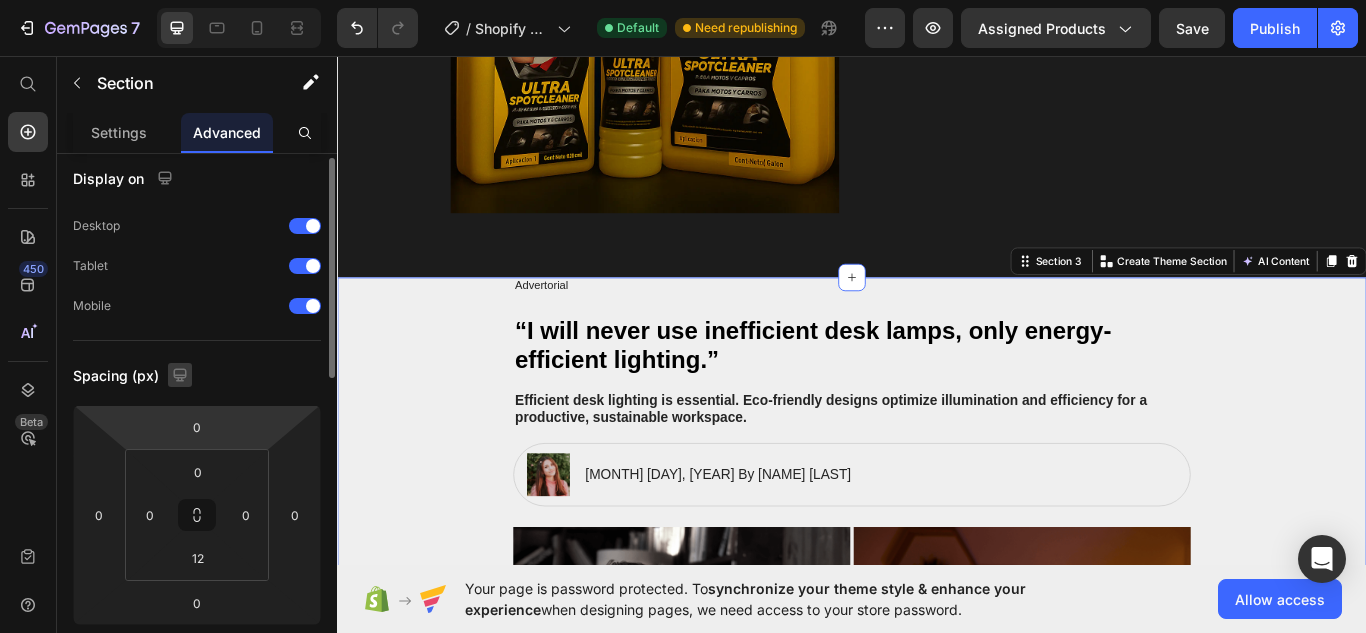 scroll, scrollTop: 0, scrollLeft: 0, axis: both 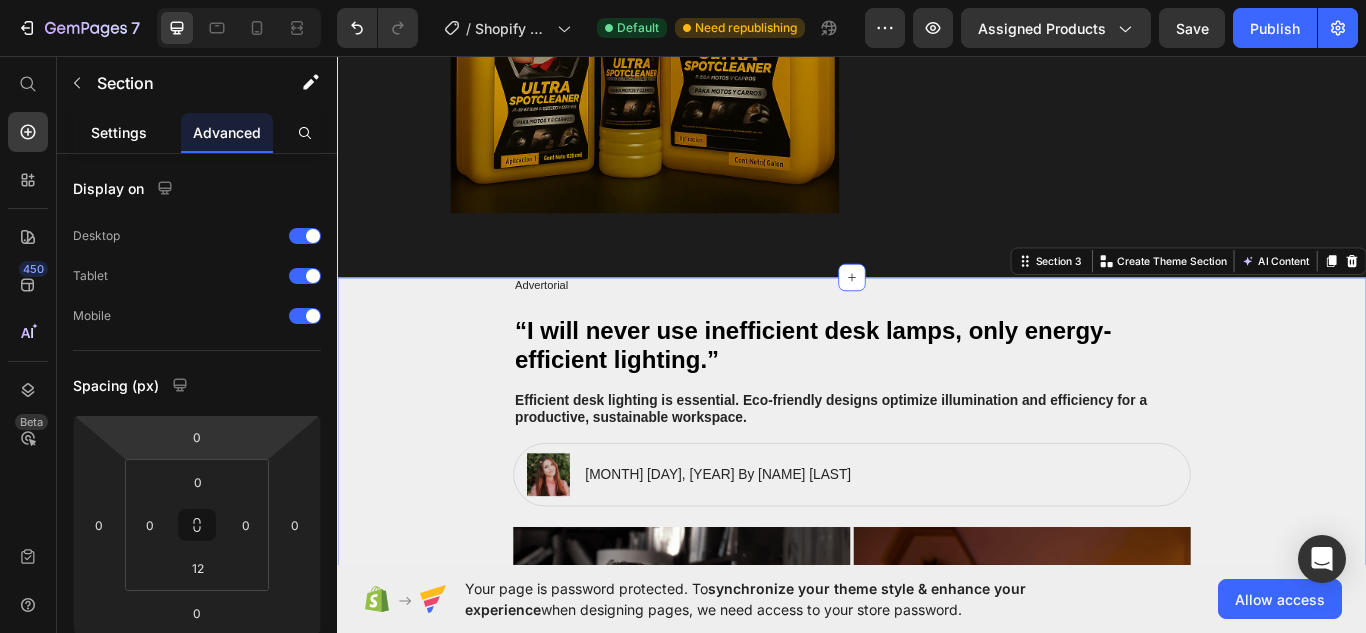 click on "Settings" at bounding box center [119, 132] 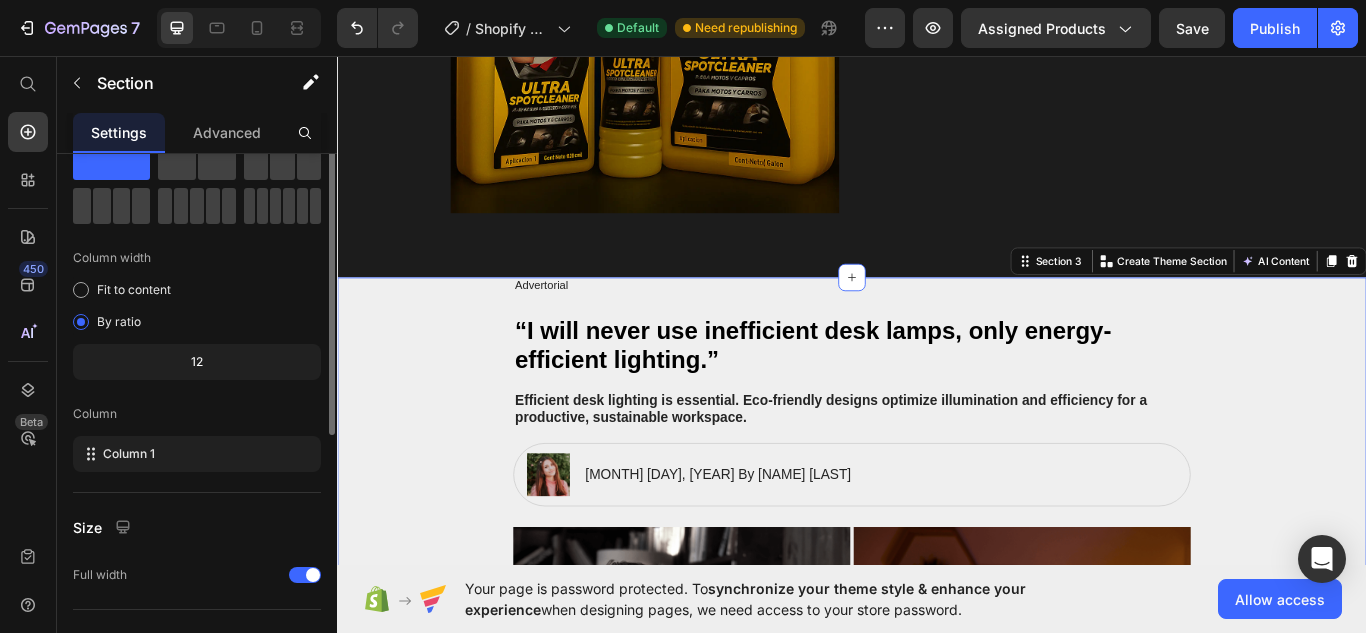 scroll, scrollTop: 0, scrollLeft: 0, axis: both 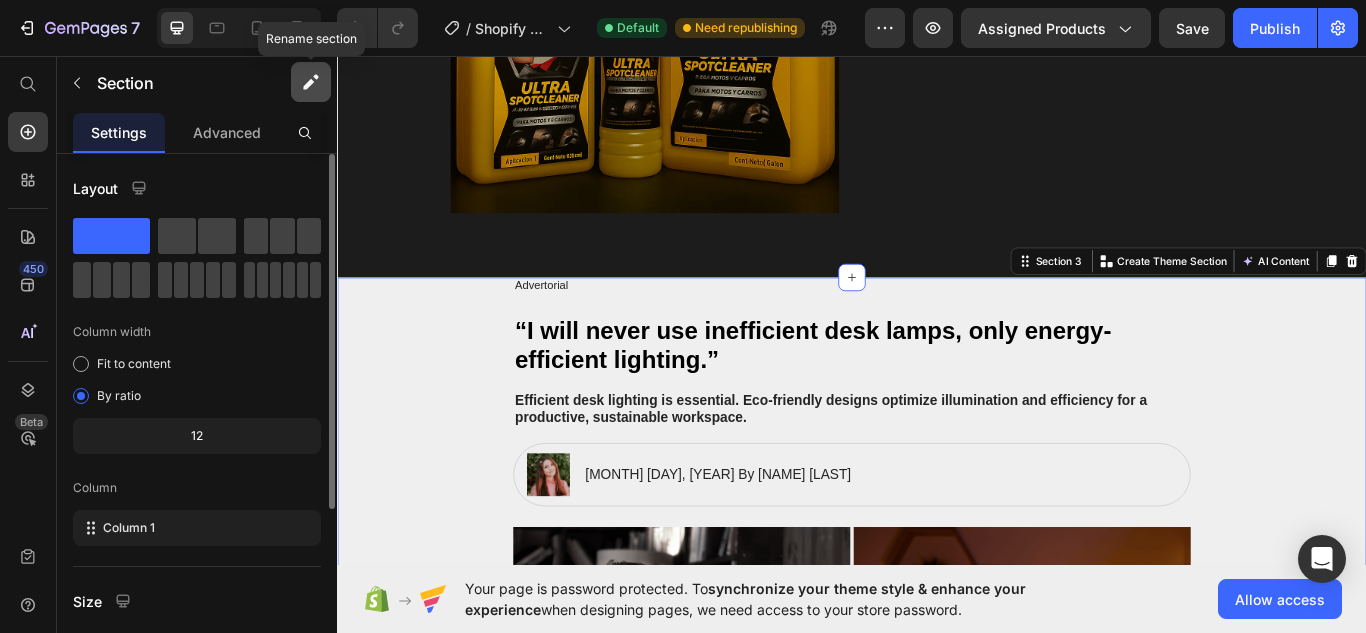 click at bounding box center [311, 82] 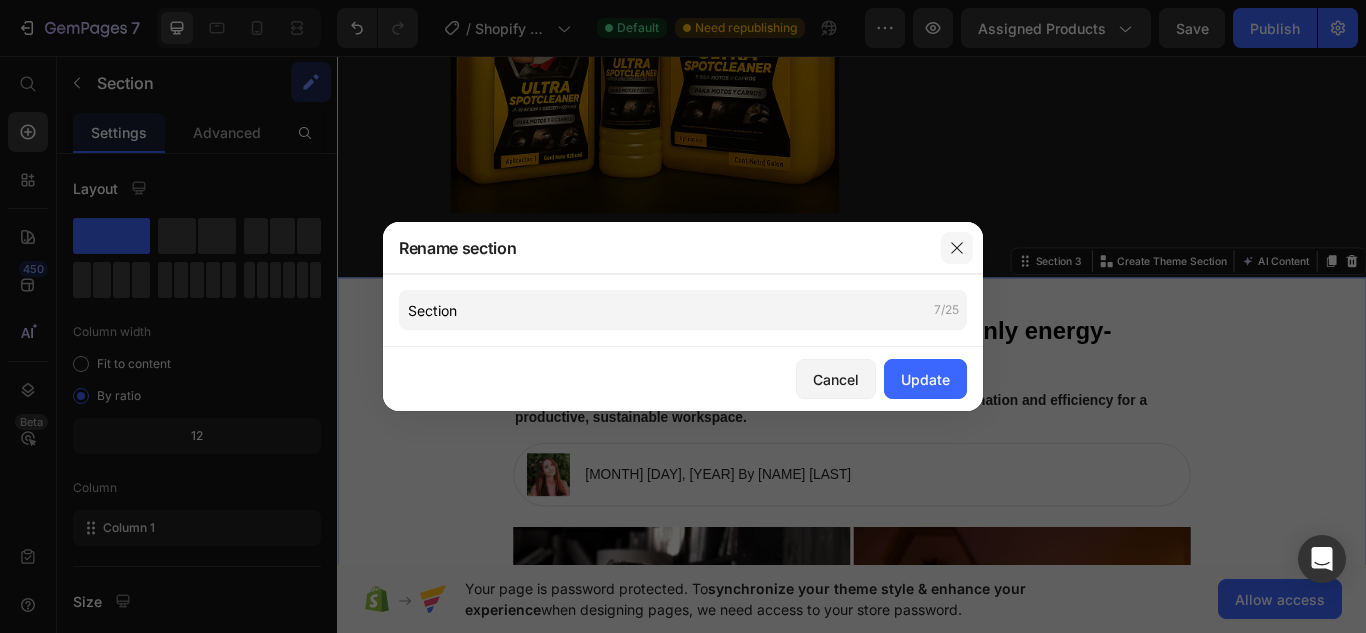 click 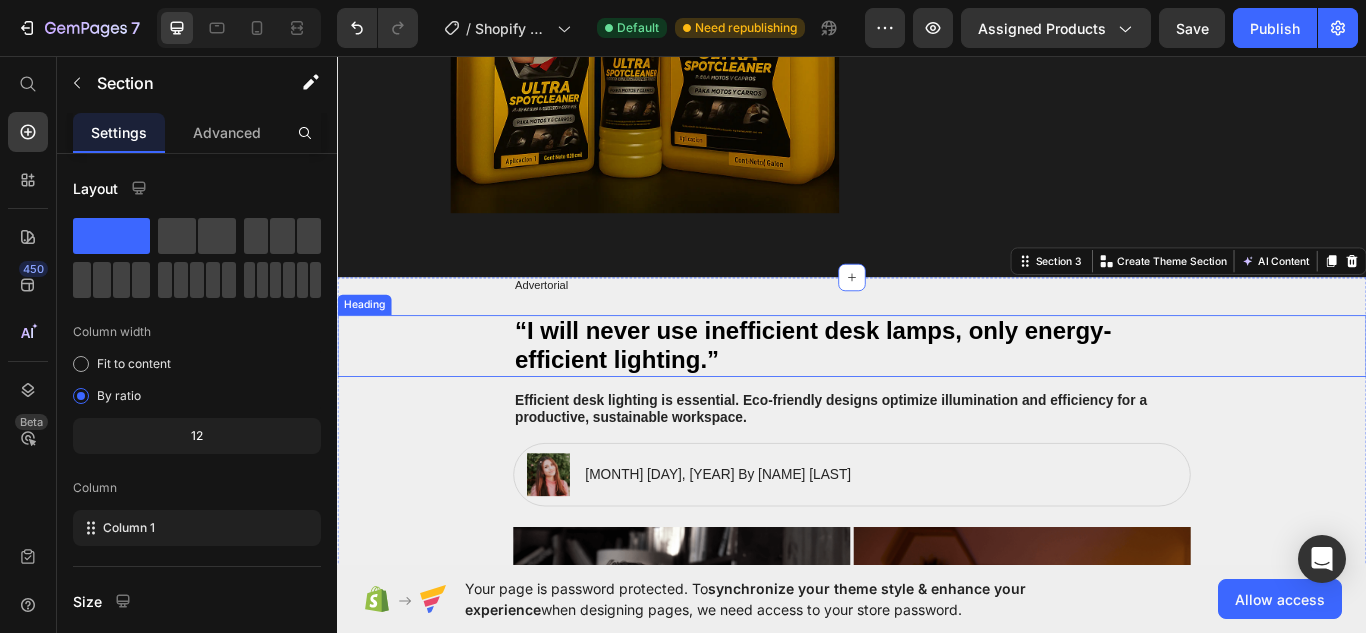 click on "“I will never use inefficient desk lamps, only energy-efficient lighting.”" at bounding box center (937, 394) 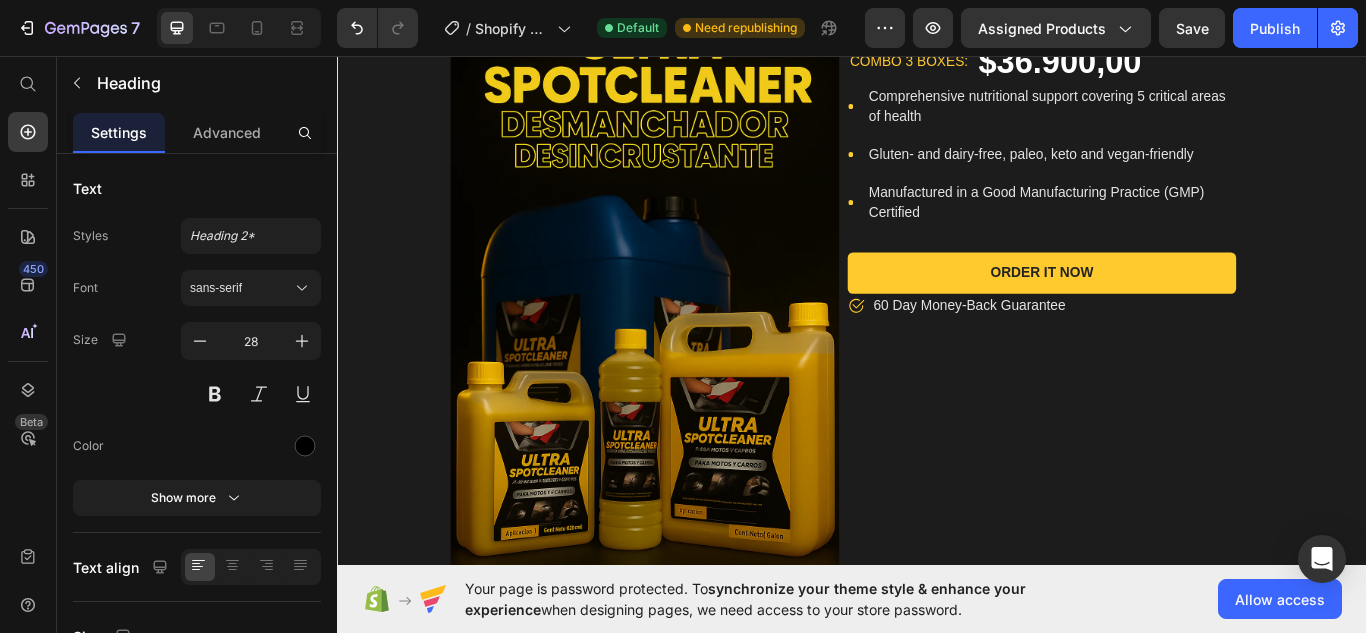 scroll, scrollTop: 100, scrollLeft: 0, axis: vertical 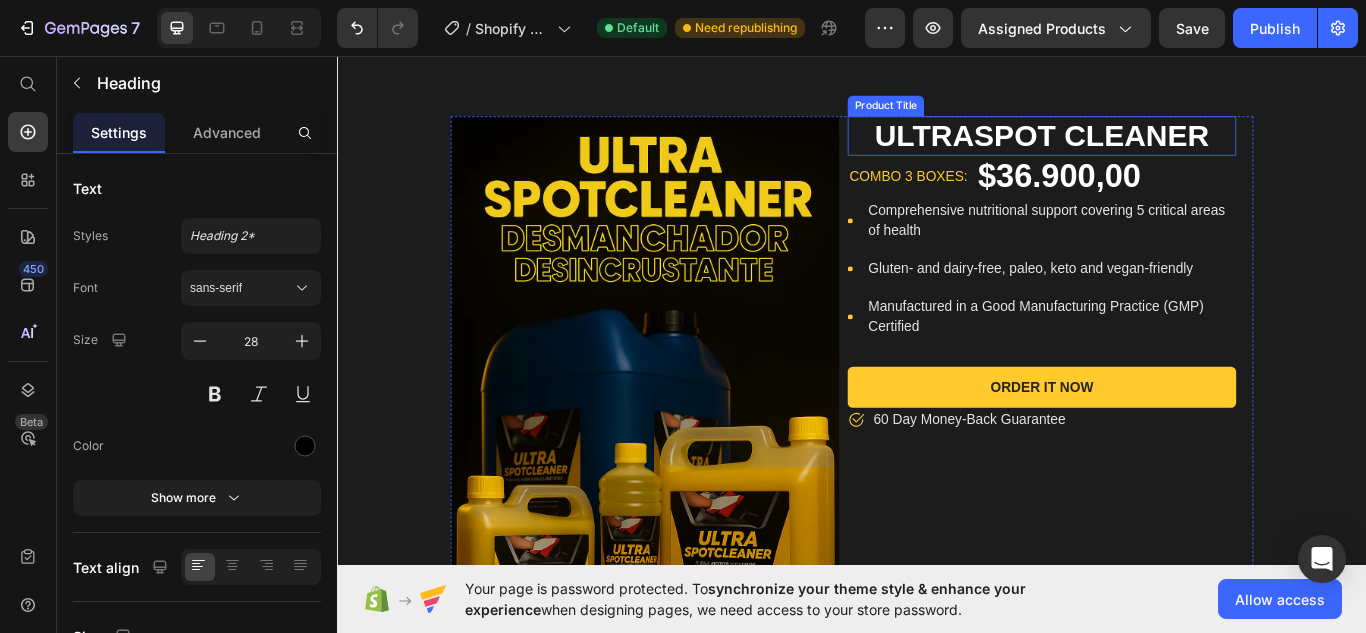 click on "ULTRASPOT CLEANER" at bounding box center (1158, 150) 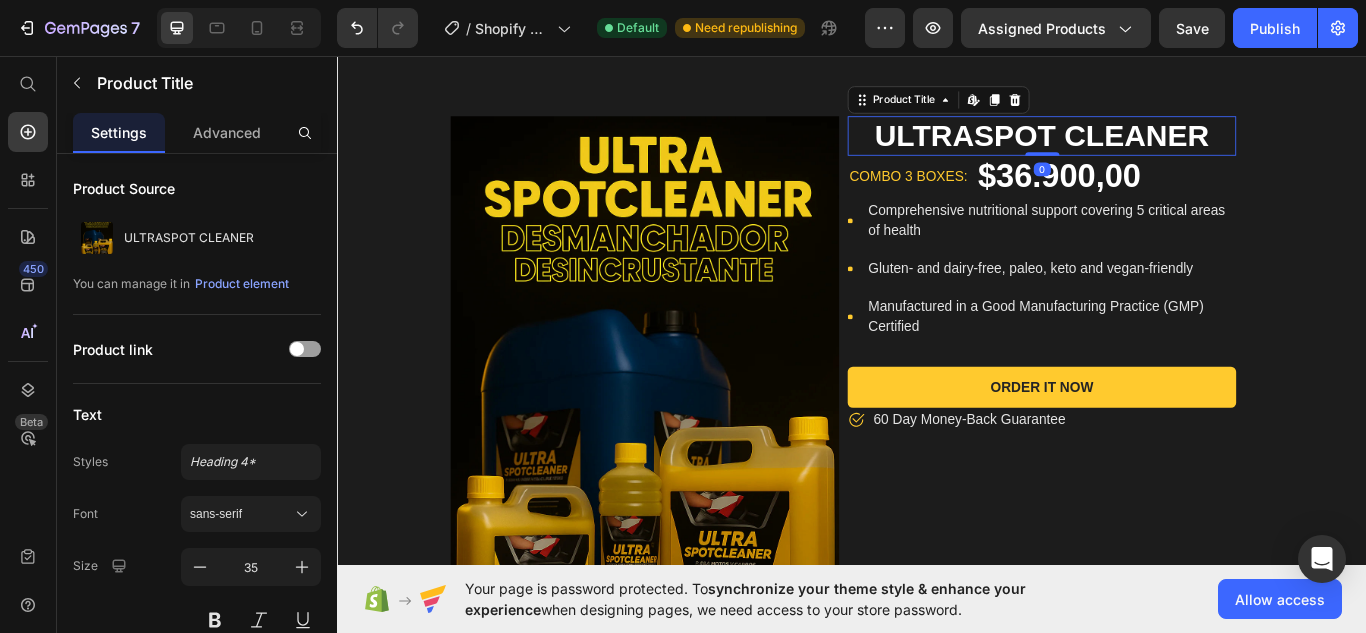 click on "ULTRASPOT CLEANER" at bounding box center (1158, 150) 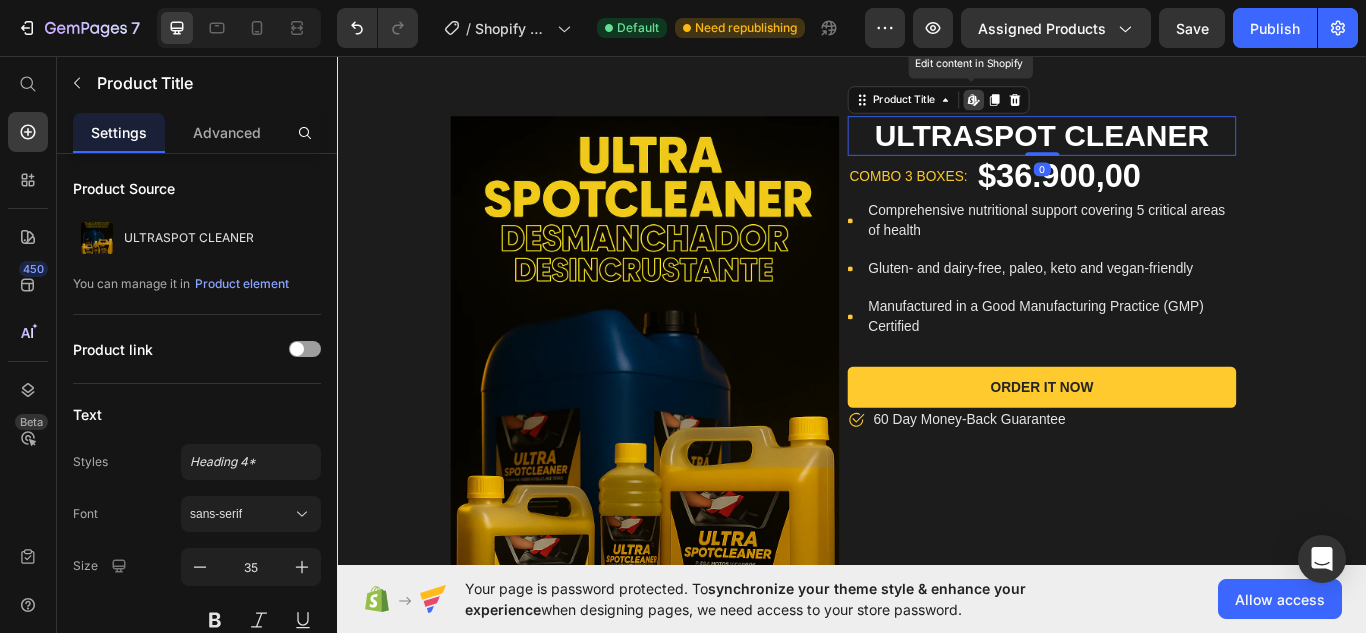 click on "ULTRASPOT CLEANER" at bounding box center (1158, 150) 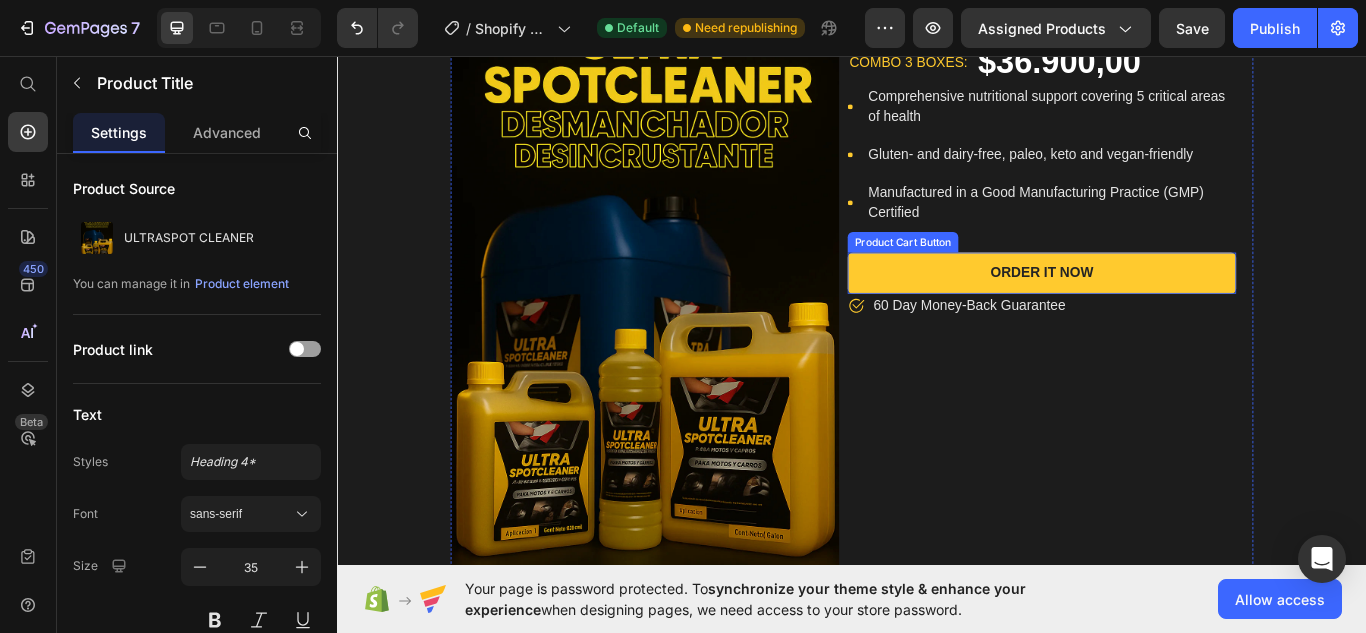 scroll, scrollTop: 33, scrollLeft: 0, axis: vertical 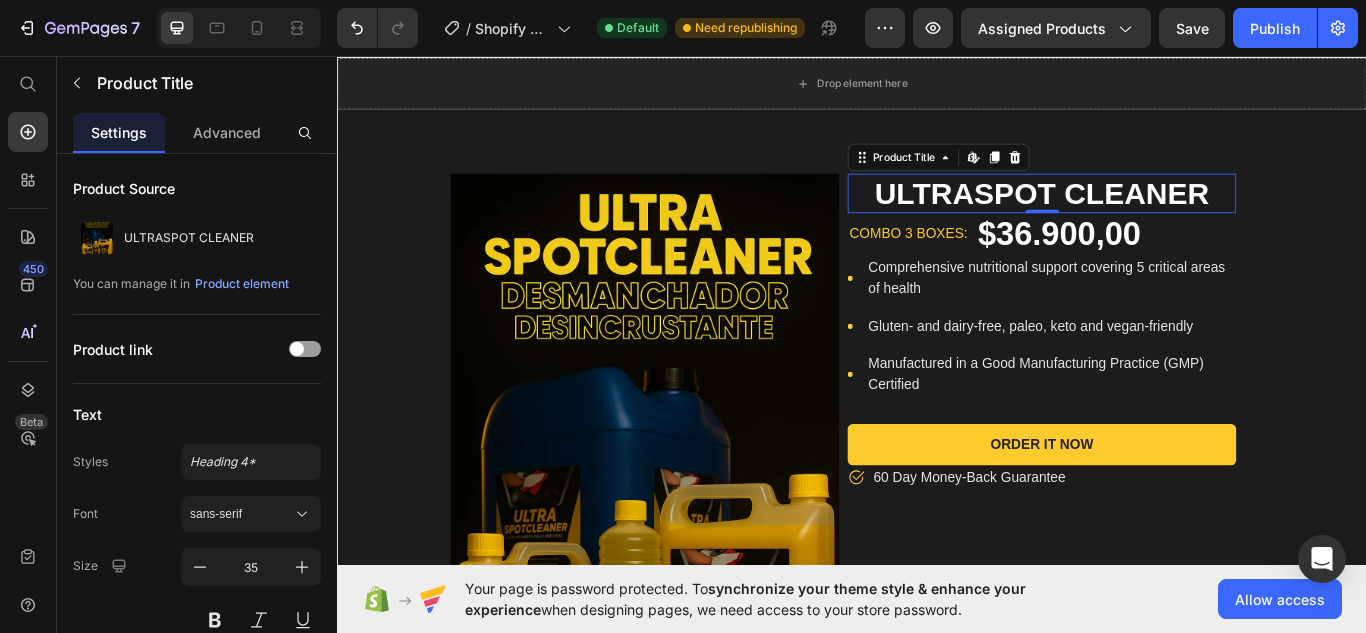 click on "ULTRASPOT CLEANER" at bounding box center (1158, 217) 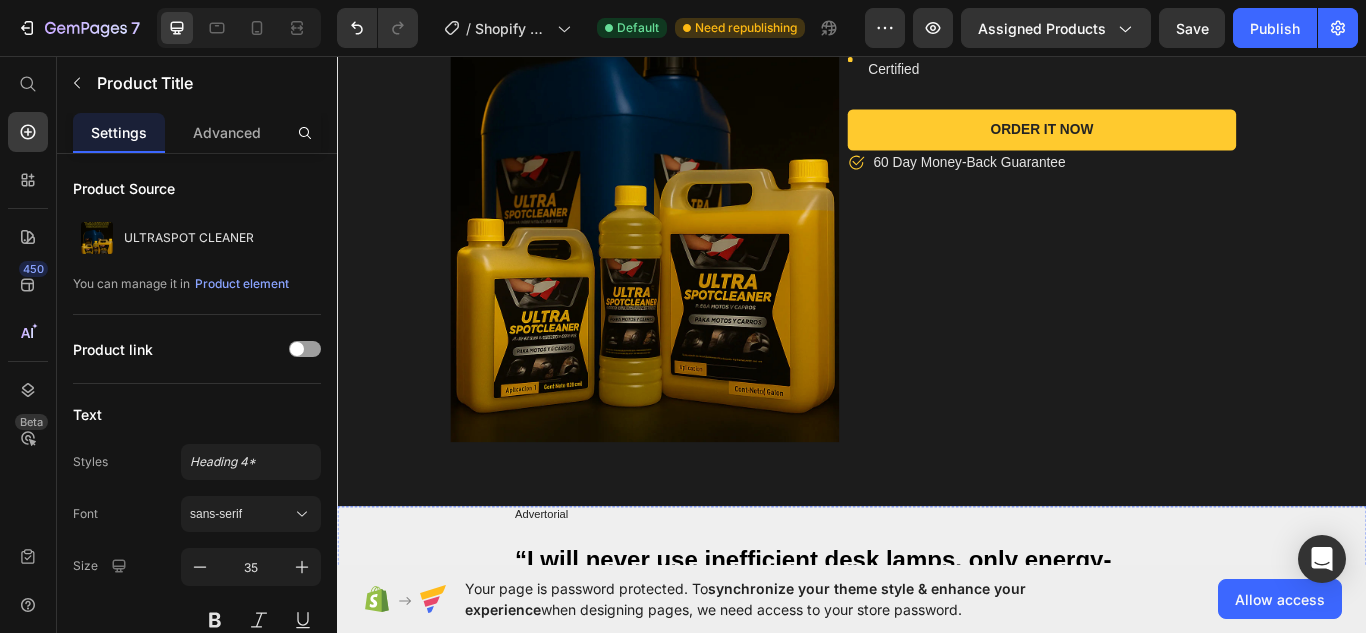 scroll, scrollTop: 633, scrollLeft: 0, axis: vertical 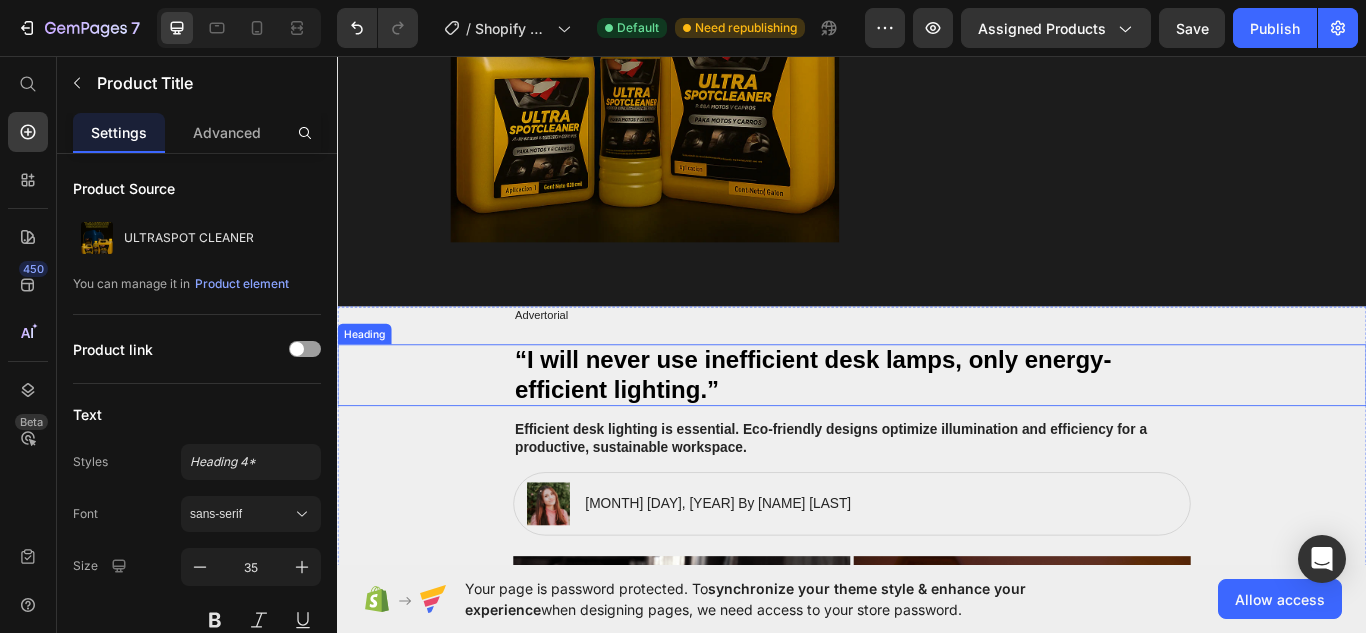 click on "“I will never use inefficient desk lamps, only energy-efficient lighting.”" at bounding box center [937, 428] 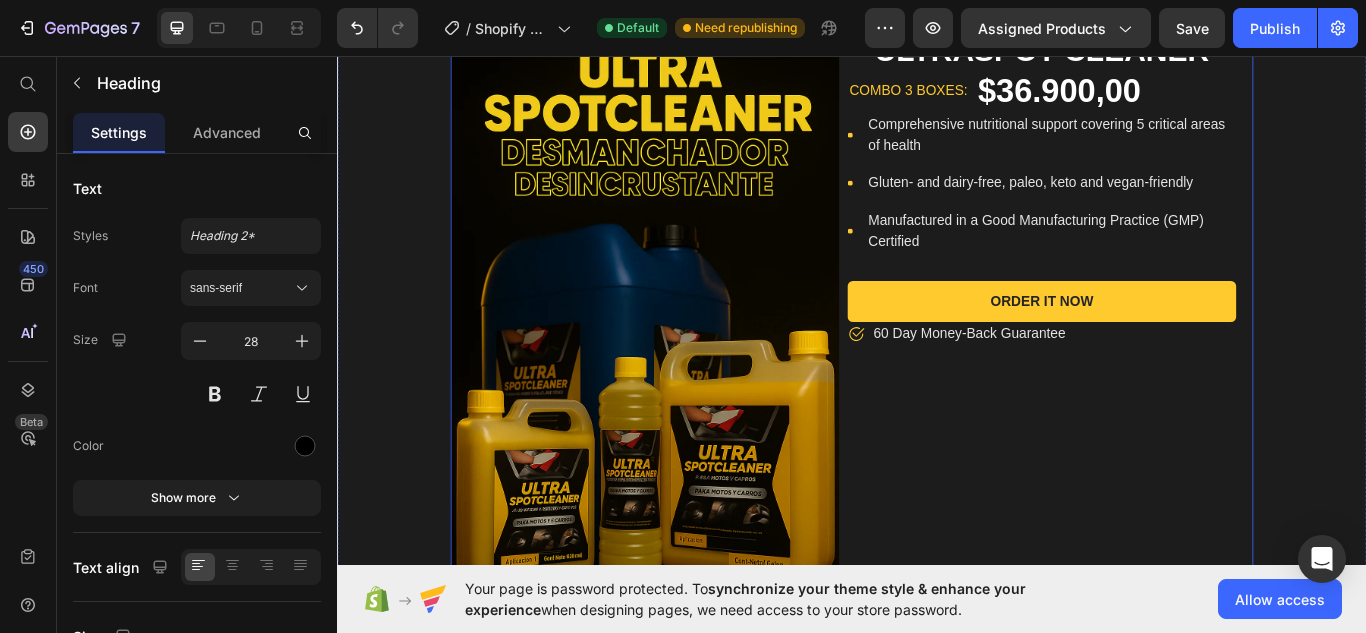 scroll, scrollTop: 0, scrollLeft: 0, axis: both 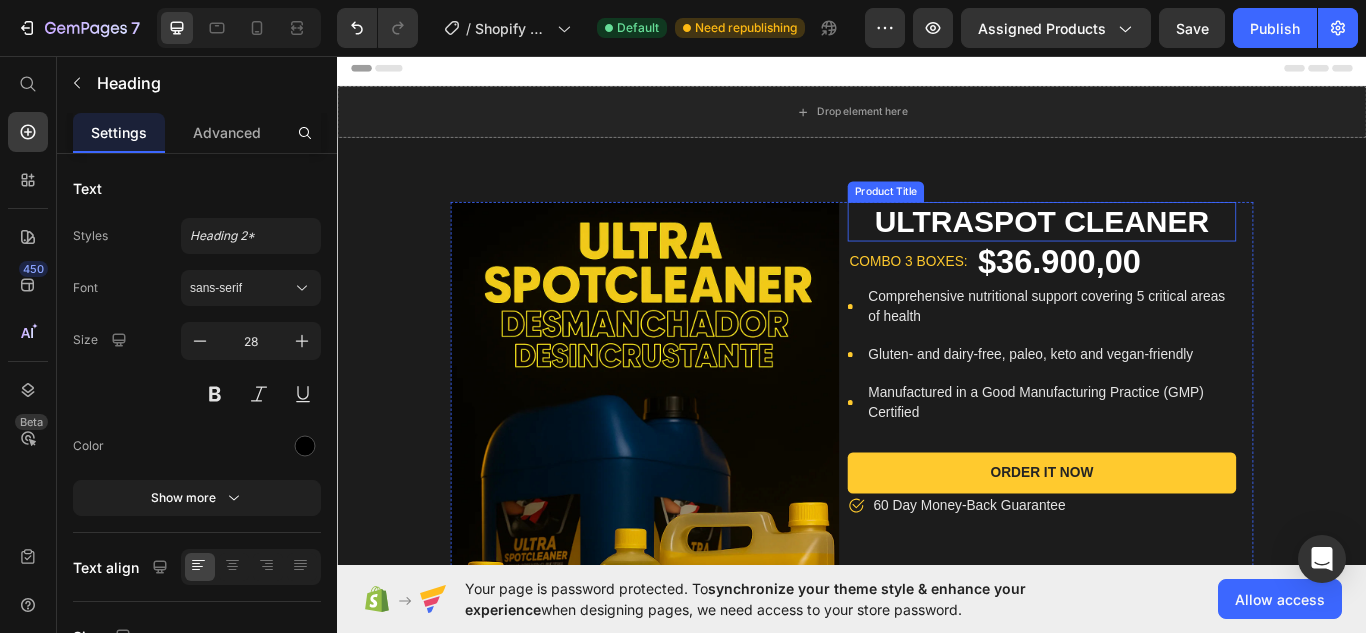 click on "ULTRASPOT CLEANER" at bounding box center [1158, 250] 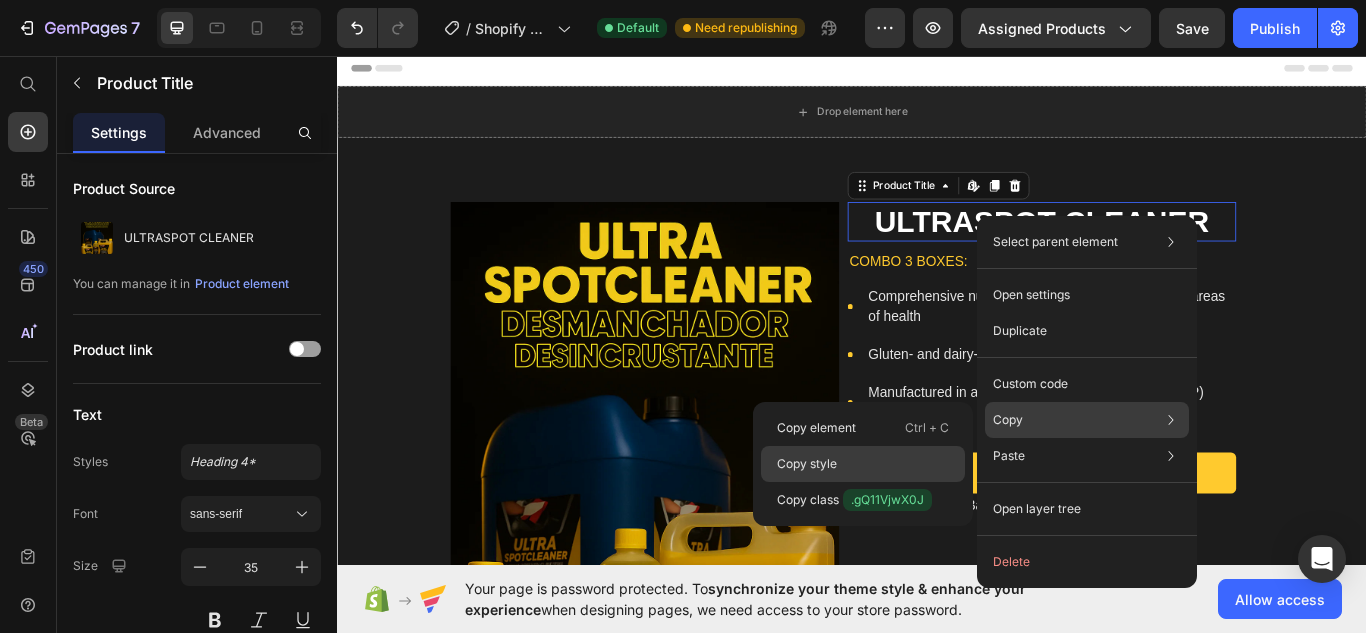 click on "Copy style" at bounding box center (807, 464) 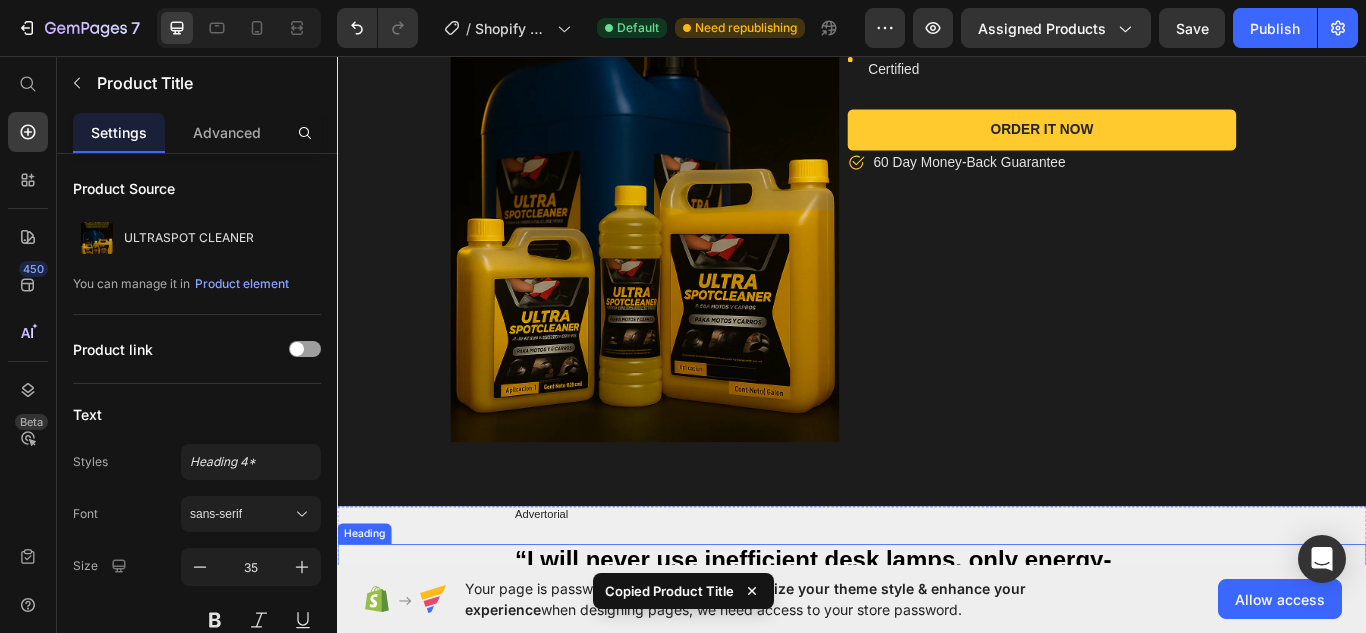 scroll, scrollTop: 600, scrollLeft: 0, axis: vertical 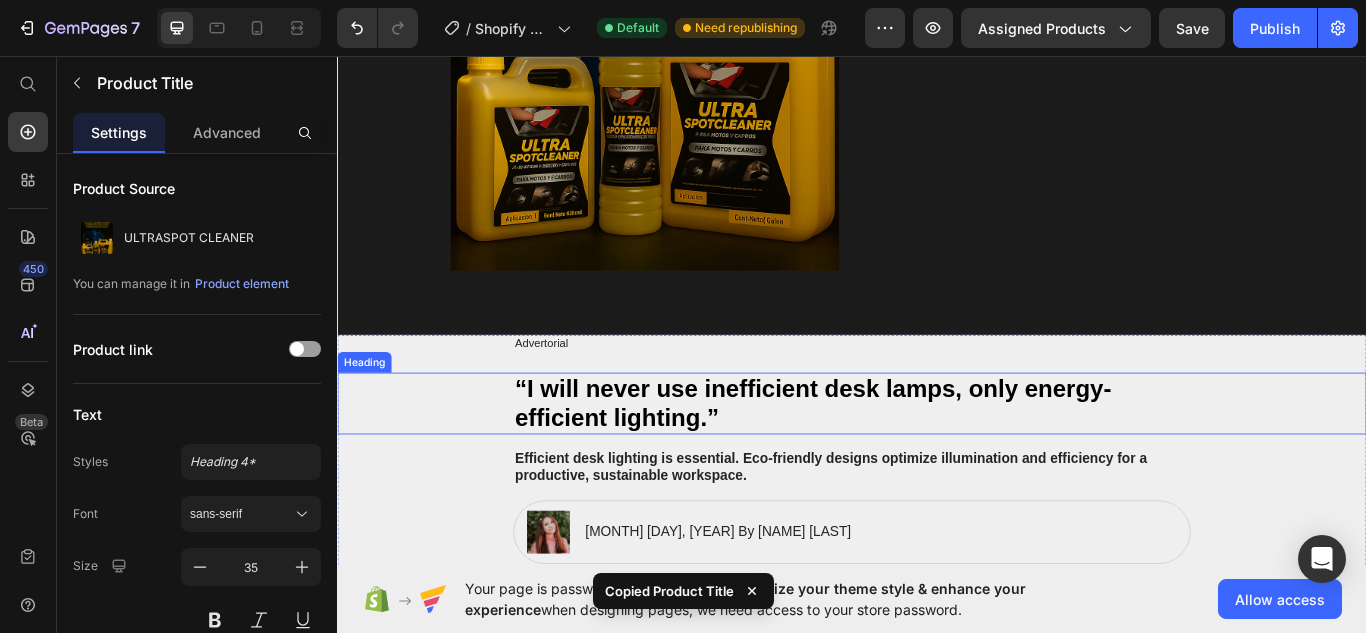 click on "“I will never use inefficient desk lamps, only energy-efficient lighting.”" at bounding box center [937, 461] 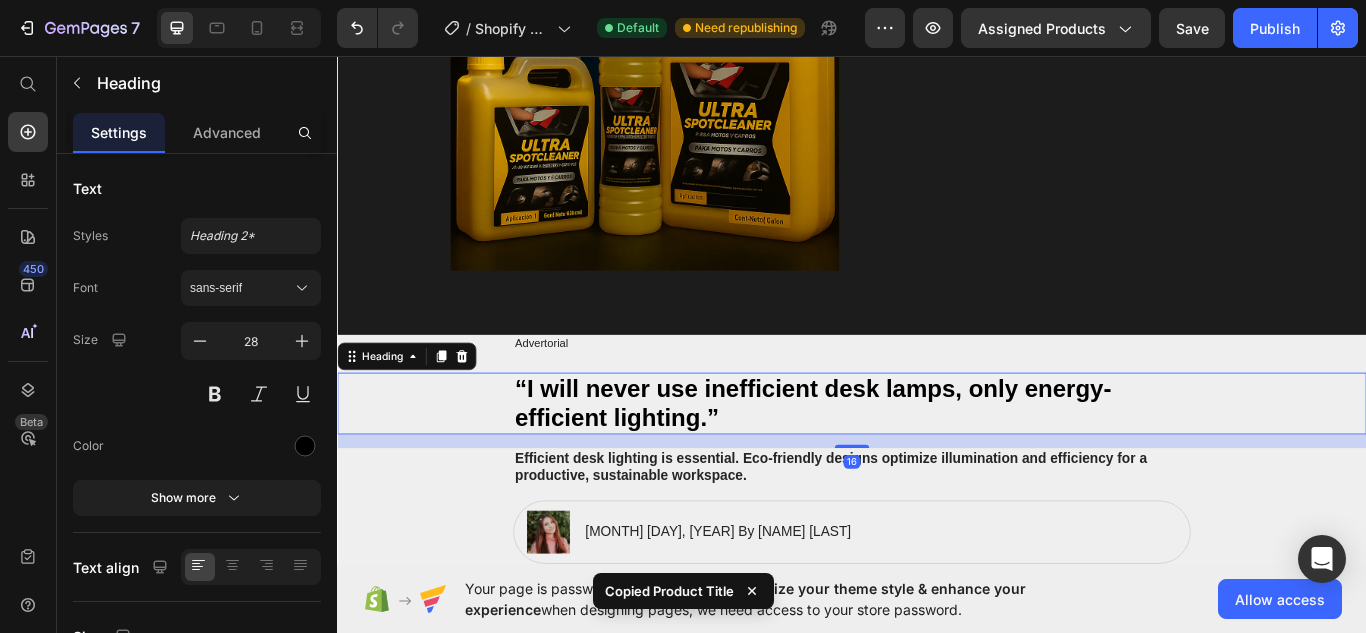 scroll, scrollTop: 633, scrollLeft: 0, axis: vertical 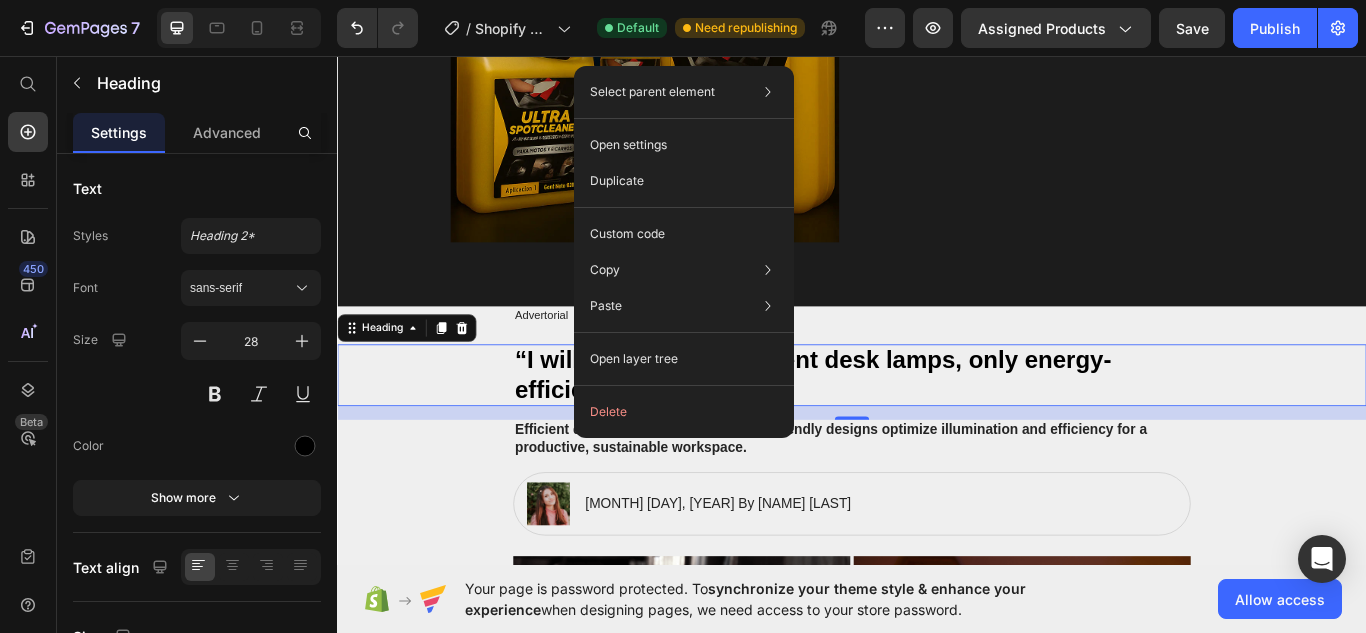 click on "16" at bounding box center (937, 473) 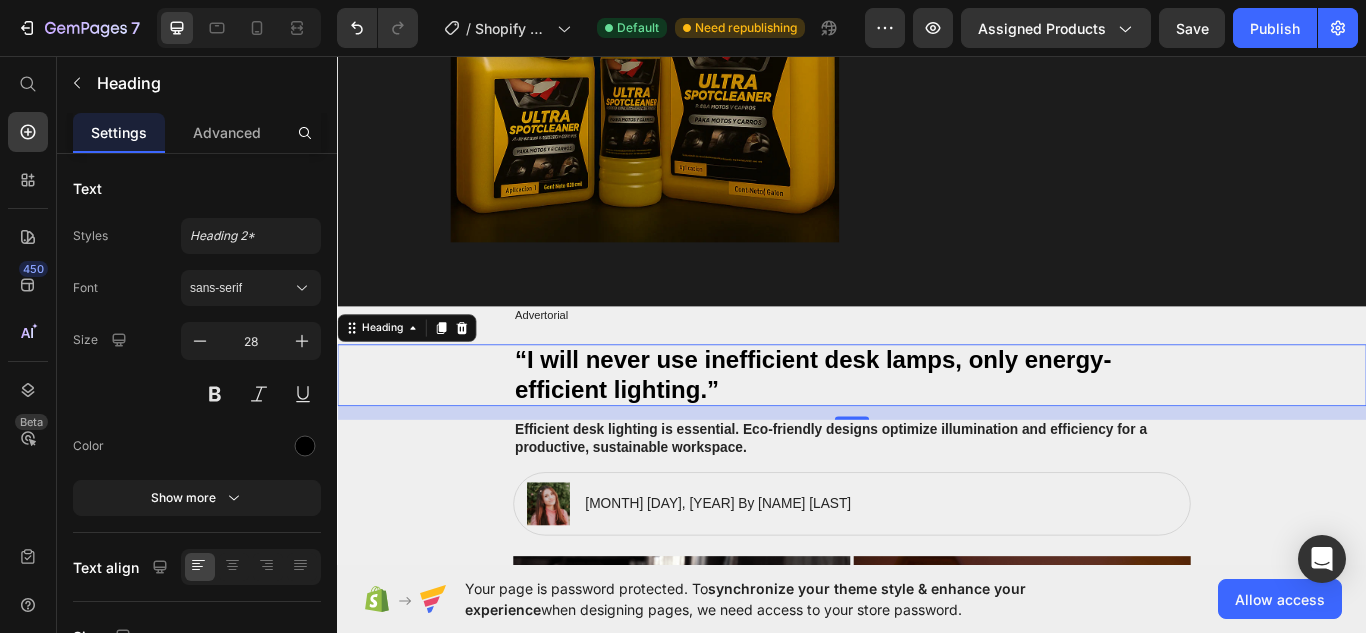 click on "“I will never use inefficient desk lamps, only energy-efficient lighting.”" at bounding box center [937, 428] 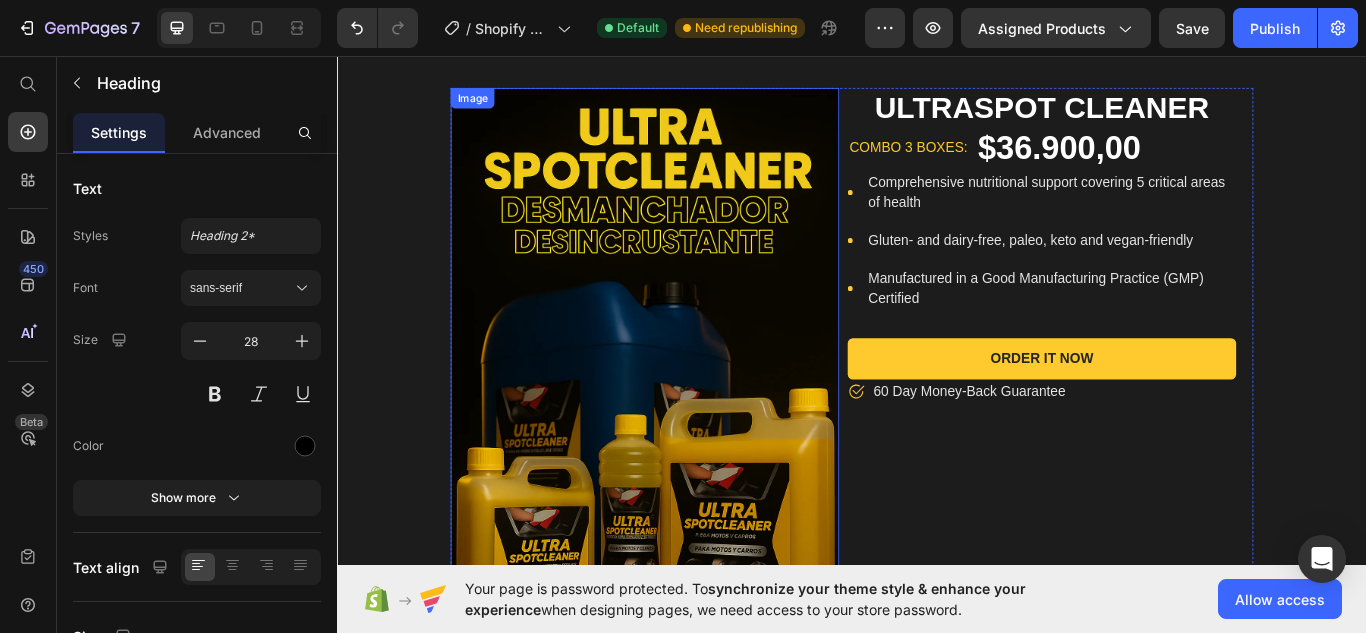 scroll, scrollTop: 0, scrollLeft: 0, axis: both 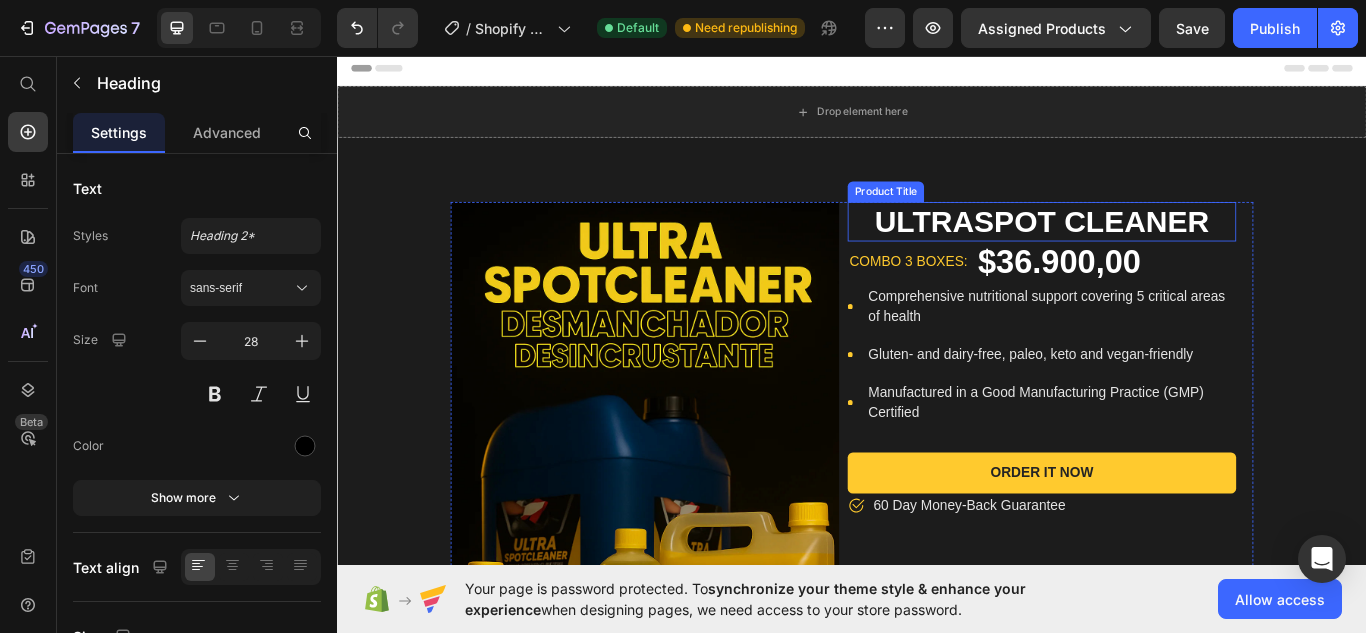 click on "ULTRASPOT CLEANER" at bounding box center [1158, 250] 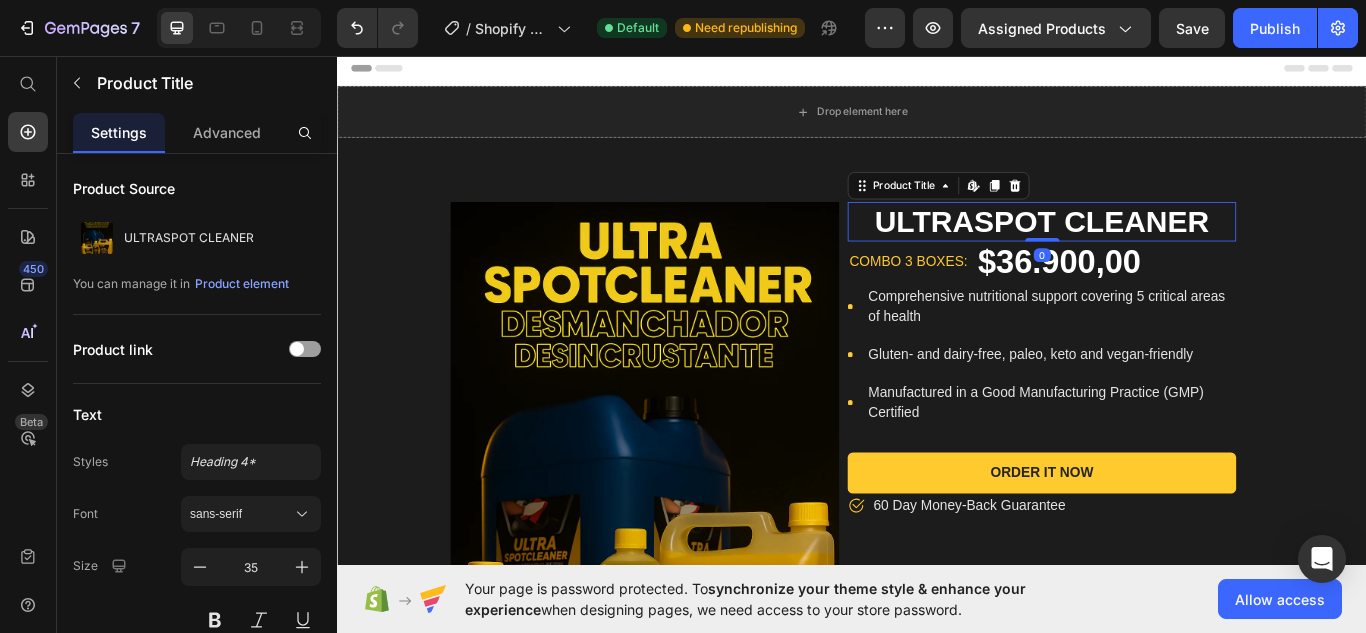 click on "ULTRASPOT CLEANER" at bounding box center (1158, 250) 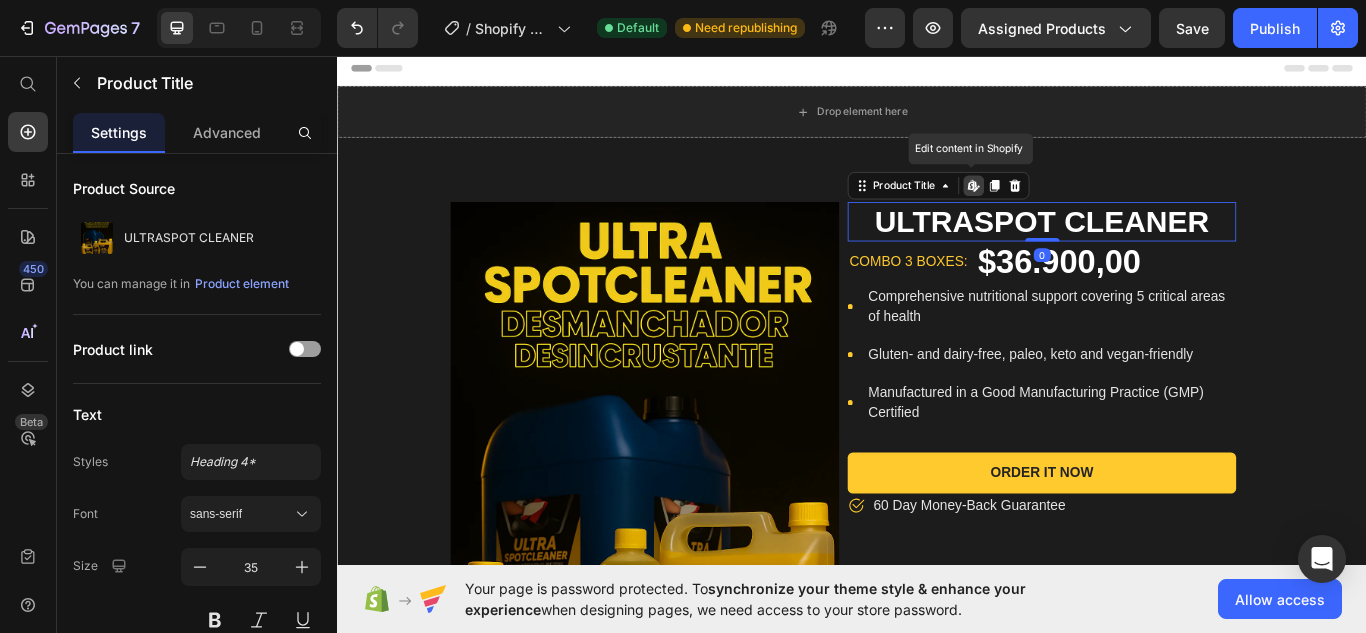 click on "ULTRASPOT CLEANER" at bounding box center [1158, 250] 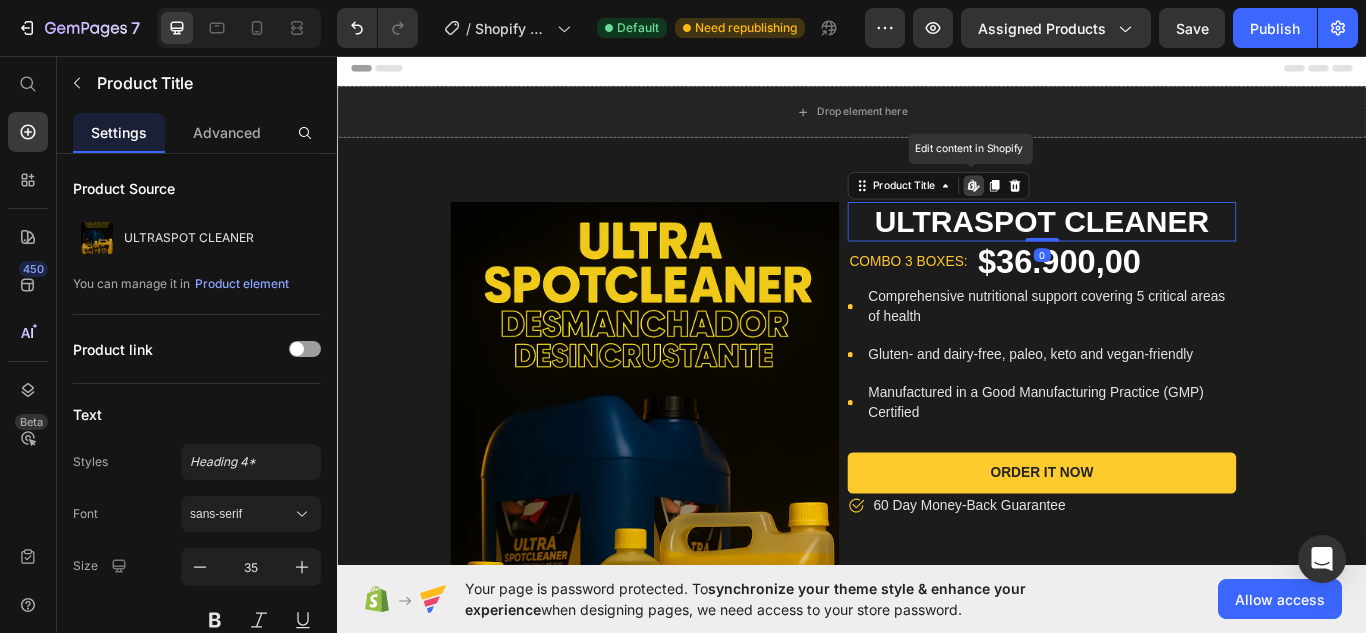 click on "ULTRASPOT CLEANER" at bounding box center (1158, 250) 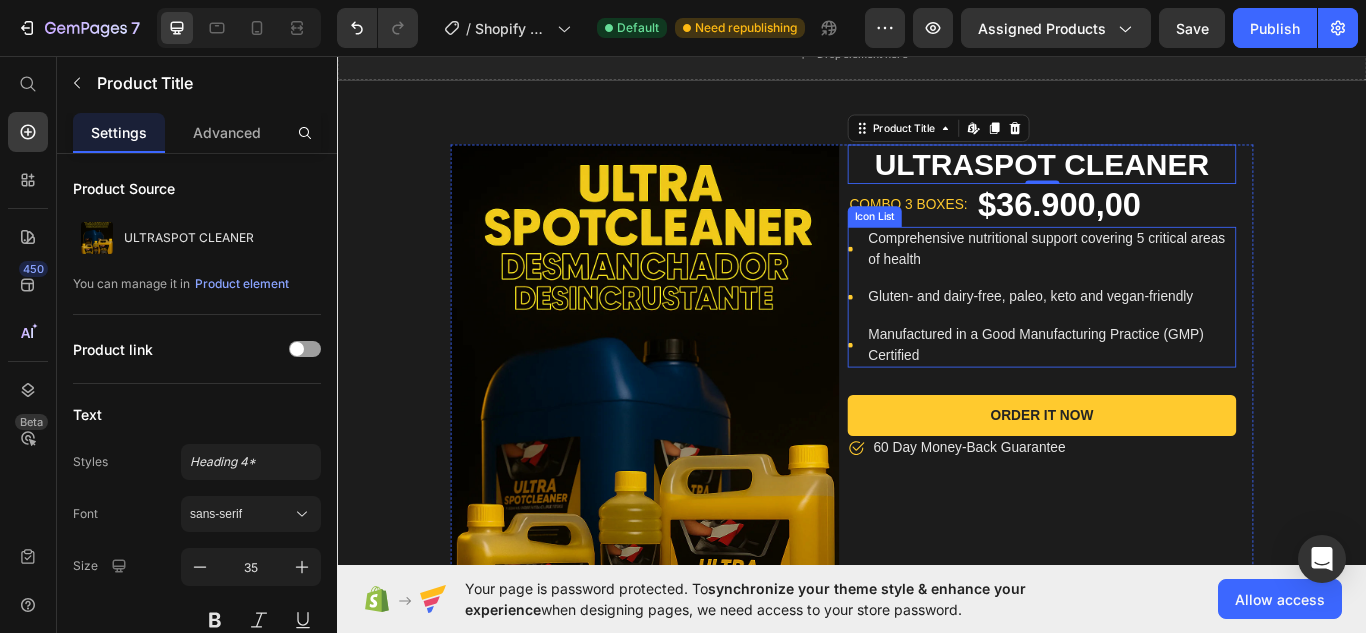 scroll, scrollTop: 133, scrollLeft: 0, axis: vertical 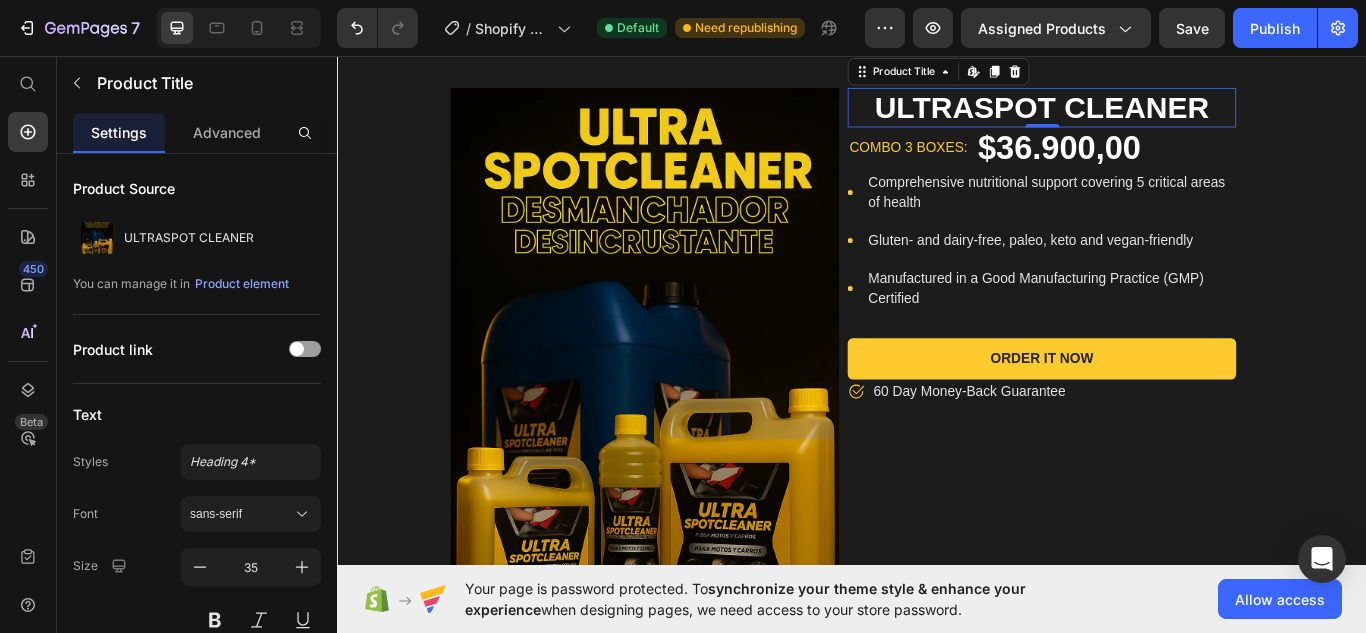 click on "ULTRASPOT CLEANER" at bounding box center (1158, 117) 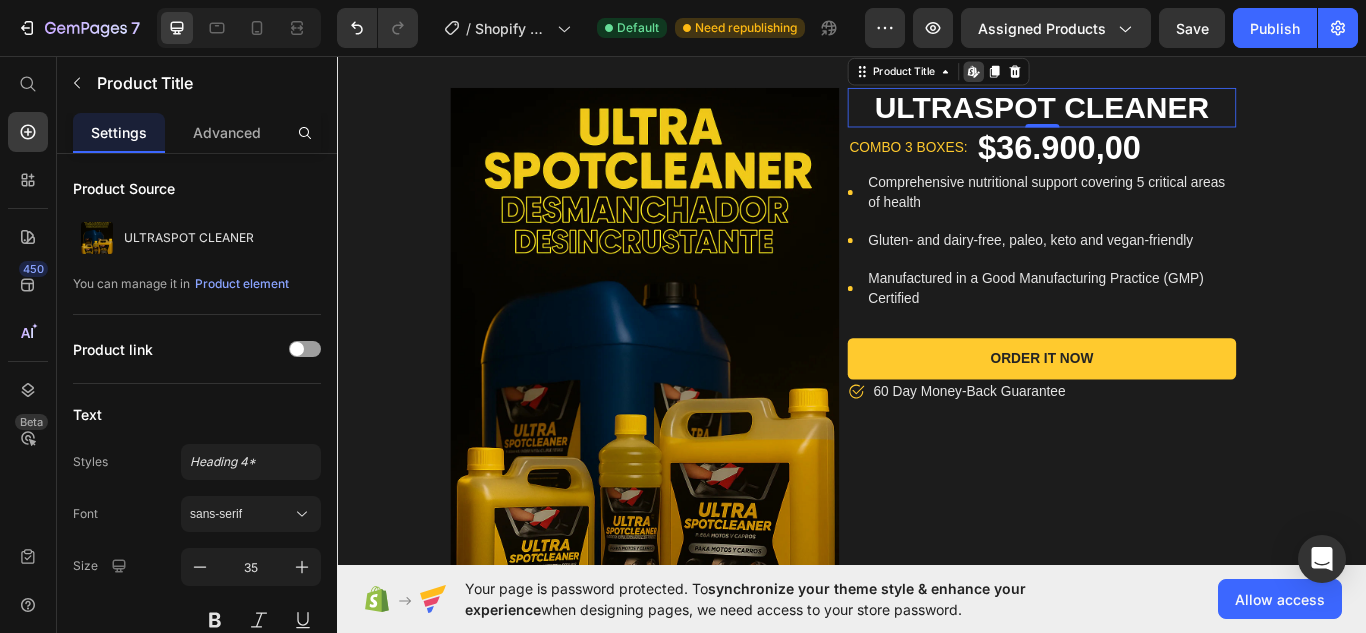 click on "ULTRASPOT CLEANER" at bounding box center [1158, 117] 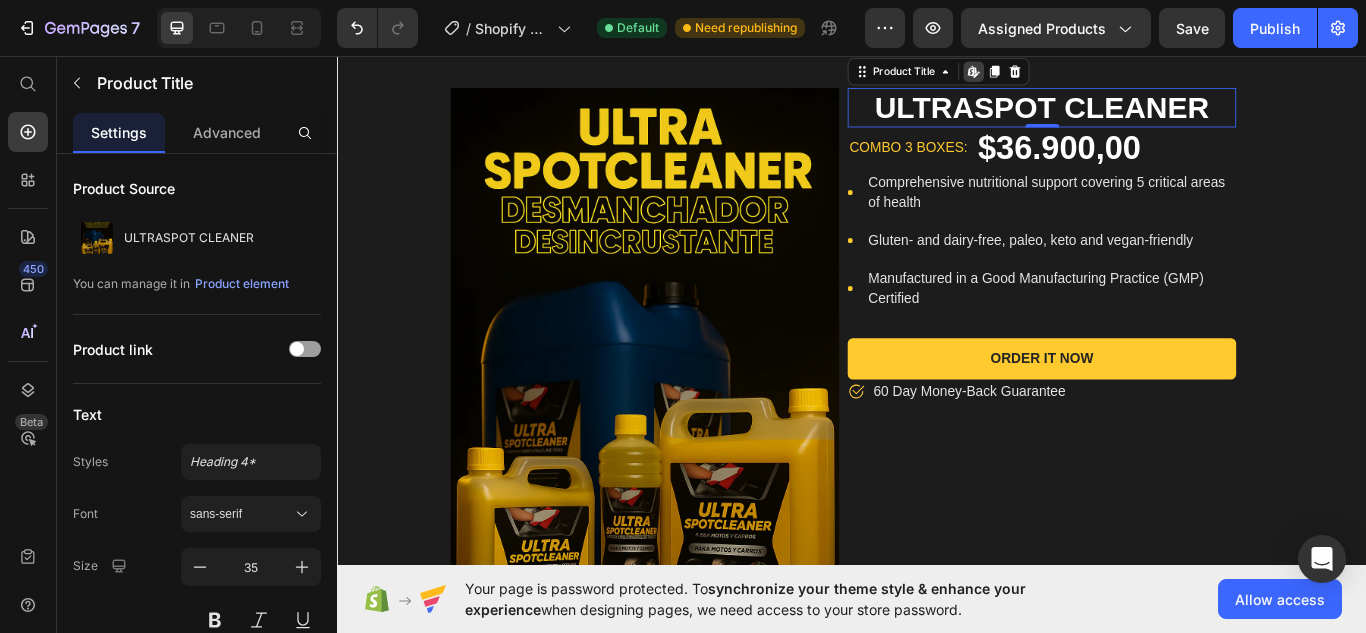 click on "ULTRASPOT CLEANER" at bounding box center (1158, 117) 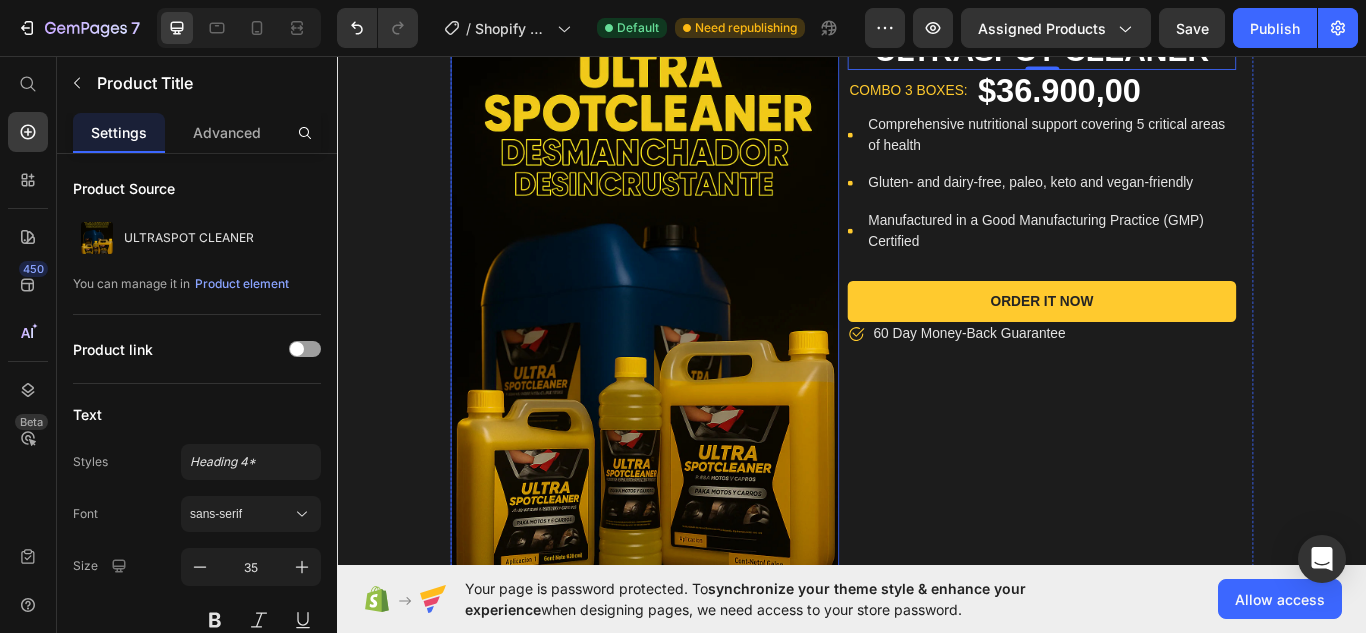 scroll, scrollTop: 67, scrollLeft: 0, axis: vertical 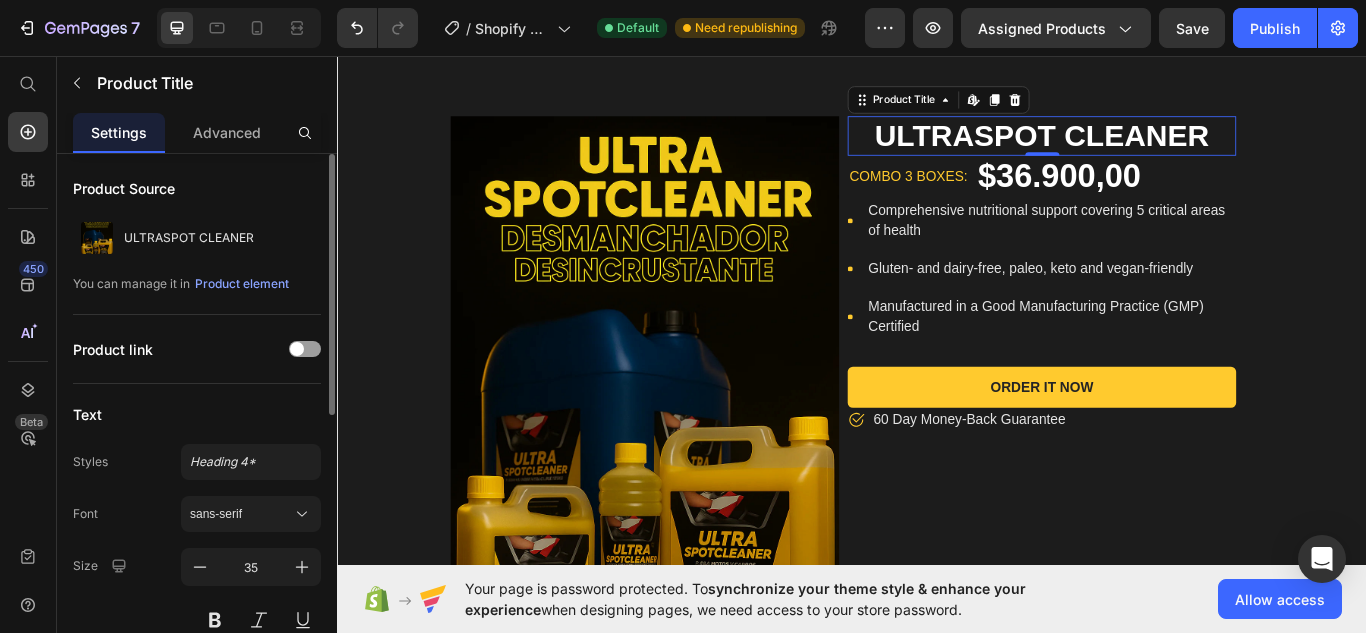 drag, startPoint x: 228, startPoint y: 393, endPoint x: 237, endPoint y: 401, distance: 12.0415945 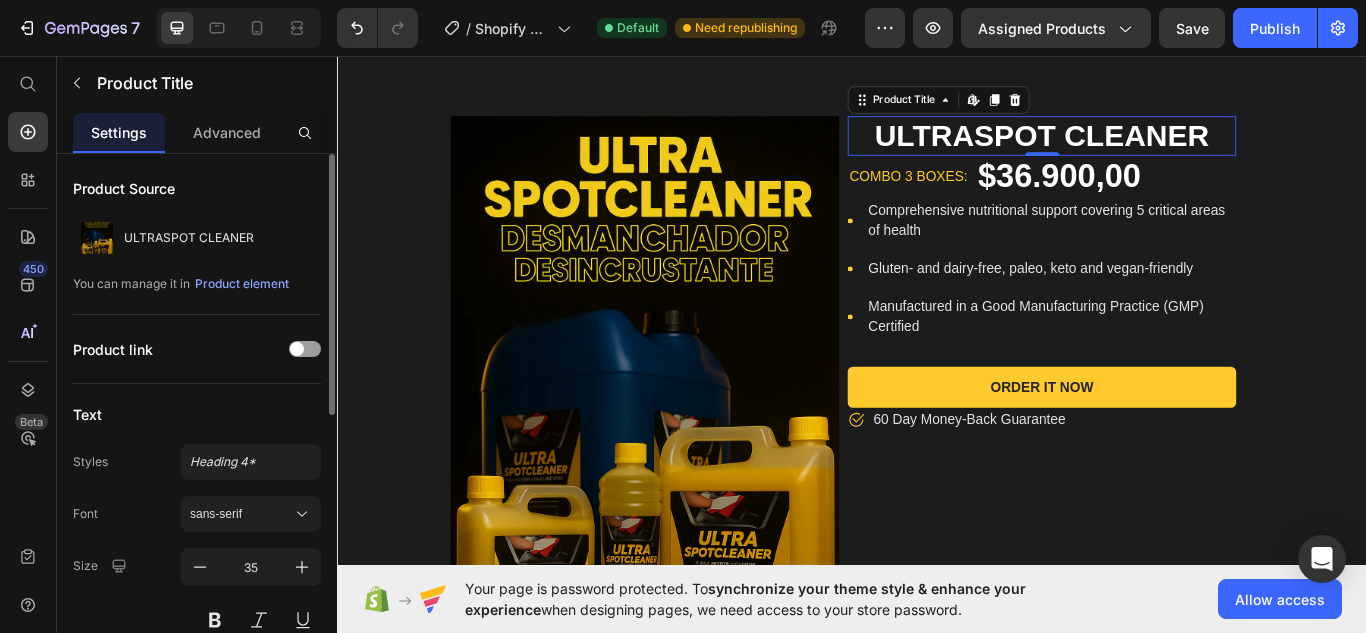 scroll, scrollTop: 66, scrollLeft: 0, axis: vertical 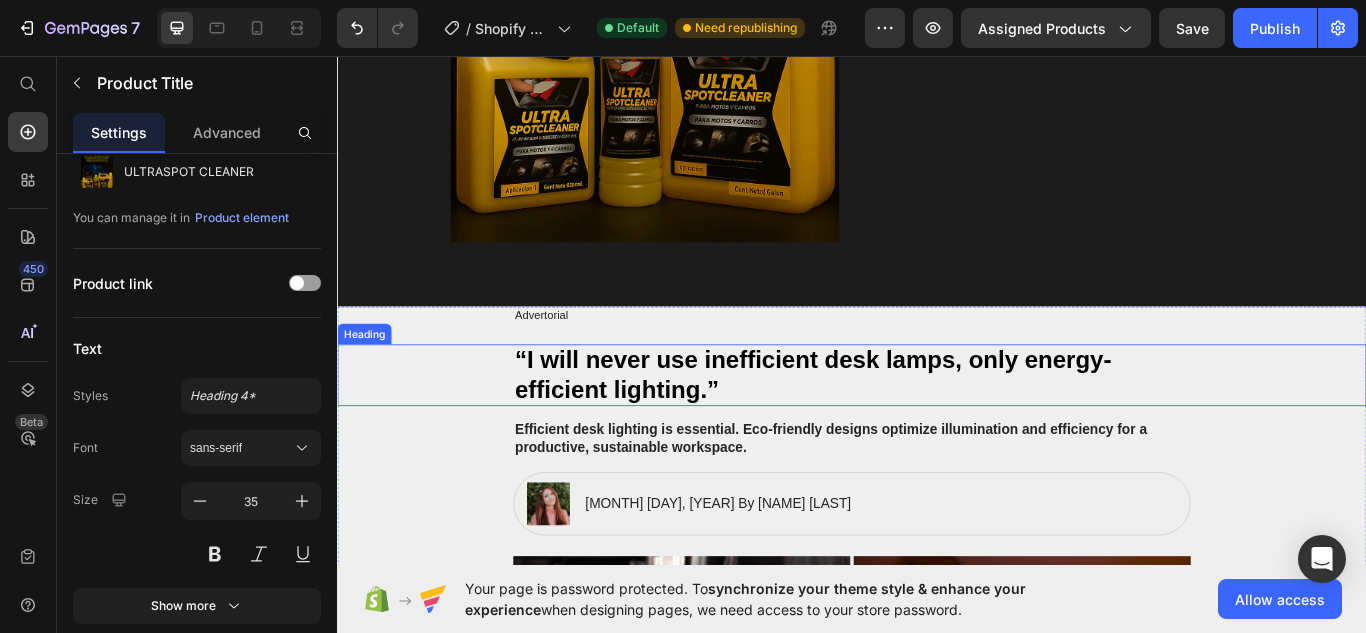click on "“I will never use inefficient desk lamps, only energy-efficient lighting.”" at bounding box center [937, 428] 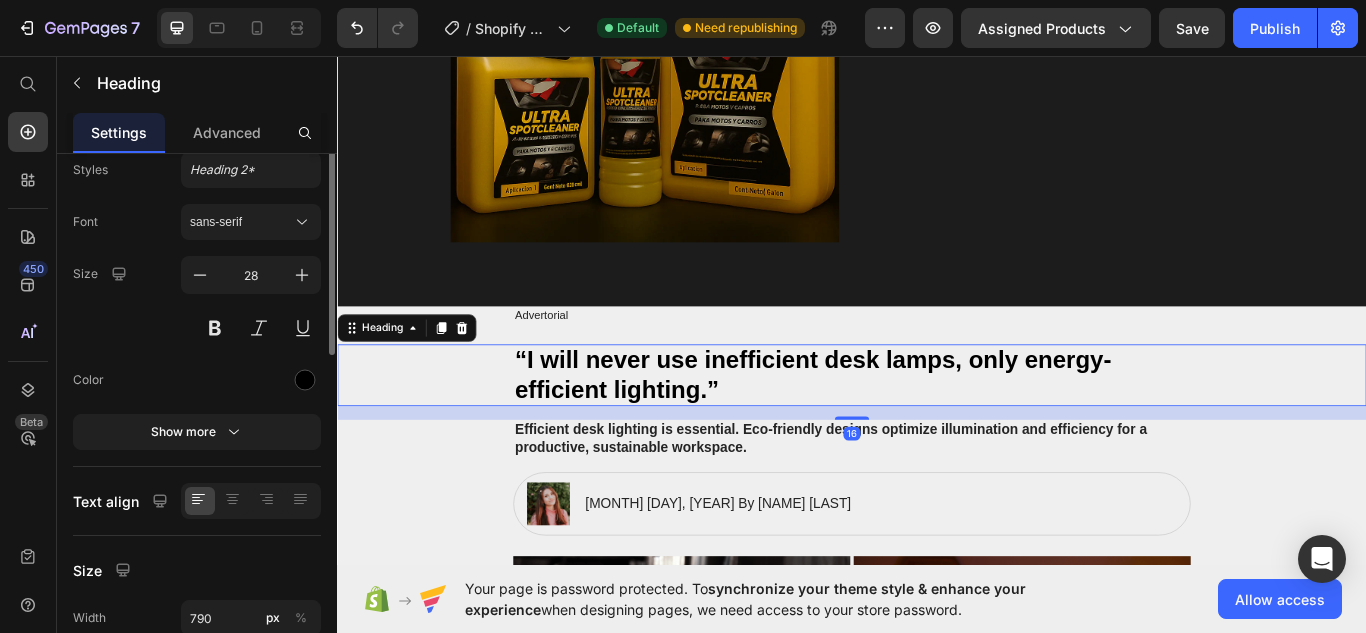 scroll, scrollTop: 0, scrollLeft: 0, axis: both 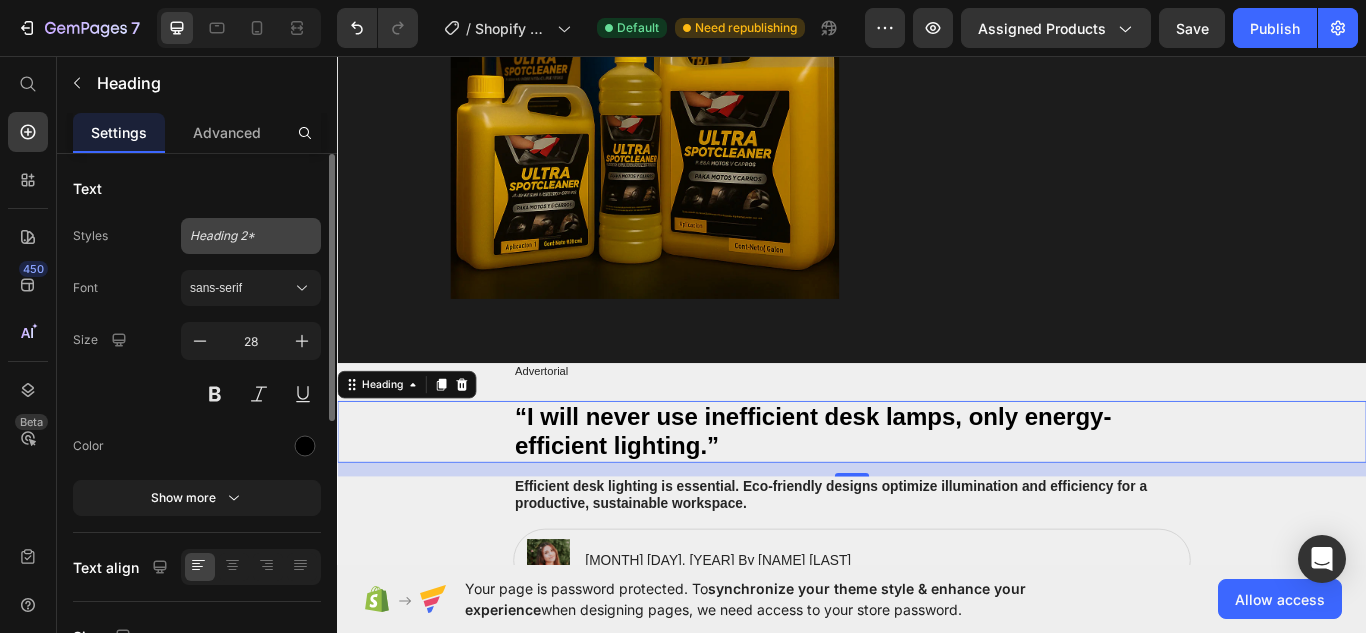 click on "Heading 2*" at bounding box center [251, 236] 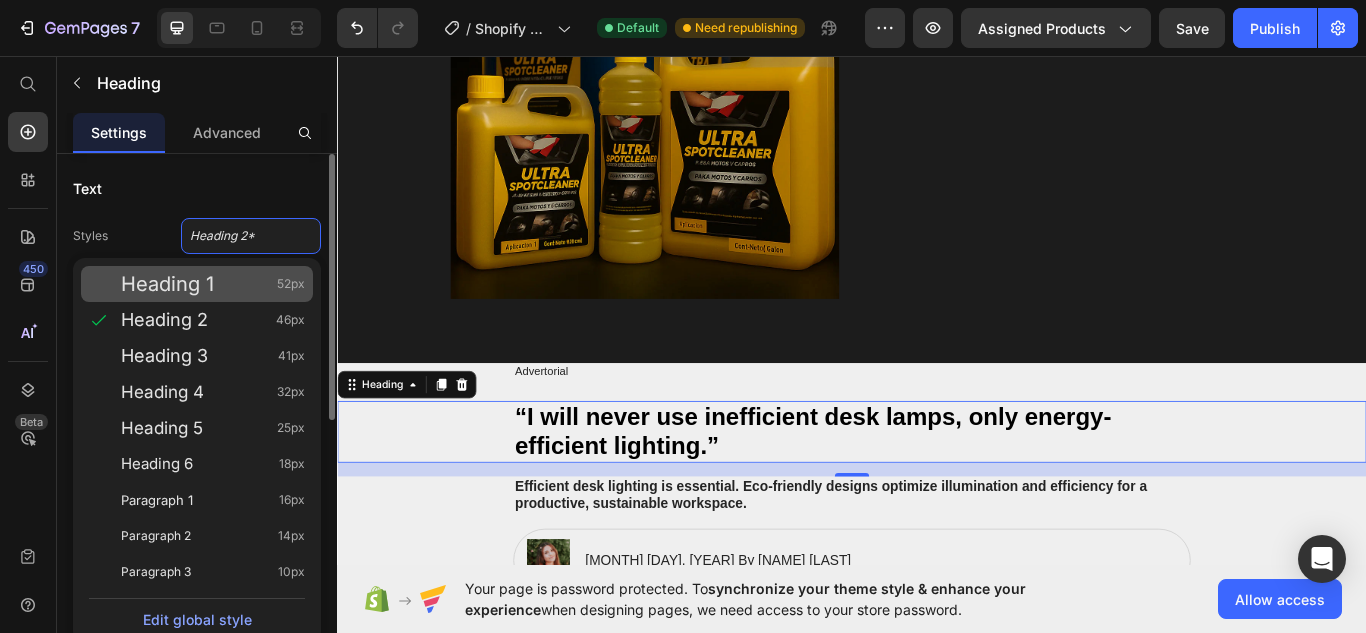 click on "Heading 1 52px" at bounding box center [213, 284] 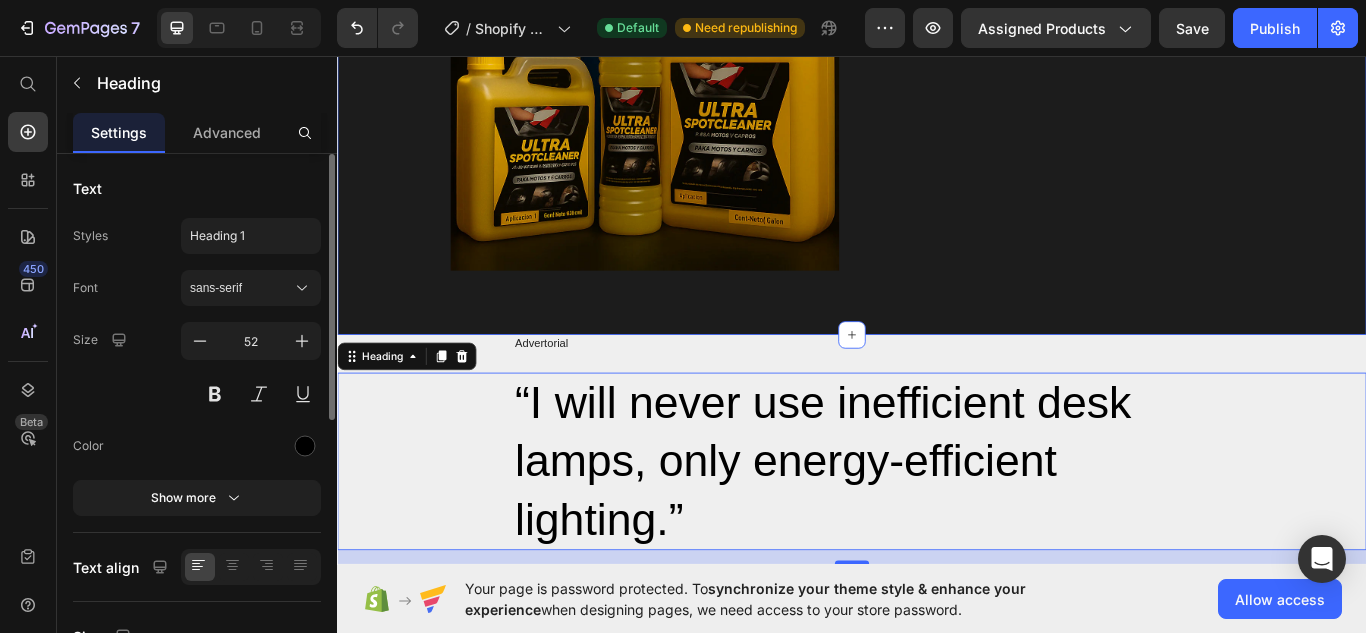 scroll, scrollTop: 767, scrollLeft: 0, axis: vertical 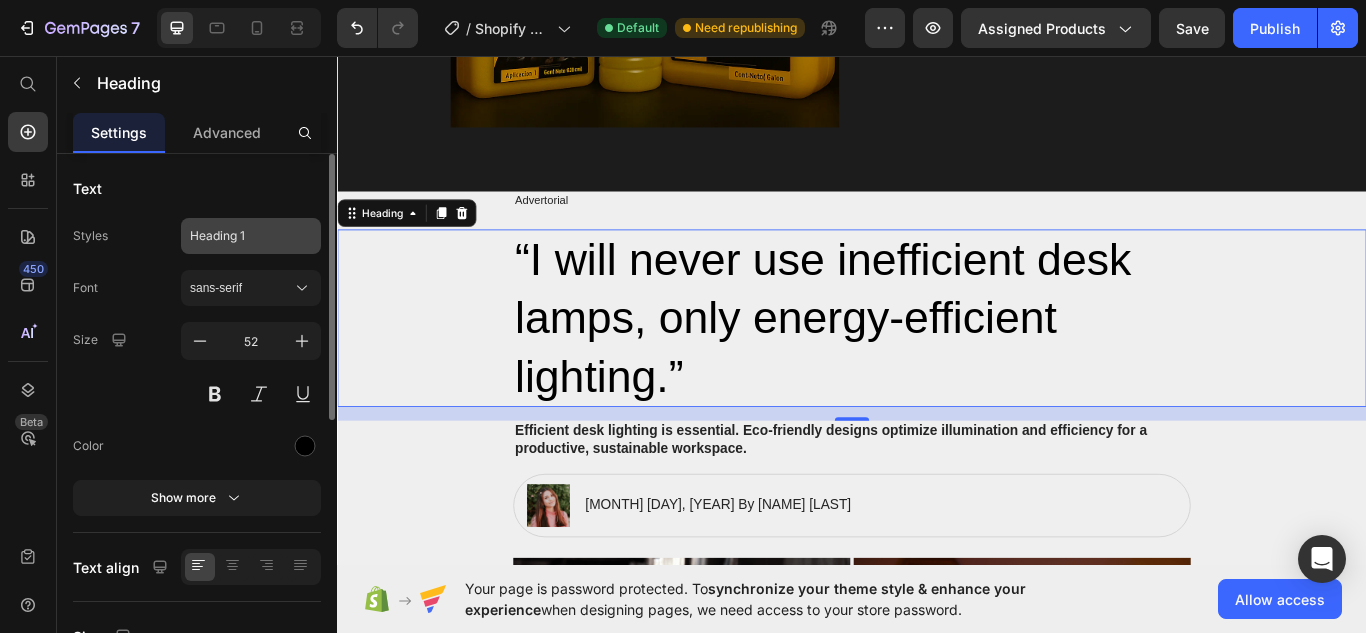 click on "Heading 1" at bounding box center (239, 236) 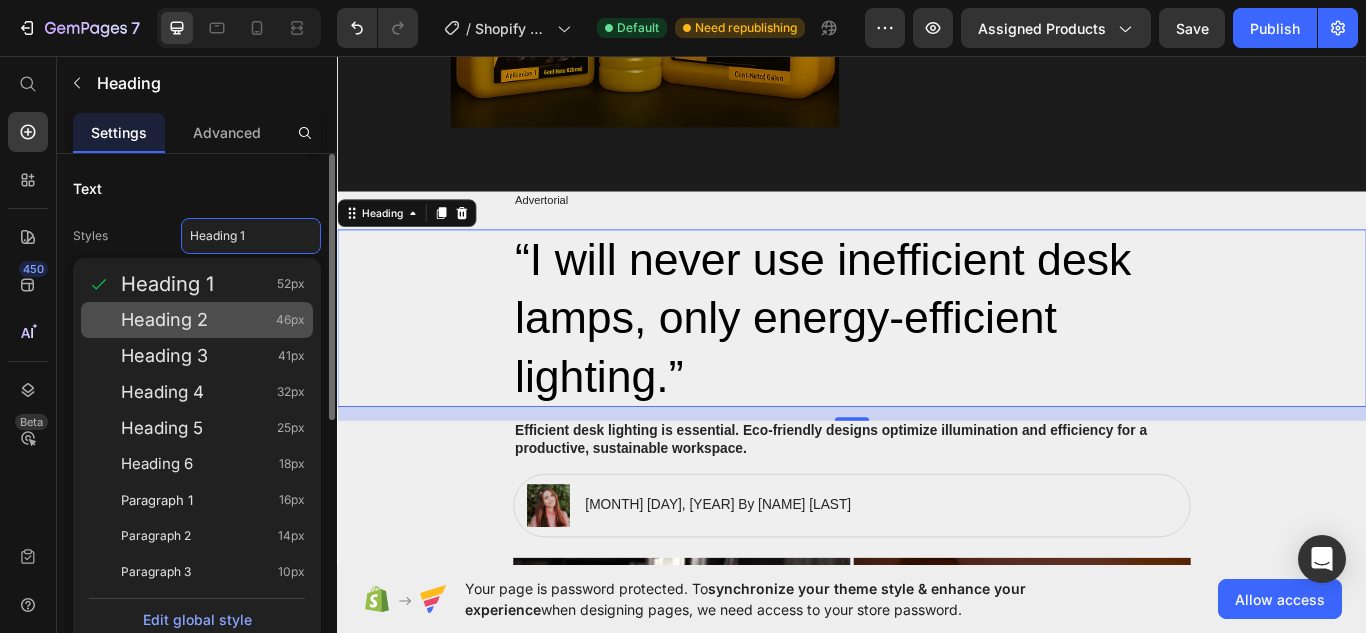 click on "Heading 2 46px" 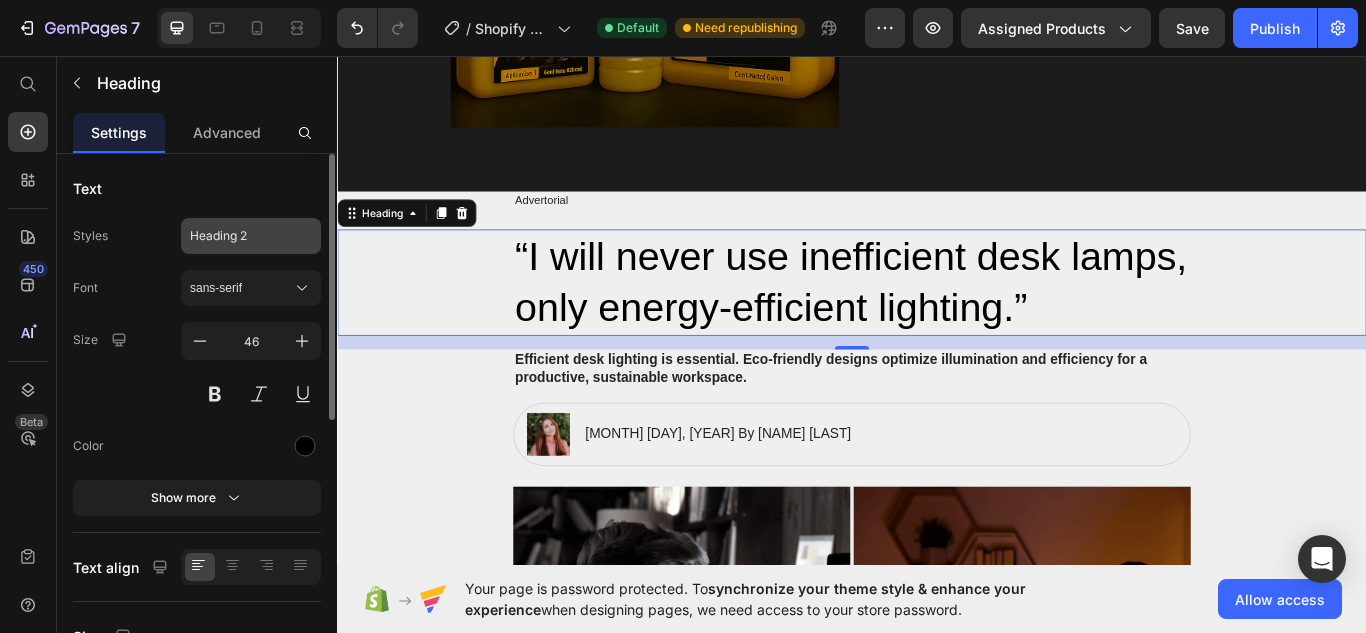 click on "Heading 2" at bounding box center [239, 236] 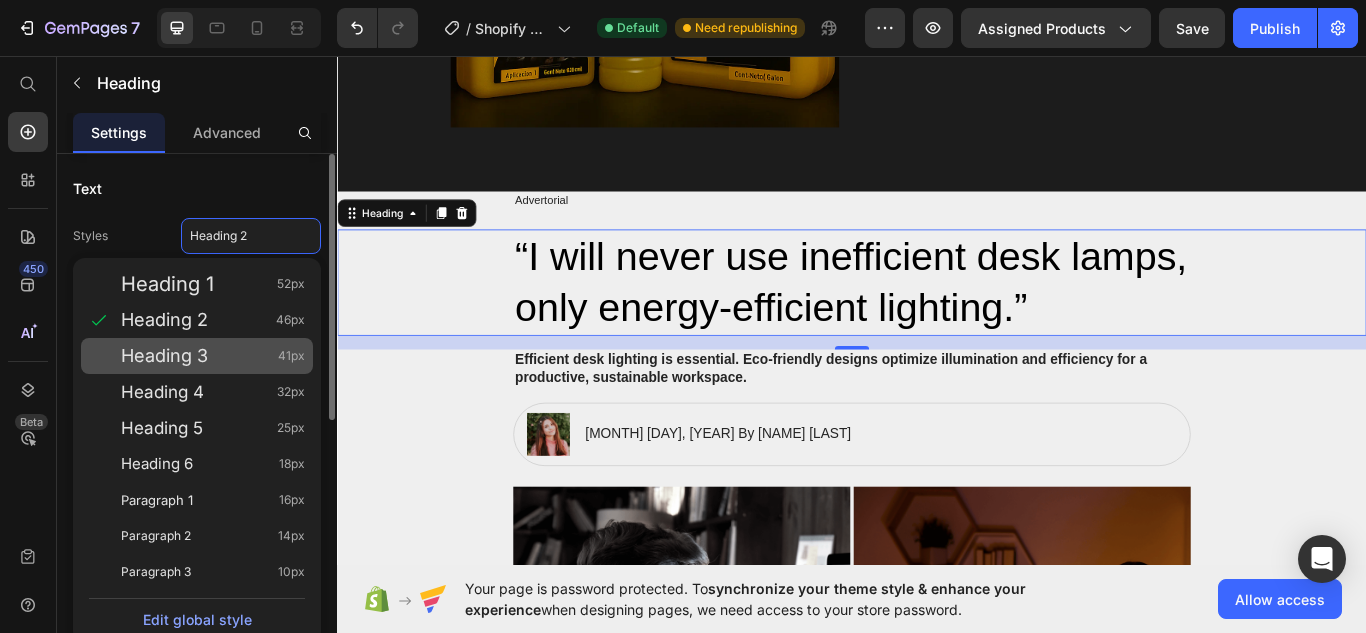 click on "Heading 3 41px" at bounding box center [213, 356] 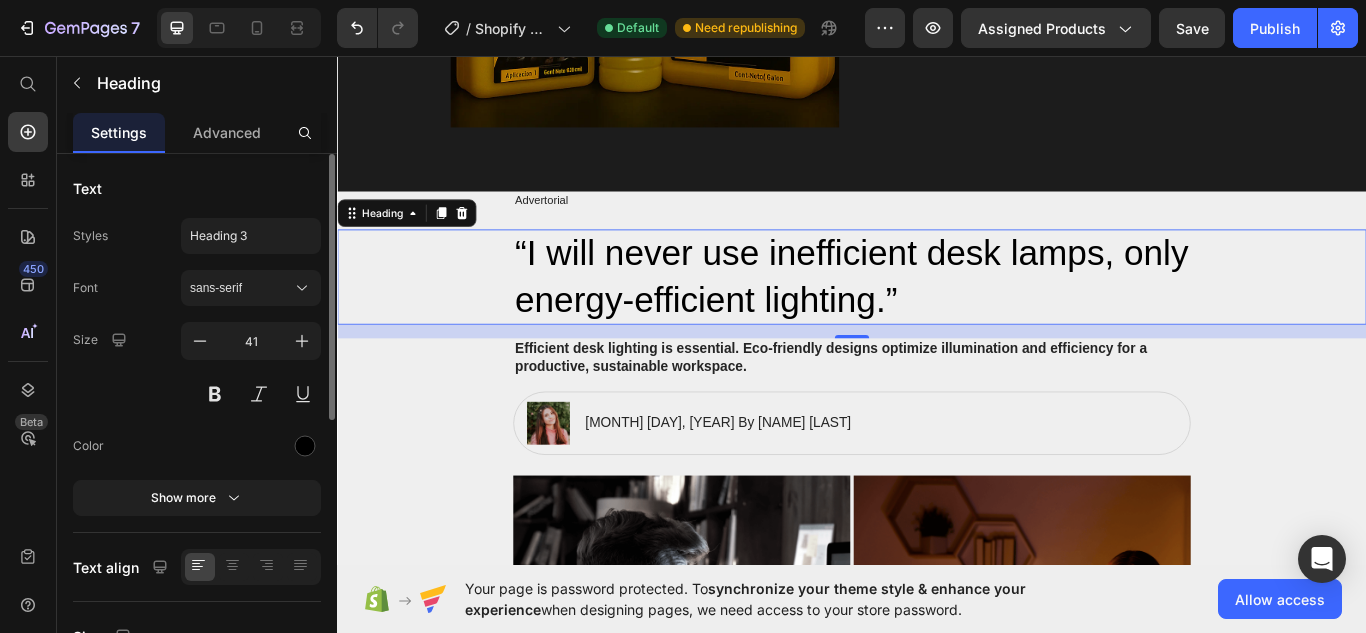 scroll, scrollTop: 567, scrollLeft: 0, axis: vertical 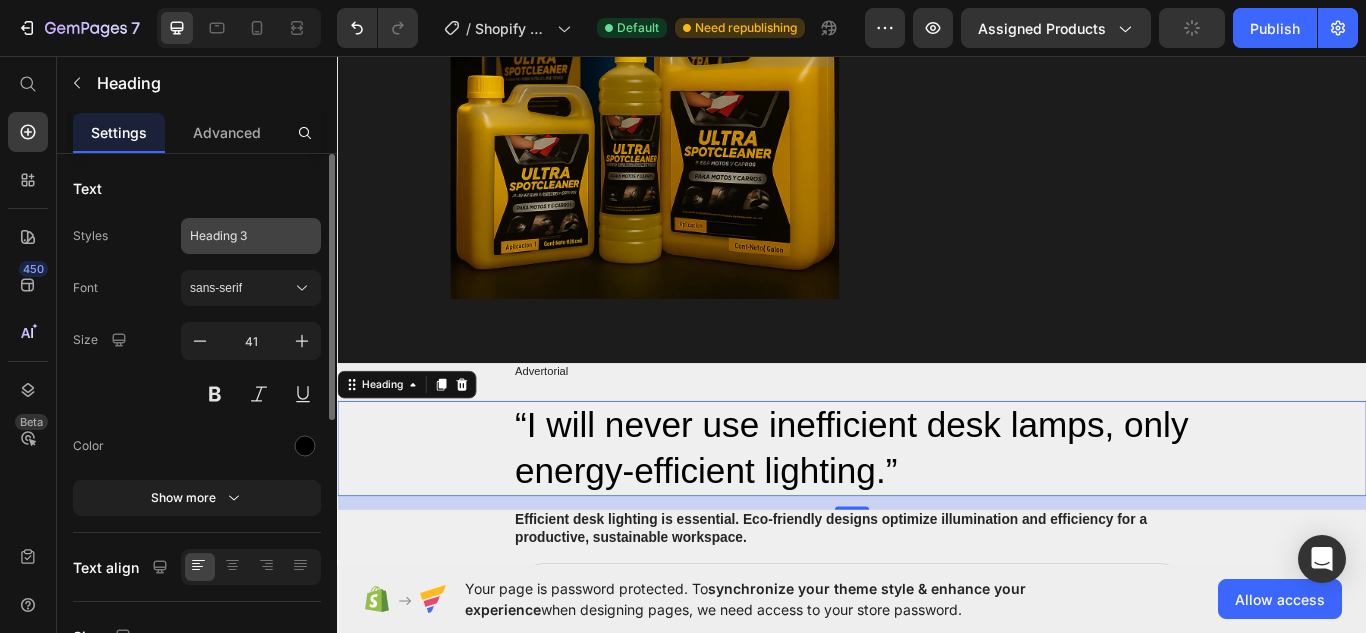 click on "Heading 3" at bounding box center [239, 236] 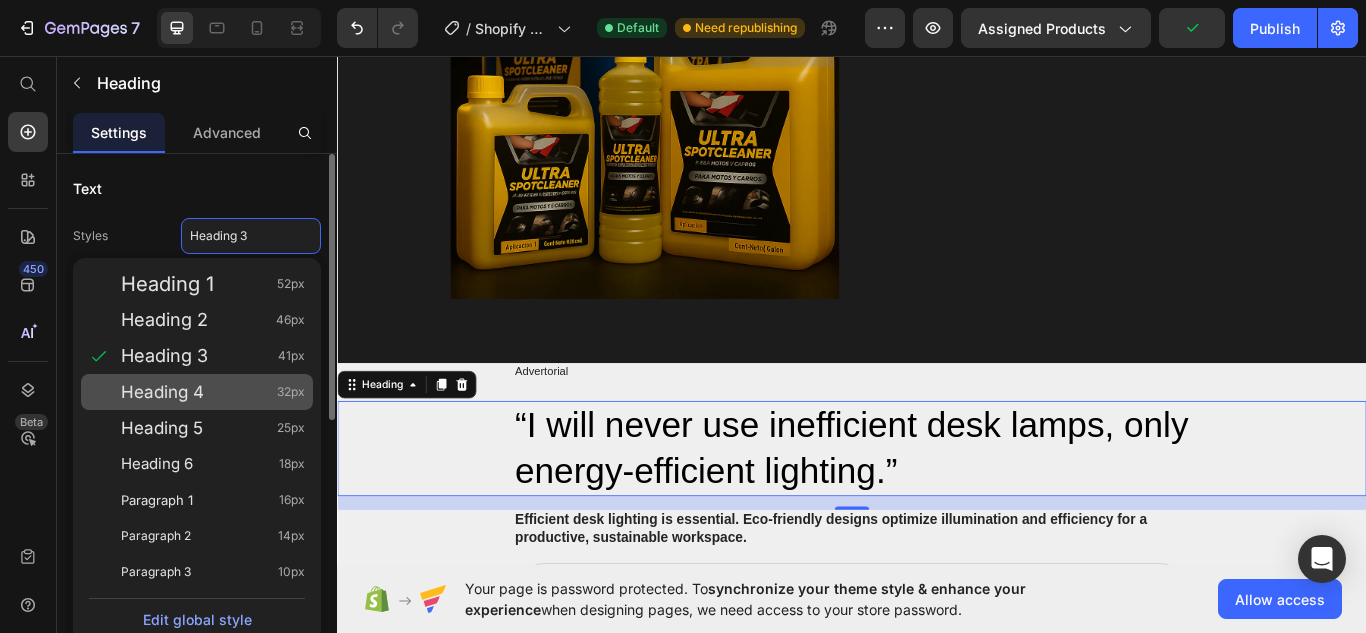 click on "Heading 4 32px" 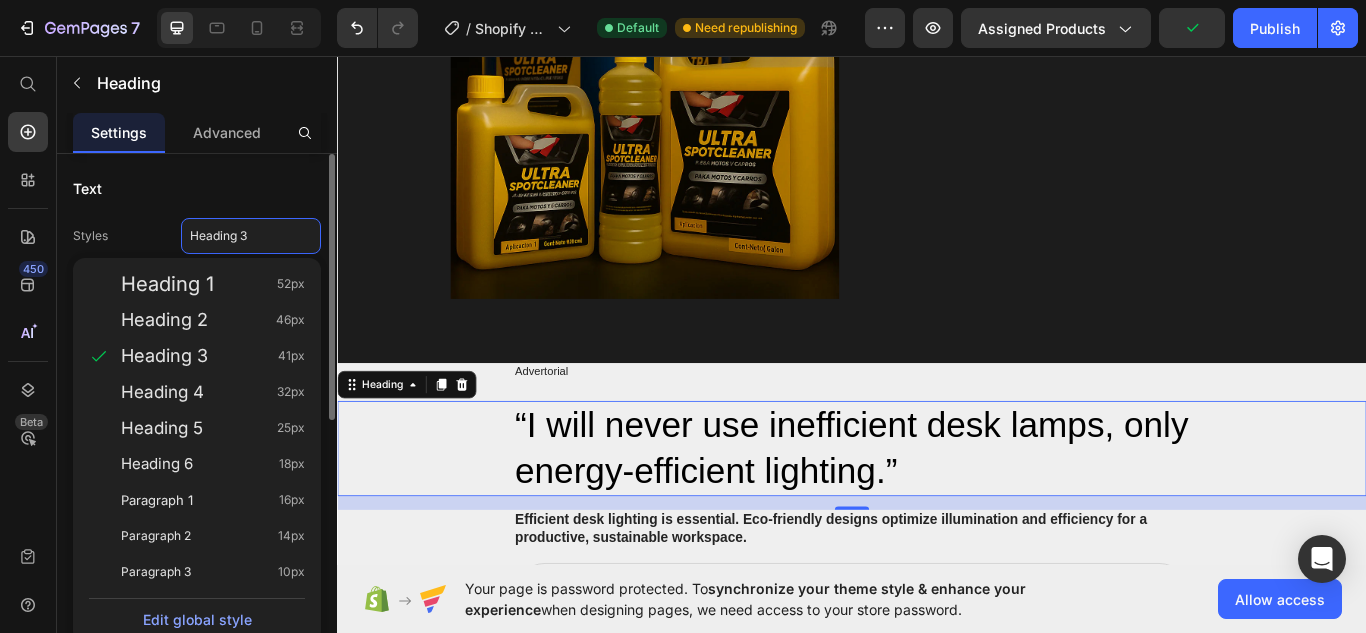 type on "32" 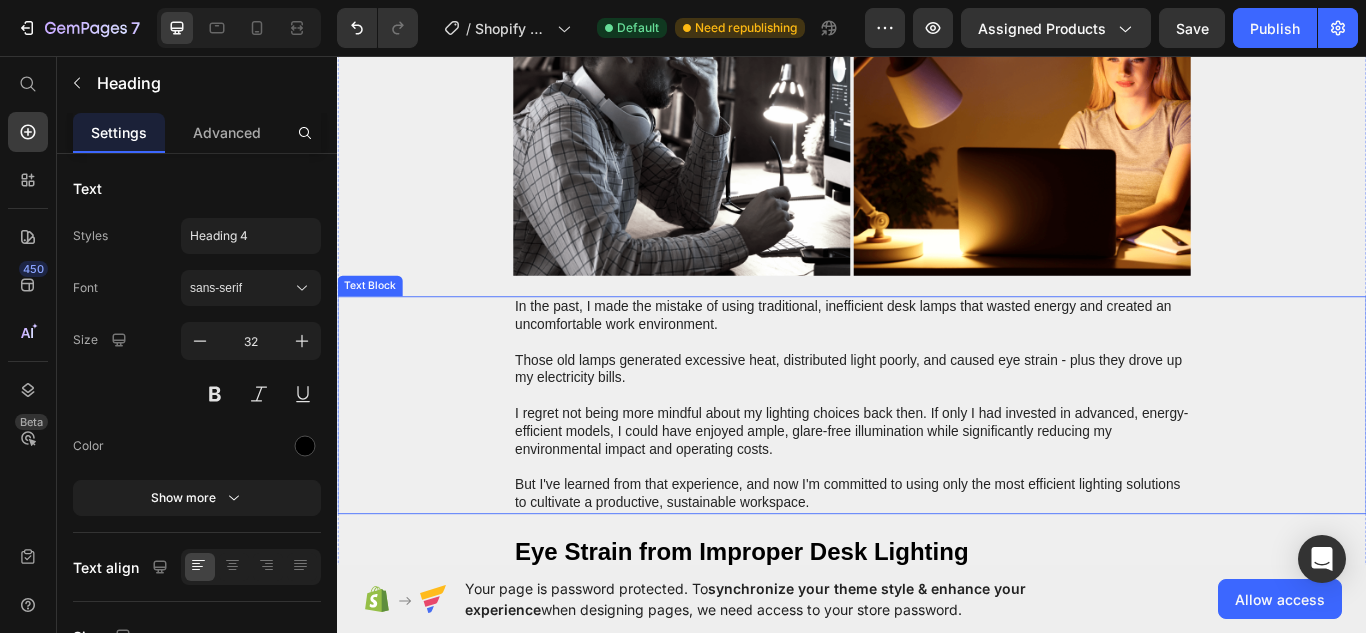 scroll, scrollTop: 1600, scrollLeft: 0, axis: vertical 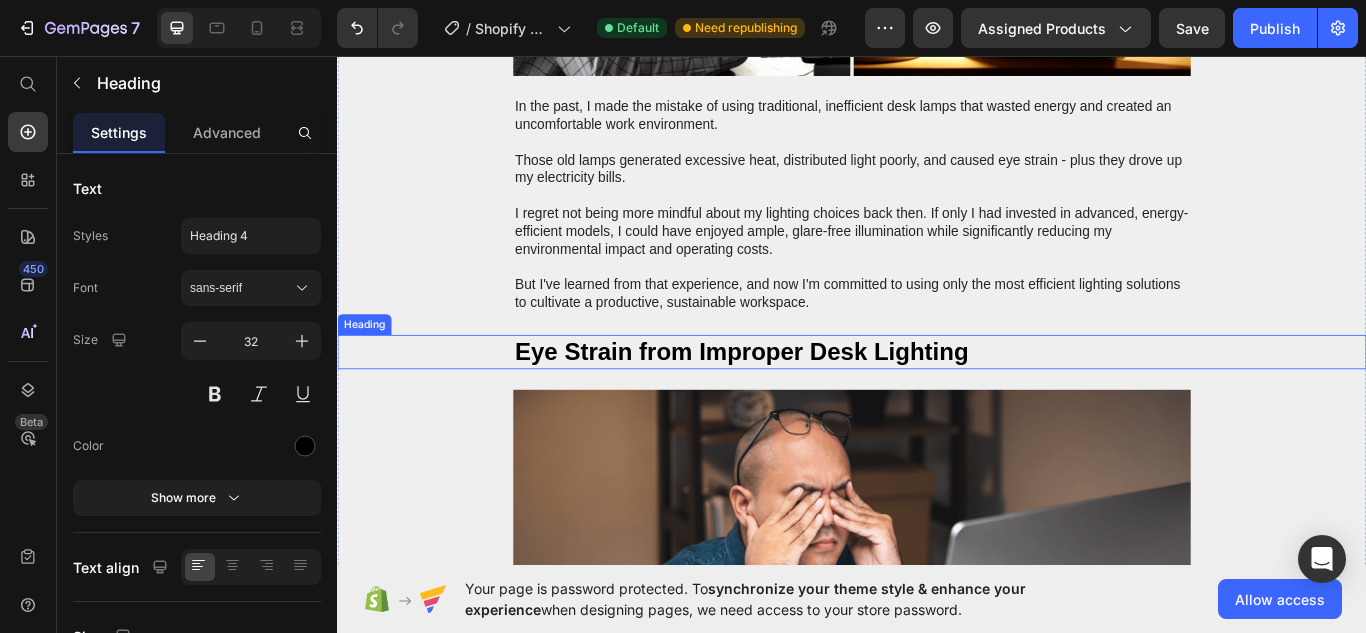 click on "Eye Strain from Improper Desk Lighting" at bounding box center [937, 402] 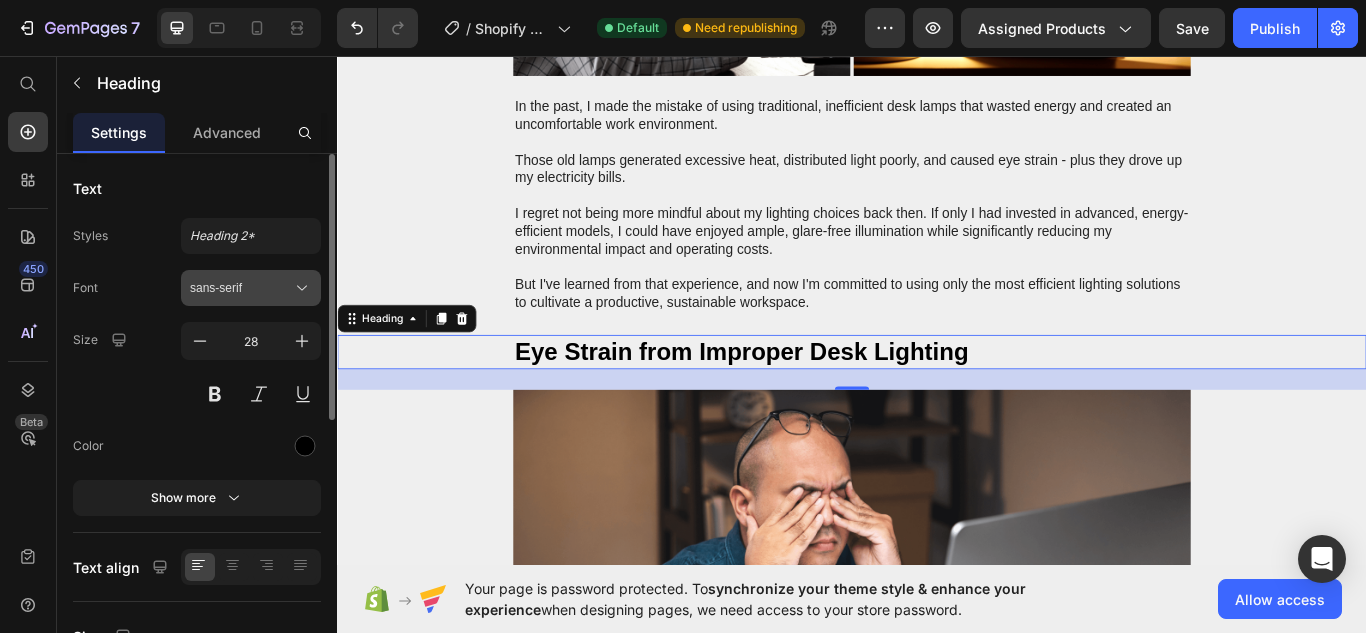 click on "sans-serif" at bounding box center (241, 288) 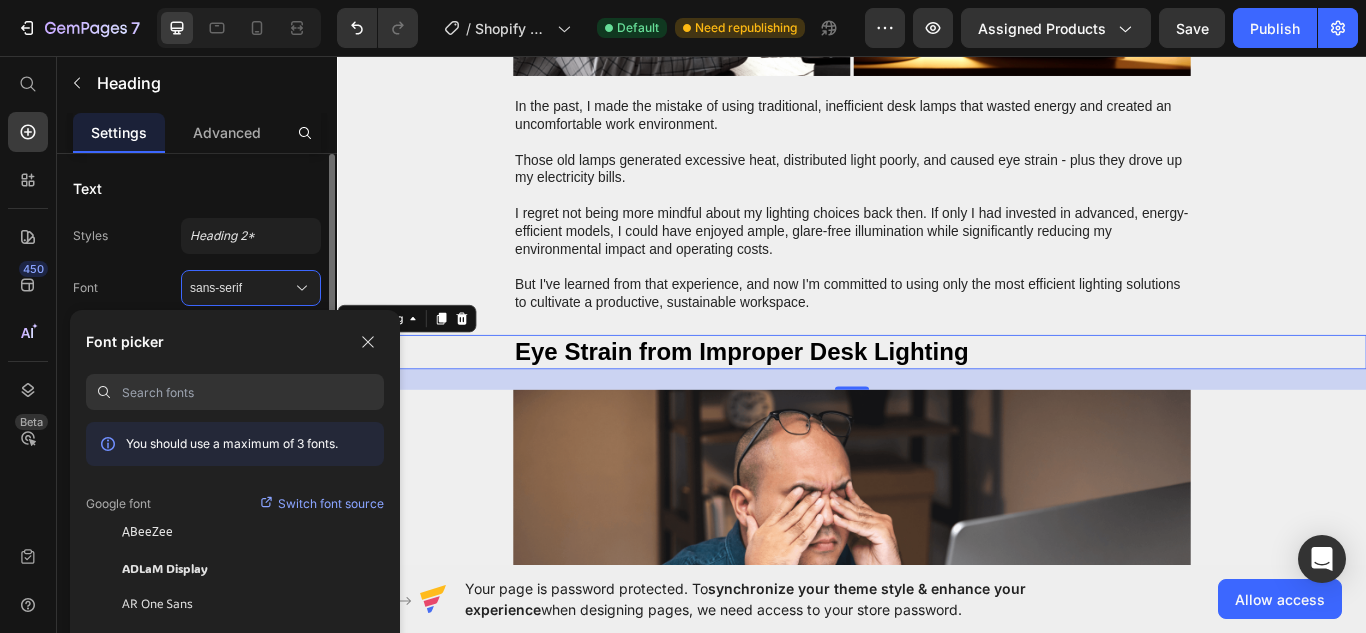click on "Text" at bounding box center (197, 188) 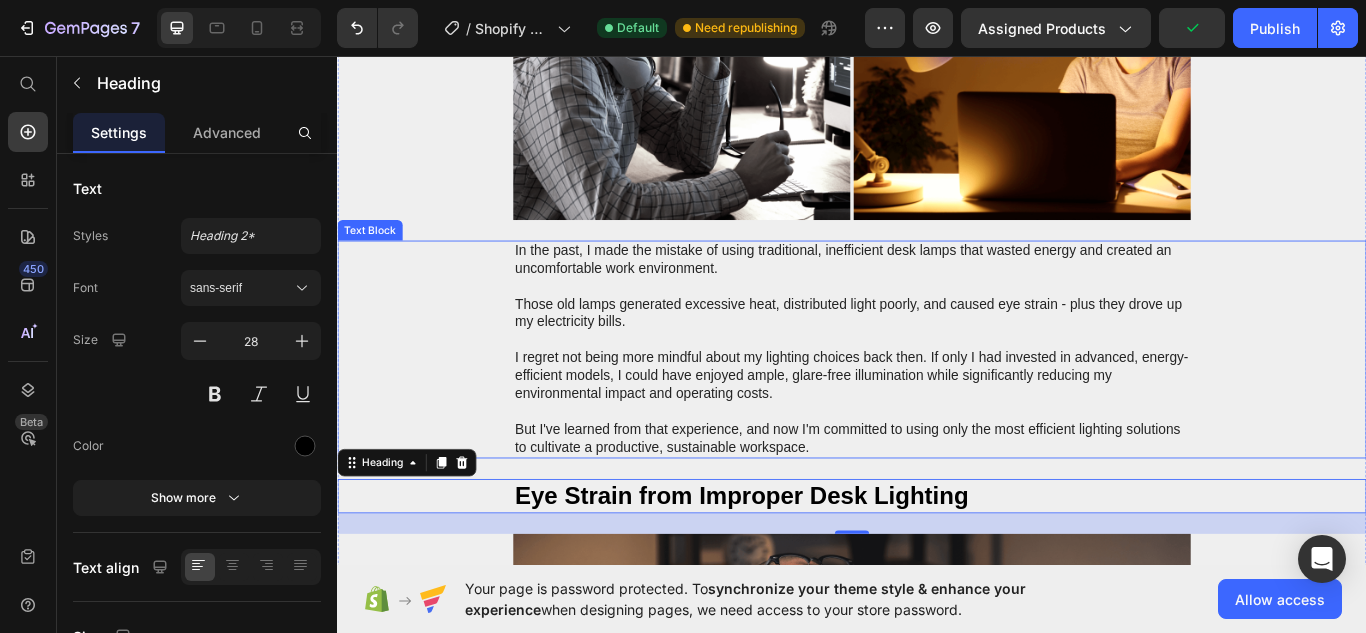 scroll, scrollTop: 1699, scrollLeft: 0, axis: vertical 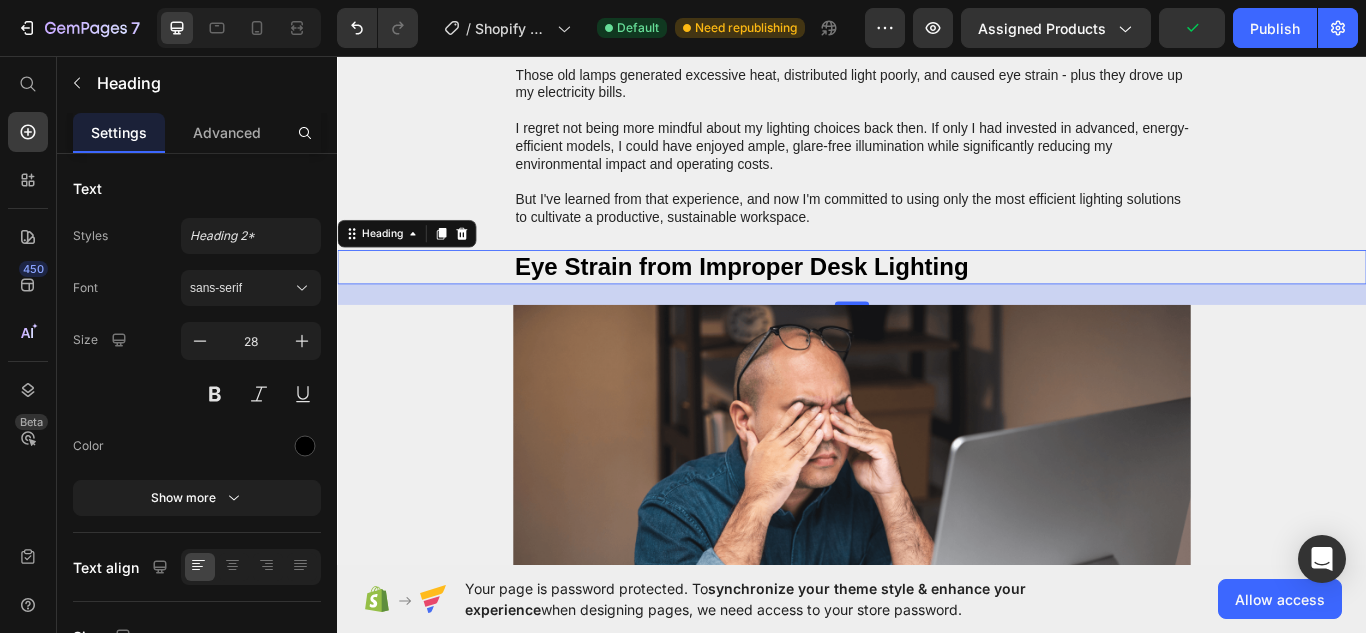 click on "Eye Strain from Improper Desk Lighting" at bounding box center (937, 303) 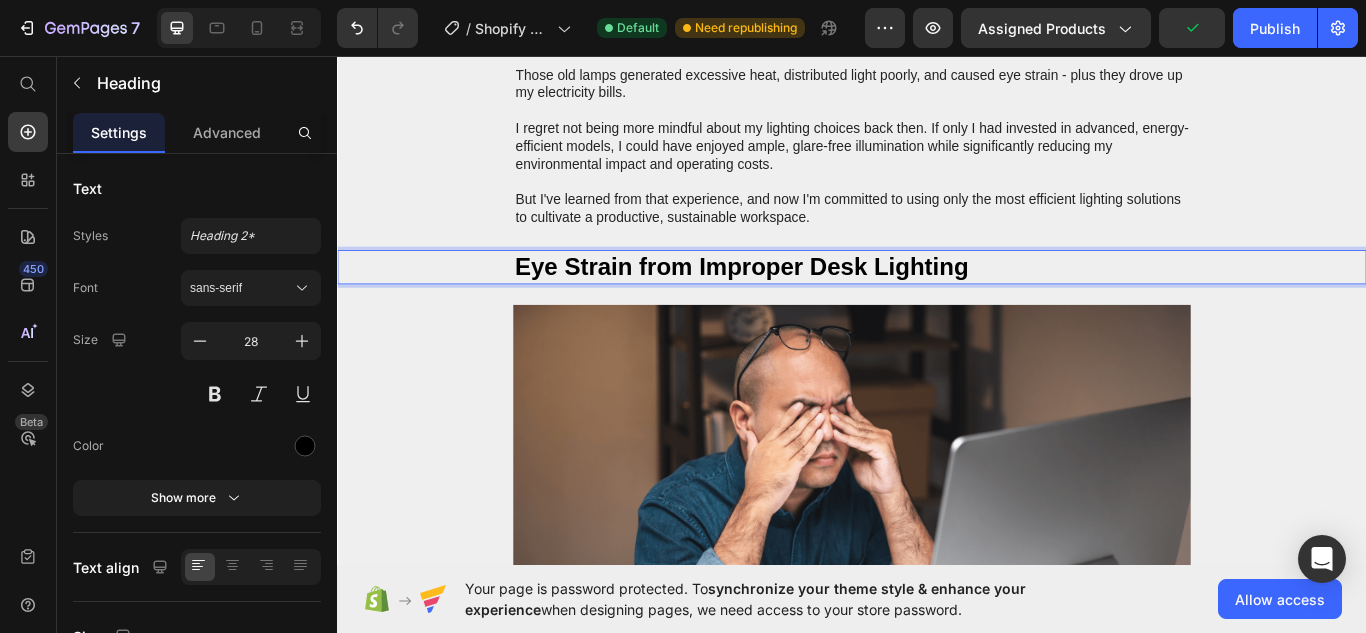 click on "Eye Strain from Improper Desk Lighting" at bounding box center [937, 303] 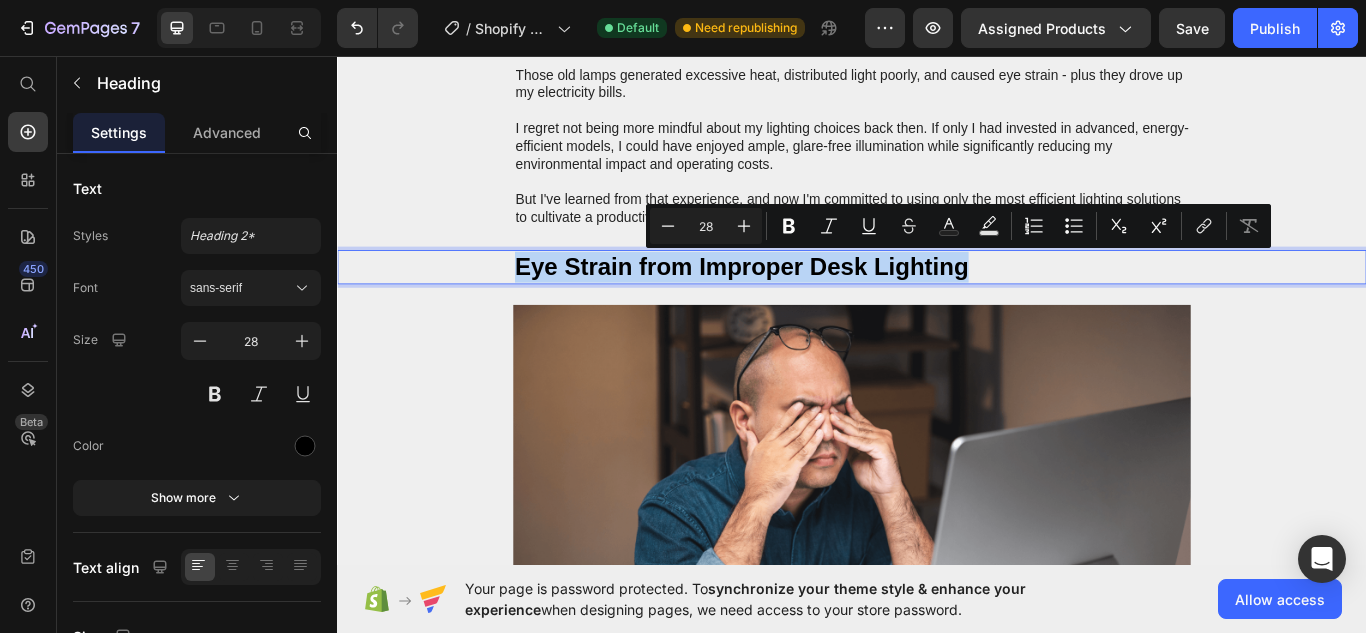 click on "Eye Strain from Improper Desk Lighting" at bounding box center [937, 303] 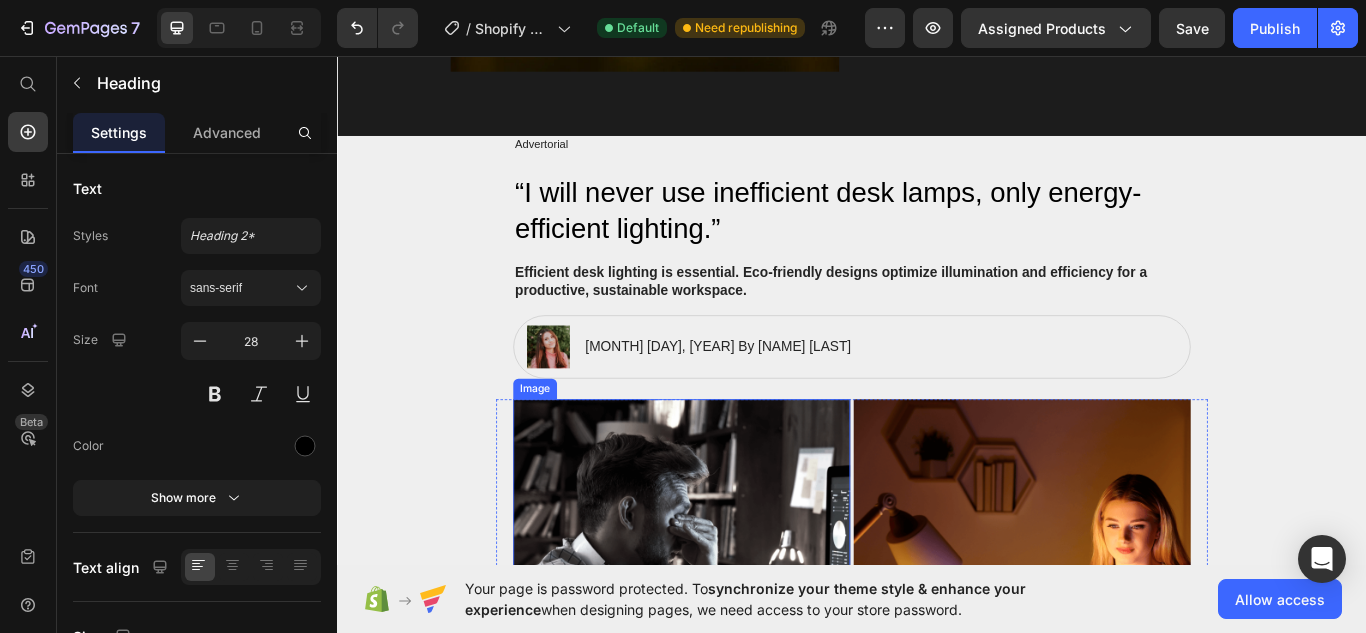 scroll, scrollTop: 632, scrollLeft: 0, axis: vertical 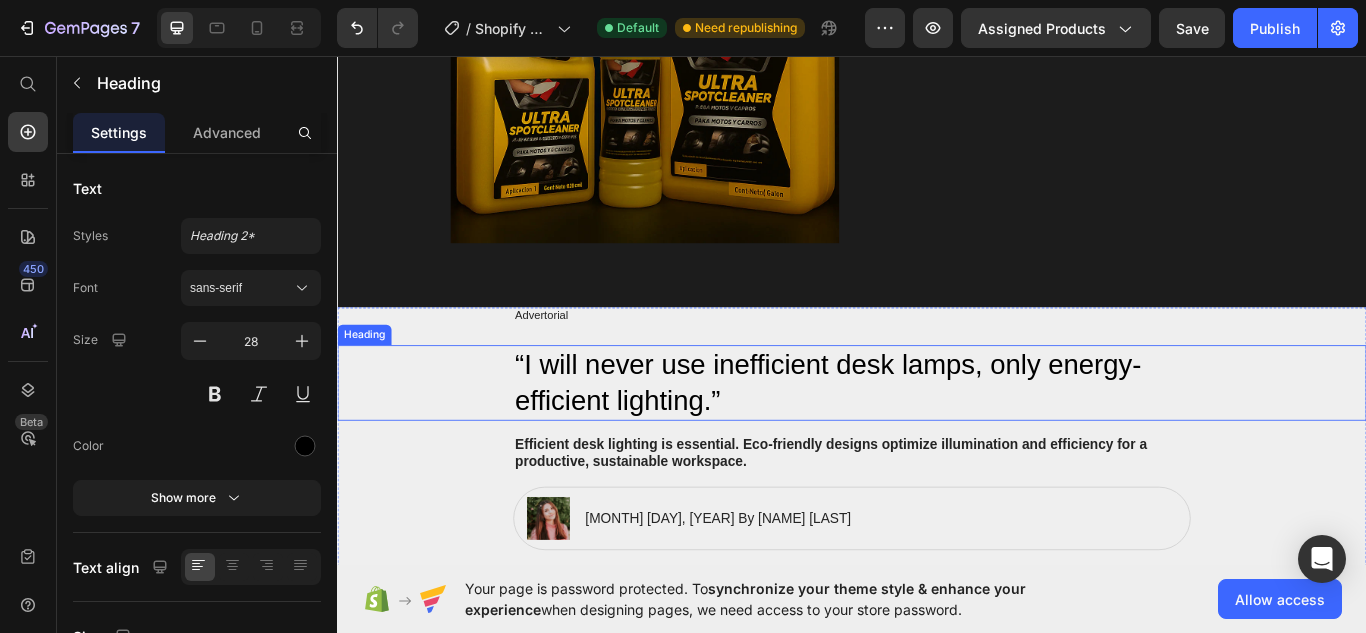 click on "“I will never use inefficient desk lamps, only energy-efficient lighting.”" at bounding box center (937, 437) 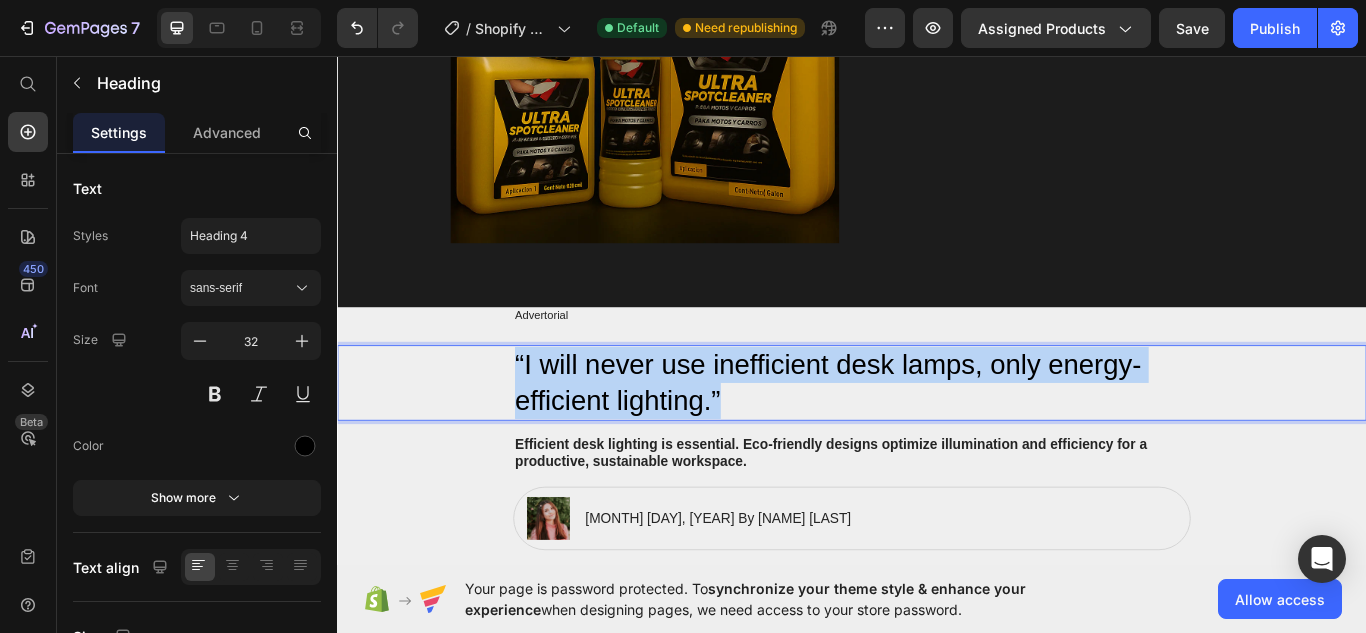 click on "“I will never use inefficient desk lamps, only energy-efficient lighting.”" at bounding box center [937, 437] 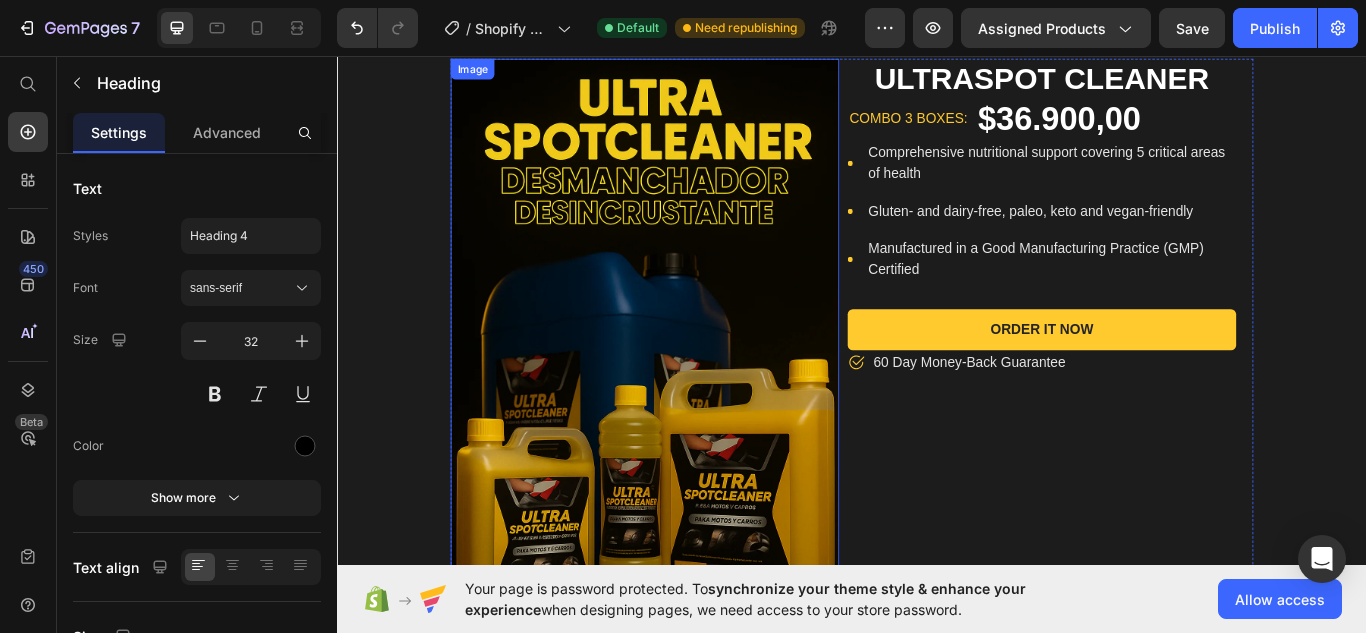 scroll, scrollTop: 333, scrollLeft: 0, axis: vertical 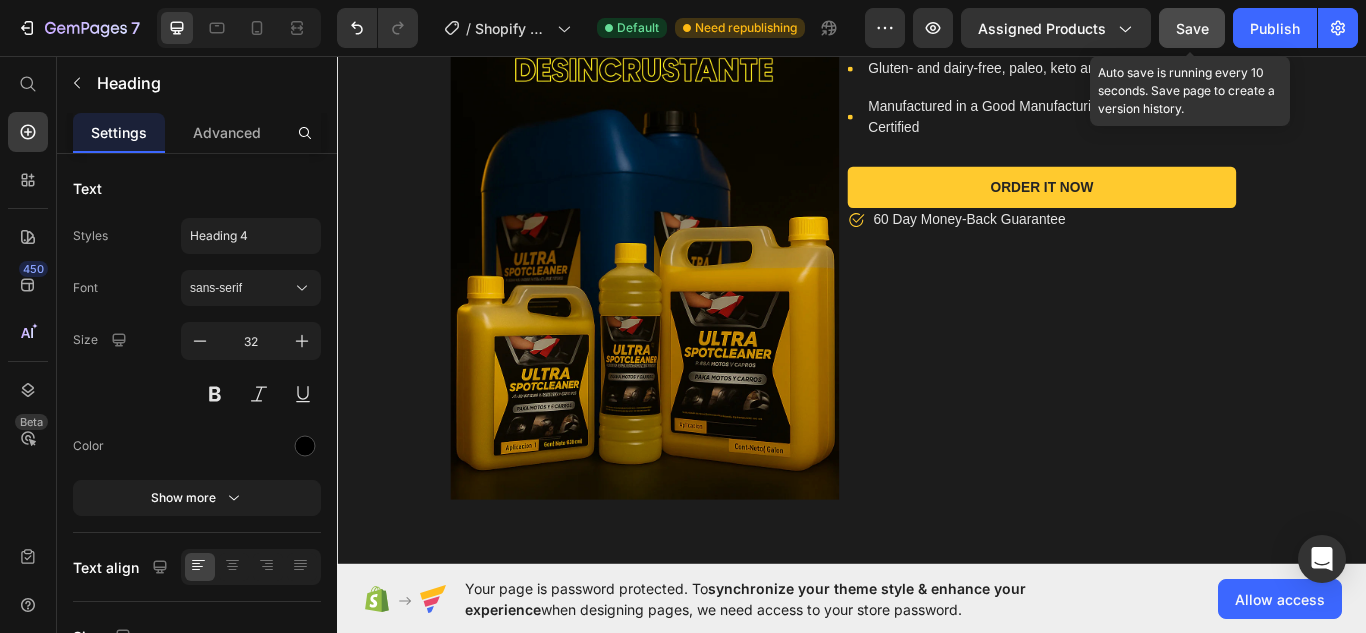 click on "Save" 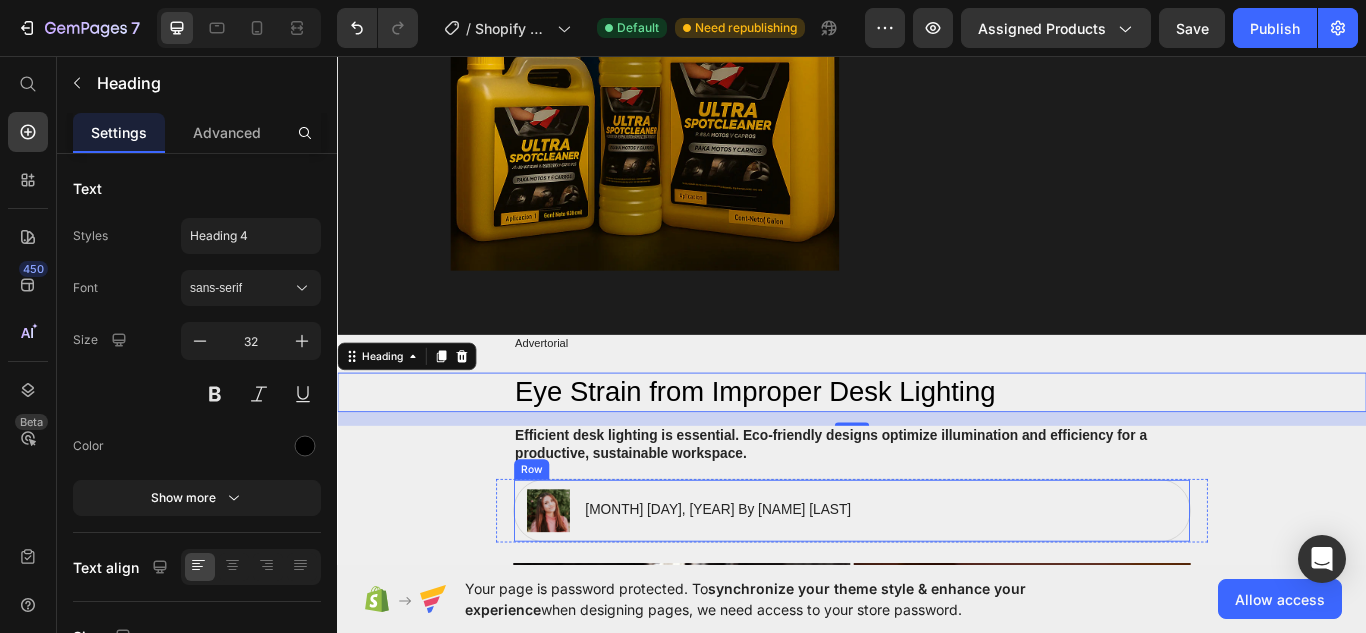 scroll, scrollTop: 800, scrollLeft: 0, axis: vertical 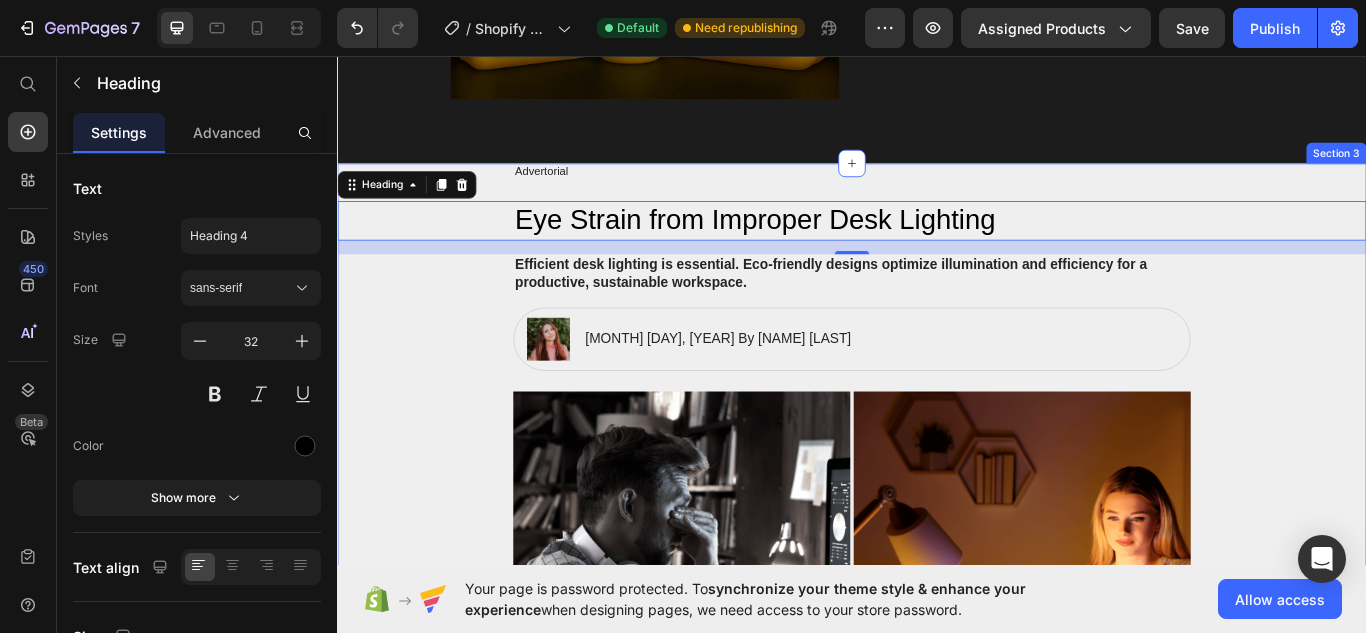 click on "Advertorial  Text Block Eye Strain from Improper Desk Lighting Heading   16 Efficient desk lighting is essential. Eco-friendly designs optimize illumination and efficiency for a productive, sustainable workspace. Text Block Image January 18, 2024 By Maria Noman Text Block Row Row Image Image Row In the past, I made the mistake of using traditional, inefficient desk lamps that wasted energy and created an uncomfortable work environment.  Those old lamps generated excessive heat, distributed light poorly, and caused eye strain - plus they drove up my electricity bills. I regret not being more mindful about my lighting choices back then. If only I had invested in advanced, energy-efficient models, I could have enjoyed ample, glare-free illumination while significantly reducing my environmental impact and operating costs. But I've learned from that experience, and now I'm committed to using only the most efficient lighting solutions to cultivate a productive, sustainable workspace. Text Block Heading Image" at bounding box center [937, 1306] 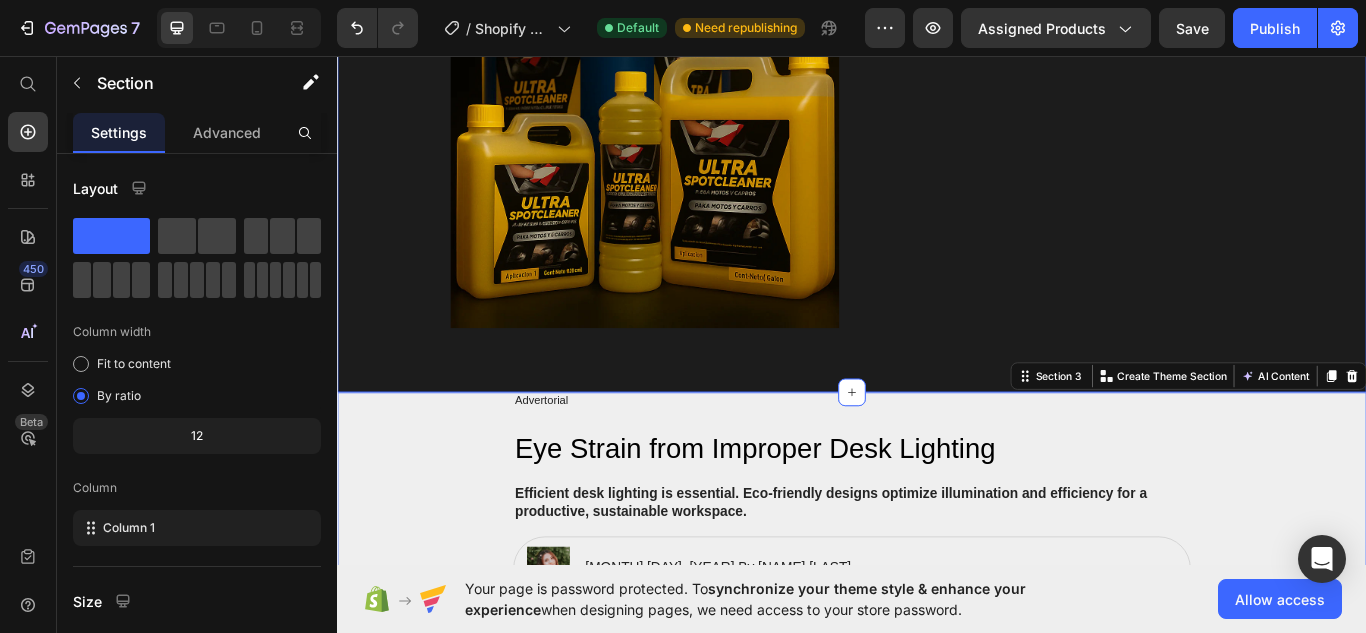 scroll, scrollTop: 733, scrollLeft: 0, axis: vertical 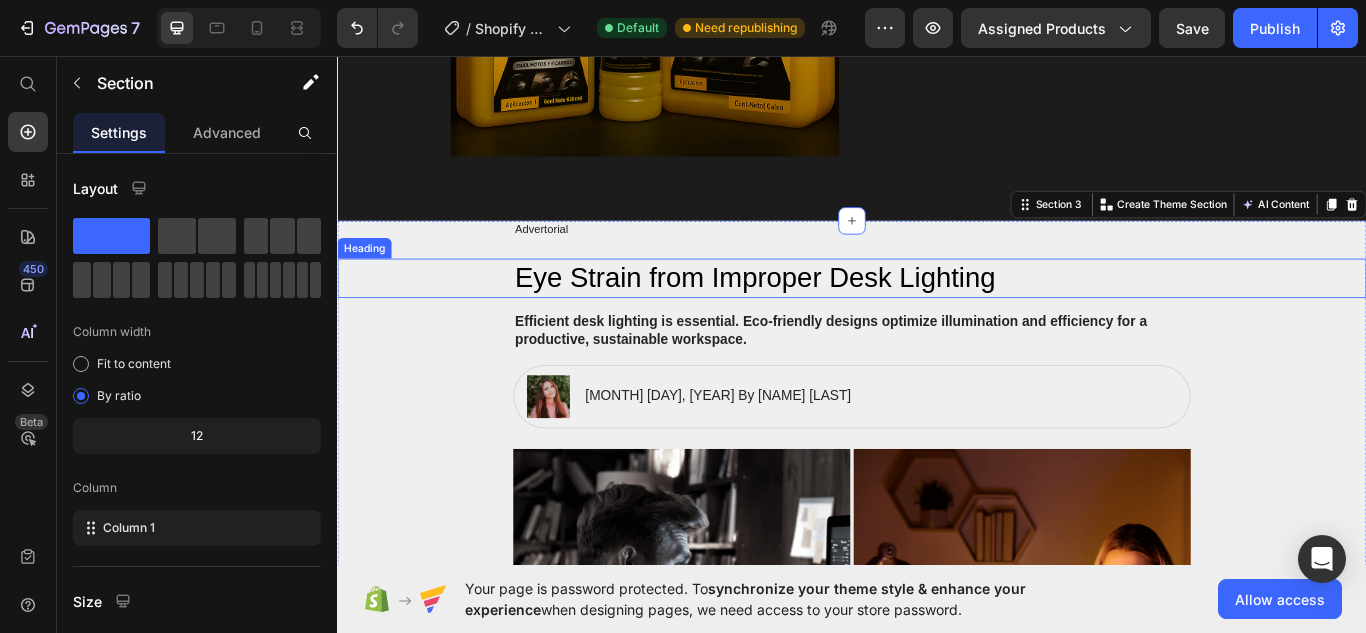 click on "Eye Strain from Improper Desk Lighting" at bounding box center (937, 316) 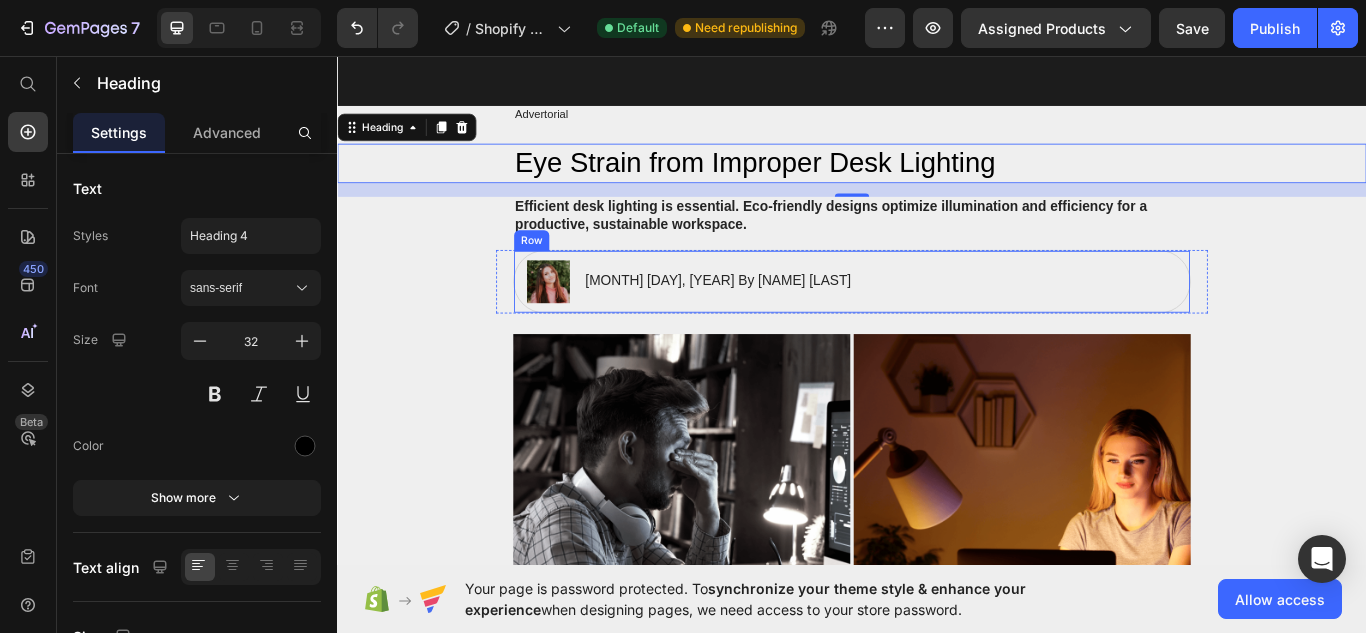 scroll, scrollTop: 667, scrollLeft: 0, axis: vertical 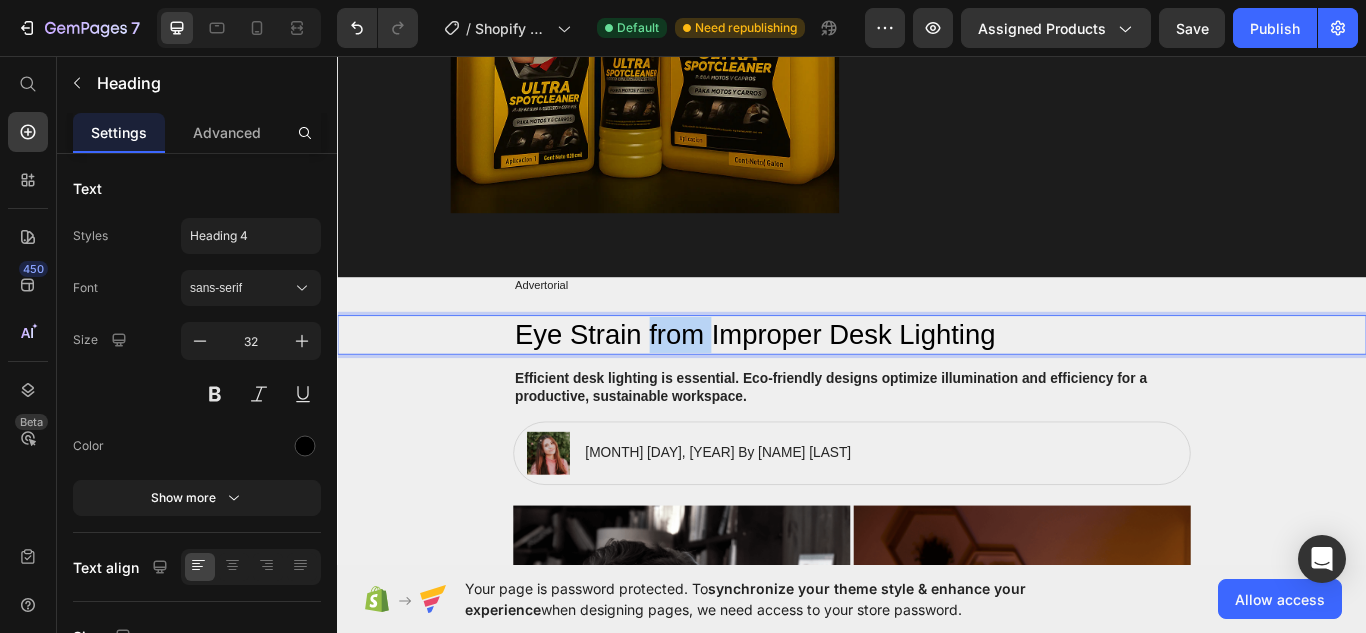 click on "Eye Strain from Improper Desk Lighting" at bounding box center (937, 382) 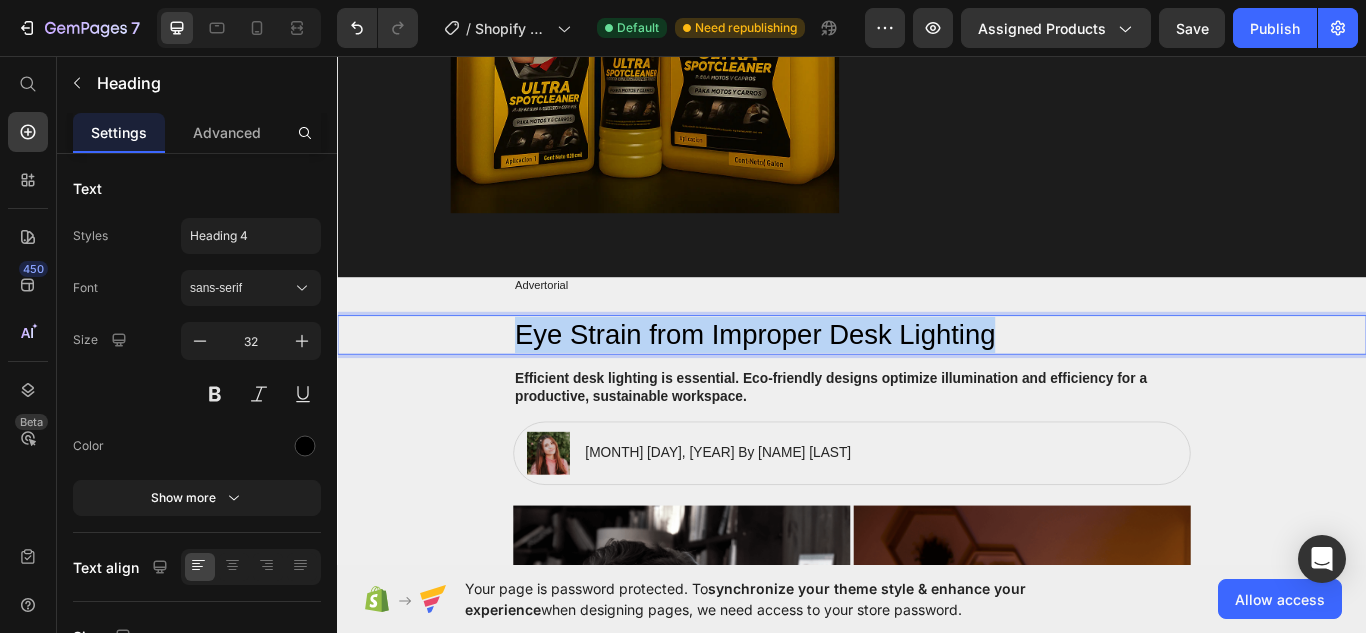 click on "Eye Strain from Improper Desk Lighting" at bounding box center (937, 382) 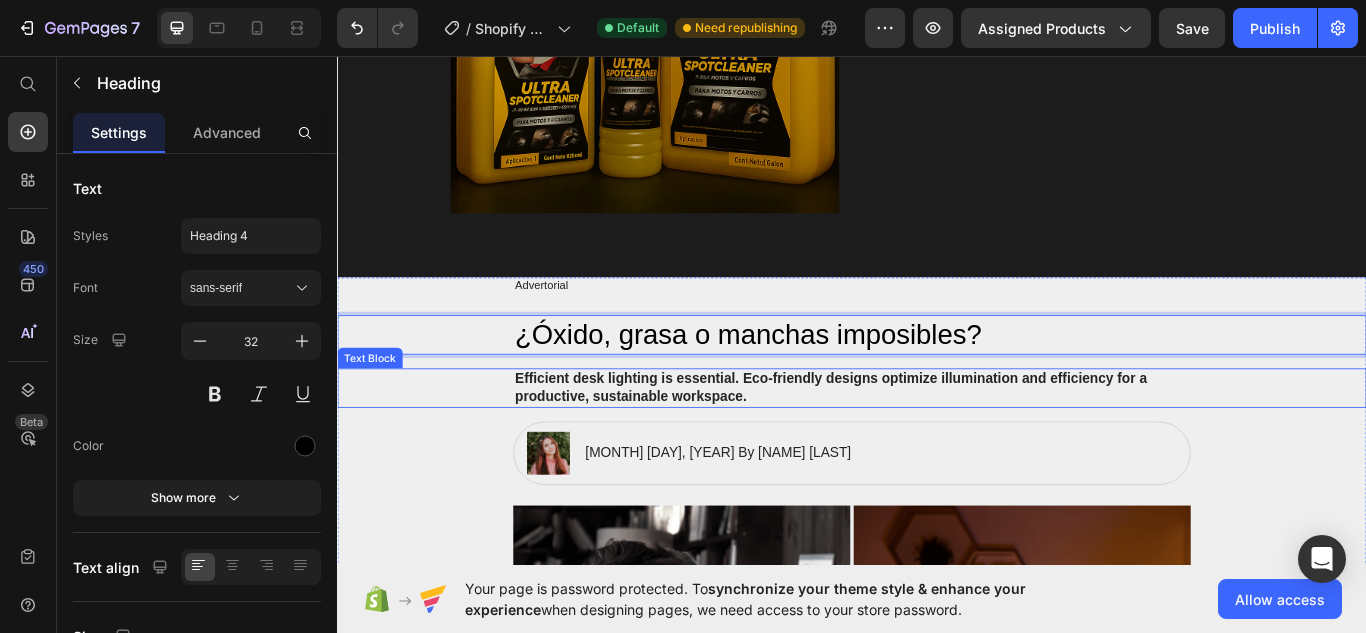 click on "Efficient desk lighting is essential. Eco-friendly designs optimize illumination and efficiency for a productive, sustainable workspace." at bounding box center [937, 444] 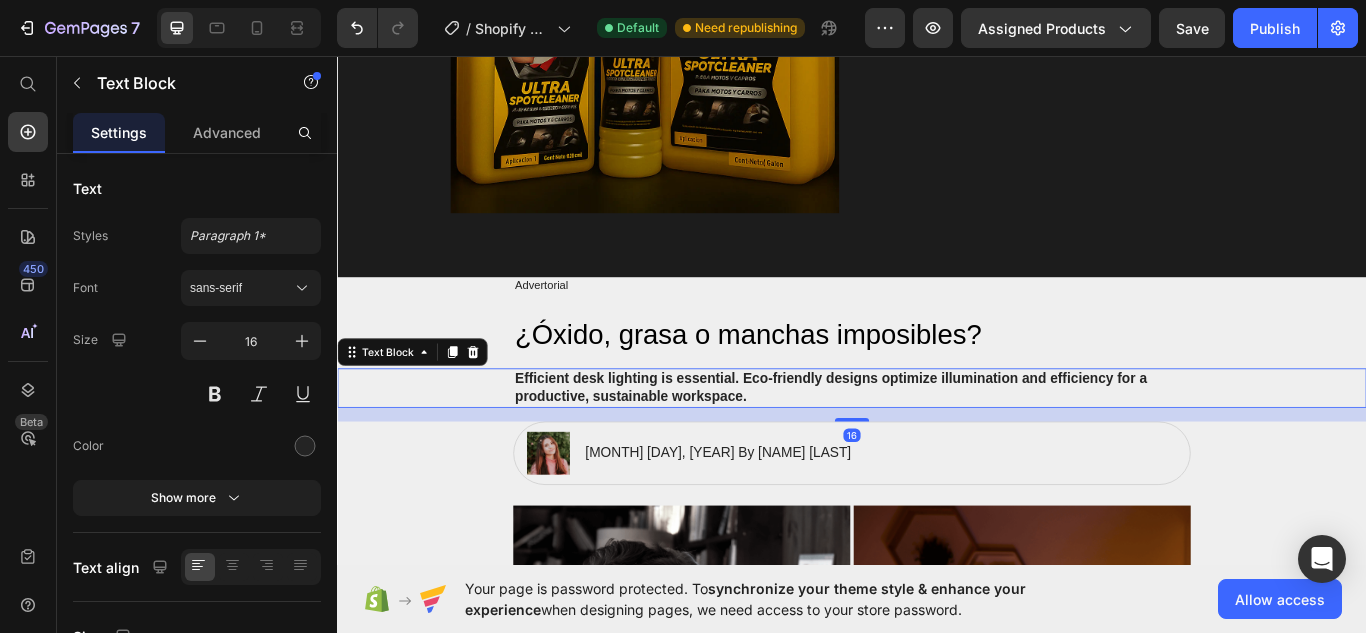 click on "Efficient desk lighting is essential. Eco-friendly designs optimize illumination and efficiency for a productive, sustainable workspace." at bounding box center (937, 444) 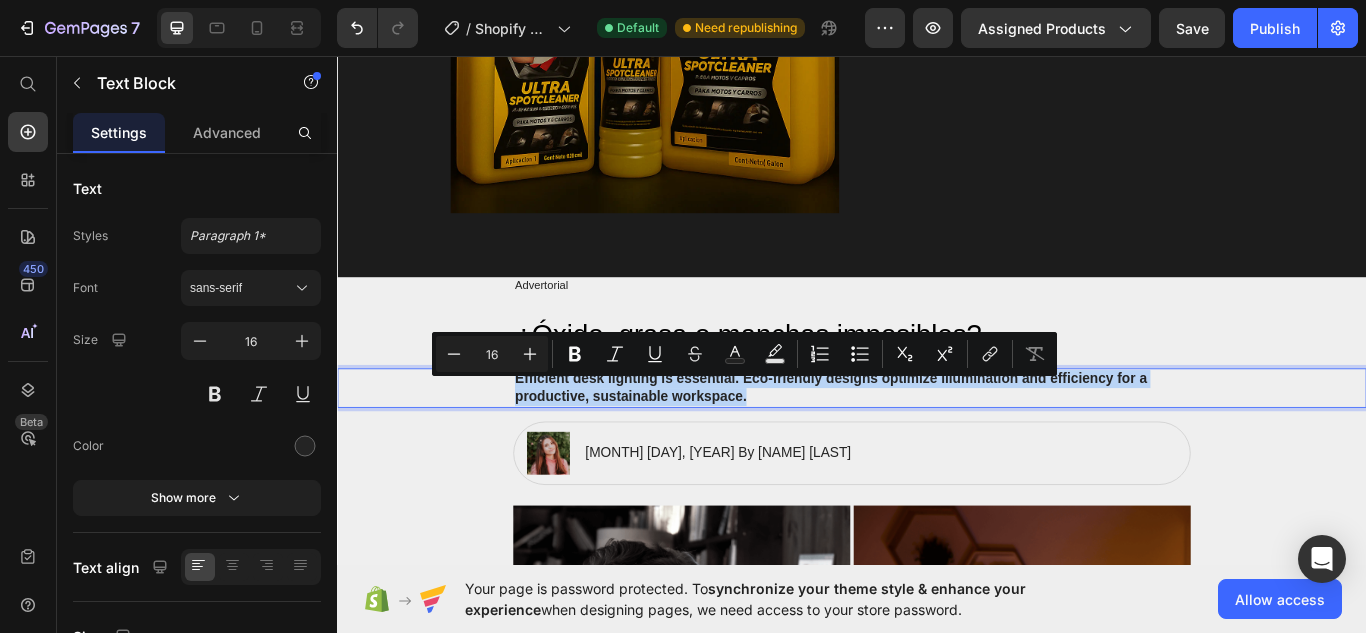 click on "Efficient desk lighting is essential. Eco-friendly designs optimize illumination and efficiency for a productive, sustainable workspace." at bounding box center [937, 444] 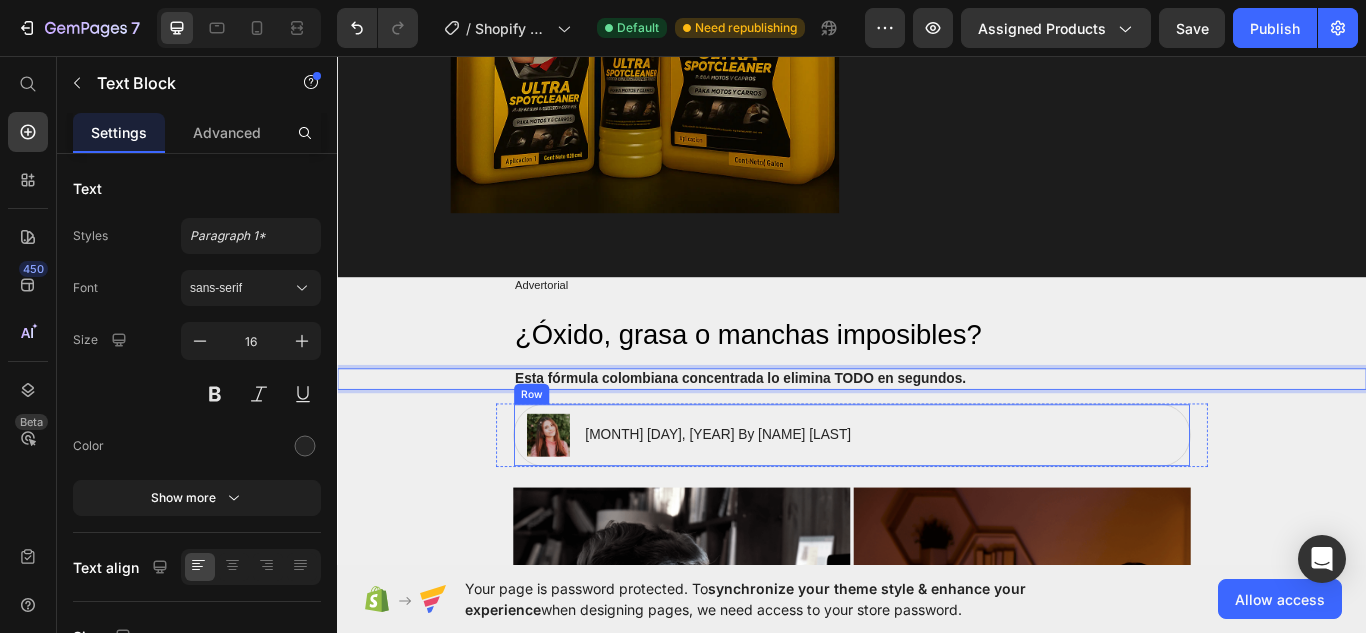 click on "Image January 18, 2024 By Maria Noman Text Block Row" at bounding box center [937, 499] 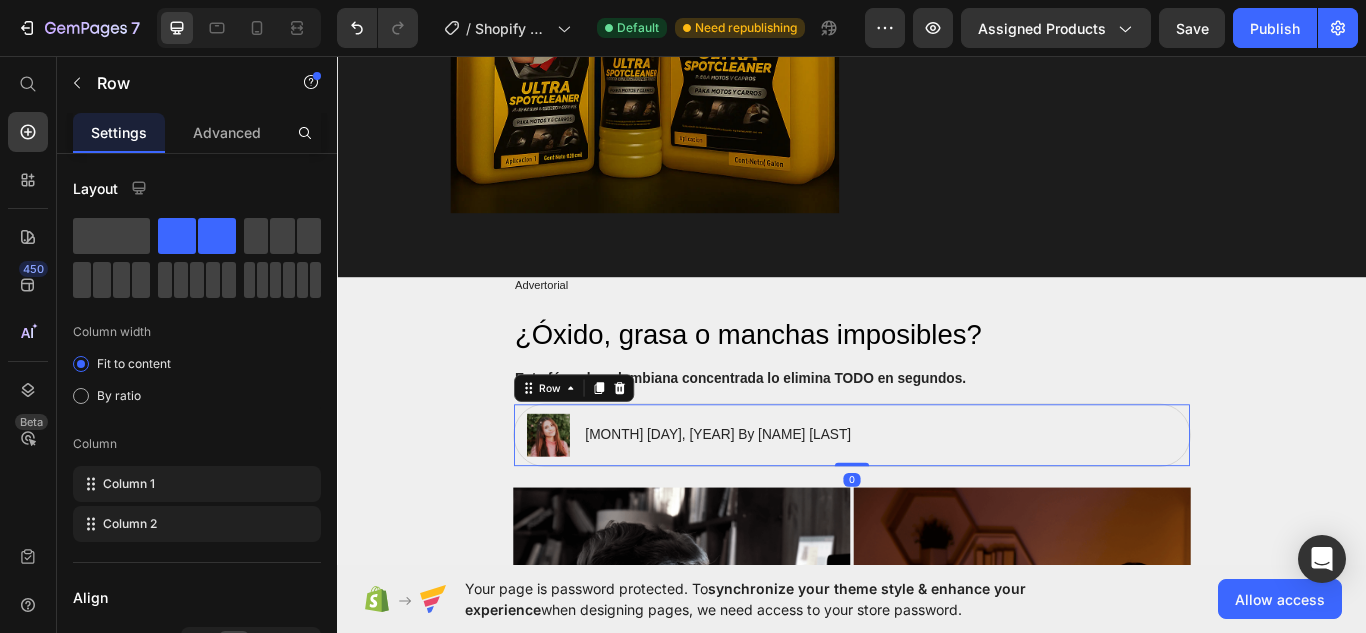 scroll, scrollTop: 867, scrollLeft: 0, axis: vertical 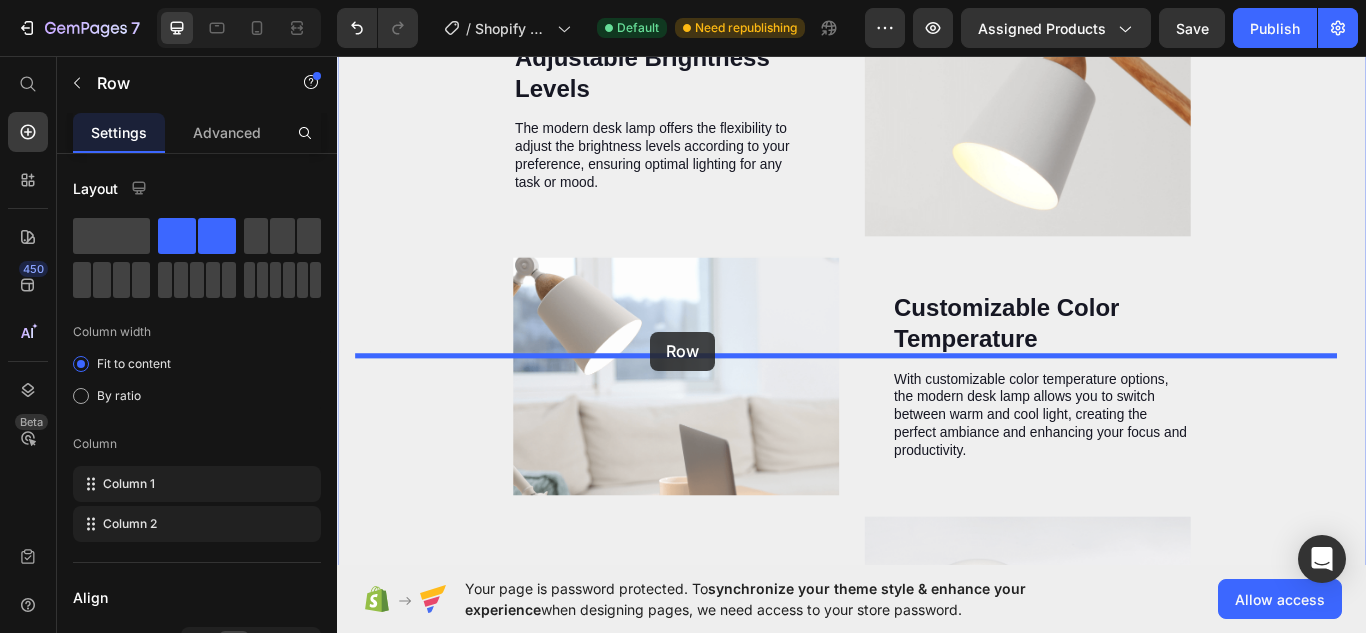 drag, startPoint x: 560, startPoint y: 237, endPoint x: 702, endPoint y: 378, distance: 200.11247 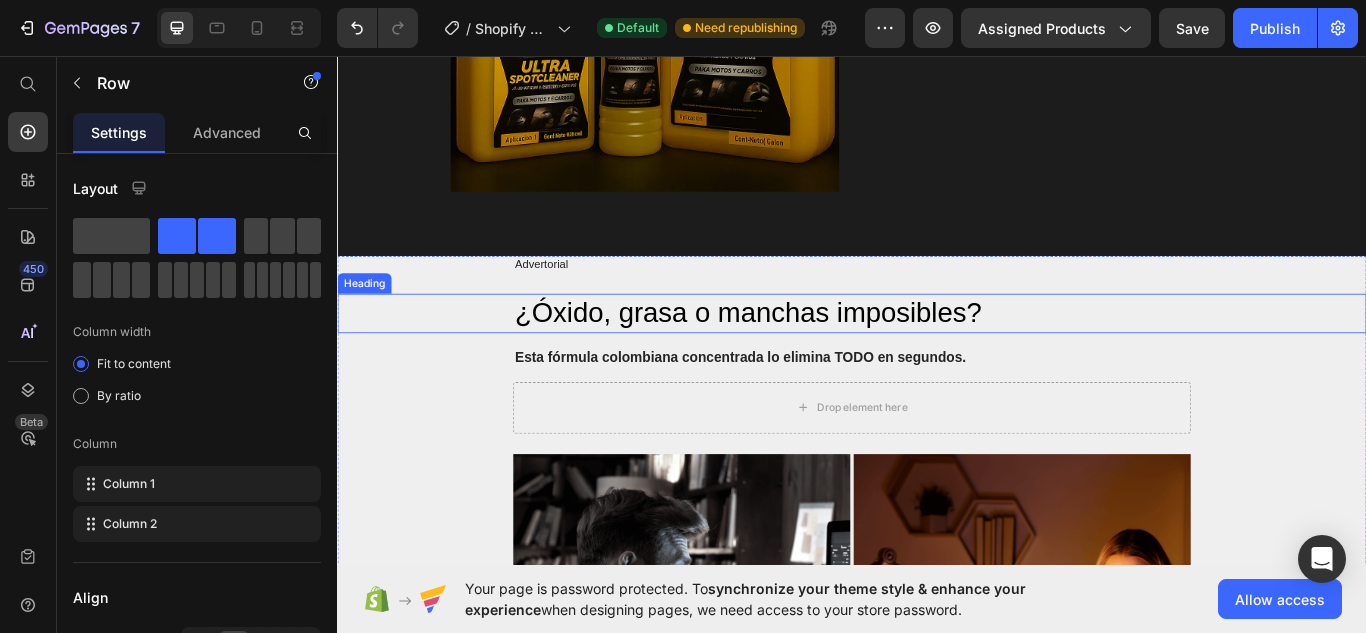 scroll, scrollTop: 859, scrollLeft: 0, axis: vertical 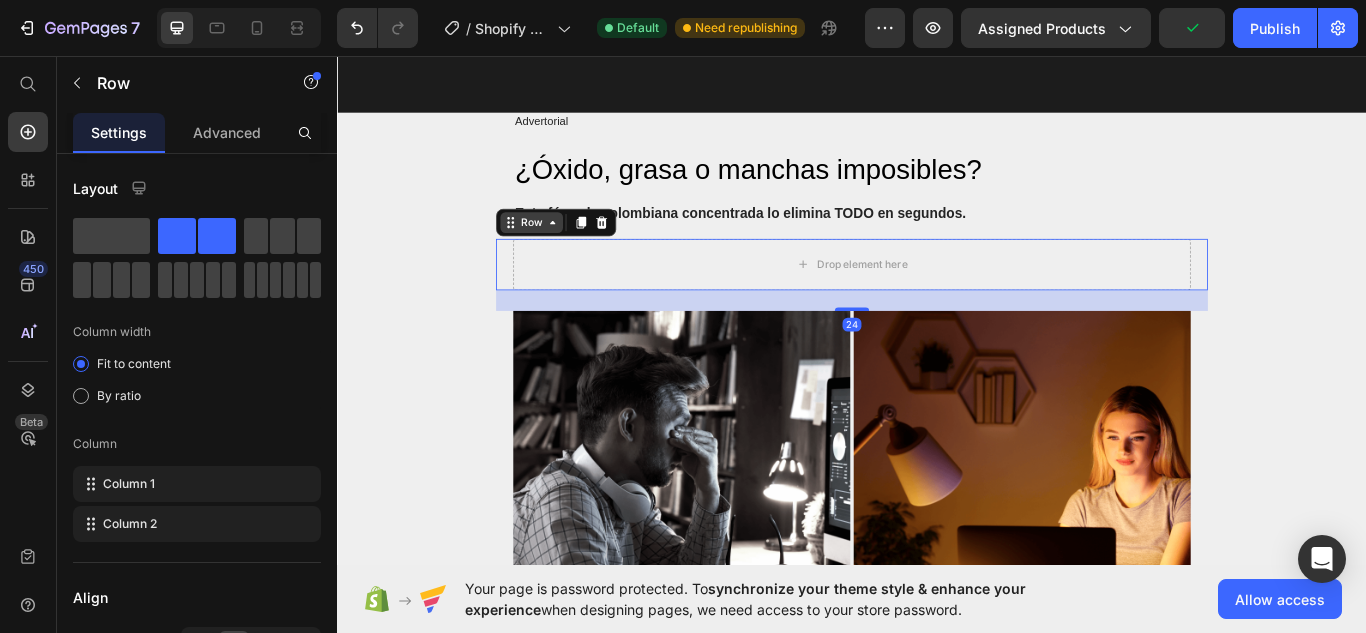 click on "Row" at bounding box center (563, 251) 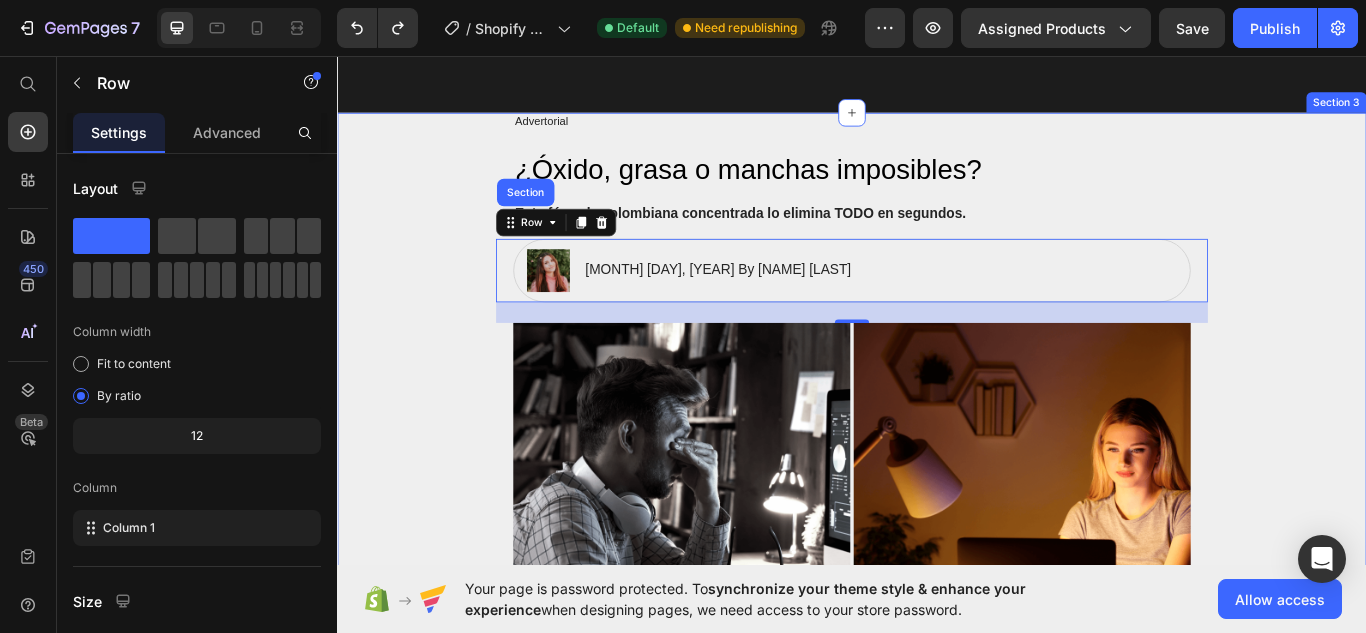 click on "Advertorial  Text Block ¿Óxido, grasa o manchas imposibles? Heading Esta fórmula colombiana concentrada lo elimina TODO en segundos. Text Block Image January 18, 2024 By Maria Noman Text Block Row Row Section   24 Image Image Row In the past, I made the mistake of using traditional, inefficient desk lamps that wasted energy and created an uncomfortable work environment.  Those old lamps generated excessive heat, distributed light poorly, and caused eye strain - plus they drove up my electricity bills. I regret not being more mindful about my lighting choices back then. If only I had invested in advanced, energy-efficient models, I could have enjoyed ample, glare-free illumination while significantly reducing my environmental impact and operating costs. But I've learned from that experience, and now I'm committed to using only the most efficient lighting solutions to cultivate a productive, sustainable workspace. Text Block Eye Strain from Improper Desk Lighting Heading Image Text Block Heading Image" at bounding box center (937, 1236) 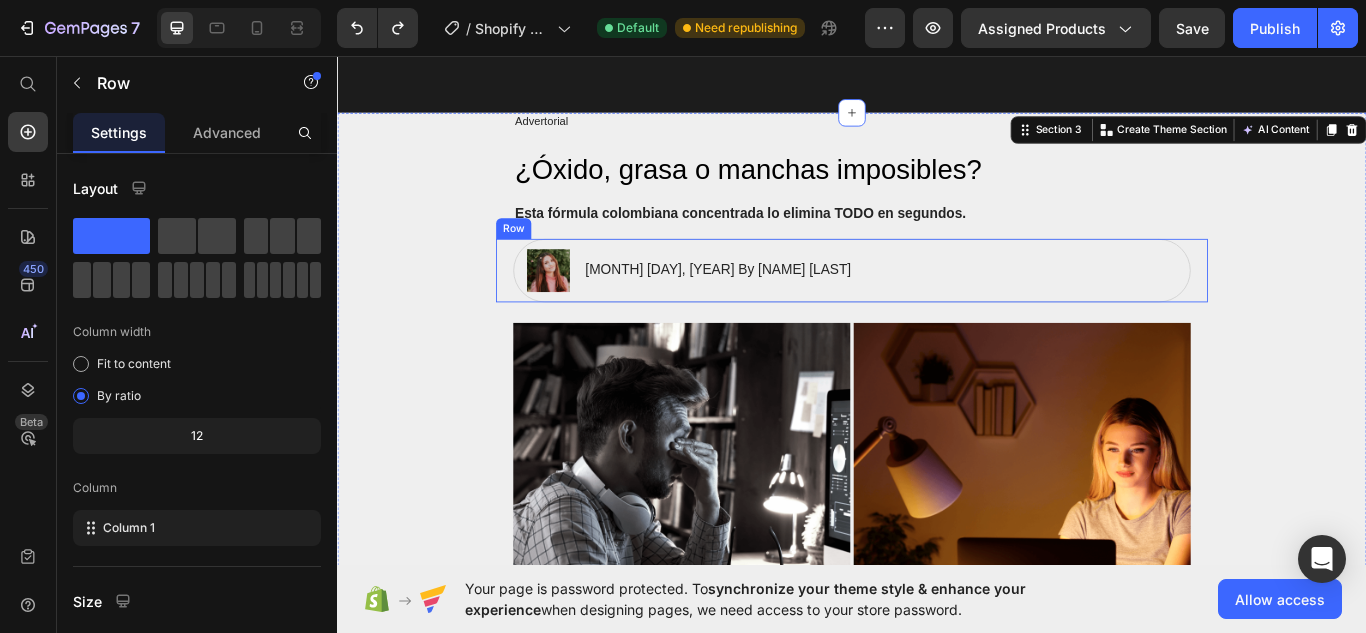 click on "Image January 18, 2024 By Maria Noman Text Block Row Row" at bounding box center [937, 307] 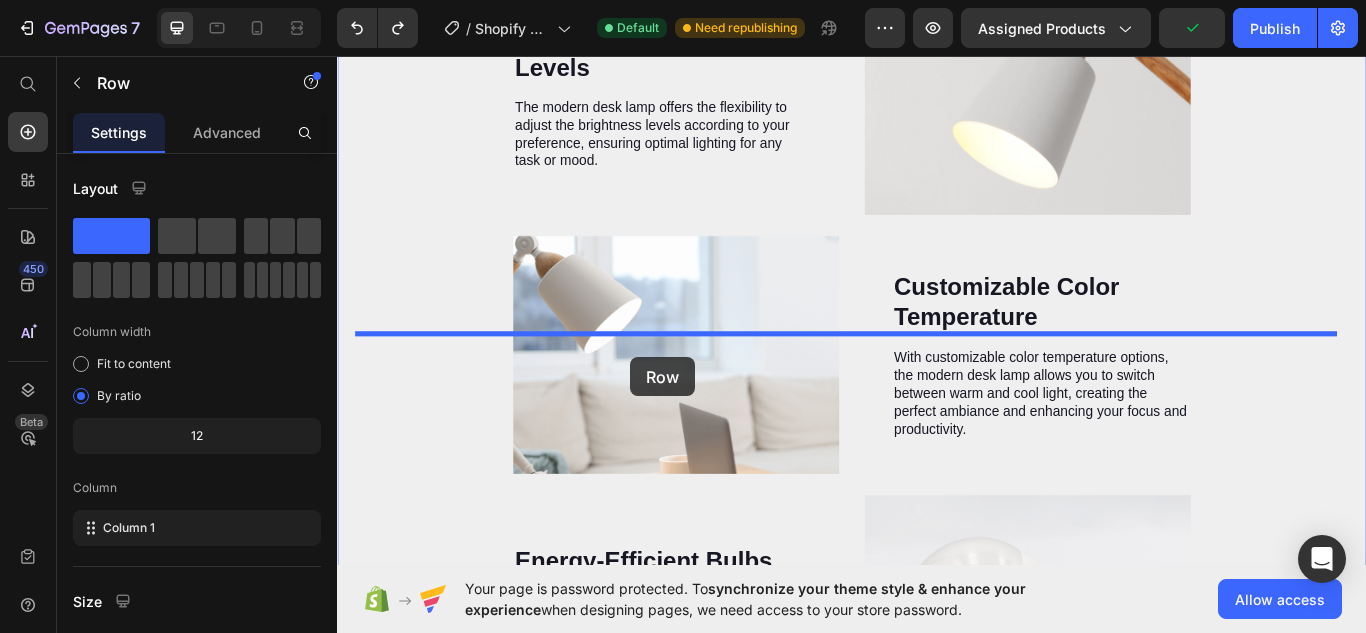scroll, scrollTop: 3864, scrollLeft: 0, axis: vertical 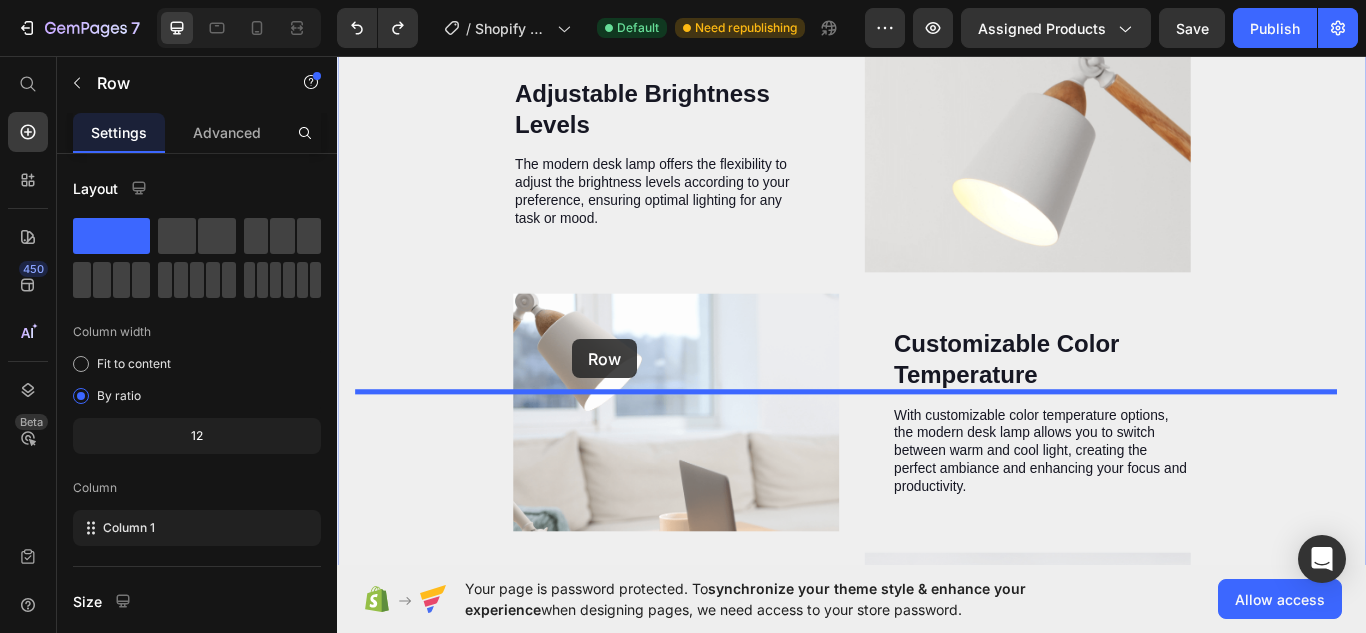 drag, startPoint x: 534, startPoint y: 250, endPoint x: 611, endPoint y: 387, distance: 157.15598 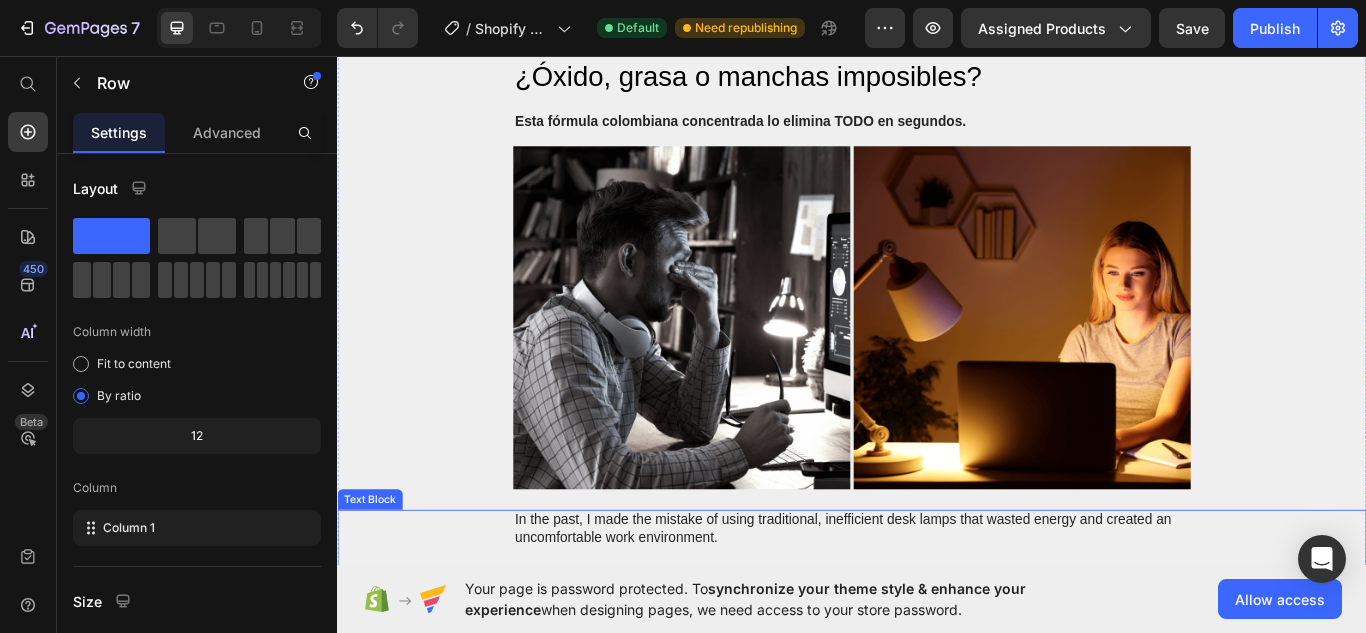 scroll, scrollTop: 800, scrollLeft: 0, axis: vertical 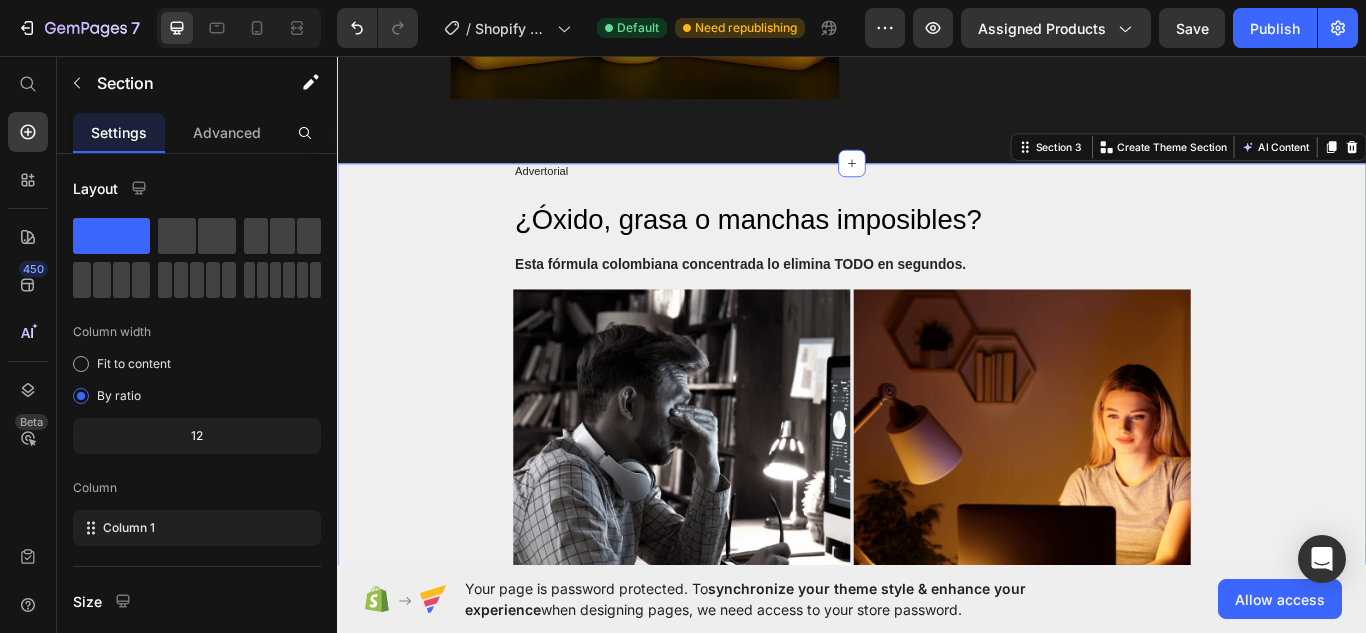 click on "Advertorial  Text Block ¿Óxido, grasa o manchas imposibles? Heading Esta fórmula colombiana concentrada lo elimina TODO en segundos. Text Block Image Image Row In the past, I made the mistake of using traditional, inefficient desk lamps that wasted energy and created an uncomfortable work environment.  Those old lamps generated excessive heat, distributed light poorly, and caused eye strain - plus they drove up my electricity bills. I regret not being more mindful about my lighting choices back then. If only I had invested in advanced, energy-efficient models, I could have enjoyed ample, glare-free illumination while significantly reducing my environmental impact and operating costs. But I've learned from that experience, and now I'm committed to using only the most efficient lighting solutions to cultivate a productive, sustainable workspace. Text Block Eye Strain from Improper Desk Lighting Heading Image Text Block The Long-Term Eye Risks of Poor Desk Lighting Heading Image Text Block Heading" at bounding box center (937, 1246) 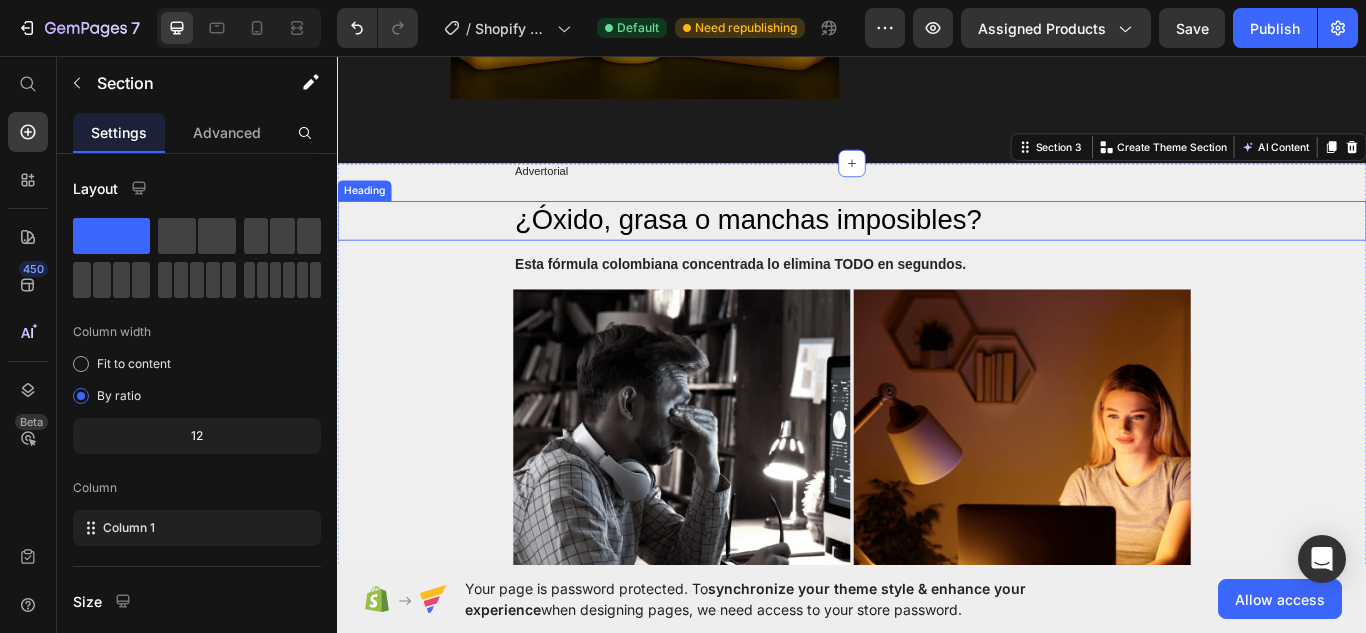 click on "¿Óxido, grasa o manchas imposibles?" at bounding box center (937, 249) 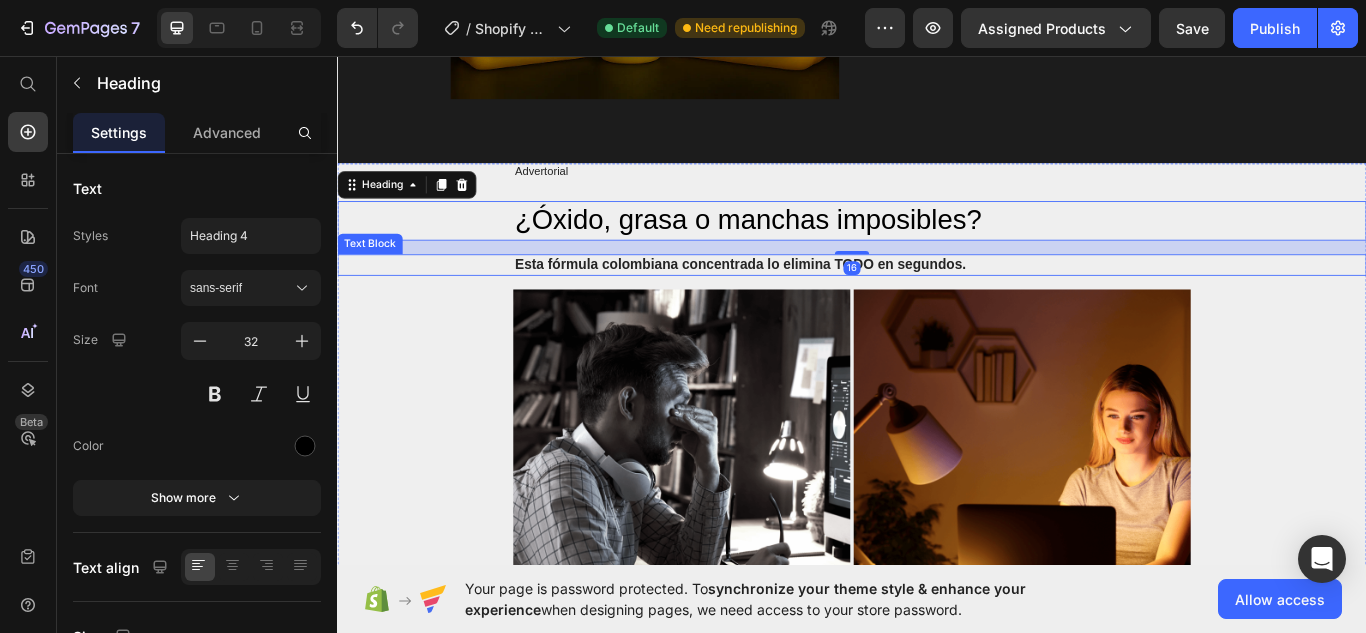 click on "Esta fórmula colombiana concentrada lo elimina TODO en segundos." at bounding box center [937, 300] 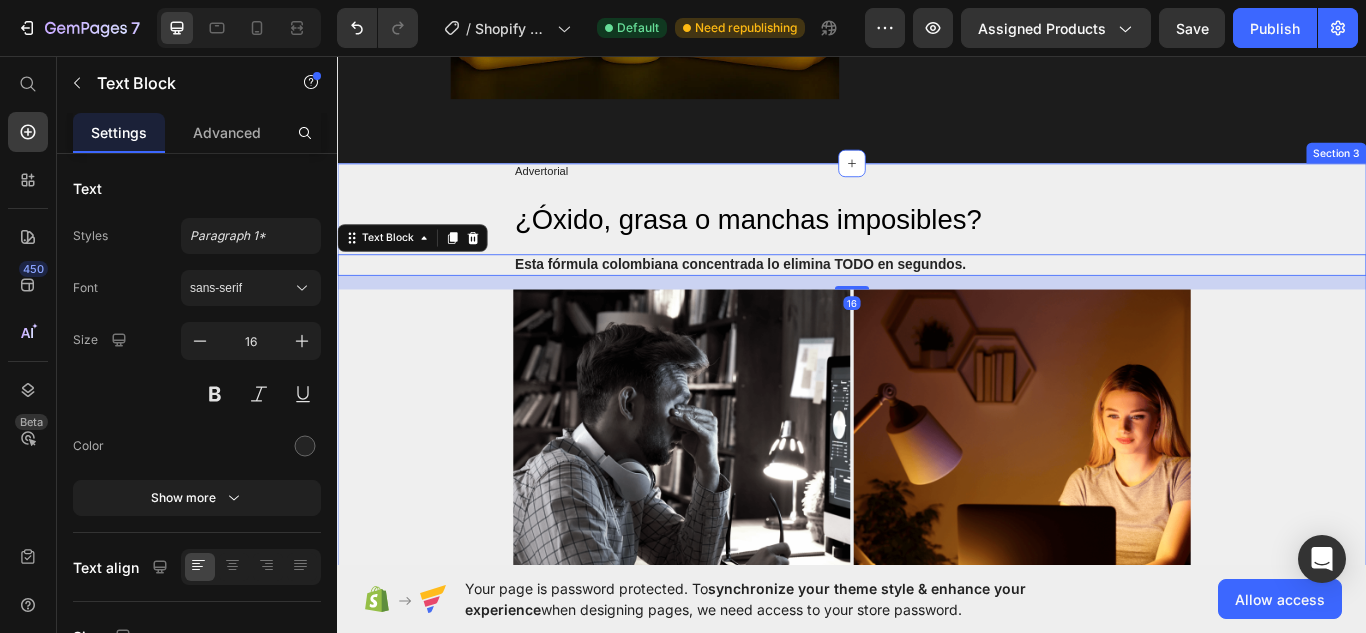 click on "Advertorial  Text Block ¿Óxido, grasa o manchas imposibles? Heading Esta fórmula colombiana concentrada lo elimina TODO en segundos. Text Block   16 Image Image Row In the past, I made the mistake of using traditional, inefficient desk lamps that wasted energy and created an uncomfortable work environment.  Those old lamps generated excessive heat, distributed light poorly, and caused eye strain - plus they drove up my electricity bills. I regret not being more mindful about my lighting choices back then. If only I had invested in advanced, energy-efficient models, I could have enjoyed ample, glare-free illumination while significantly reducing my environmental impact and operating costs. But I've learned from that experience, and now I'm committed to using only the most efficient lighting solutions to cultivate a productive, sustainable workspace. Text Block Eye Strain from Improper Desk Lighting Heading Image Text Block The Long-Term Eye Risks of Poor Desk Lighting Heading Image Text Block Heading" at bounding box center [937, 1246] 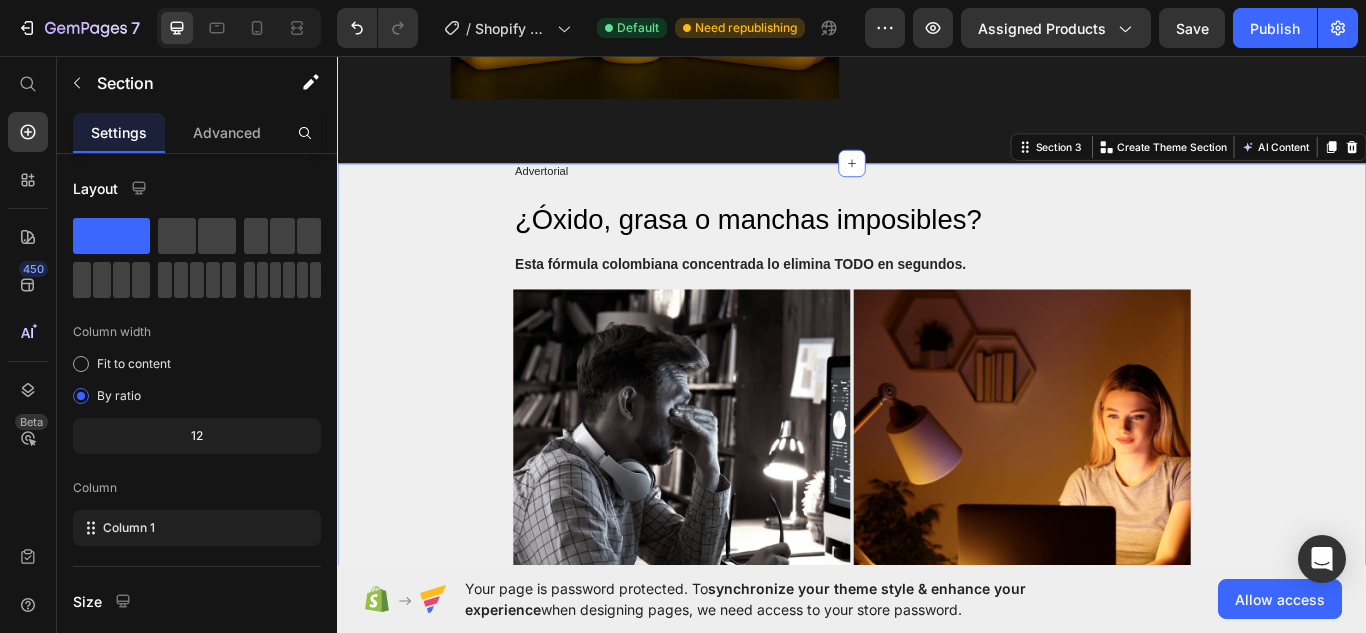 click on "¿Óxido, grasa o manchas imposibles?" at bounding box center [937, 249] 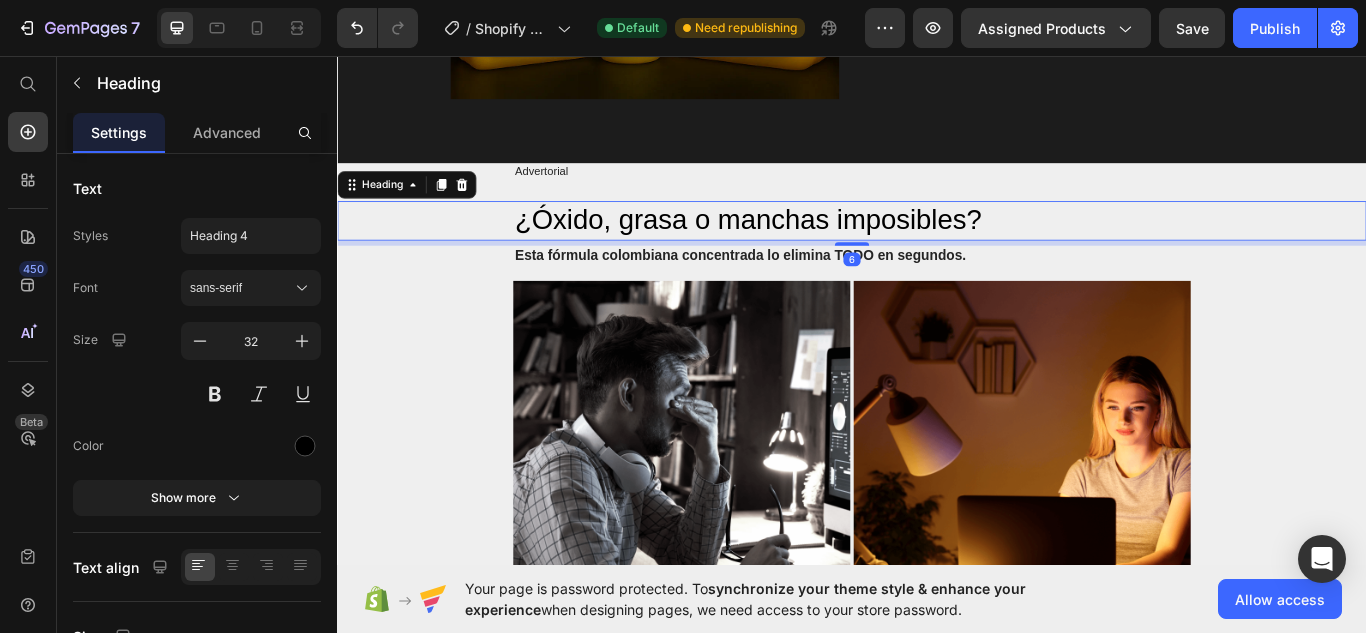 drag, startPoint x: 937, startPoint y: 277, endPoint x: 952, endPoint y: 267, distance: 18.027756 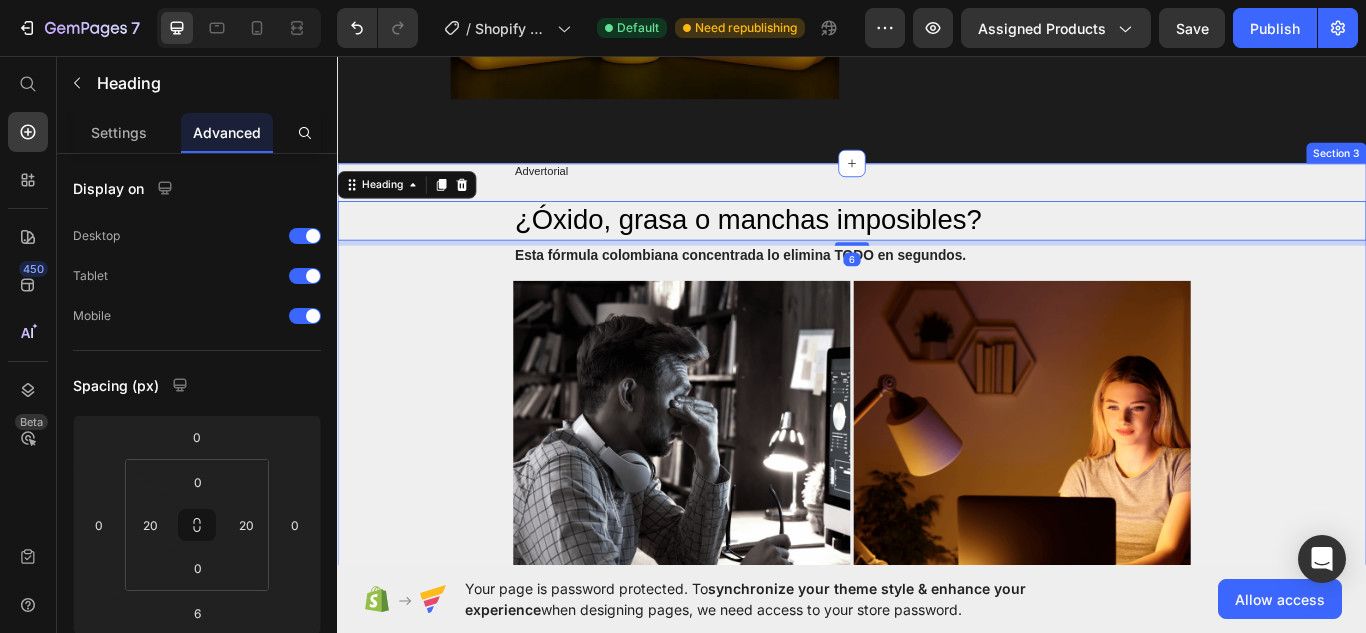 click on "Advertorial  Text Block ¿Óxido, grasa o manchas imposibles? Heading   6 Esta fórmula colombiana concentrada lo elimina TODO en segundos. Text Block Image Image Row In the past, I made the mistake of using traditional, inefficient desk lamps that wasted energy and created an uncomfortable work environment.  Those old lamps generated excessive heat, distributed light poorly, and caused eye strain - plus they drove up my electricity bills. I regret not being more mindful about my lighting choices back then. If only I had invested in advanced, energy-efficient models, I could have enjoyed ample, glare-free illumination while significantly reducing my environmental impact and operating costs. But I've learned from that experience, and now I'm committed to using only the most efficient lighting solutions to cultivate a productive, sustainable workspace. Text Block Eye Strain from Improper Desk Lighting Heading Image Text Block The Long-Term Eye Risks of Poor Desk Lighting Heading Image Text Block Heading" at bounding box center [937, 1241] 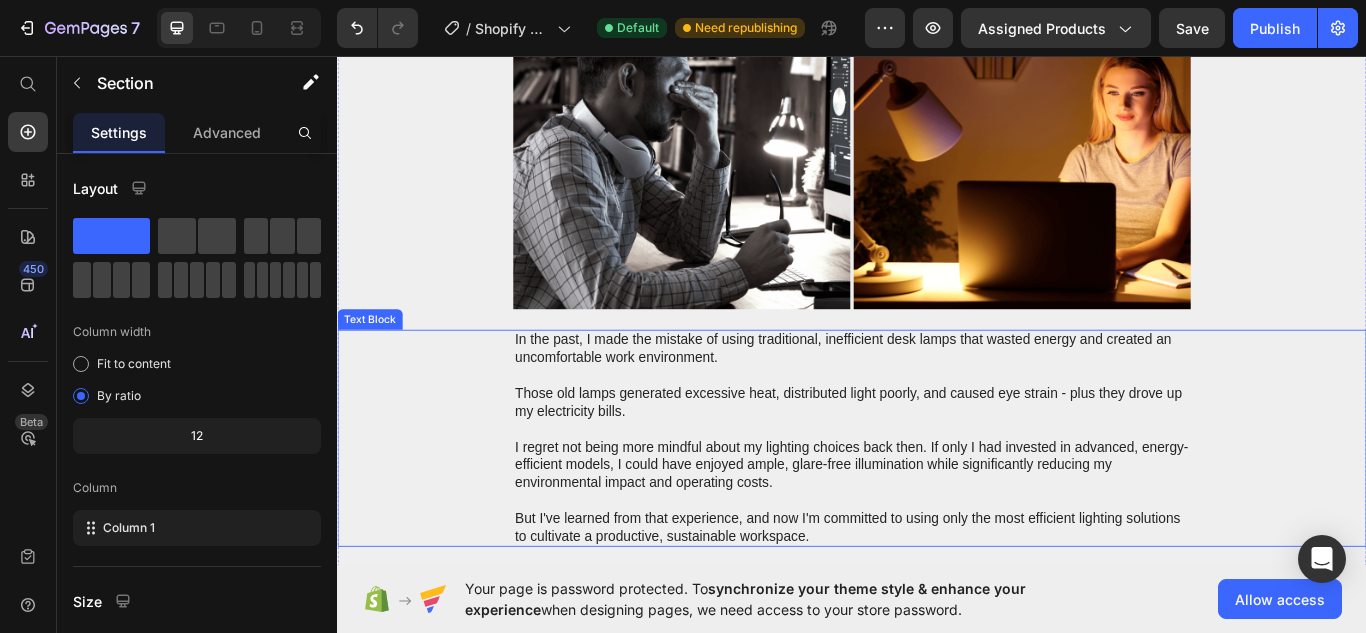 scroll, scrollTop: 1033, scrollLeft: 0, axis: vertical 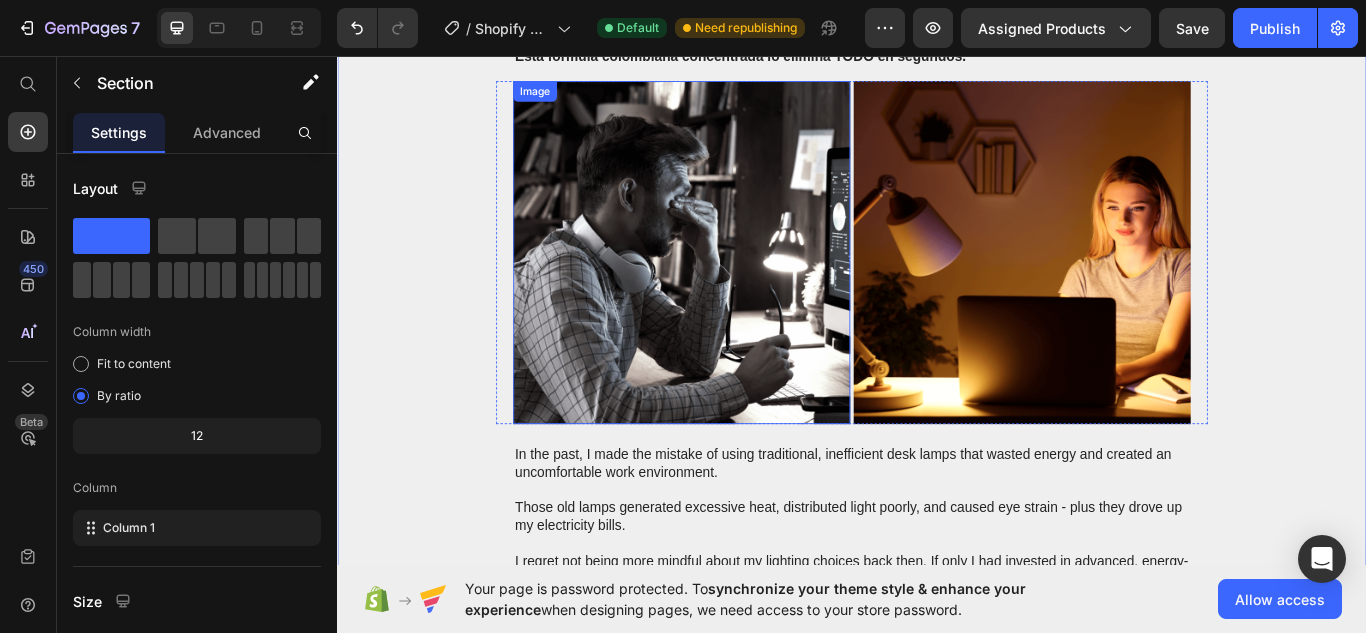 click at bounding box center [738, 286] 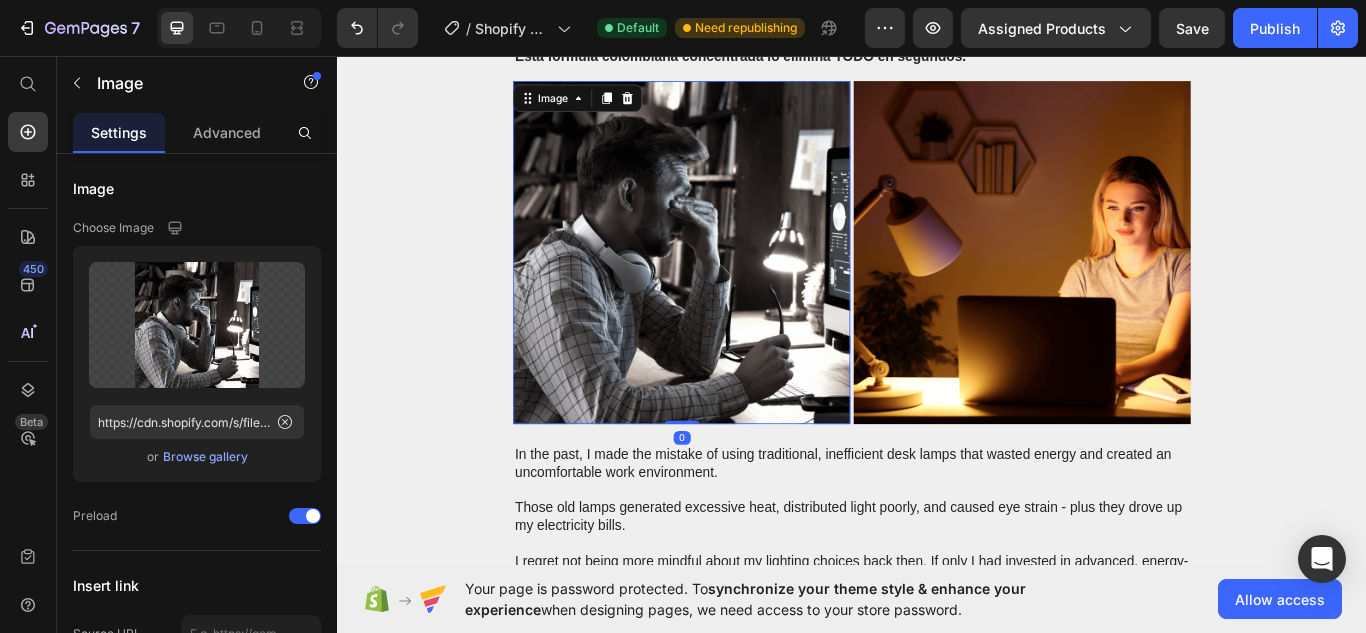 click at bounding box center (1135, 286) 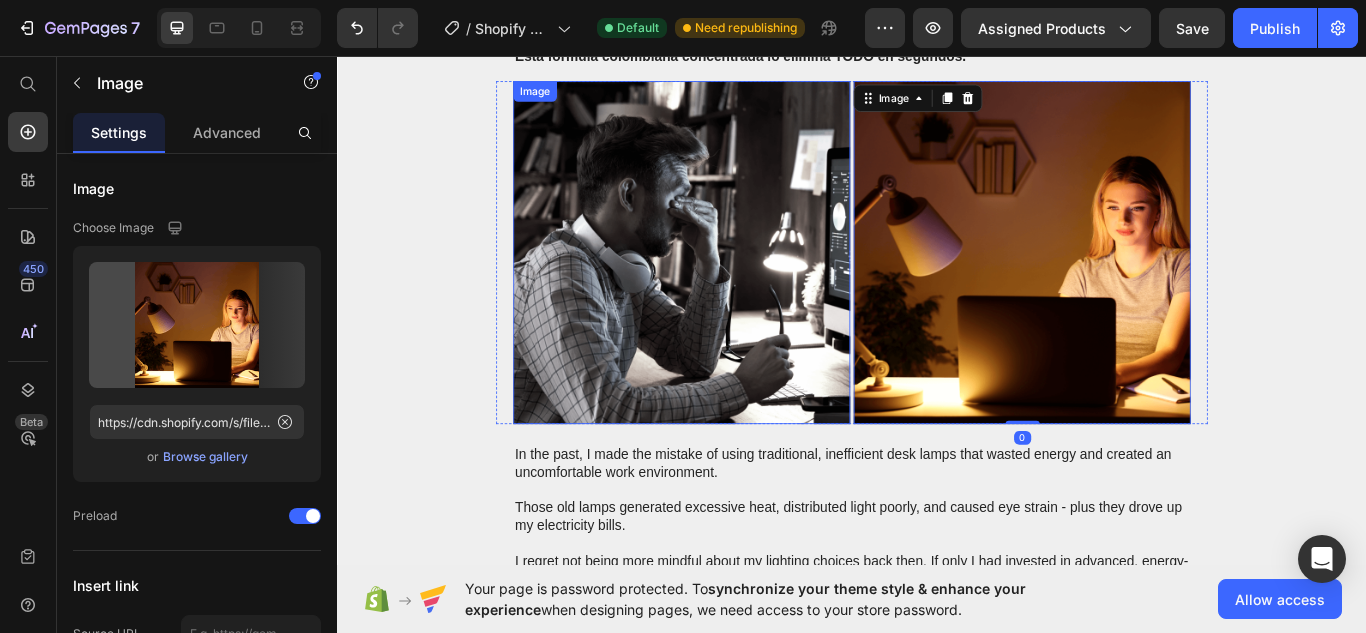 click at bounding box center [738, 286] 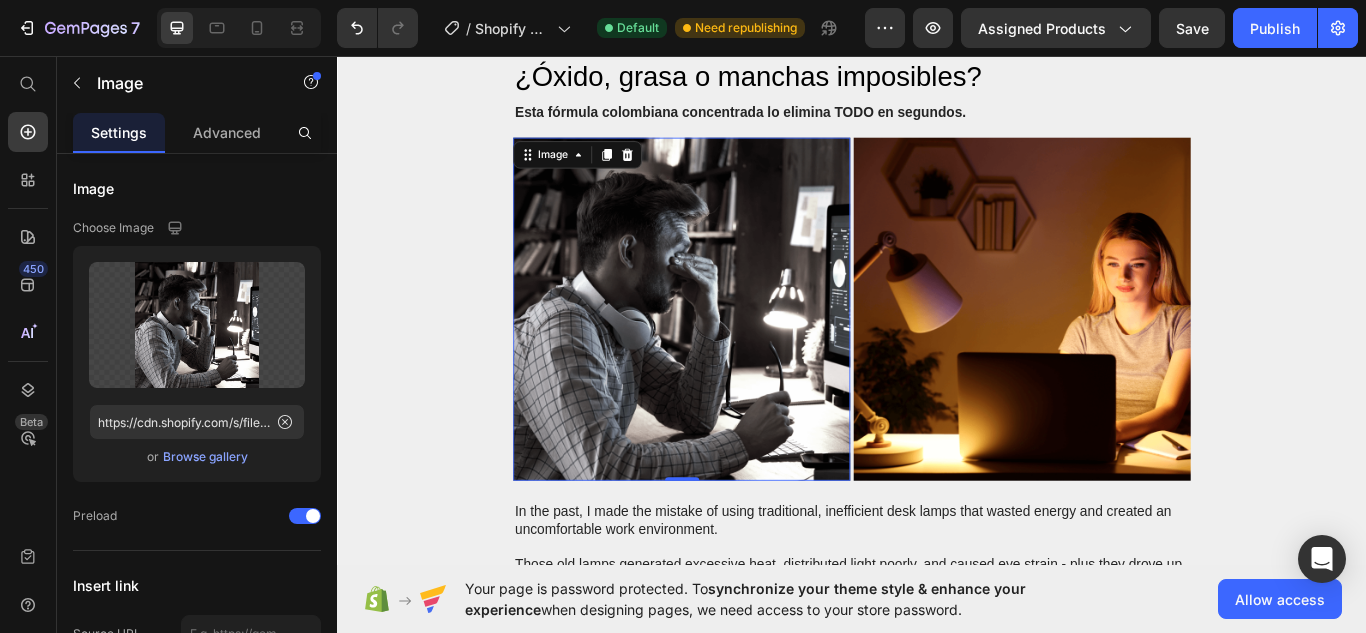 scroll, scrollTop: 867, scrollLeft: 0, axis: vertical 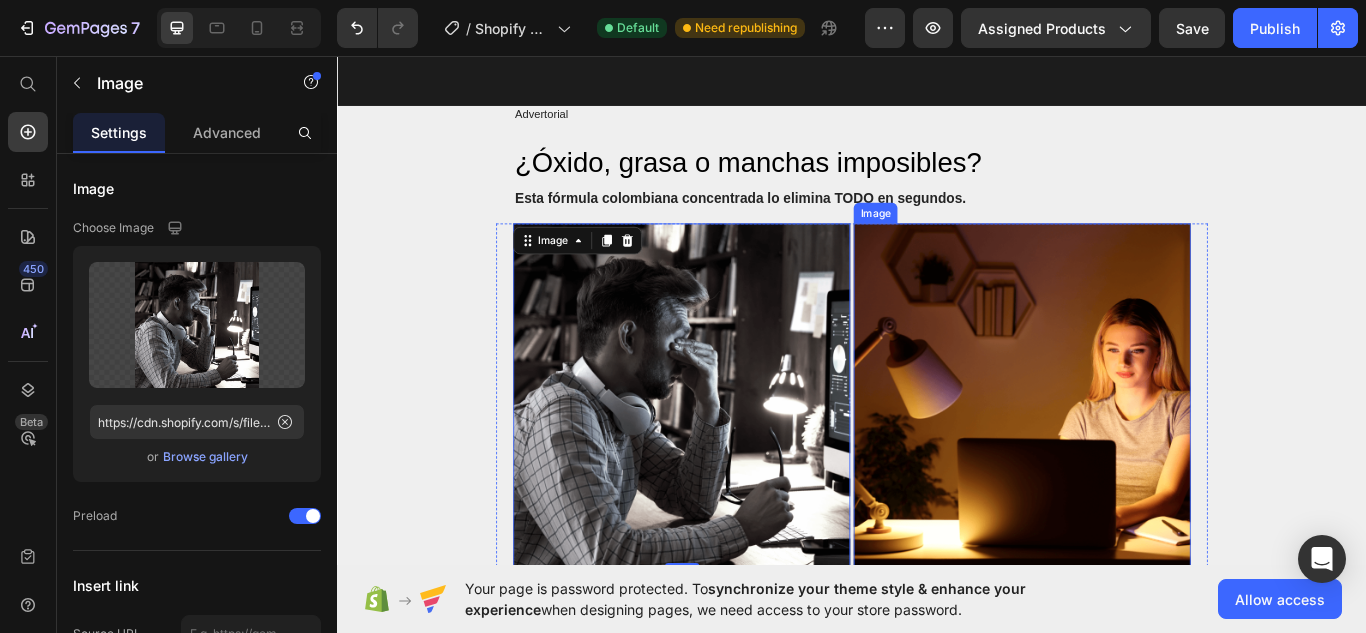 click on "Image" at bounding box center (964, 240) 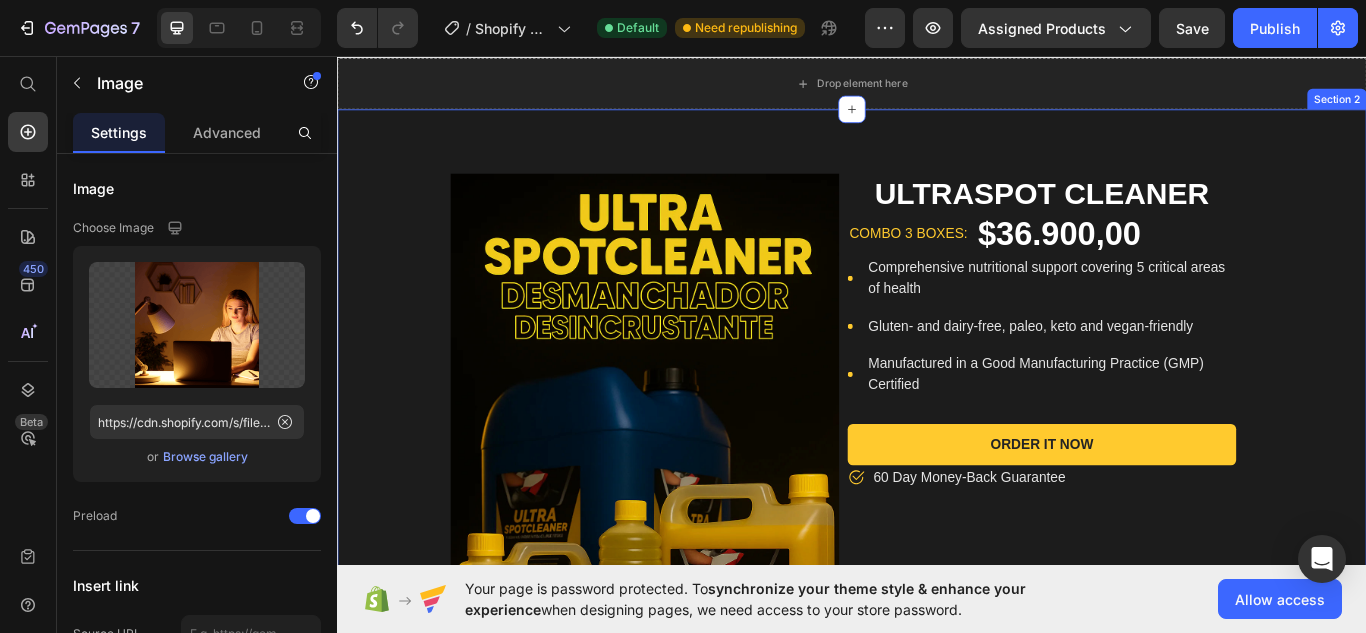 scroll, scrollTop: 0, scrollLeft: 0, axis: both 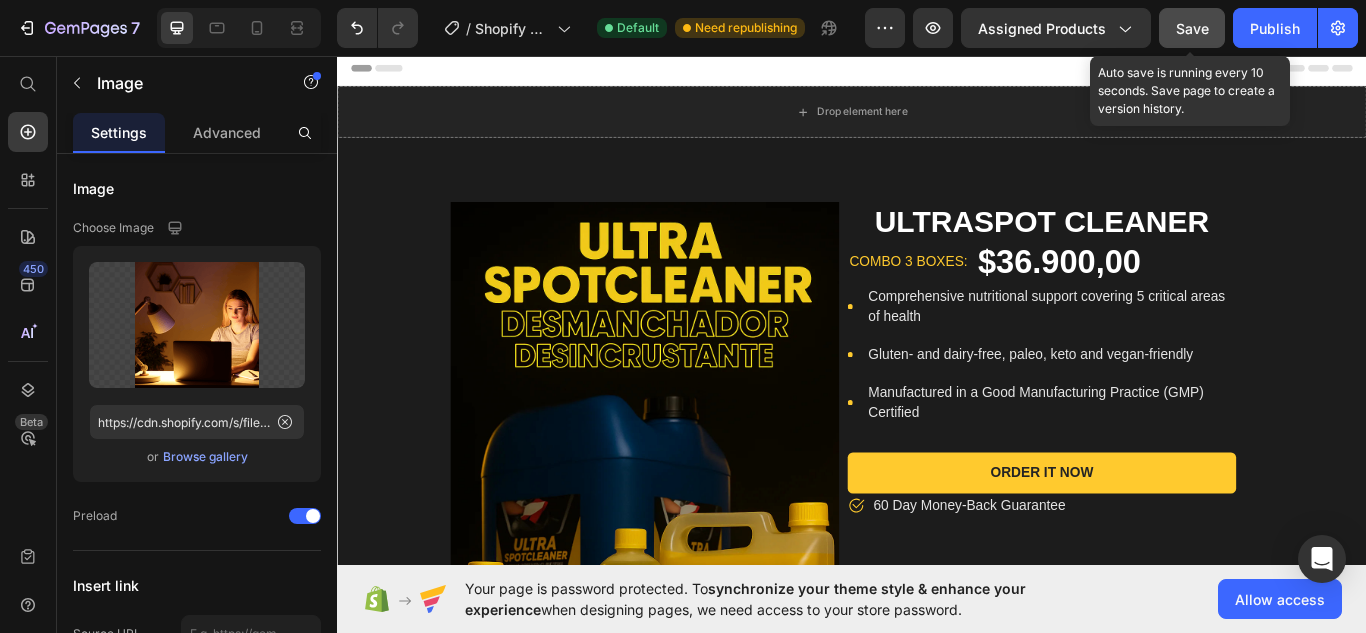 click on "Save" at bounding box center (1192, 28) 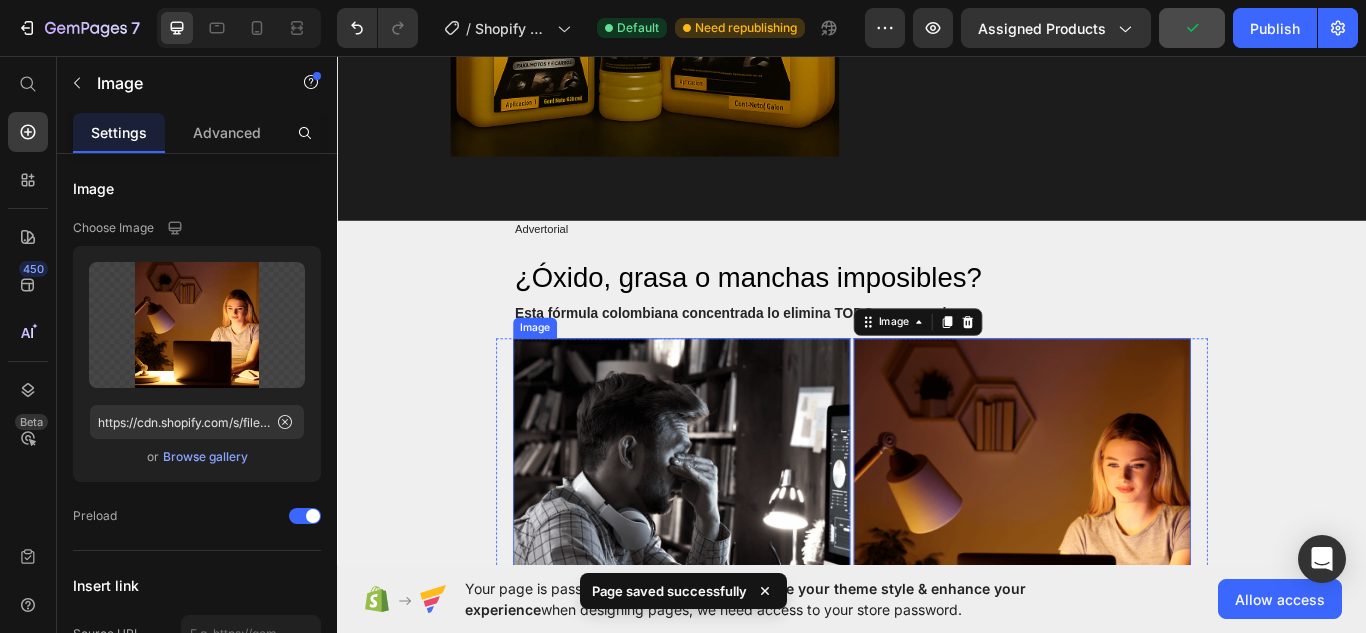 scroll, scrollTop: 867, scrollLeft: 0, axis: vertical 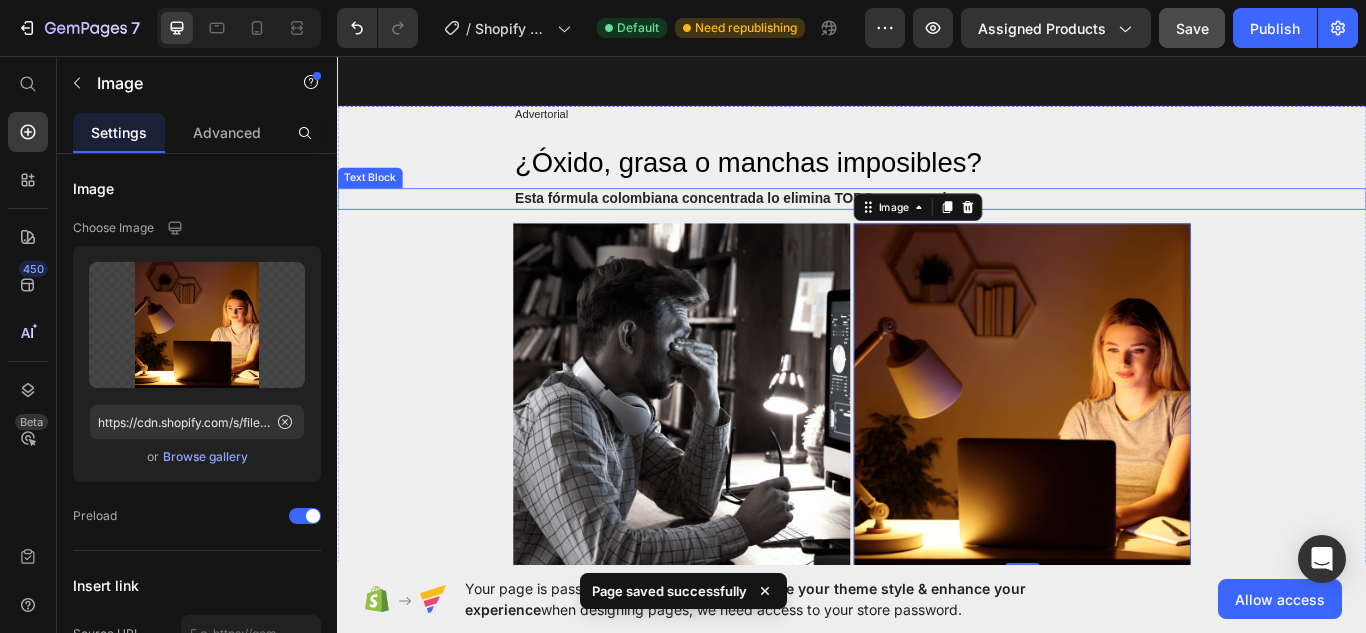click on "Esta fórmula colombiana concentrada lo elimina TODO en segundos." at bounding box center [937, 223] 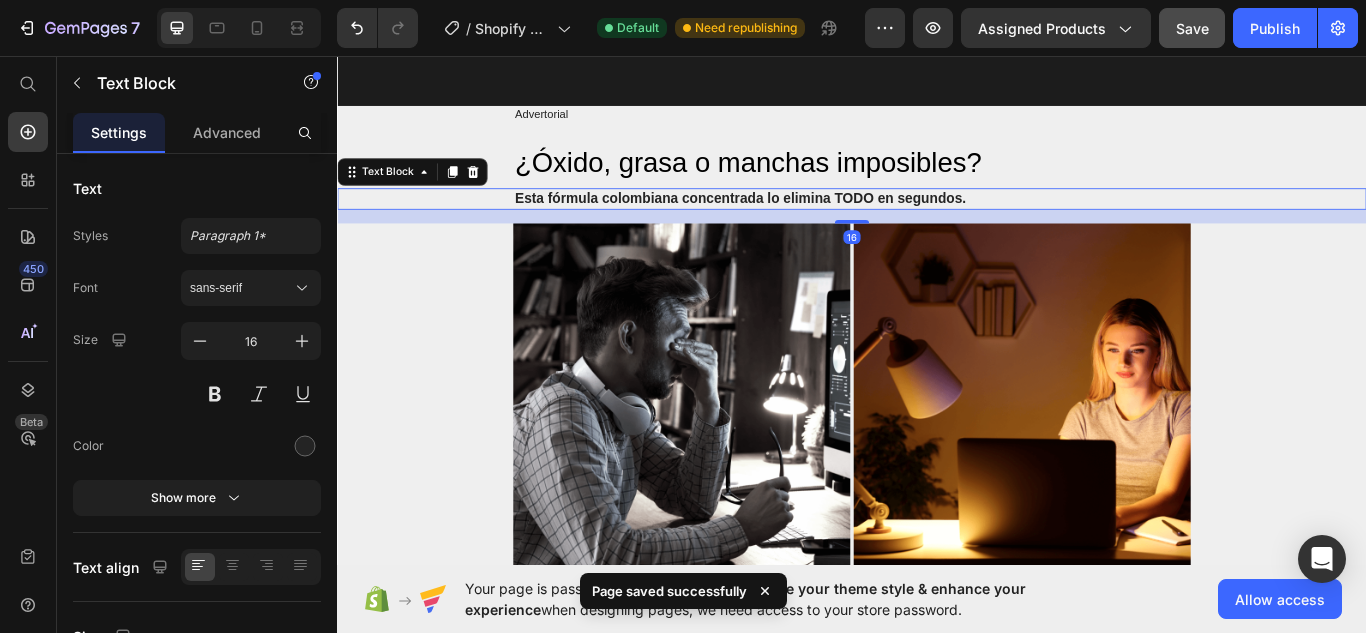 click on "Esta fórmula colombiana concentrada lo elimina TODO en segundos." at bounding box center (937, 223) 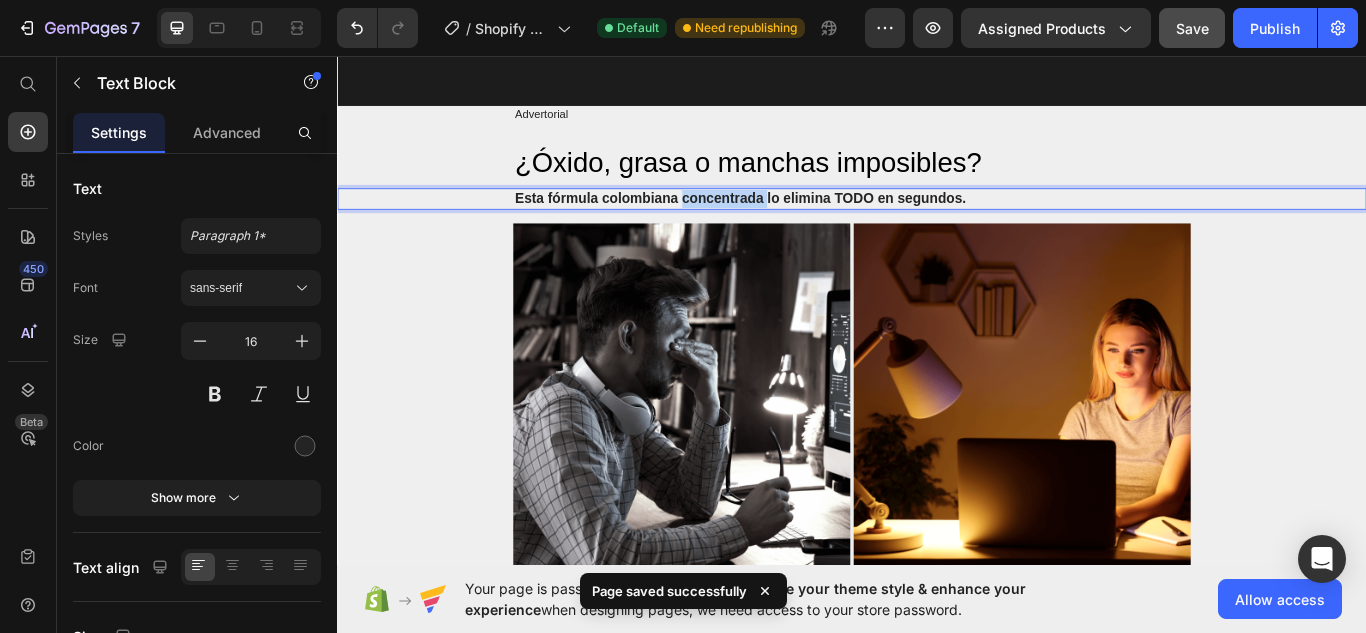 click on "Esta fórmula colombiana concentrada lo elimina TODO en segundos." at bounding box center [937, 223] 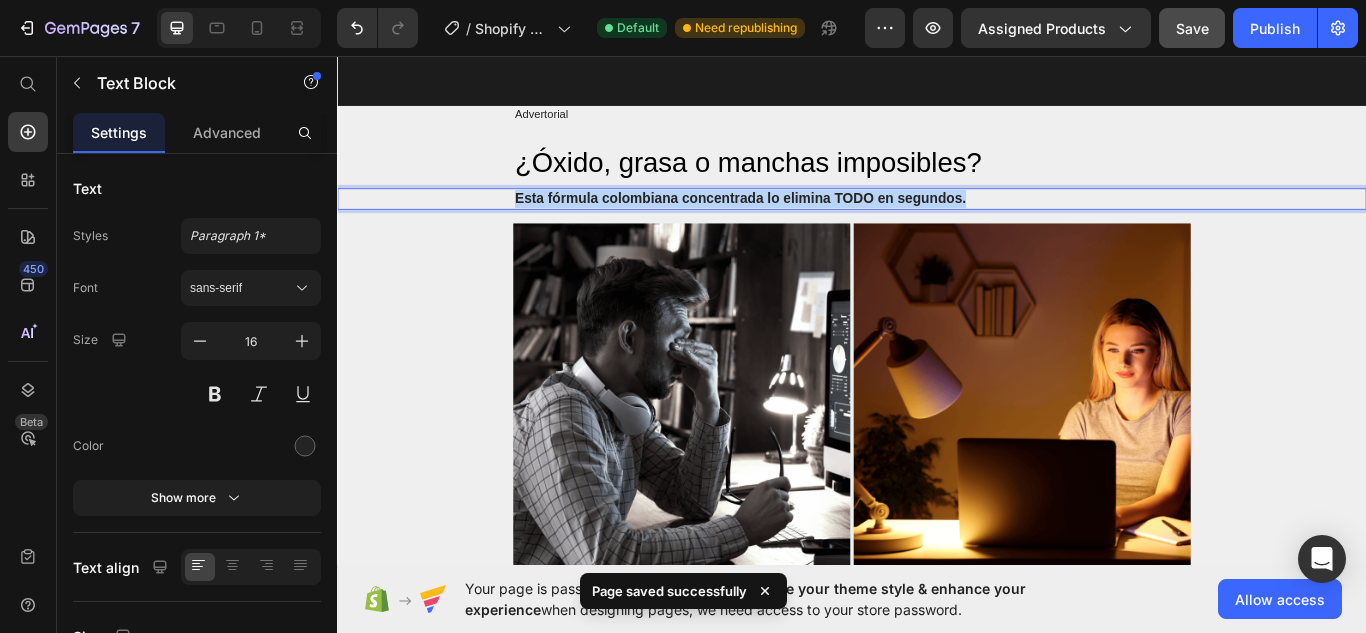 click on "Esta fórmula colombiana concentrada lo elimina TODO en segundos." at bounding box center (937, 223) 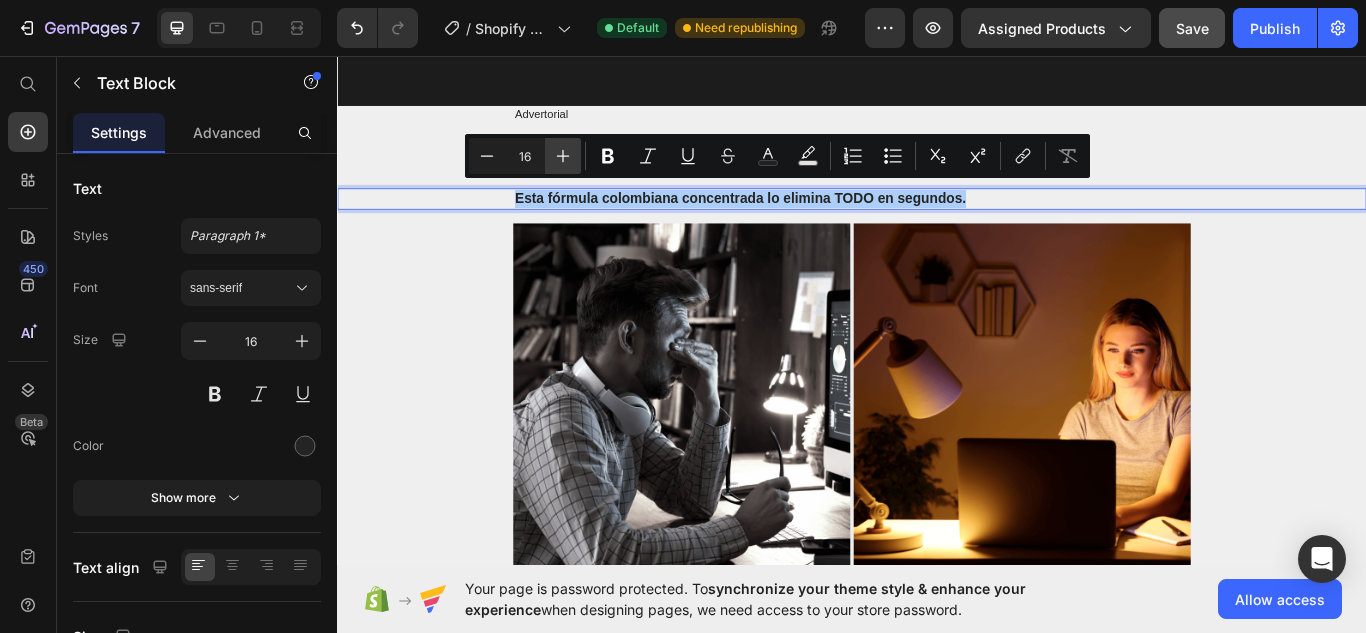 click 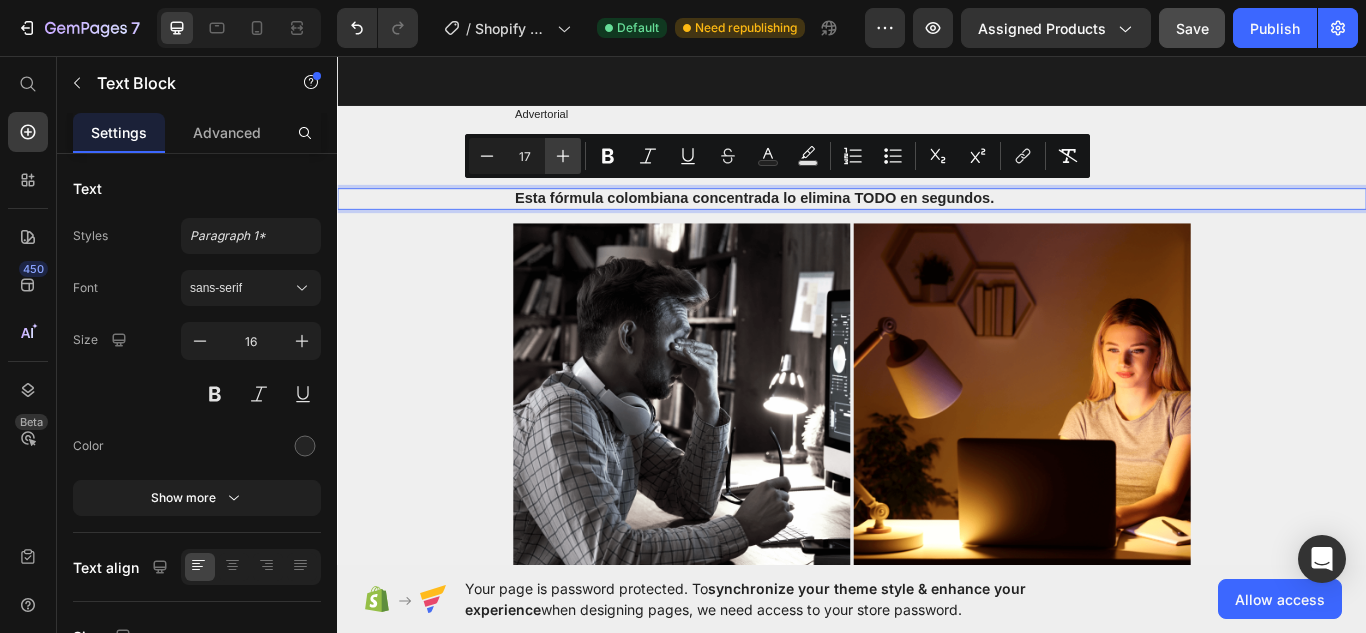 click 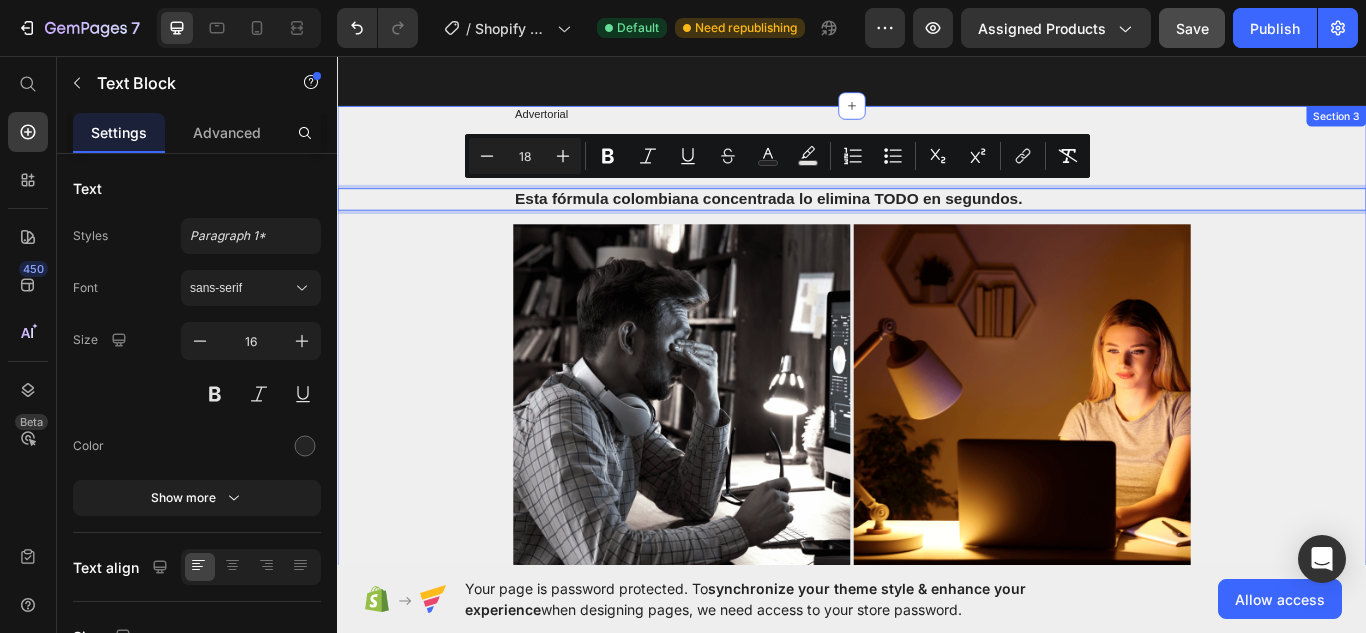 click on "Advertorial  Text Block ¿Óxido, grasa o manchas imposibles? Heading Esta fórmula colombiana concentrada lo elimina TODO en segundos. Text Block   16 Image Image Row In the past, I made the mistake of using traditional, inefficient desk lamps that wasted energy and created an uncomfortable work environment.  Those old lamps generated excessive heat, distributed light poorly, and caused eye strain - plus they drove up my electricity bills. I regret not being more mindful about my lighting choices back then. If only I had invested in advanced, energy-efficient models, I could have enjoyed ample, glare-free illumination while significantly reducing my environmental impact and operating costs. But I've learned from that experience, and now I'm committed to using only the most efficient lighting solutions to cultivate a productive, sustainable workspace. Text Block Eye Strain from Improper Desk Lighting Heading Image Text Block The Long-Term Eye Risks of Poor Desk Lighting Heading Image Text Block Heading" at bounding box center (937, 1175) 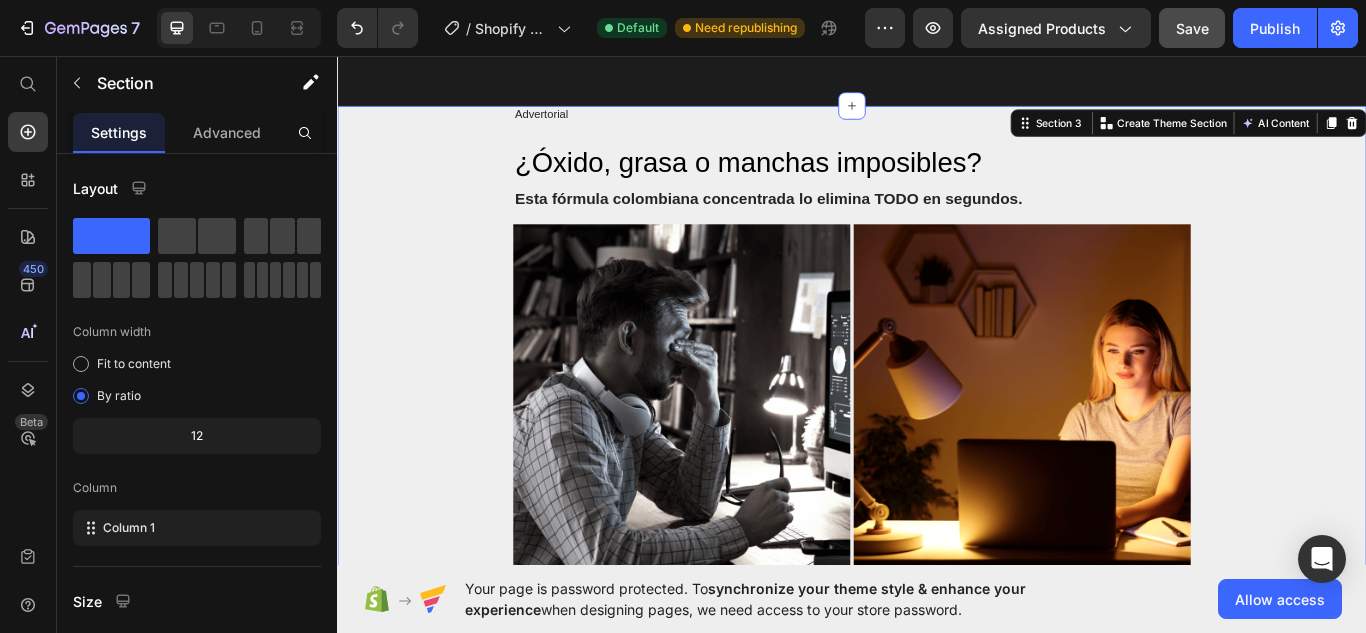 click on "¿Óxido, grasa o manchas imposibles?" at bounding box center [937, 182] 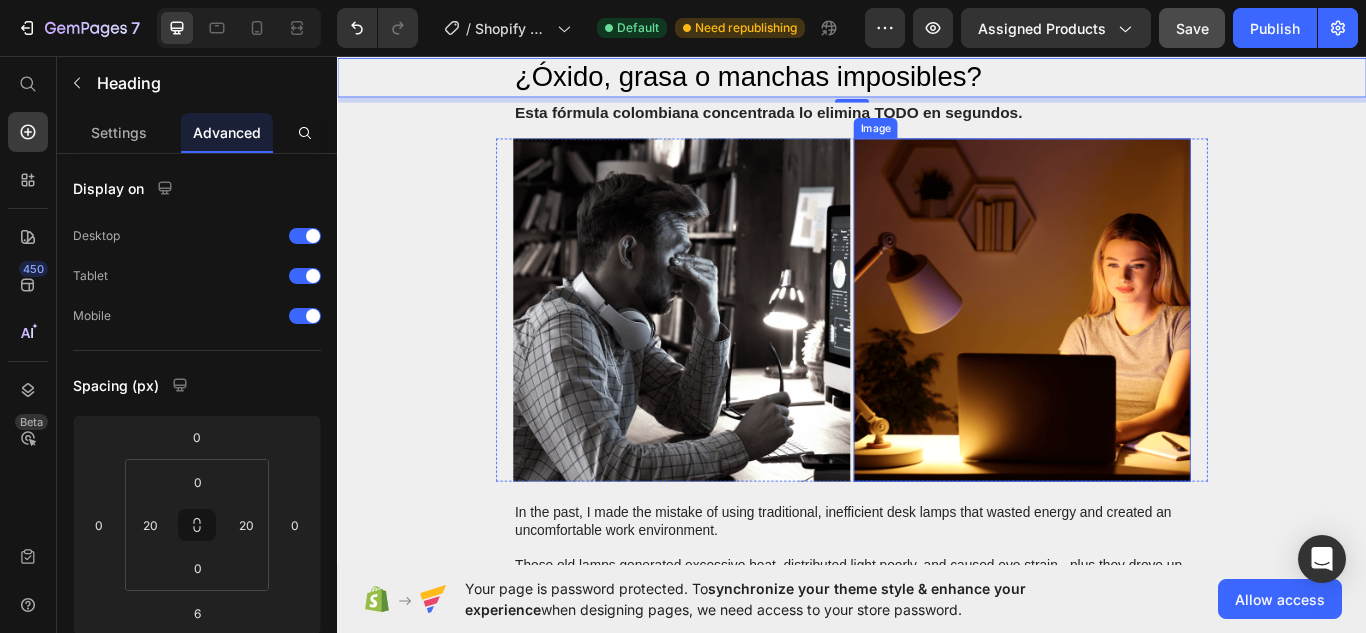 scroll, scrollTop: 833, scrollLeft: 0, axis: vertical 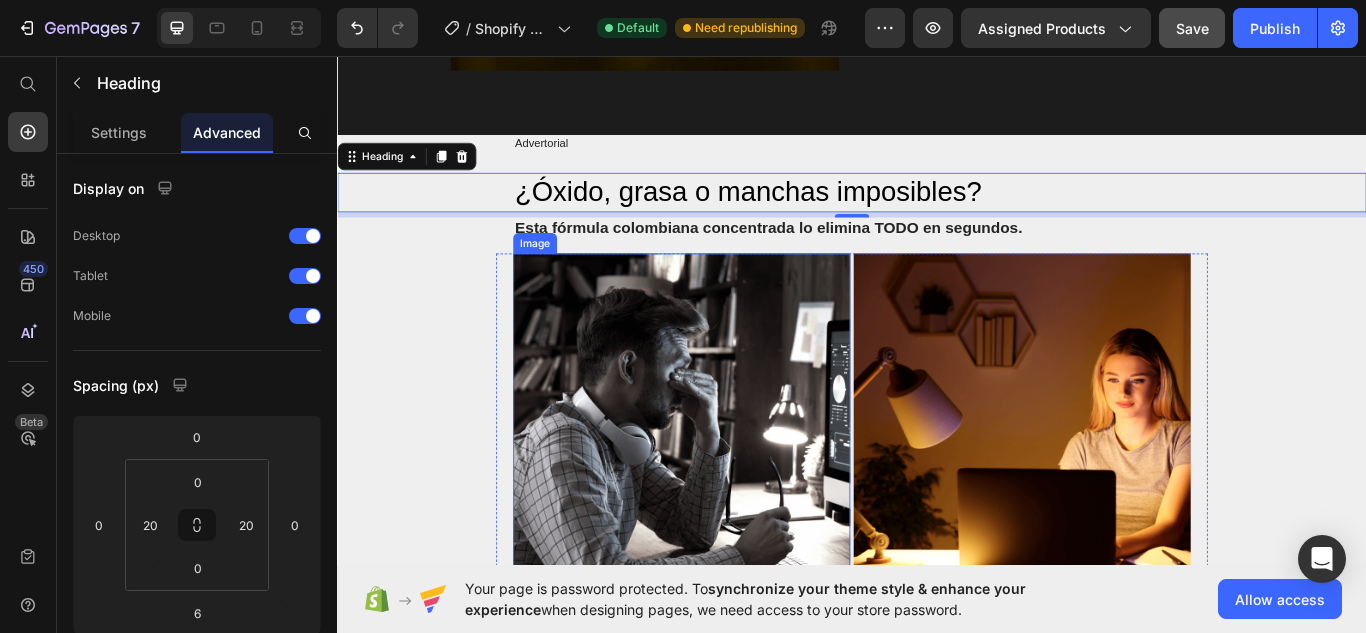 click at bounding box center (738, 487) 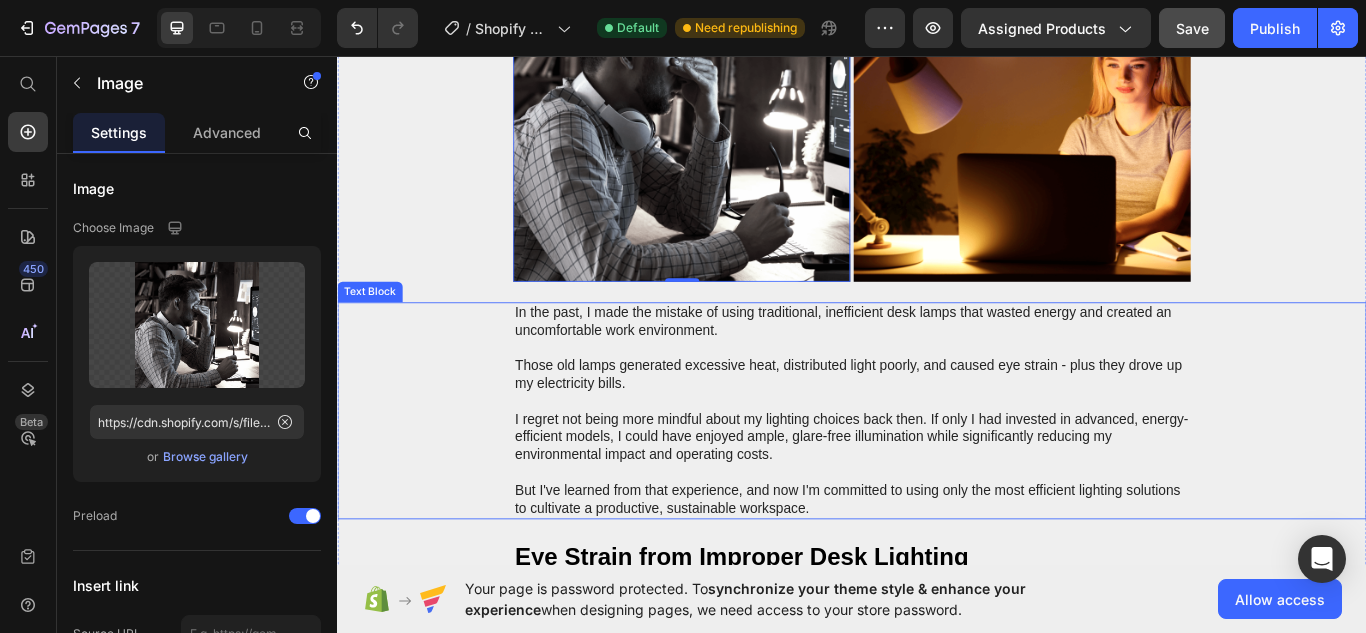 scroll, scrollTop: 1333, scrollLeft: 0, axis: vertical 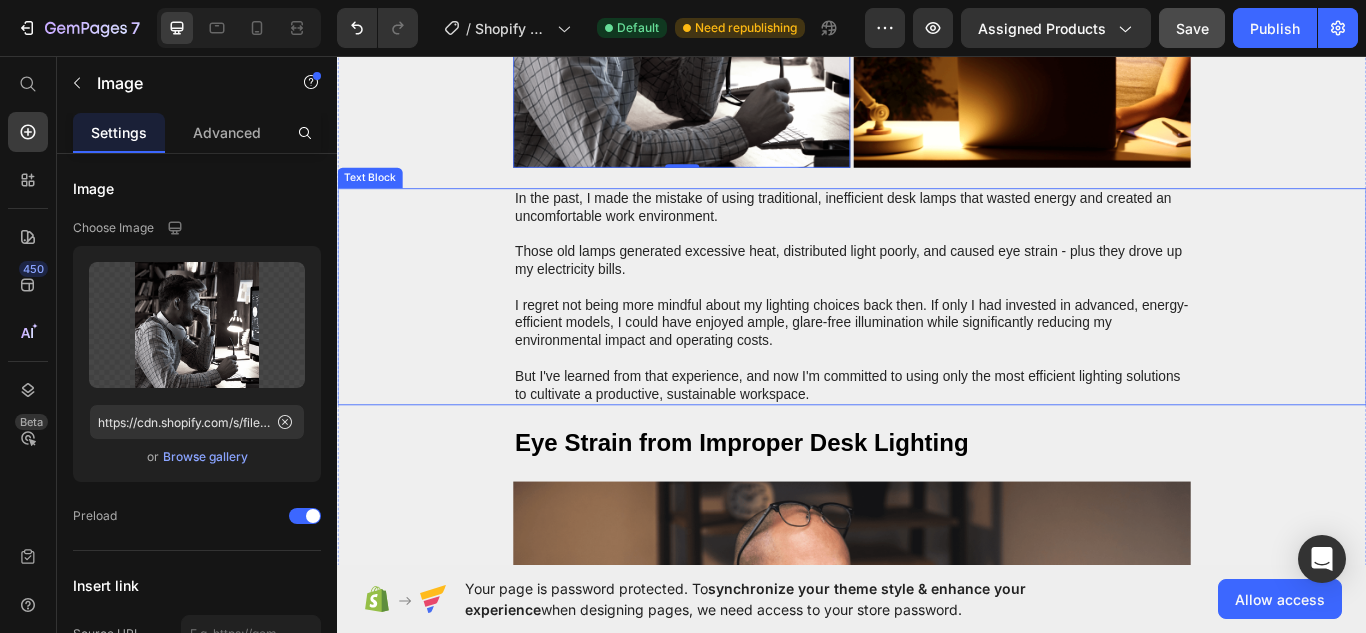 click on "In the past, I made the mistake of using traditional, inefficient desk lamps that wasted energy and created an uncomfortable work environment.  Those old lamps generated excessive heat, distributed light poorly, and caused eye strain - plus they drove up my electricity bills. I regret not being more mindful about my lighting choices back then. If only I had invested in advanced, energy-efficient models, I could have enjoyed ample, glare-free illumination while significantly reducing my environmental impact and operating costs. But I've learned from that experience, and now I'm committed to using only the most efficient lighting solutions to cultivate a productive, sustainable workspace." at bounding box center (937, 338) 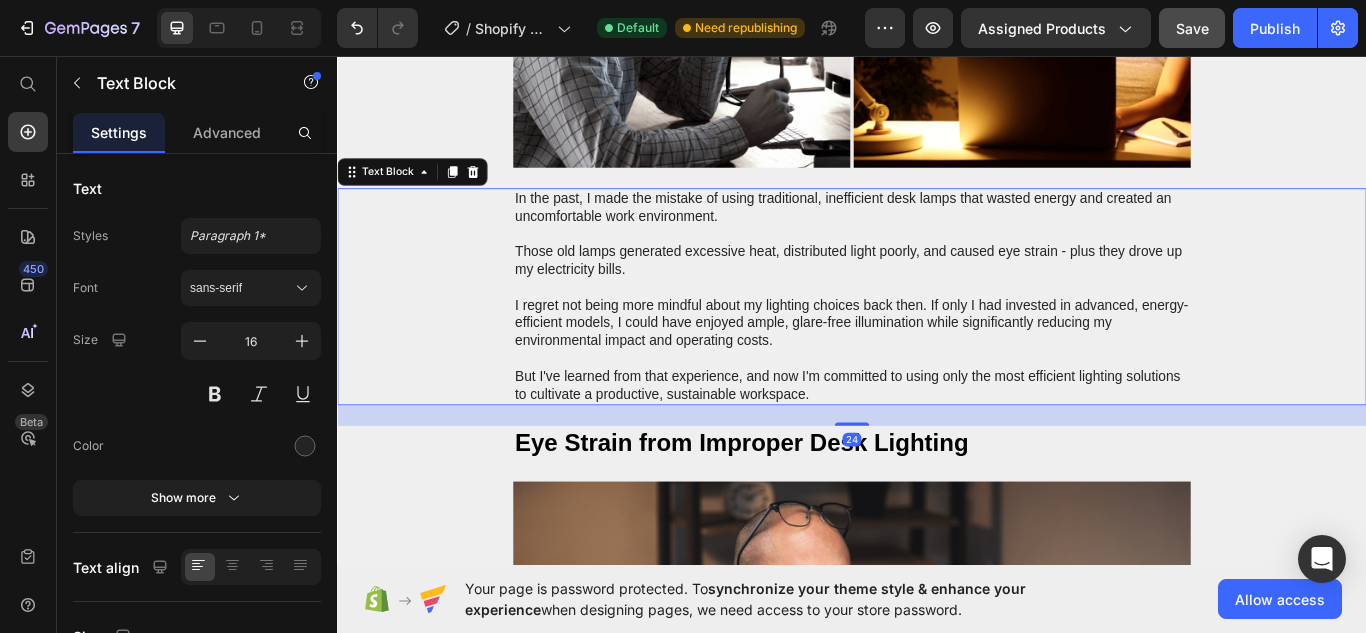 click on "In the past, I made the mistake of using traditional, inefficient desk lamps that wasted energy and created an uncomfortable work environment.  Those old lamps generated excessive heat, distributed light poorly, and caused eye strain - plus they drove up my electricity bills. I regret not being more mindful about my lighting choices back then. If only I had invested in advanced, energy-efficient models, I could have enjoyed ample, glare-free illumination while significantly reducing my environmental impact and operating costs. But I've learned from that experience, and now I'm committed to using only the most efficient lighting solutions to cultivate a productive, sustainable workspace." at bounding box center [937, 338] 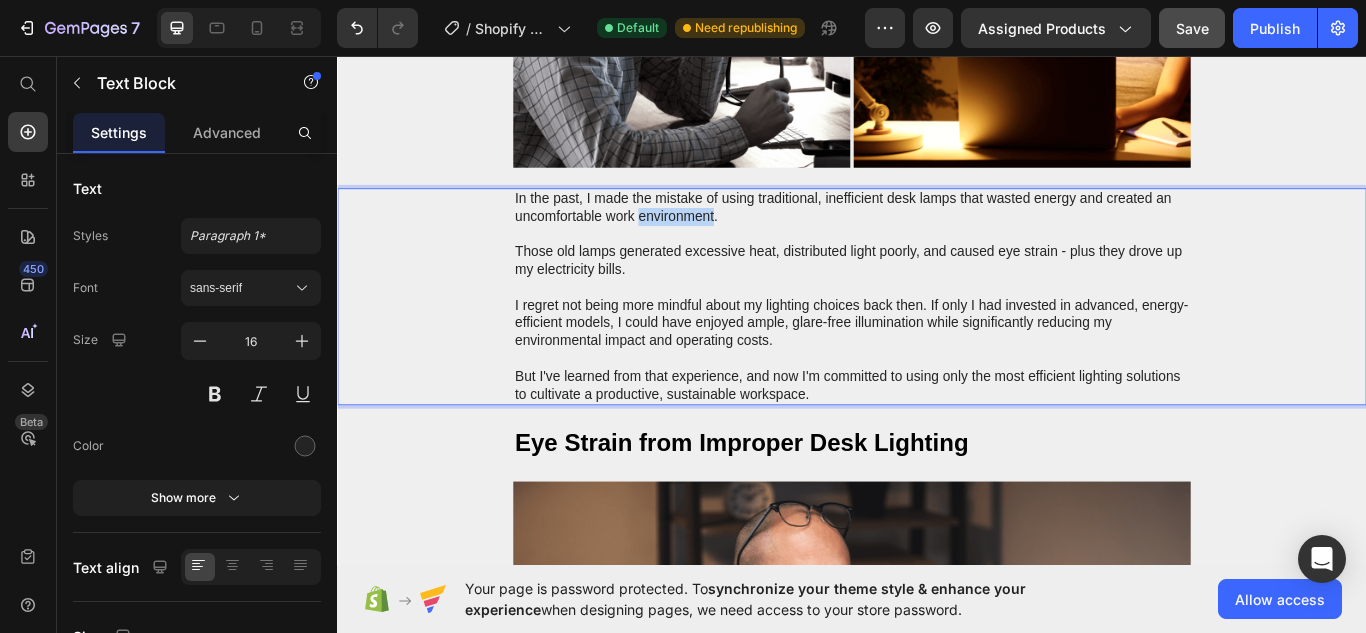 click on "In the past, I made the mistake of using traditional, inefficient desk lamps that wasted energy and created an uncomfortable work environment.  Those old lamps generated excessive heat, distributed light poorly, and caused eye strain - plus they drove up my electricity bills. I regret not being more mindful about my lighting choices back then. If only I had invested in advanced, energy-efficient models, I could have enjoyed ample, glare-free illumination while significantly reducing my environmental impact and operating costs. But I've learned from that experience, and now I'm committed to using only the most efficient lighting solutions to cultivate a productive, sustainable workspace." at bounding box center [937, 338] 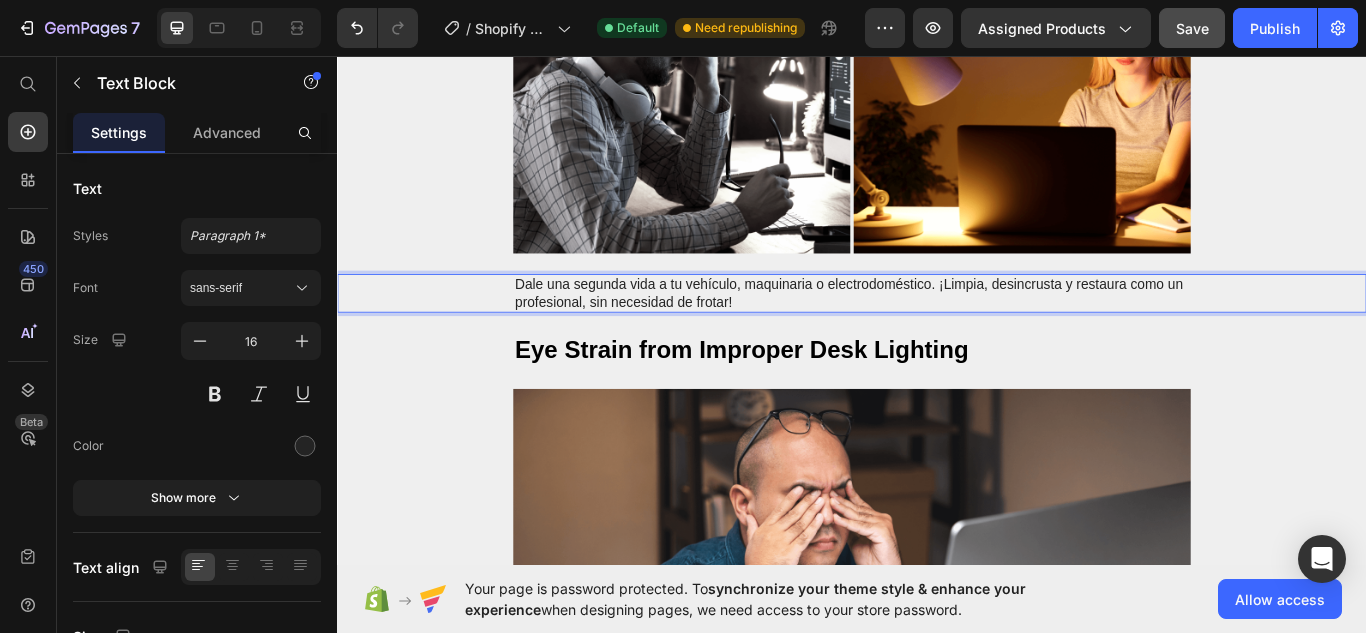 scroll, scrollTop: 1033, scrollLeft: 0, axis: vertical 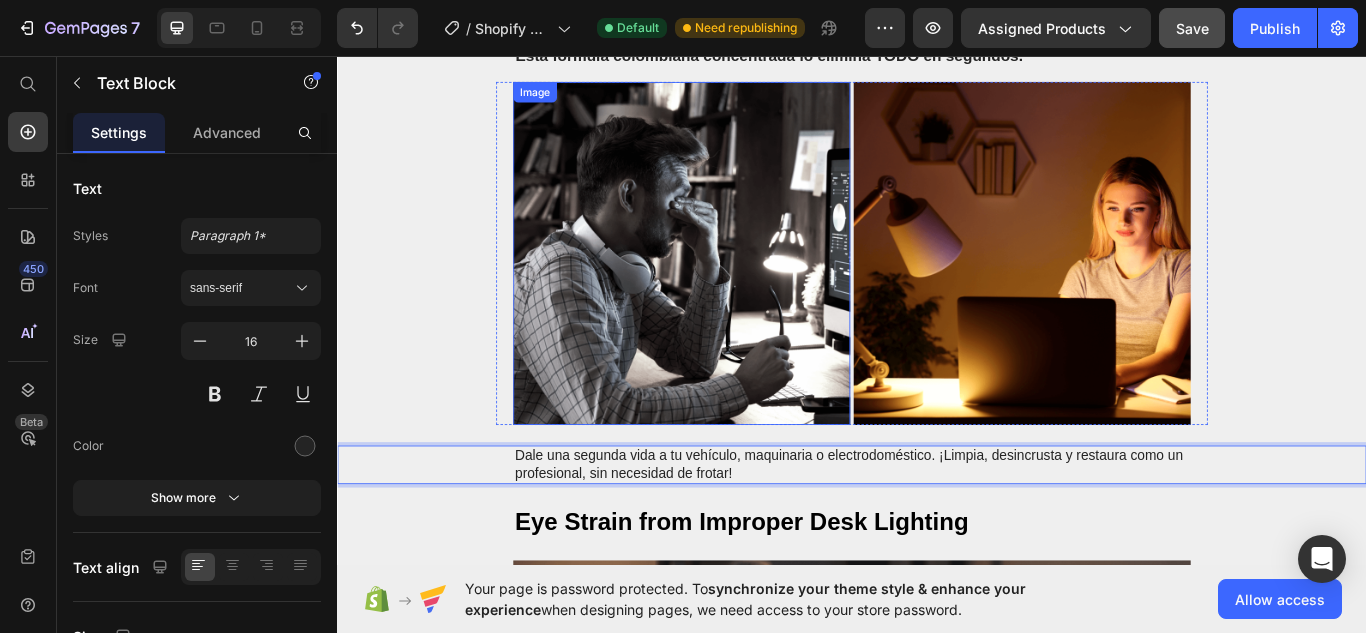 click at bounding box center [738, 287] 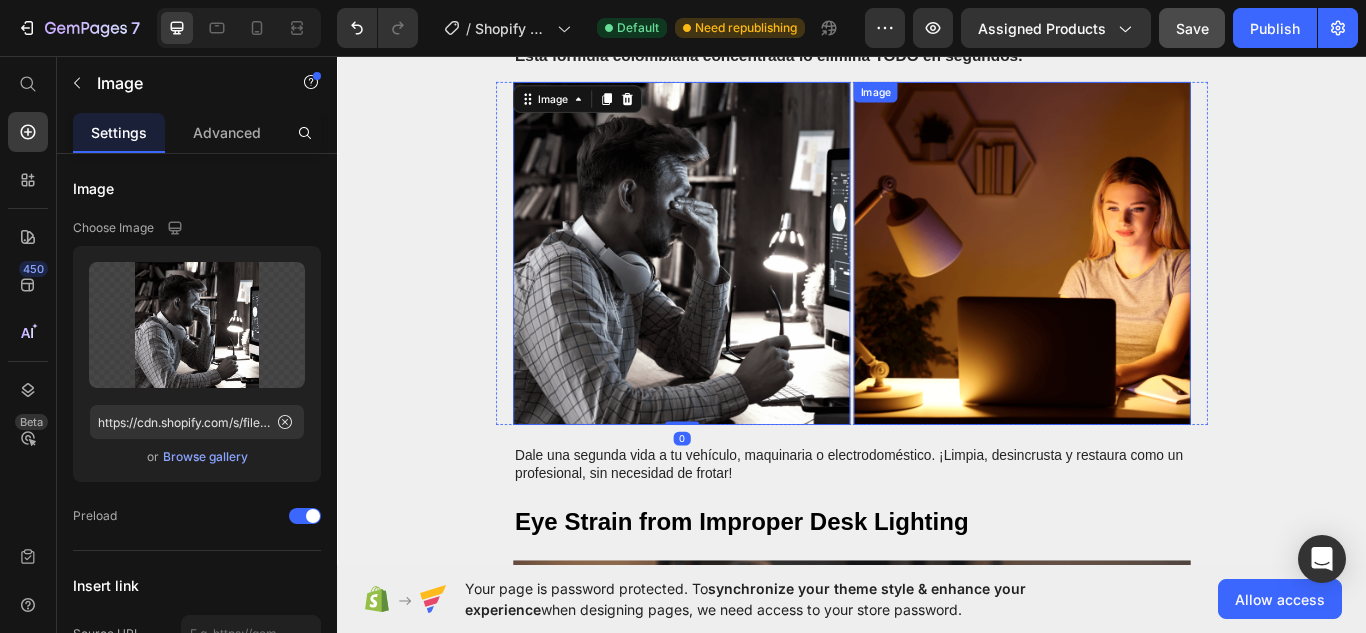 click at bounding box center (1135, 287) 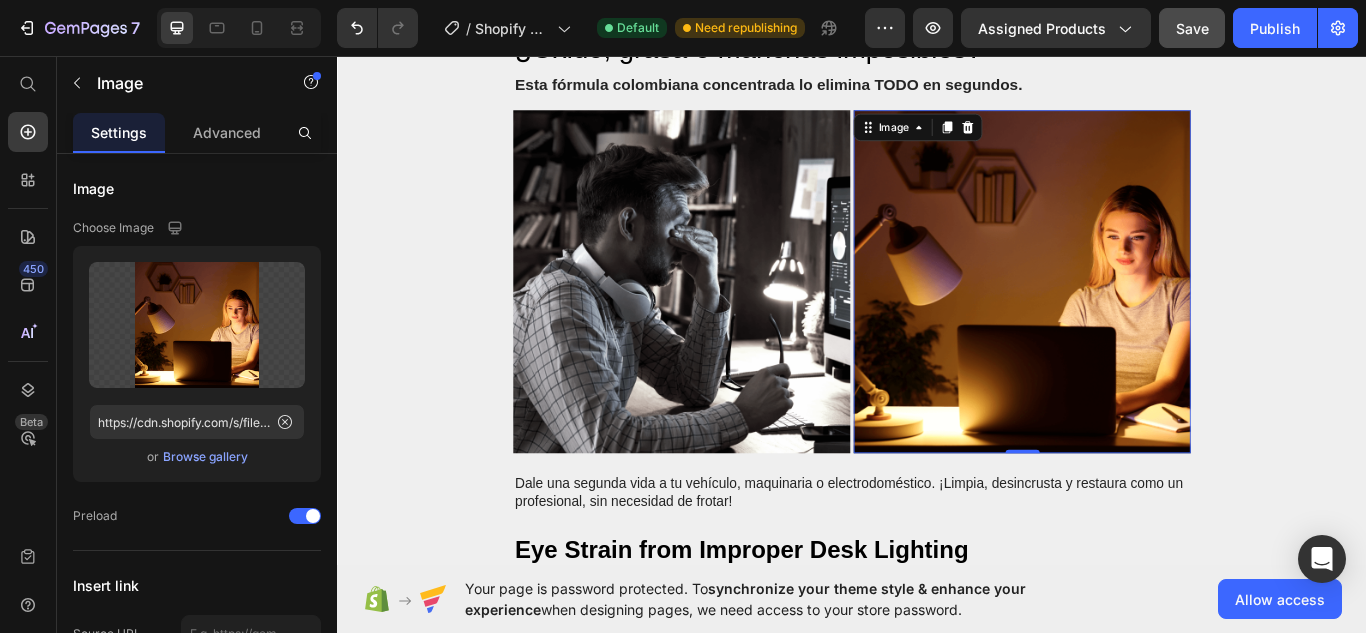 scroll, scrollTop: 1167, scrollLeft: 0, axis: vertical 